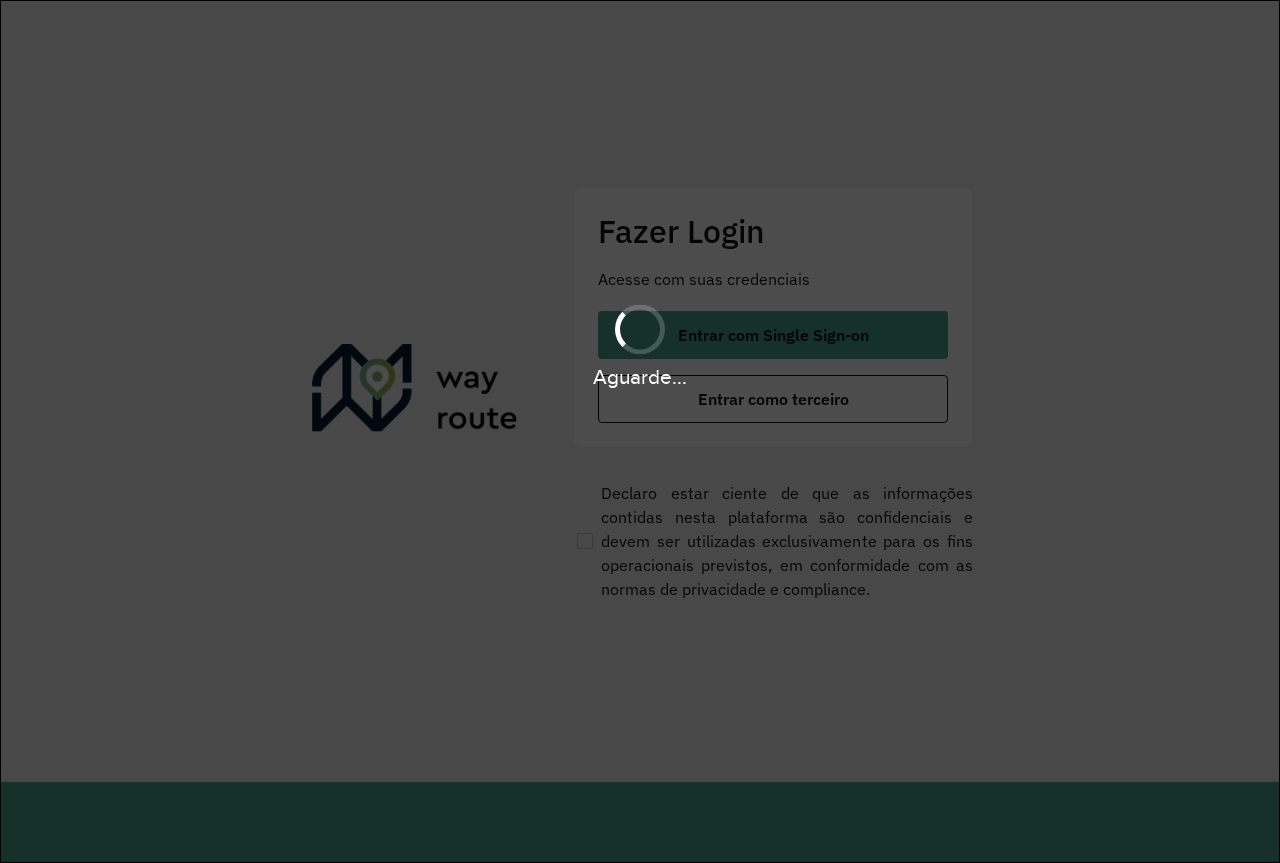 scroll, scrollTop: 0, scrollLeft: 0, axis: both 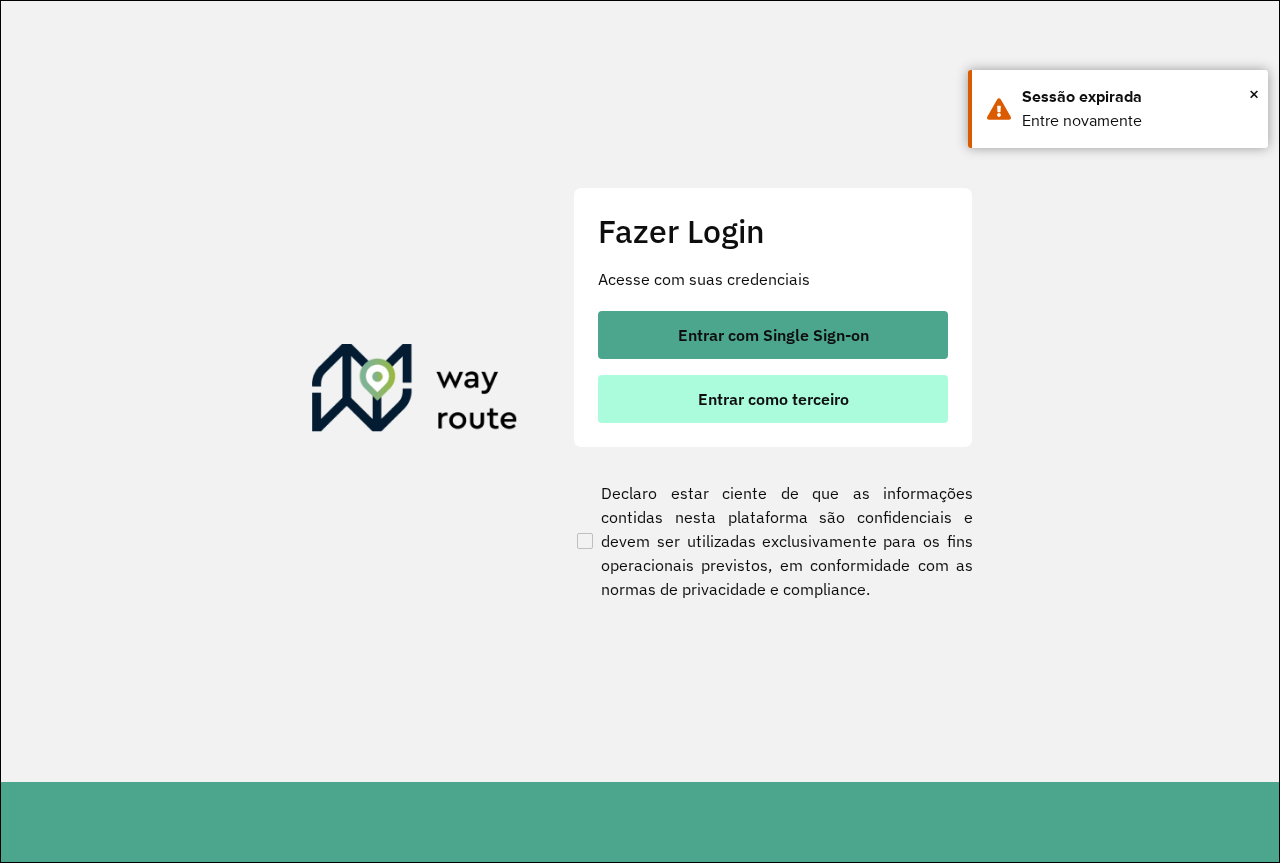 click on "Entrar como terceiro" at bounding box center [773, 399] 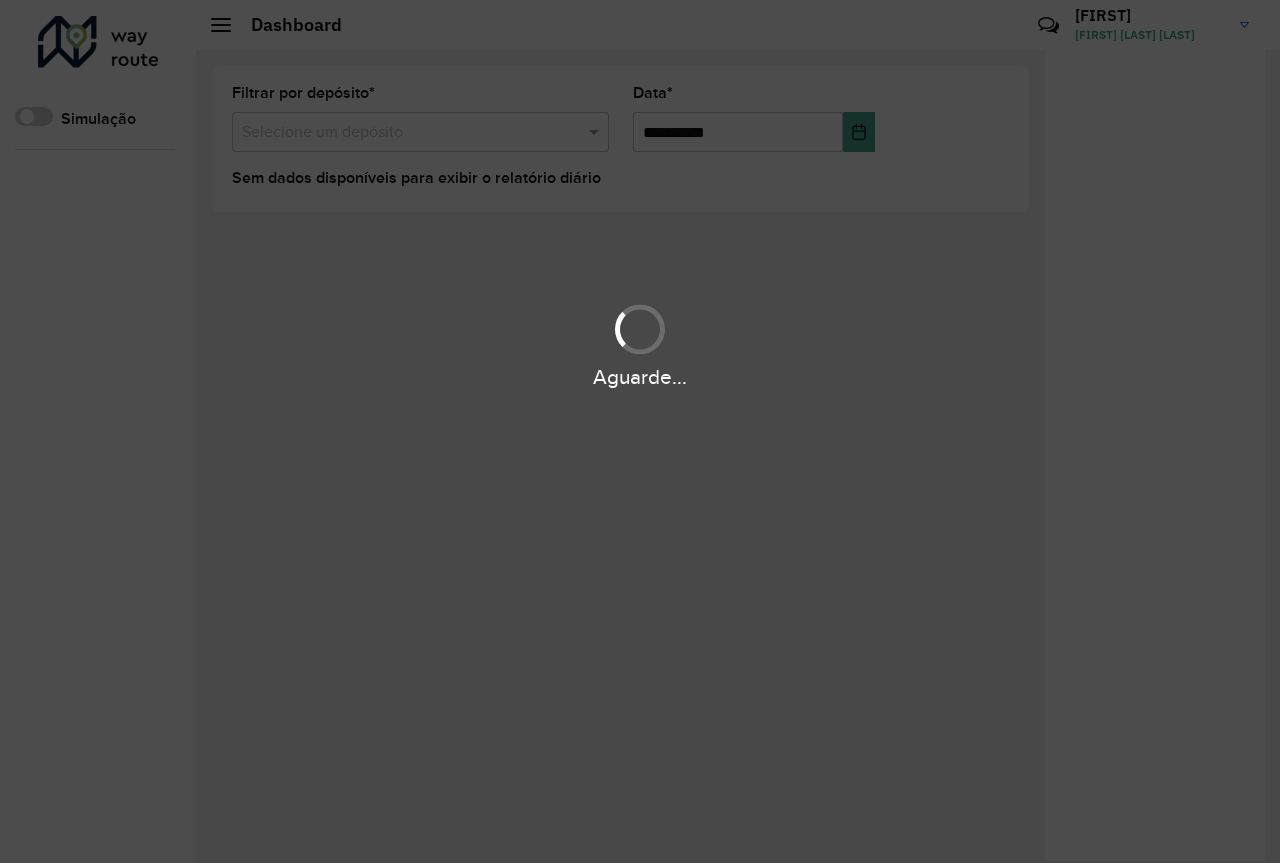 scroll, scrollTop: 0, scrollLeft: 0, axis: both 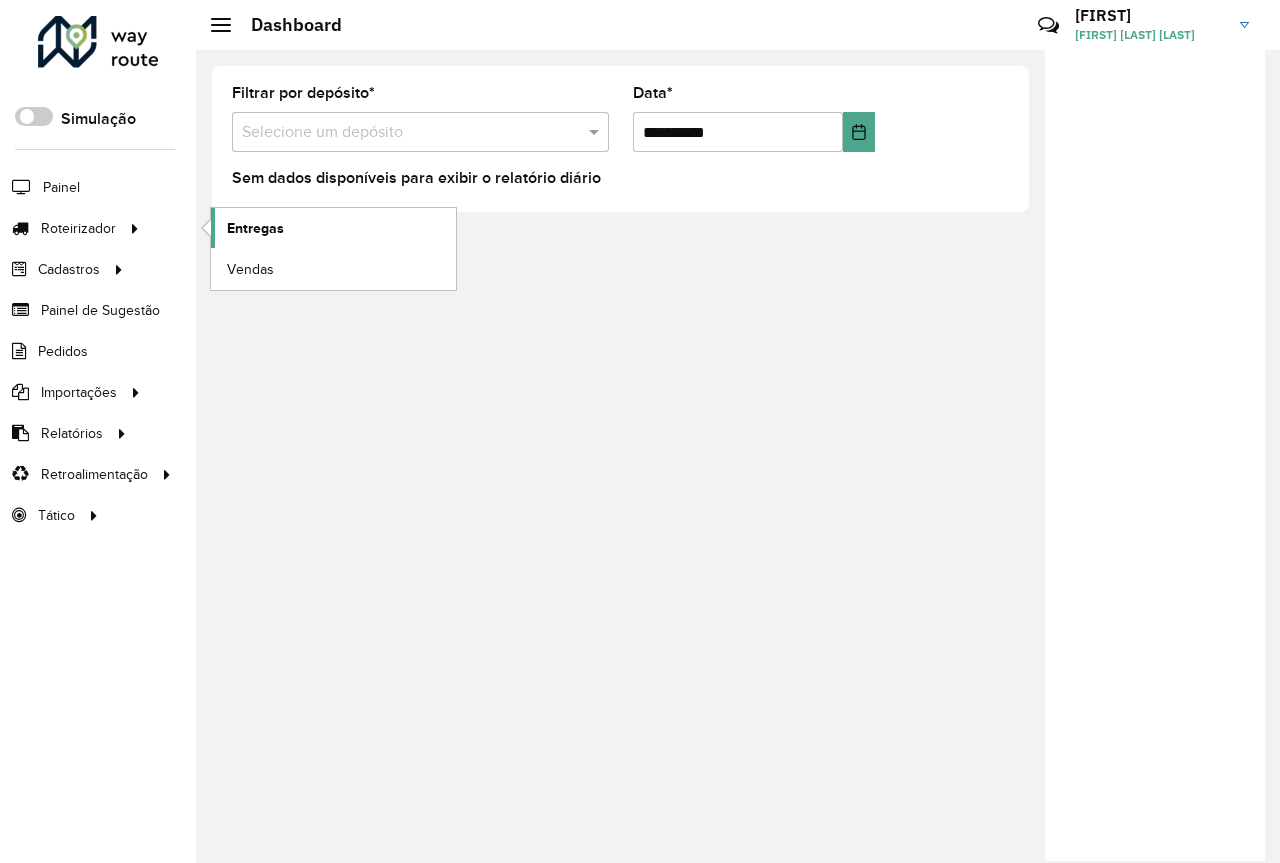 click on "Entregas" 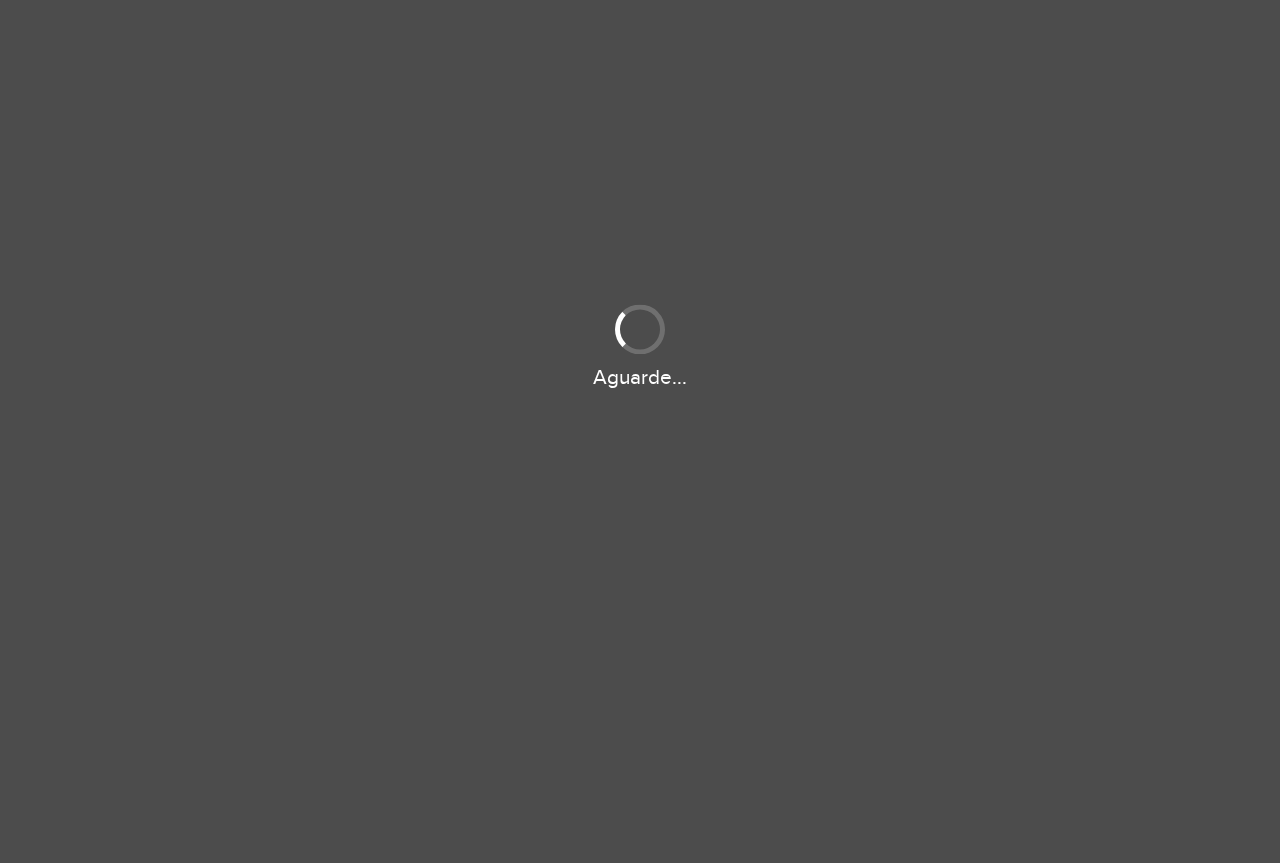 scroll, scrollTop: 0, scrollLeft: 0, axis: both 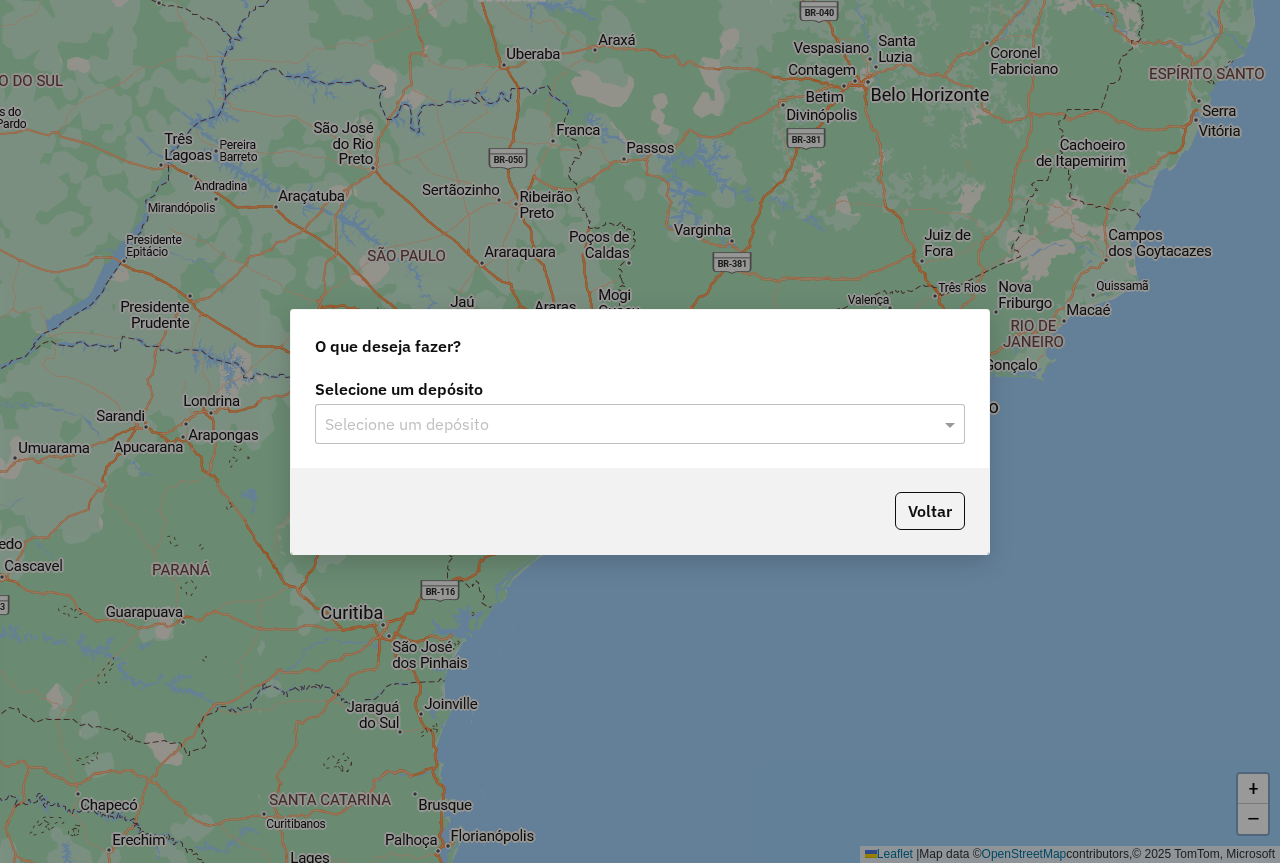 drag, startPoint x: 451, startPoint y: 430, endPoint x: 463, endPoint y: 448, distance: 21.633308 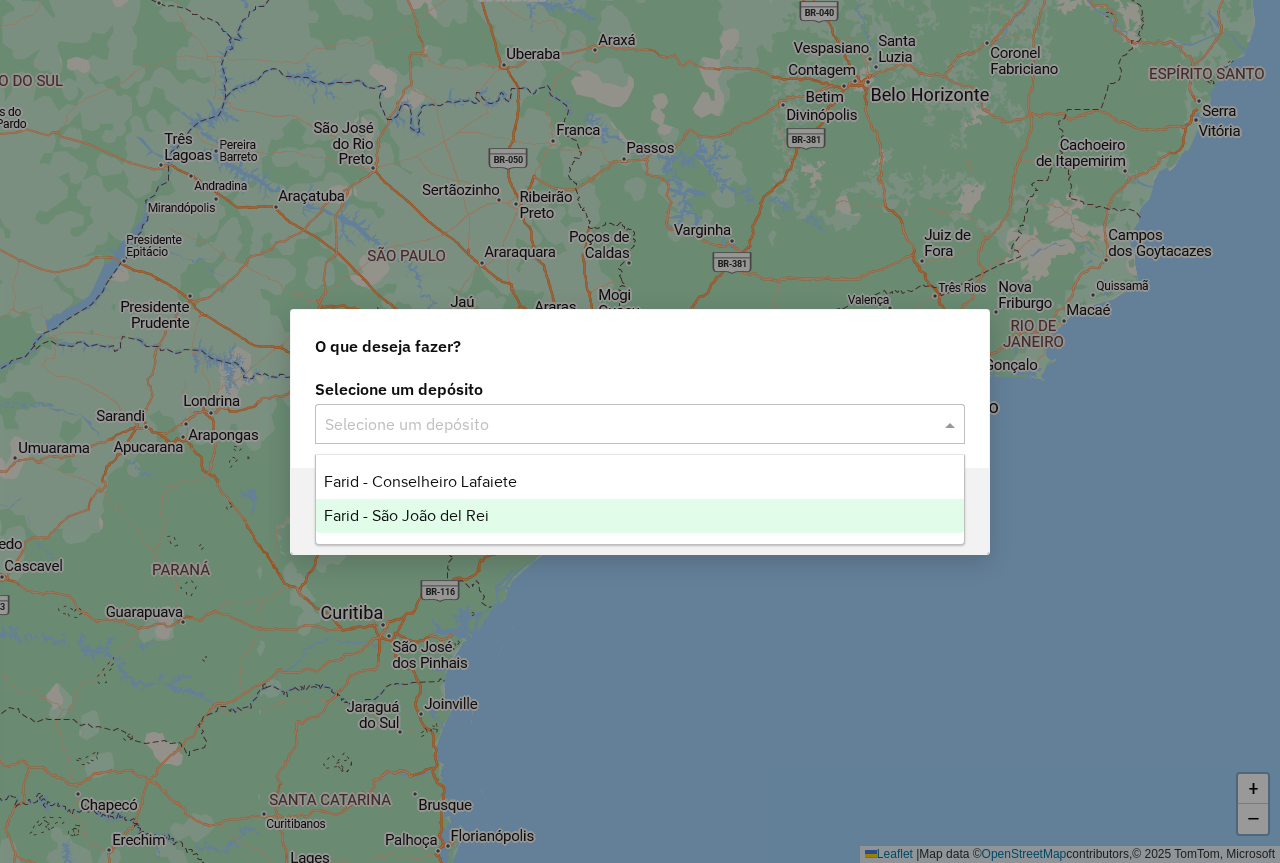 click on "Farid - São João del Rei" at bounding box center (640, 516) 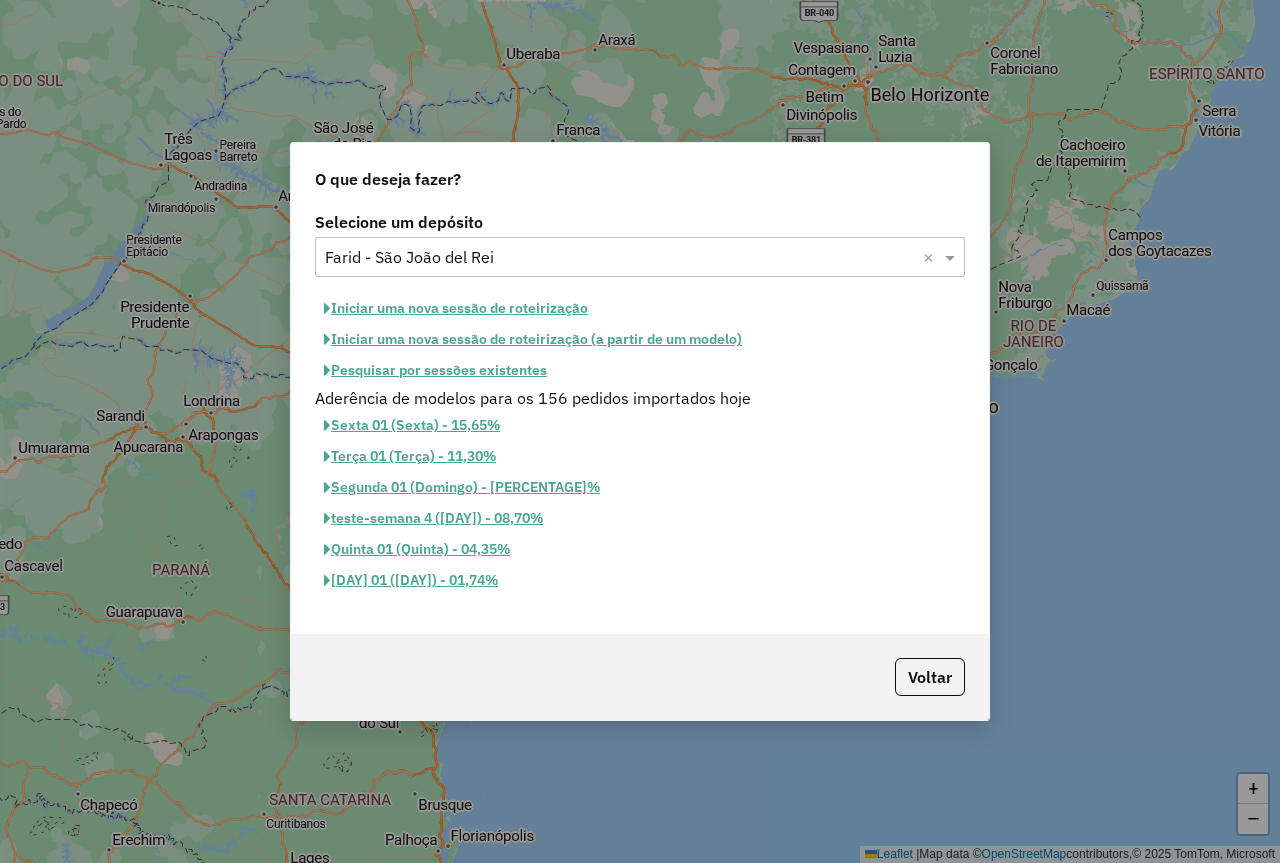 click on "Iniciar uma nova sessão de roteirização" 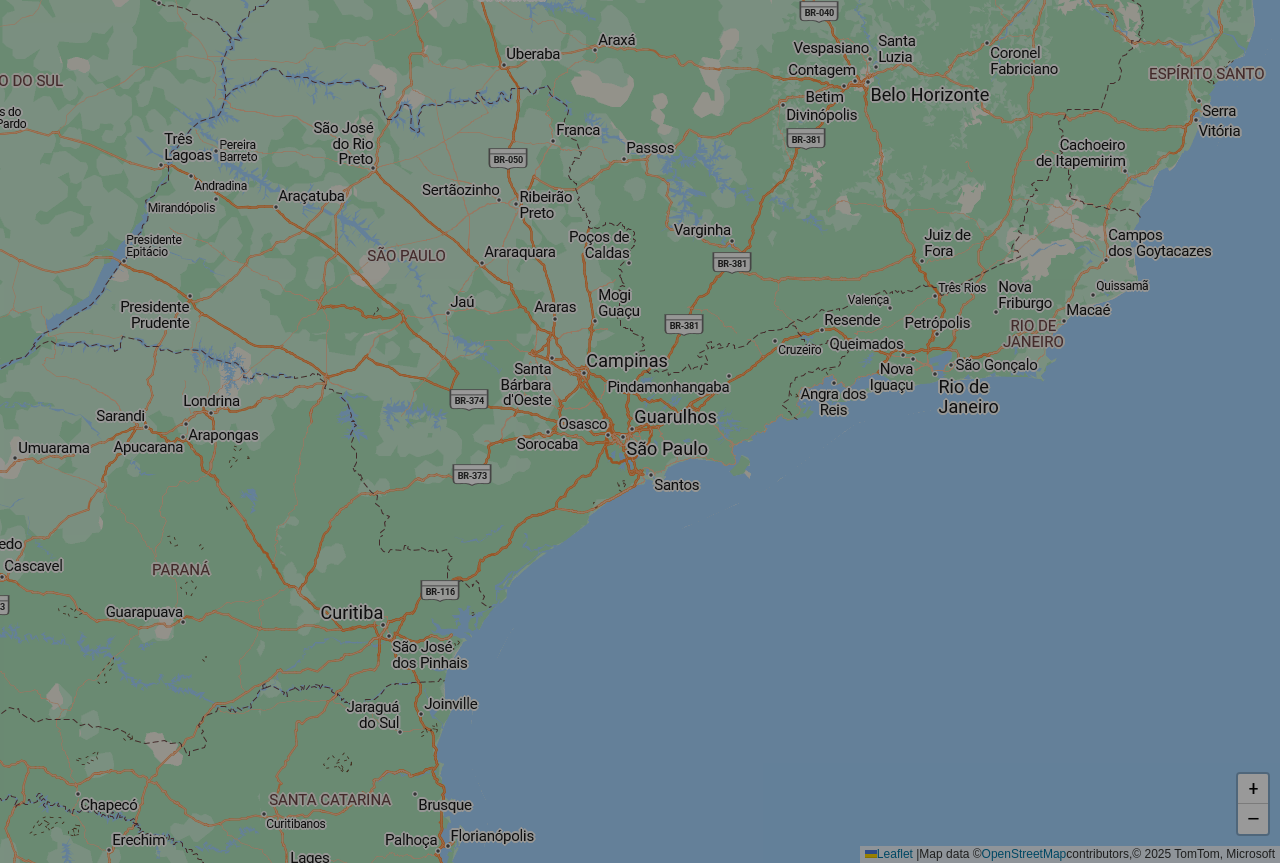 select on "*" 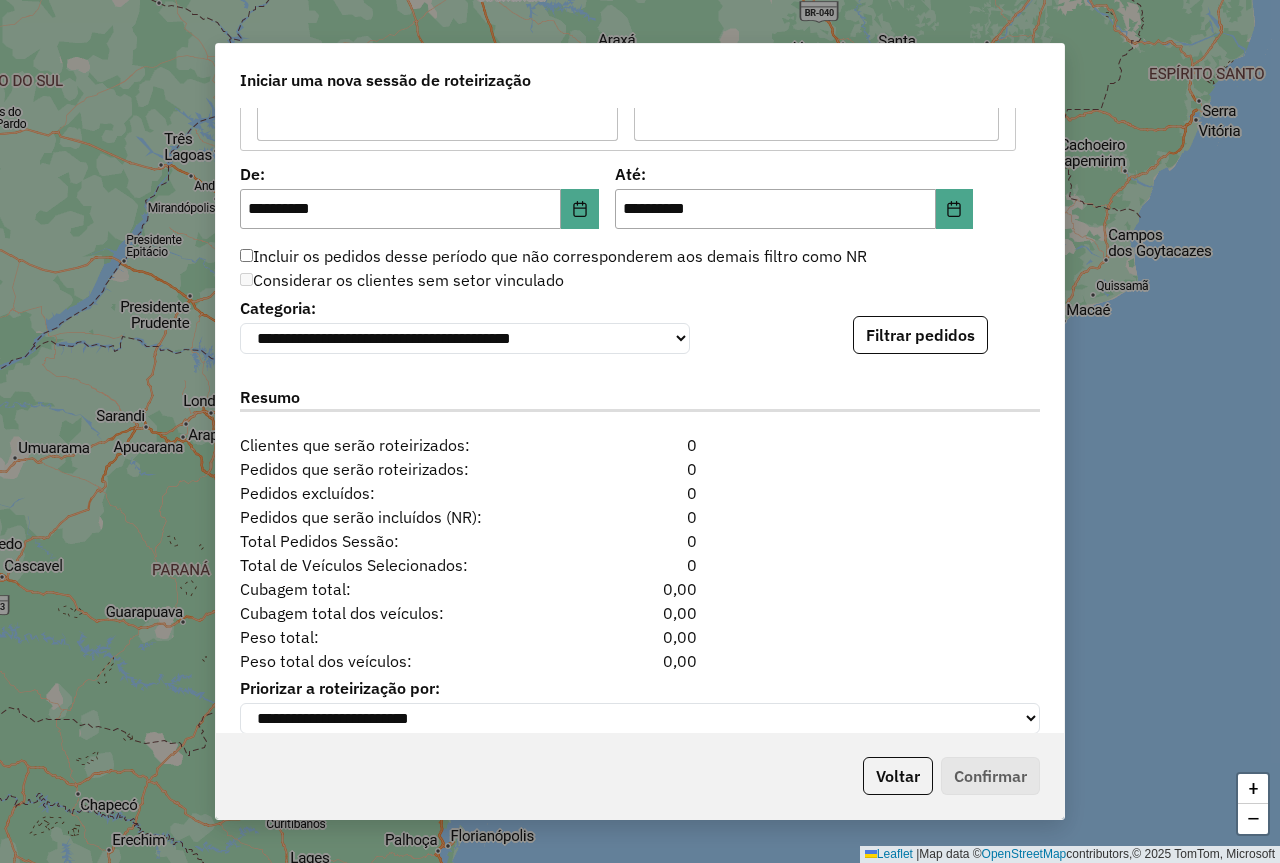 scroll, scrollTop: 1911, scrollLeft: 0, axis: vertical 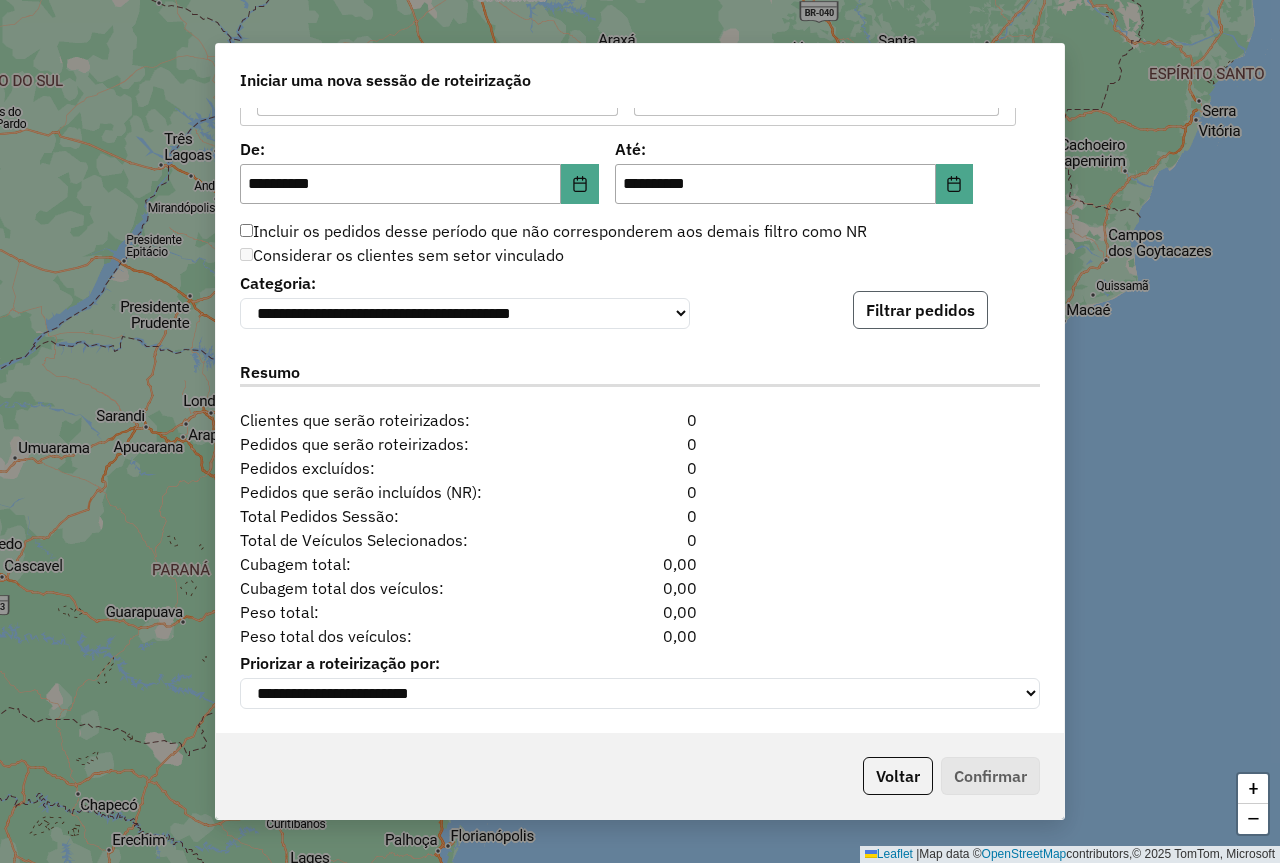 click on "Filtrar pedidos" 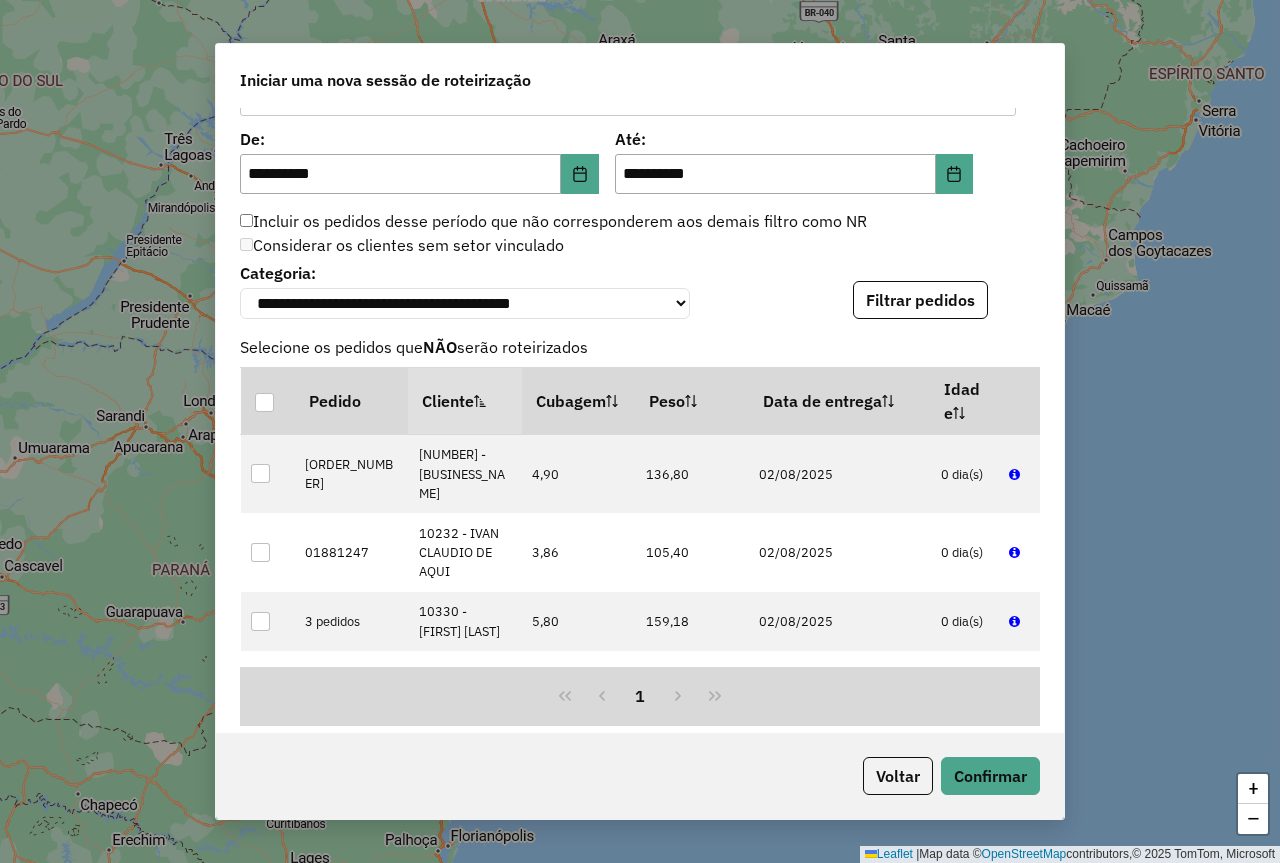 scroll, scrollTop: 2324, scrollLeft: 0, axis: vertical 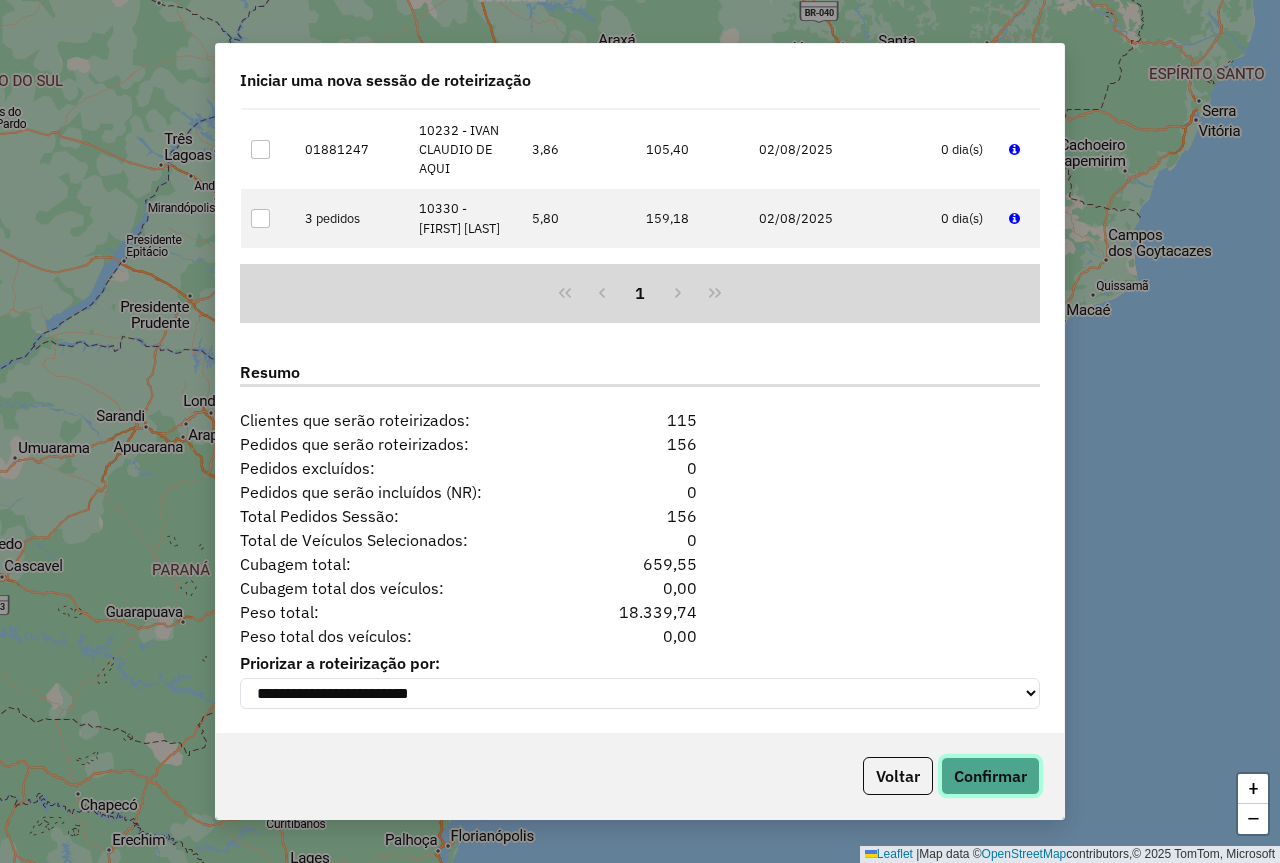 click on "Confirmar" 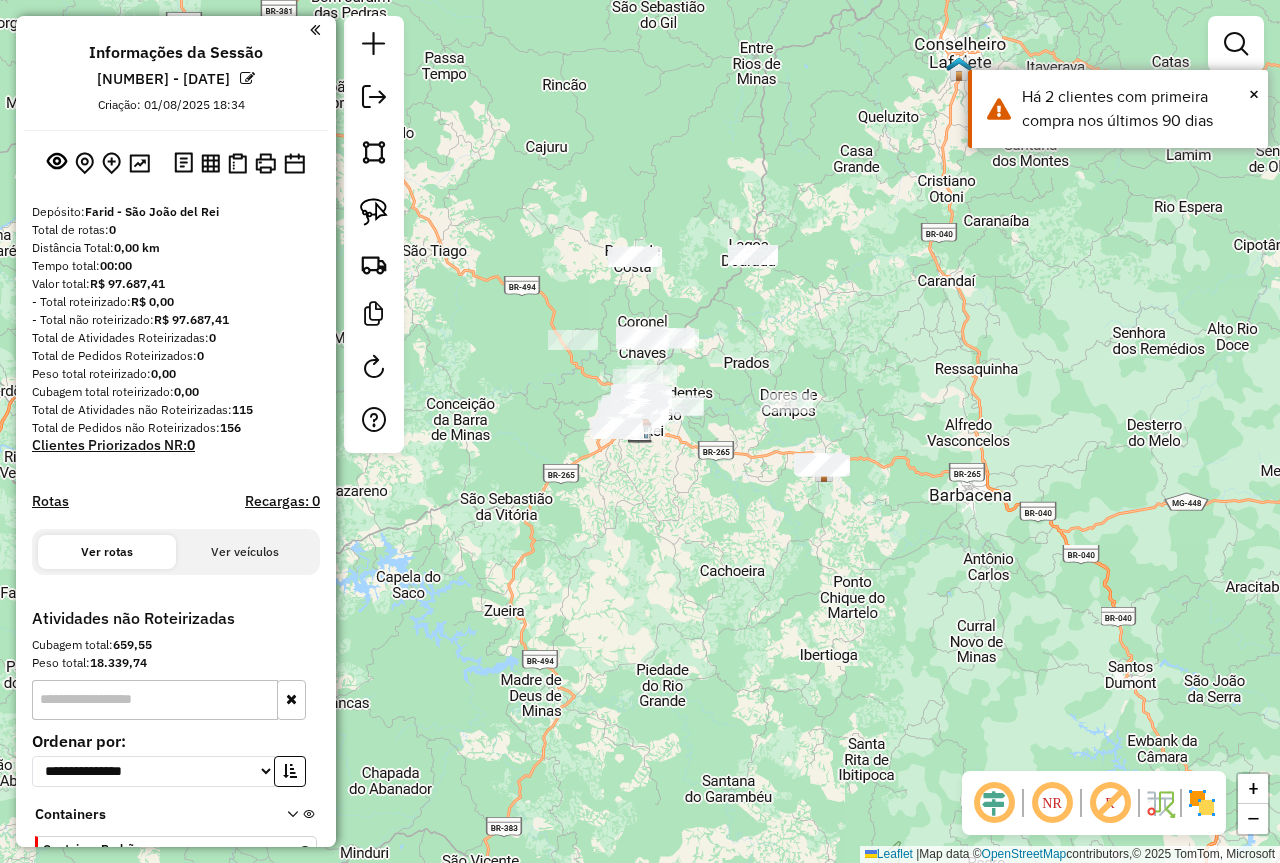click 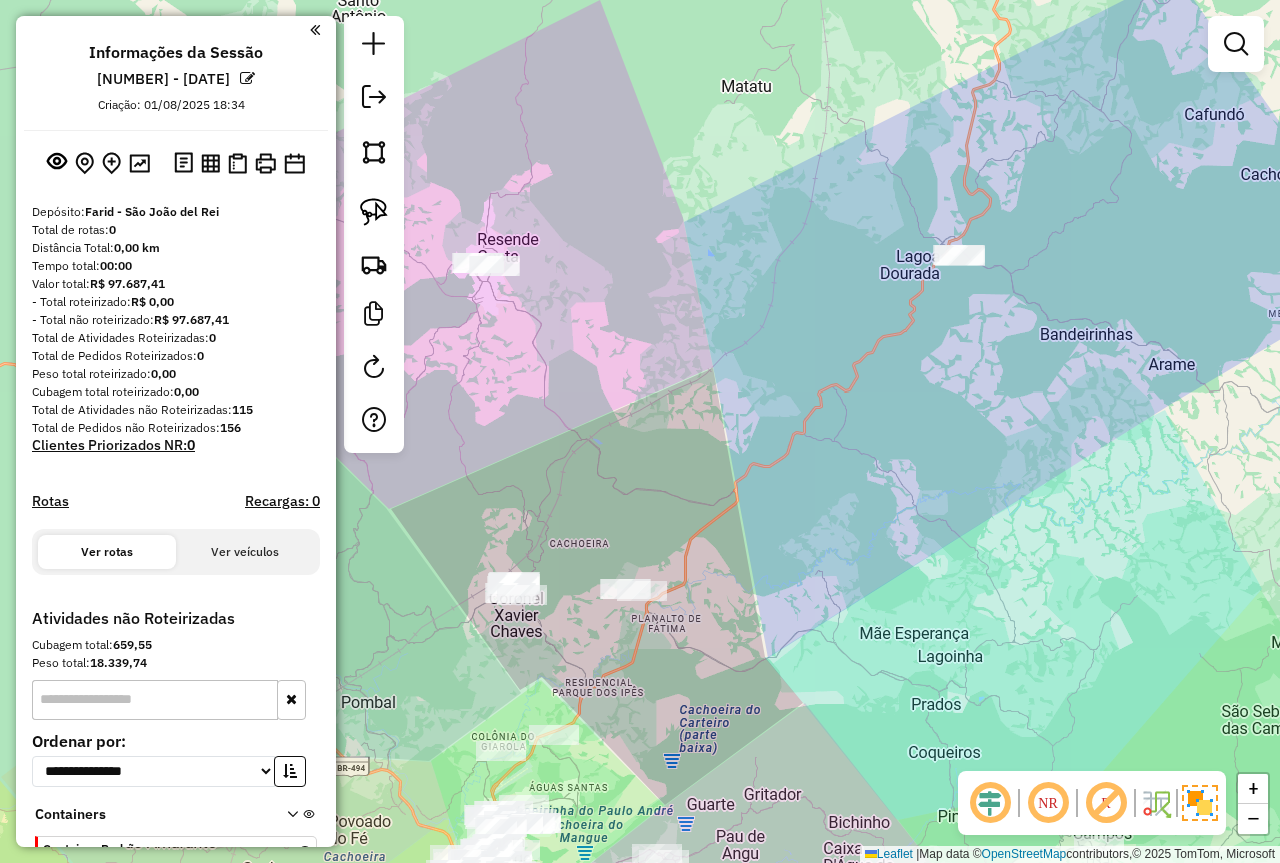drag, startPoint x: 489, startPoint y: 151, endPoint x: 507, endPoint y: 159, distance: 19.697716 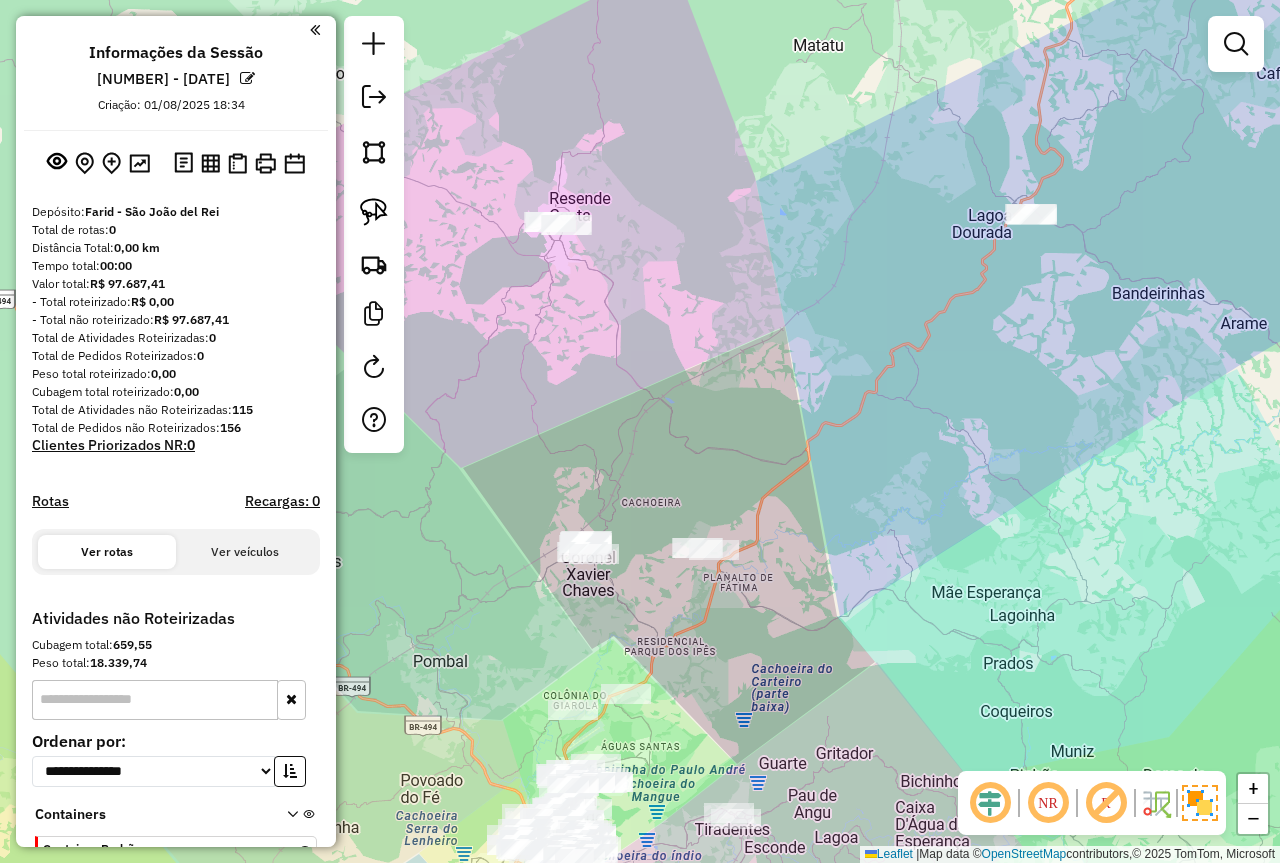click 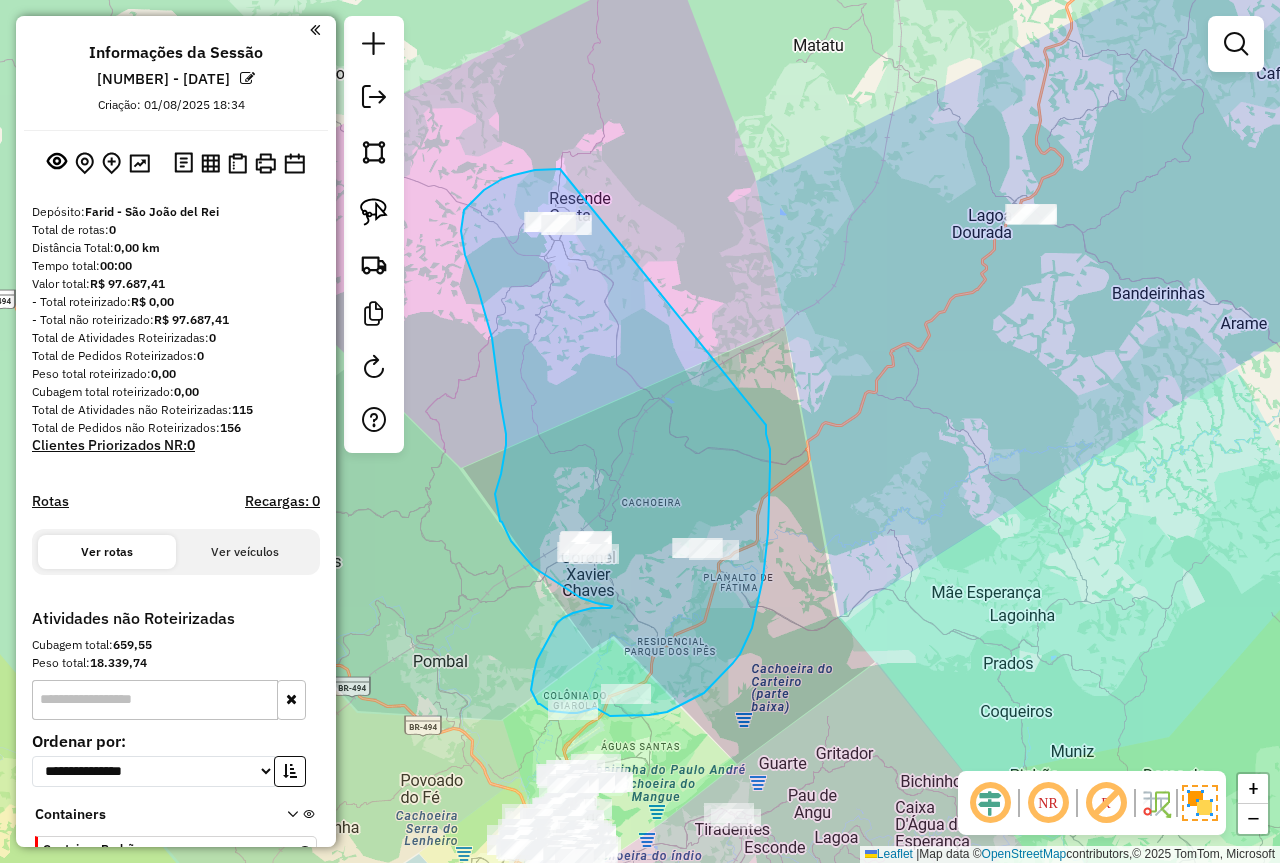 drag, startPoint x: 560, startPoint y: 169, endPoint x: 764, endPoint y: 432, distance: 332.8438 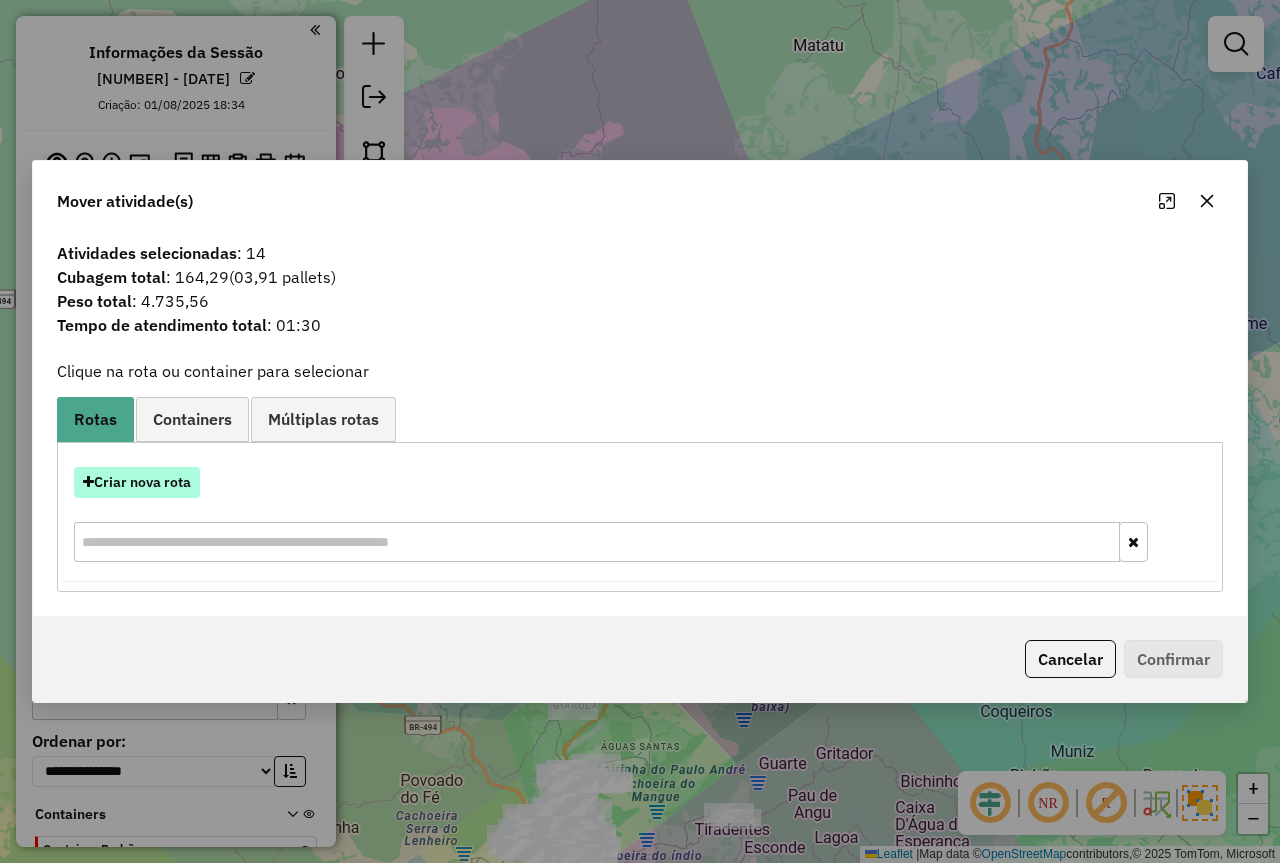 click on "Criar nova rota" at bounding box center [137, 482] 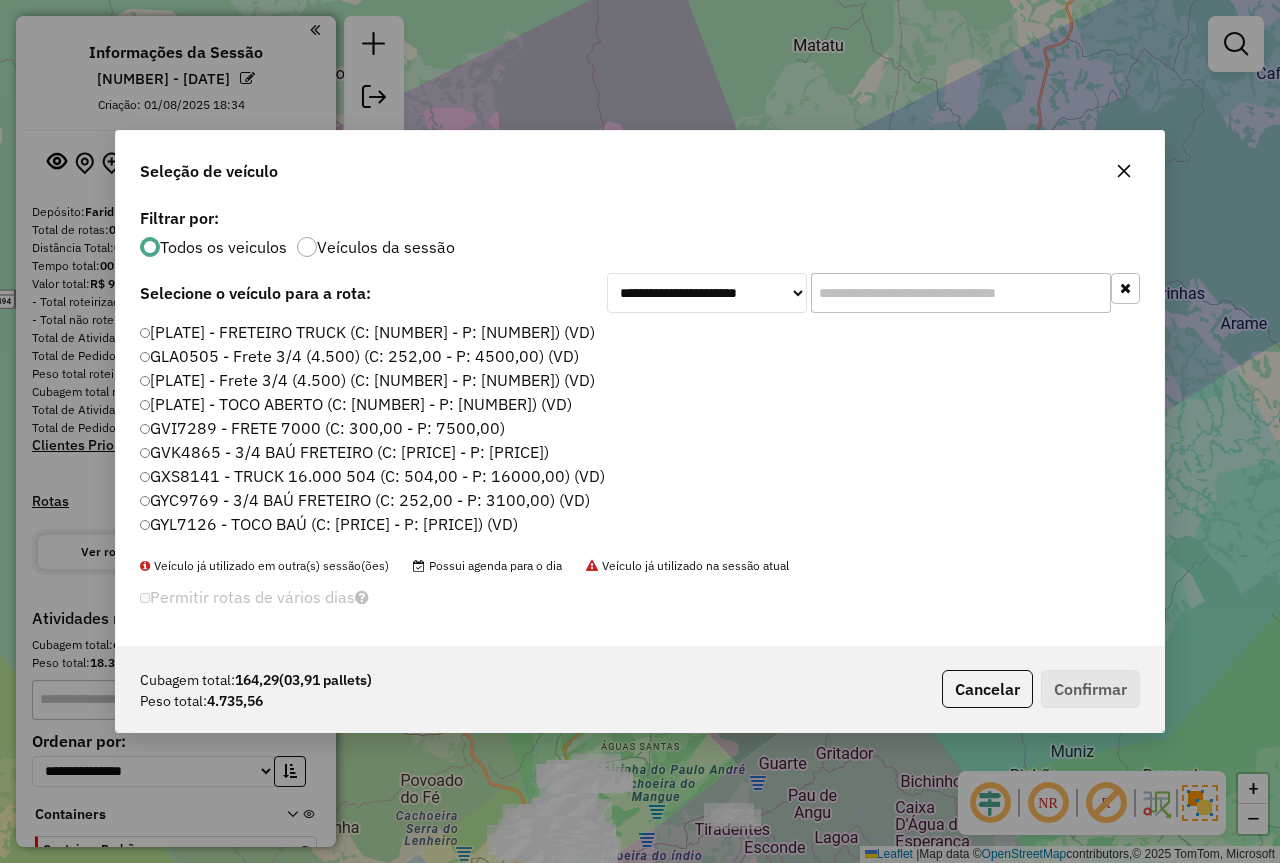 scroll, scrollTop: 11, scrollLeft: 6, axis: both 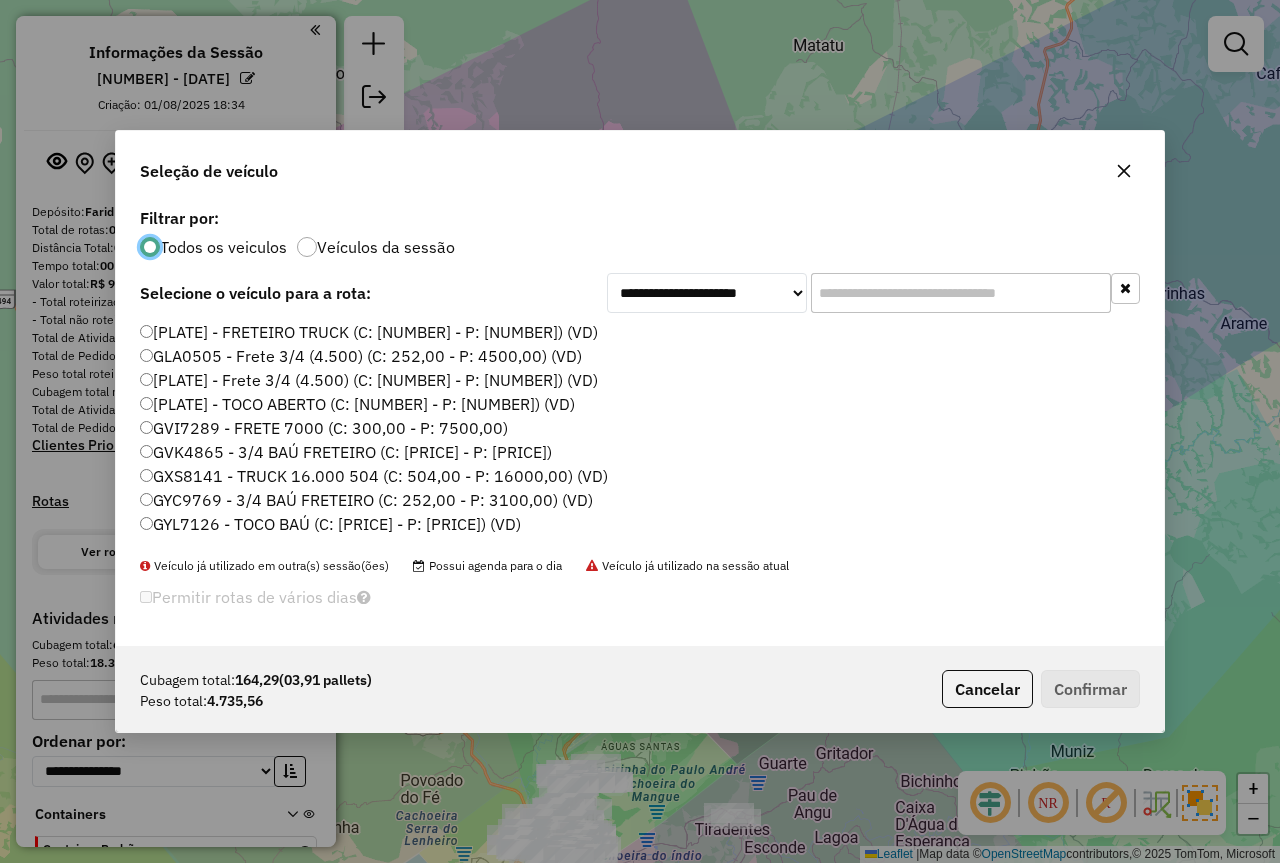 click 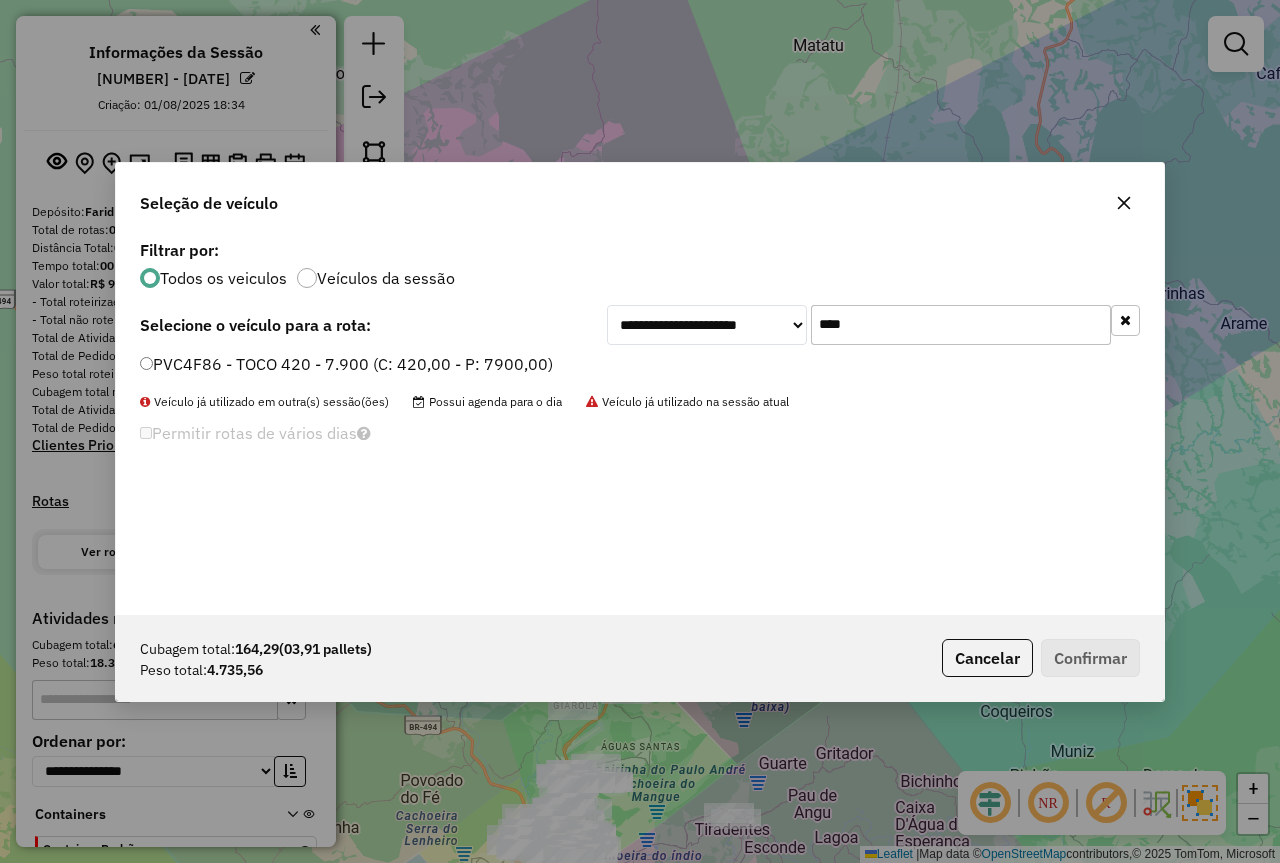 type on "****" 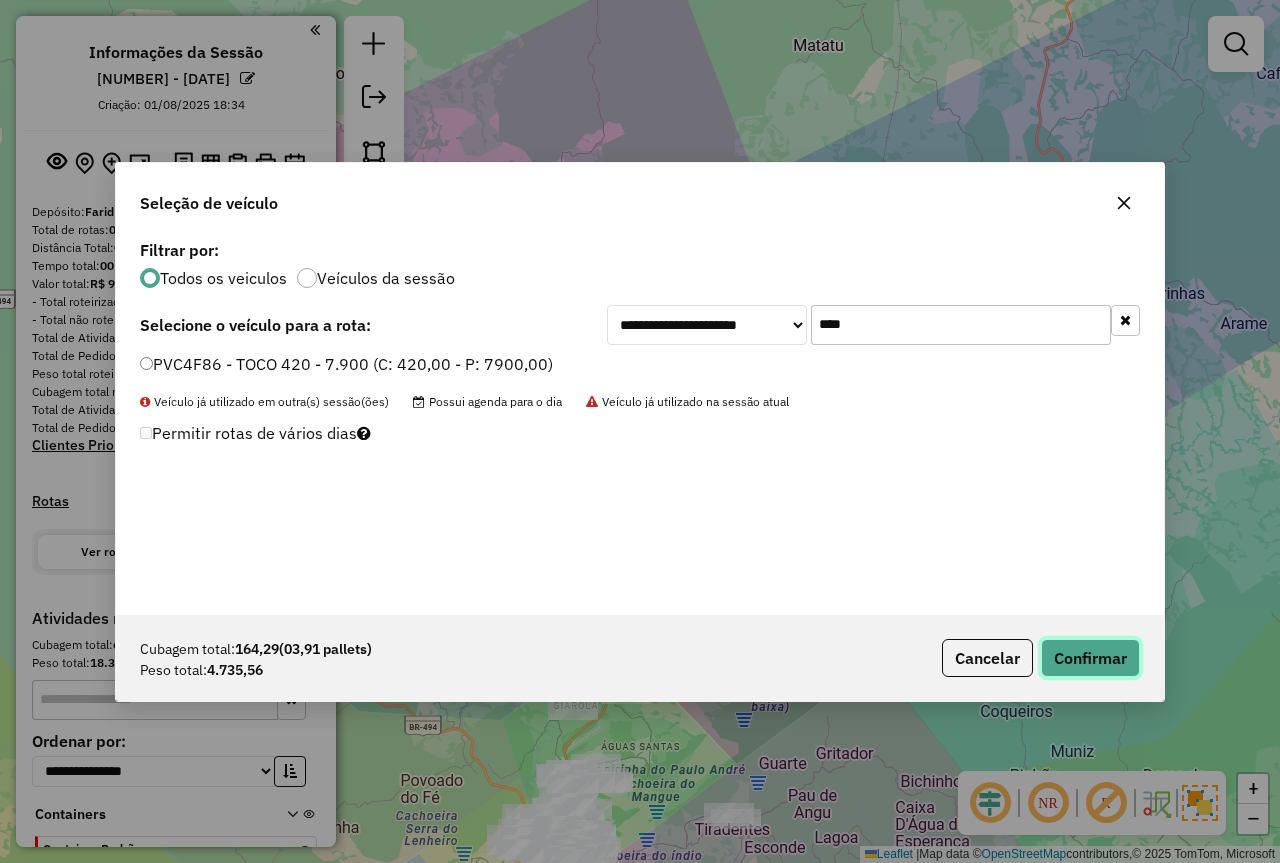 click on "Confirmar" 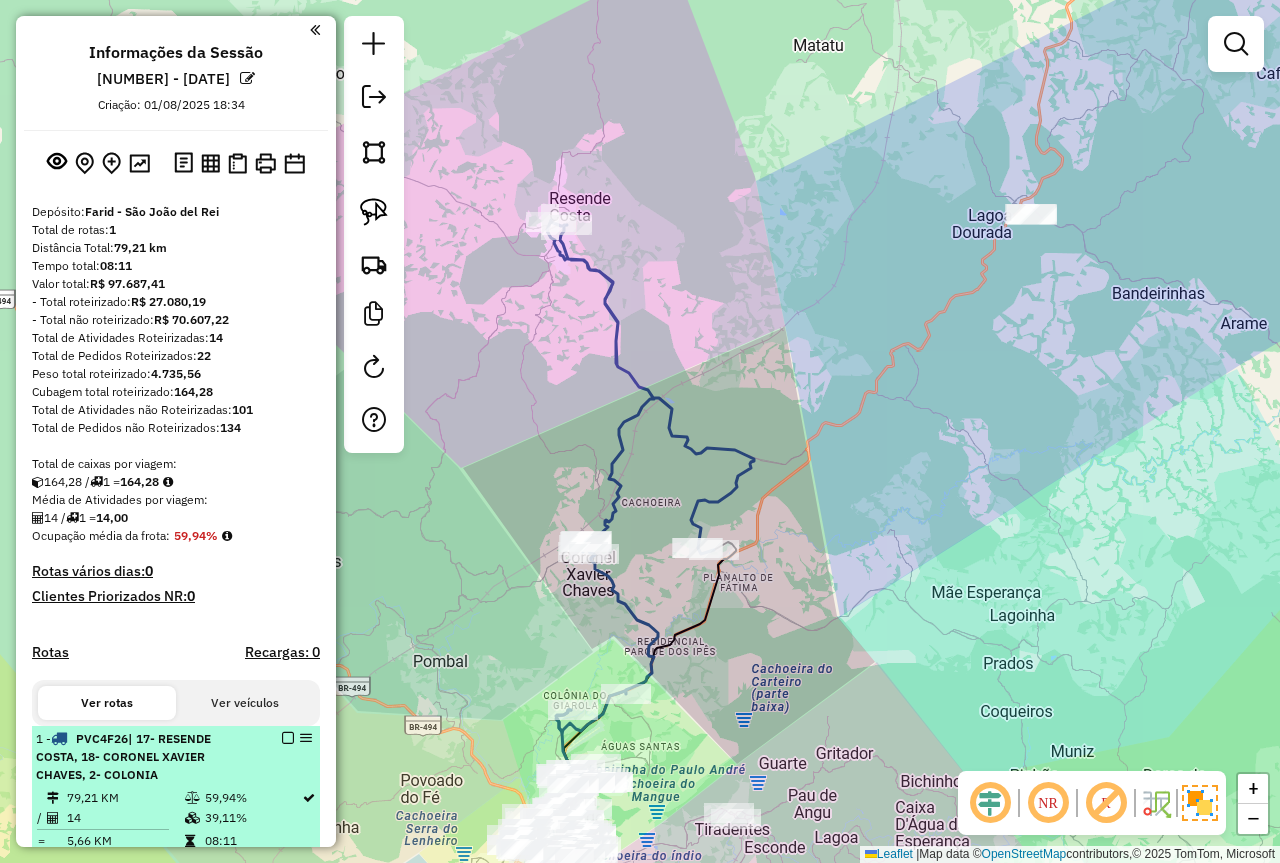 click at bounding box center [288, 738] 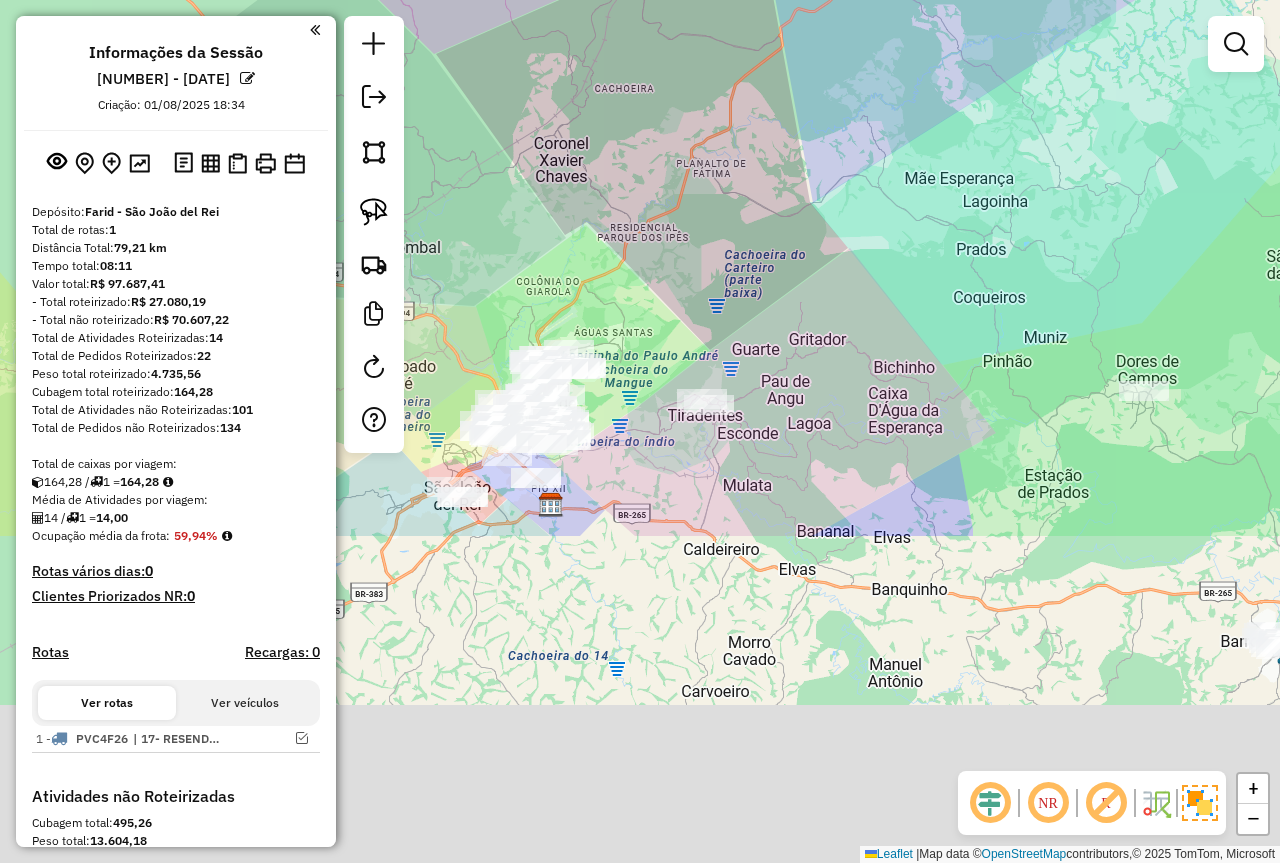 drag, startPoint x: 792, startPoint y: 663, endPoint x: 766, endPoint y: 263, distance: 400.84412 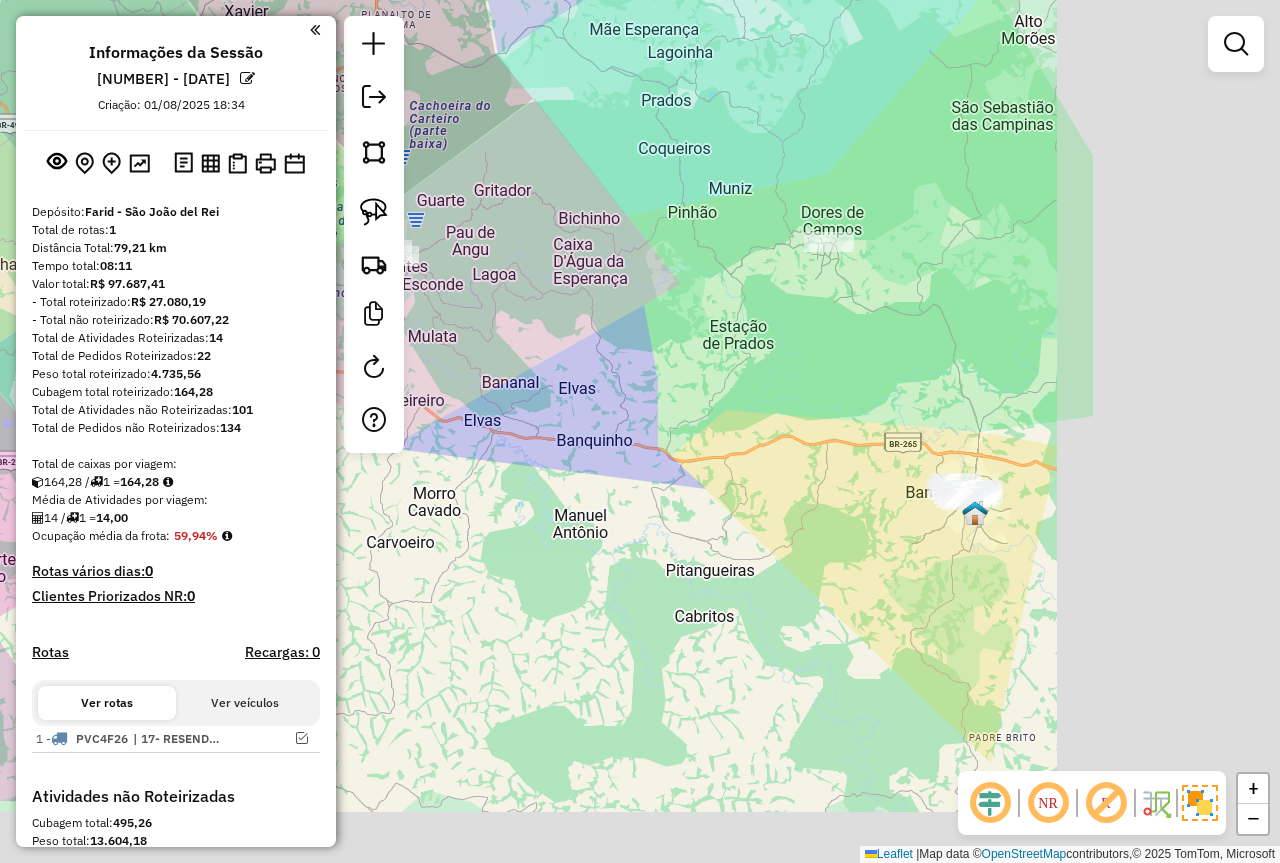drag, startPoint x: 1008, startPoint y: 422, endPoint x: 663, endPoint y: 262, distance: 380.29593 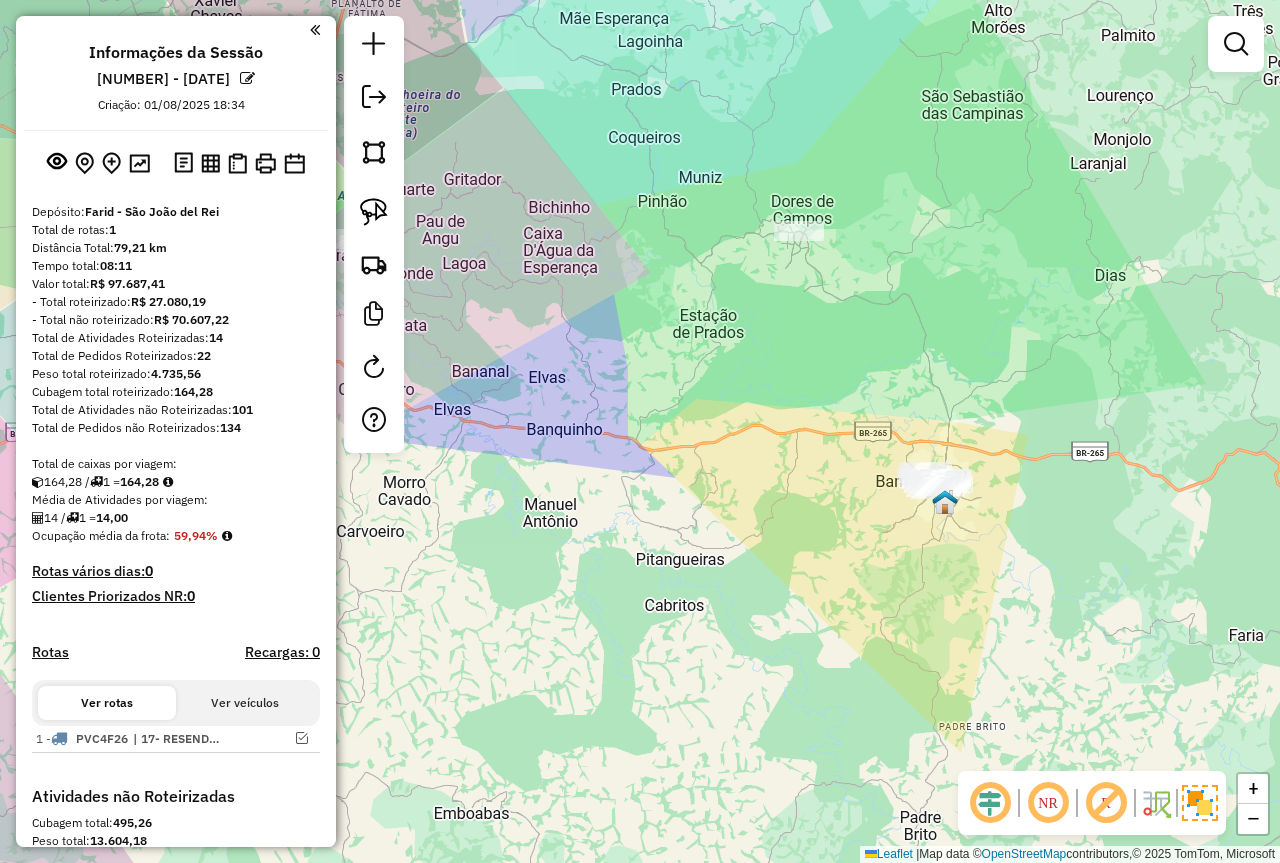 drag, startPoint x: 376, startPoint y: 224, endPoint x: 494, endPoint y: 273, distance: 127.769325 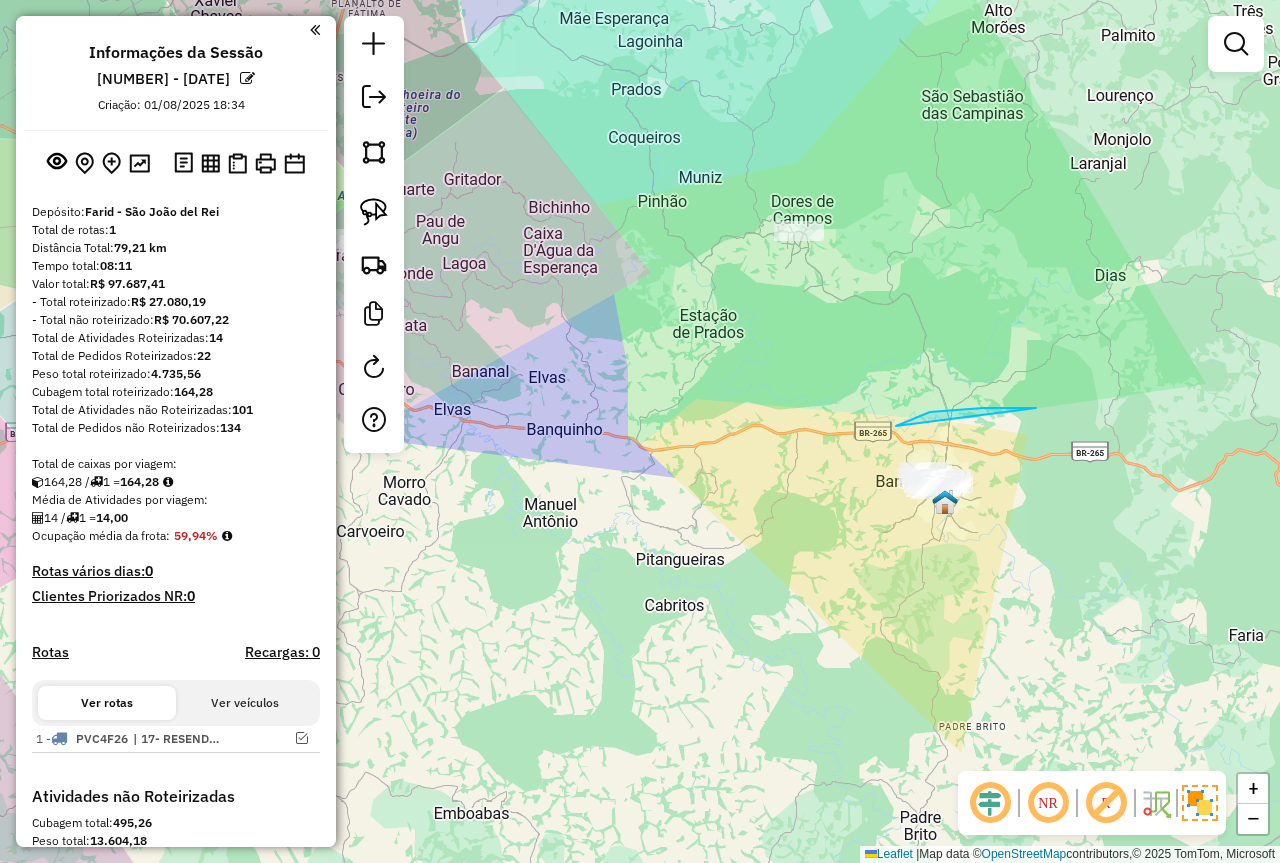 drag, startPoint x: 896, startPoint y: 426, endPoint x: 1051, endPoint y: 554, distance: 201.0199 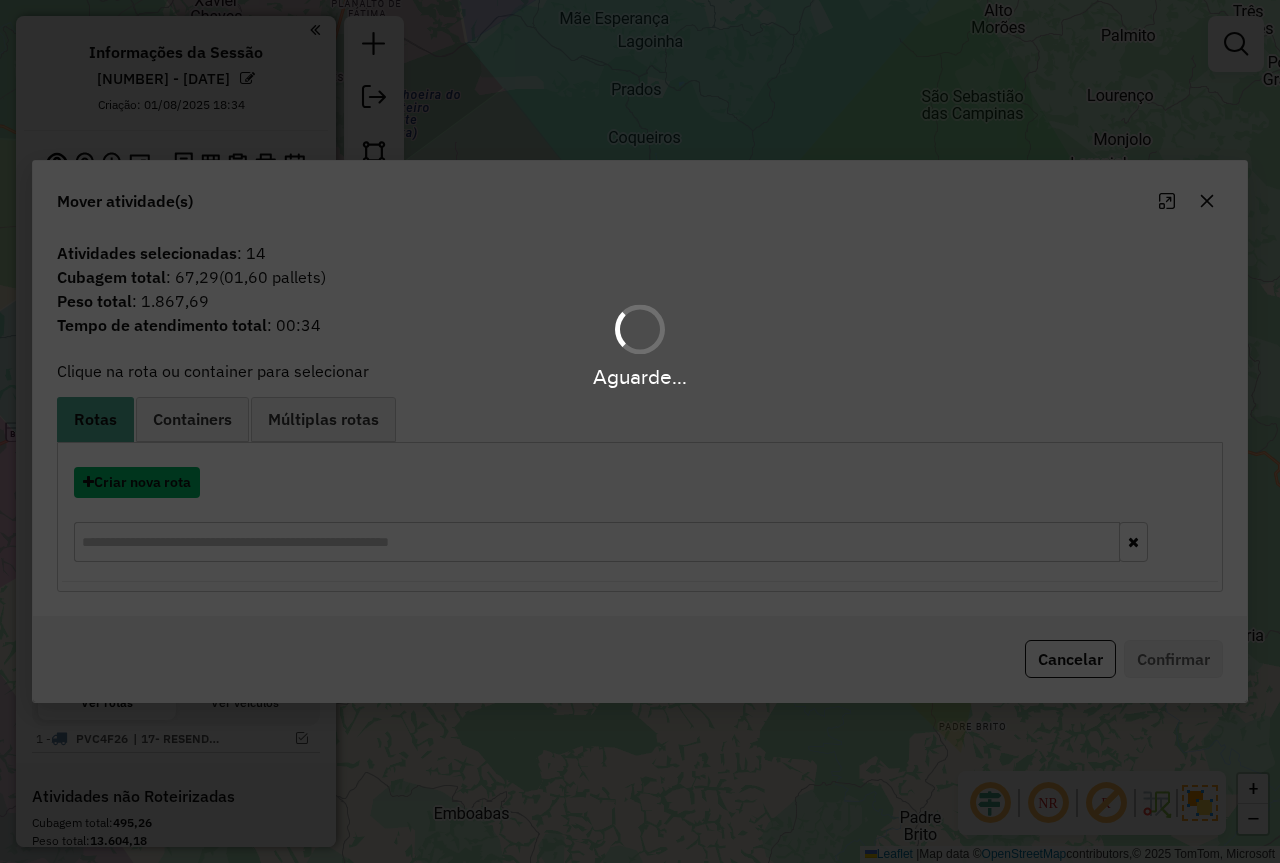 click on "Criar nova rota" at bounding box center [137, 482] 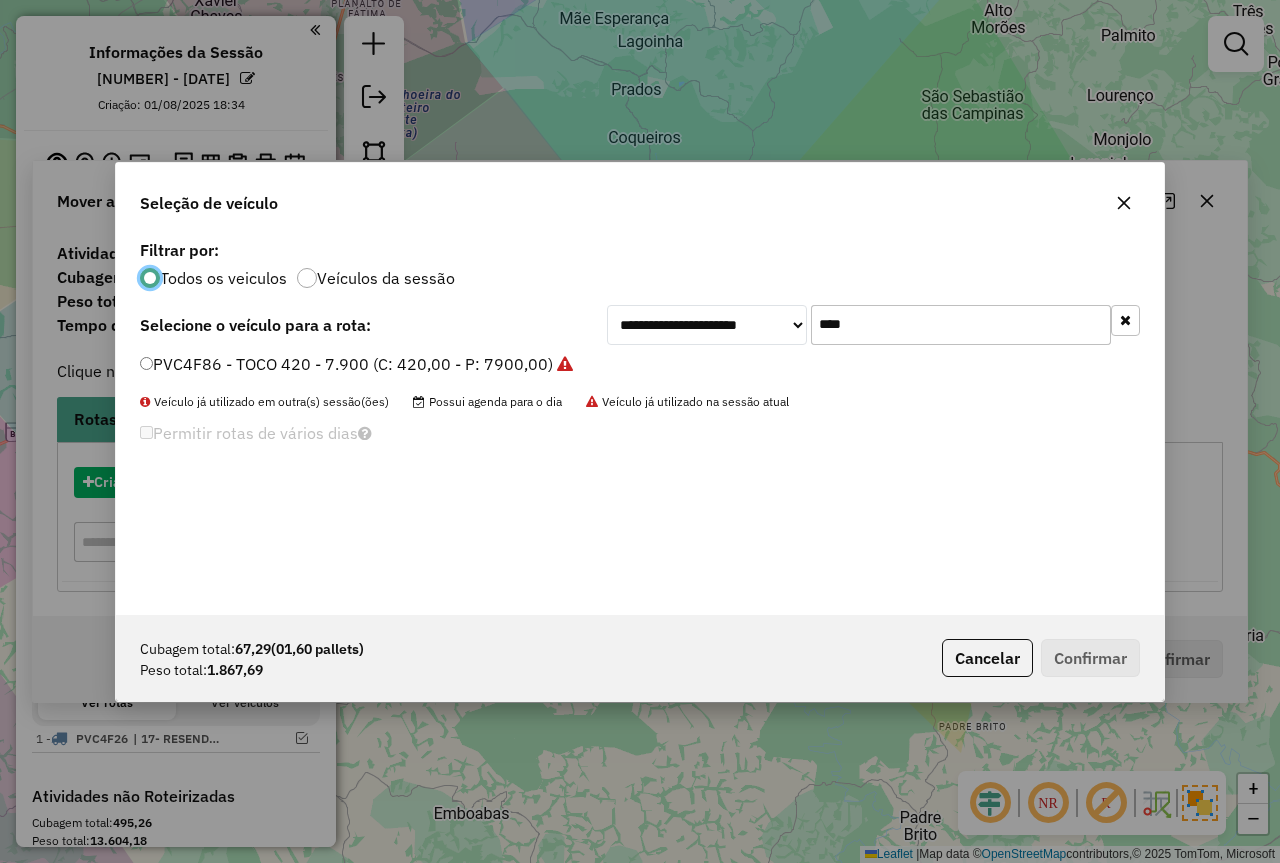 scroll, scrollTop: 11, scrollLeft: 6, axis: both 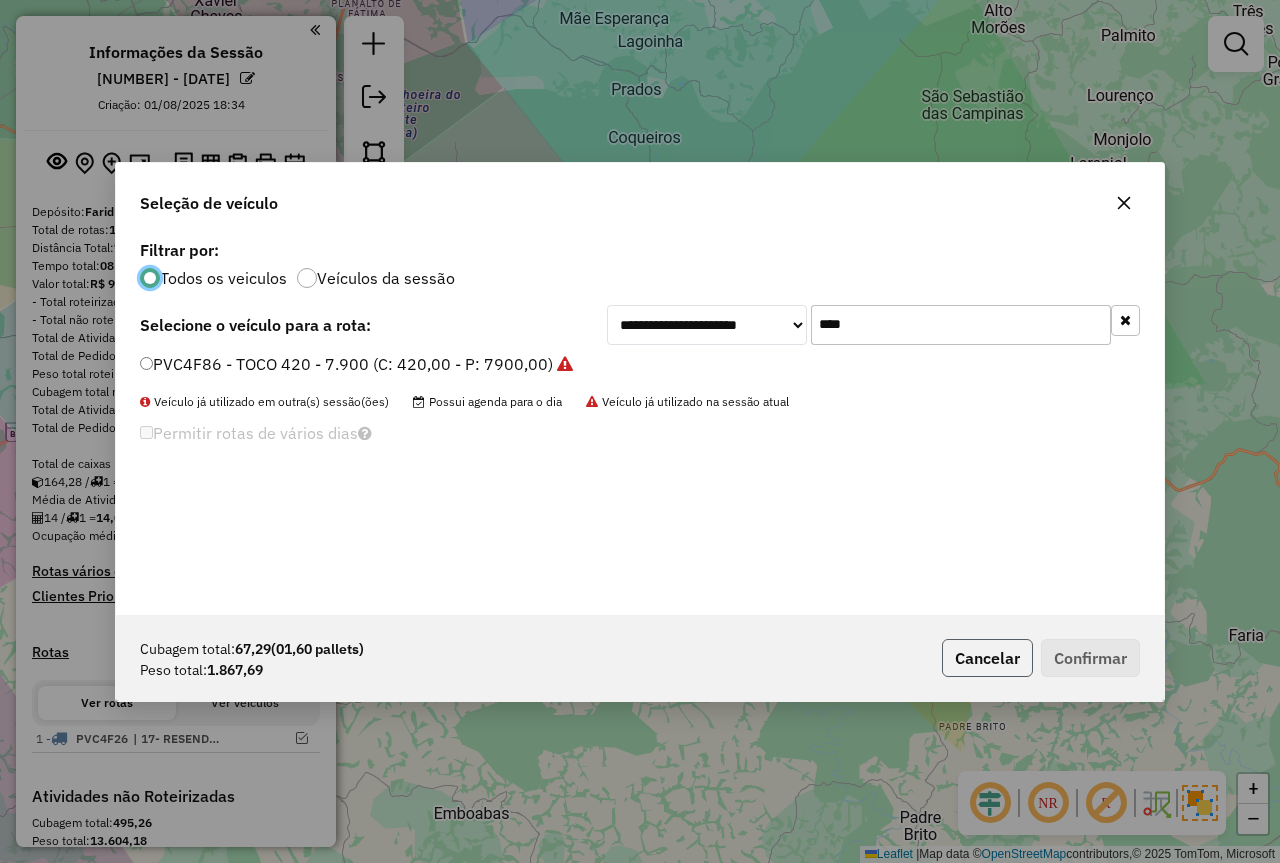 click on "Cancelar" 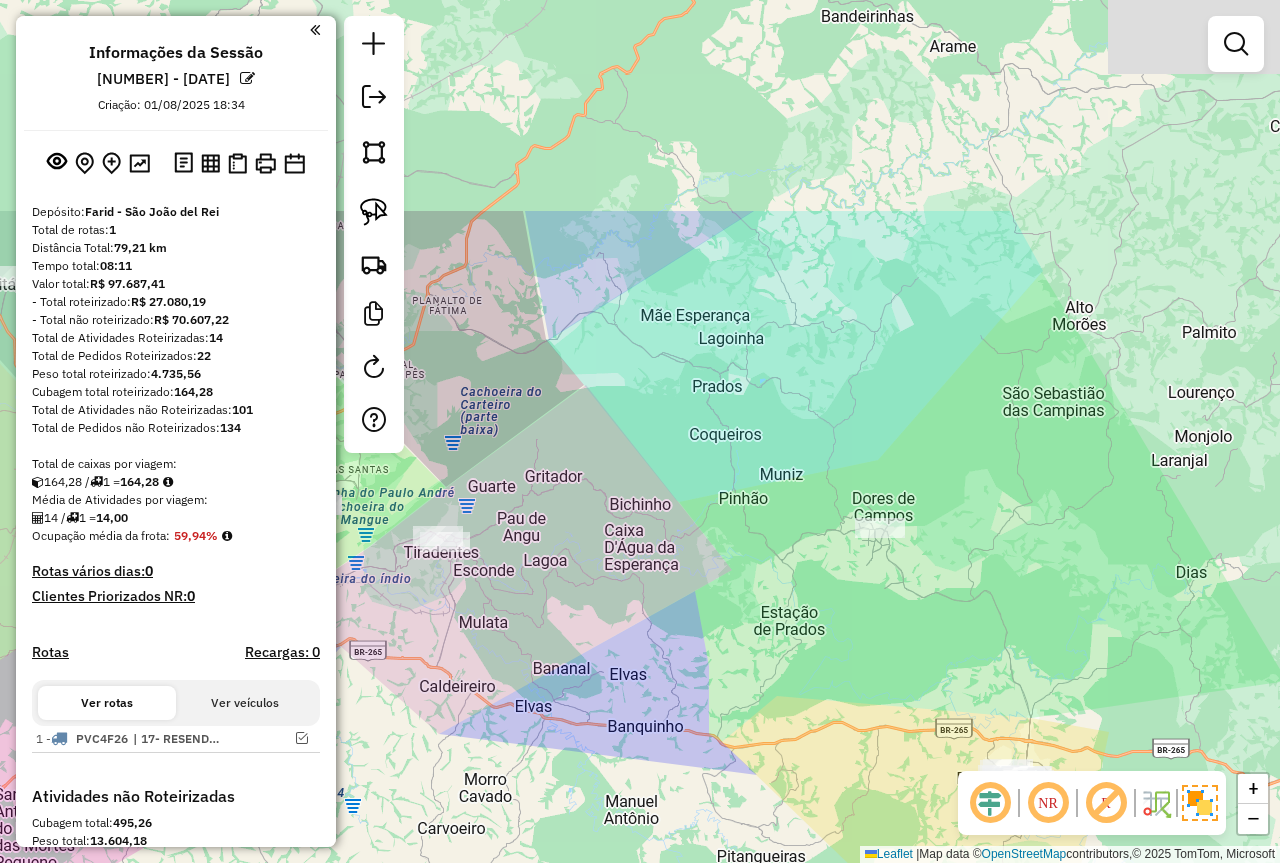 drag, startPoint x: 791, startPoint y: 445, endPoint x: 881, endPoint y: 777, distance: 343.98254 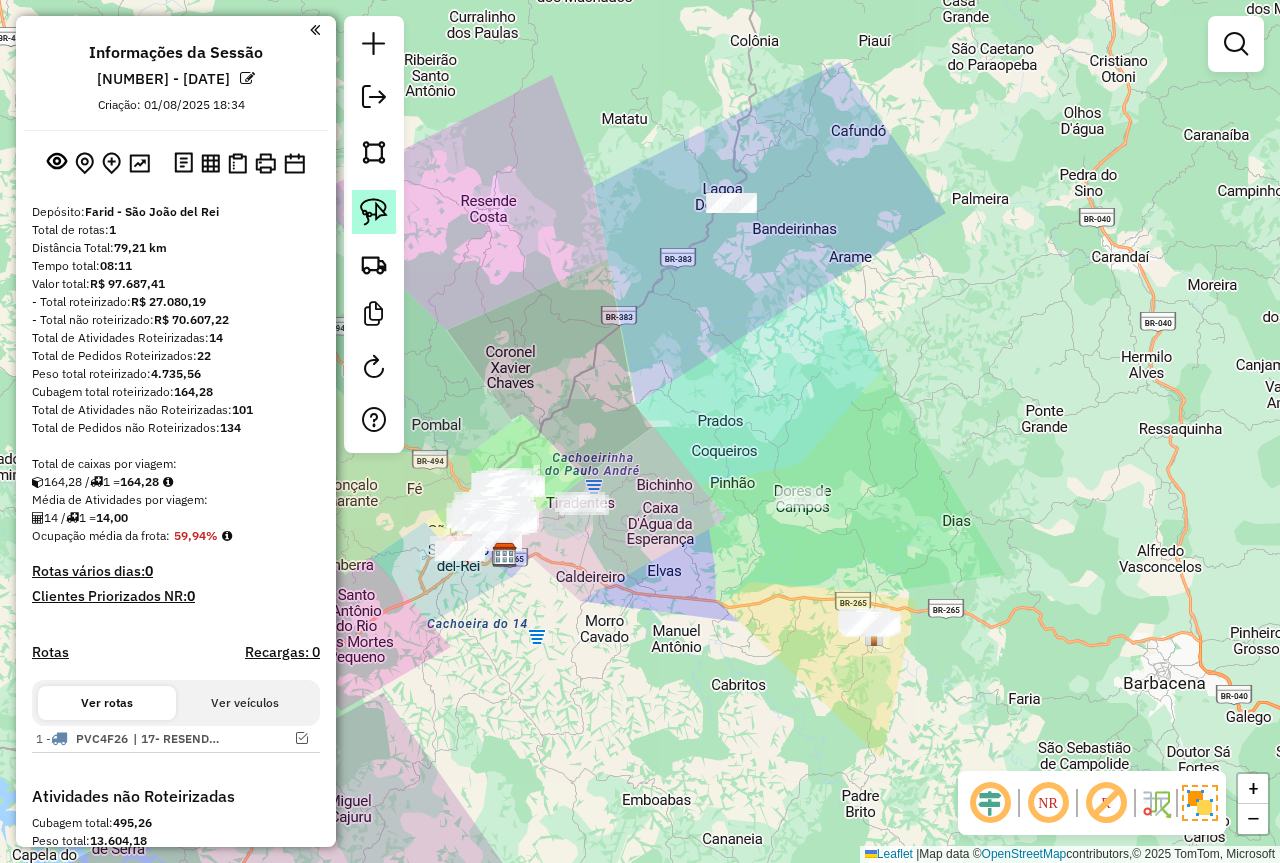 click 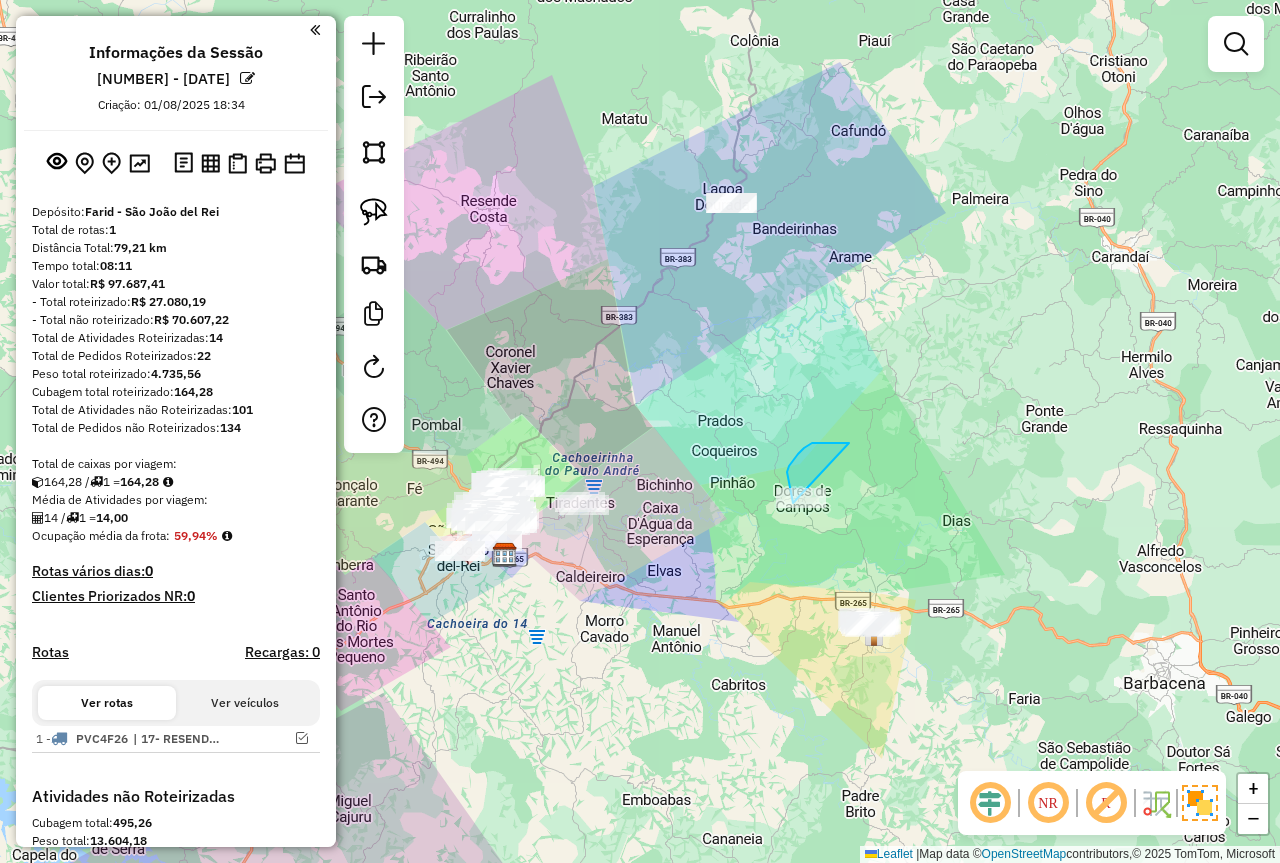 drag, startPoint x: 849, startPoint y: 443, endPoint x: 816, endPoint y: 523, distance: 86.53901 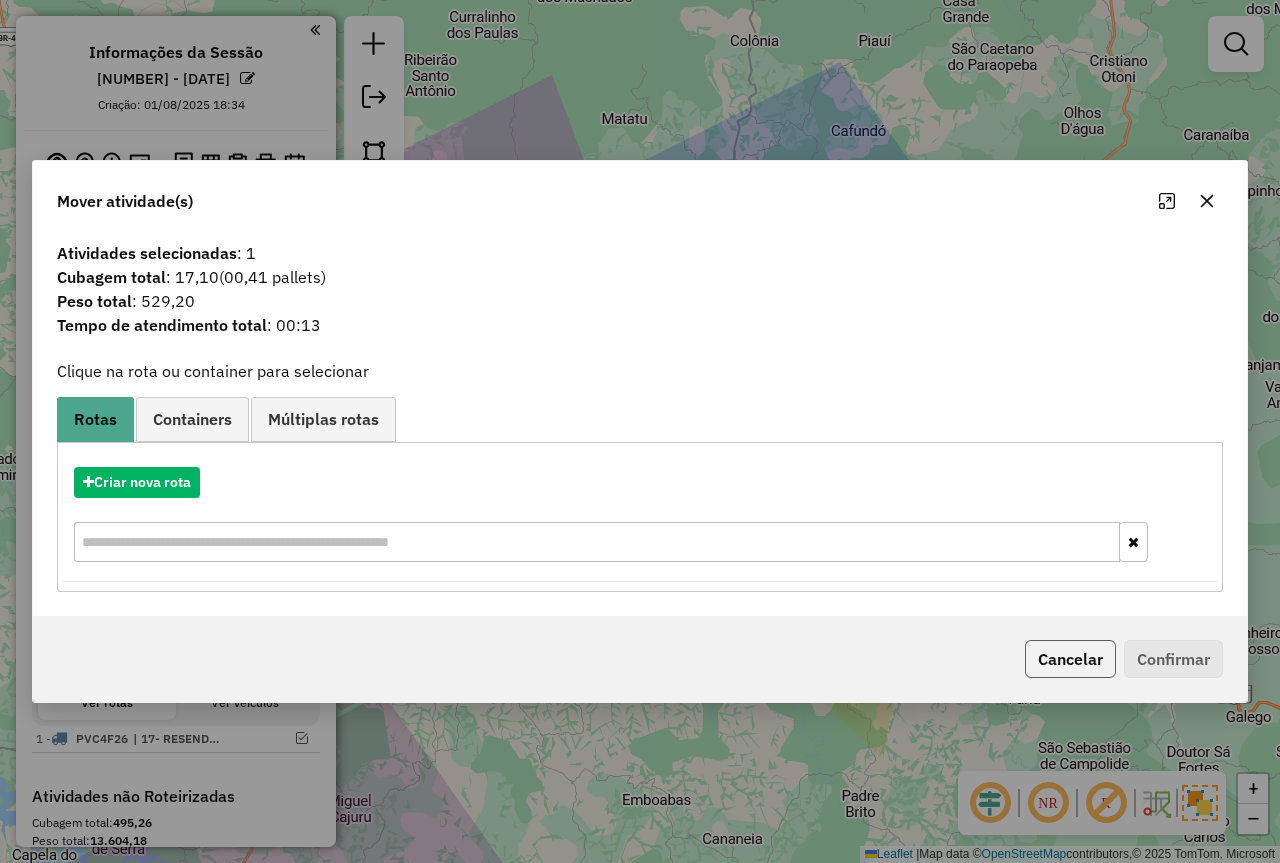 click on "Cancelar" 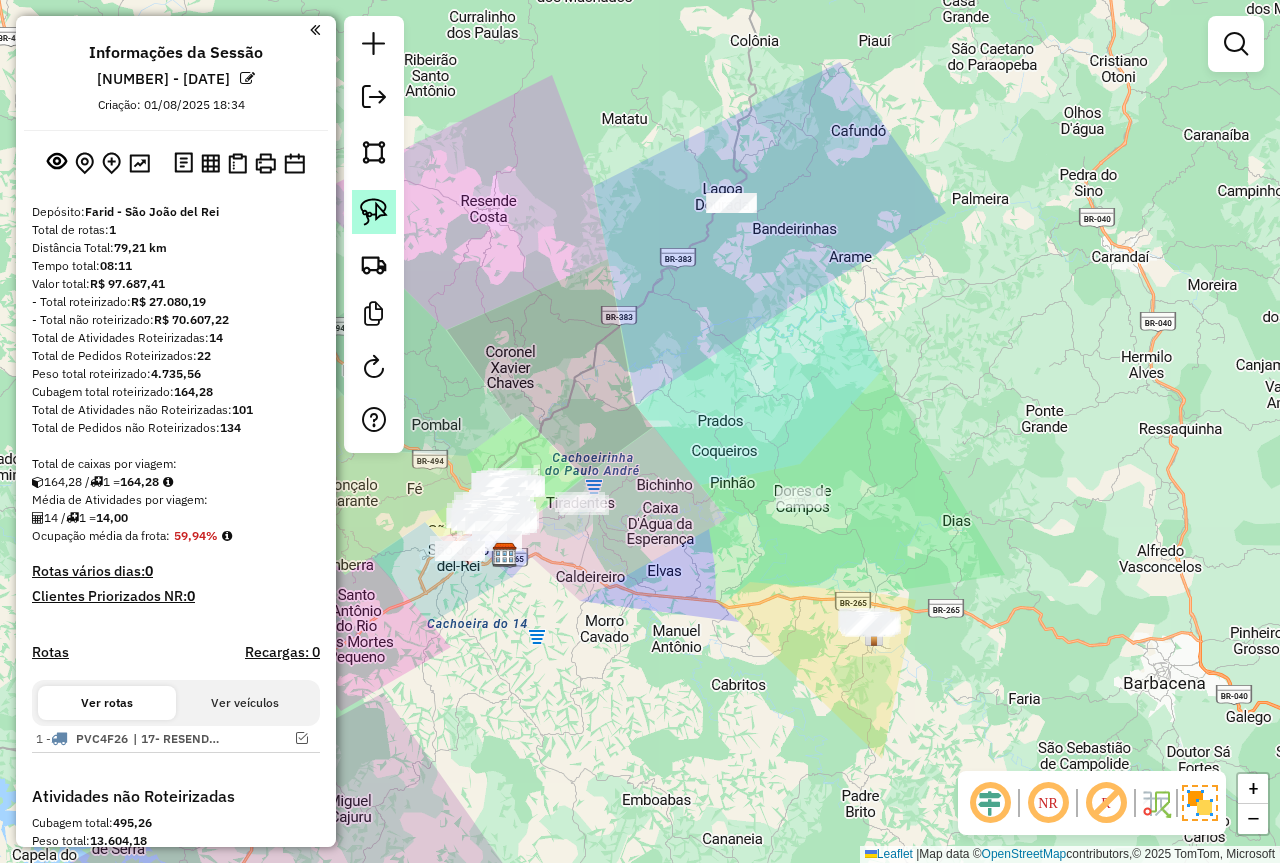 click 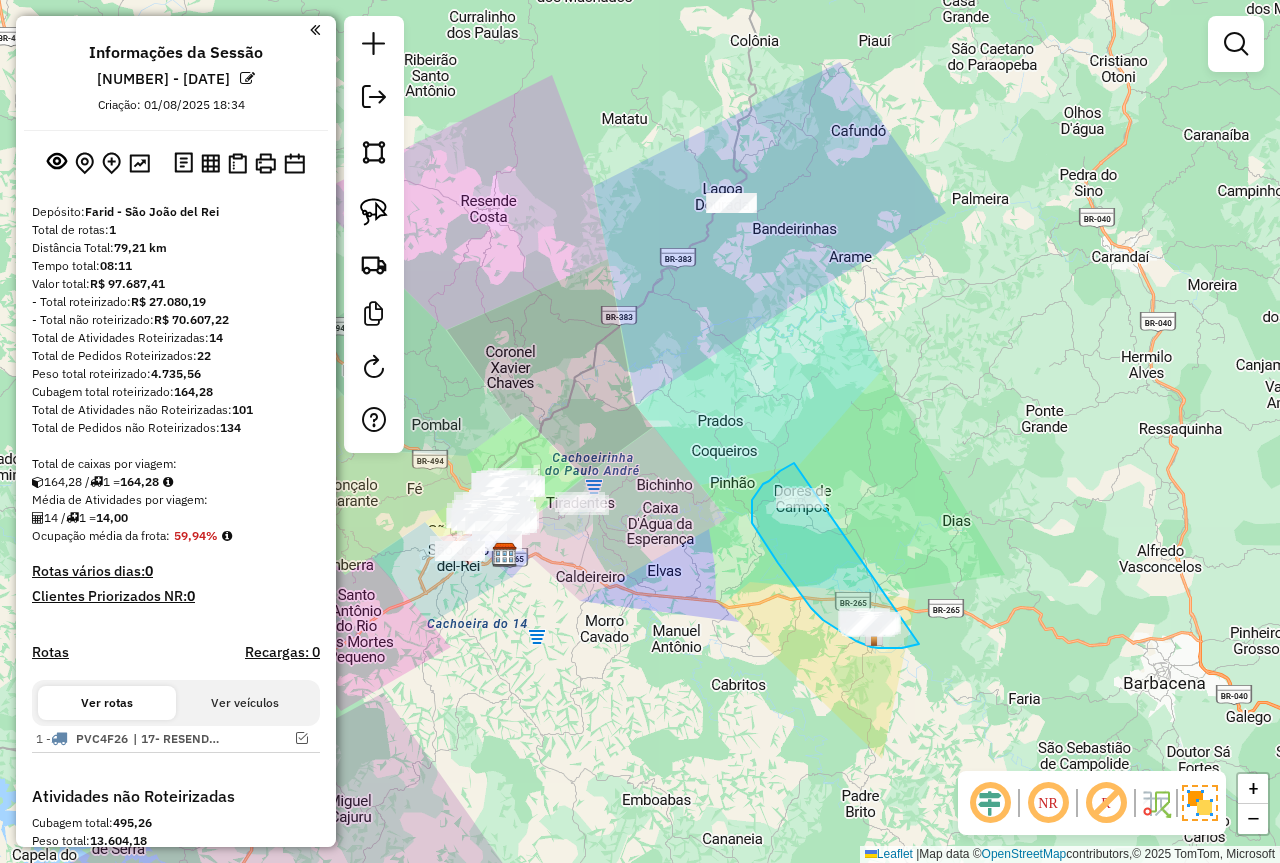 drag, startPoint x: 780, startPoint y: 471, endPoint x: 941, endPoint y: 634, distance: 229.10696 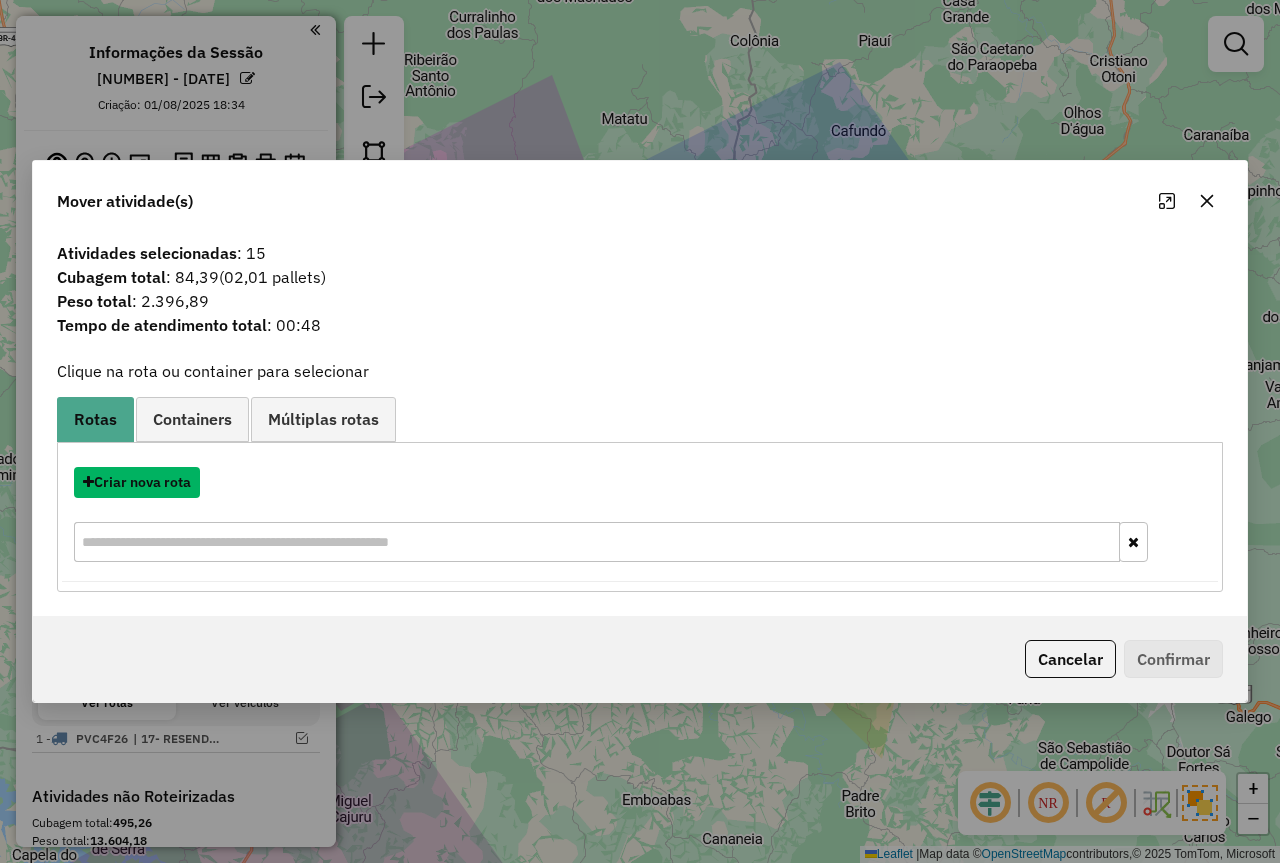 click on "Criar nova rota" at bounding box center (137, 482) 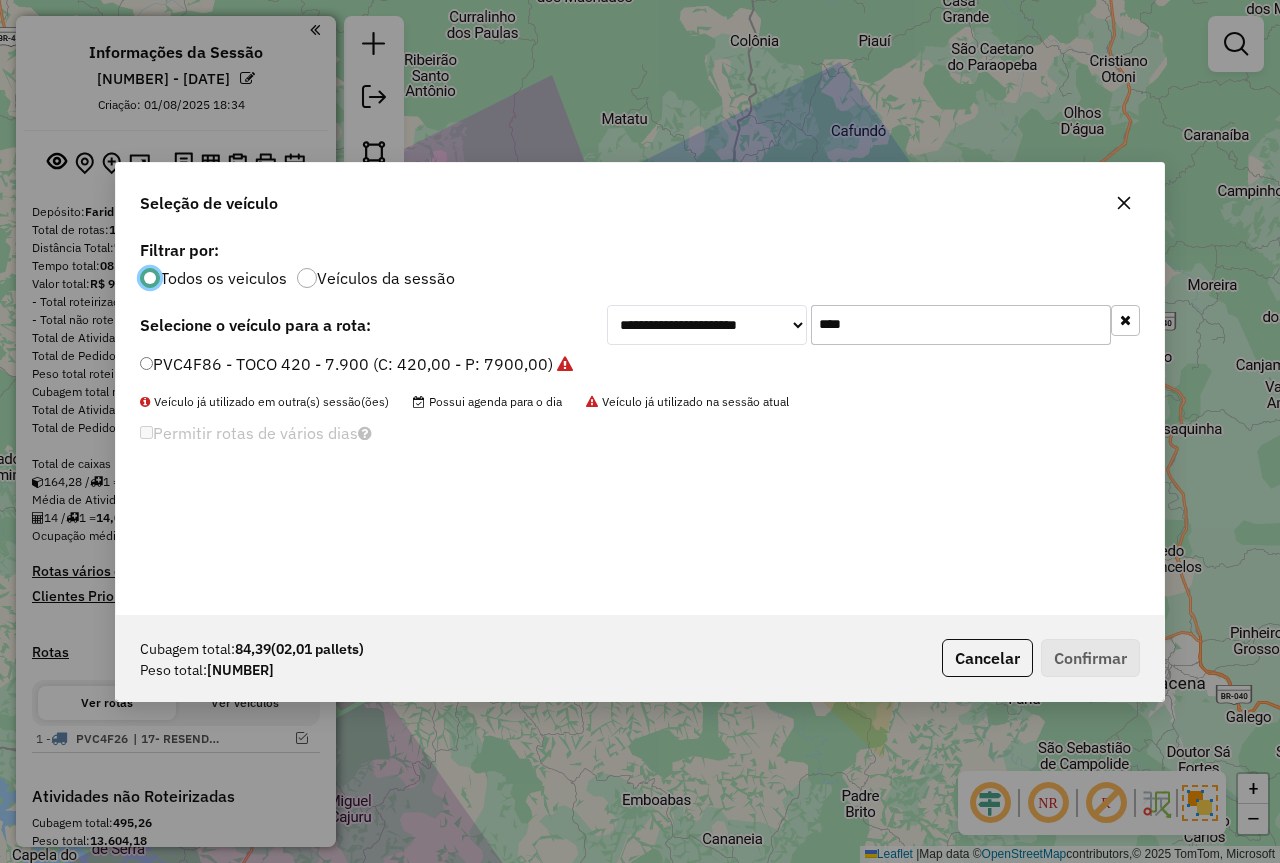 scroll, scrollTop: 11, scrollLeft: 6, axis: both 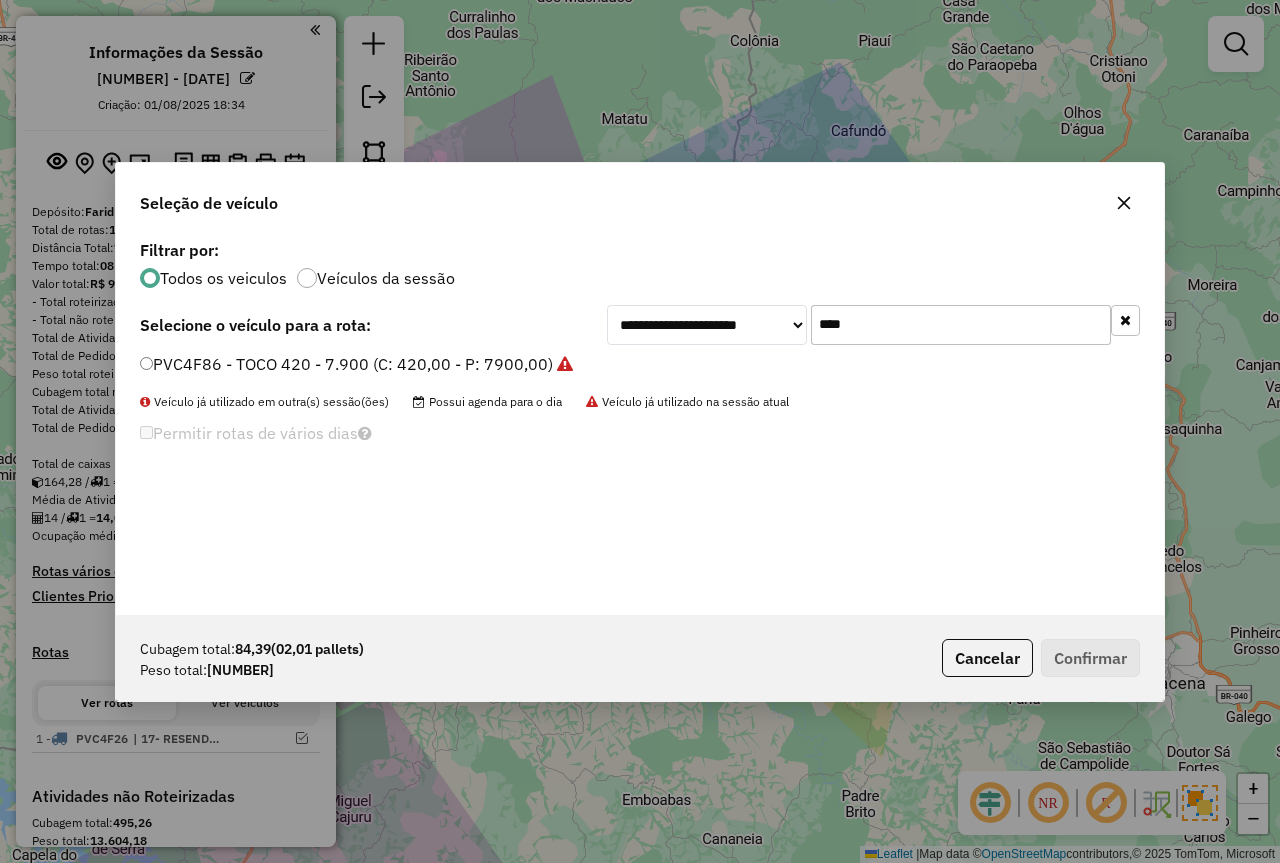 drag, startPoint x: 892, startPoint y: 312, endPoint x: 712, endPoint y: 313, distance: 180.00278 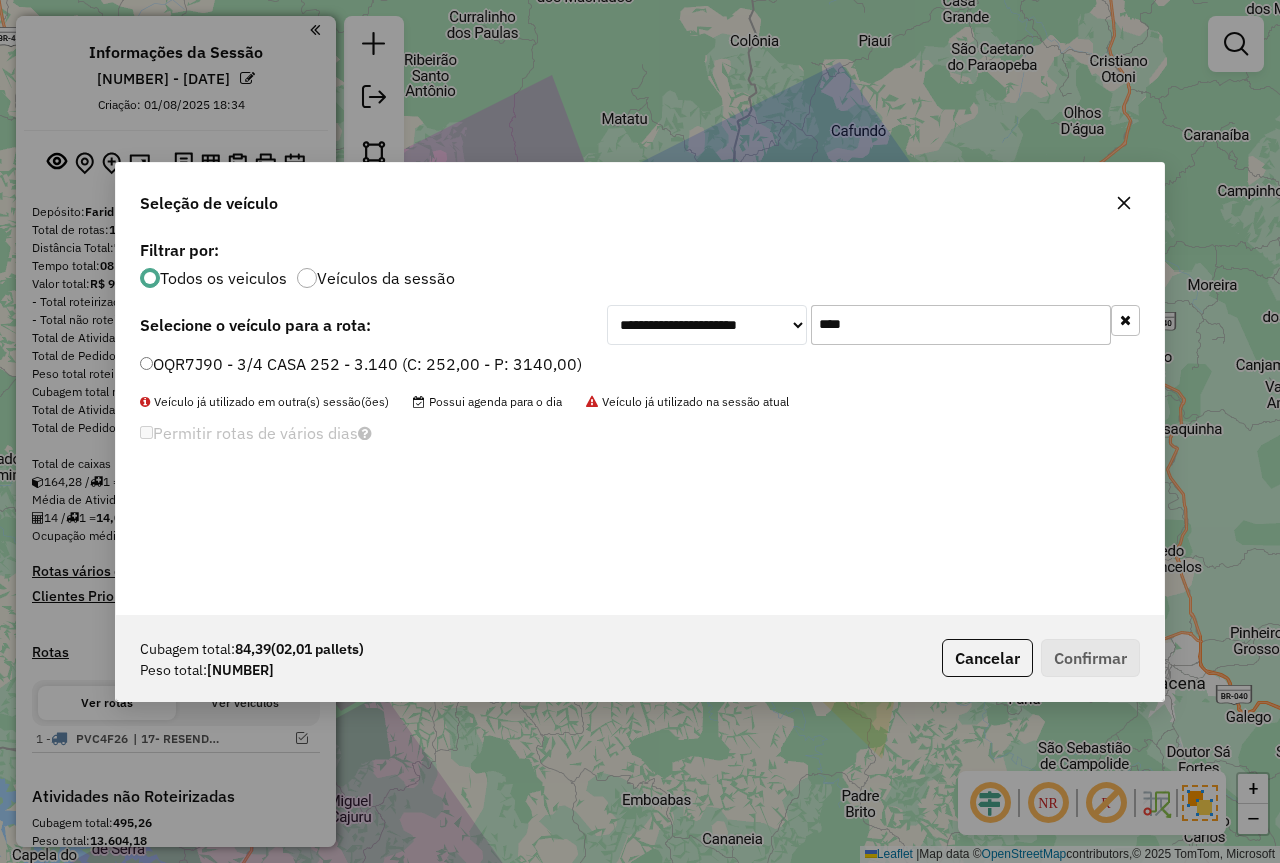 drag, startPoint x: 601, startPoint y: 350, endPoint x: 578, endPoint y: 355, distance: 23.537205 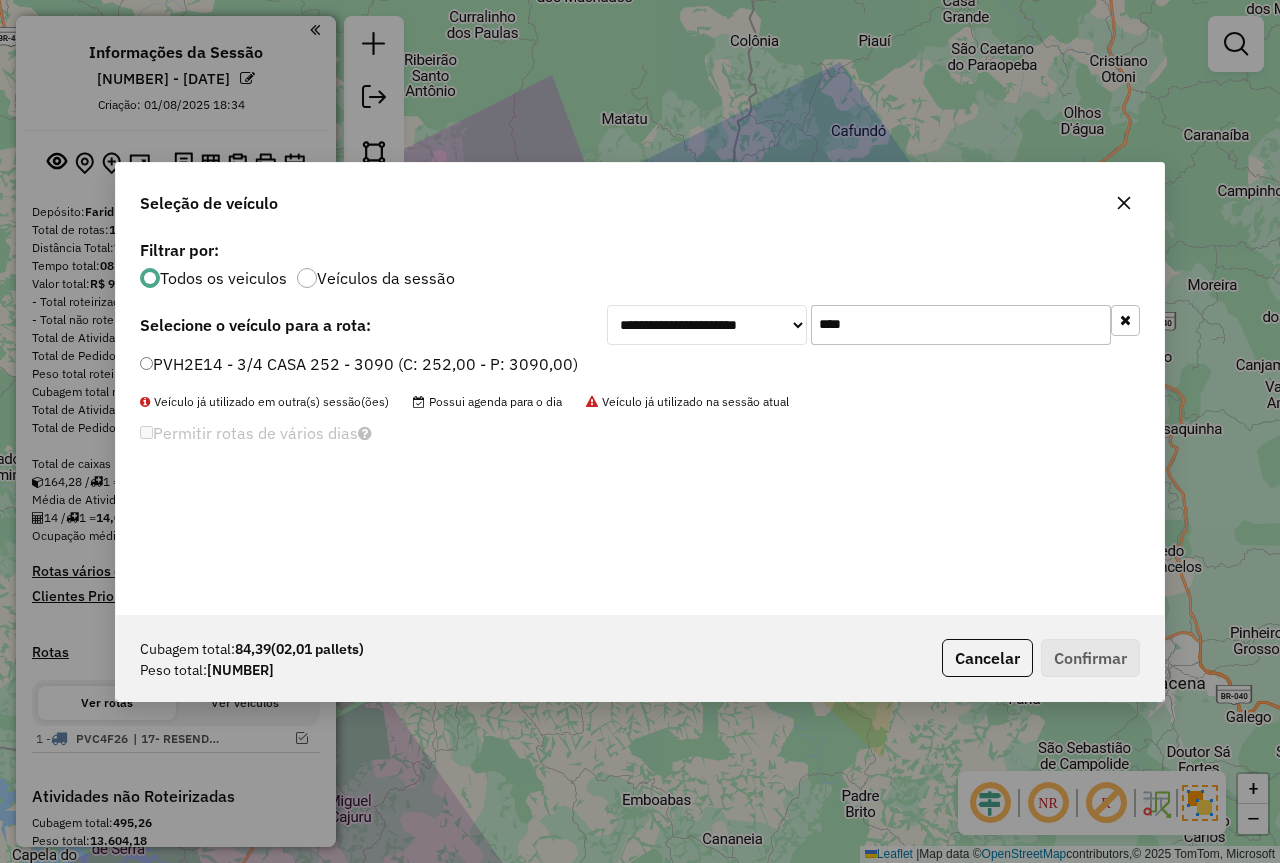 type on "****" 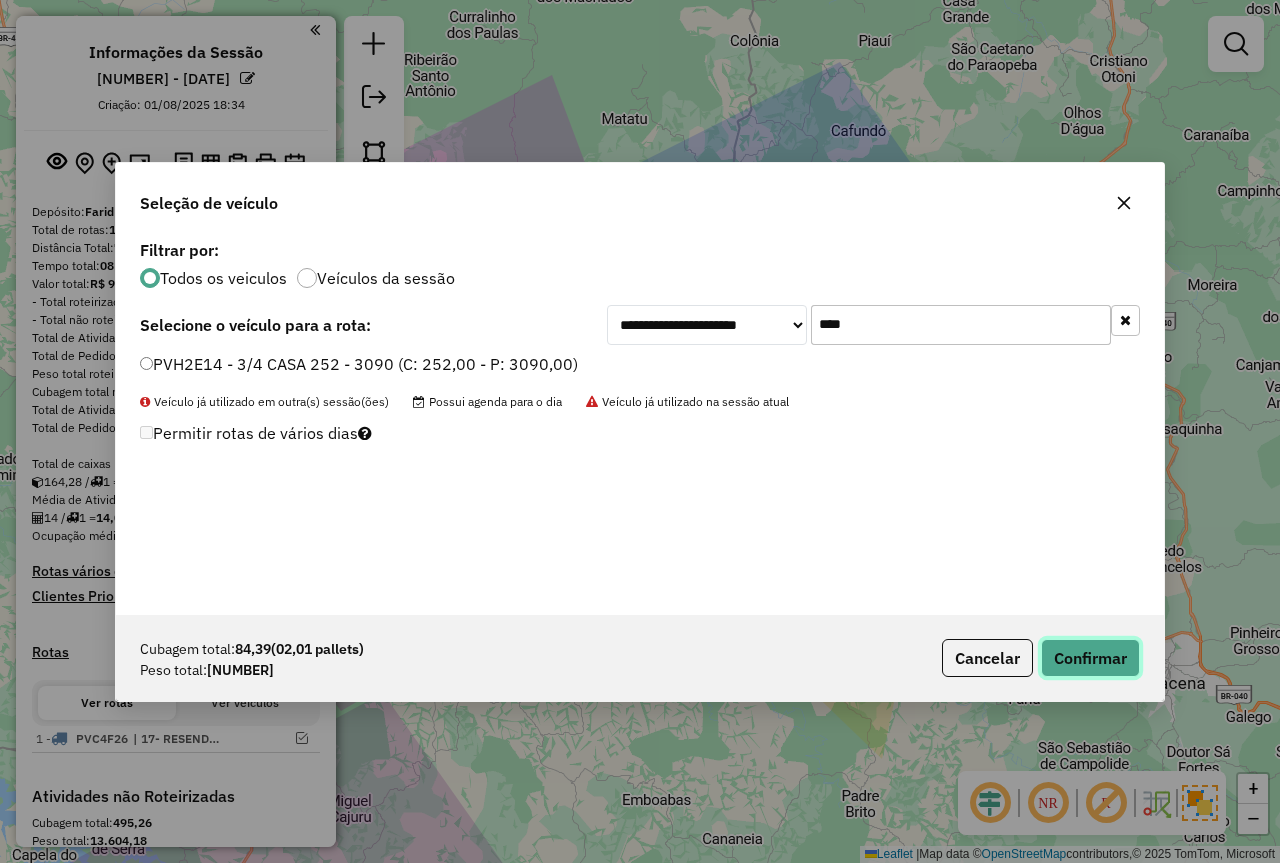 click on "Confirmar" 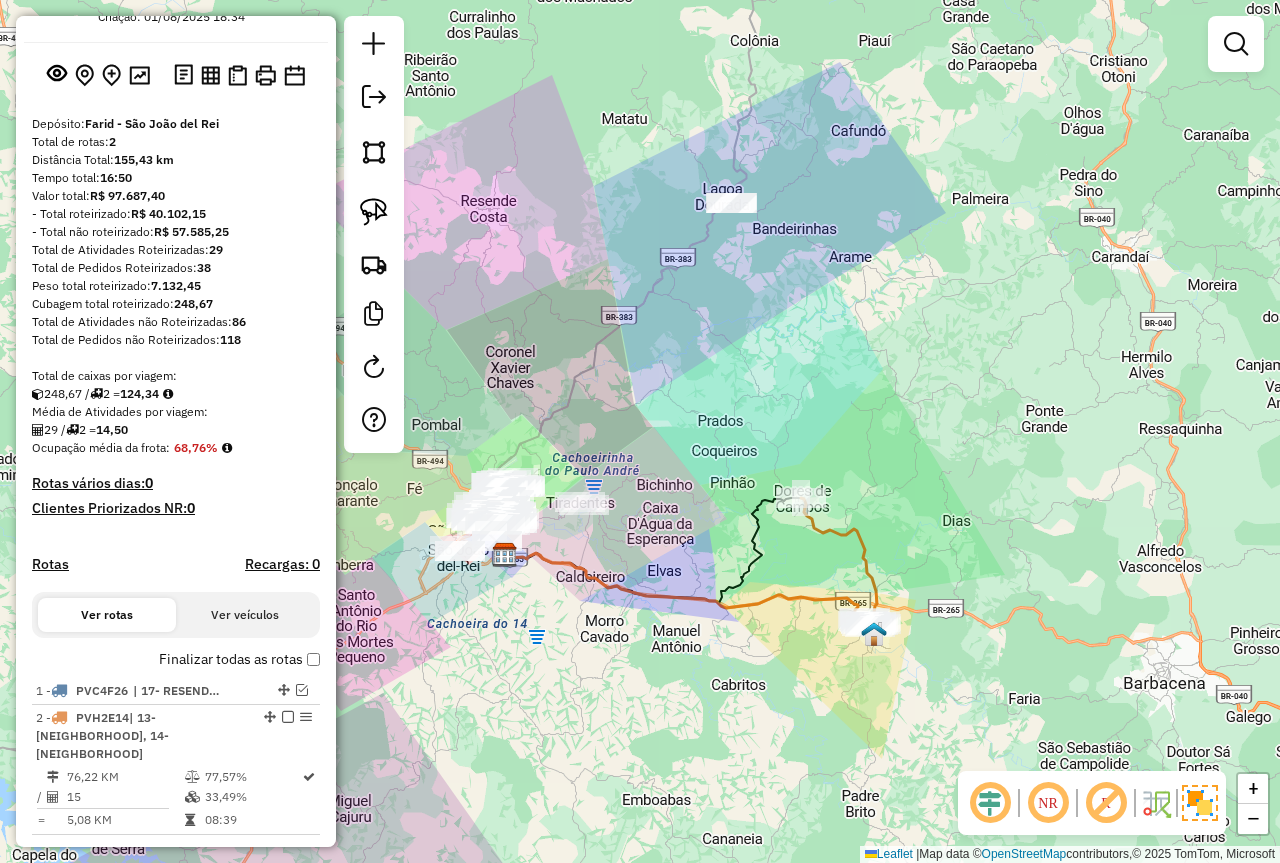 scroll, scrollTop: 200, scrollLeft: 0, axis: vertical 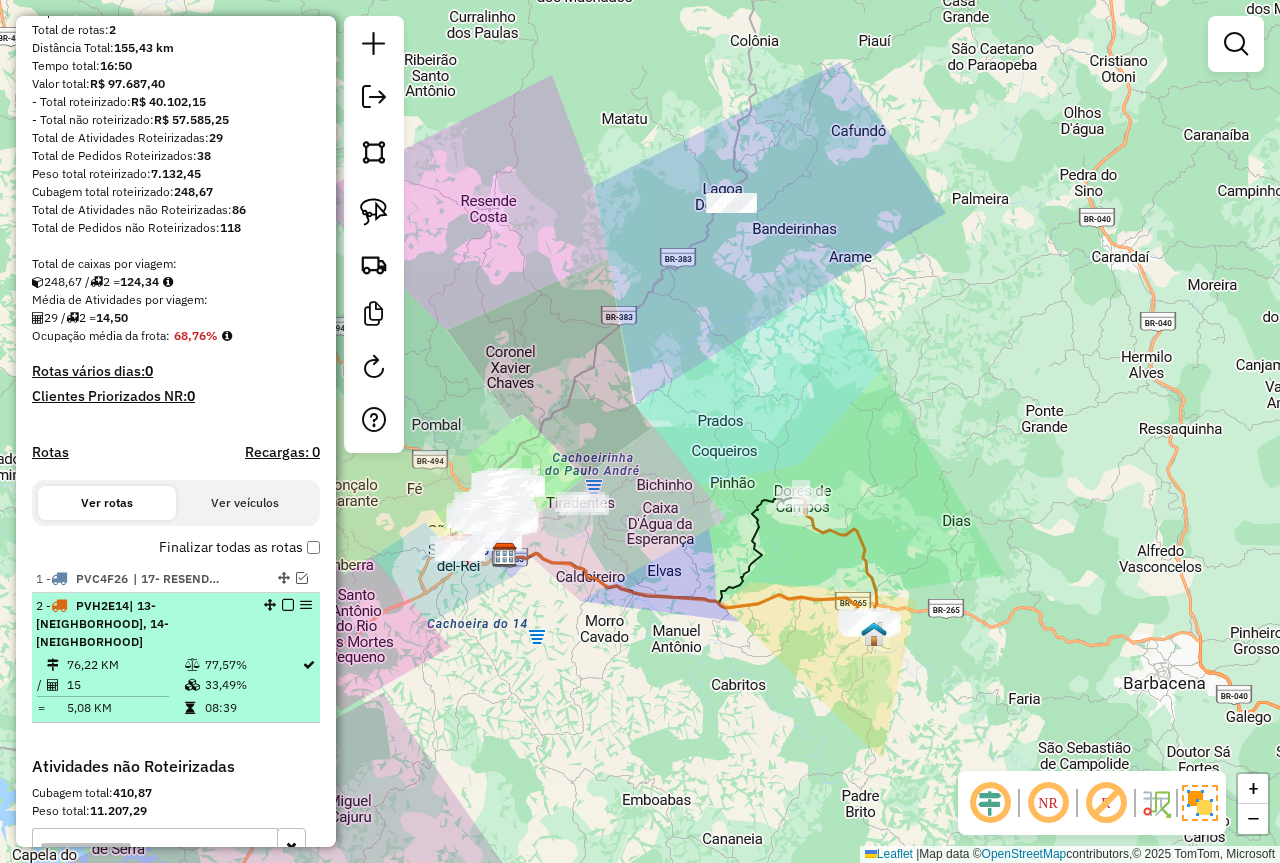click at bounding box center [288, 605] 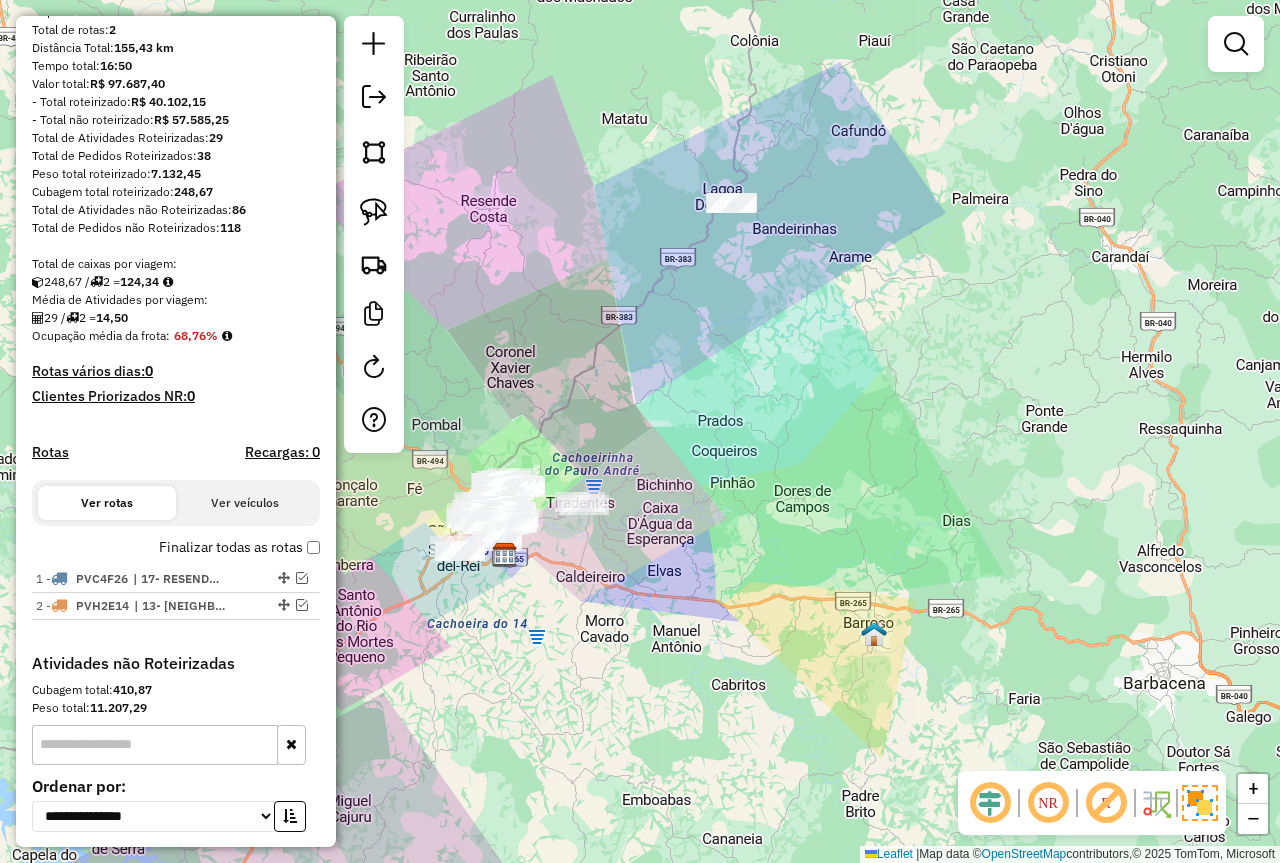 click on "Janela de atendimento Grade de atendimento Capacidade Transportadoras Veículos Cliente Pedidos  Rotas Selecione os dias de semana para filtrar as janelas de atendimento  Seg   Ter   Qua   Qui   Sex   Sáb   Dom  Informe o período da janela de atendimento: De: Até:  Filtrar exatamente a janela do cliente  Considerar janela de atendimento padrão  Selecione os dias de semana para filtrar as grades de atendimento  Seg   Ter   Qua   Qui   Sex   Sáb   Dom   Considerar clientes sem dia de atendimento cadastrado  Clientes fora do dia de atendimento selecionado Filtrar as atividades entre os valores definidos abaixo:  Peso mínimo:   Peso máximo:   Cubagem mínima:   Cubagem máxima:   De:   Até:  Filtrar as atividades entre o tempo de atendimento definido abaixo:  De:   Até:   Considerar capacidade total dos clientes não roteirizados Transportadora: Selecione um ou mais itens Tipo de veículo: Selecione um ou mais itens Veículo: Selecione um ou mais itens Motorista: Selecione um ou mais itens Nome: Rótulo:" 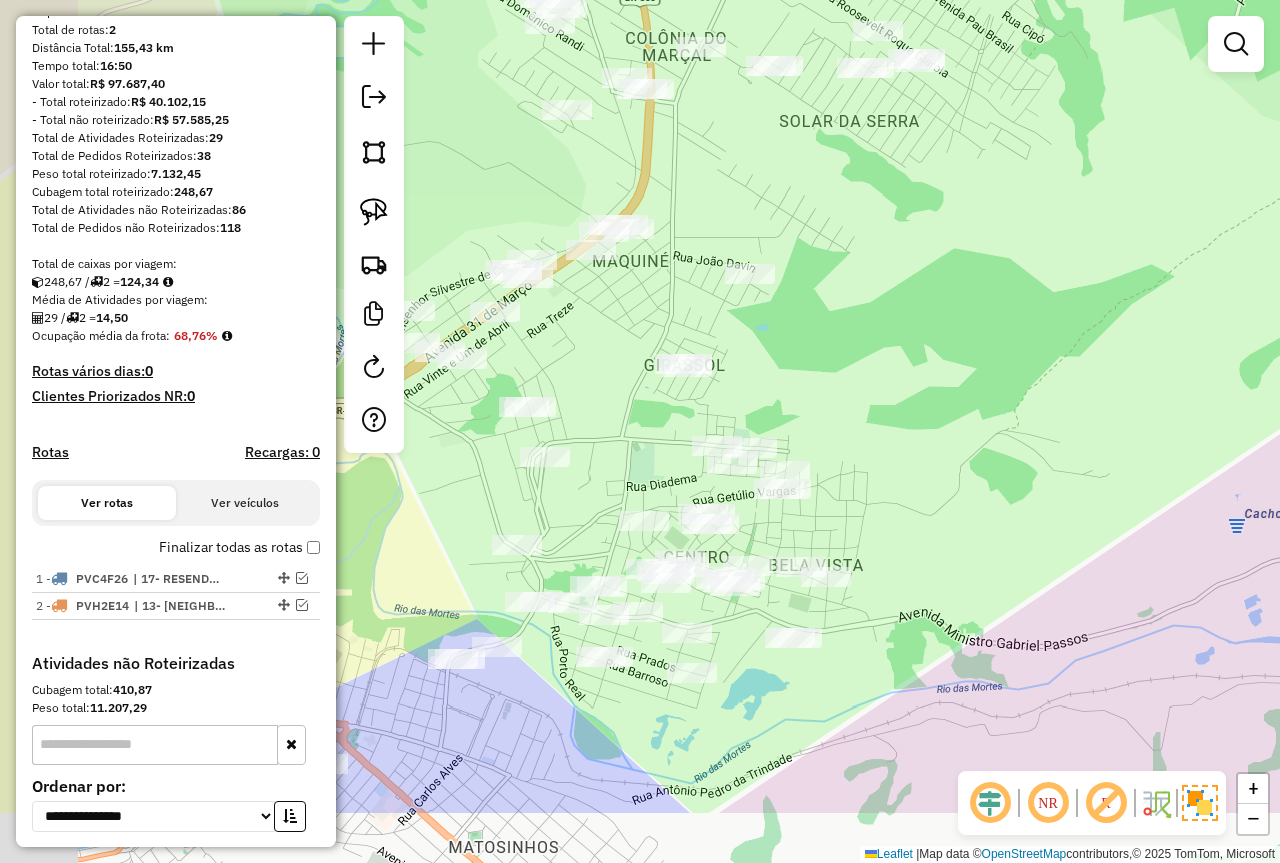 drag, startPoint x: 888, startPoint y: 634, endPoint x: 1046, endPoint y: 387, distance: 293.21152 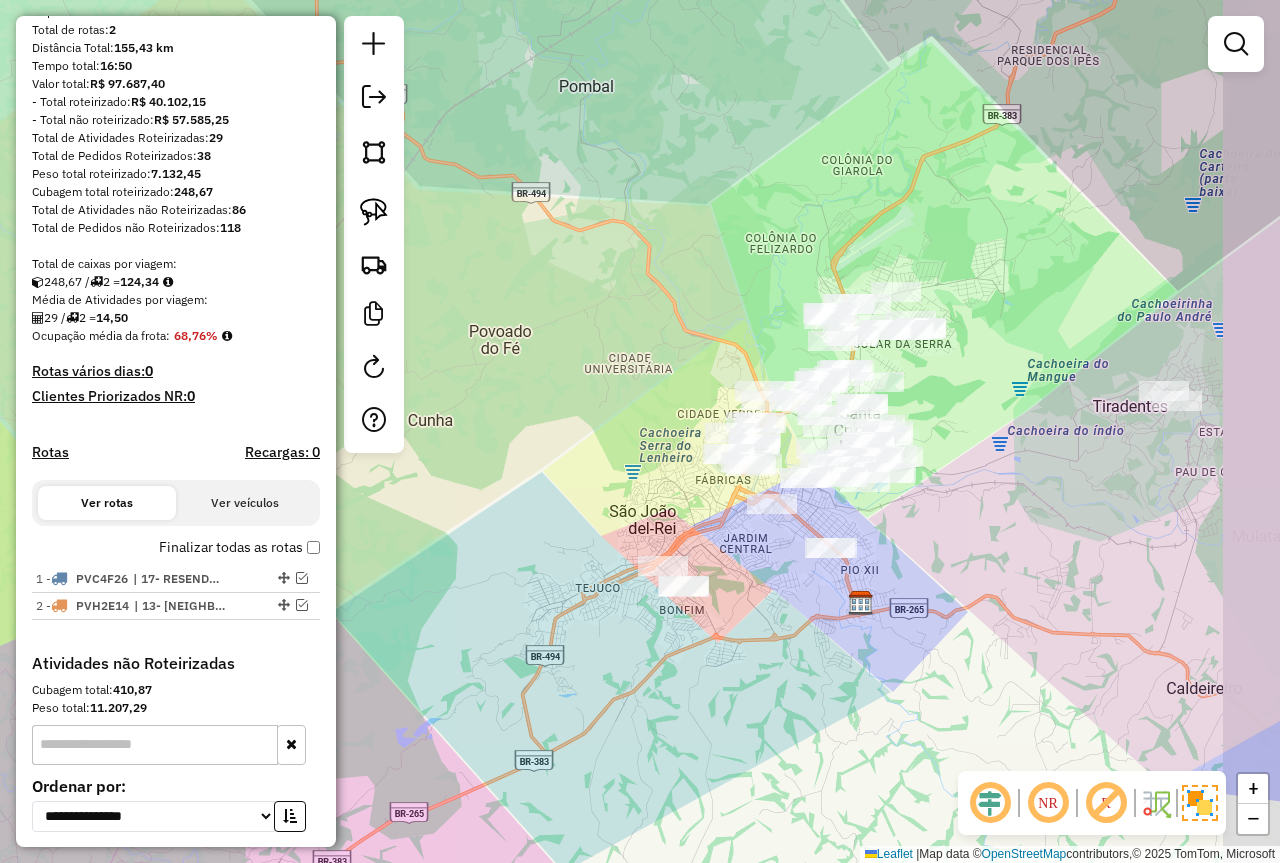 drag, startPoint x: 984, startPoint y: 537, endPoint x: 964, endPoint y: 547, distance: 22.36068 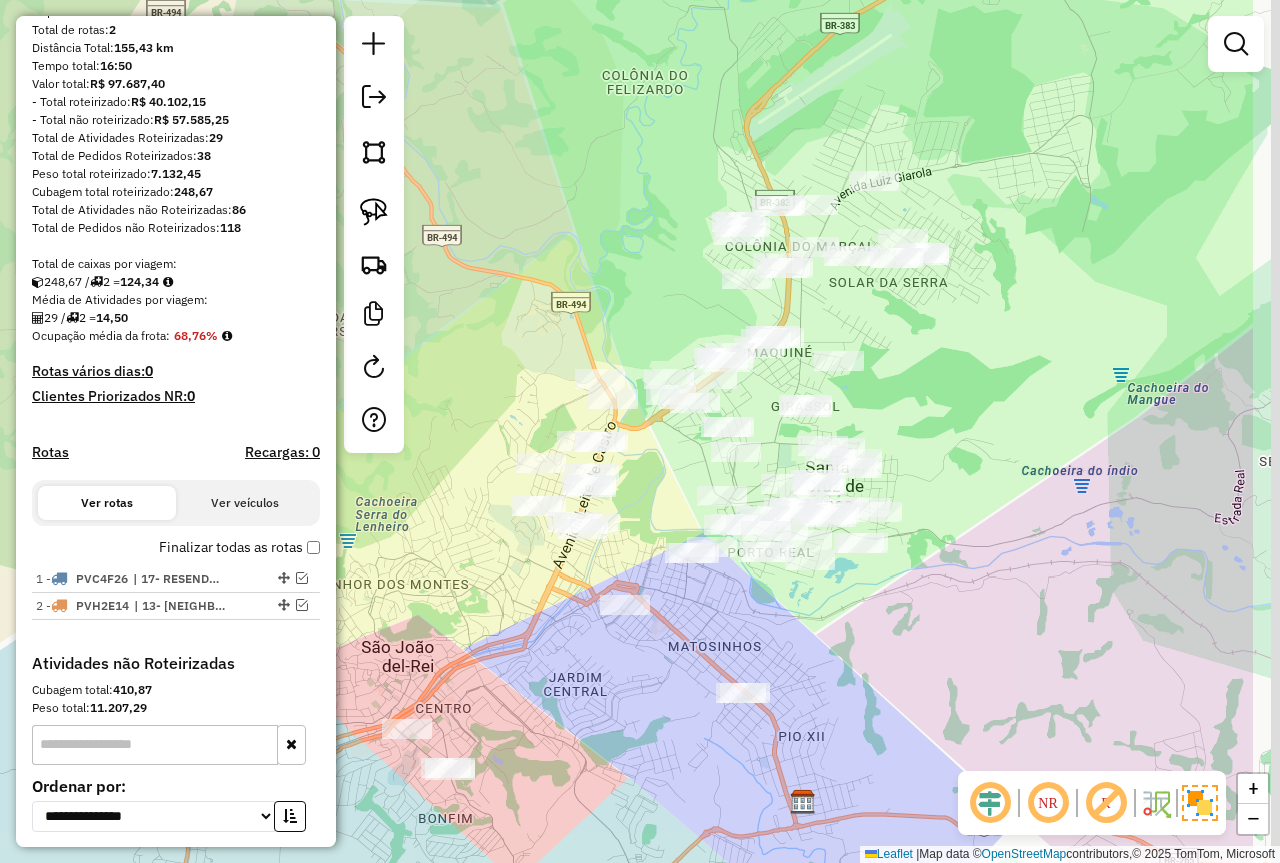 drag, startPoint x: 788, startPoint y: 406, endPoint x: 599, endPoint y: 456, distance: 195.50192 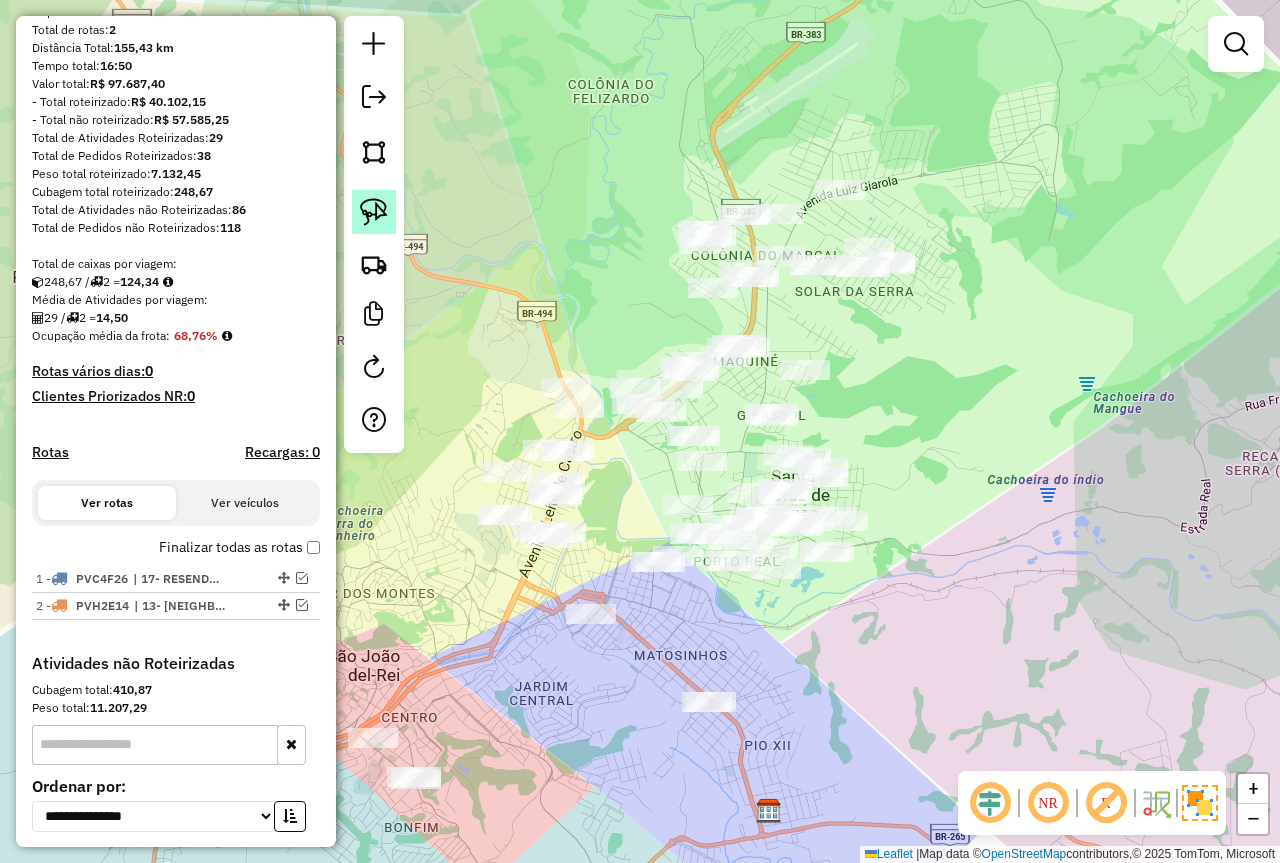 click 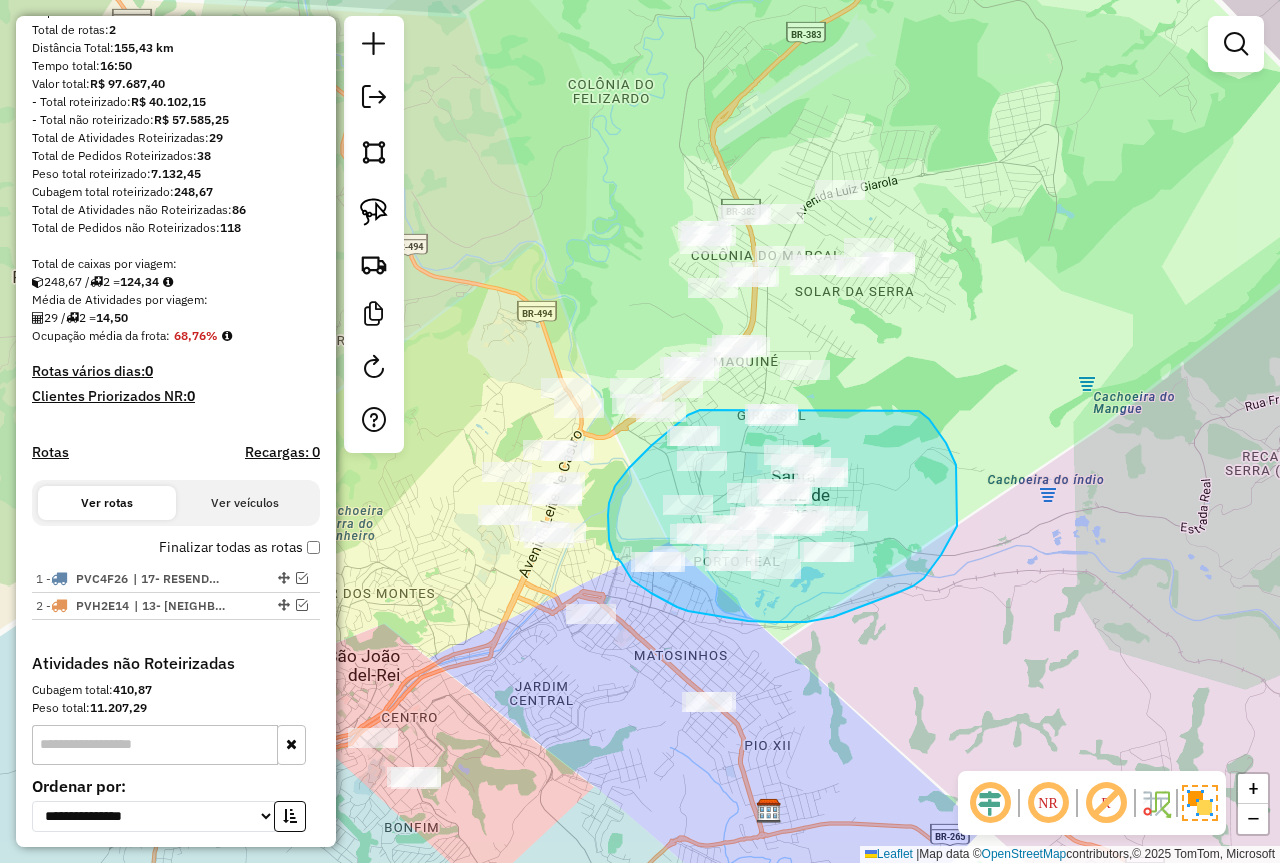 drag, startPoint x: 700, startPoint y: 410, endPoint x: 919, endPoint y: 411, distance: 219.00229 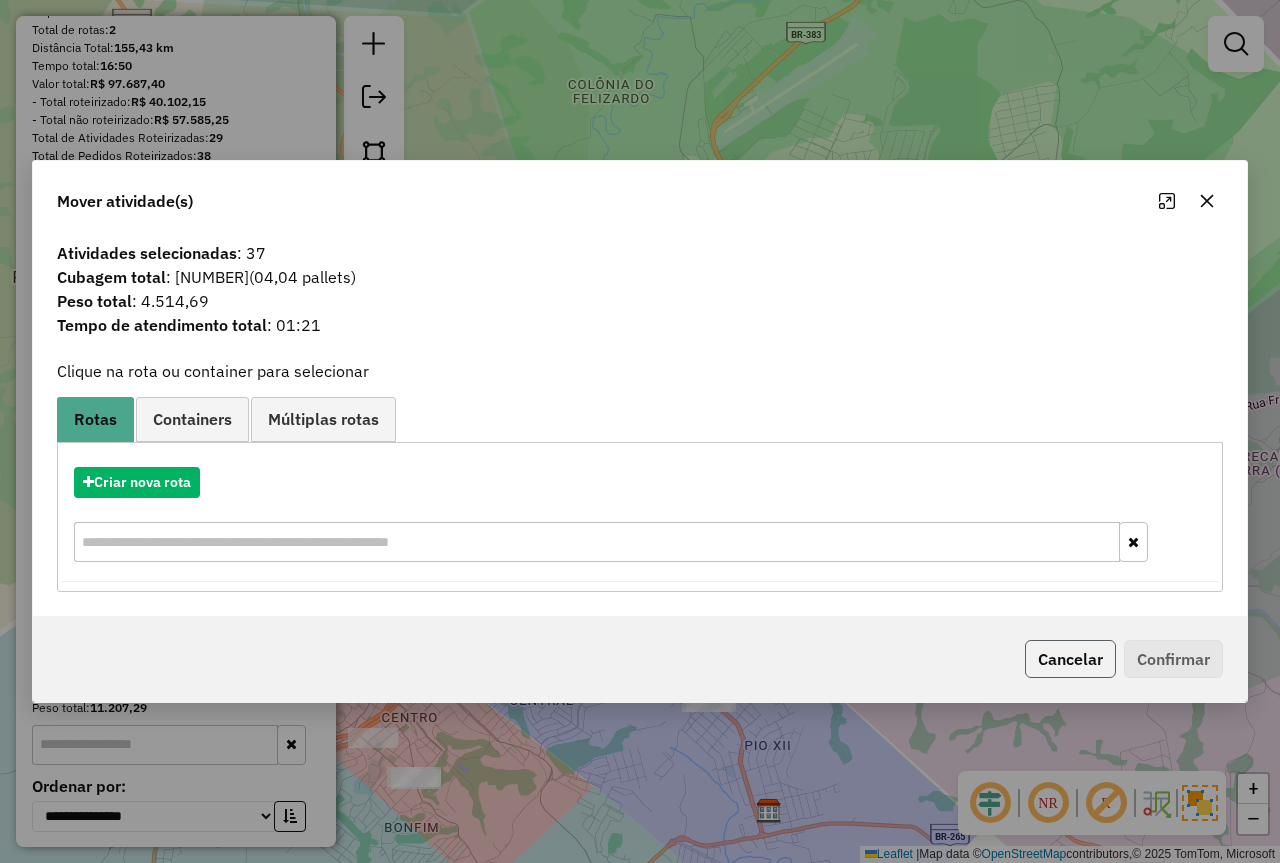 click on "Cancelar" 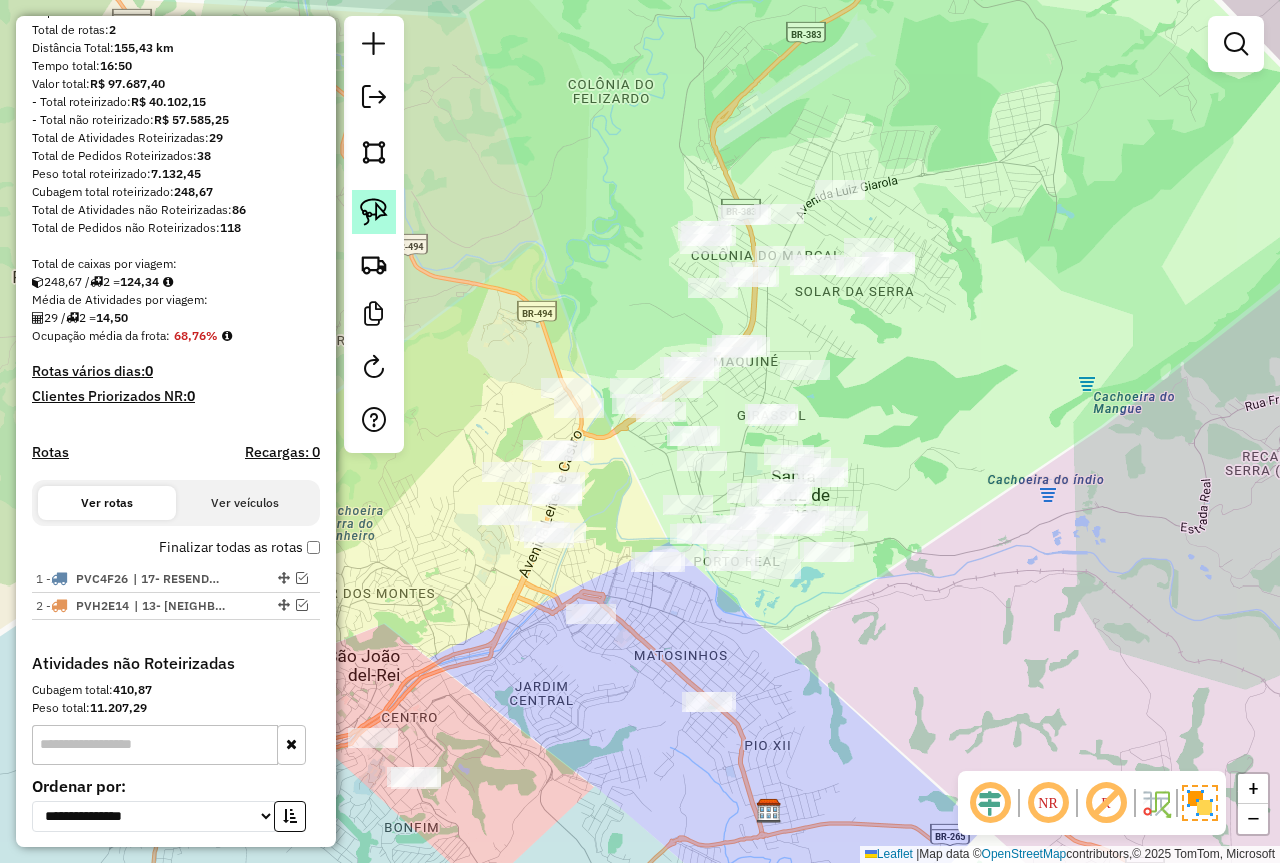 click 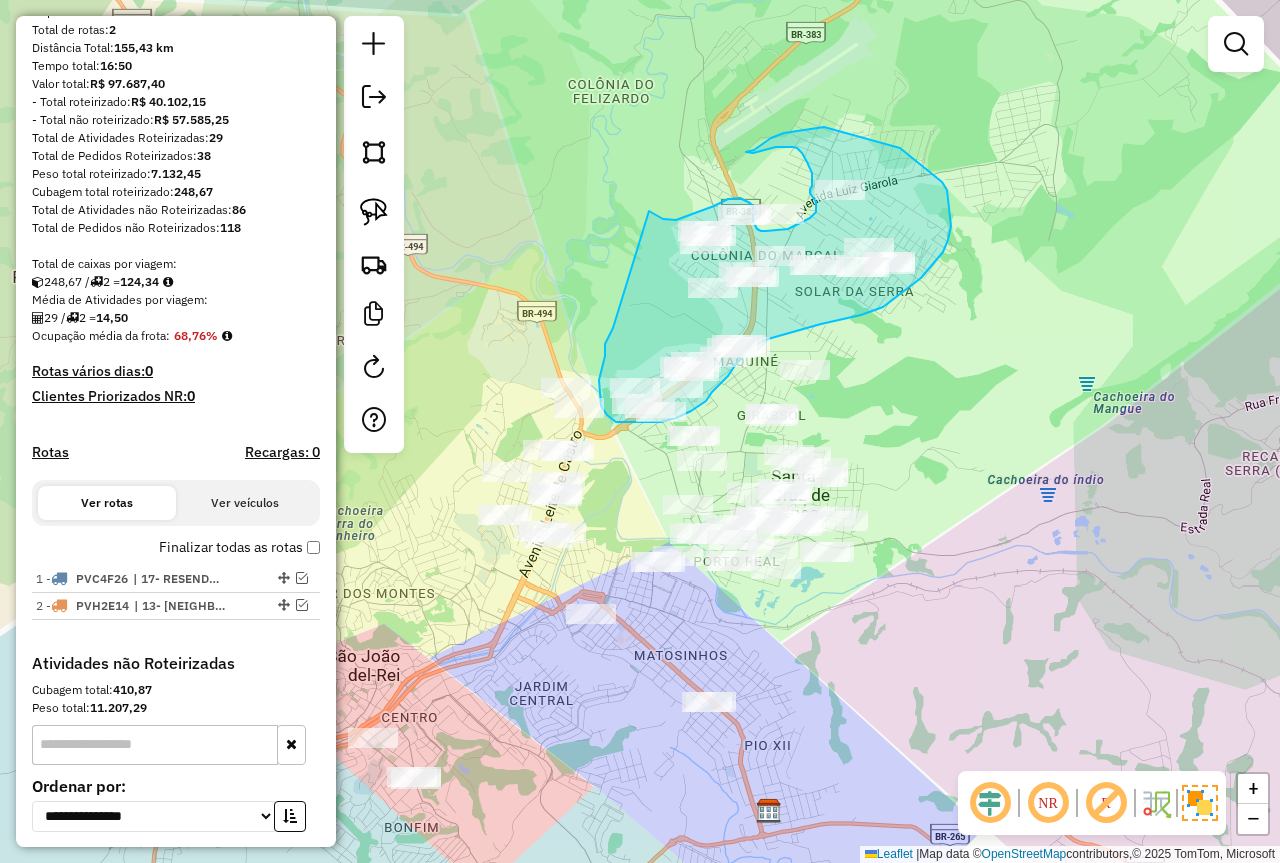 drag, startPoint x: 613, startPoint y: 328, endPoint x: 647, endPoint y: 210, distance: 122.80065 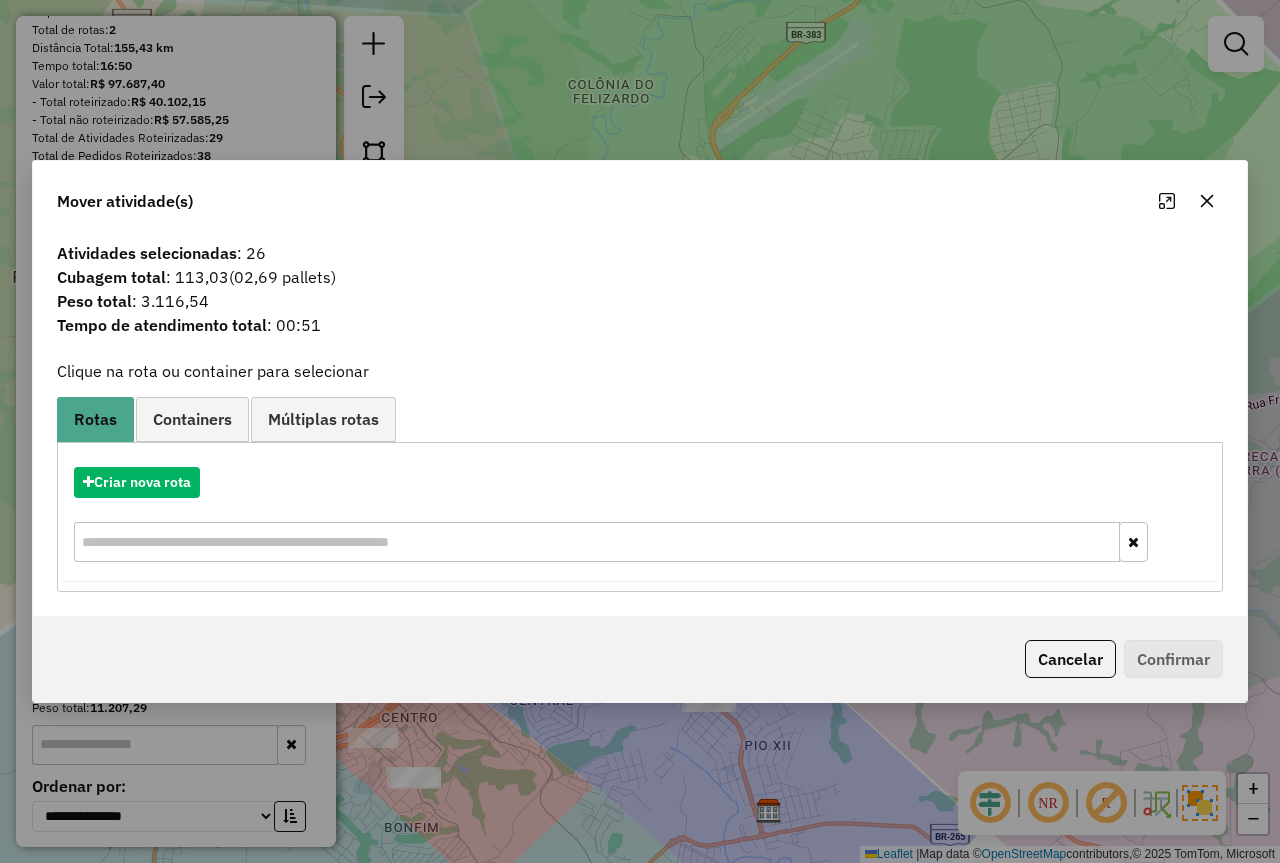 click on "Cancelar   Confirmar" 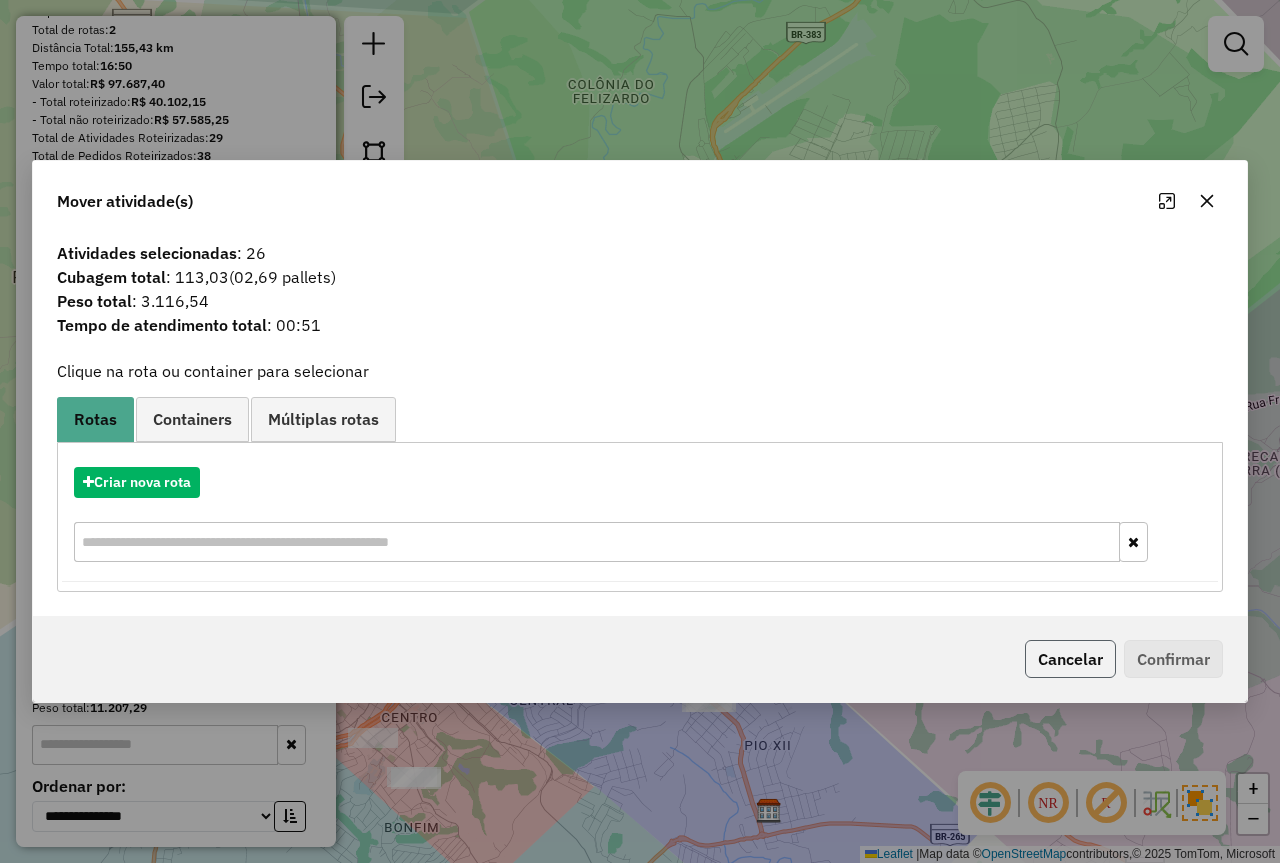click on "Cancelar" 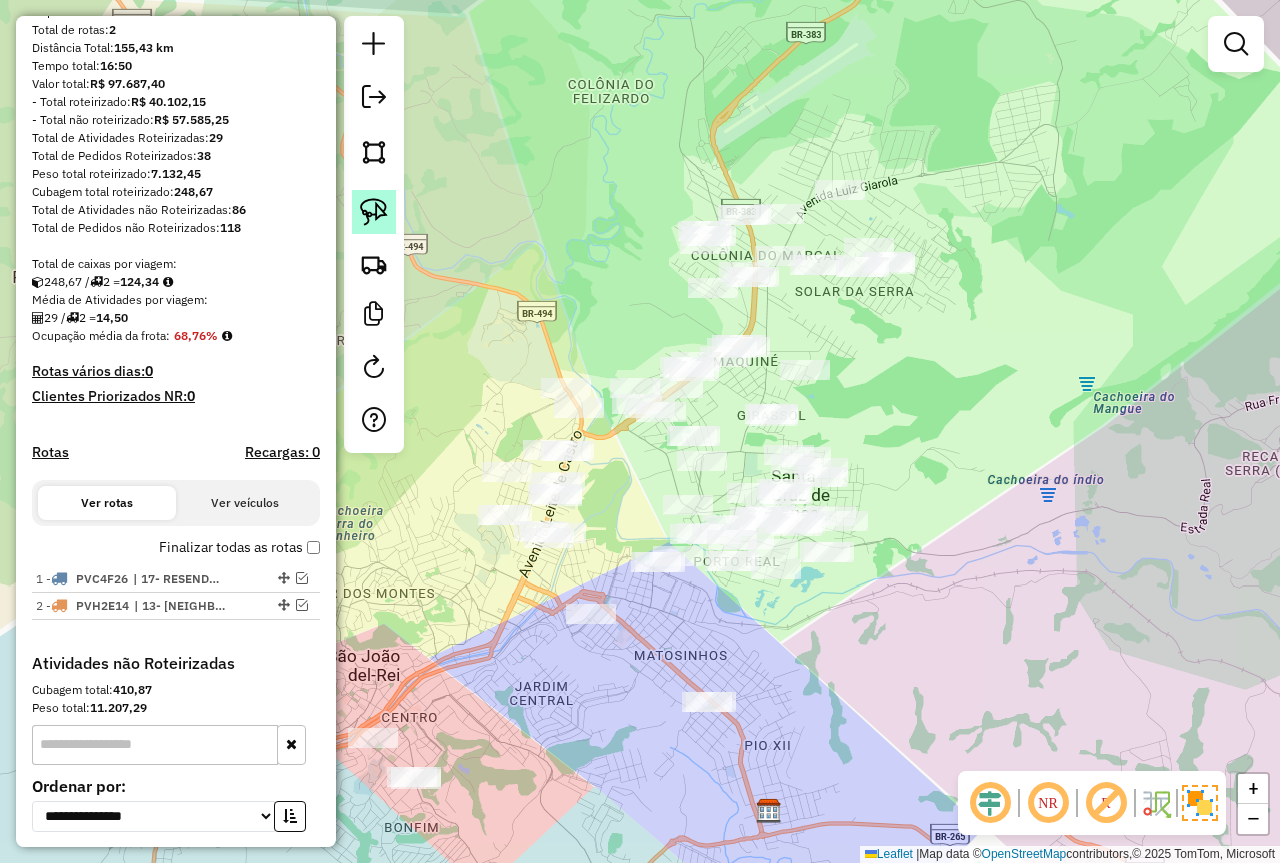 click 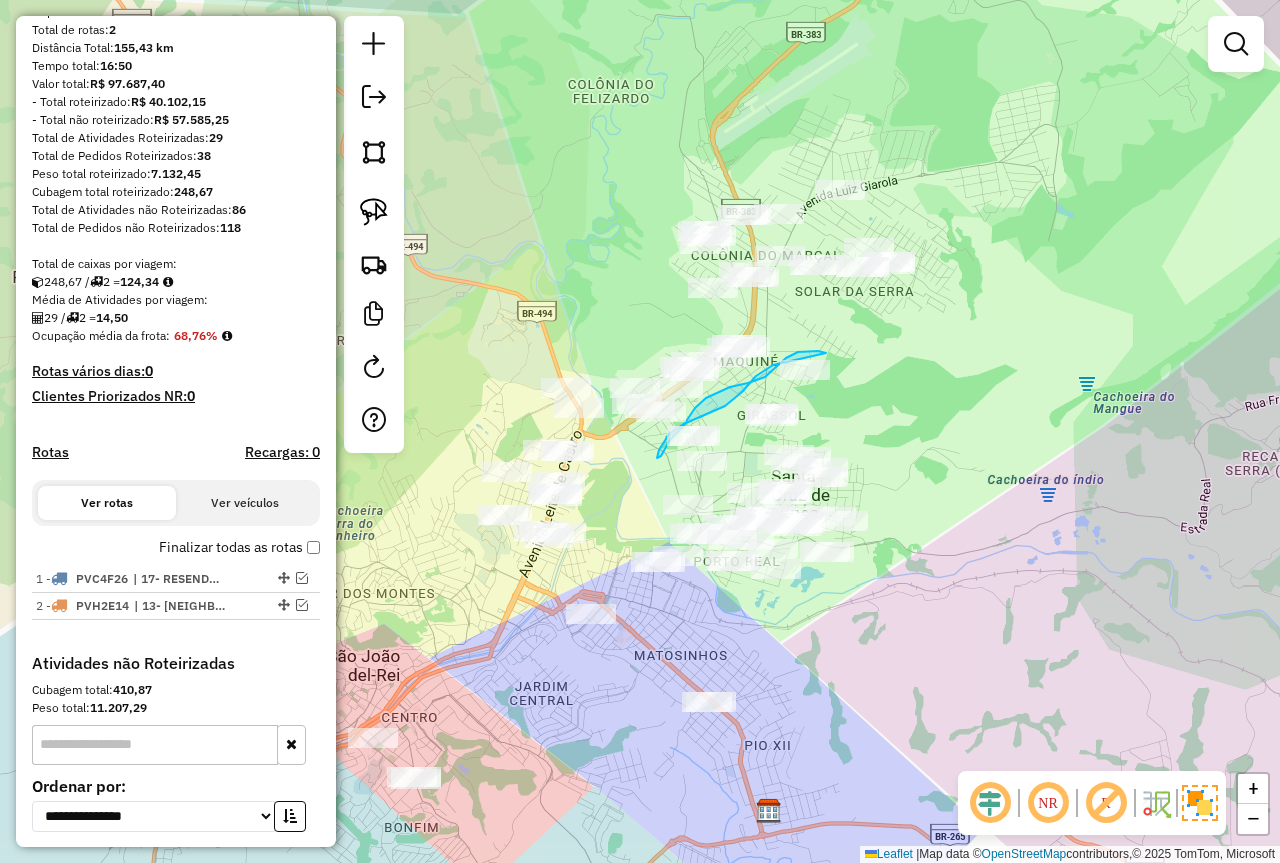 drag, startPoint x: 826, startPoint y: 353, endPoint x: 865, endPoint y: 311, distance: 57.31492 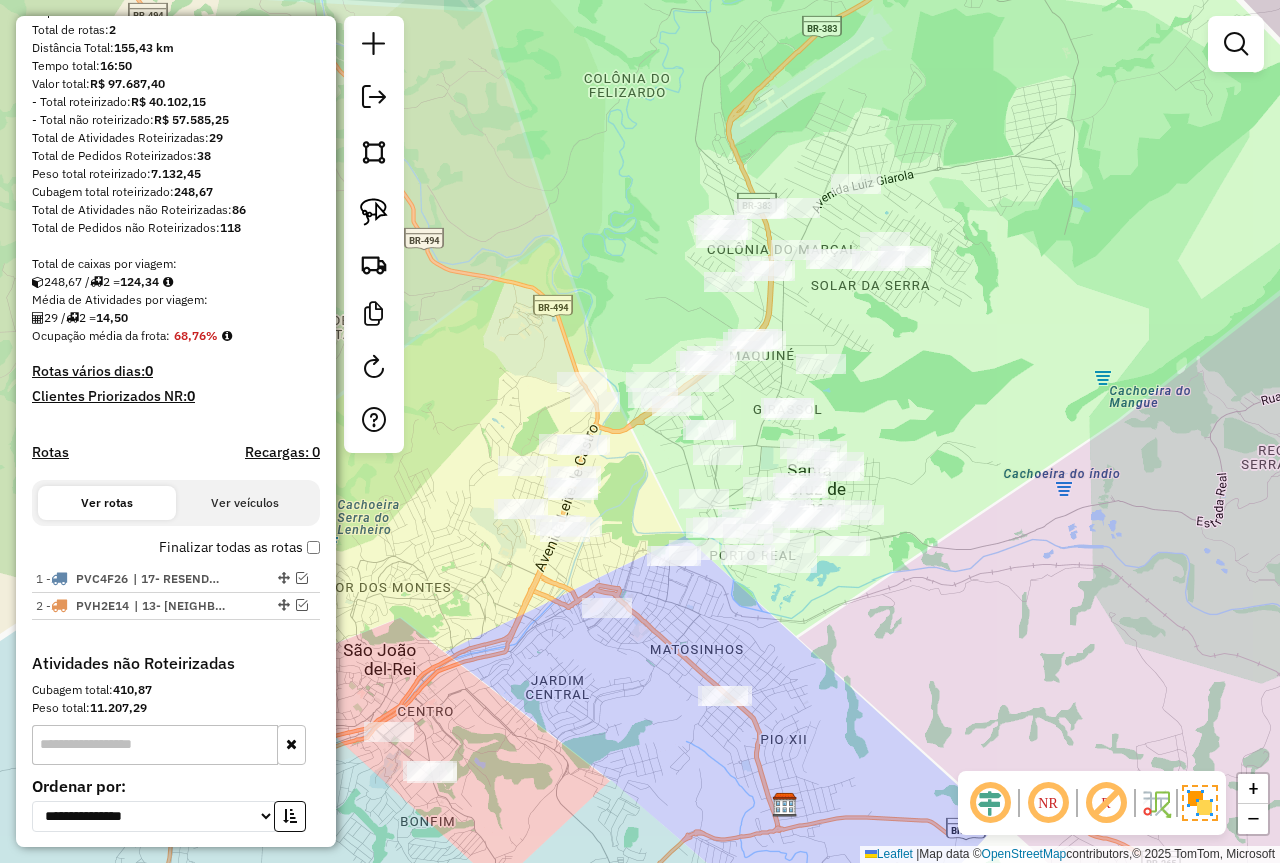 drag, startPoint x: 525, startPoint y: 689, endPoint x: 630, endPoint y: 635, distance: 118.072014 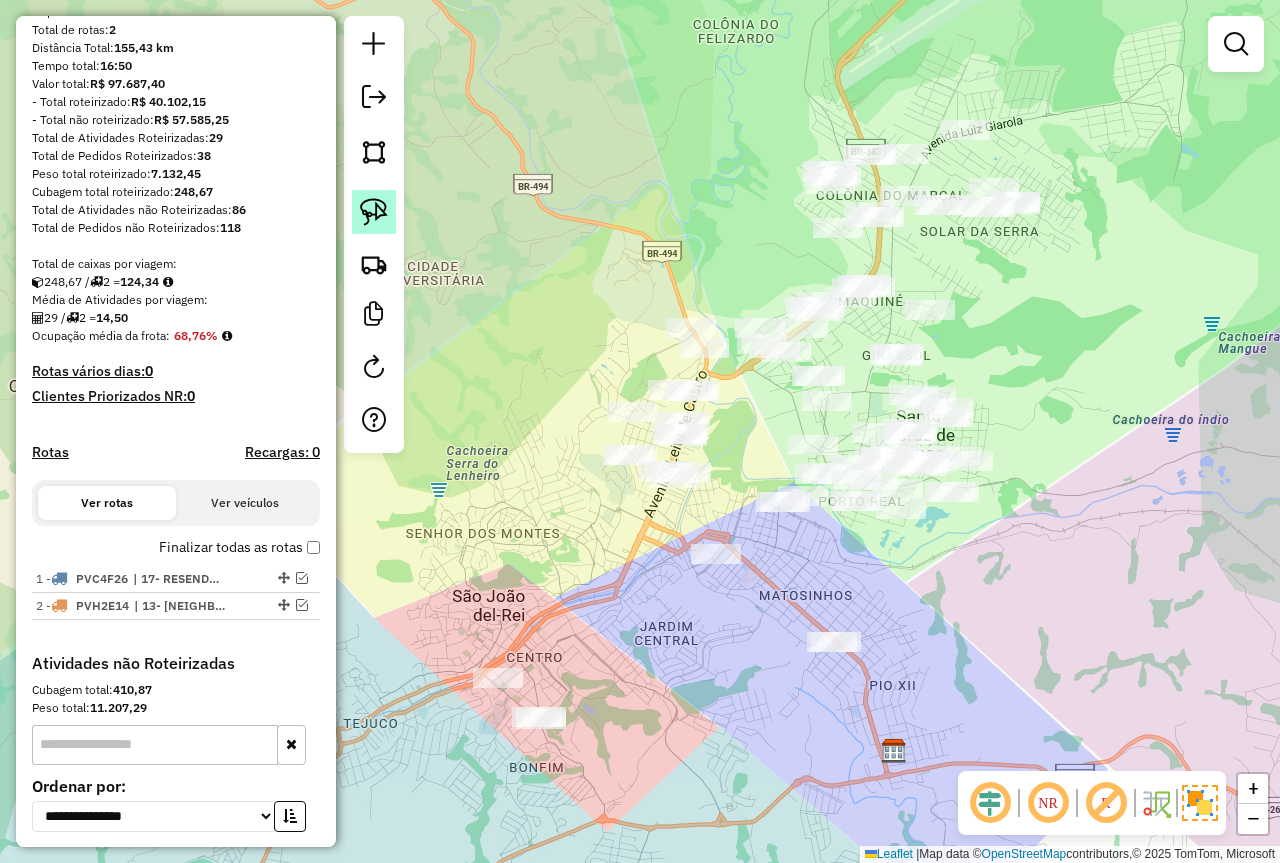 click 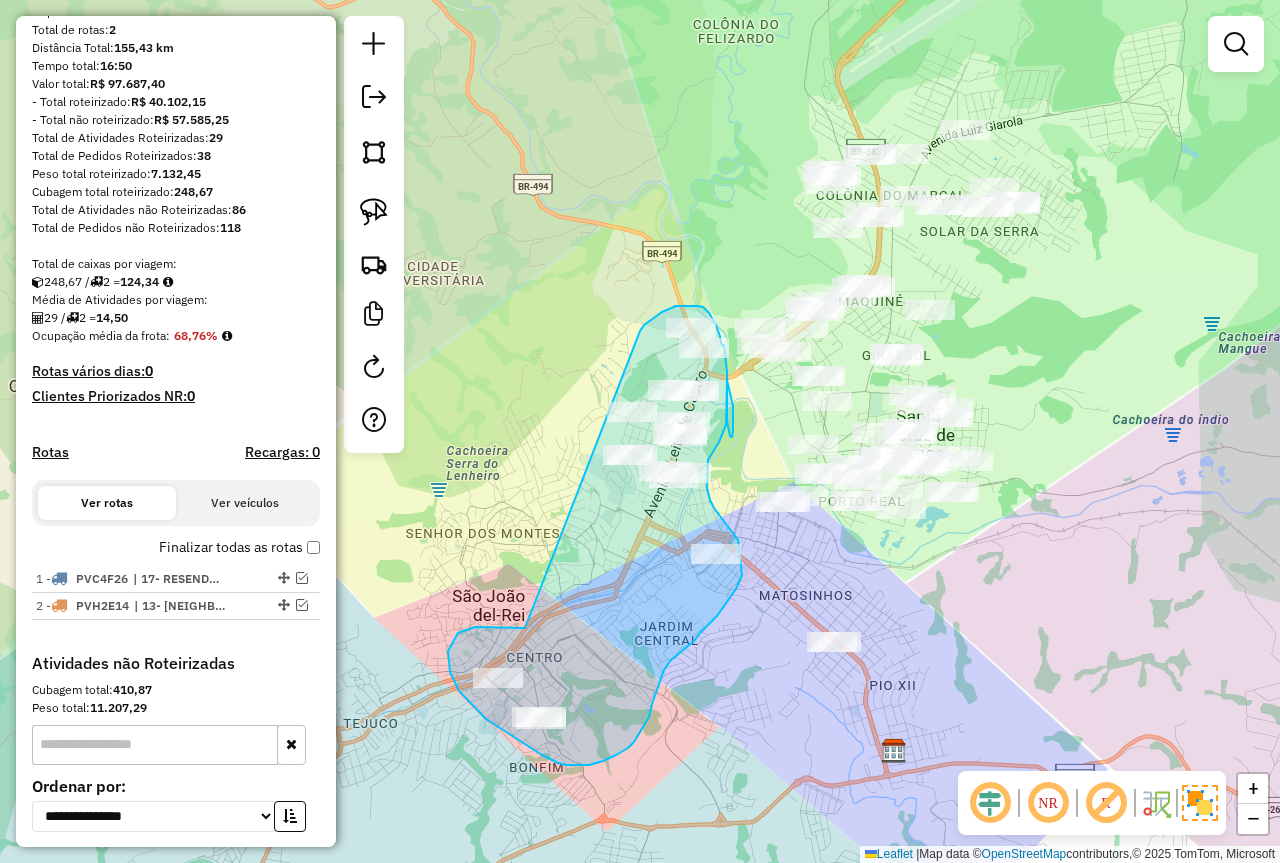 drag, startPoint x: 519, startPoint y: 628, endPoint x: 634, endPoint y: 339, distance: 311.0402 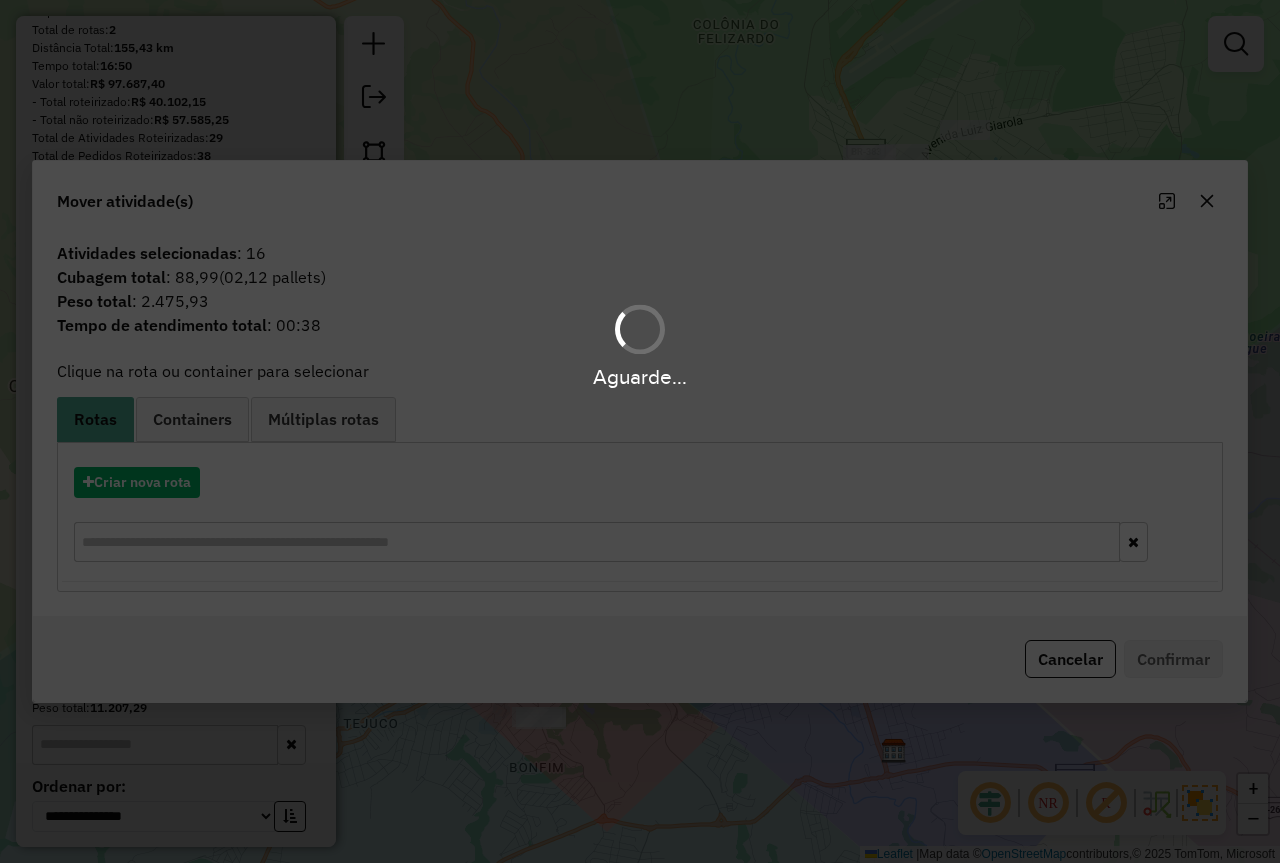 click on "Informações da Sessão [NUMBER] - 02/08/2025 Criação: 01/08/2025 [TIME] Depósito: [NAME] - [CITY] Total de rotas: [NUMBER] Distância Total: [NUMBER] km Tempo total: [TIME] Valor total: R$ [PRICE] - Total roteirizado: R$ [PRICE] - Total não roteirizado: R$ [PRICE] Total de Atividades Roteirizadas: [NUMBER] Total de Pedidos Roteirizados: [NUMBER] Peso total roteirizado: [NUMBER] Cubagem total roteirizado: [NUMBER] Total de Atividades não Roteirizadas: [NUMBER] Total de Pedidos não Roteirizados: [NUMBER] Total de caixas por viagem: [NUMBER] / [NUMBER] = [NUMBER] Média de Atividades por viagem: [NUMBER] / [NUMBER] = [NUMBER] Ocupação média da frota: [PERCENTAGE]% Rotas vários dias: [NUMBER] Clientes Priorizados NR: [NUMBER] Rotas Recargas: [NUMBER]" at bounding box center [640, 431] 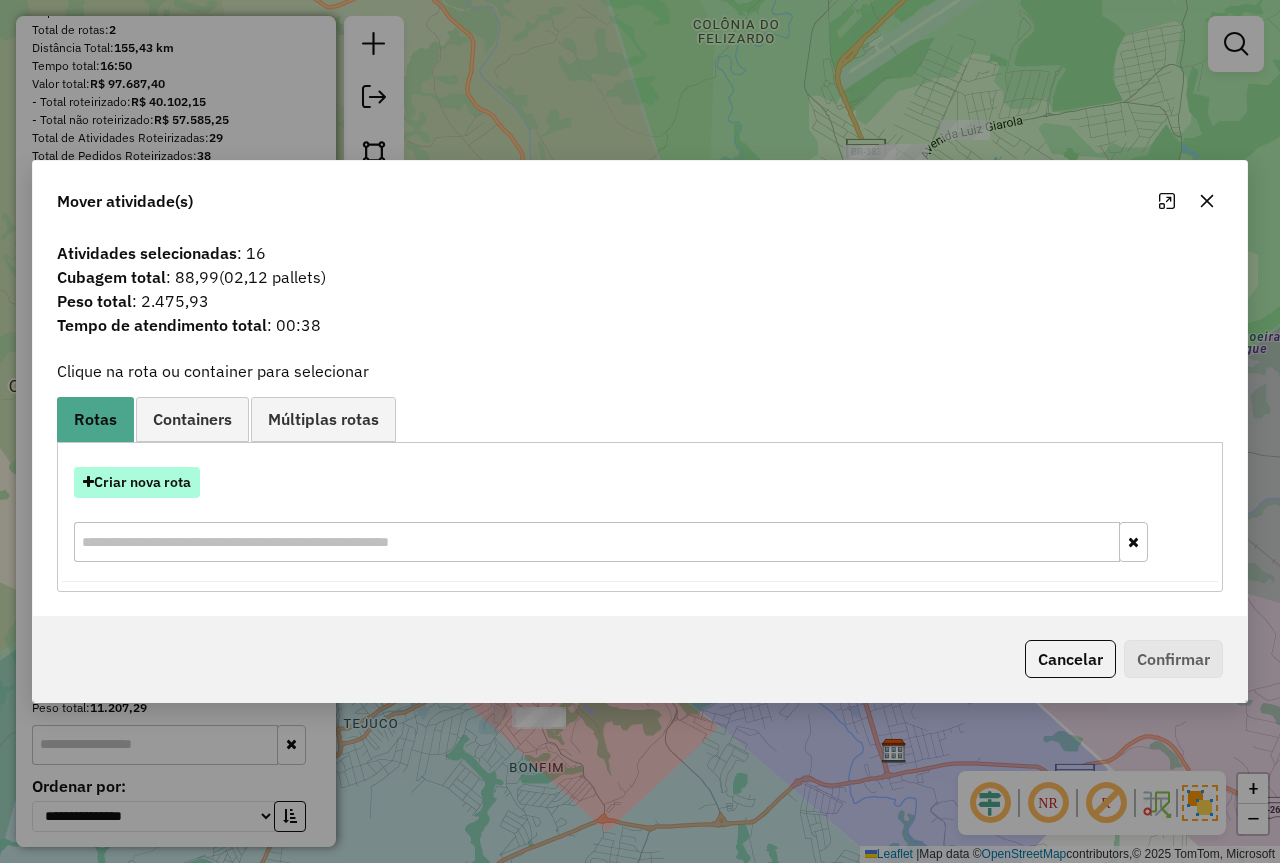 click on "Criar nova rota" at bounding box center [137, 482] 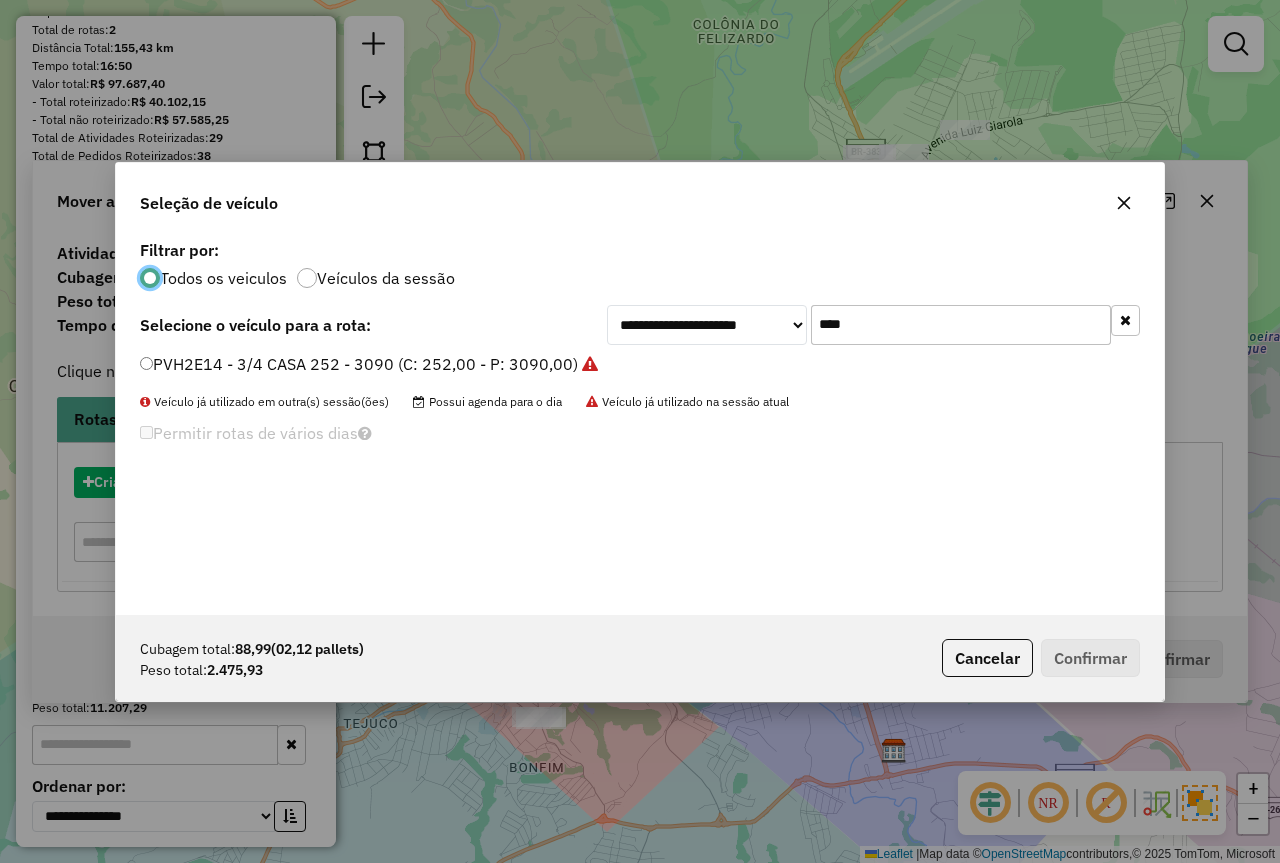 scroll, scrollTop: 11, scrollLeft: 6, axis: both 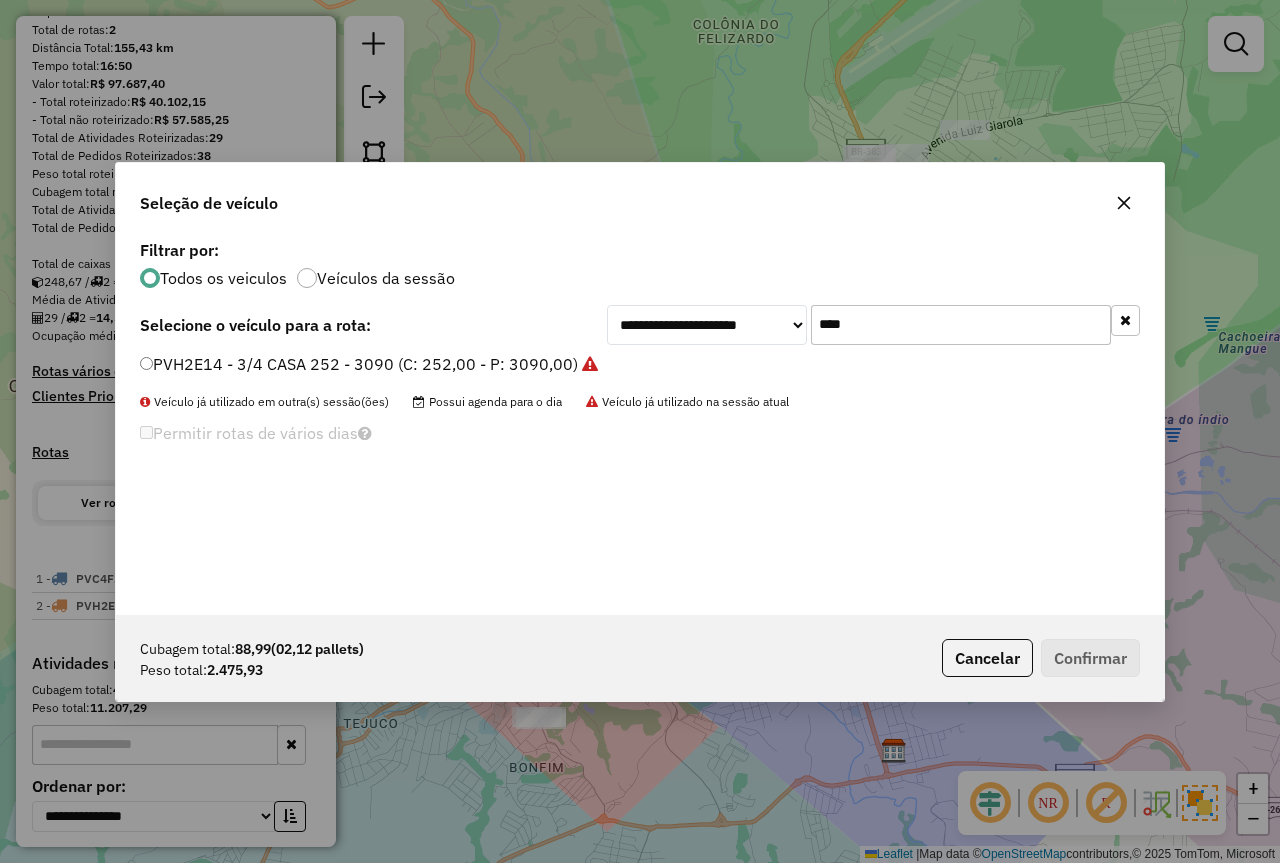 drag, startPoint x: 851, startPoint y: 315, endPoint x: 570, endPoint y: 374, distance: 287.12714 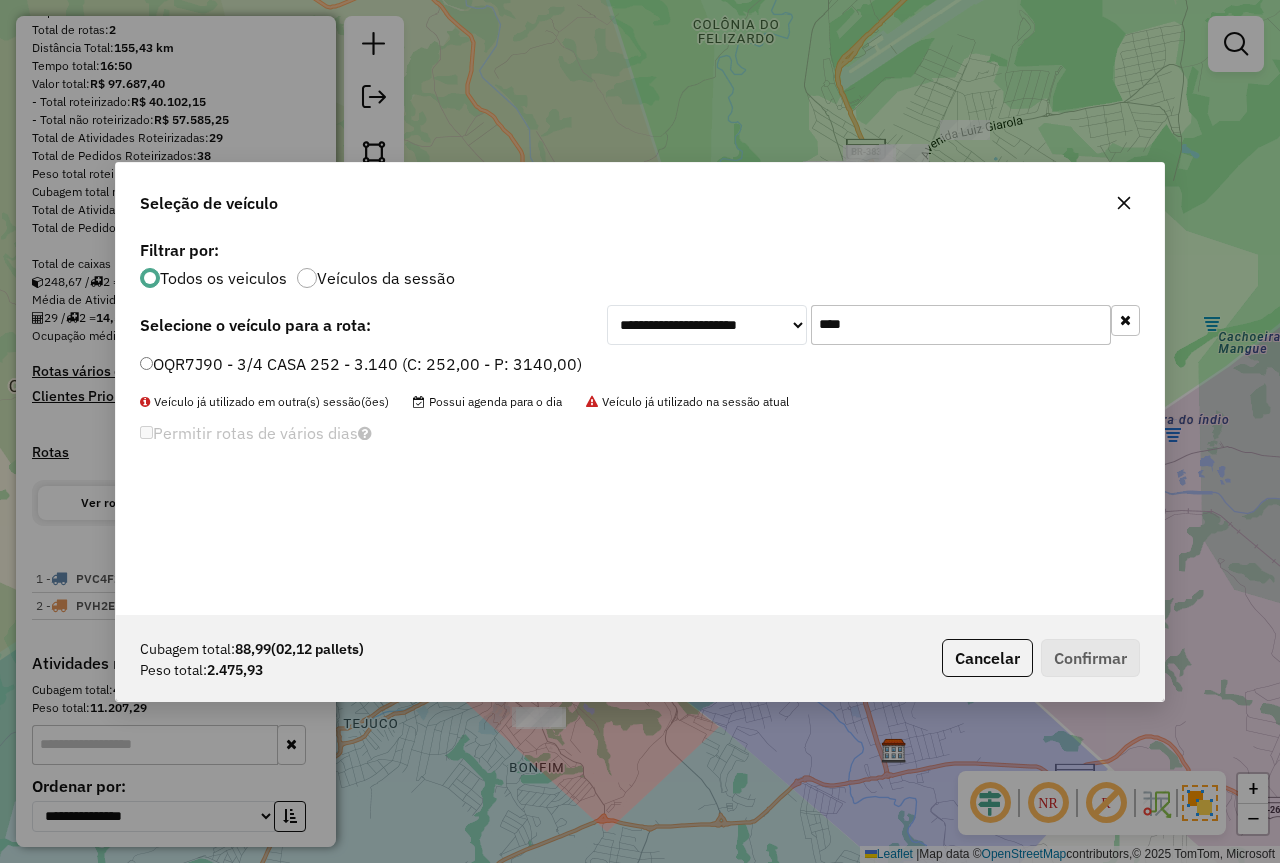type on "****" 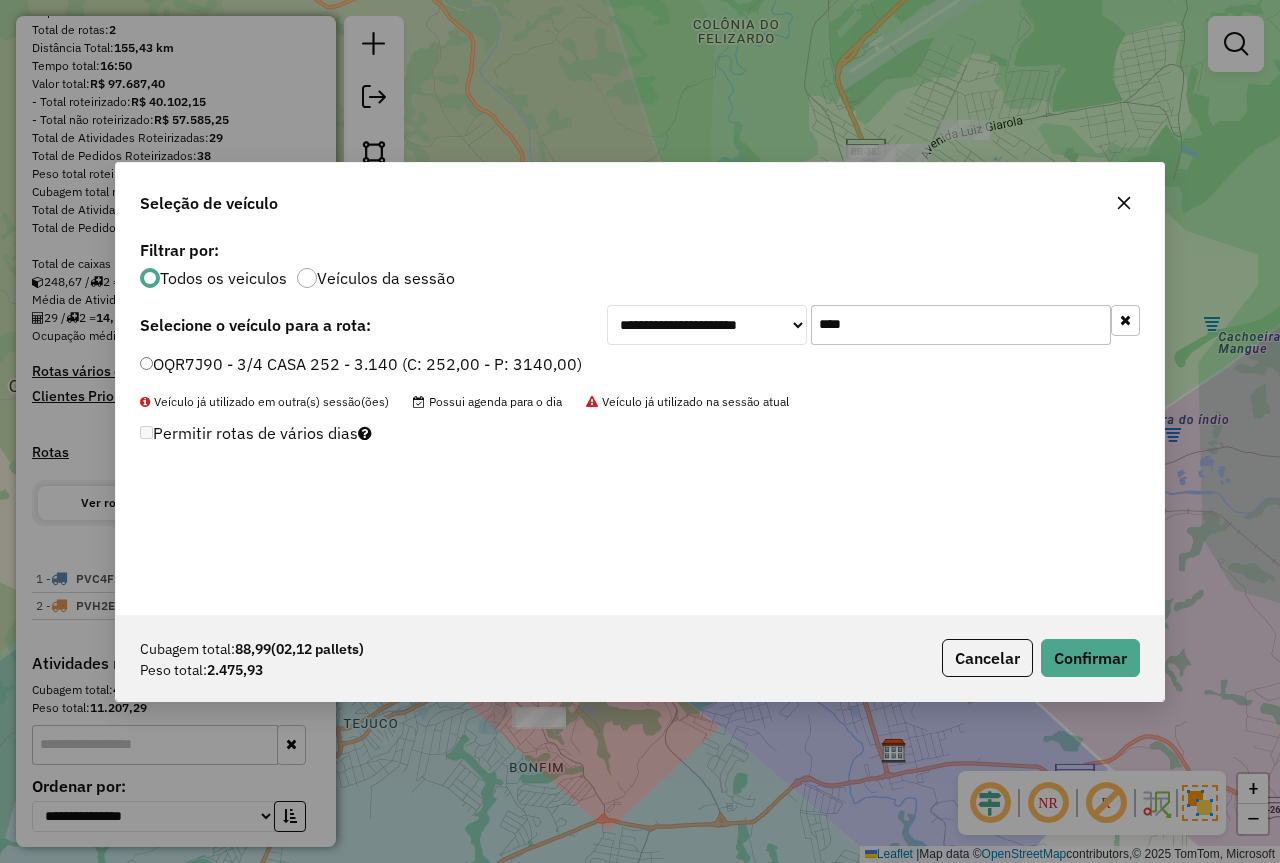 click on "Cubagem total: 88,99 (02,12 pallets) Peso total: 2.475,93 Cancelar Confirmar" 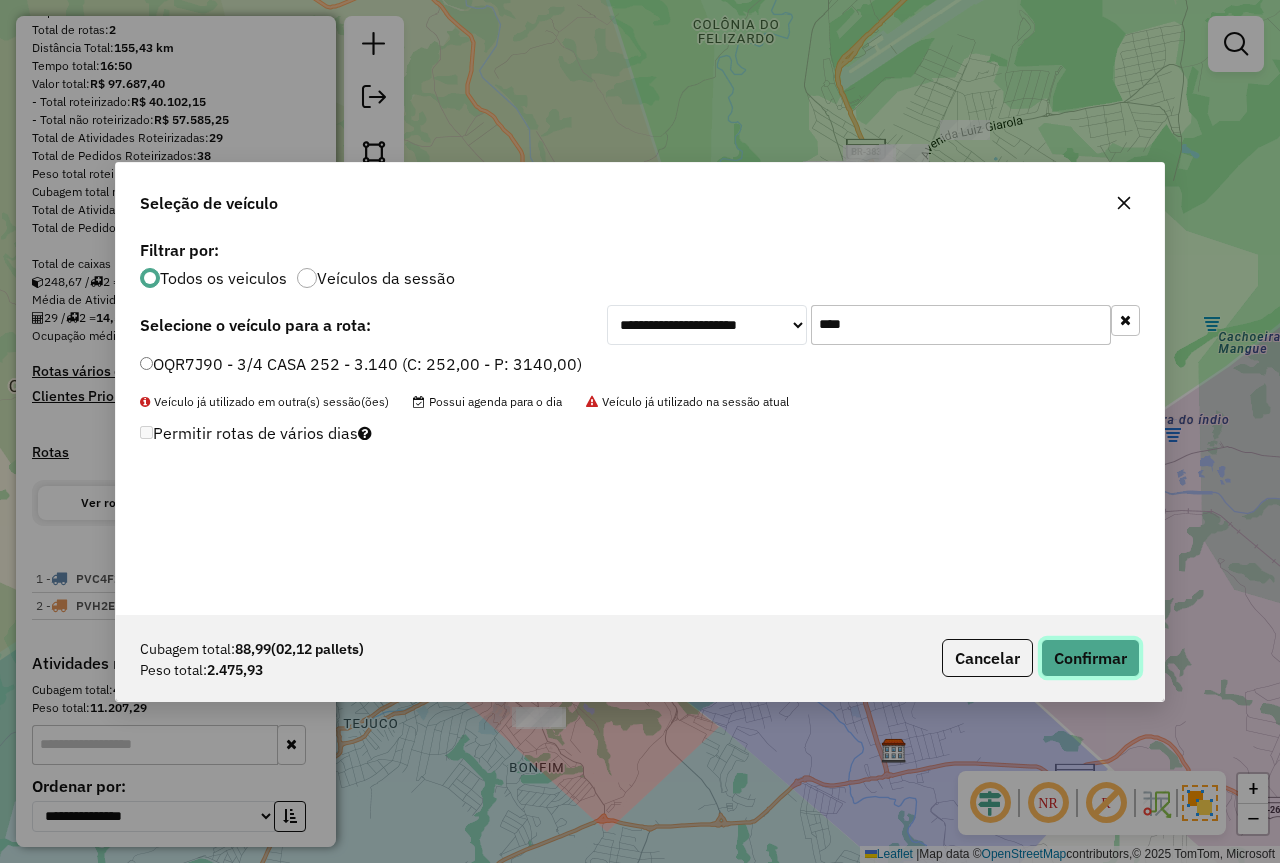 click on "Confirmar" 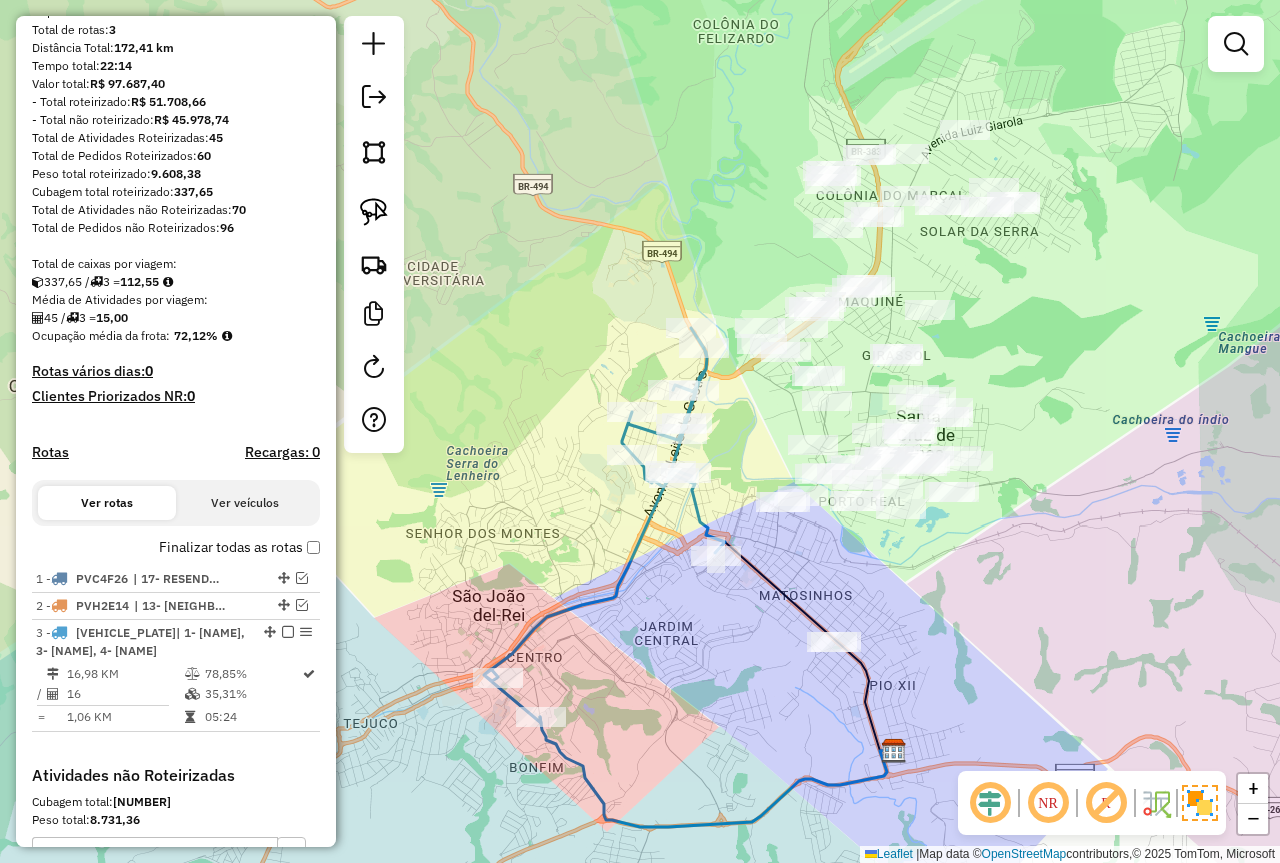 drag, startPoint x: 746, startPoint y: 432, endPoint x: 734, endPoint y: 434, distance: 12.165525 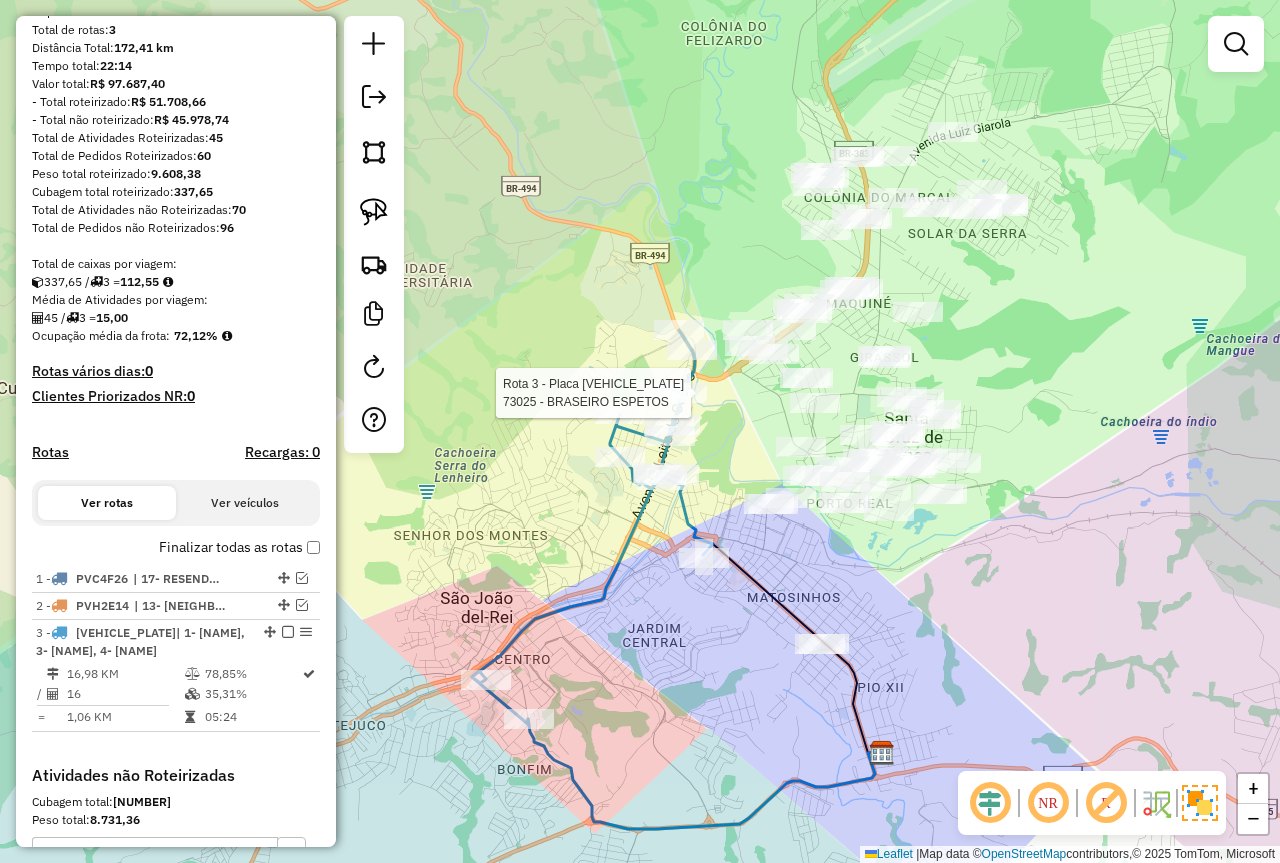 select on "**********" 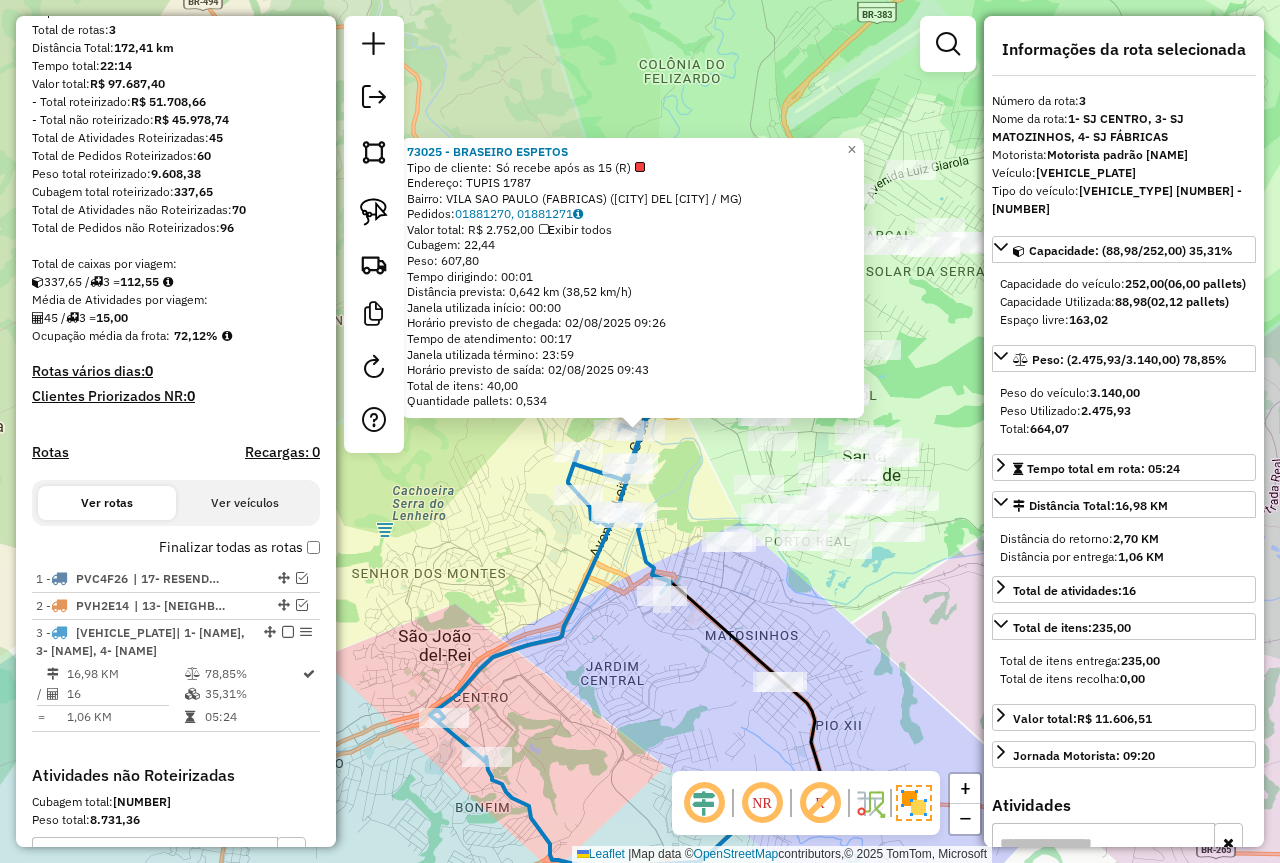 scroll, scrollTop: 478, scrollLeft: 0, axis: vertical 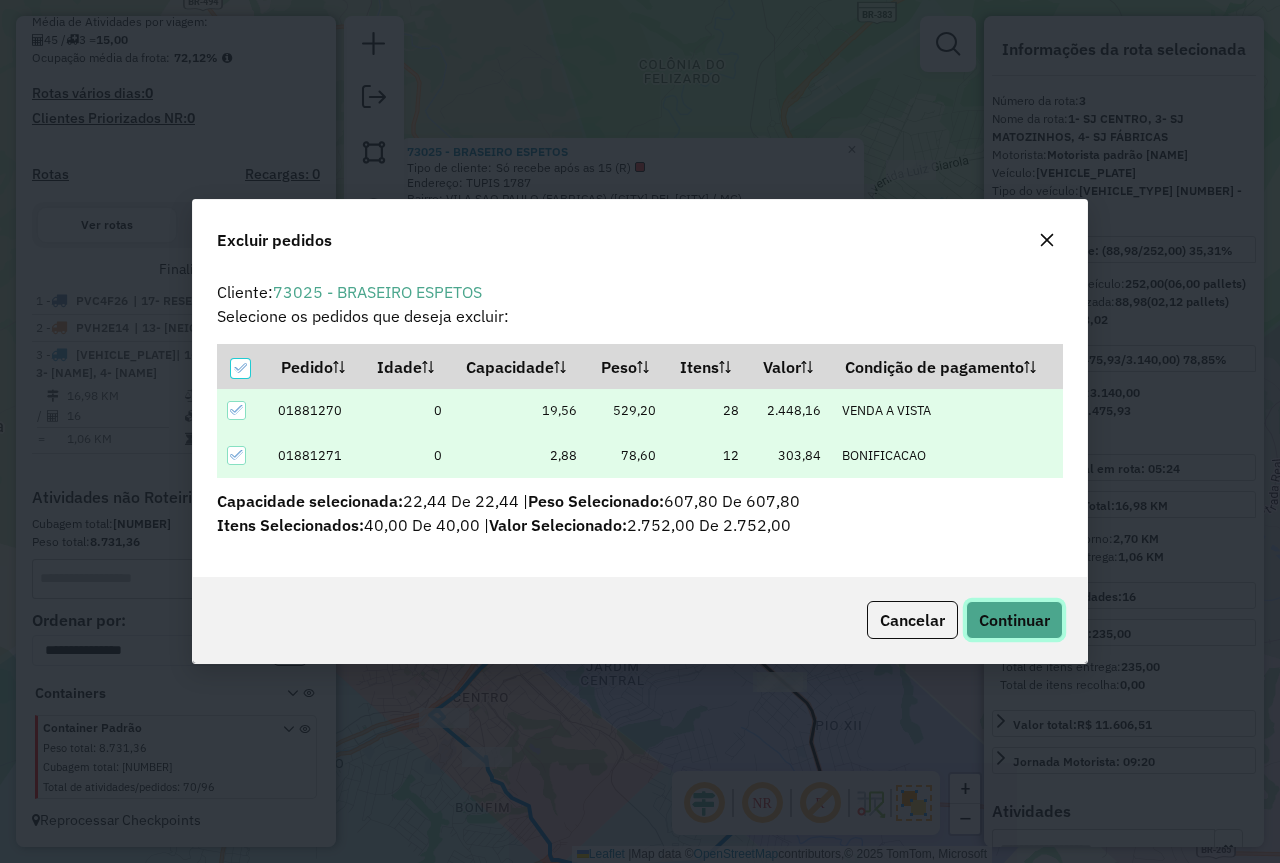 drag, startPoint x: 1022, startPoint y: 602, endPoint x: 986, endPoint y: 602, distance: 36 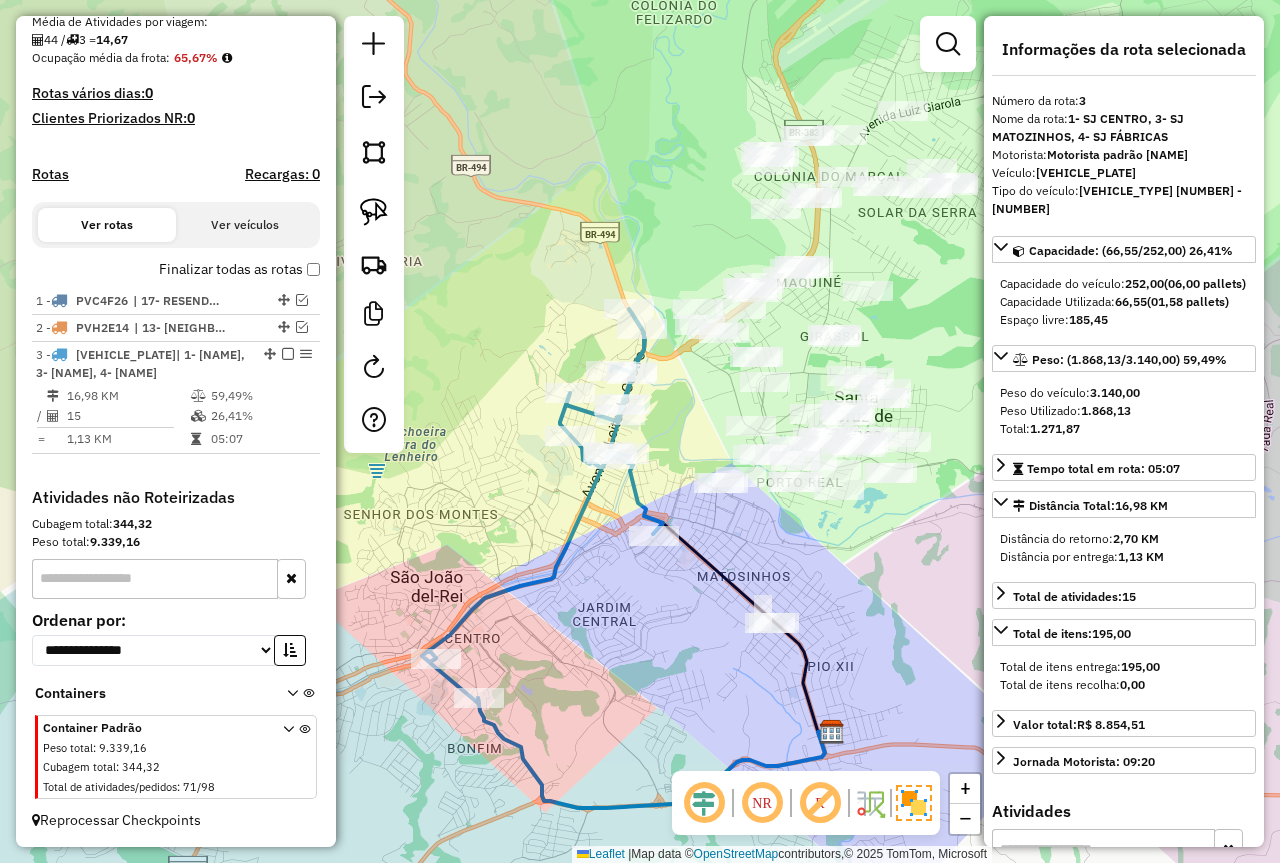 drag, startPoint x: 795, startPoint y: 627, endPoint x: 786, endPoint y: 566, distance: 61.66036 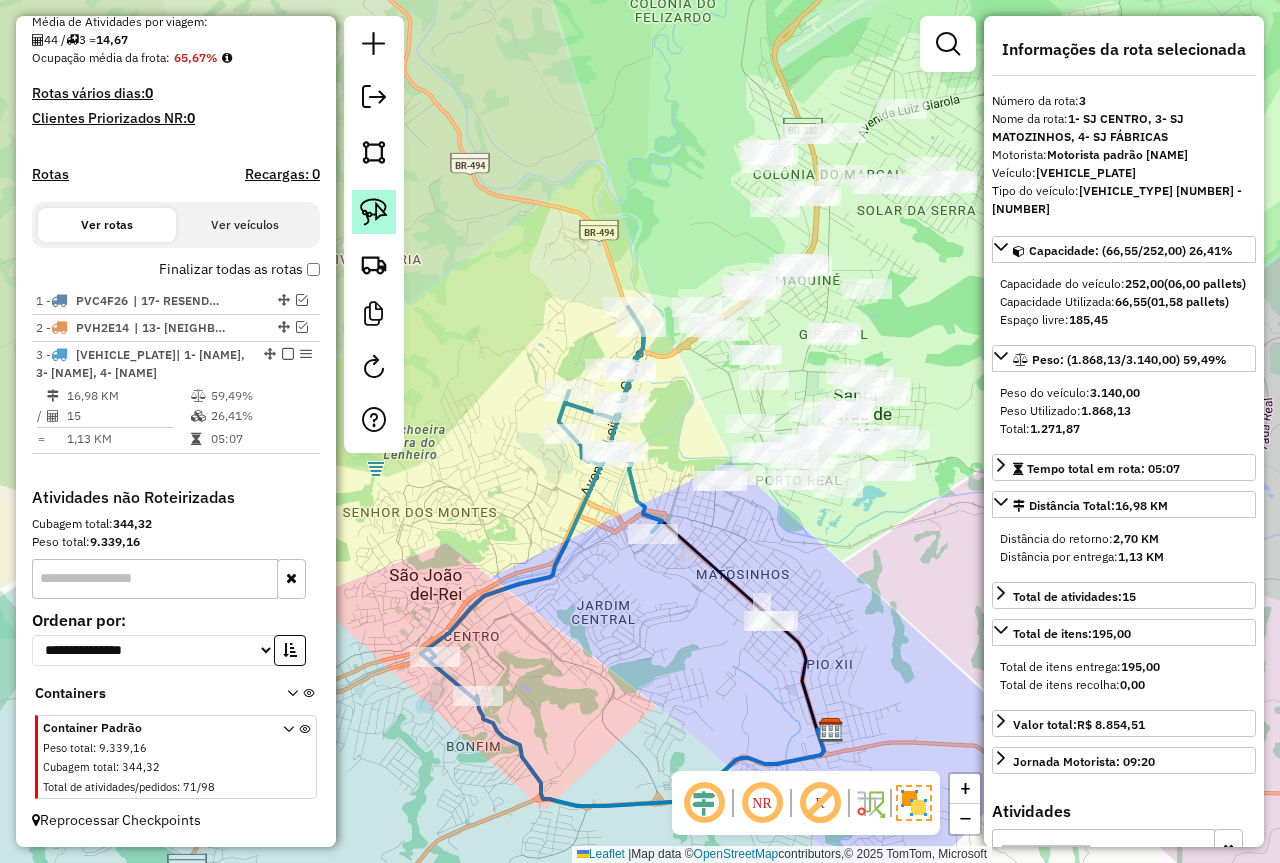 click 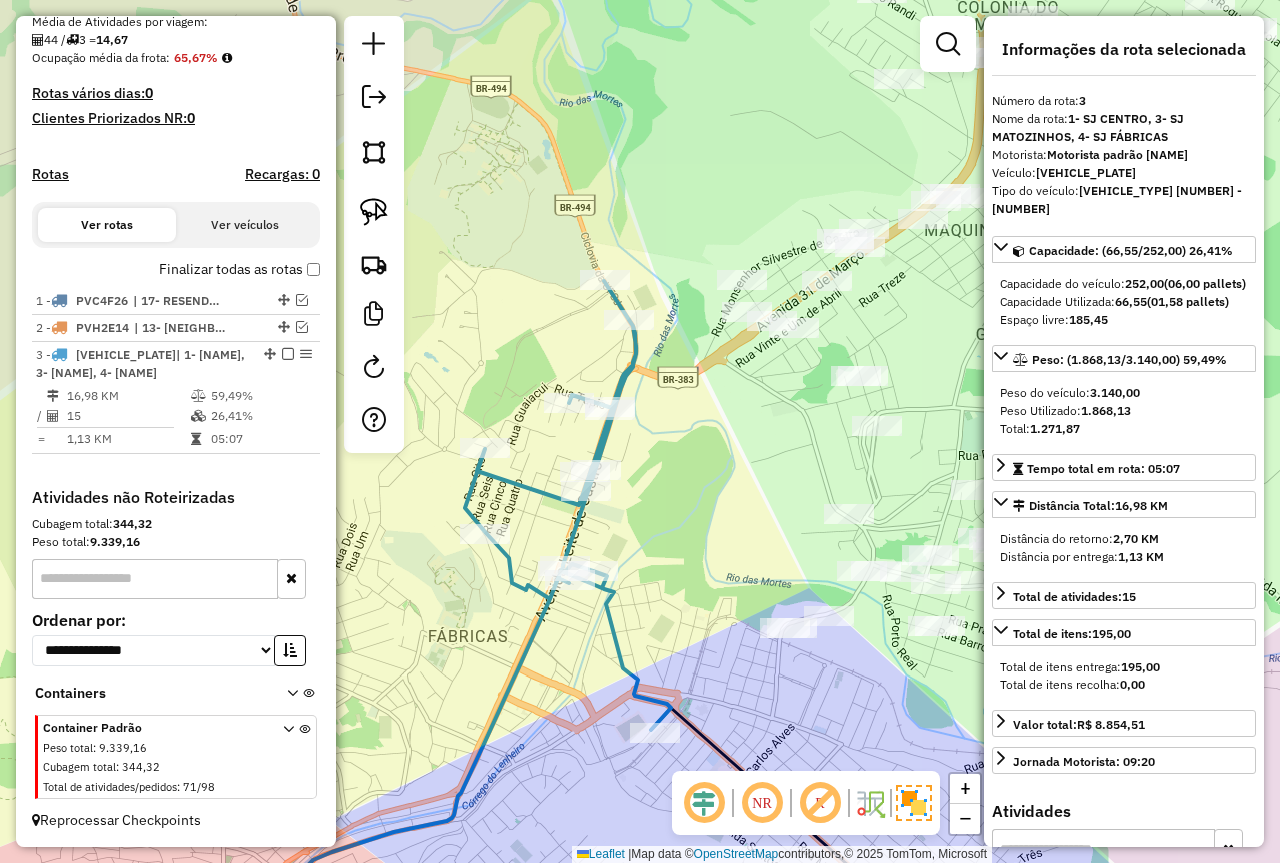 drag, startPoint x: 755, startPoint y: 188, endPoint x: 613, endPoint y: 198, distance: 142.35168 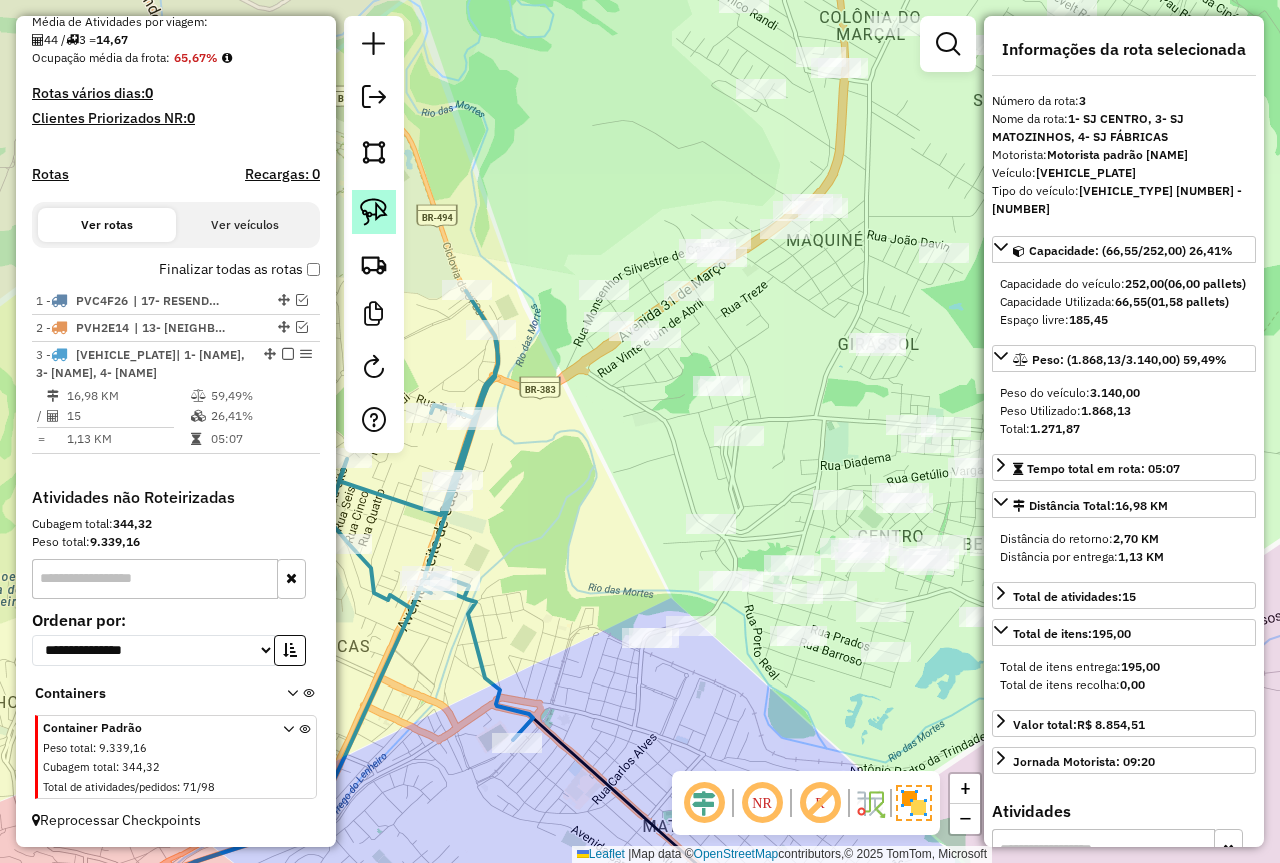 click 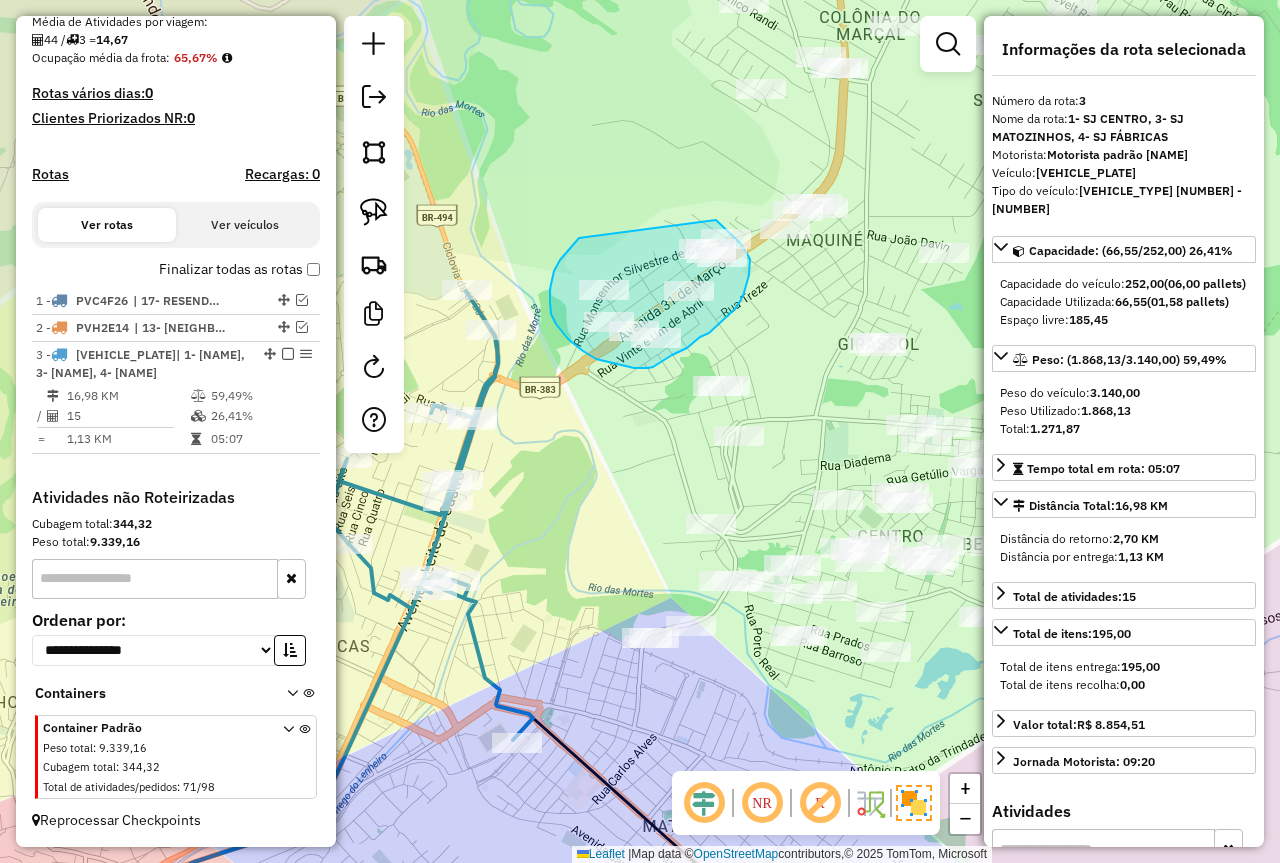 drag, startPoint x: 579, startPoint y: 238, endPoint x: 699, endPoint y: 210, distance: 123.22337 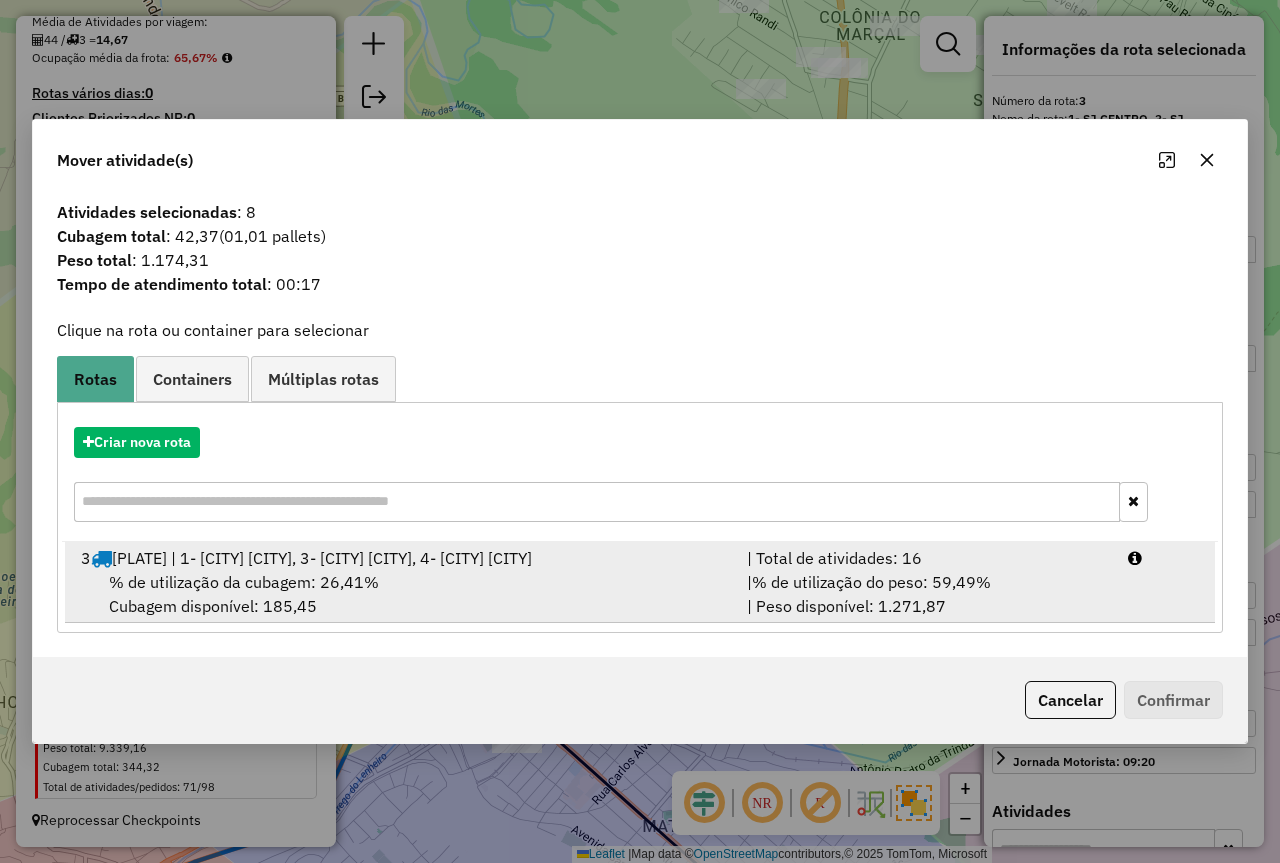 click on "% de utilização do peso: 59,49%" at bounding box center [871, 582] 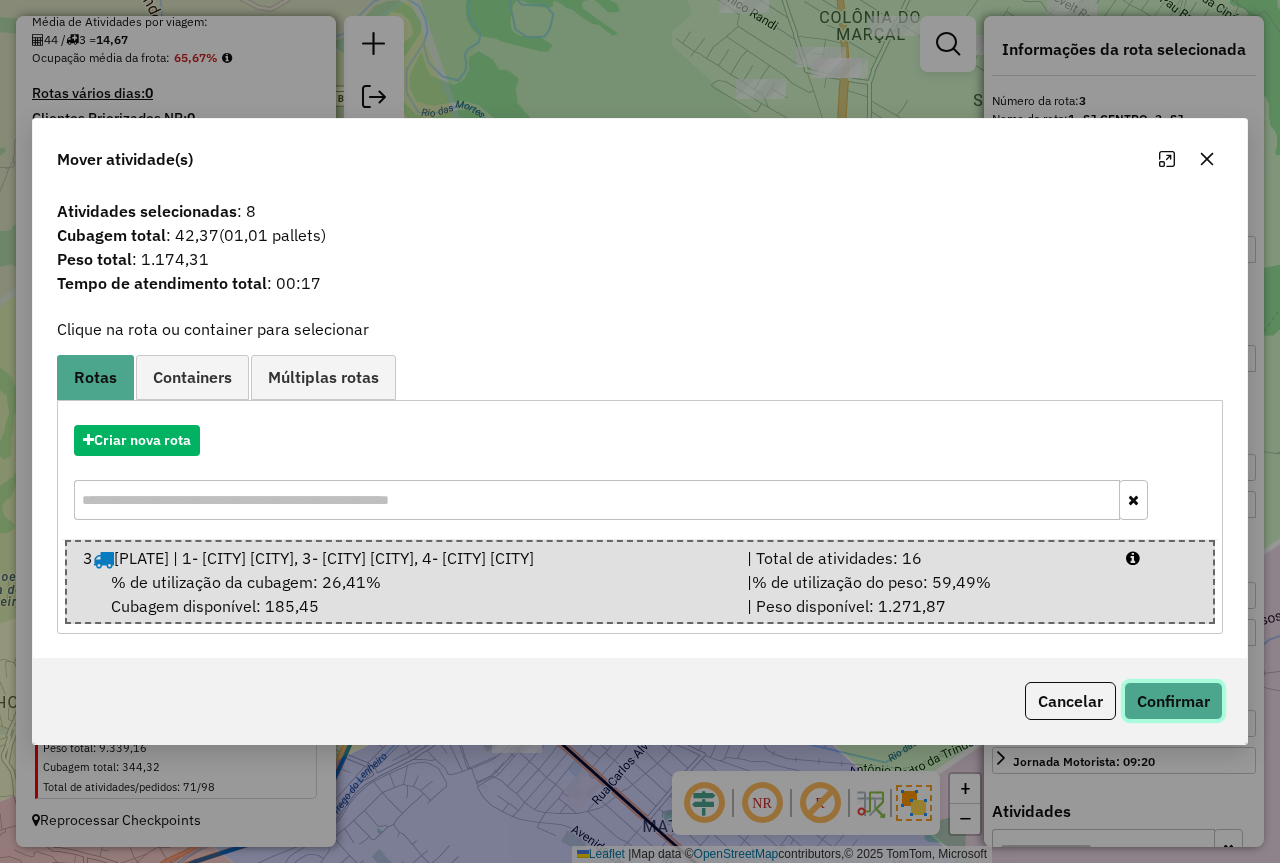 click on "Confirmar" 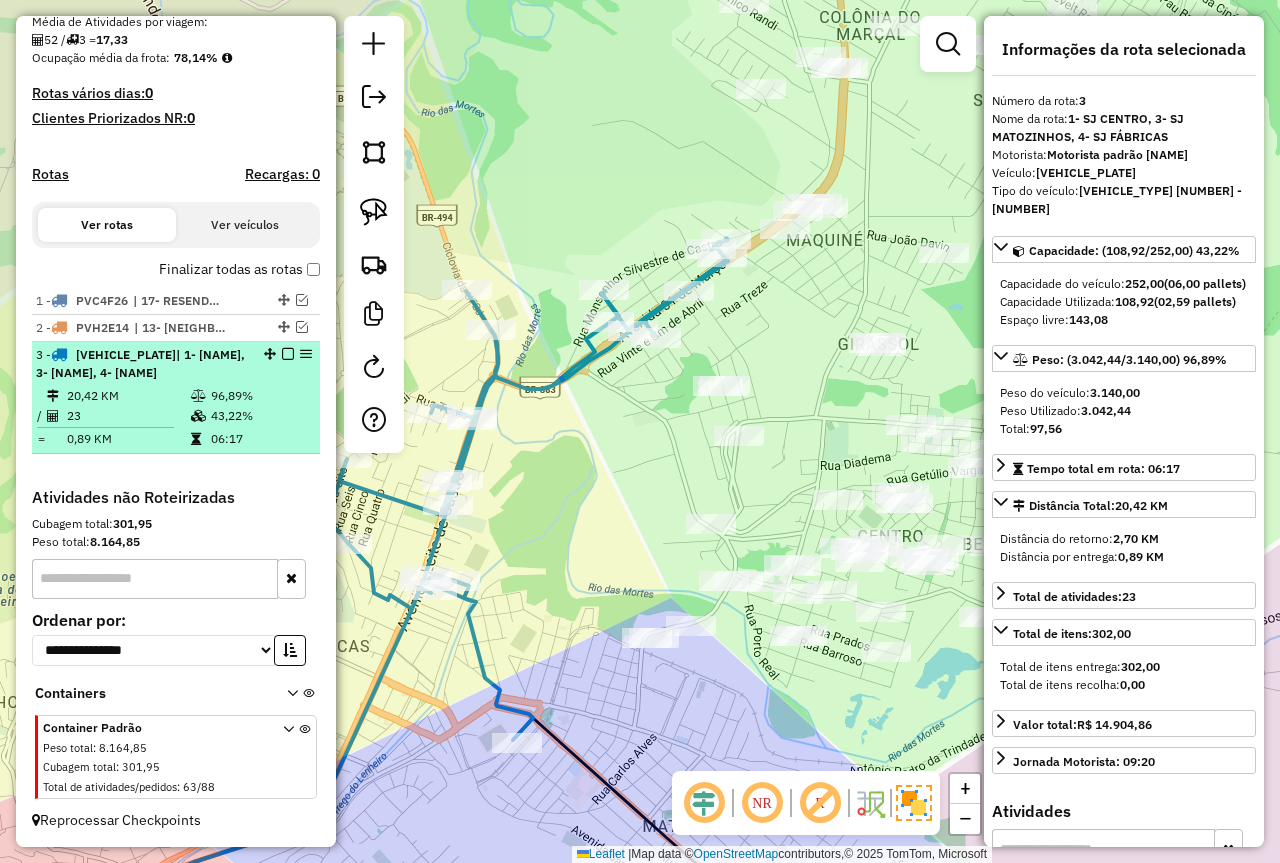 click at bounding box center [288, 354] 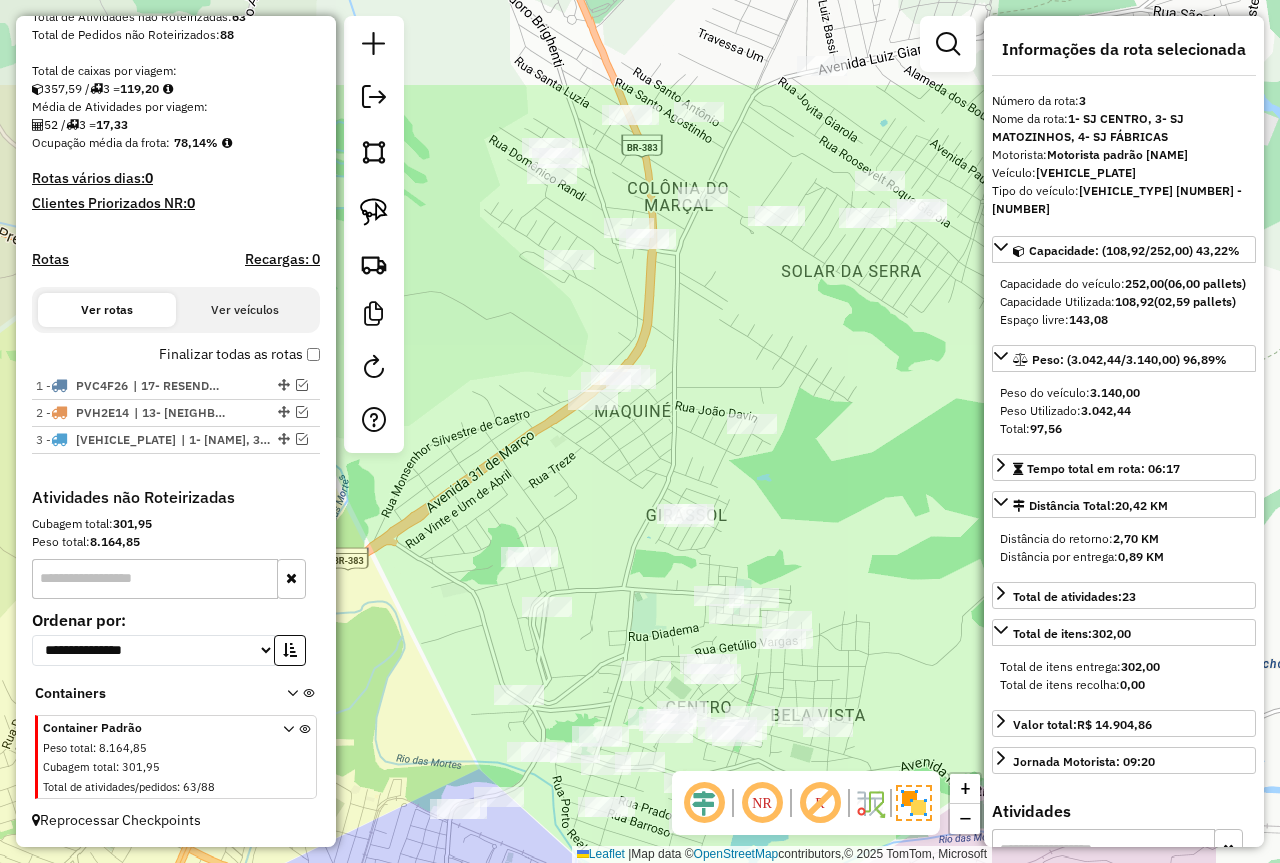 drag, startPoint x: 650, startPoint y: 253, endPoint x: 487, endPoint y: 413, distance: 228.40533 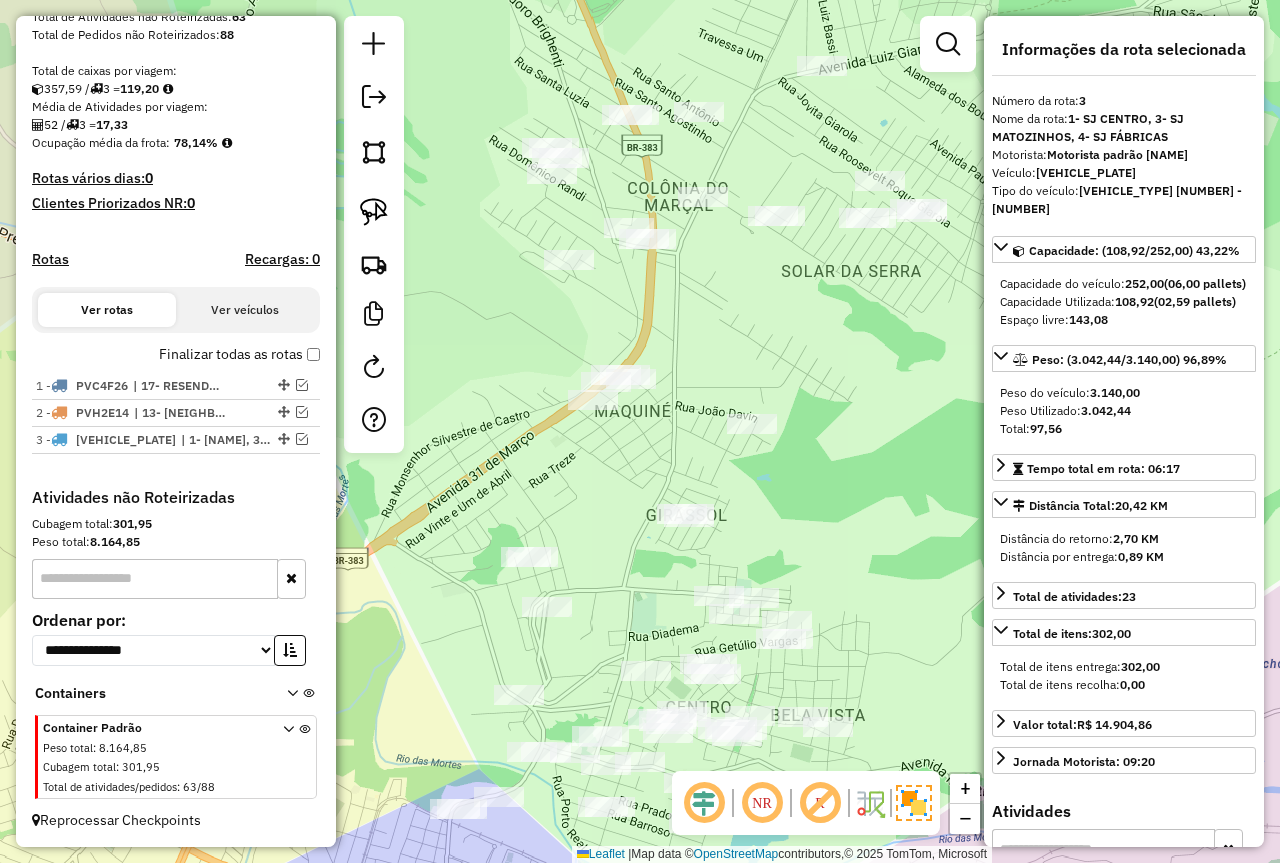 drag, startPoint x: 775, startPoint y: 344, endPoint x: 725, endPoint y: 452, distance: 119.0126 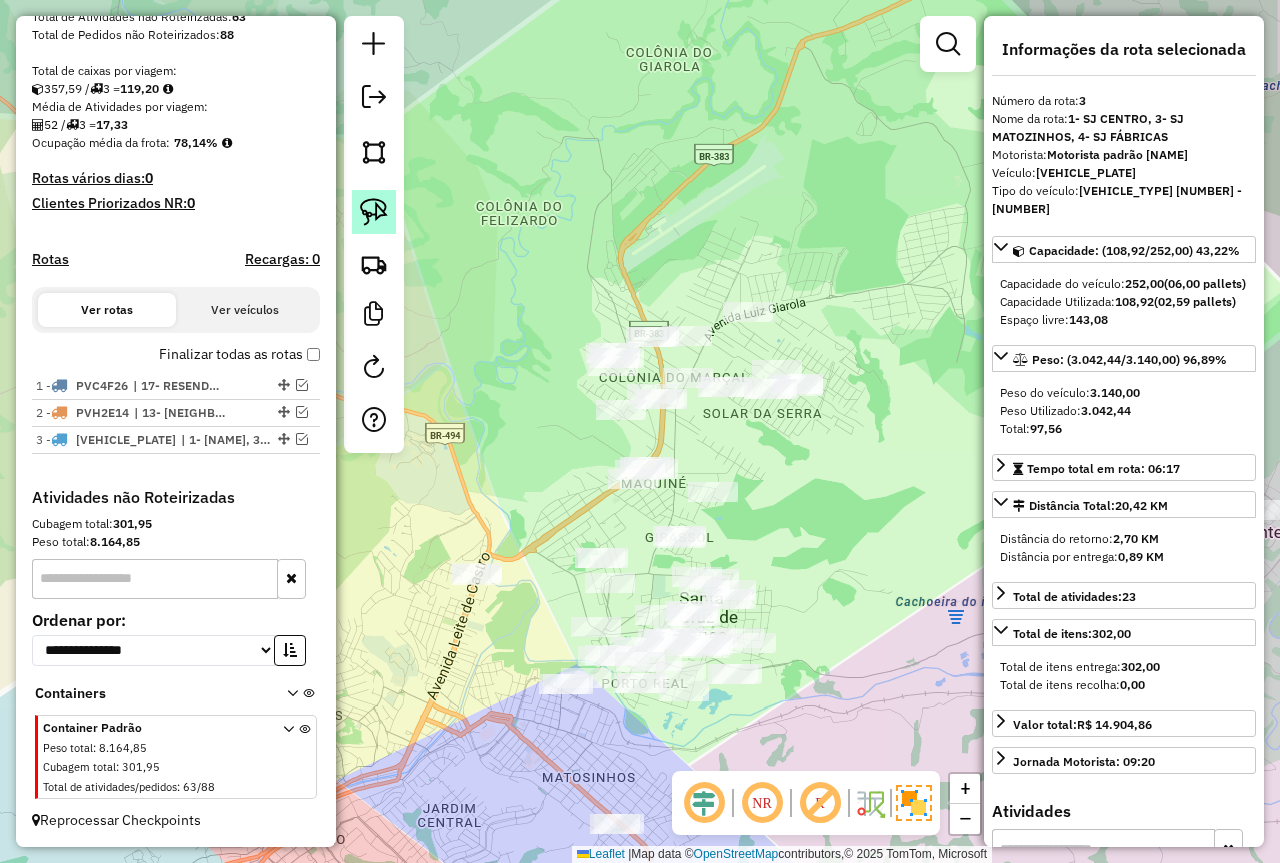 click 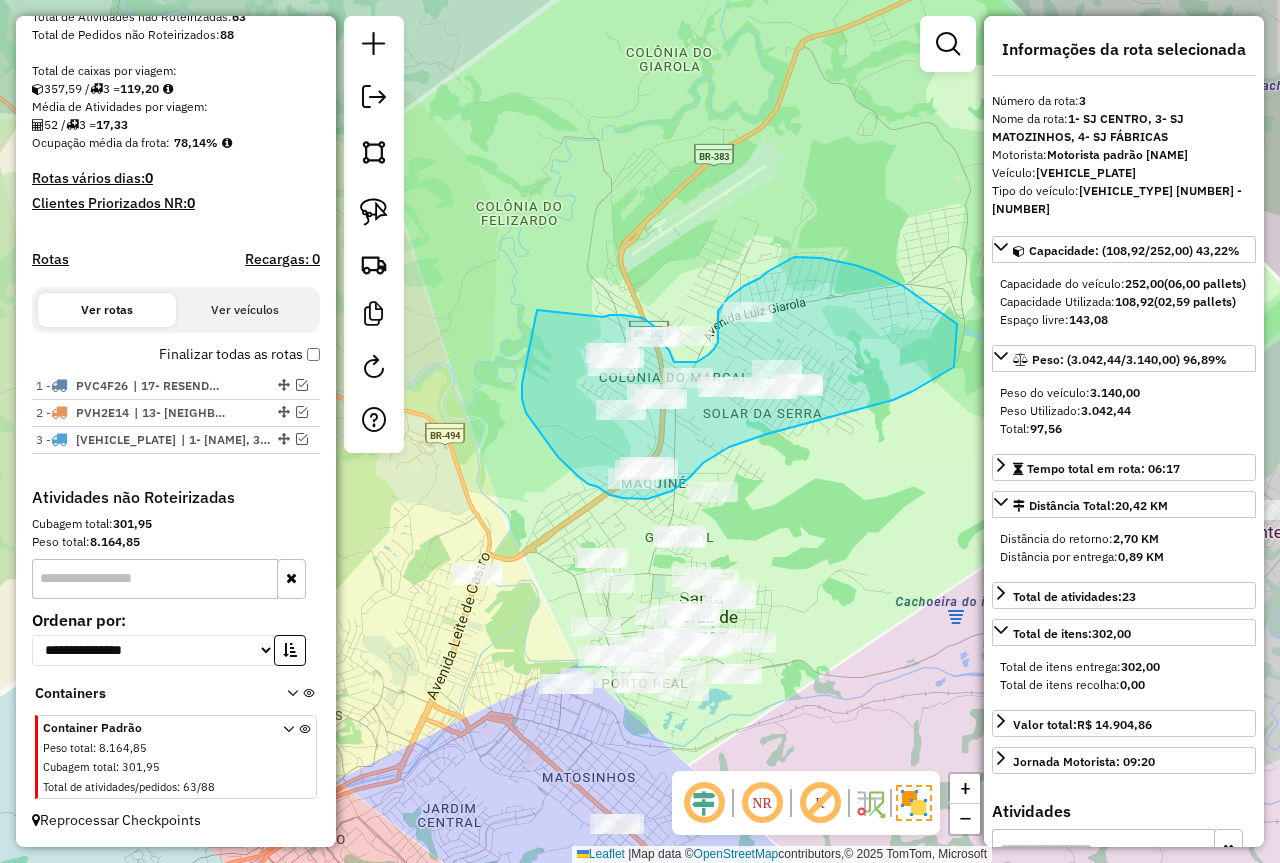 drag, startPoint x: 533, startPoint y: 325, endPoint x: 603, endPoint y: 317, distance: 70.45566 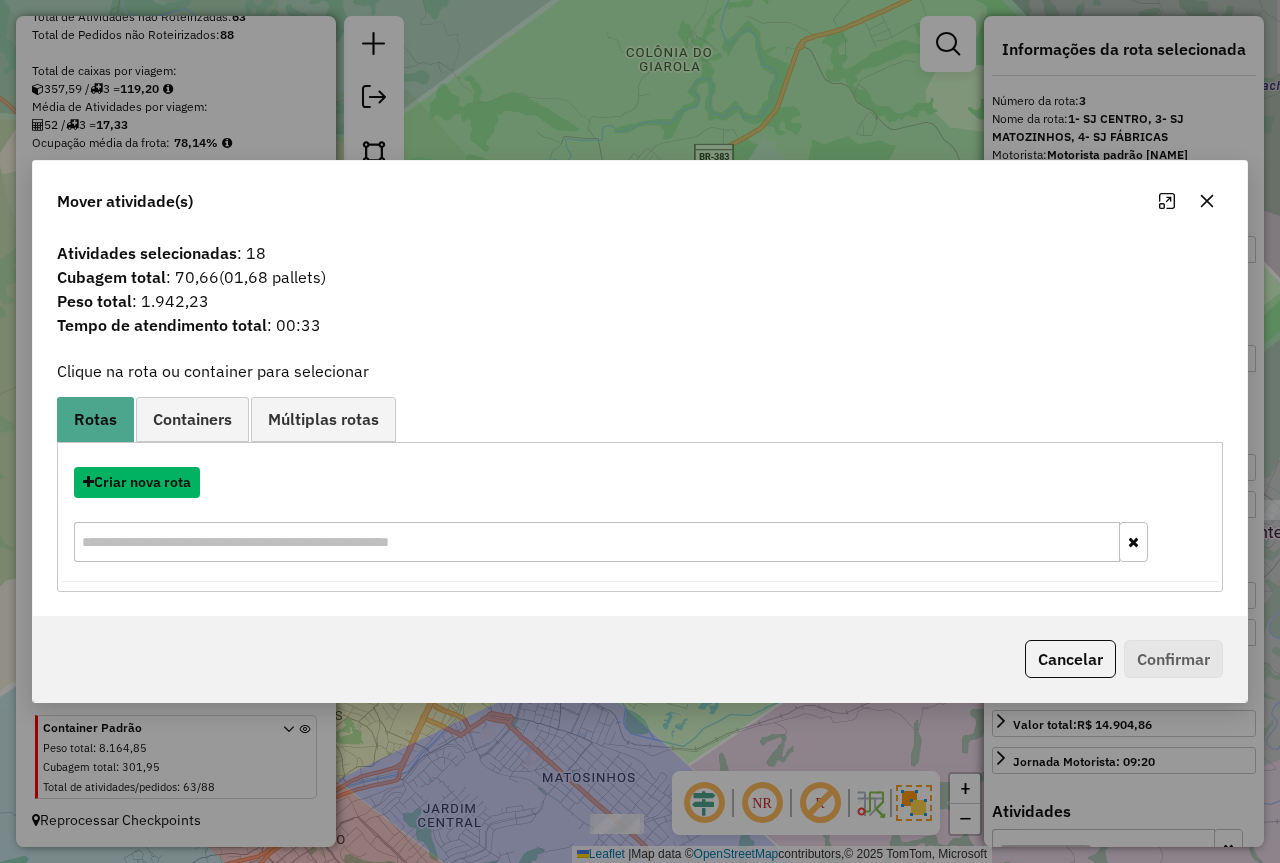 click on "Criar nova rota" at bounding box center [137, 482] 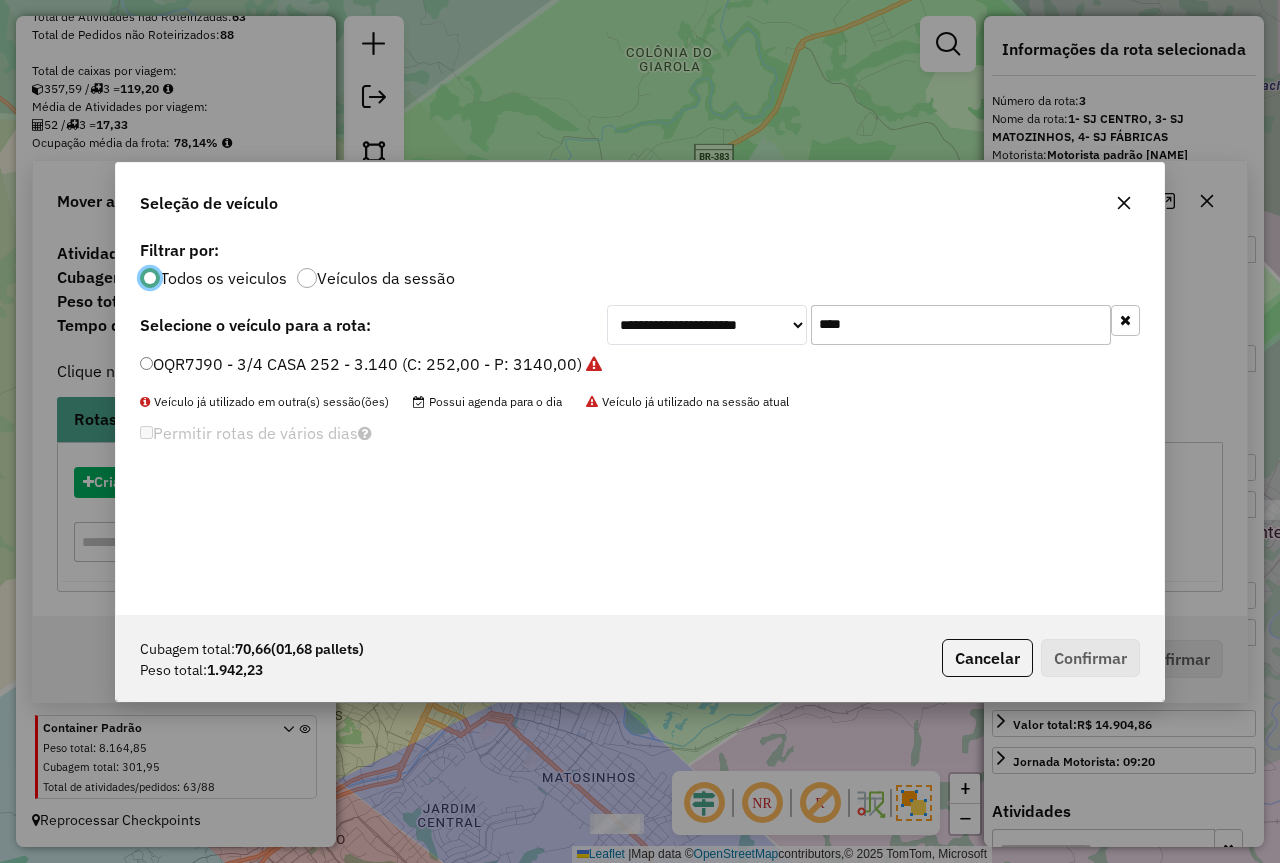 scroll, scrollTop: 11, scrollLeft: 6, axis: both 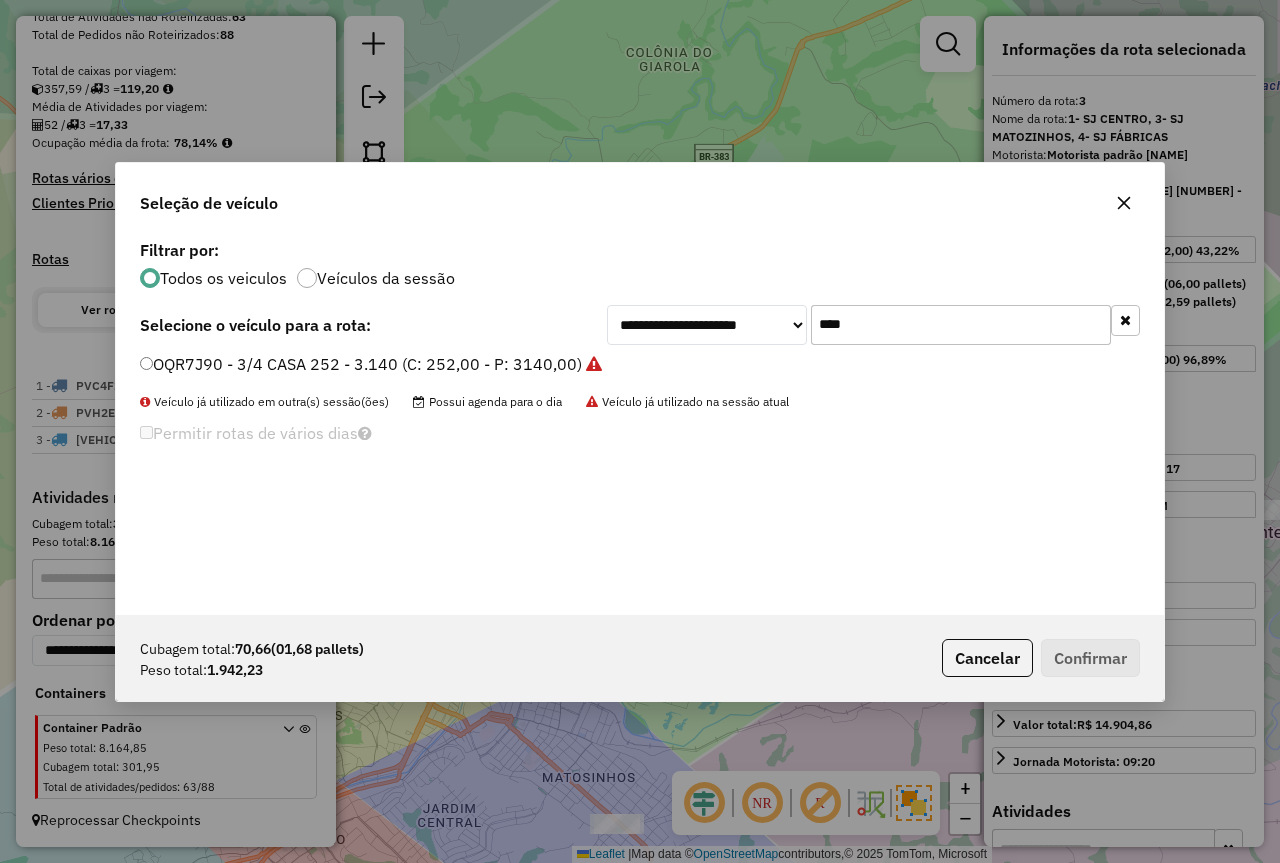 drag, startPoint x: 877, startPoint y: 316, endPoint x: 740, endPoint y: 312, distance: 137.05838 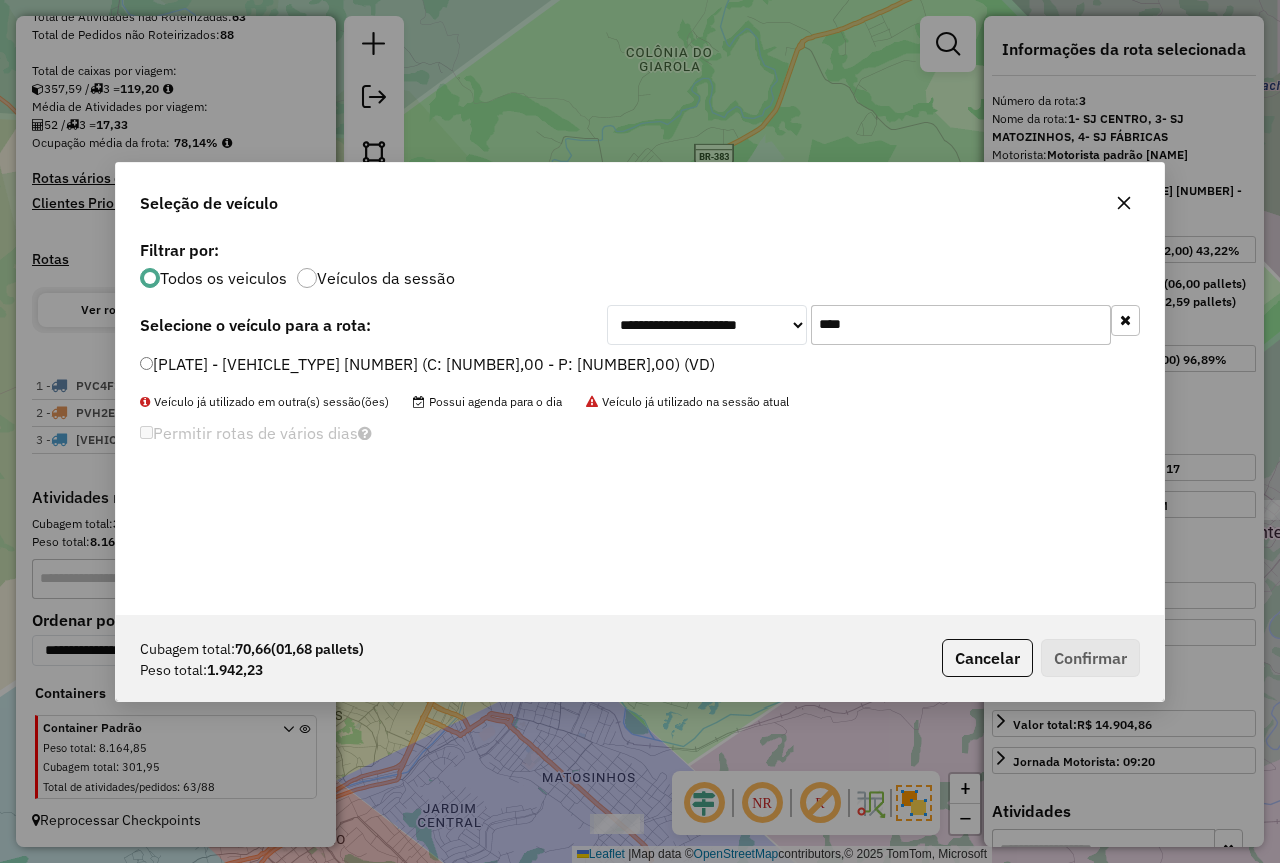 type on "****" 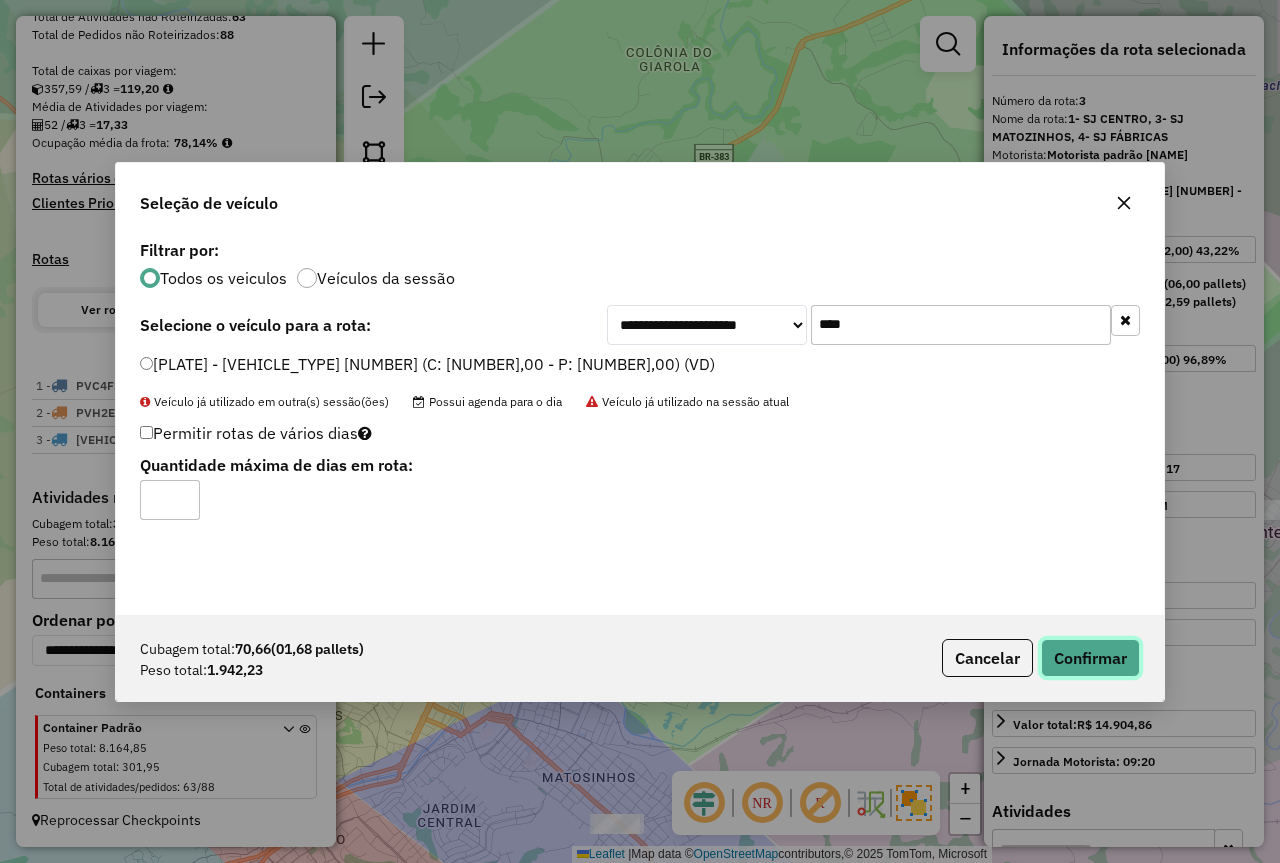 drag, startPoint x: 1078, startPoint y: 662, endPoint x: 967, endPoint y: 646, distance: 112.147224 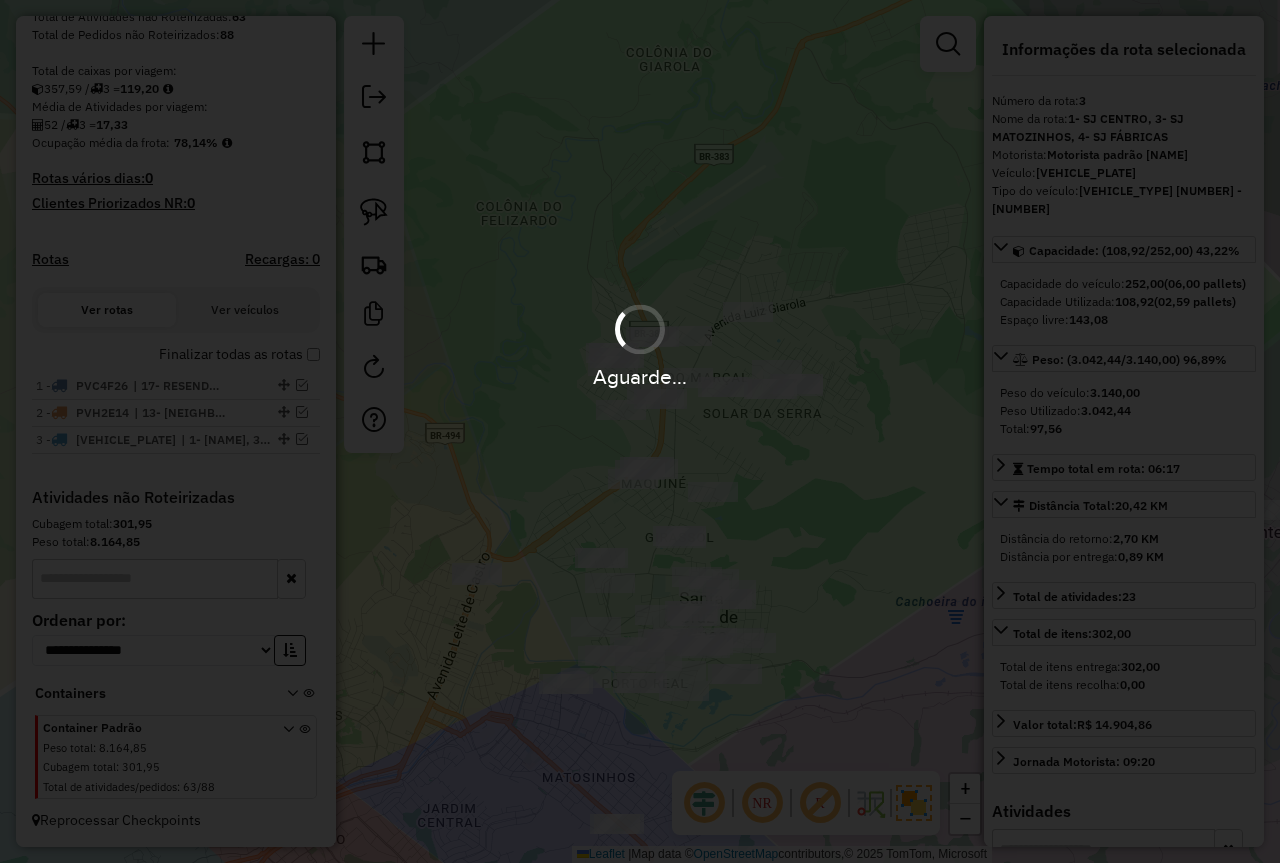 scroll, scrollTop: 512, scrollLeft: 0, axis: vertical 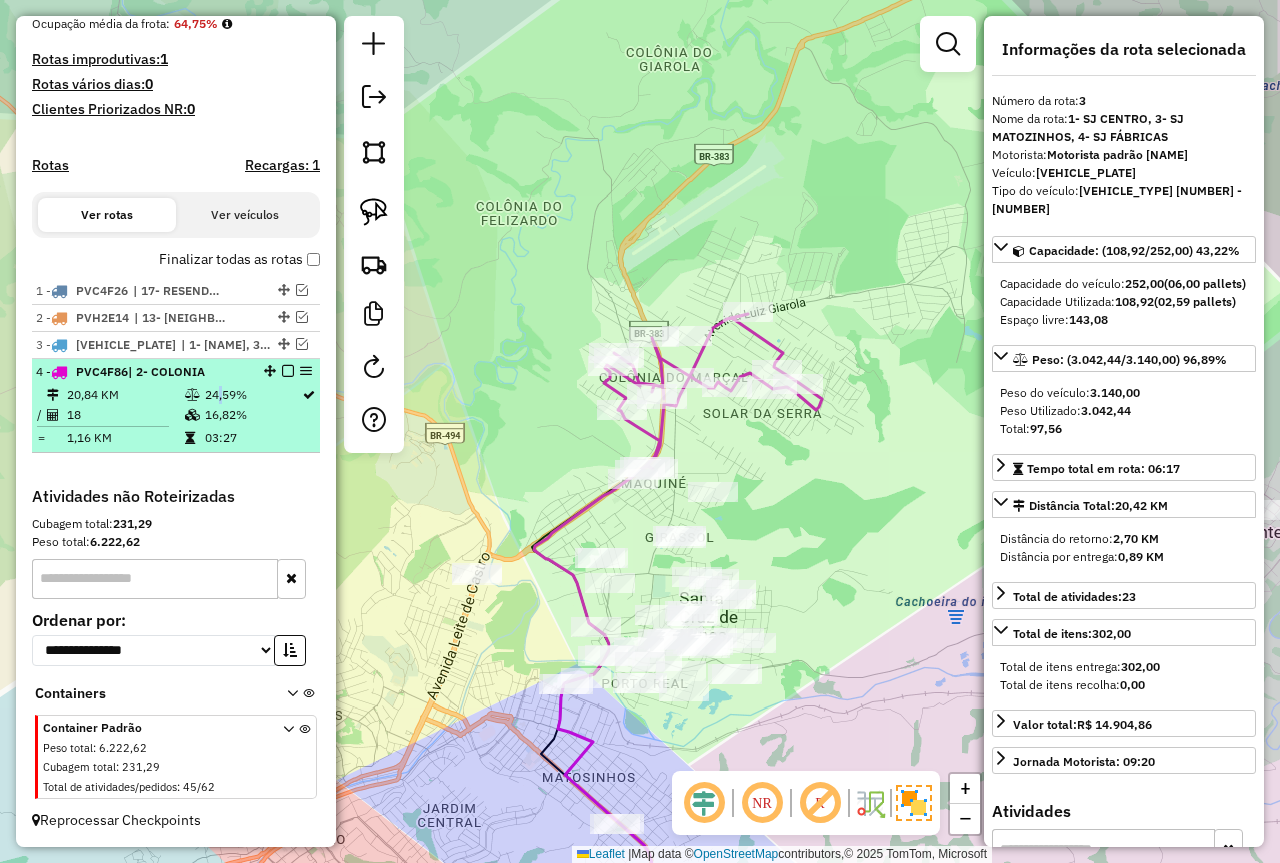 click on "24,59%" at bounding box center [252, 395] 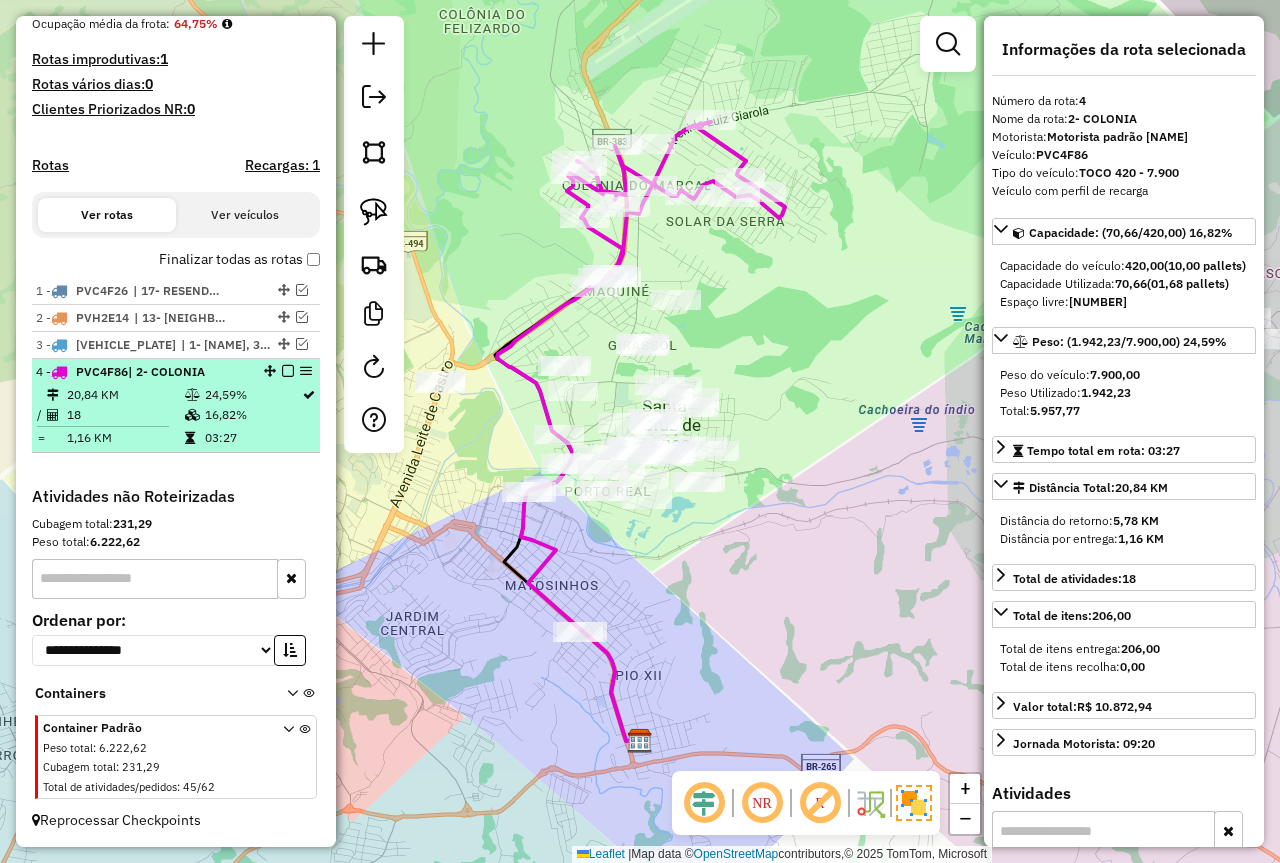 click at bounding box center [194, 415] 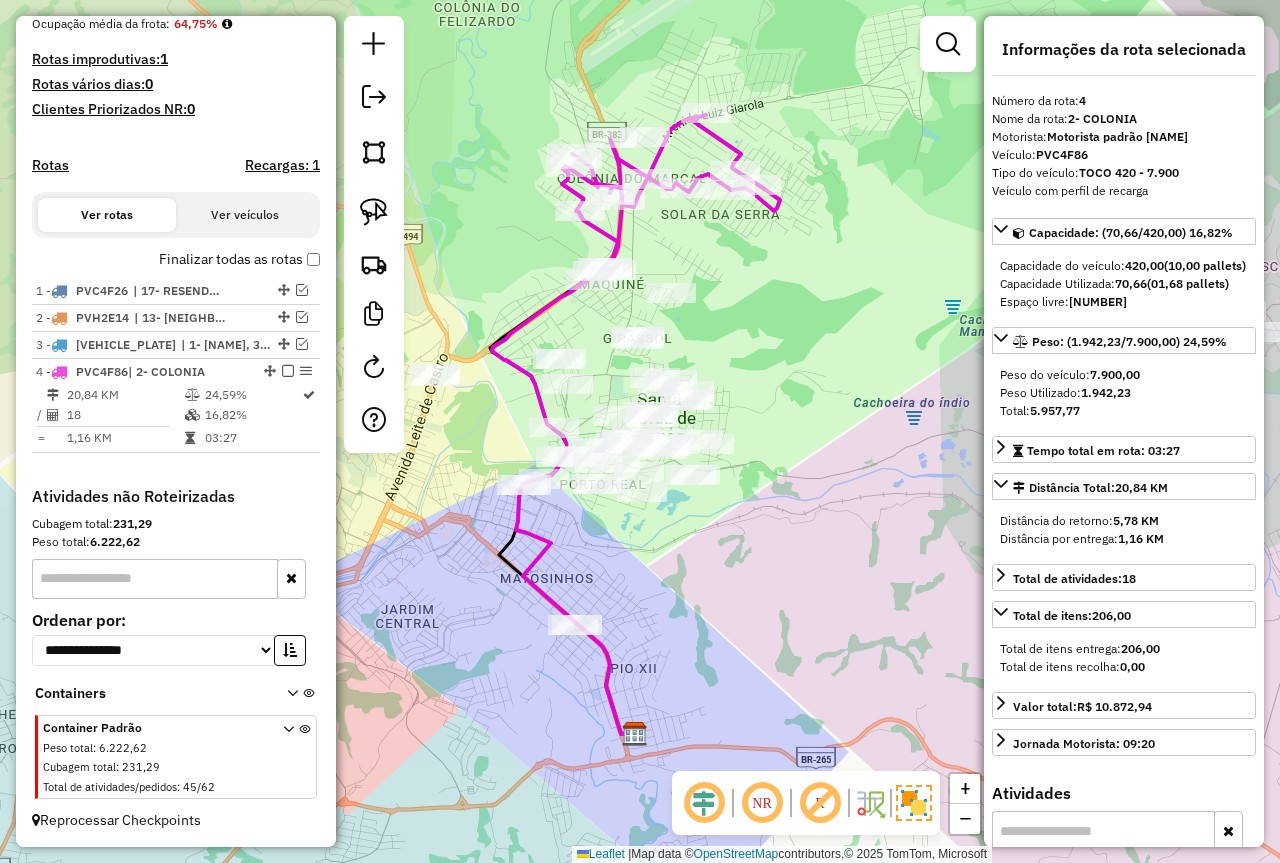drag, startPoint x: 795, startPoint y: 298, endPoint x: 772, endPoint y: 293, distance: 23.537205 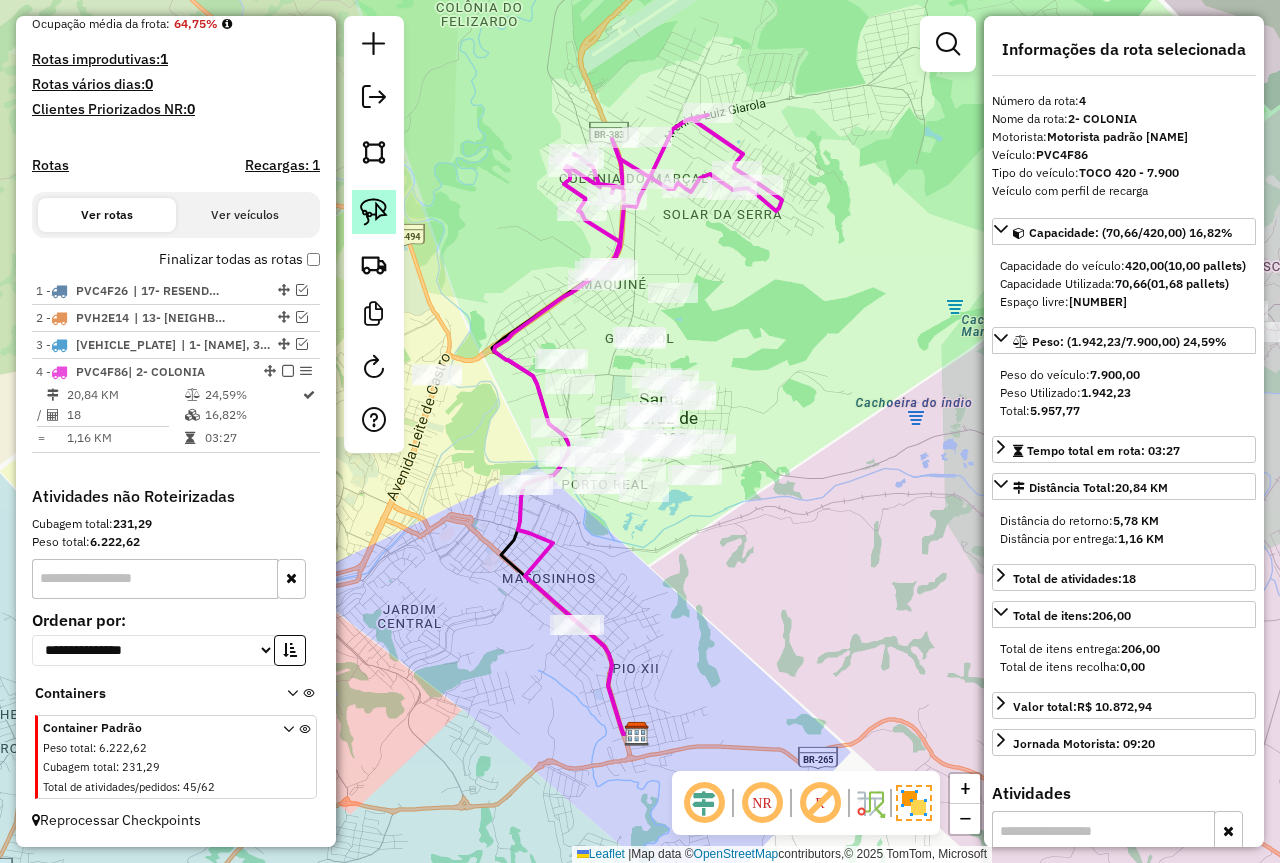 click 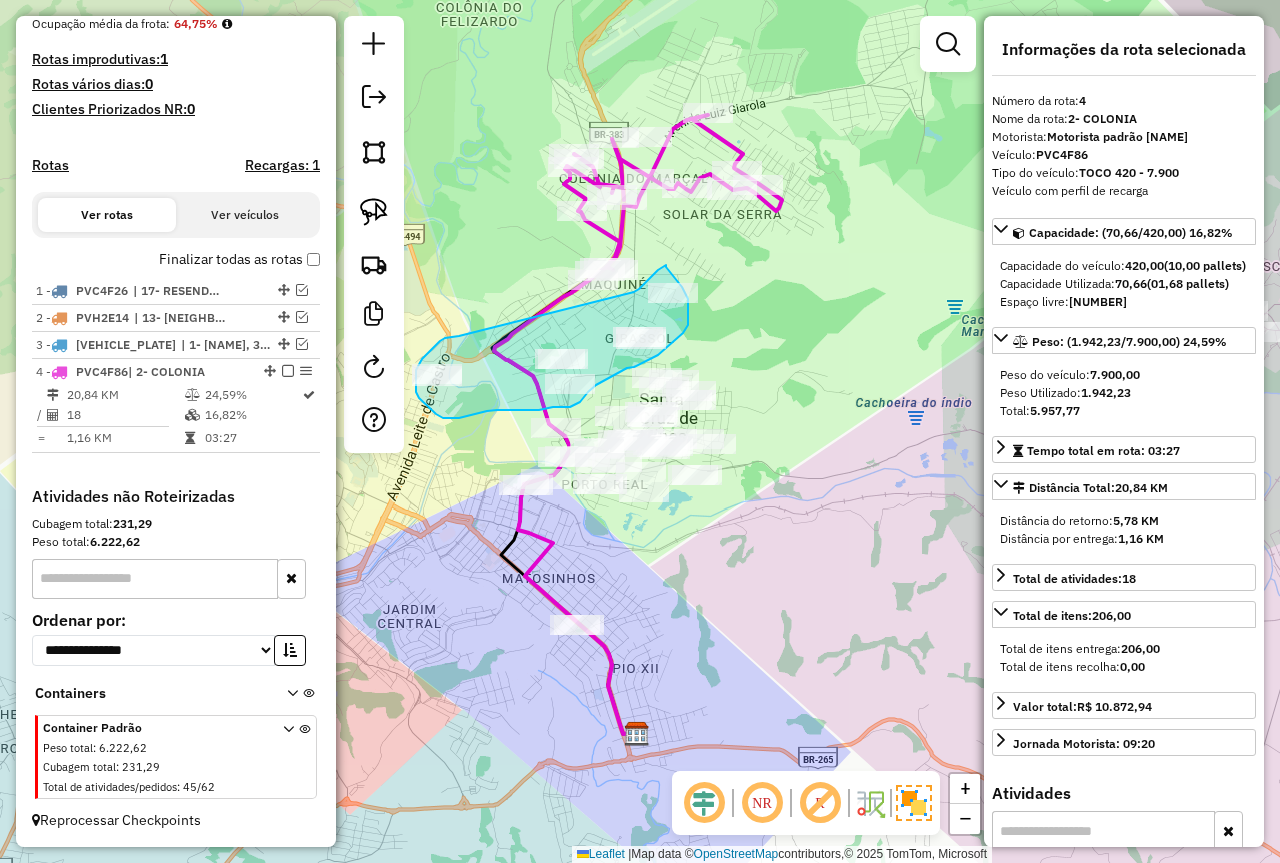 drag, startPoint x: 448, startPoint y: 338, endPoint x: 623, endPoint y: 296, distance: 179.96944 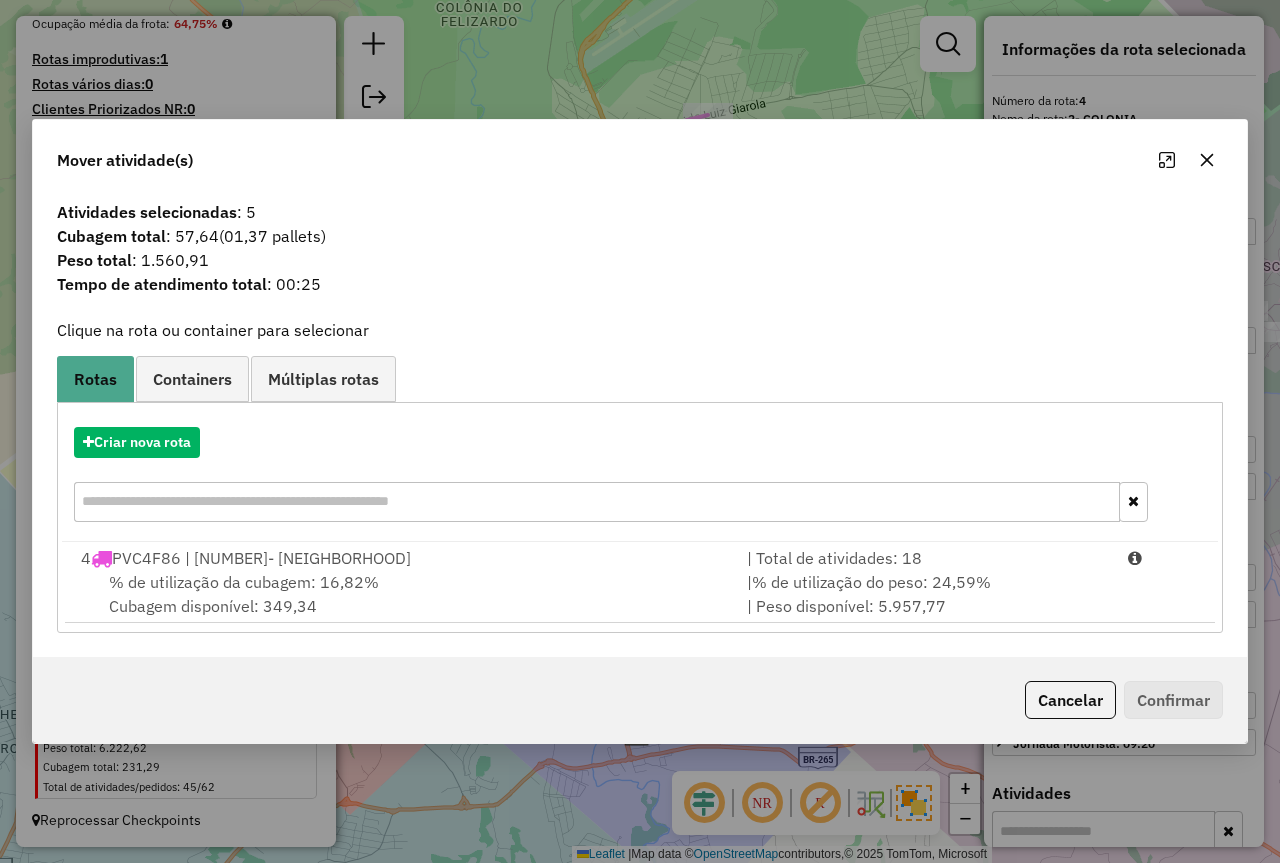 click on "% de utilização do peso: 24,59%" at bounding box center [871, 582] 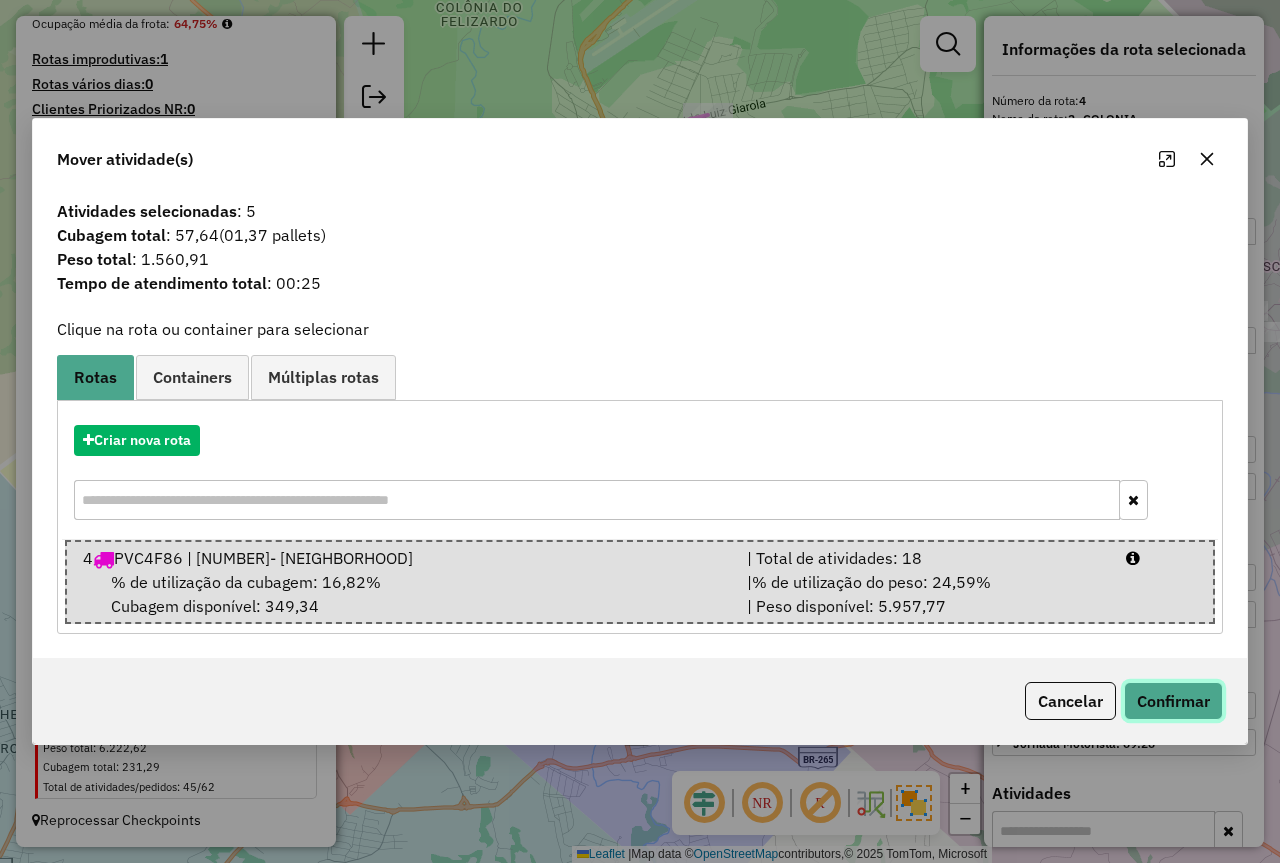 click on "Confirmar" 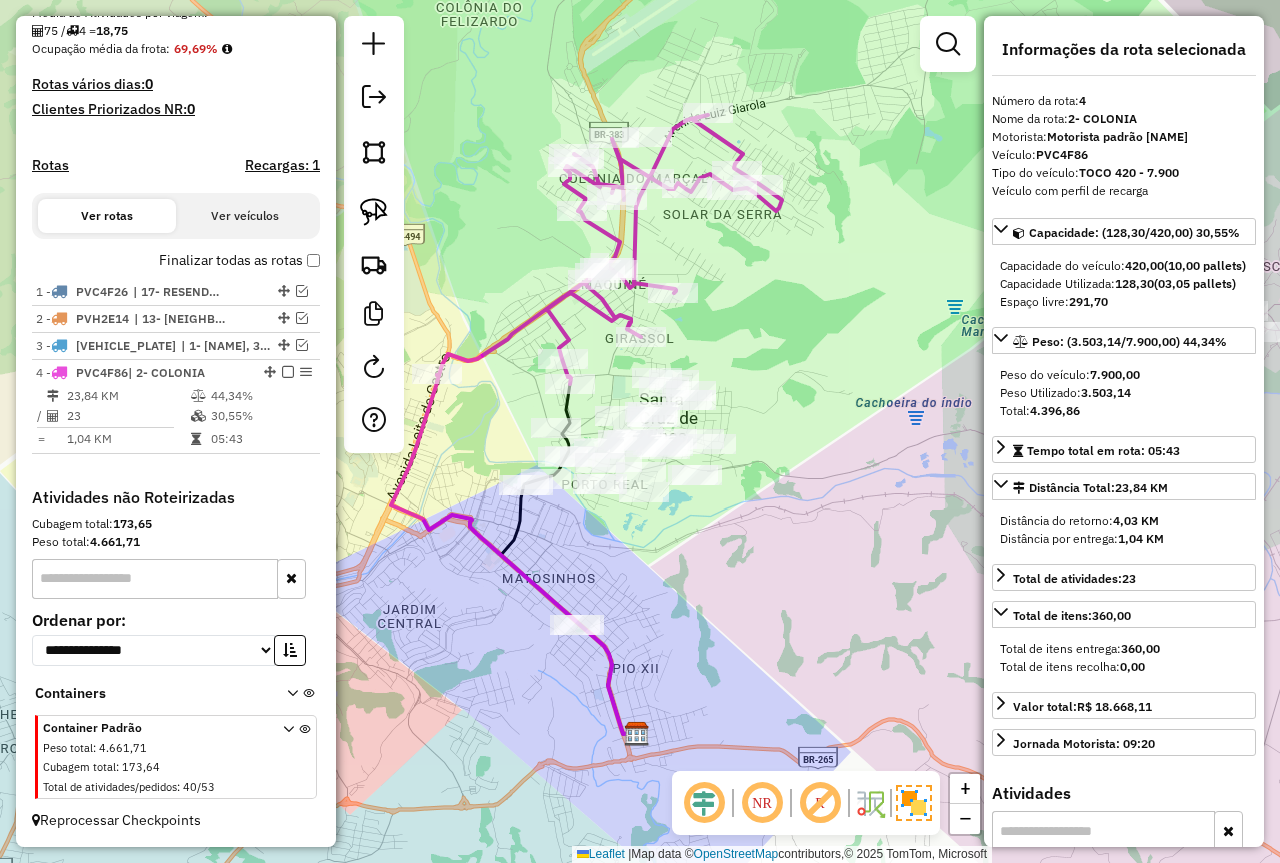scroll, scrollTop: 487, scrollLeft: 0, axis: vertical 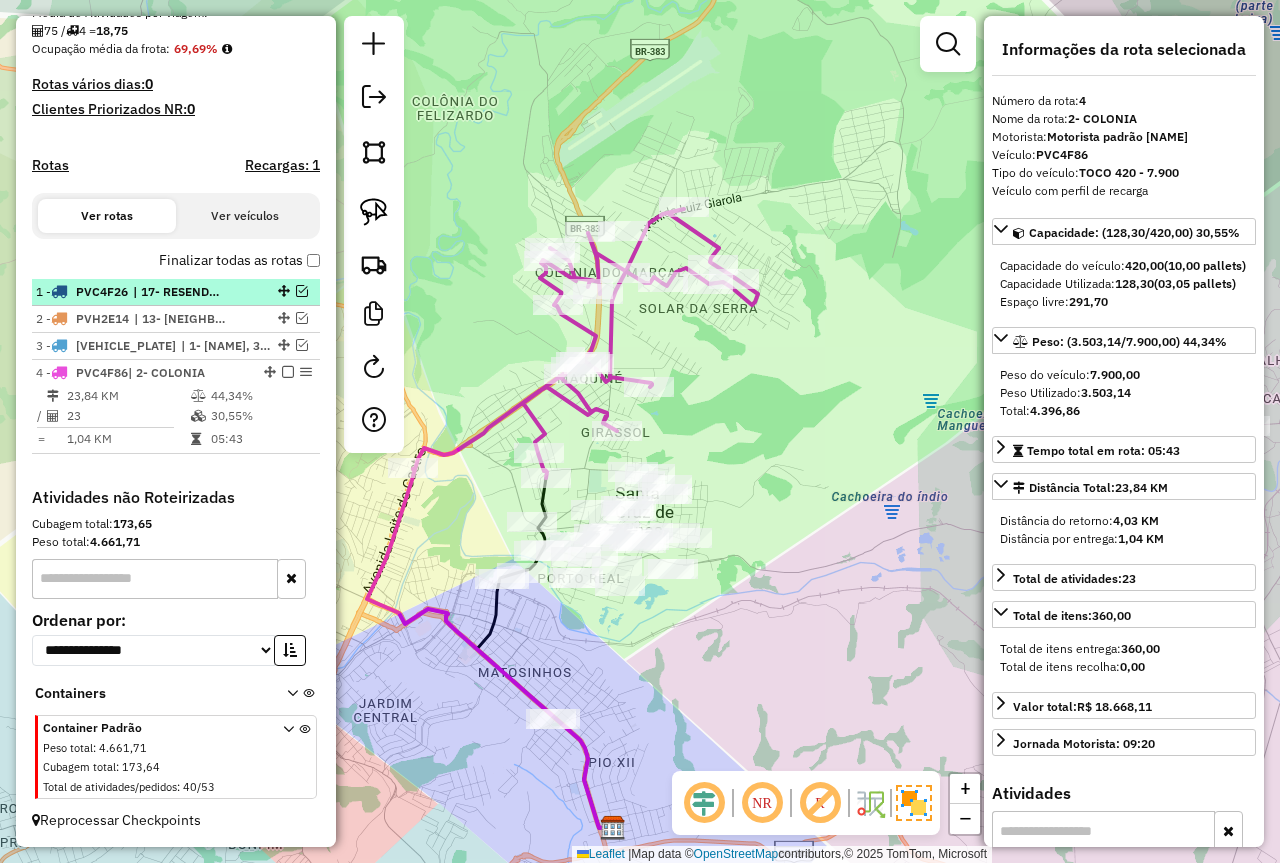 click at bounding box center (302, 291) 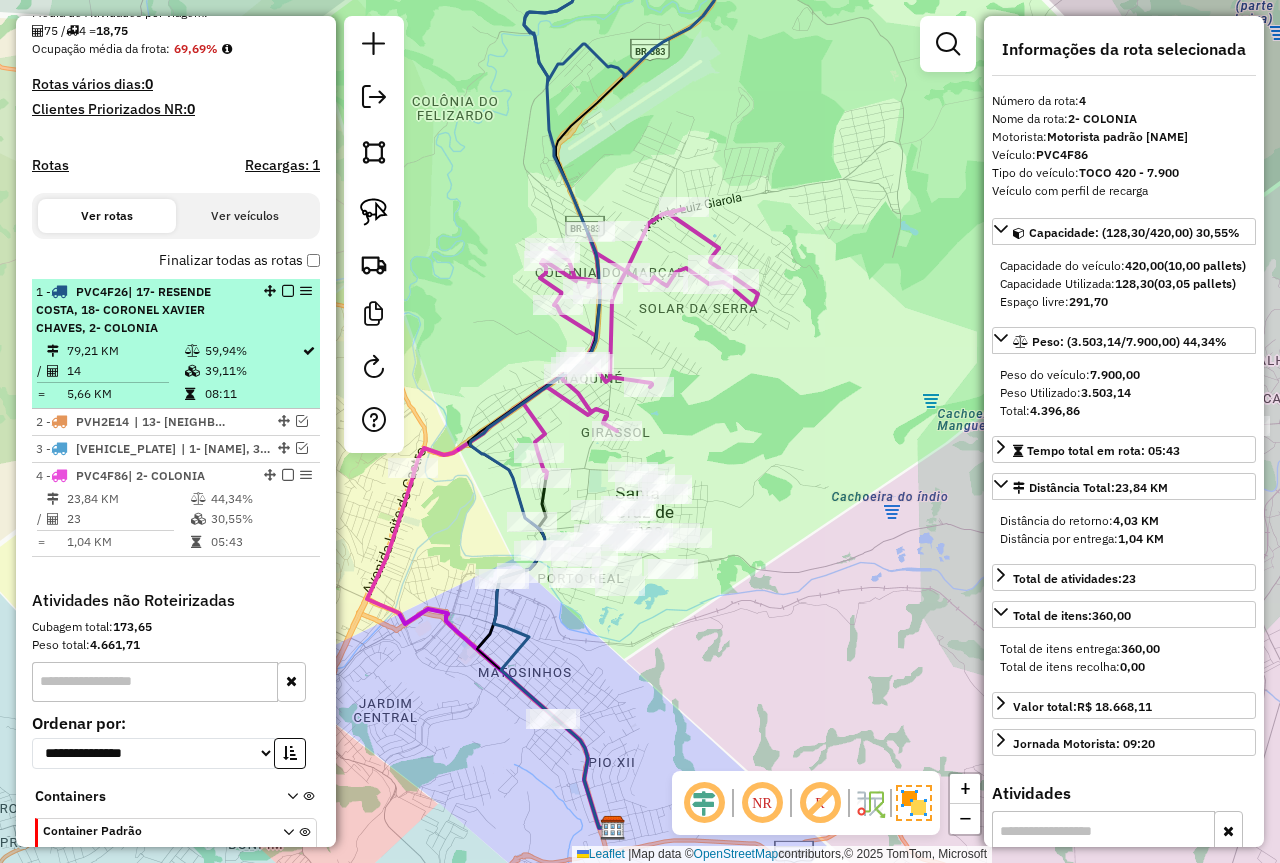 scroll, scrollTop: 512, scrollLeft: 0, axis: vertical 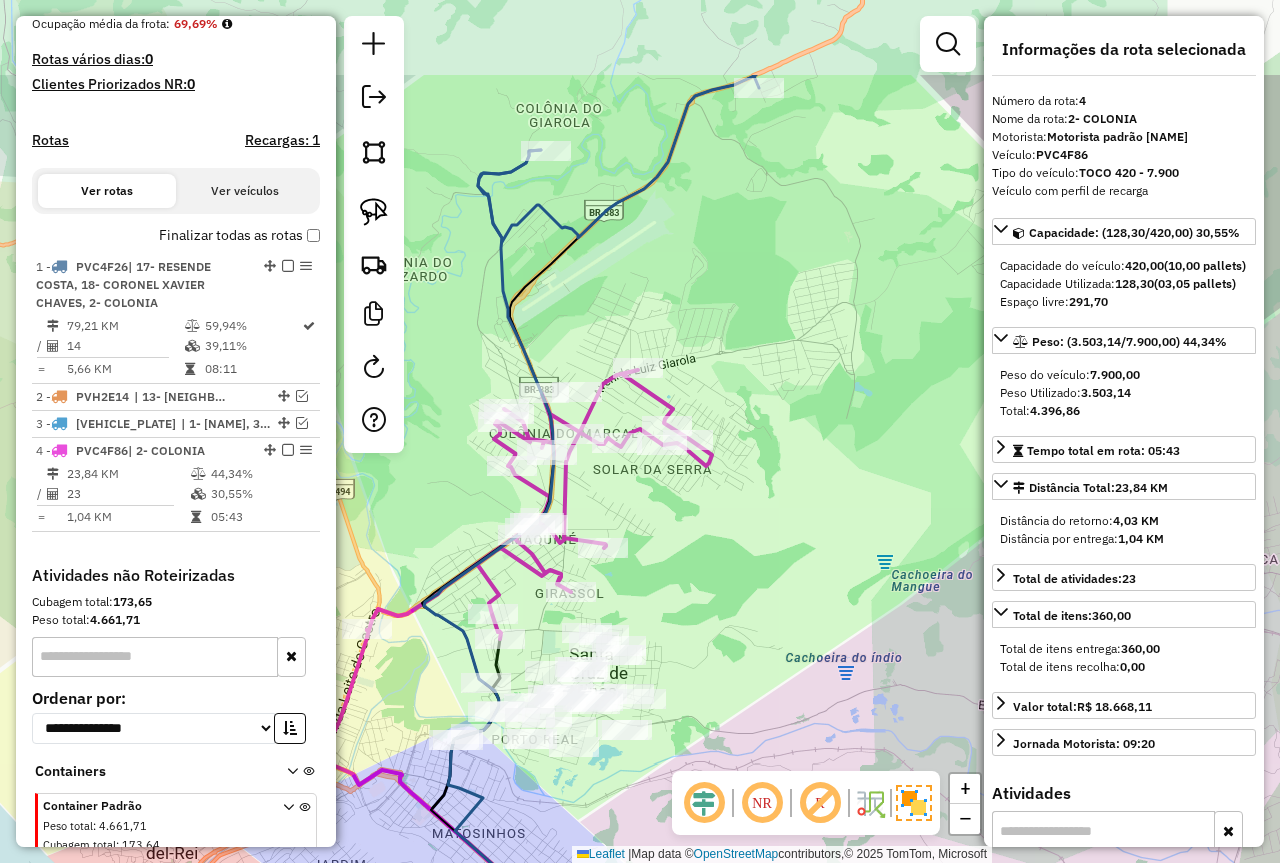 drag, startPoint x: 503, startPoint y: 177, endPoint x: 407, endPoint y: 379, distance: 223.65152 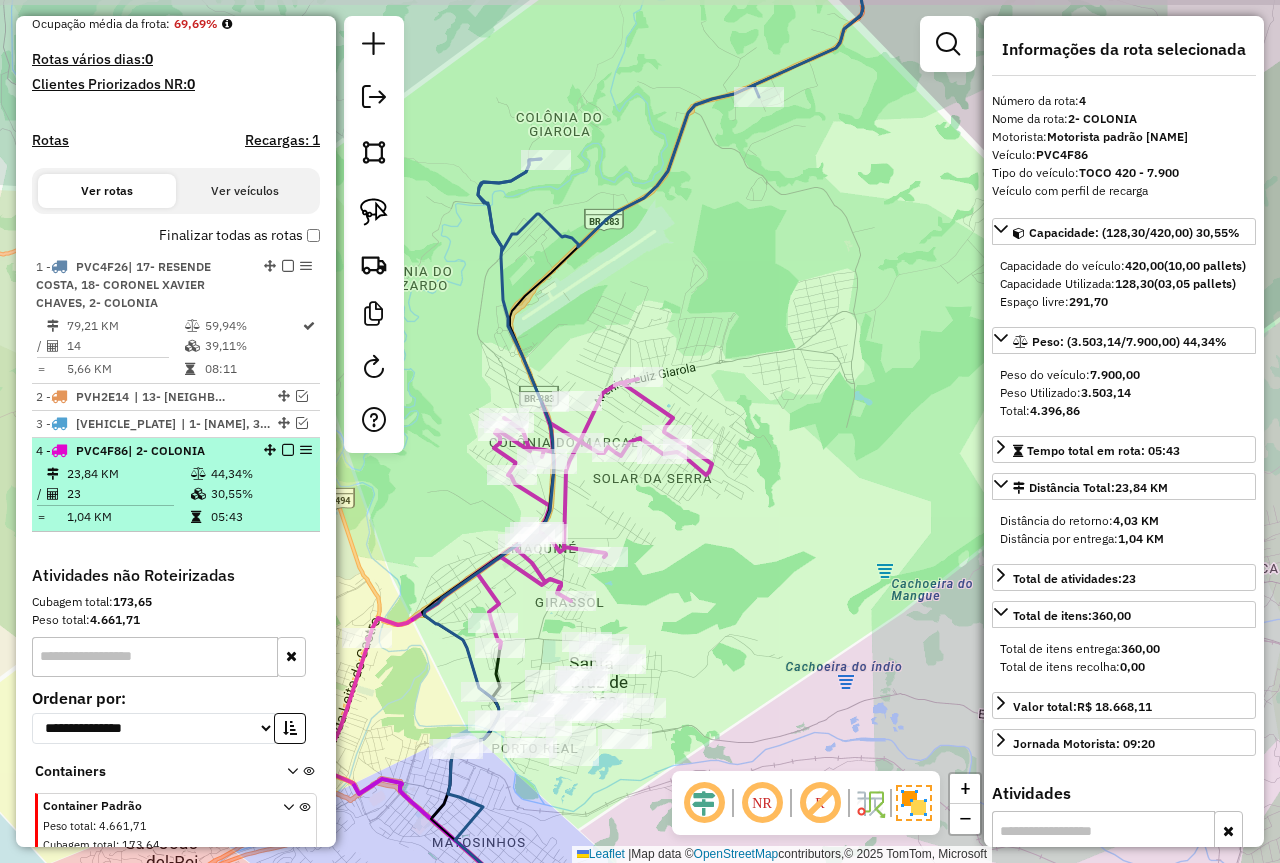 click on "44,34%" at bounding box center (260, 474) 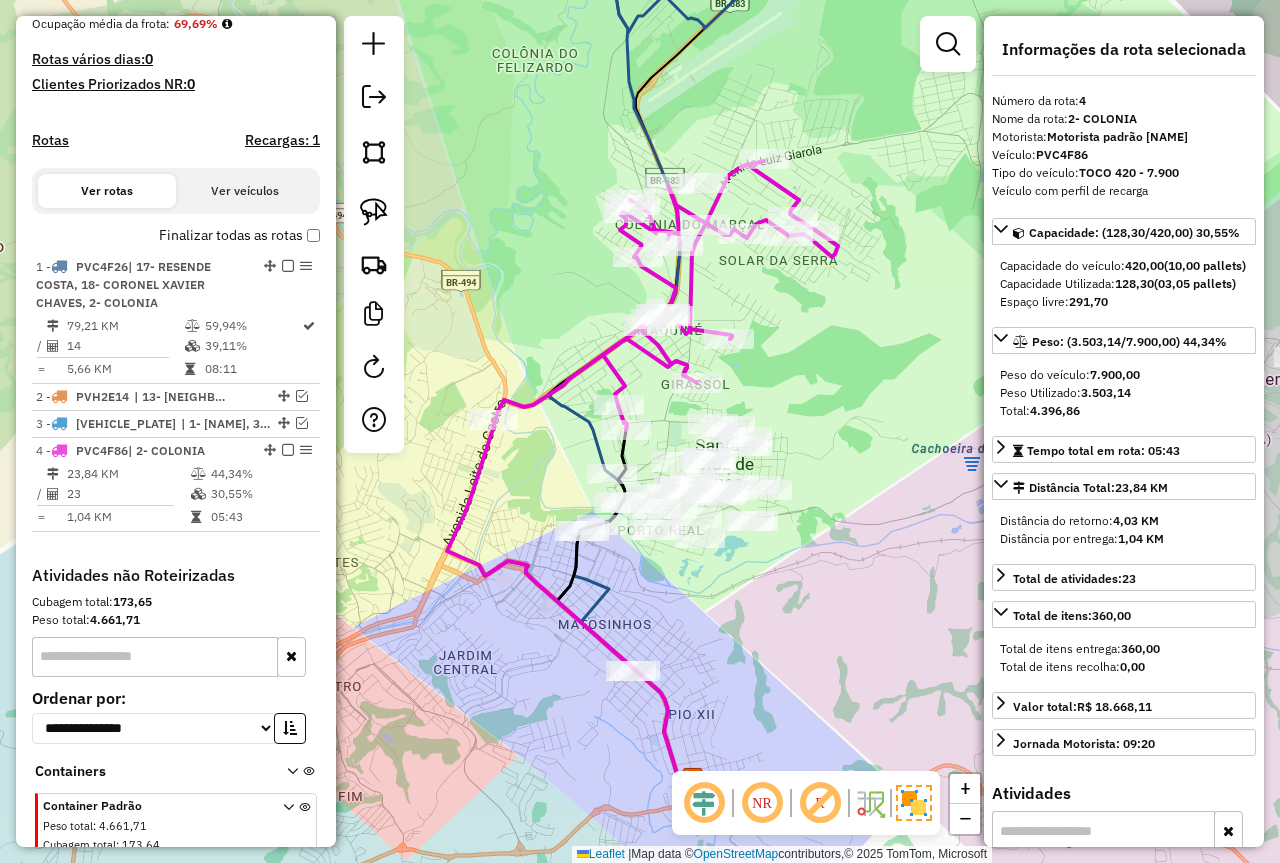drag, startPoint x: 416, startPoint y: 238, endPoint x: 395, endPoint y: 577, distance: 339.6498 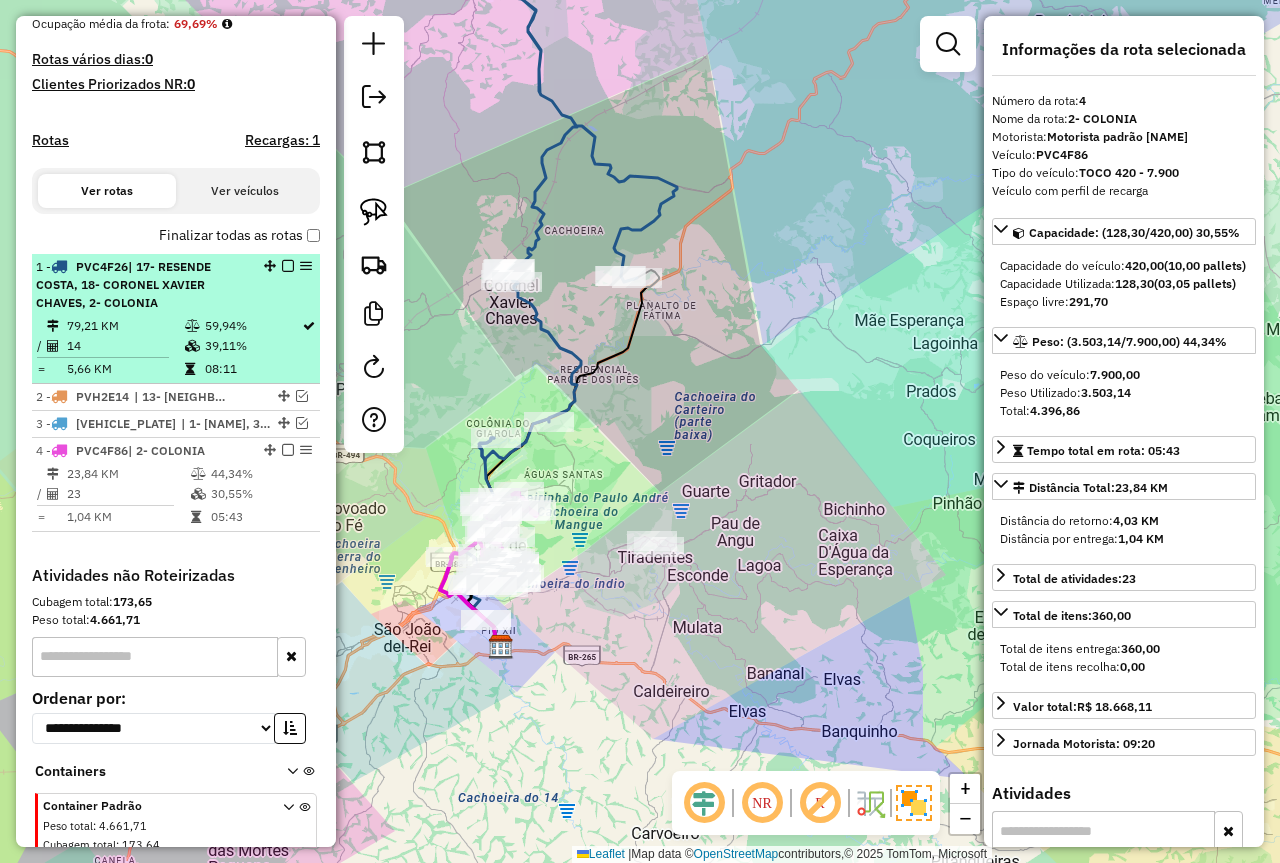 click at bounding box center [194, 346] 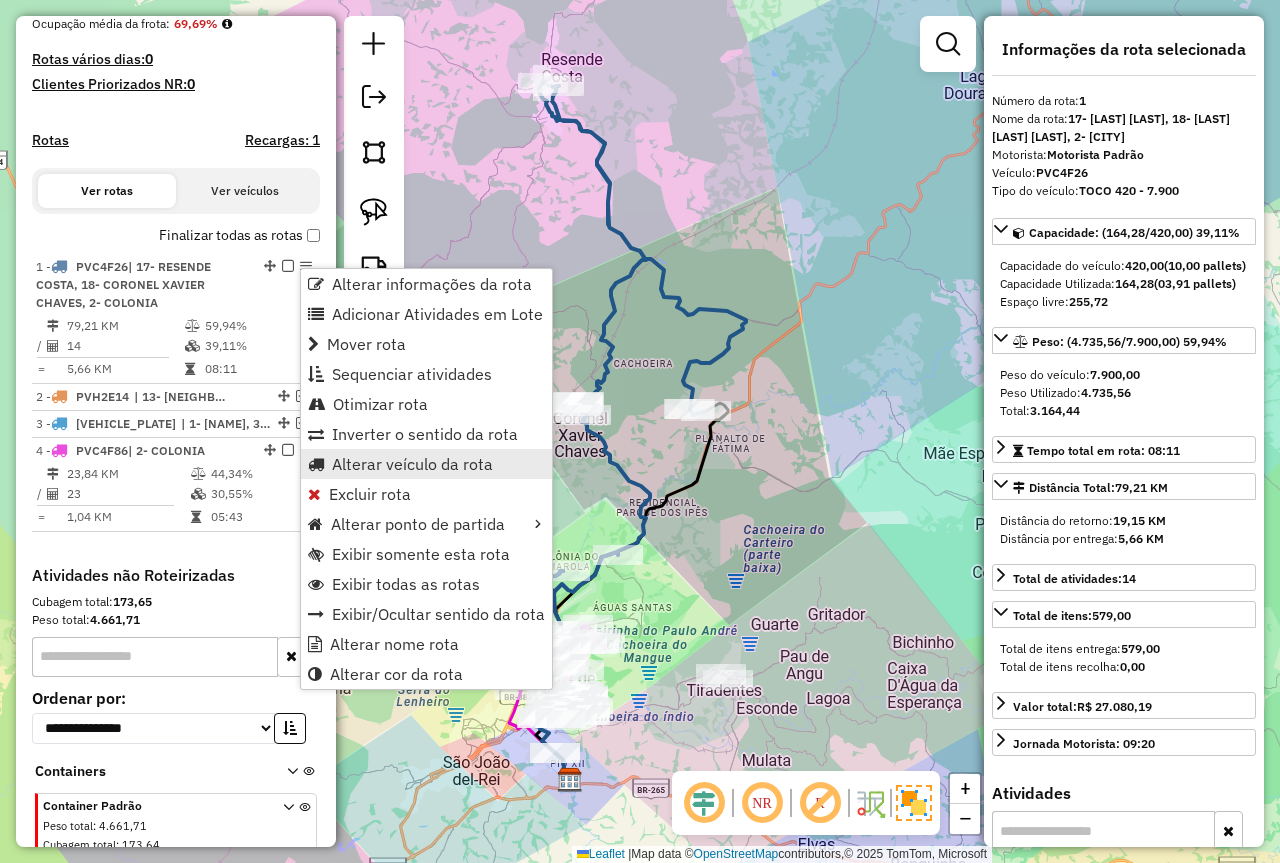 click on "Alterar veículo da rota" at bounding box center [412, 464] 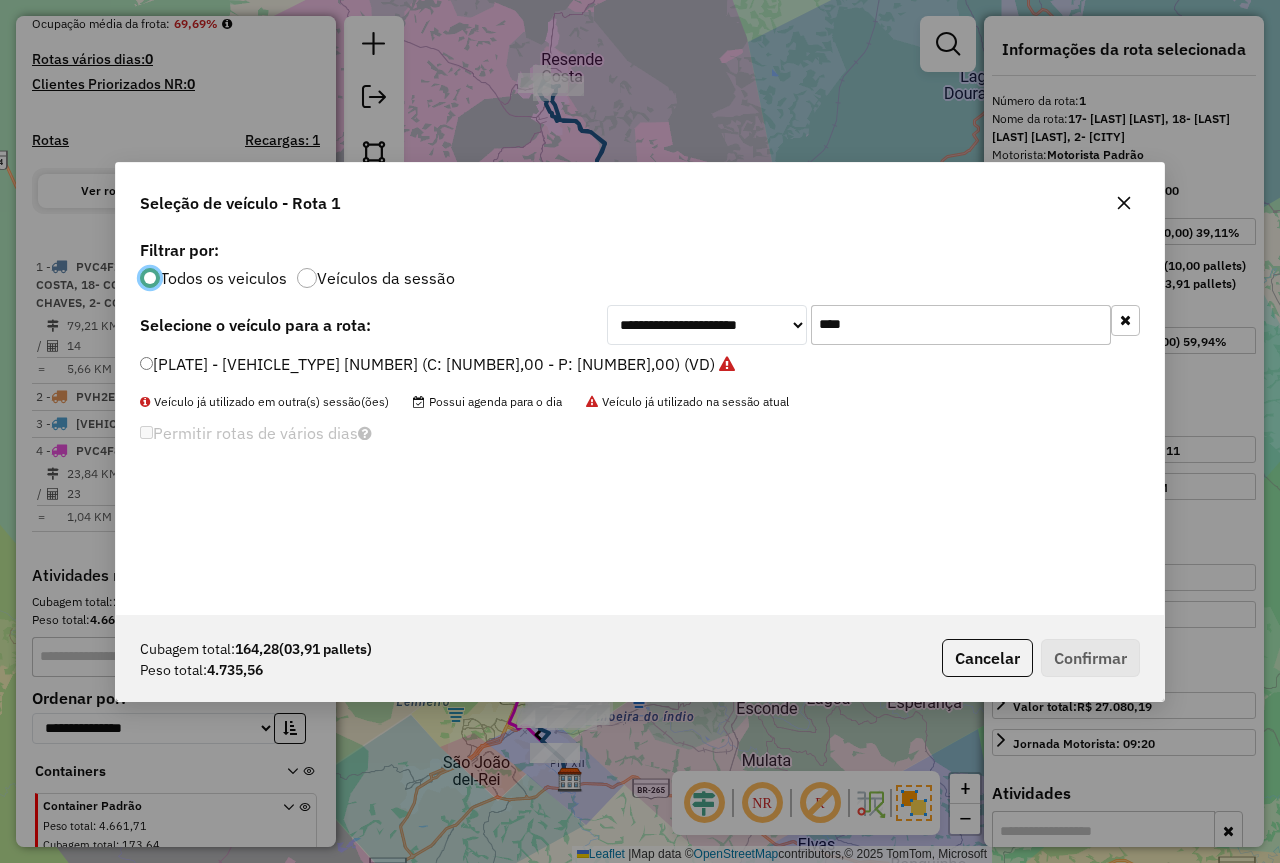 scroll, scrollTop: 11, scrollLeft: 6, axis: both 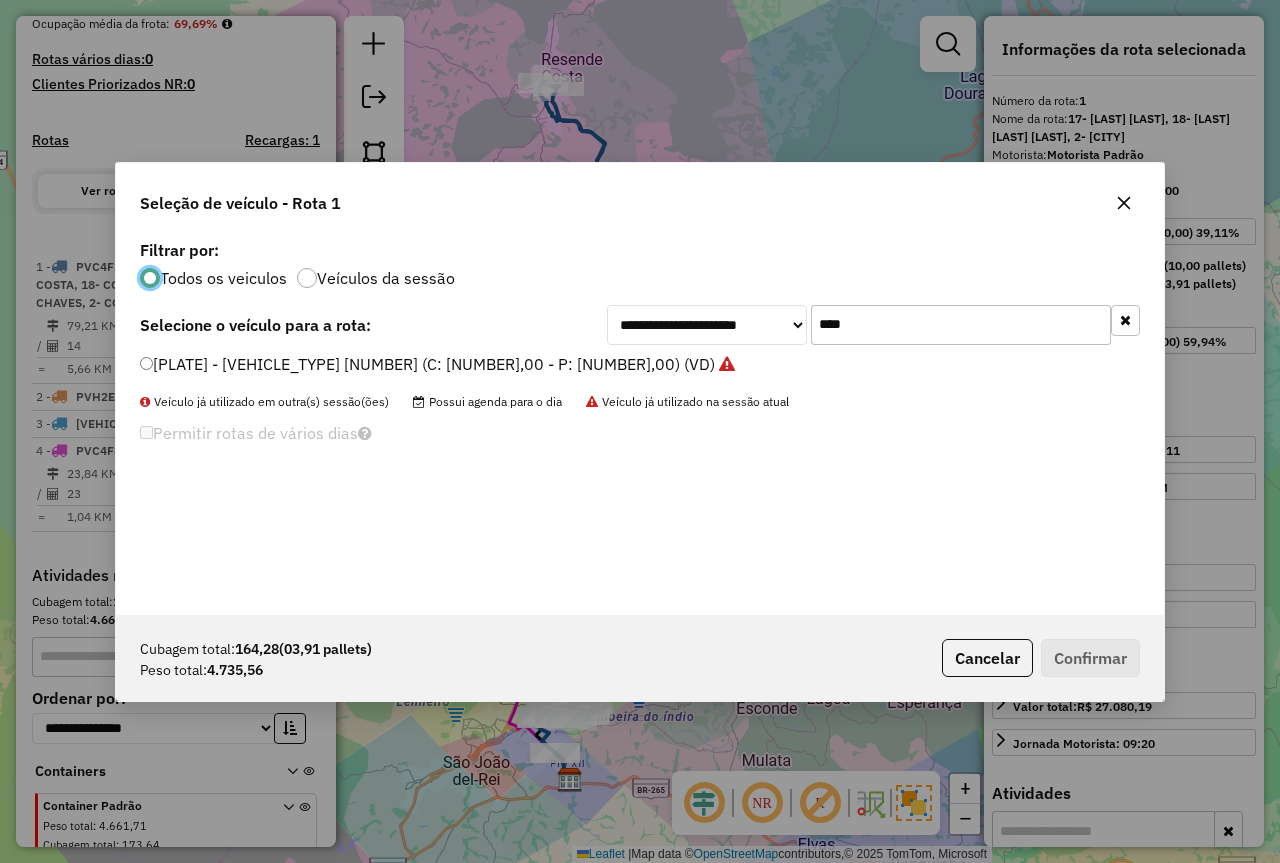 click on "[PLATE] - [VEHICLE_TYPE] [NUMBER] (C: [NUMBER],00 - P: [NUMBER],00) (VD)" 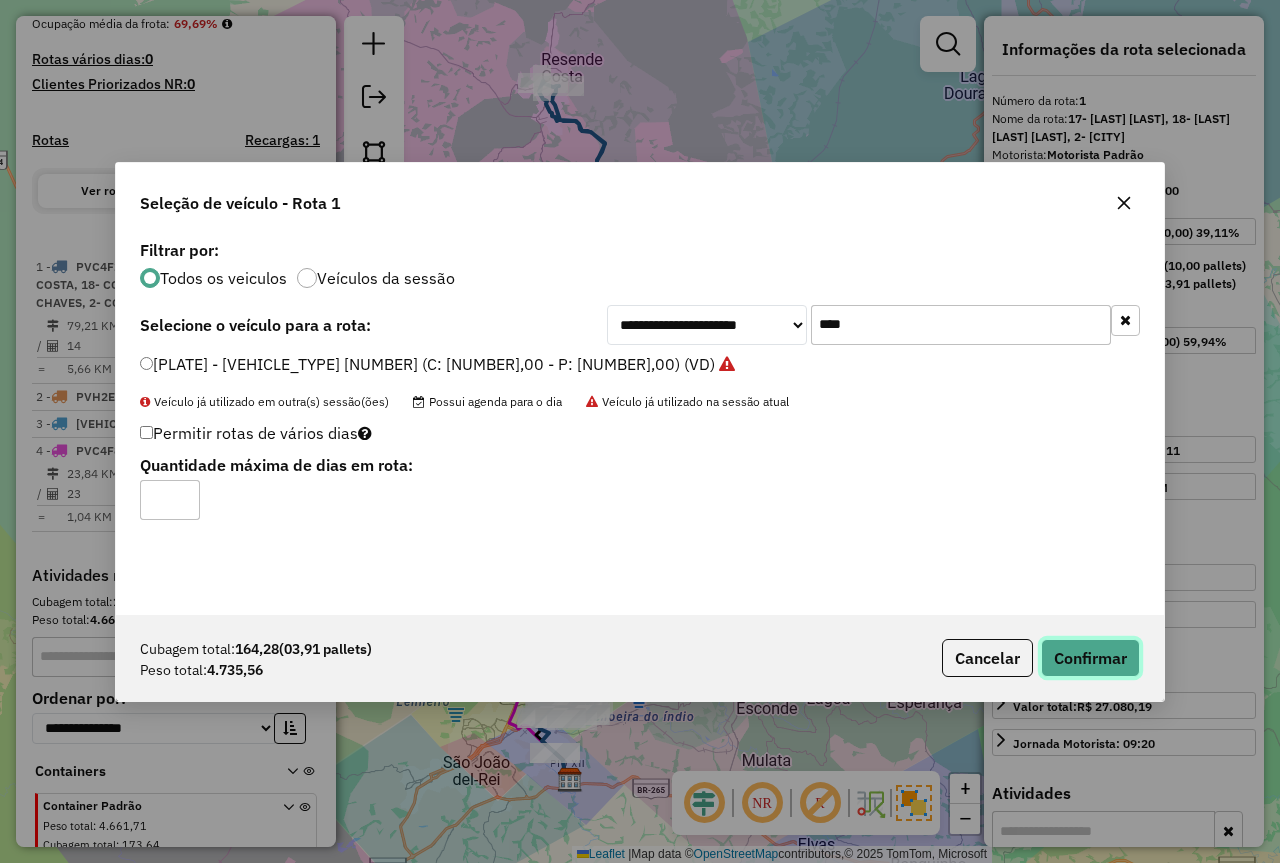 click on "Confirmar" 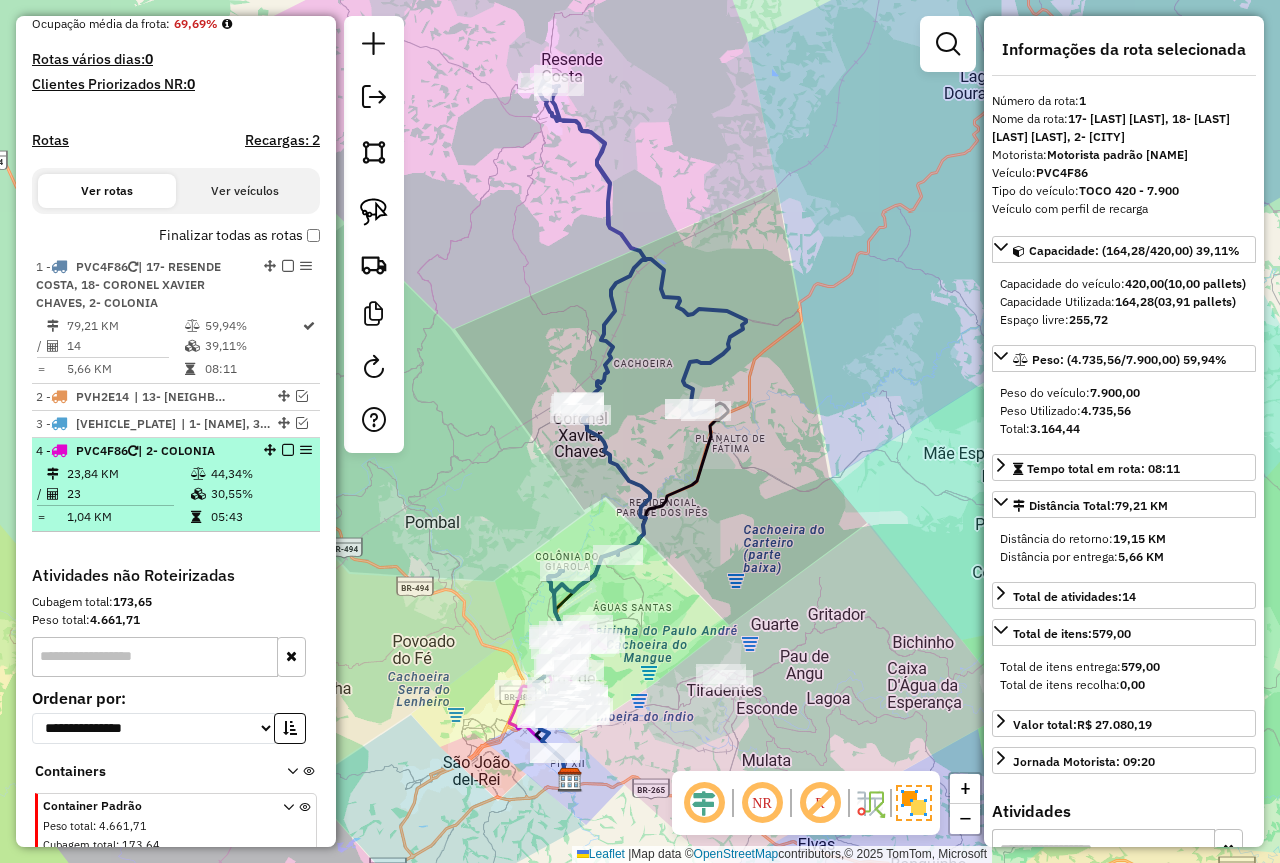 scroll, scrollTop: 590, scrollLeft: 0, axis: vertical 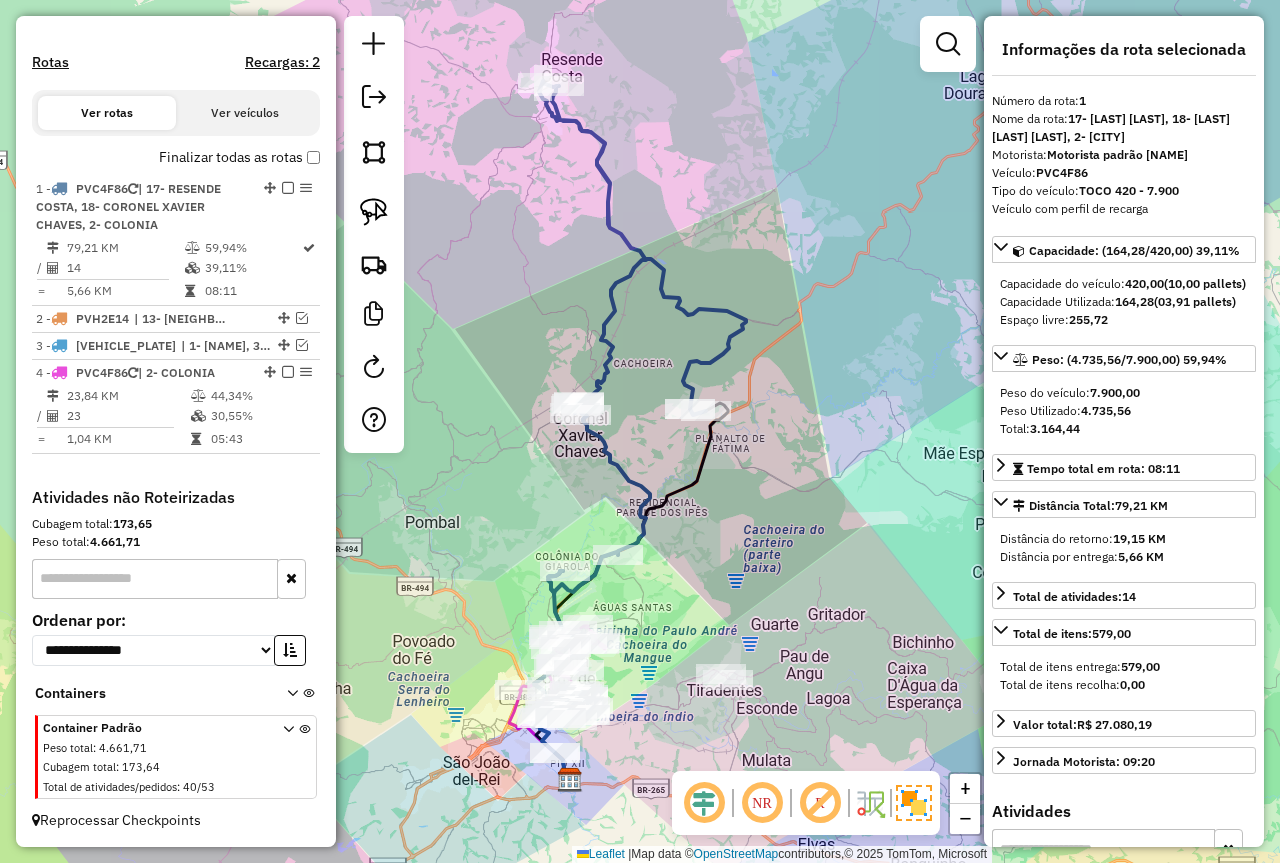 click at bounding box center (288, 188) 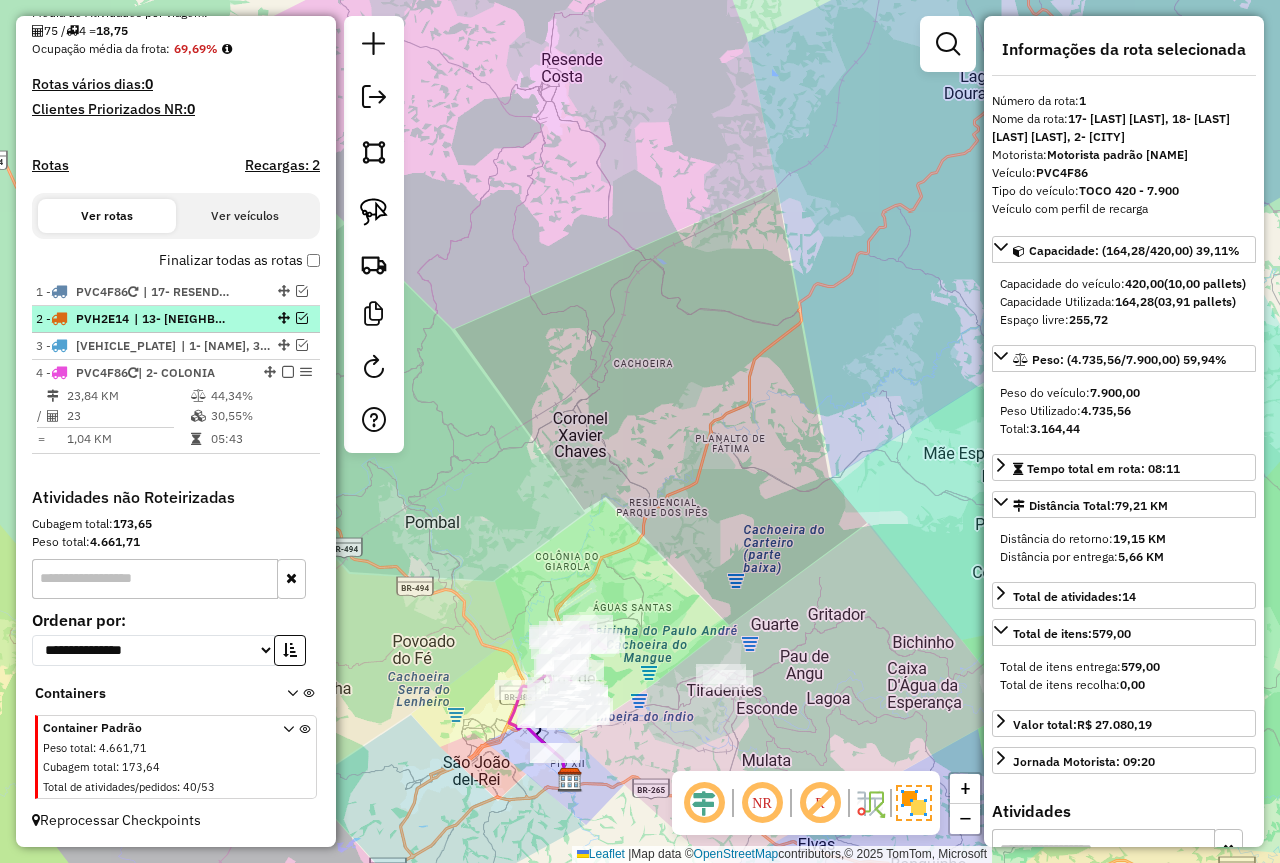 scroll, scrollTop: 487, scrollLeft: 0, axis: vertical 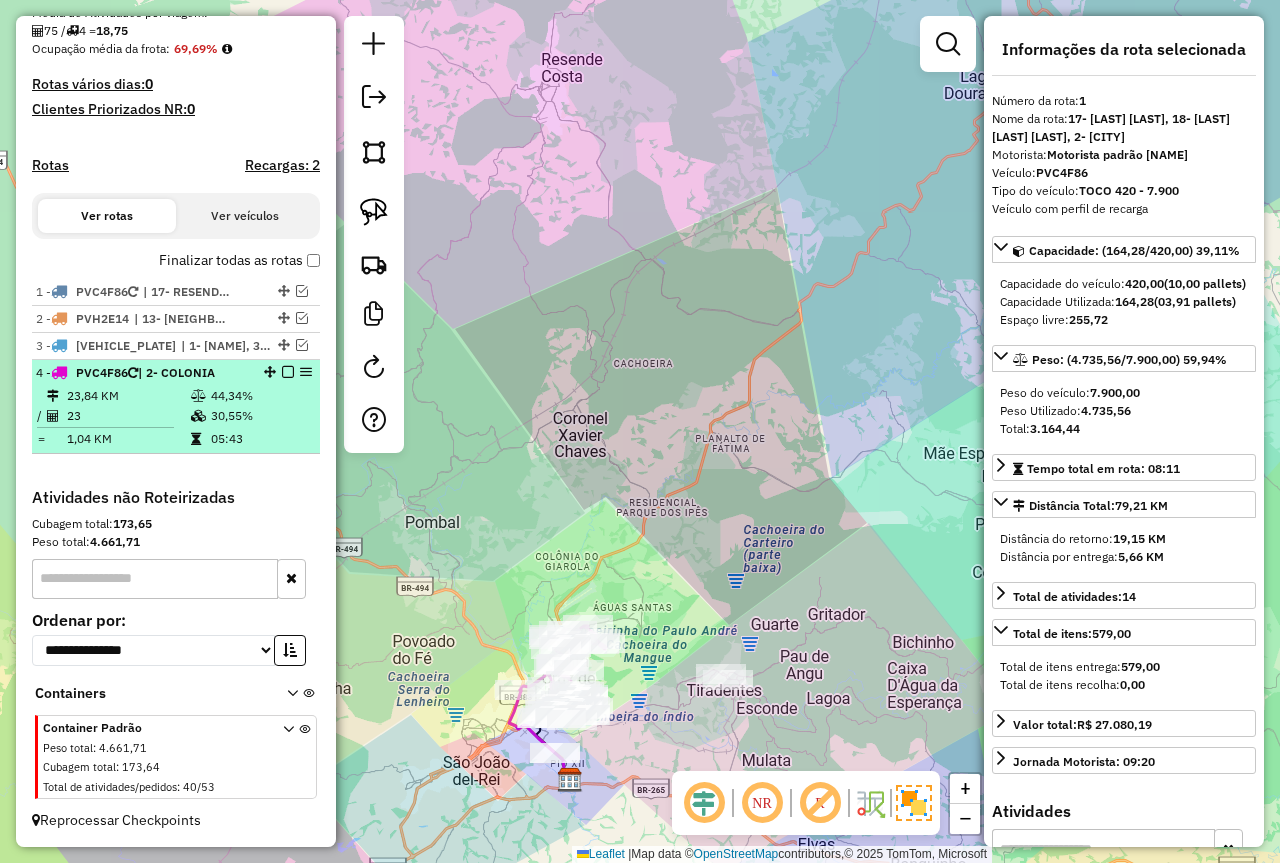 click on "30,55%" at bounding box center (260, 416) 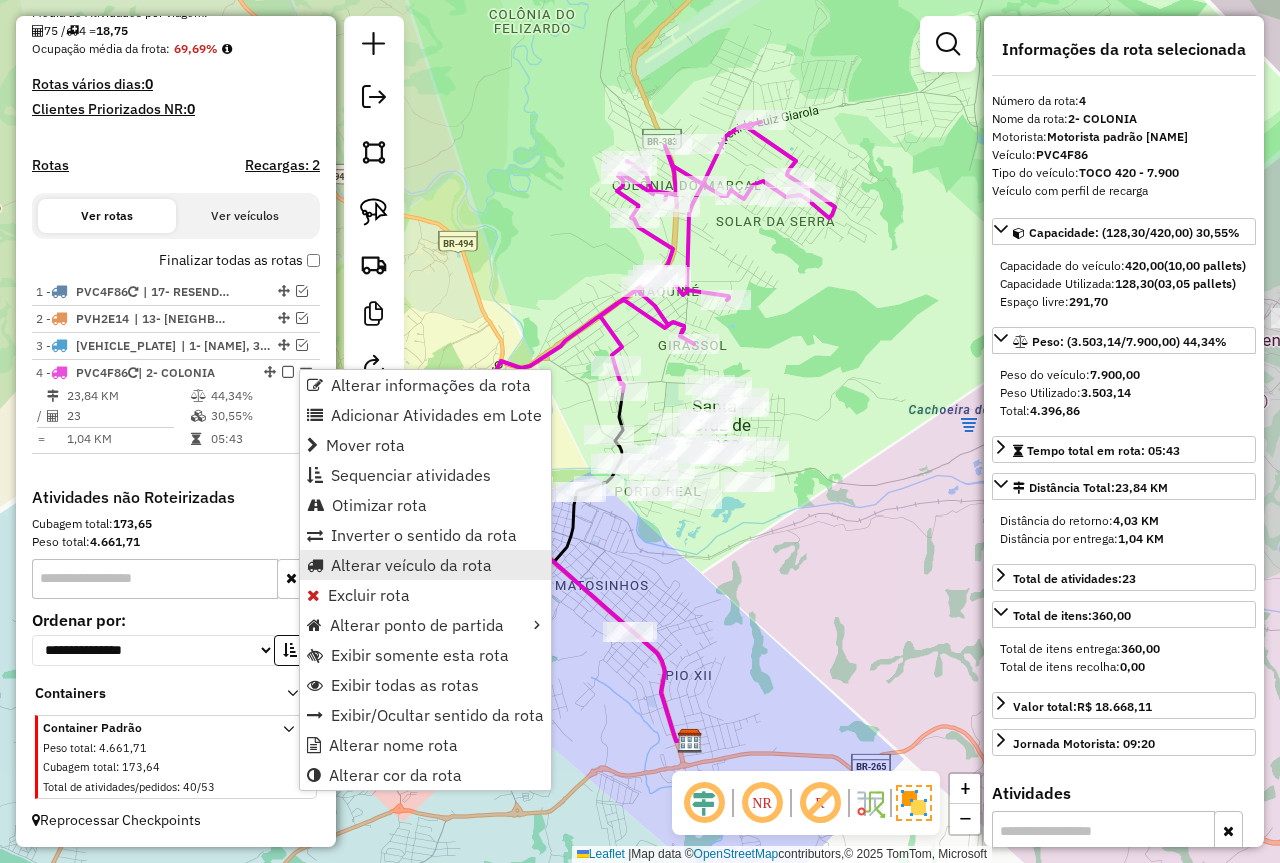 click on "Alterar veículo da rota" at bounding box center (411, 565) 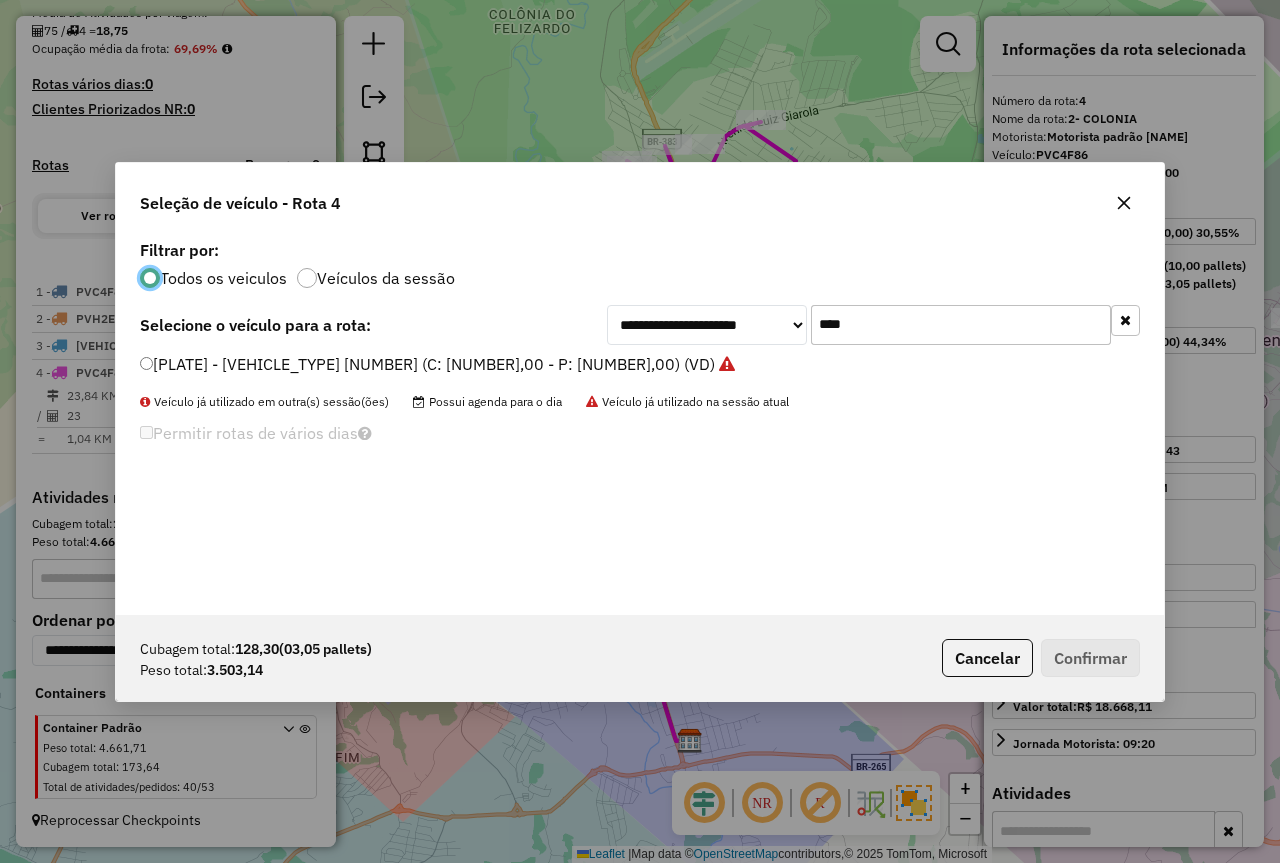 scroll, scrollTop: 11, scrollLeft: 6, axis: both 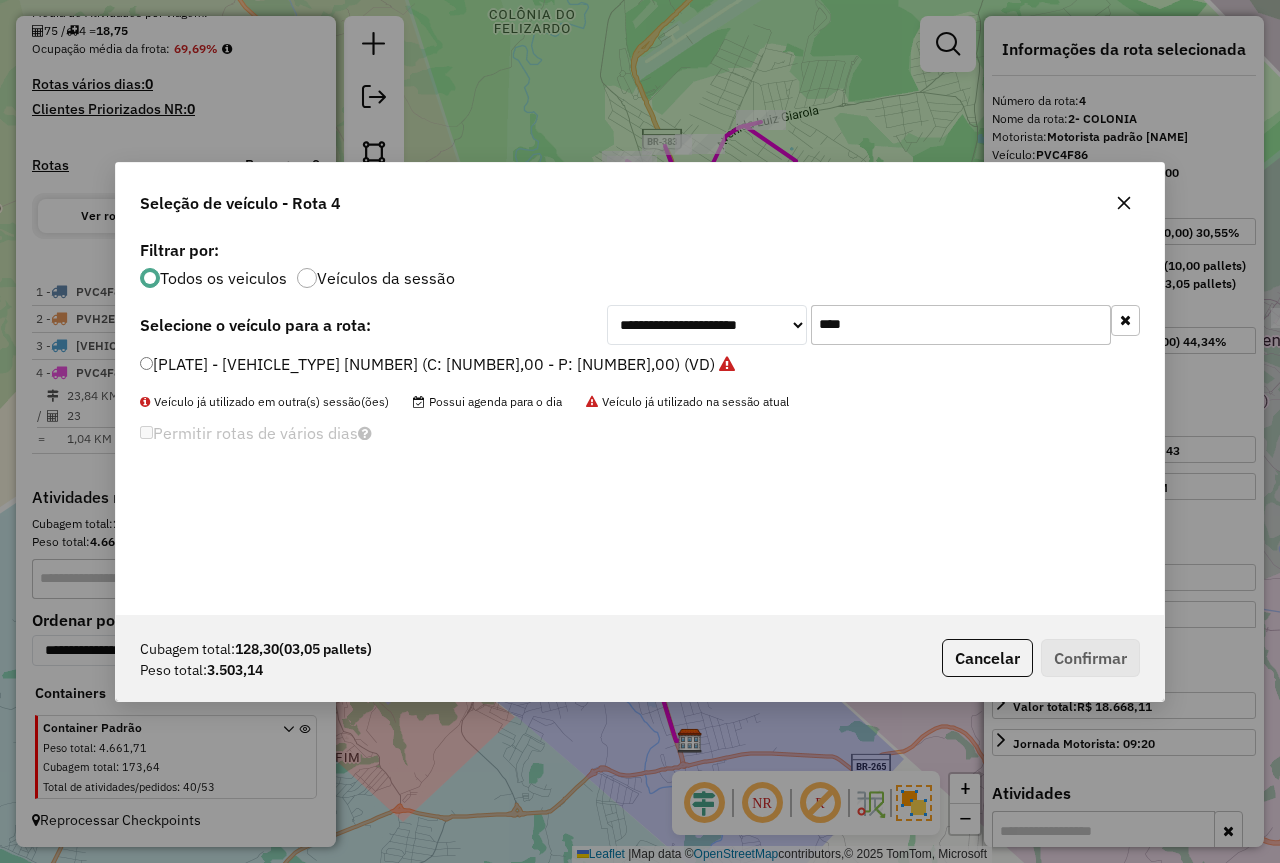 drag, startPoint x: 825, startPoint y: 327, endPoint x: 836, endPoint y: 331, distance: 11.7046995 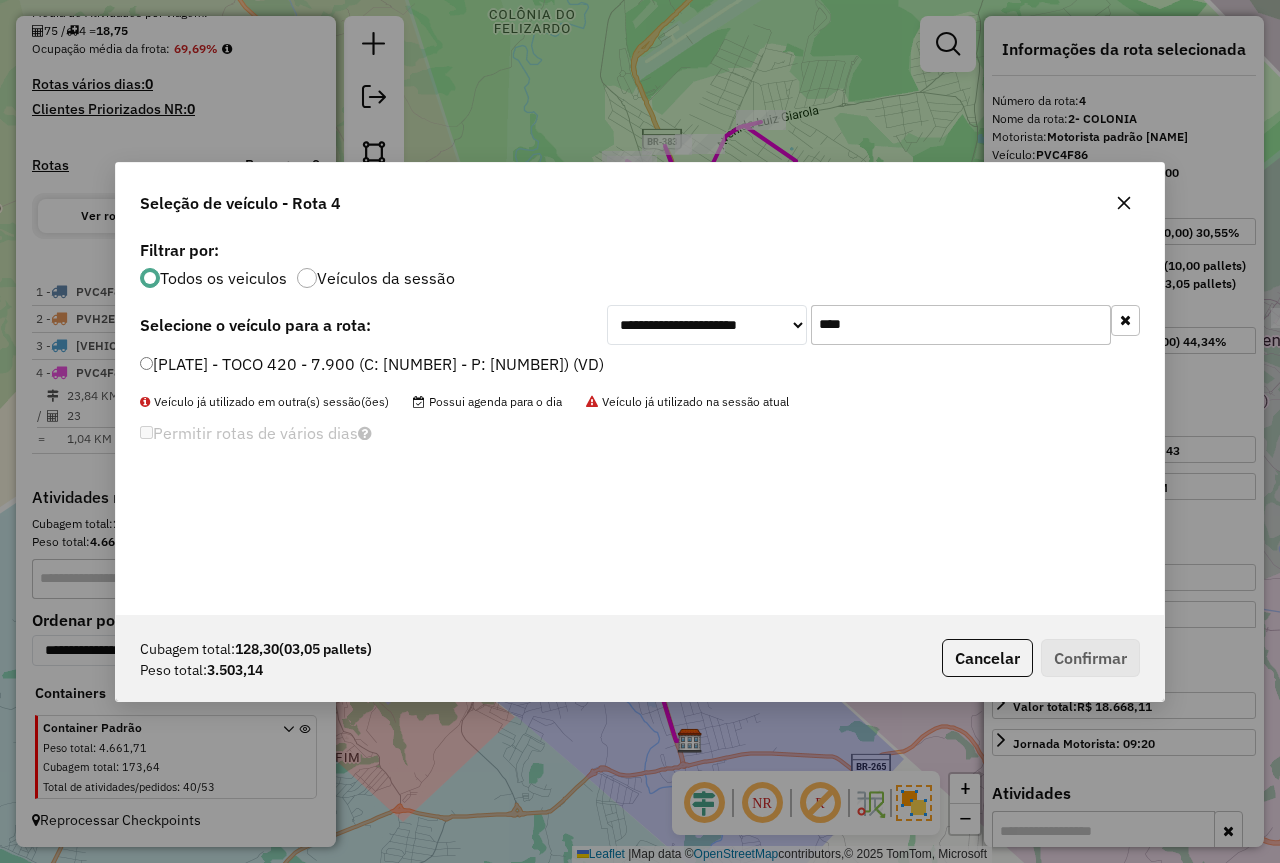 type on "****" 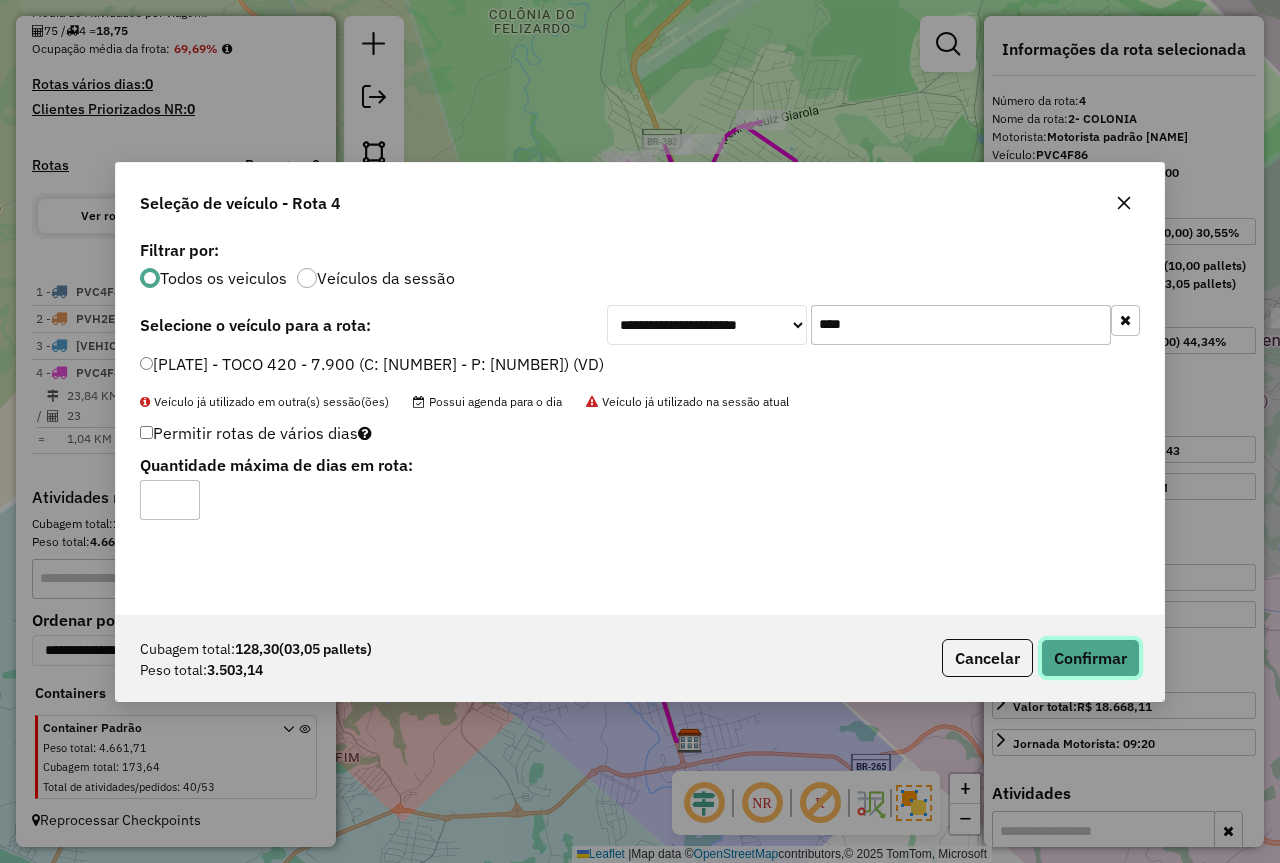 click on "Confirmar" 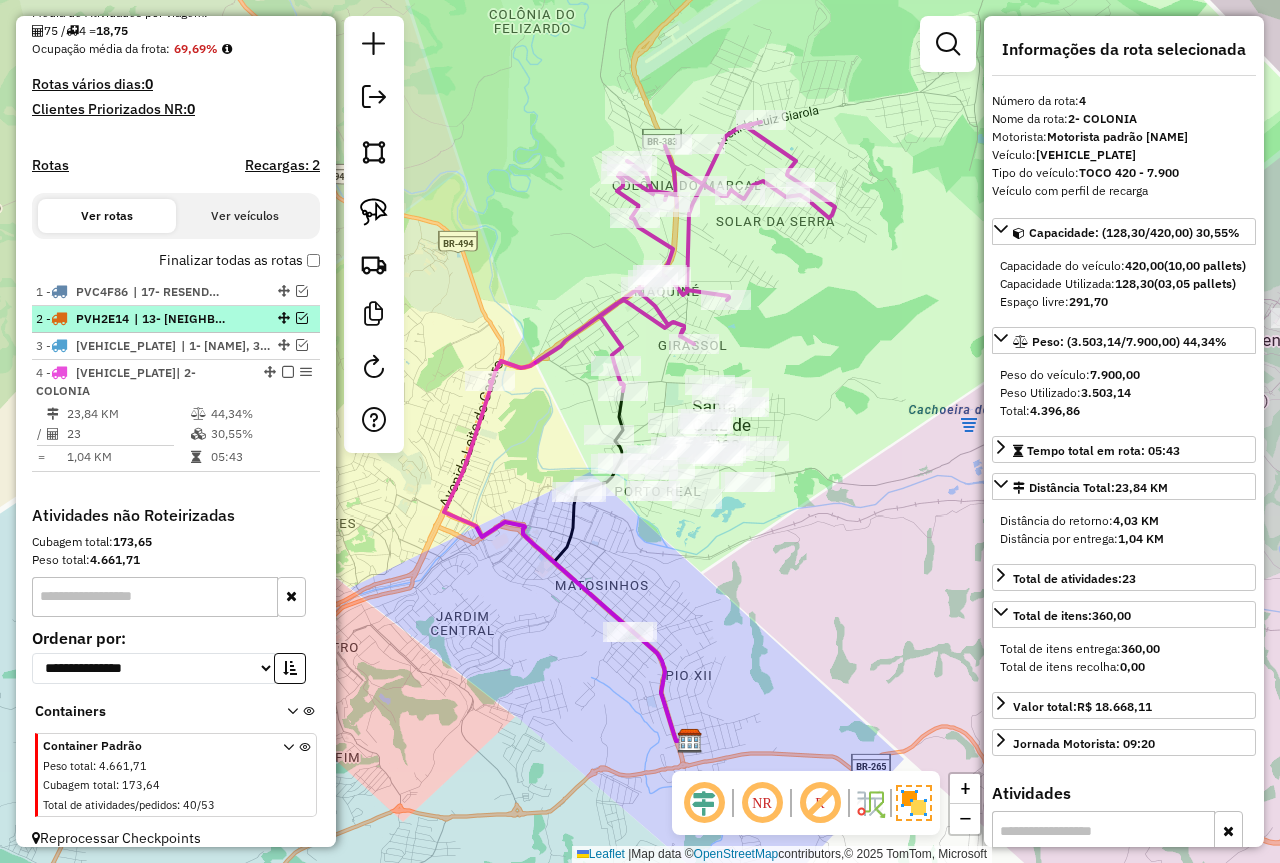click at bounding box center (288, 372) 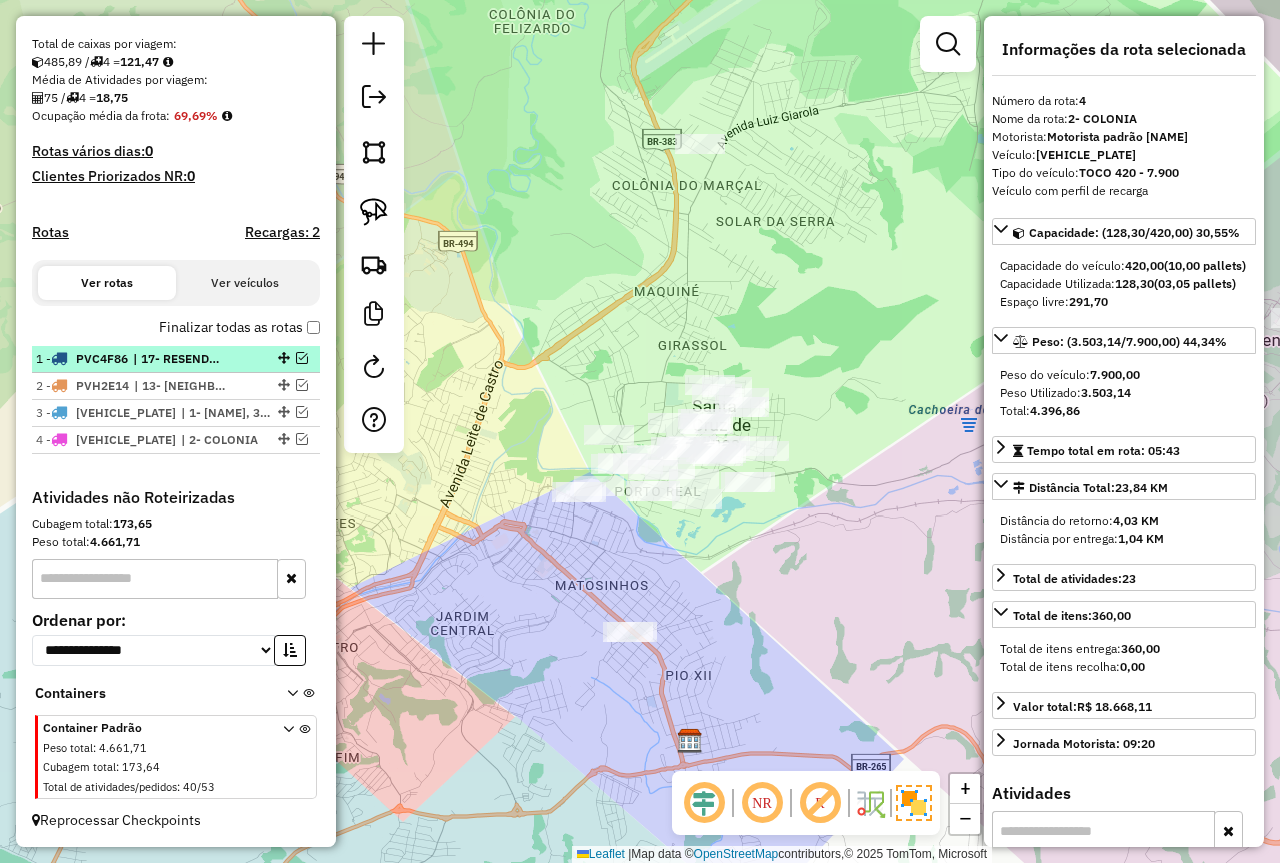 scroll, scrollTop: 420, scrollLeft: 0, axis: vertical 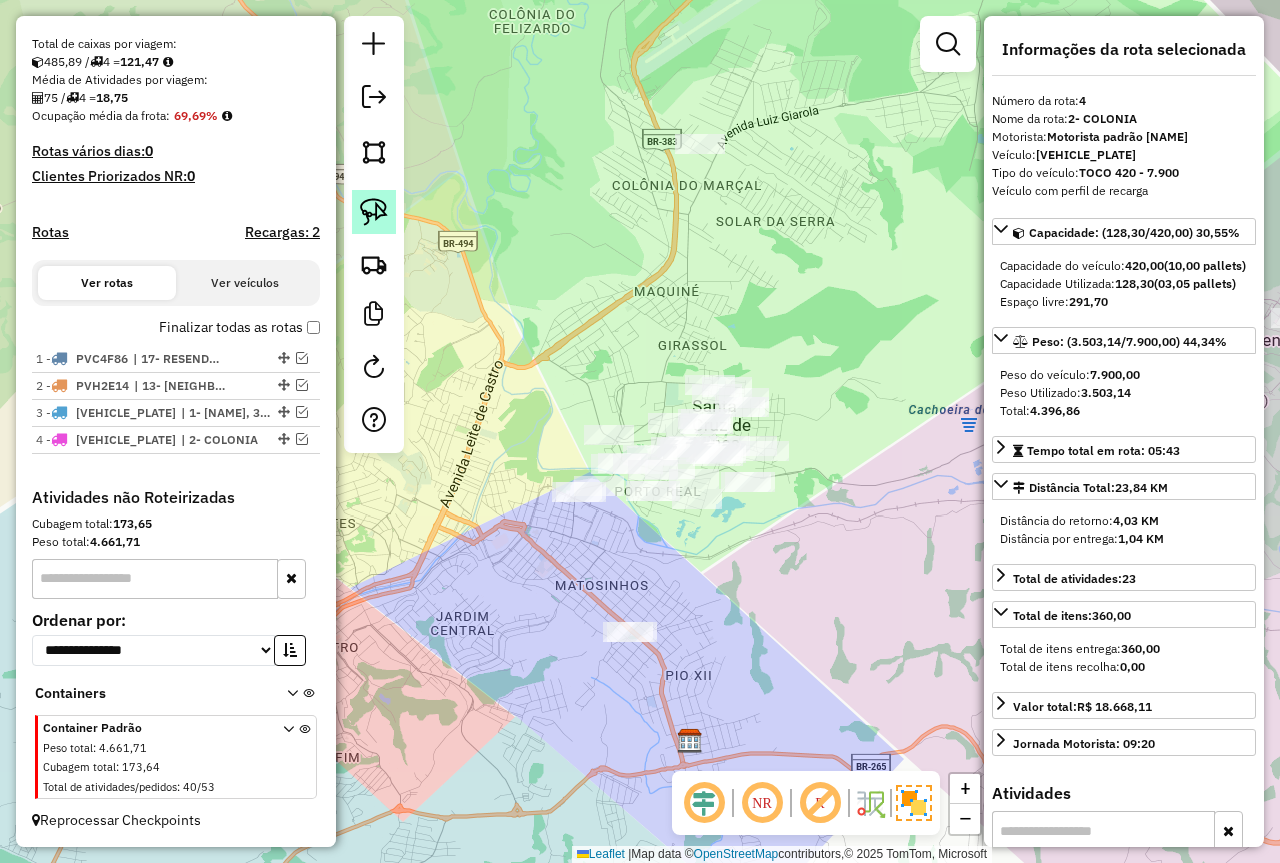 click 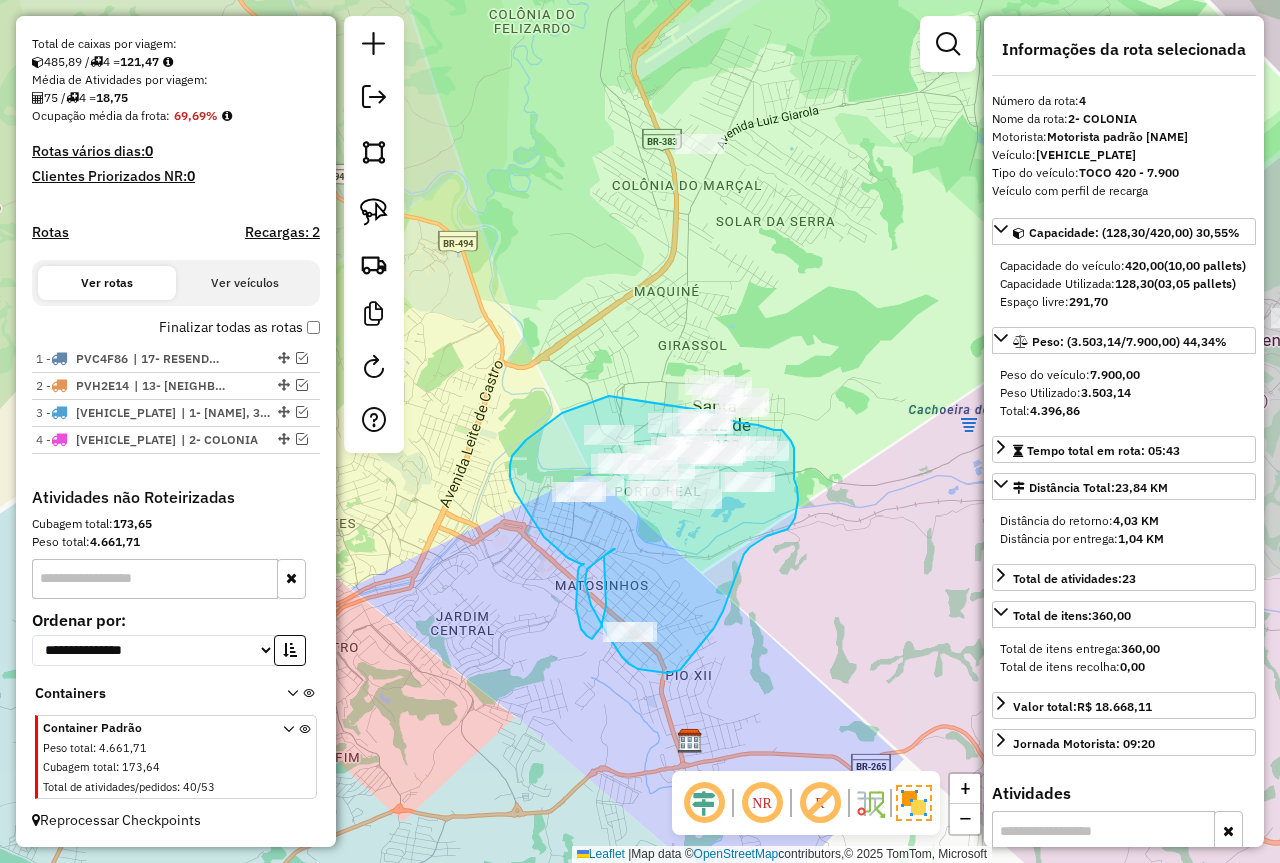drag, startPoint x: 609, startPoint y: 396, endPoint x: 695, endPoint y: 407, distance: 86.70064 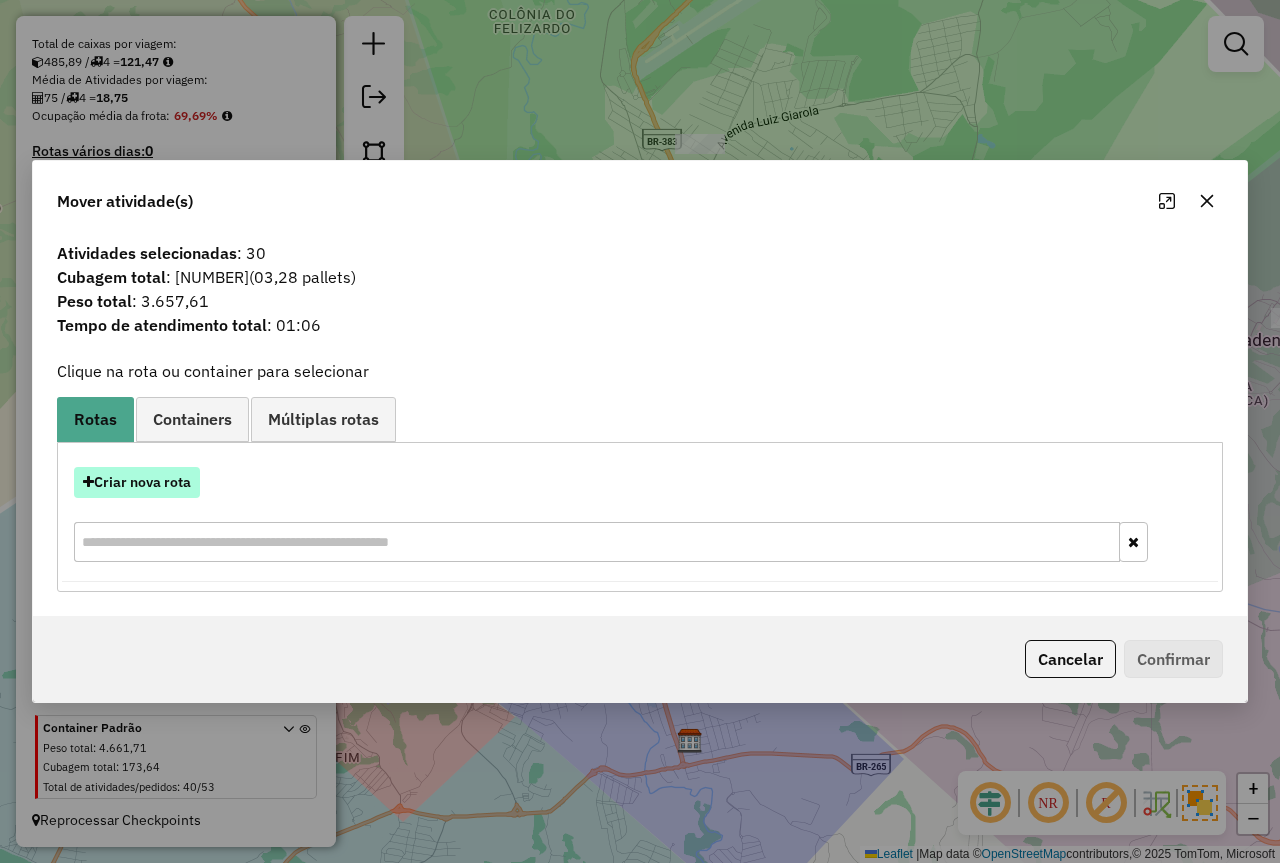 click on "Criar nova rota" at bounding box center (137, 482) 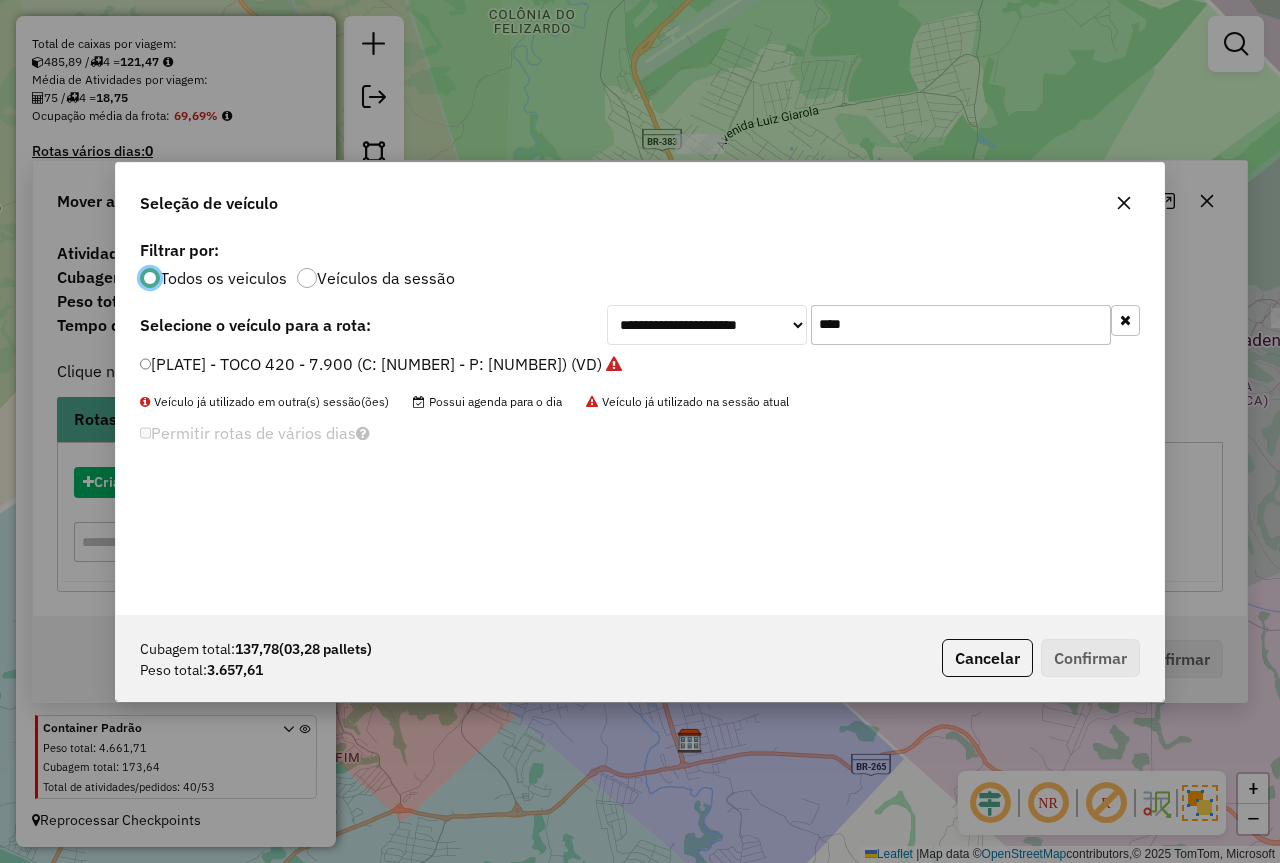 scroll, scrollTop: 11, scrollLeft: 6, axis: both 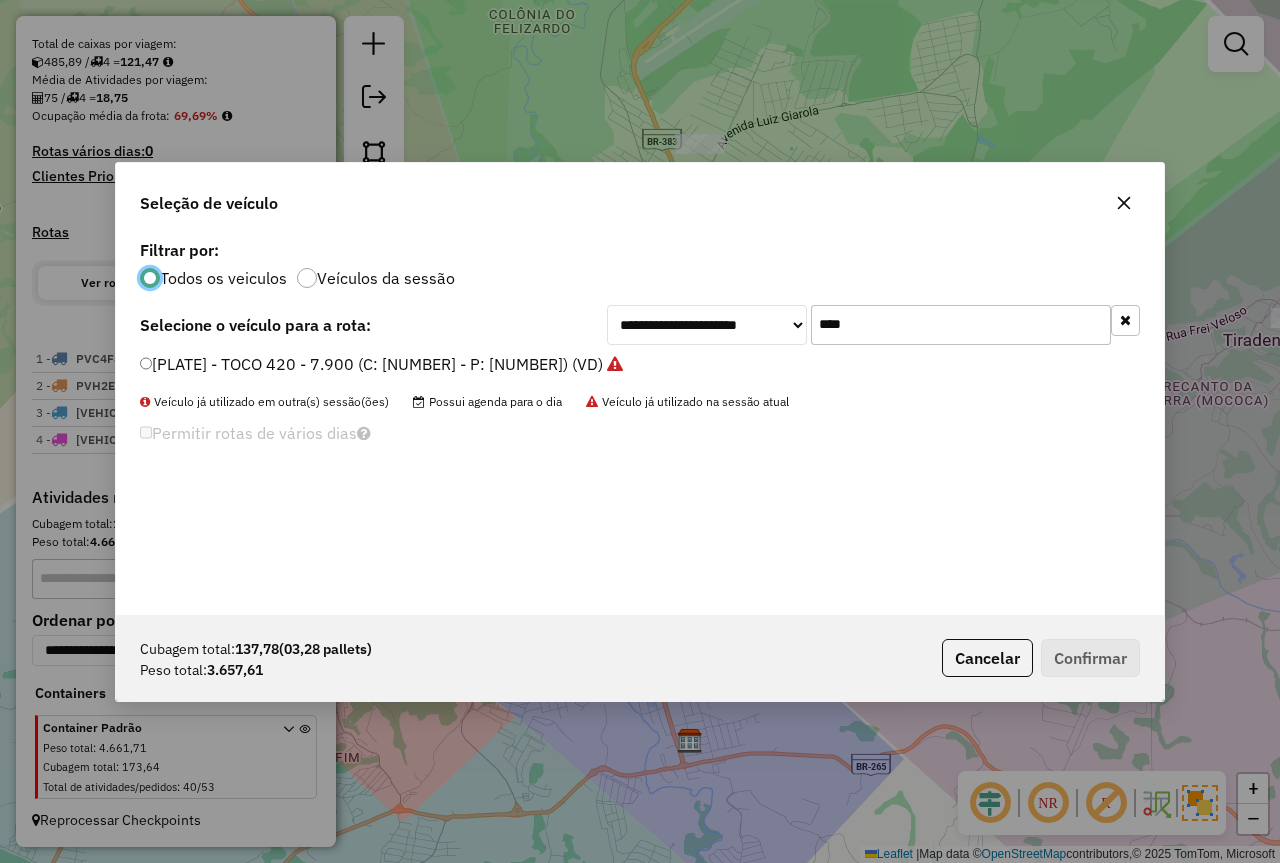 drag, startPoint x: 733, startPoint y: 336, endPoint x: 647, endPoint y: 348, distance: 86.833176 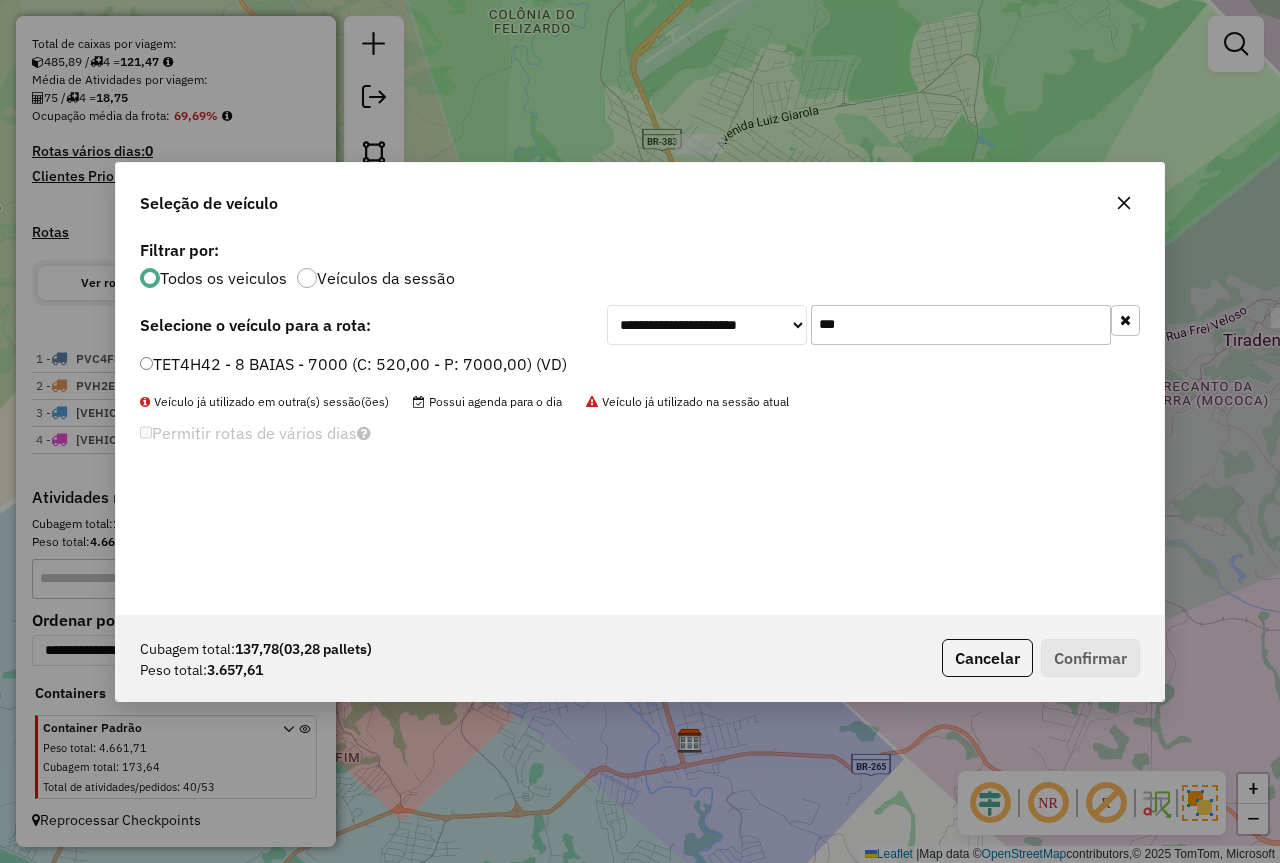 type on "***" 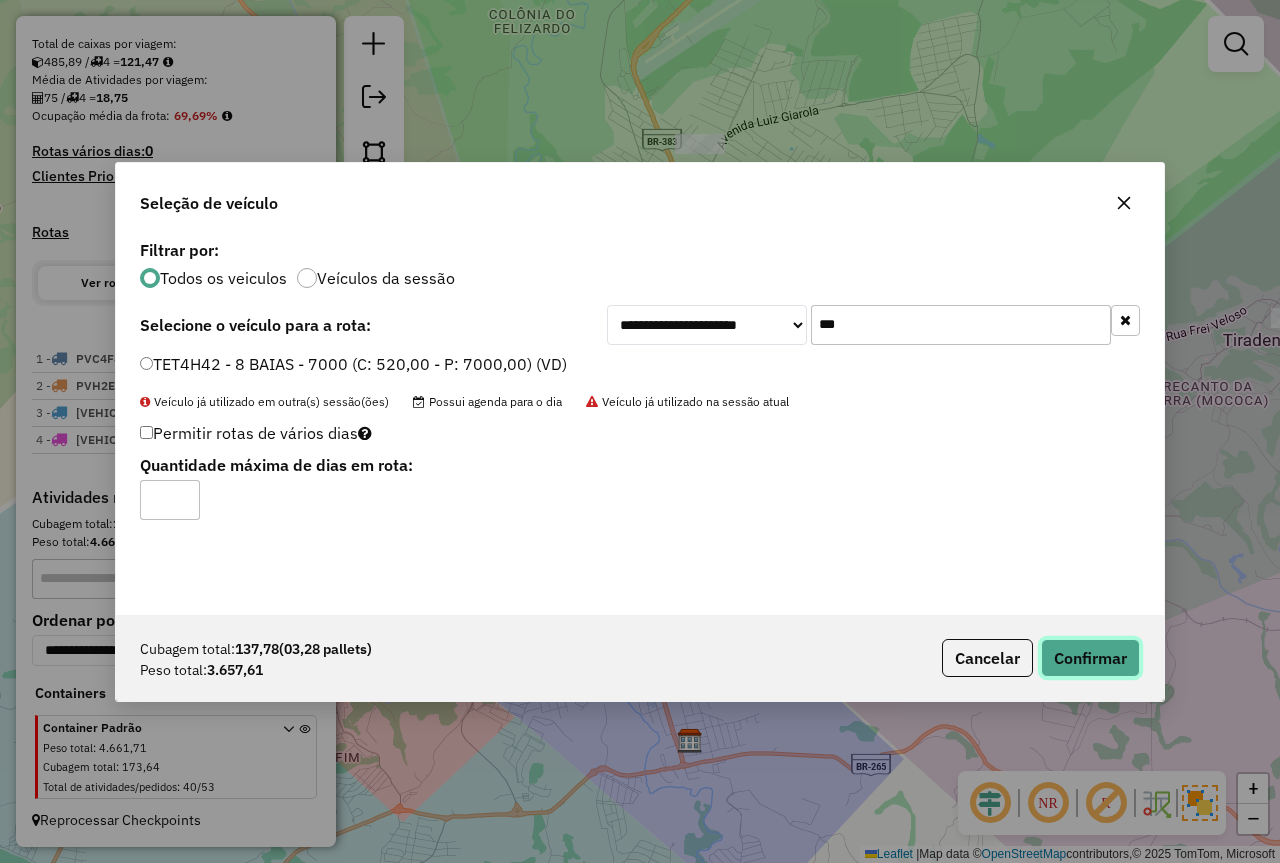 click on "Confirmar" 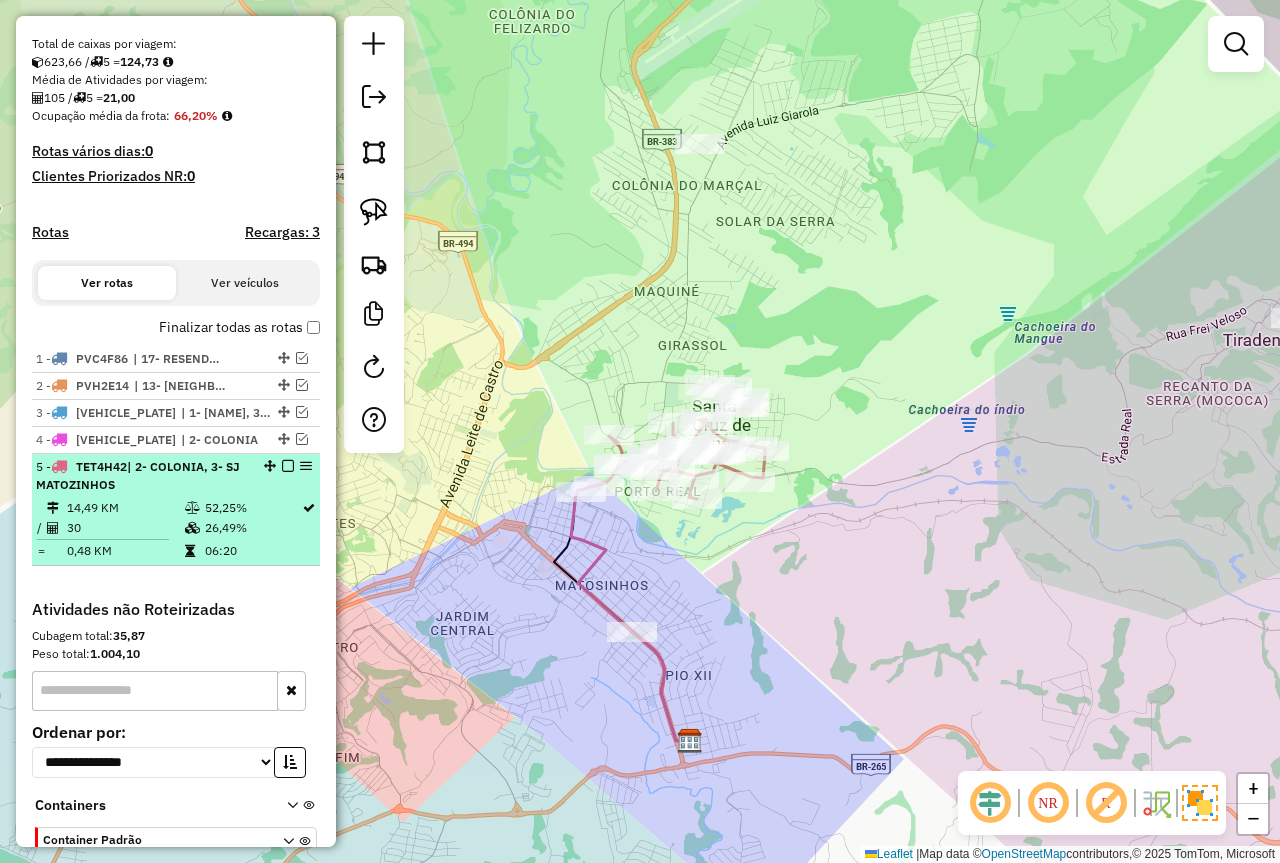 scroll, scrollTop: 532, scrollLeft: 0, axis: vertical 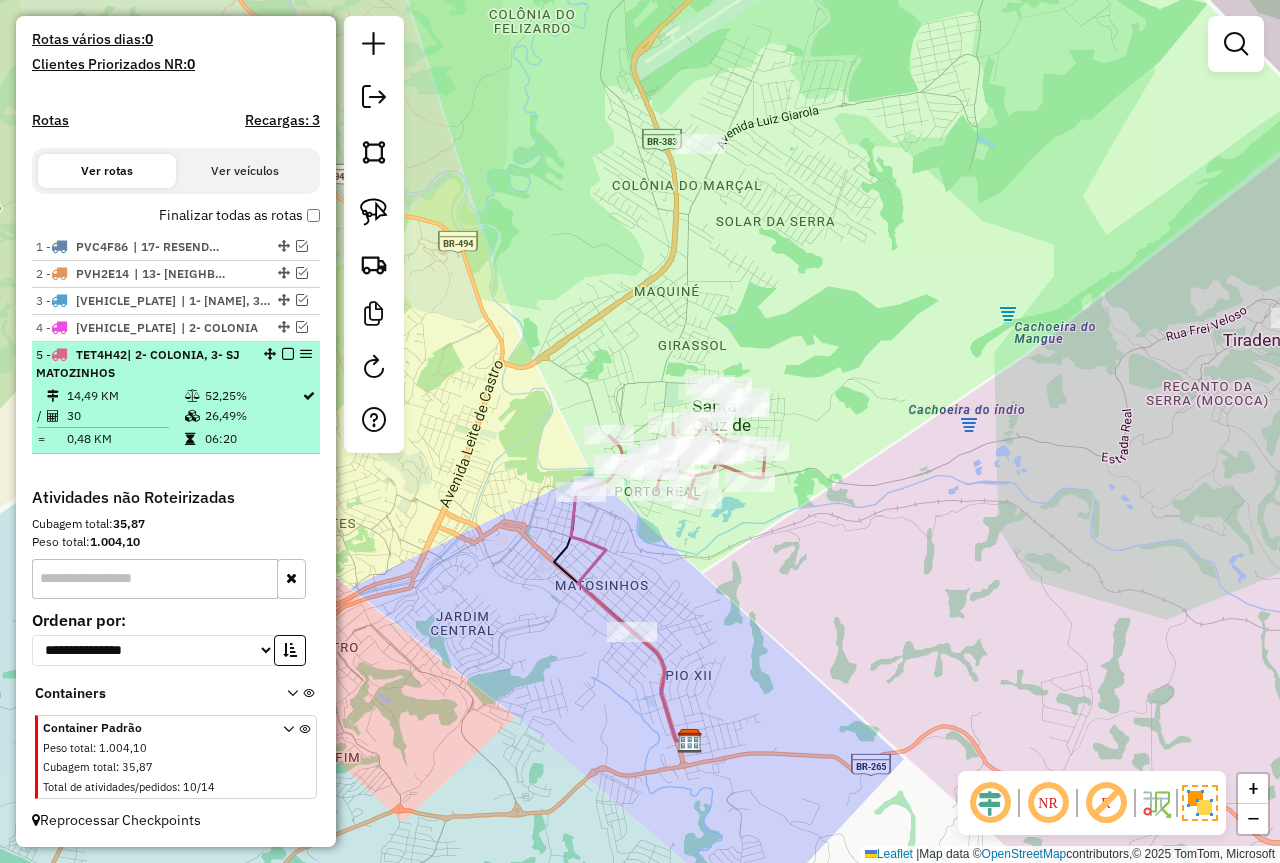 click at bounding box center [288, 354] 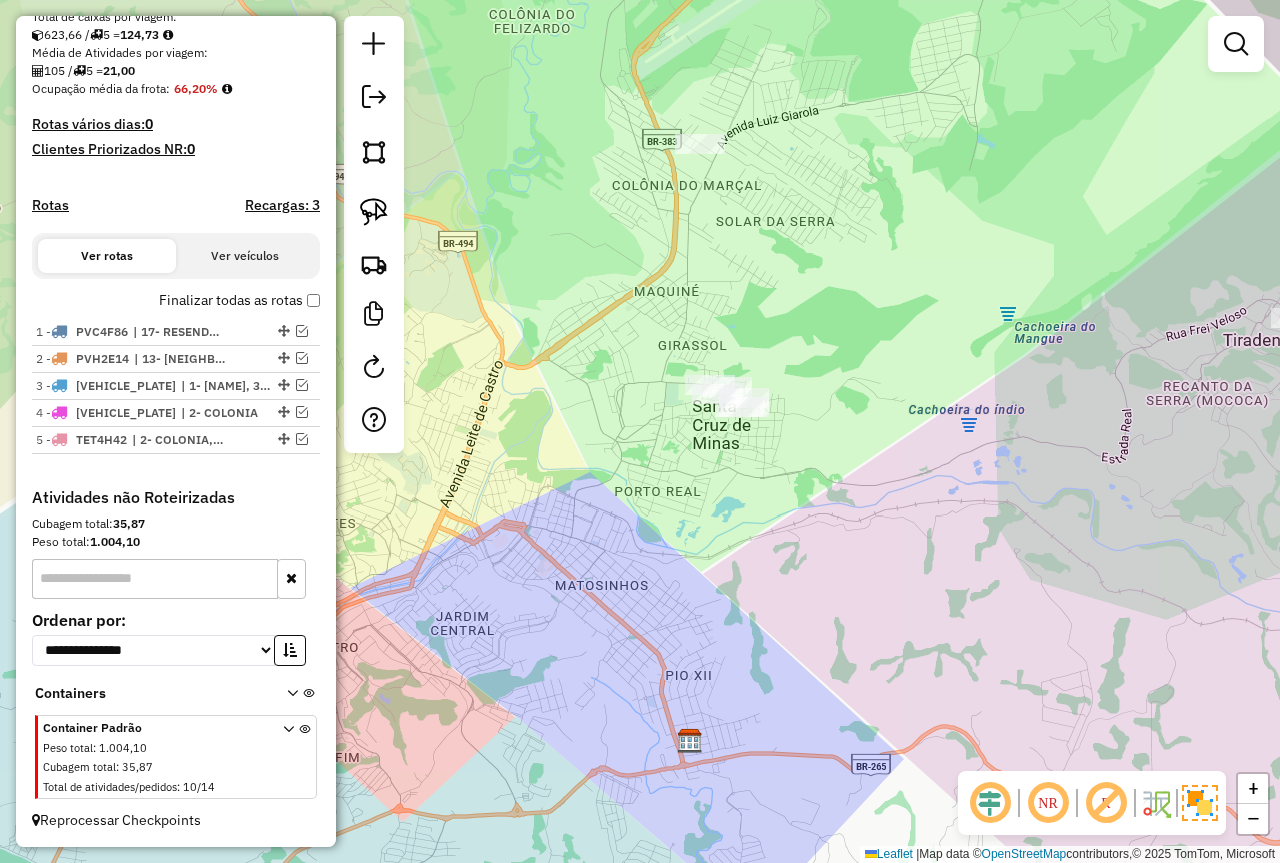 scroll, scrollTop: 447, scrollLeft: 0, axis: vertical 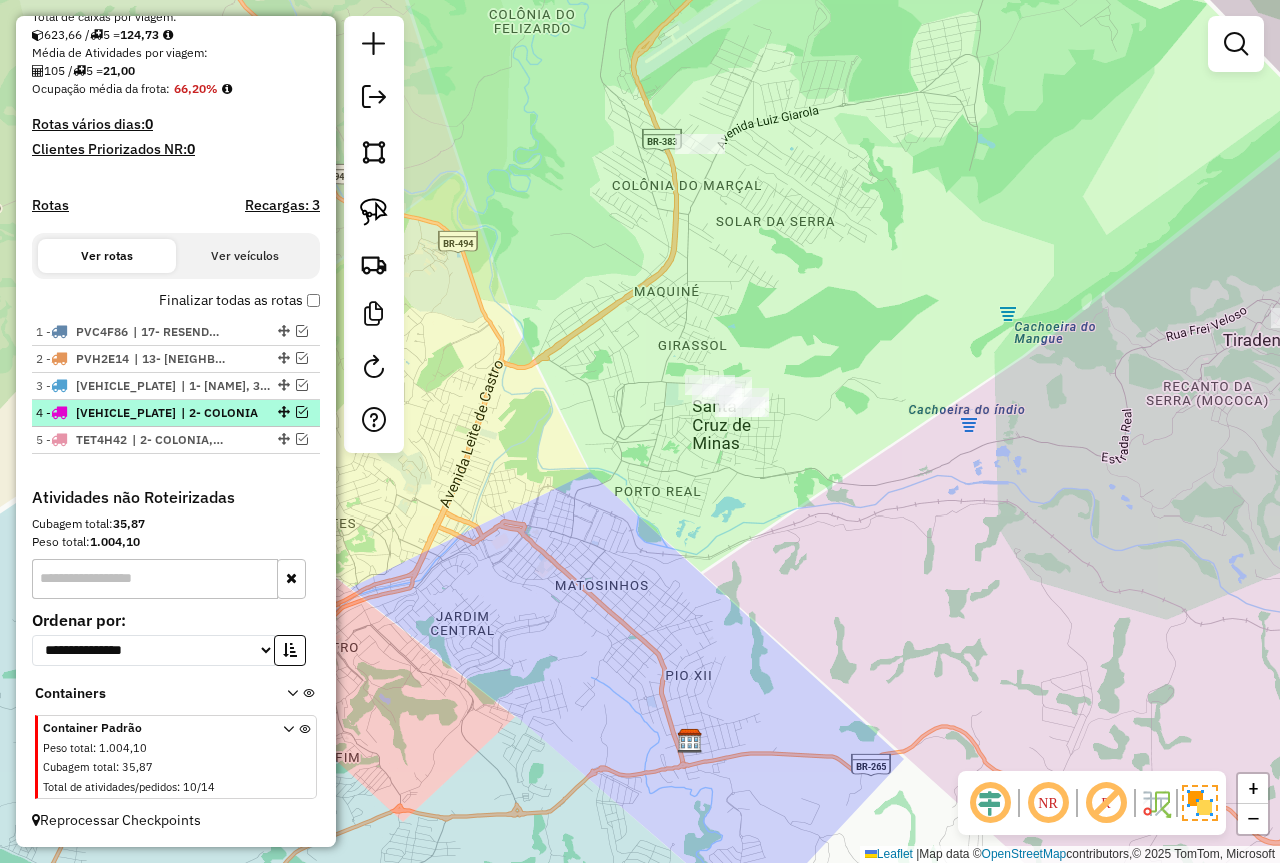 click at bounding box center (302, 412) 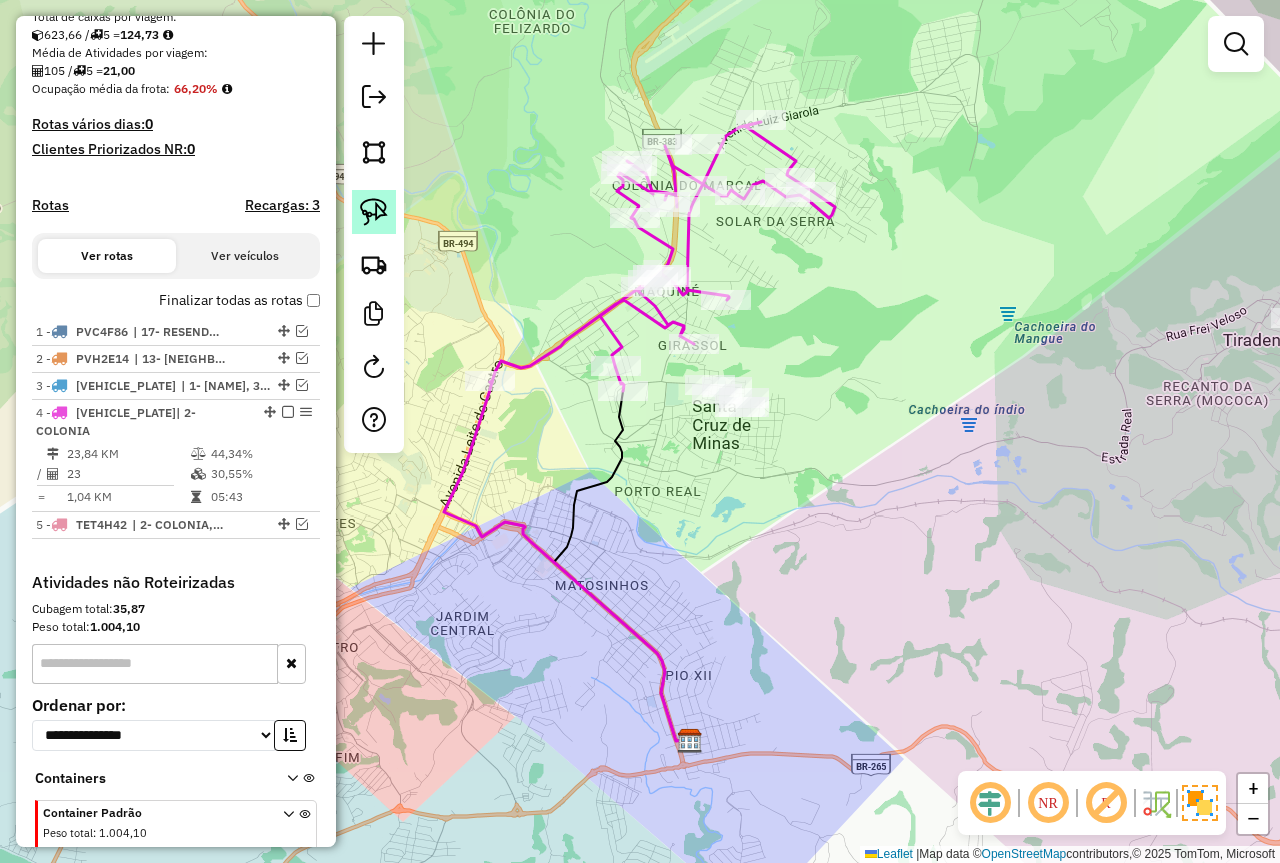 scroll, scrollTop: 514, scrollLeft: 0, axis: vertical 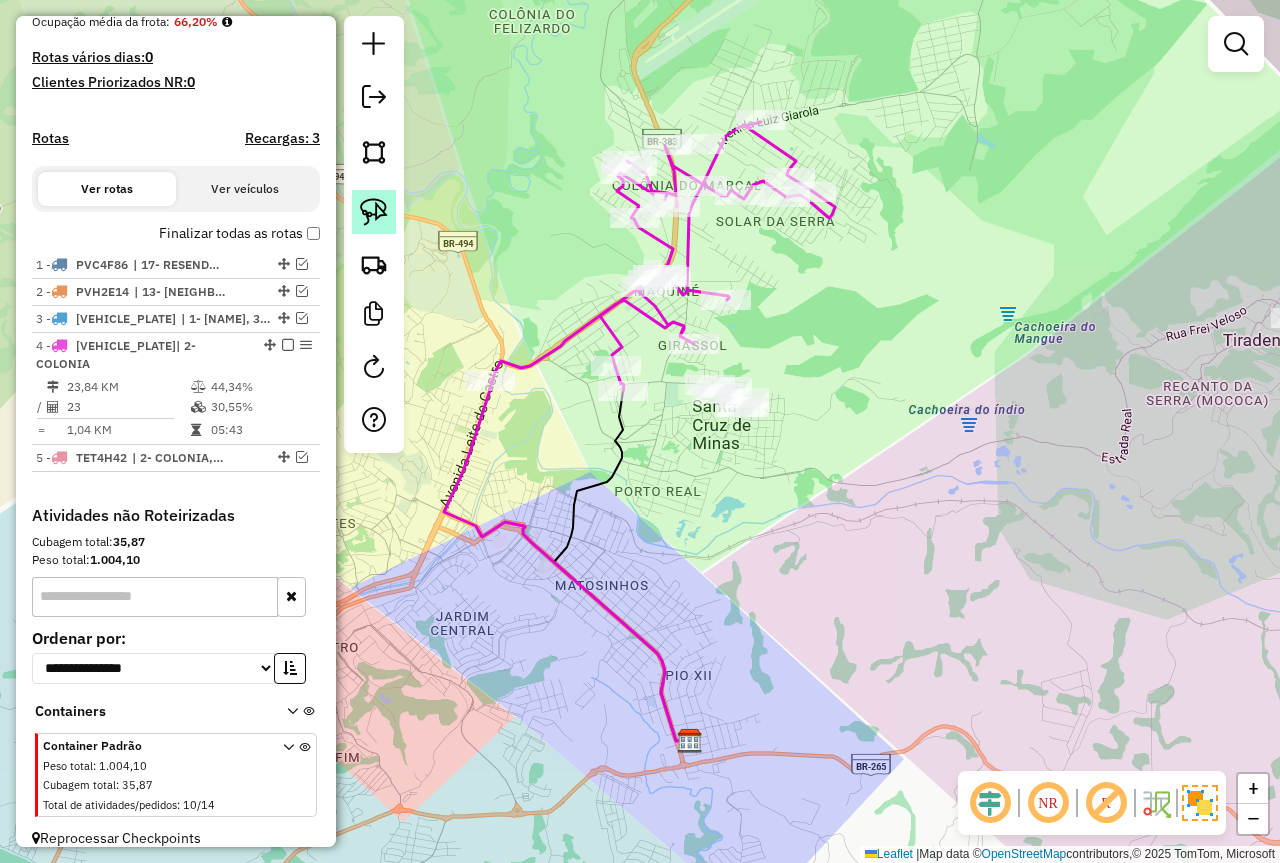 click 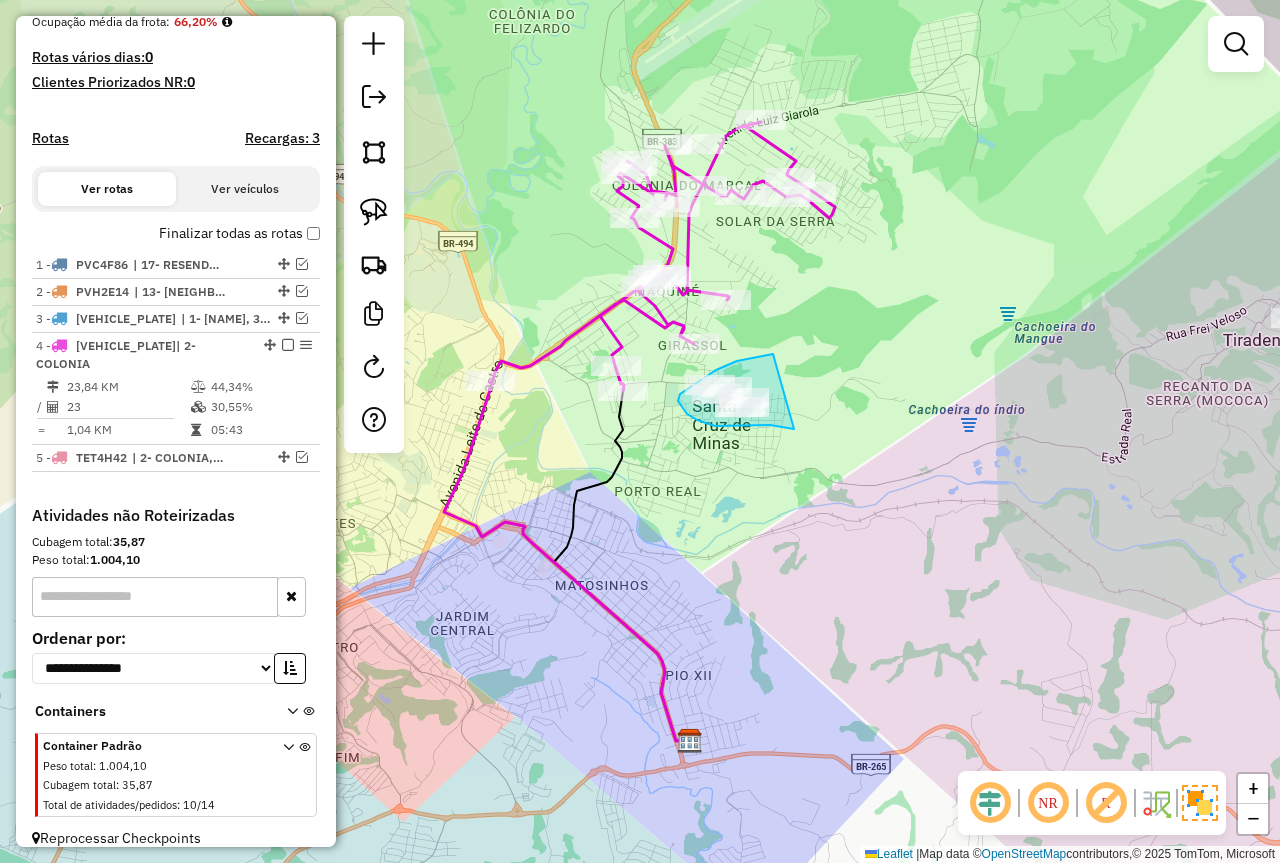 drag, startPoint x: 770, startPoint y: 355, endPoint x: 794, endPoint y: 429, distance: 77.7946 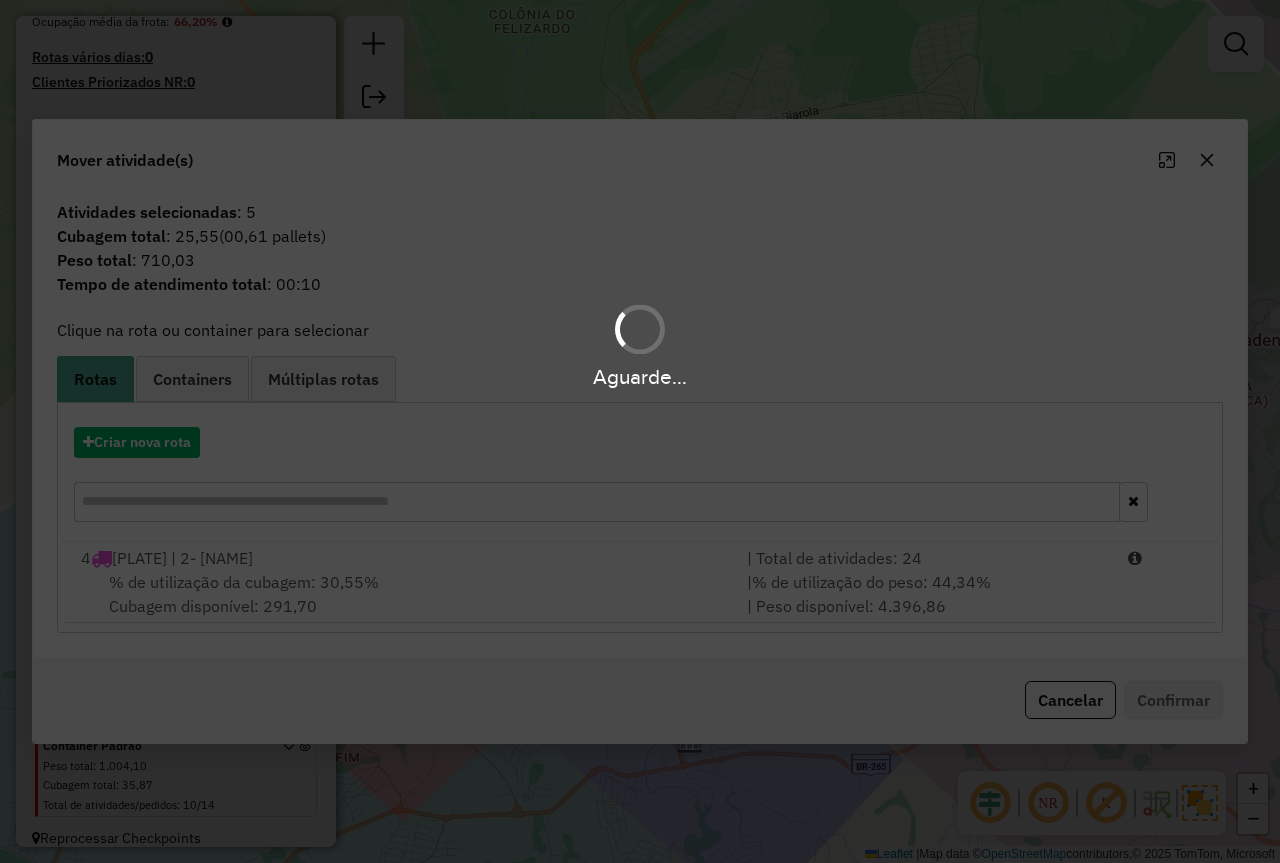 click on "Aguarde..." at bounding box center (640, 431) 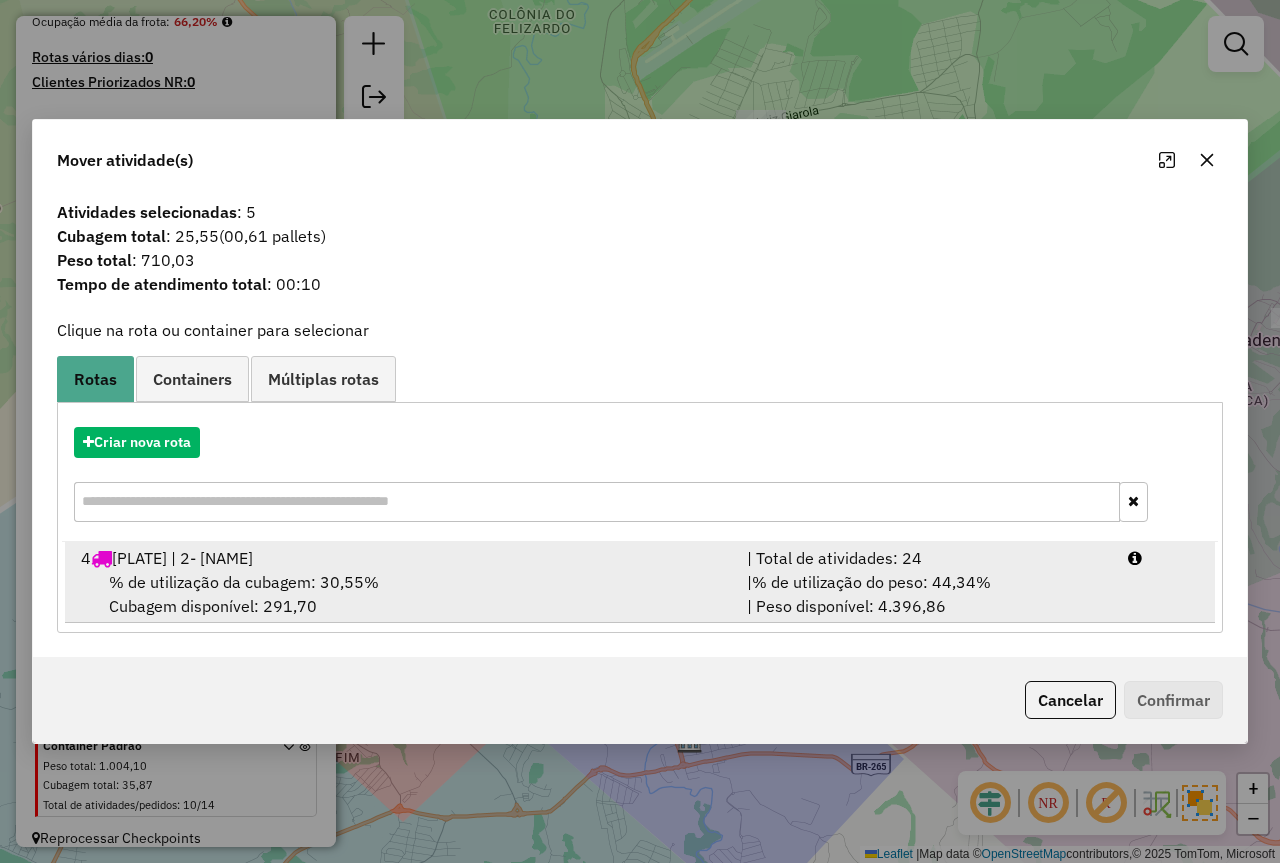 click on "|  % de utilização do peso: 44,34%  | Peso disponível: 4.396,86" at bounding box center (925, 594) 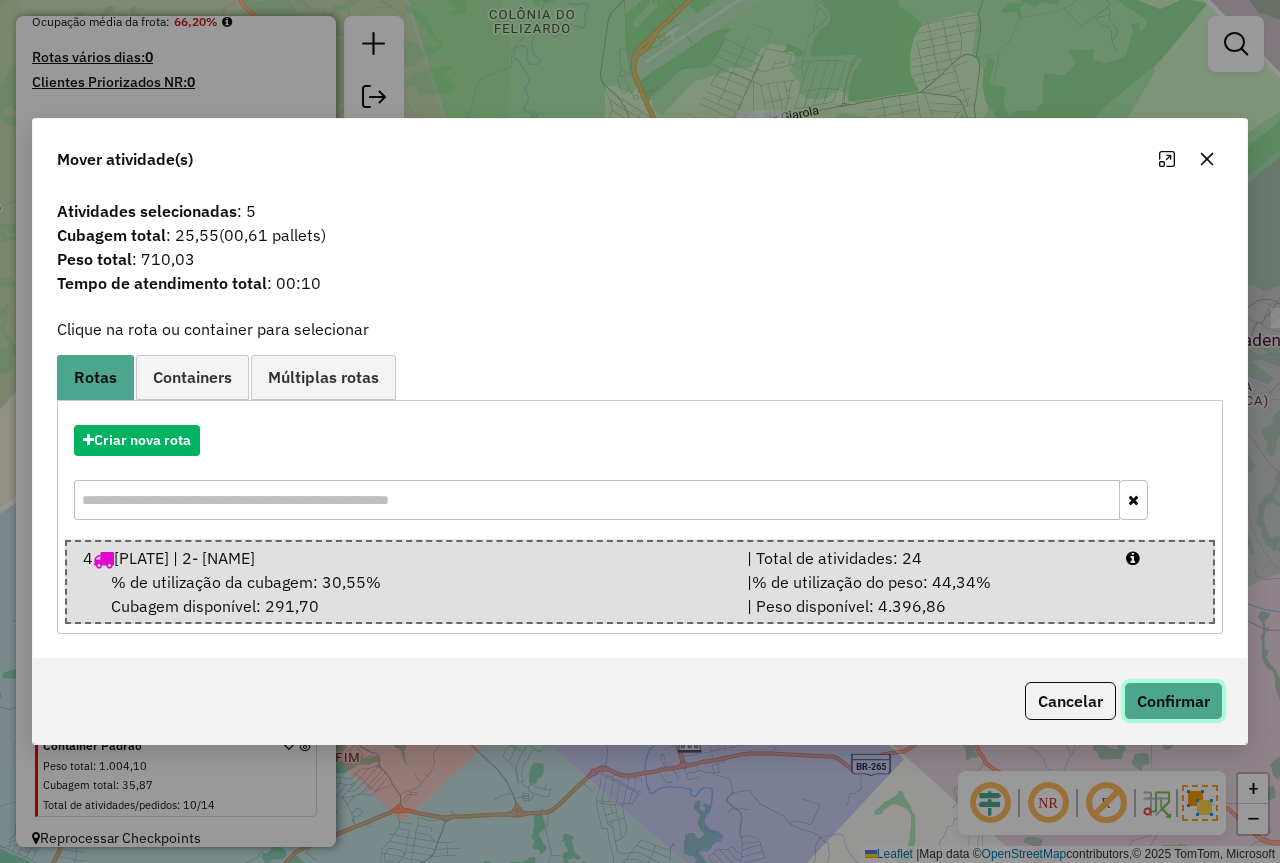 click on "Confirmar" 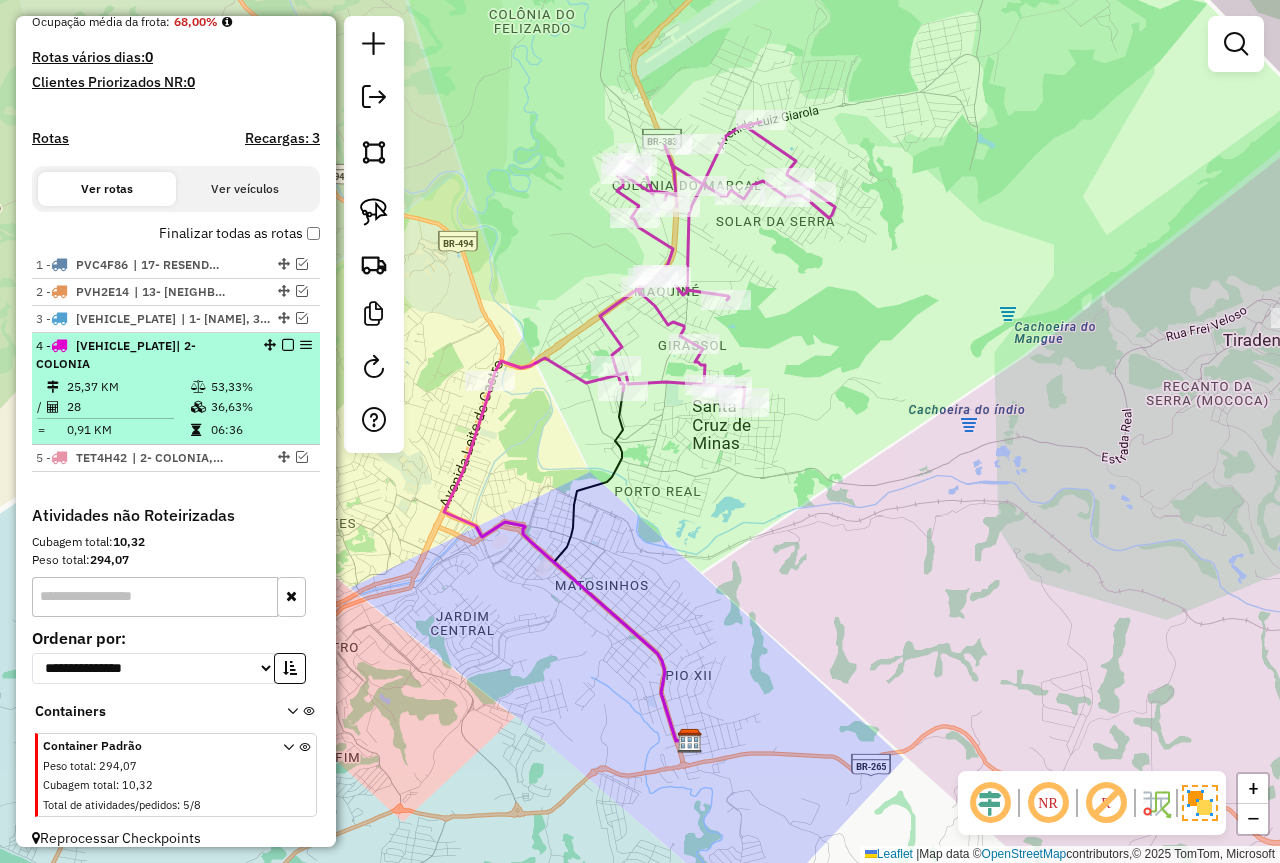 click at bounding box center [288, 345] 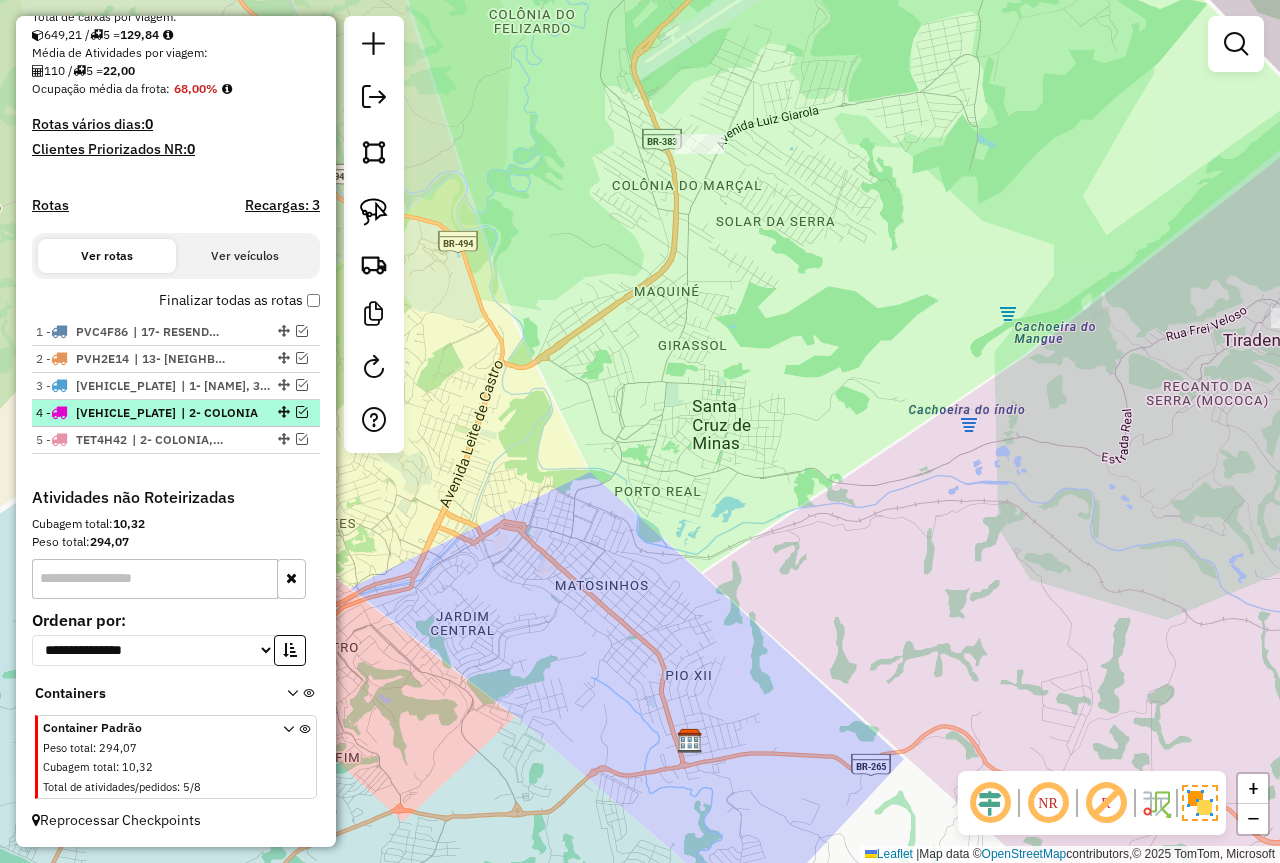 click at bounding box center (302, 412) 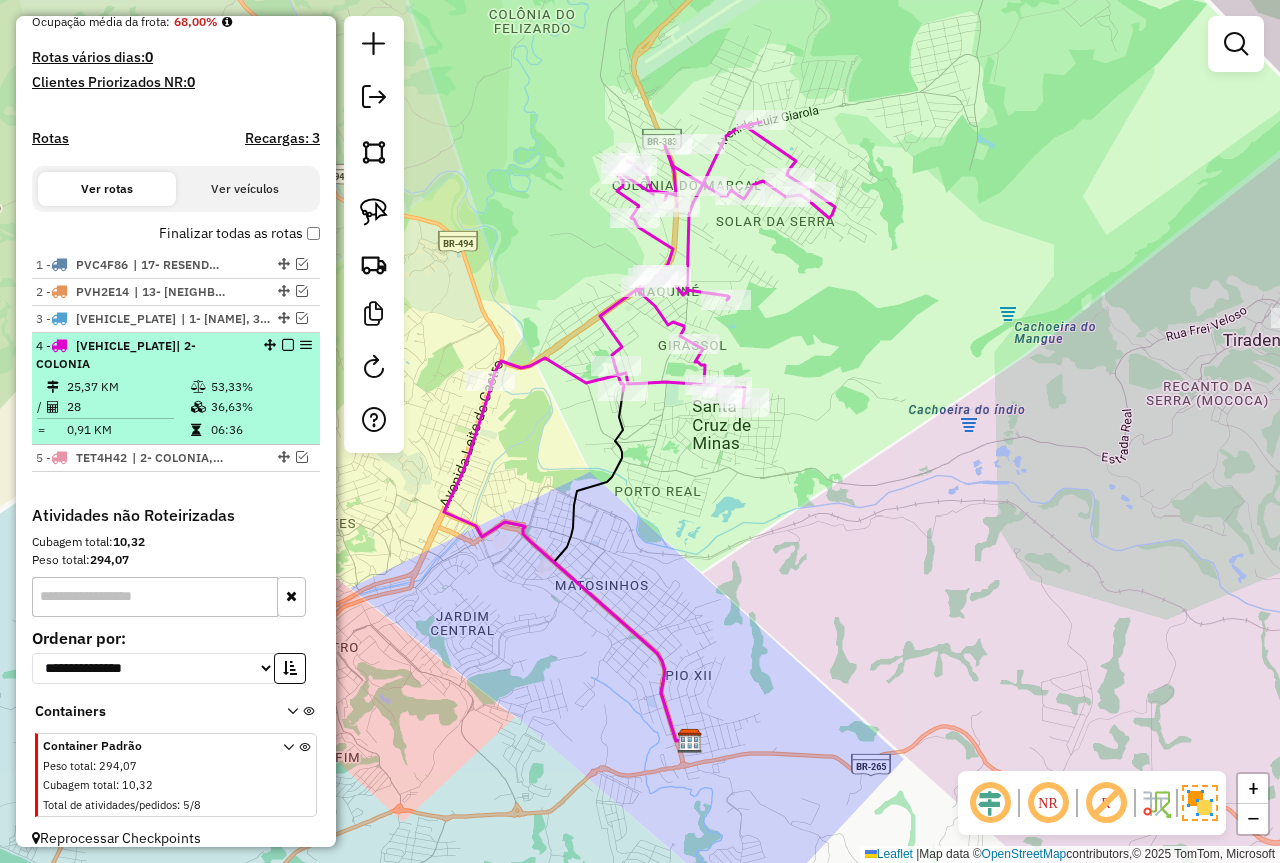 select on "**********" 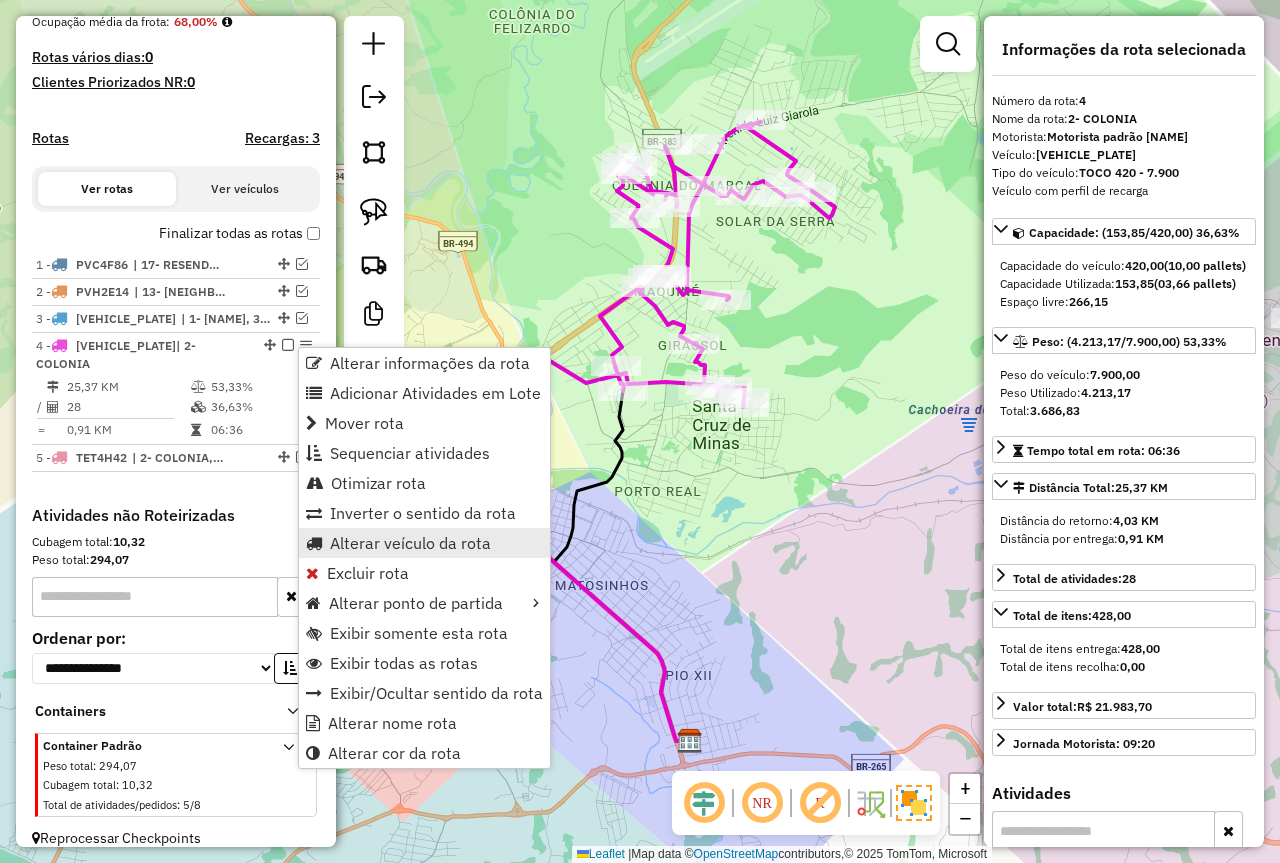 click on "Alterar veículo da rota" at bounding box center [410, 543] 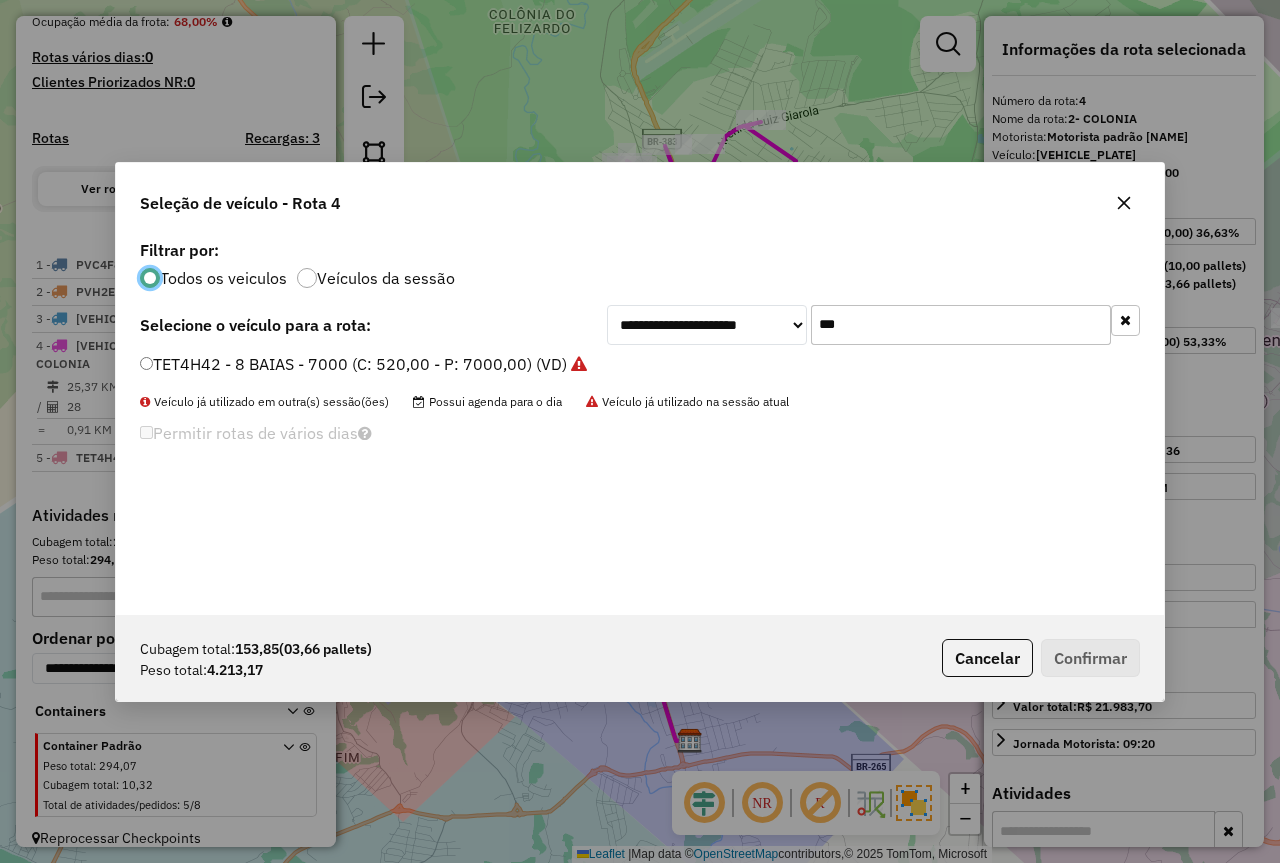 scroll, scrollTop: 11, scrollLeft: 6, axis: both 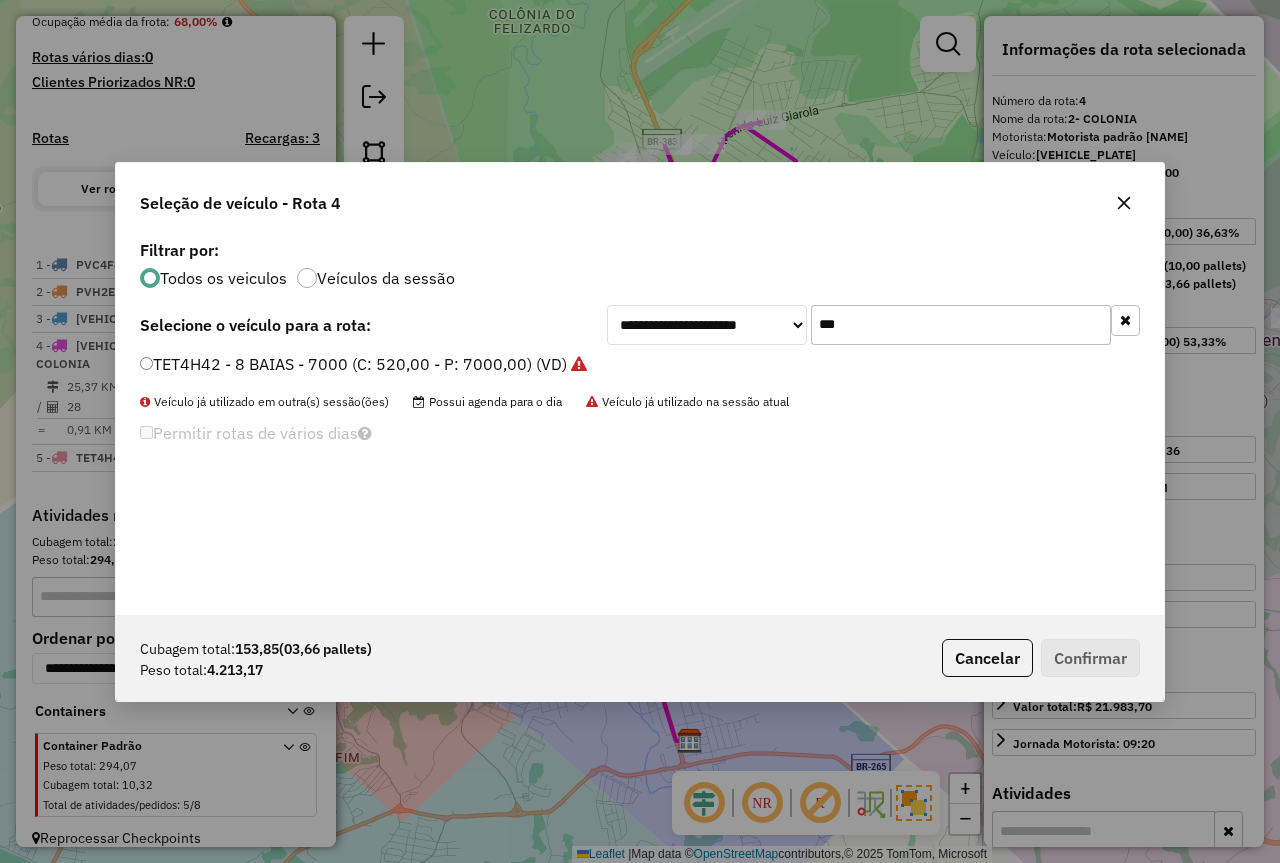 drag, startPoint x: 916, startPoint y: 309, endPoint x: 766, endPoint y: 324, distance: 150.74814 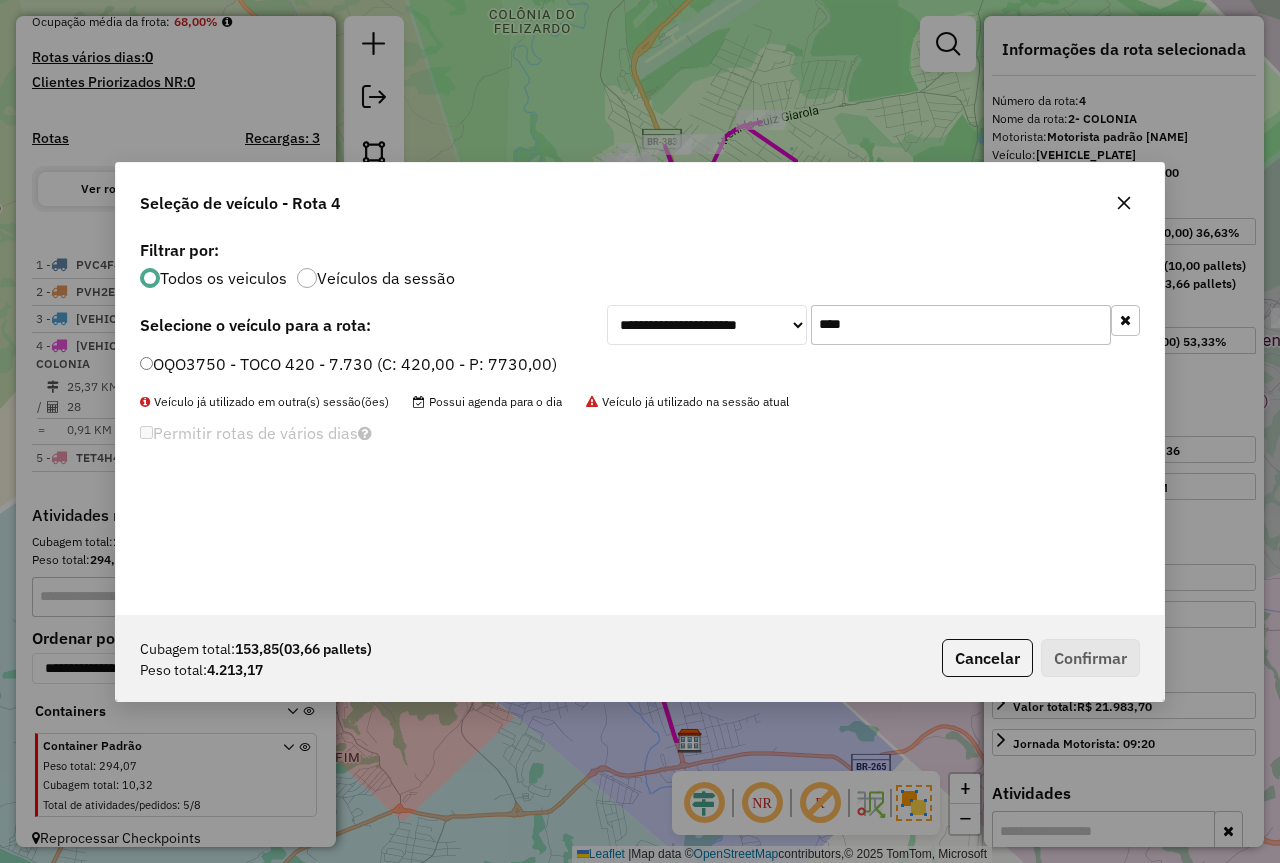 type on "****" 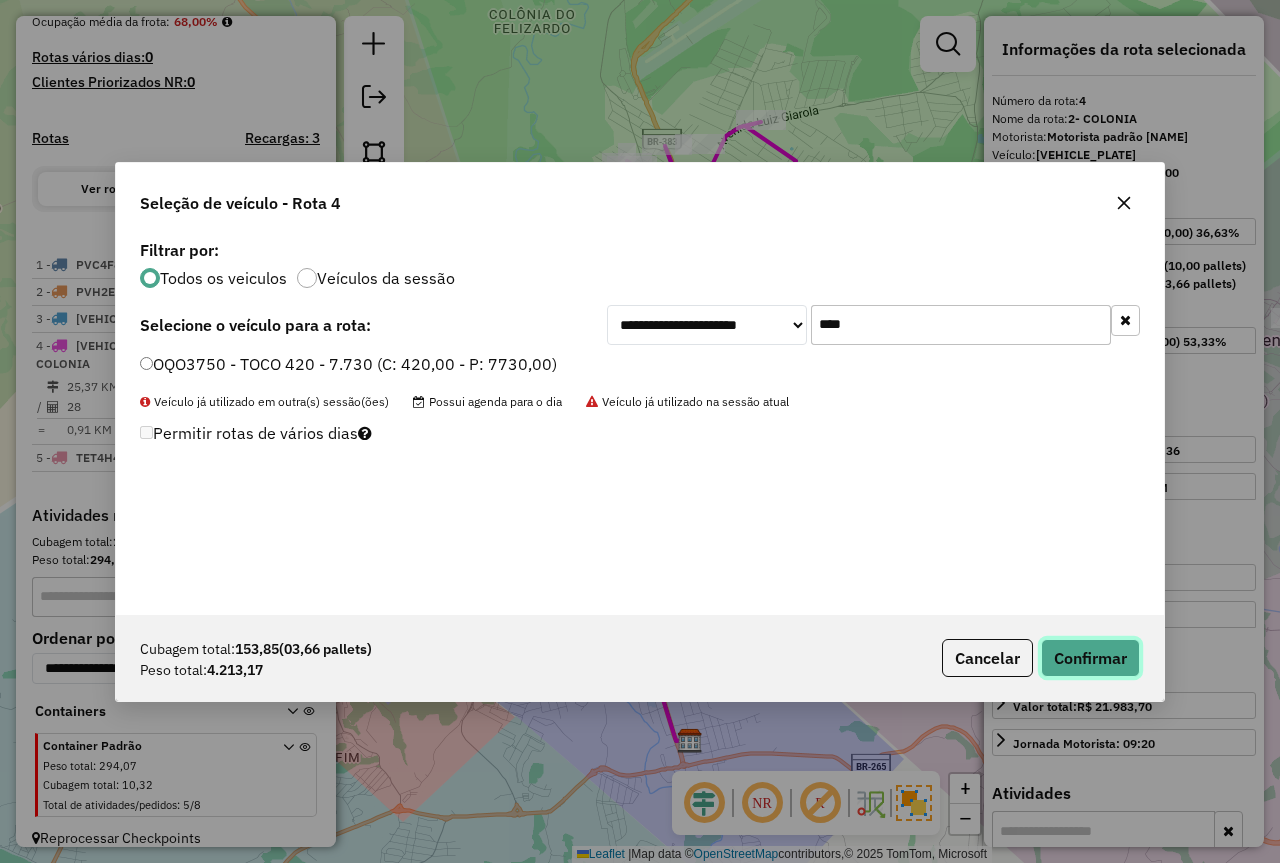 click on "Confirmar" 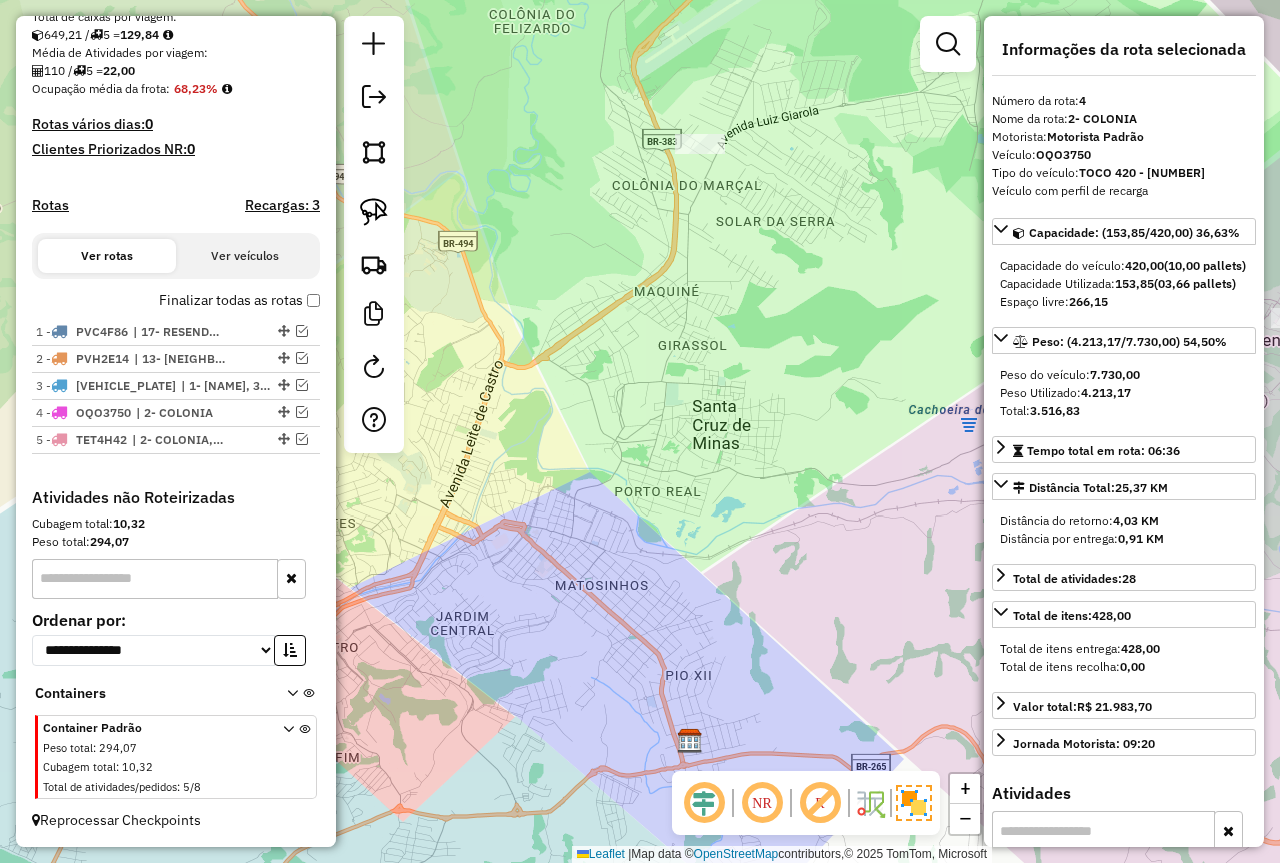 scroll, scrollTop: 447, scrollLeft: 0, axis: vertical 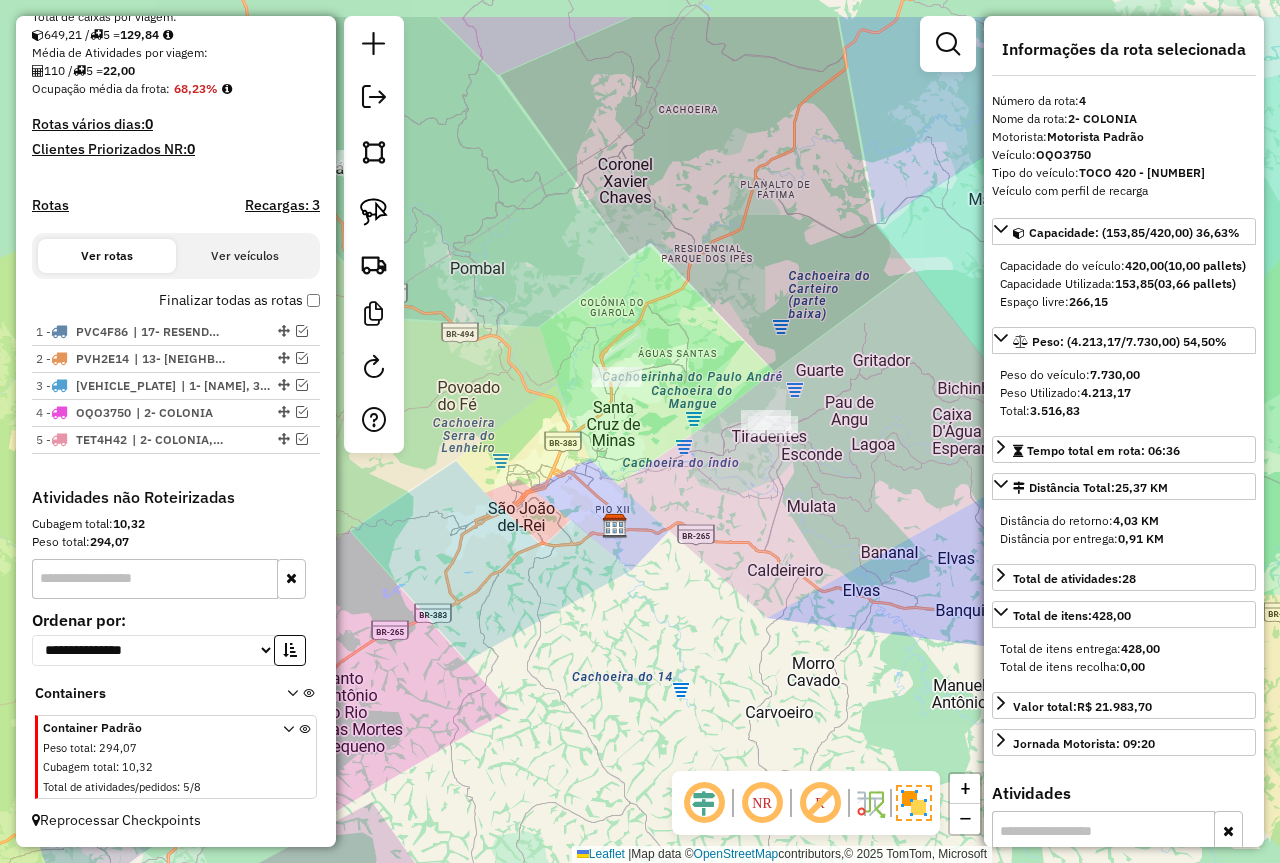 drag, startPoint x: 731, startPoint y: 397, endPoint x: 831, endPoint y: 553, distance: 185.29976 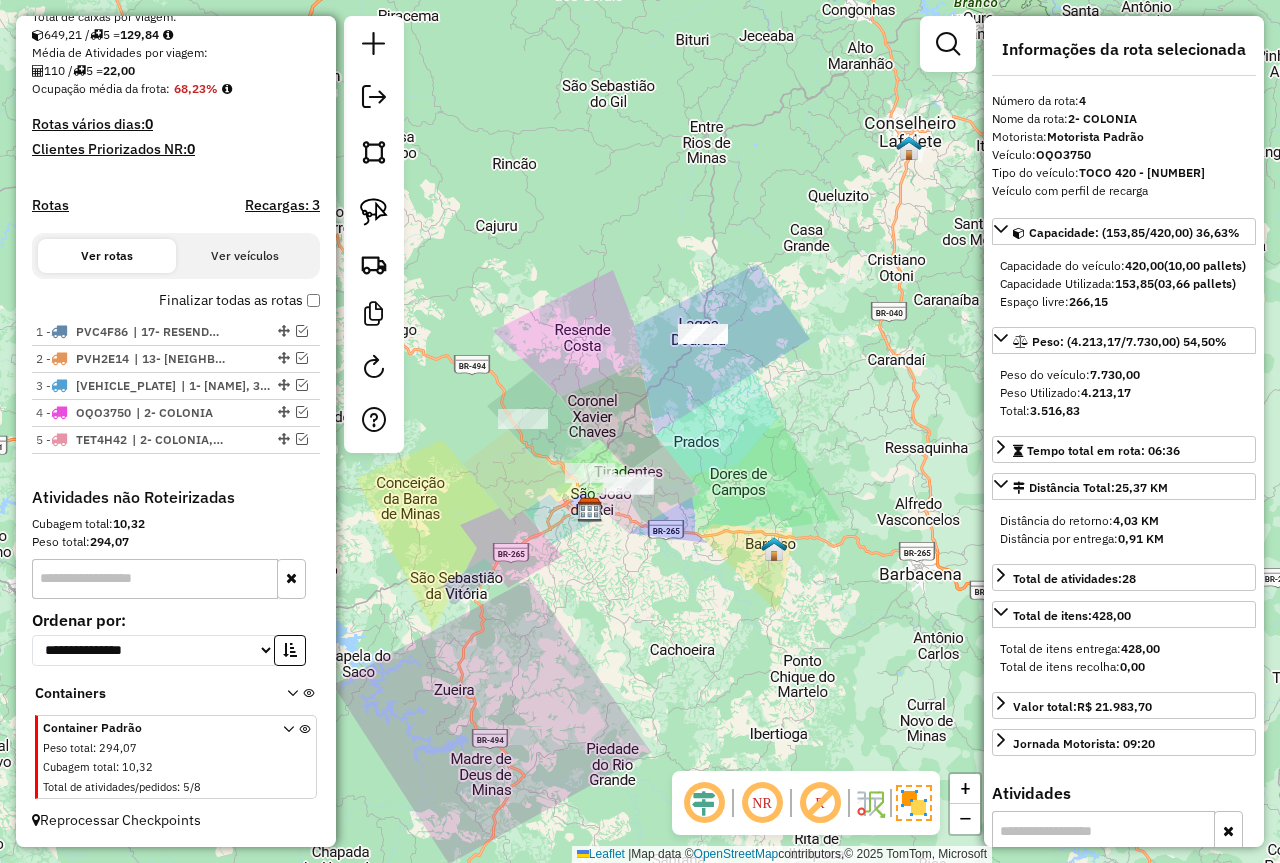 drag, startPoint x: 868, startPoint y: 589, endPoint x: 674, endPoint y: 545, distance: 198.92712 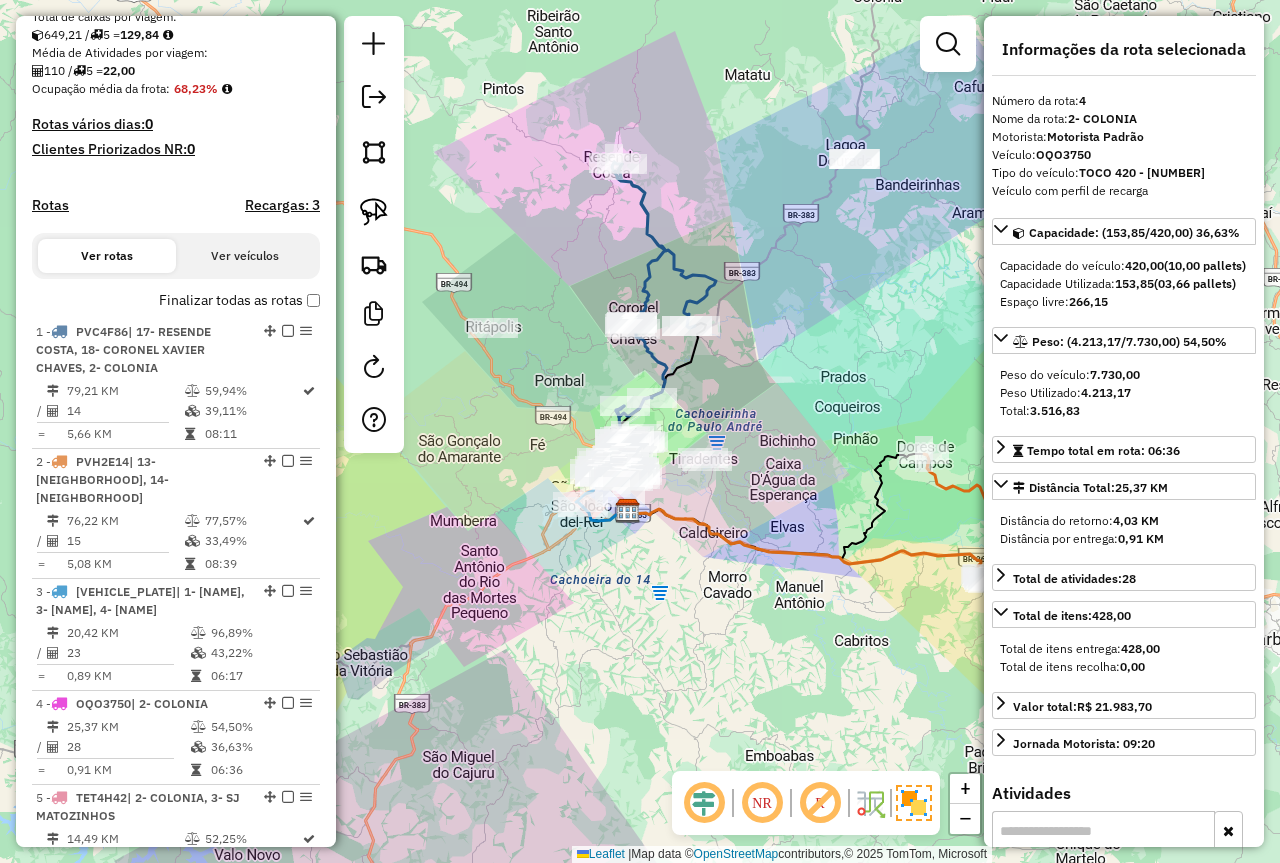 click on "Janela de atendimento Grade de atendimento Capacidade Transportadoras Veículos Cliente Pedidos  Rotas Selecione os dias de semana para filtrar as janelas de atendimento  Seg   Ter   Qua   Qui   Sex   Sáb   Dom  Informe o período da janela de atendimento: De: Até:  Filtrar exatamente a janela do cliente  Considerar janela de atendimento padrão  Selecione os dias de semana para filtrar as grades de atendimento  Seg   Ter   Qua   Qui   Sex   Sáb   Dom   Considerar clientes sem dia de atendimento cadastrado  Clientes fora do dia de atendimento selecionado Filtrar as atividades entre os valores definidos abaixo:  Peso mínimo:   Peso máximo:   Cubagem mínima:   Cubagem máxima:   De:   Até:  Filtrar as atividades entre o tempo de atendimento definido abaixo:  De:   Até:   Considerar capacidade total dos clientes não roteirizados Transportadora: Selecione um ou mais itens Tipo de veículo: Selecione um ou mais itens Veículo: Selecione um ou mais itens Motorista: Selecione um ou mais itens Nome: Rótulo:" 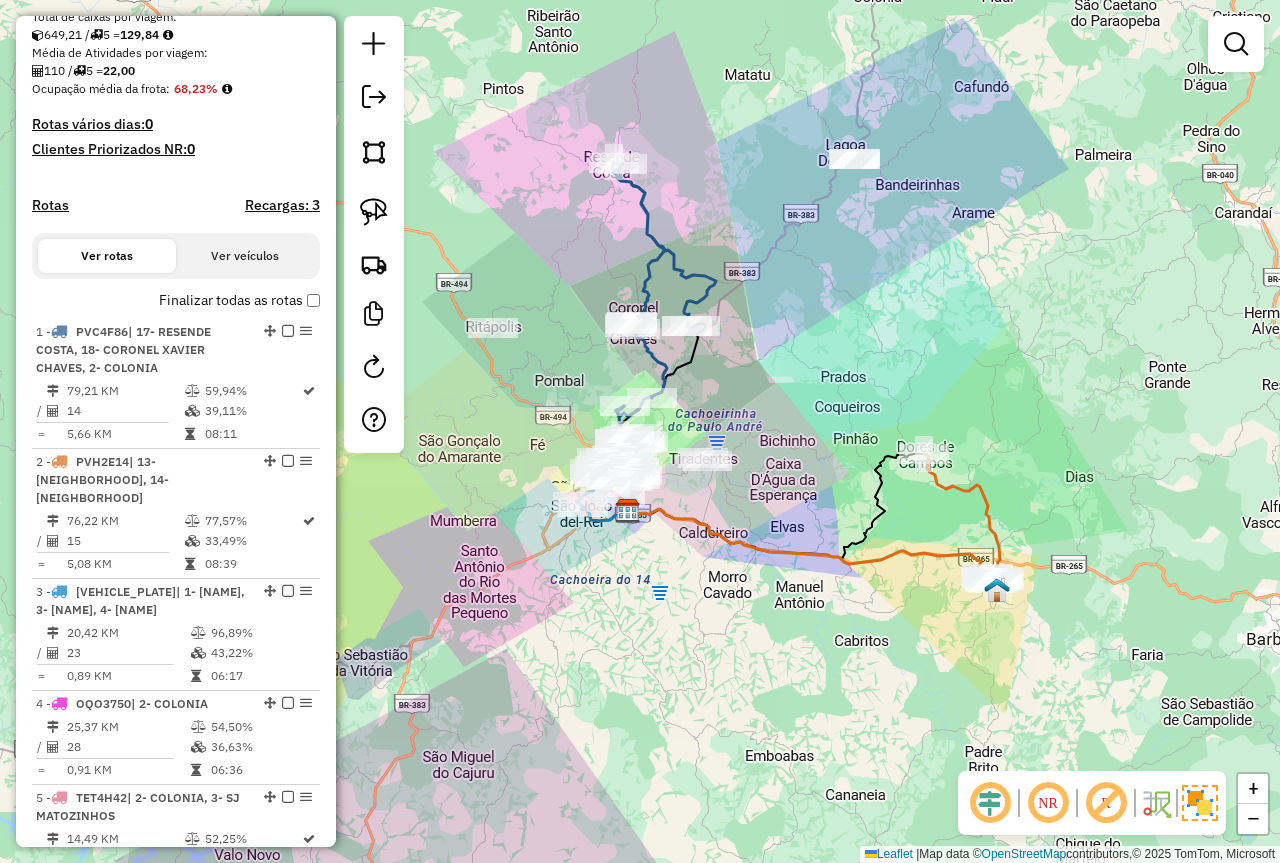 click on "Janela de atendimento Grade de atendimento Capacidade Transportadoras Veículos Cliente Pedidos  Rotas Selecione os dias de semana para filtrar as janelas de atendimento  Seg   Ter   Qua   Qui   Sex   Sáb   Dom  Informe o período da janela de atendimento: De: Até:  Filtrar exatamente a janela do cliente  Considerar janela de atendimento padrão  Selecione os dias de semana para filtrar as grades de atendimento  Seg   Ter   Qua   Qui   Sex   Sáb   Dom   Considerar clientes sem dia de atendimento cadastrado  Clientes fora do dia de atendimento selecionado Filtrar as atividades entre os valores definidos abaixo:  Peso mínimo:   Peso máximo:   Cubagem mínima:   Cubagem máxima:   De:   Até:  Filtrar as atividades entre o tempo de atendimento definido abaixo:  De:   Até:   Considerar capacidade total dos clientes não roteirizados Transportadora: Selecione um ou mais itens Tipo de veículo: Selecione um ou mais itens Veículo: Selecione um ou mais itens Motorista: Selecione um ou mais itens Nome: Rótulo:" 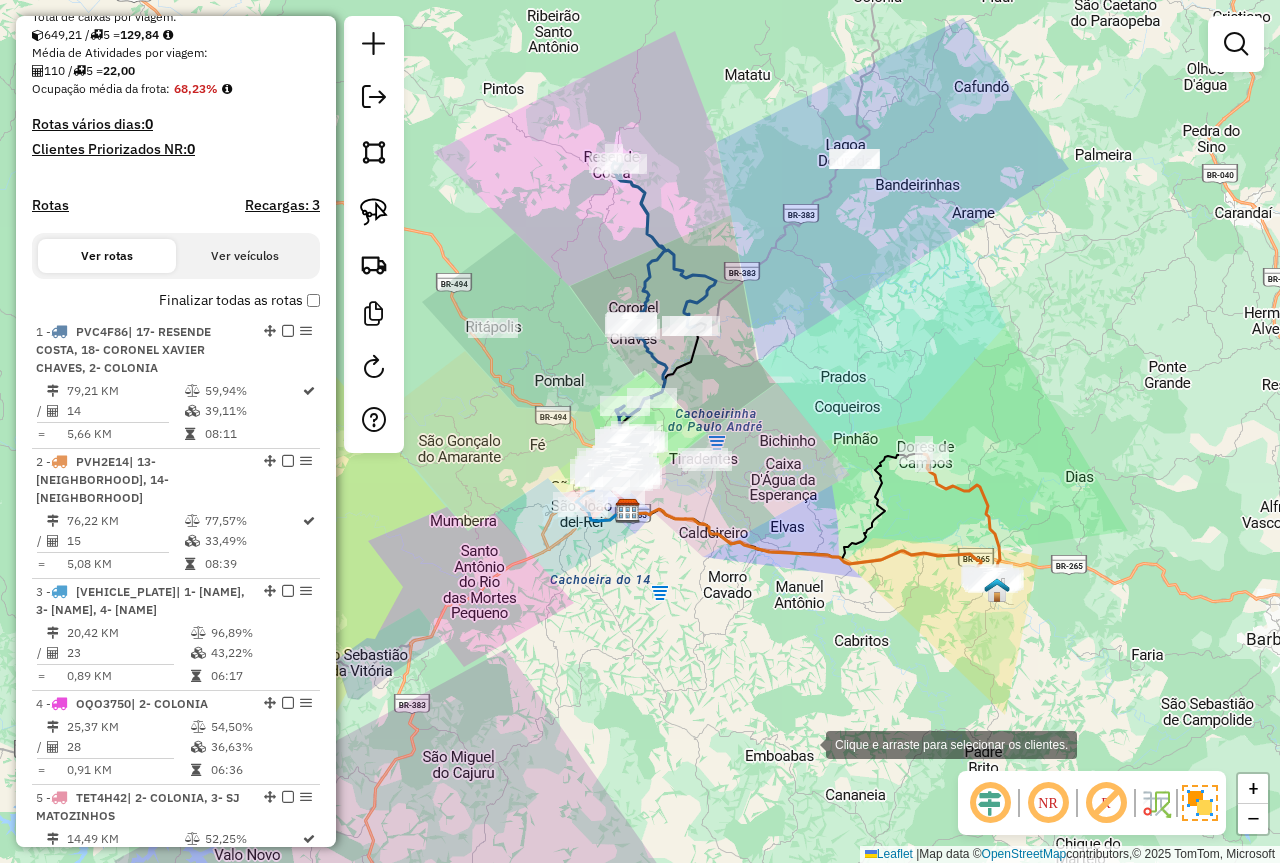 click on "Clique e arraste para selecionar os clientes. Janela de atendimento Grade de atendimento Capacidade Transportadoras Veículos Cliente Pedidos  Rotas Selecione os dias de semana para filtrar as janelas de atendimento  Seg   Ter   Qua   Qui   Sex   Sáb   Dom  Informe o período da janela de atendimento: De: Até:  Filtrar exatamente a janela do cliente  Considerar janela de atendimento padrão  Selecione os dias de semana para filtrar as grades de atendimento  Seg   Ter   Qua   Qui   Sex   Sáb   Dom   Considerar clientes sem dia de atendimento cadastrado  Clientes fora do dia de atendimento selecionado Filtrar as atividades entre os valores definidos abaixo:  Peso mínimo:   Peso máximo:   Cubagem mínima:   Cubagem máxima:   De:   Até:  Filtrar as atividades entre o tempo de atendimento definido abaixo:  De:   Até:   Considerar capacidade total dos clientes não roteirizados Transportadora: Selecione um ou mais itens Tipo de veículo: Selecione um ou mais itens Veículo: Selecione um ou mais itens Nome:" 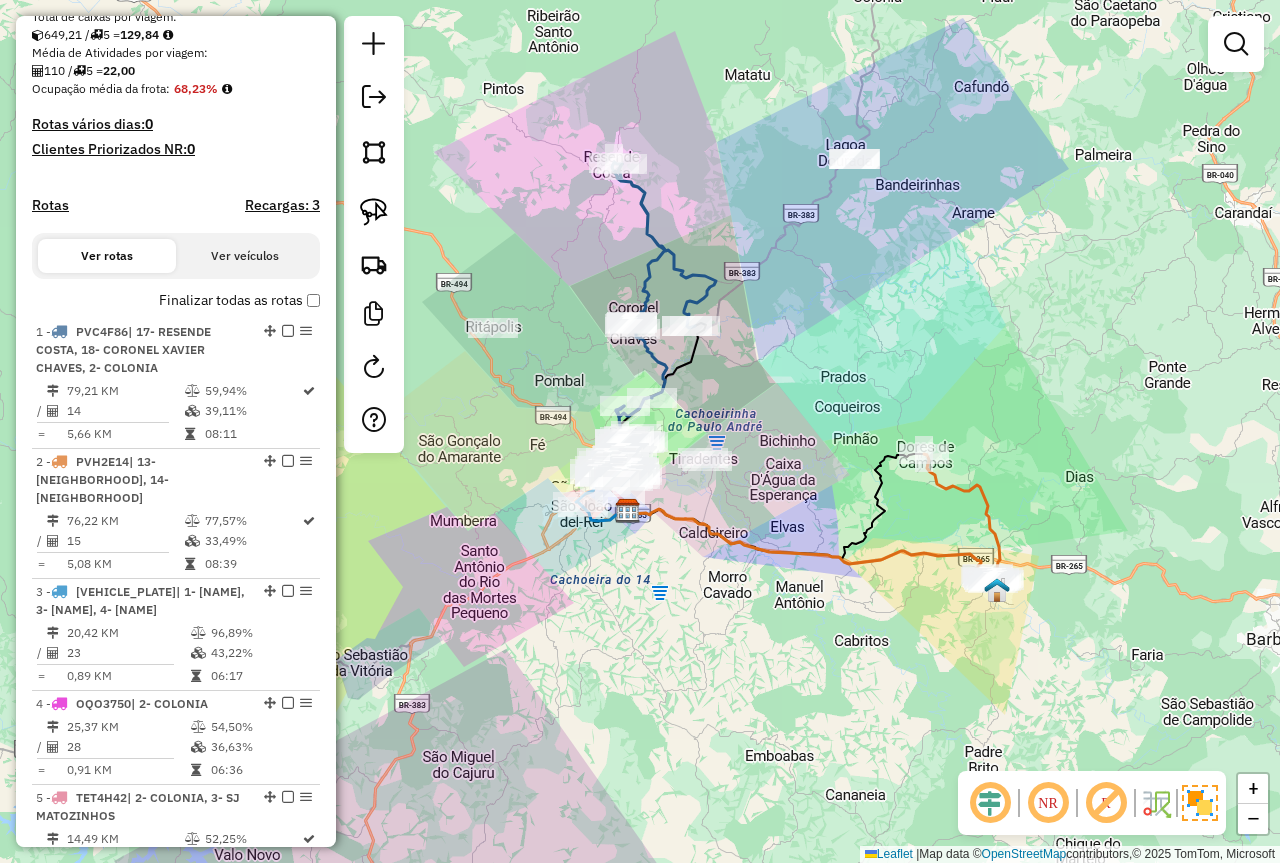 click on "Janela de atendimento Grade de atendimento Capacidade Transportadoras Veículos Cliente Pedidos  Rotas Selecione os dias de semana para filtrar as janelas de atendimento  Seg   Ter   Qua   Qui   Sex   Sáb   Dom  Informe o período da janela de atendimento: De: Até:  Filtrar exatamente a janela do cliente  Considerar janela de atendimento padrão  Selecione os dias de semana para filtrar as grades de atendimento  Seg   Ter   Qua   Qui   Sex   Sáb   Dom   Considerar clientes sem dia de atendimento cadastrado  Clientes fora do dia de atendimento selecionado Filtrar as atividades entre os valores definidos abaixo:  Peso mínimo:   Peso máximo:   Cubagem mínima:   Cubagem máxima:   De:   Até:  Filtrar as atividades entre o tempo de atendimento definido abaixo:  De:   Até:   Considerar capacidade total dos clientes não roteirizados Transportadora: Selecione um ou mais itens Tipo de veículo: Selecione um ou mais itens Veículo: Selecione um ou mais itens Motorista: Selecione um ou mais itens Nome: Rótulo:" 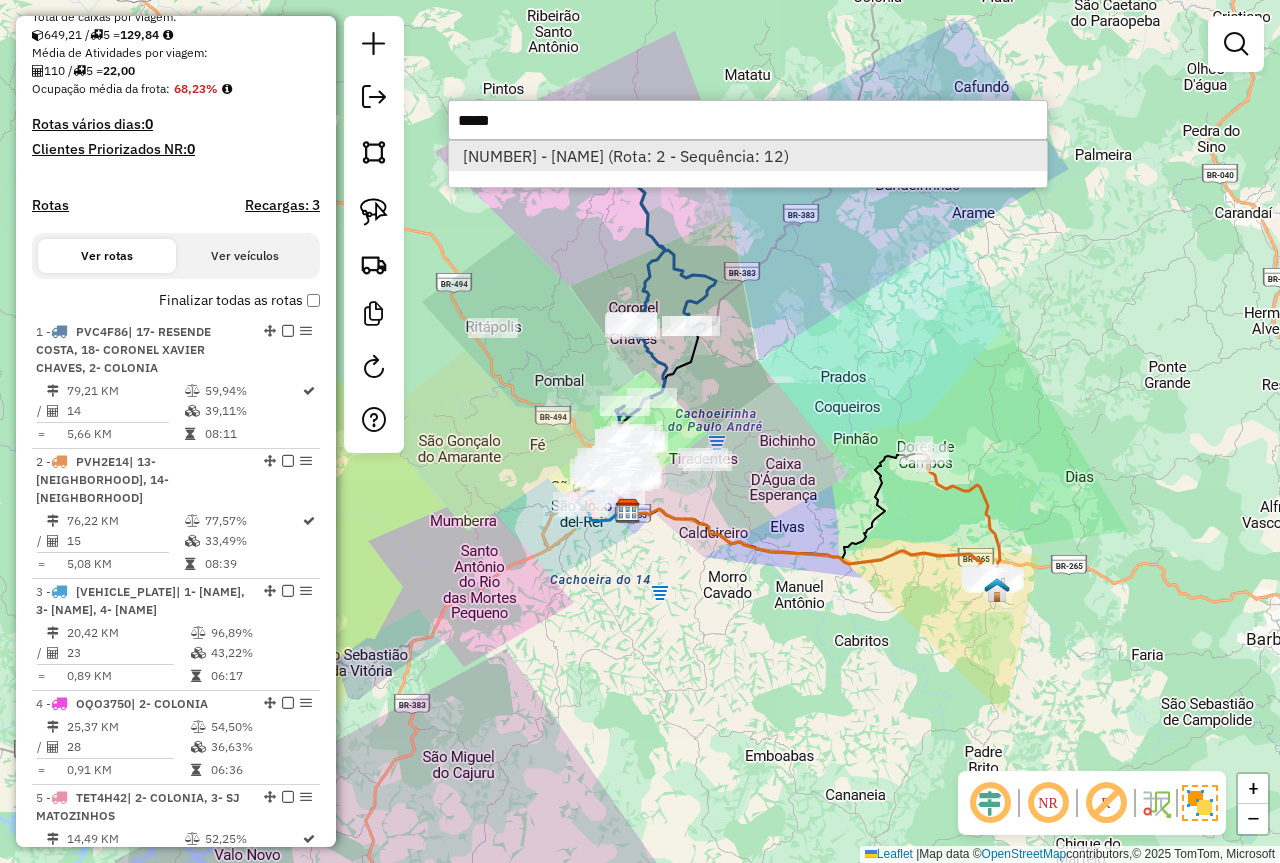 type on "*****" 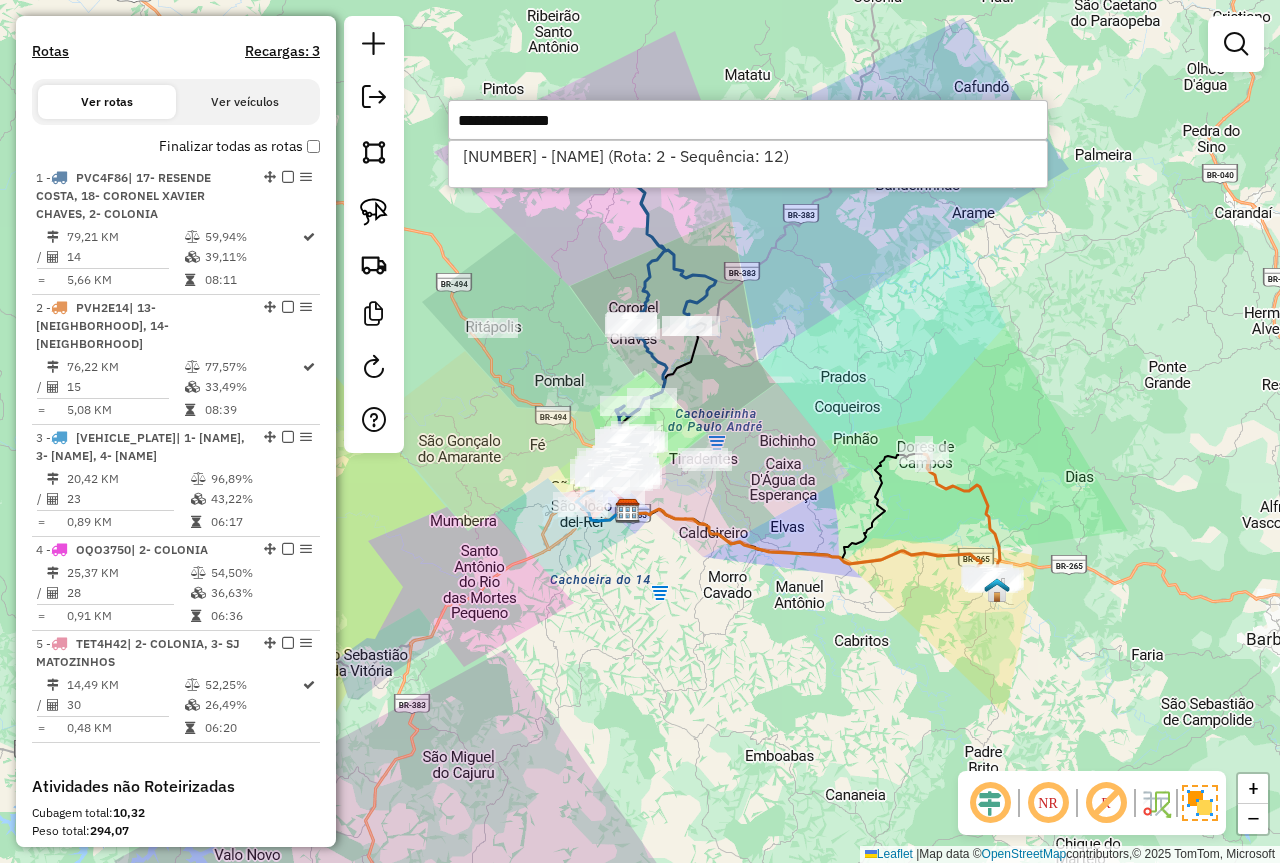 select on "**********" 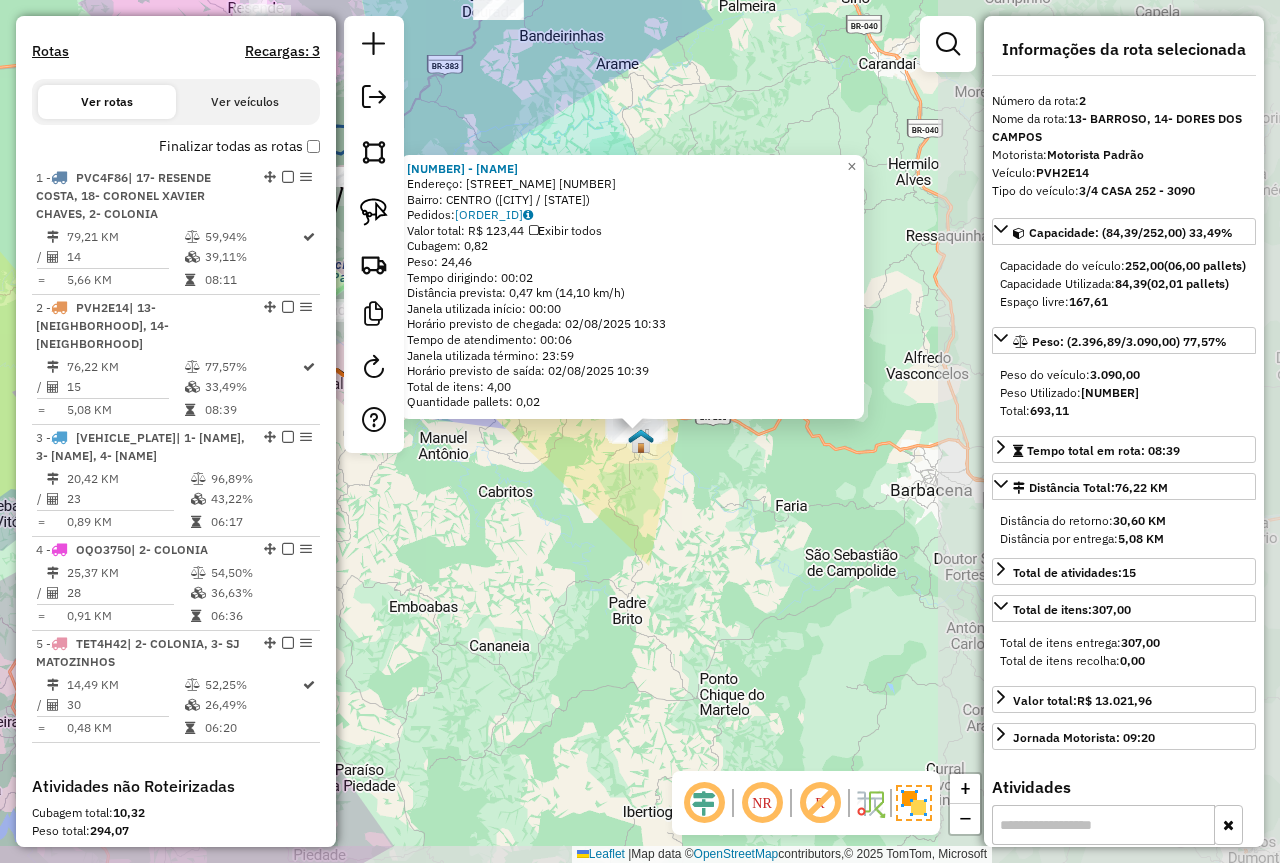 scroll, scrollTop: 872, scrollLeft: 0, axis: vertical 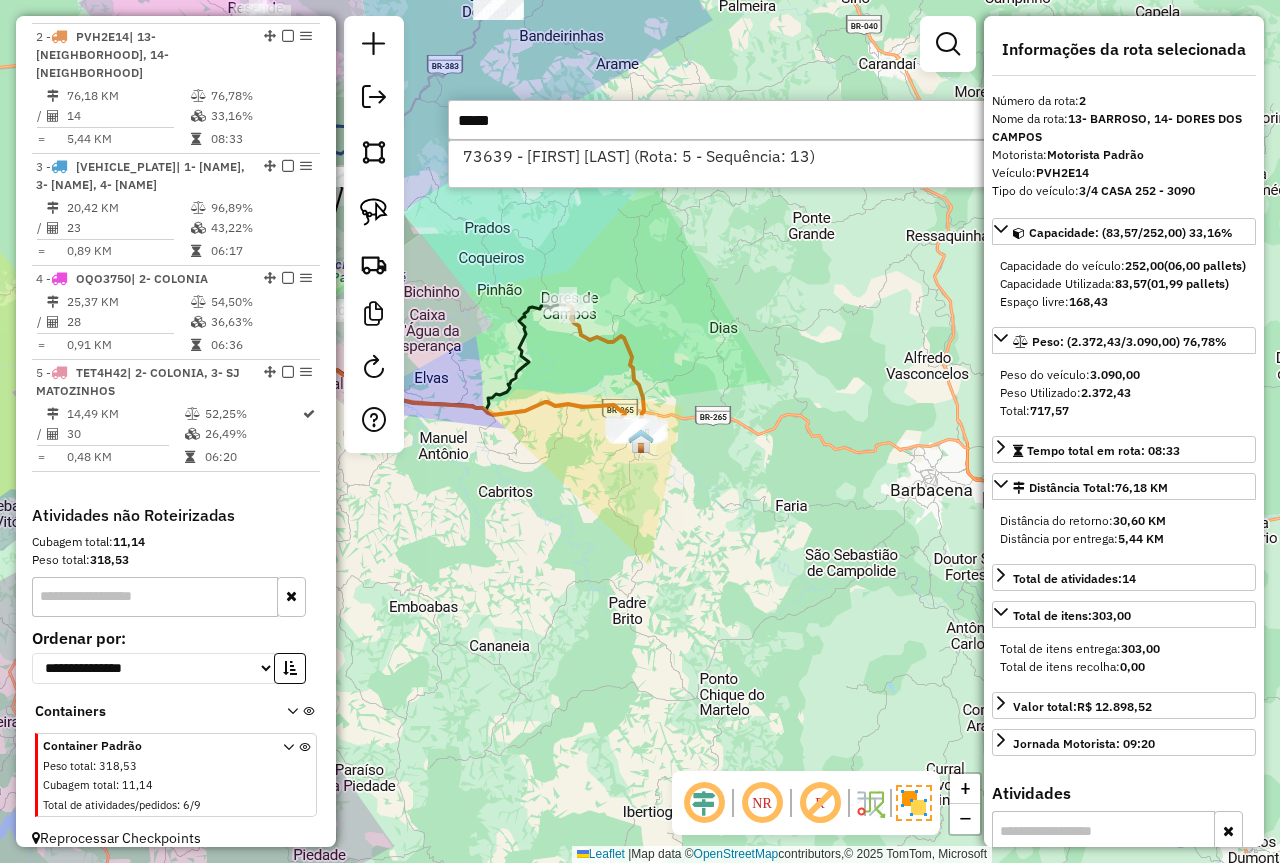 type on "*****" 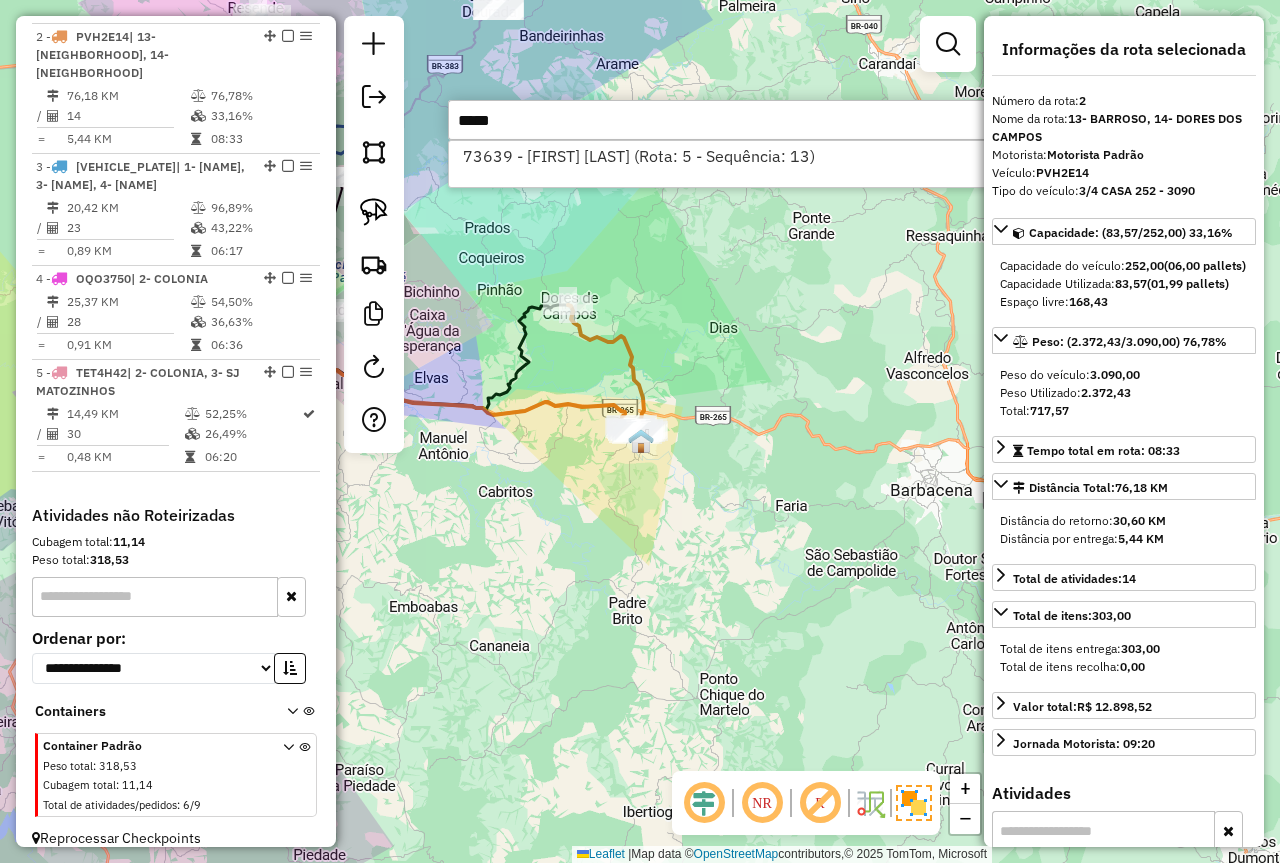 click on "Janela de atendimento Grade de atendimento Capacidade Transportadoras Veículos Cliente Pedidos  Rotas Selecione os dias de semana para filtrar as janelas de atendimento  Seg   Ter   Qua   Qui   Sex   Sáb   Dom  Informe o período da janela de atendimento: De: Até:  Filtrar exatamente a janela do cliente  Considerar janela de atendimento padrão  Selecione os dias de semana para filtrar as grades de atendimento  Seg   Ter   Qua   Qui   Sex   Sáb   Dom   Considerar clientes sem dia de atendimento cadastrado  Clientes fora do dia de atendimento selecionado Filtrar as atividades entre os valores definidos abaixo:  Peso mínimo:   Peso máximo:   Cubagem mínima:   Cubagem máxima:   De:   Até:  Filtrar as atividades entre o tempo de atendimento definido abaixo:  De:   Até:   Considerar capacidade total dos clientes não roteirizados Transportadora: Selecione um ou mais itens Tipo de veículo: Selecione um ou mais itens Veículo: Selecione um ou mais itens Motorista: Selecione um ou mais itens Nome: Rótulo:" 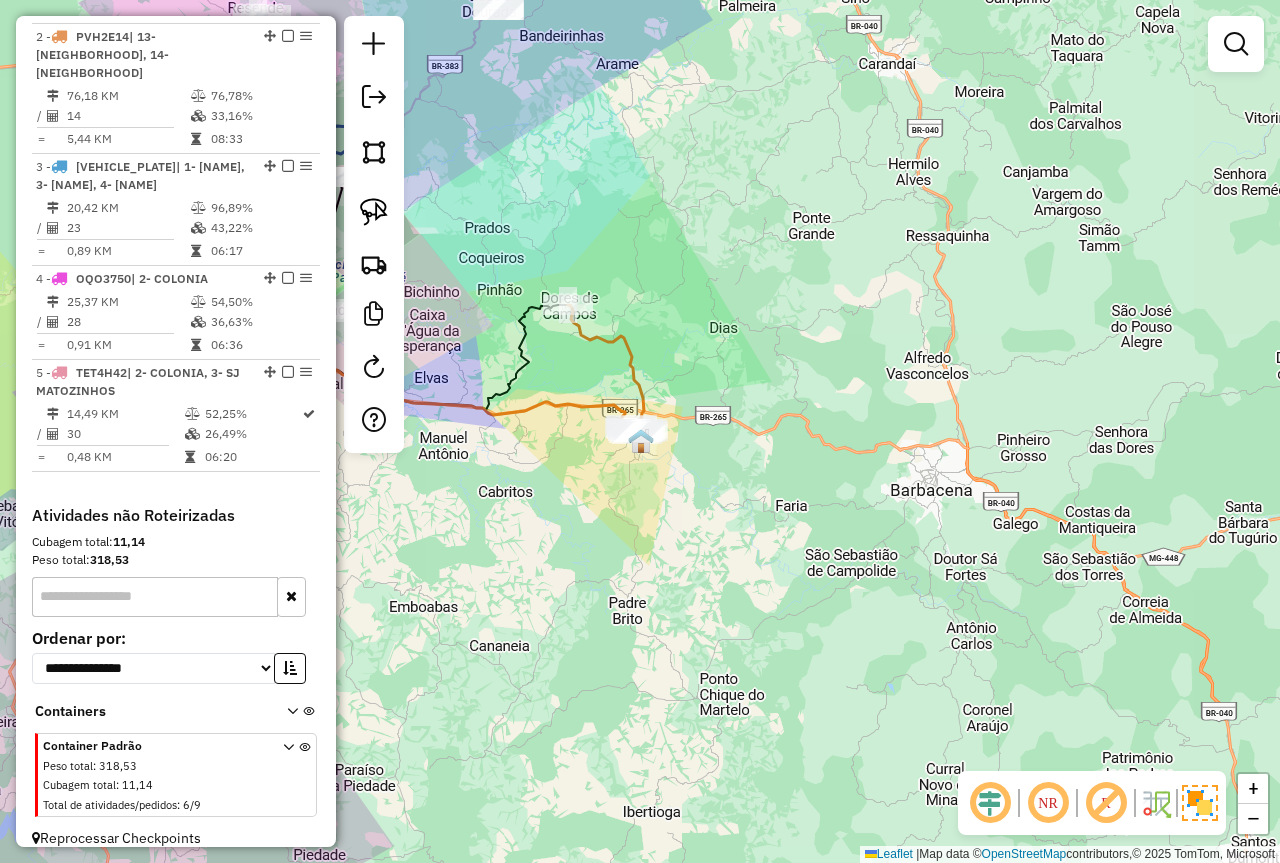 click on "Janela de atendimento Grade de atendimento Capacidade Transportadoras Veículos Cliente Pedidos  Rotas Selecione os dias de semana para filtrar as janelas de atendimento  Seg   Ter   Qua   Qui   Sex   Sáb   Dom  Informe o período da janela de atendimento: De: Até:  Filtrar exatamente a janela do cliente  Considerar janela de atendimento padrão  Selecione os dias de semana para filtrar as grades de atendimento  Seg   Ter   Qua   Qui   Sex   Sáb   Dom   Considerar clientes sem dia de atendimento cadastrado  Clientes fora do dia de atendimento selecionado Filtrar as atividades entre os valores definidos abaixo:  Peso mínimo:   Peso máximo:   Cubagem mínima:   Cubagem máxima:   De:   Até:  Filtrar as atividades entre o tempo de atendimento definido abaixo:  De:   Até:   Considerar capacidade total dos clientes não roteirizados Transportadora: Selecione um ou mais itens Tipo de veículo: Selecione um ou mais itens Veículo: Selecione um ou mais itens Motorista: Selecione um ou mais itens Nome: Rótulo:" 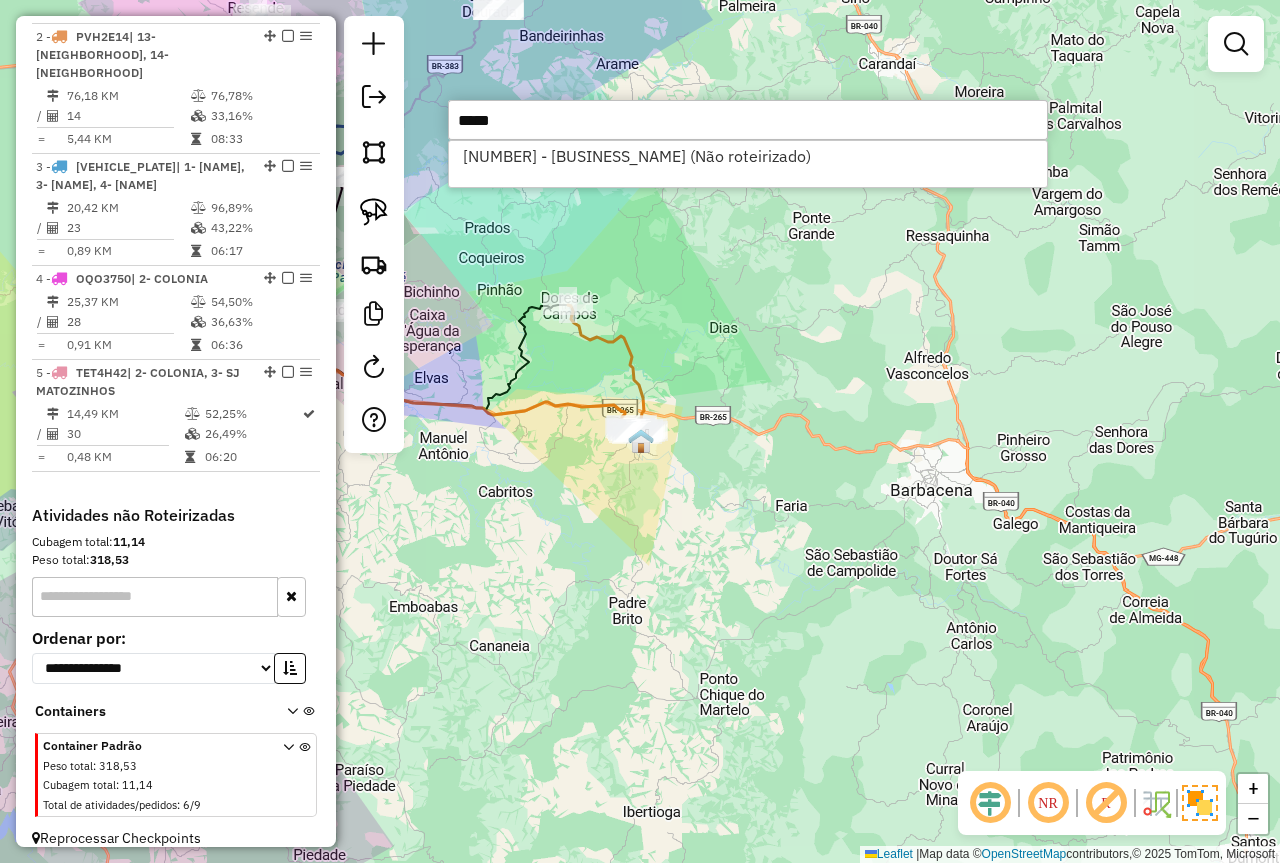 type on "*****" 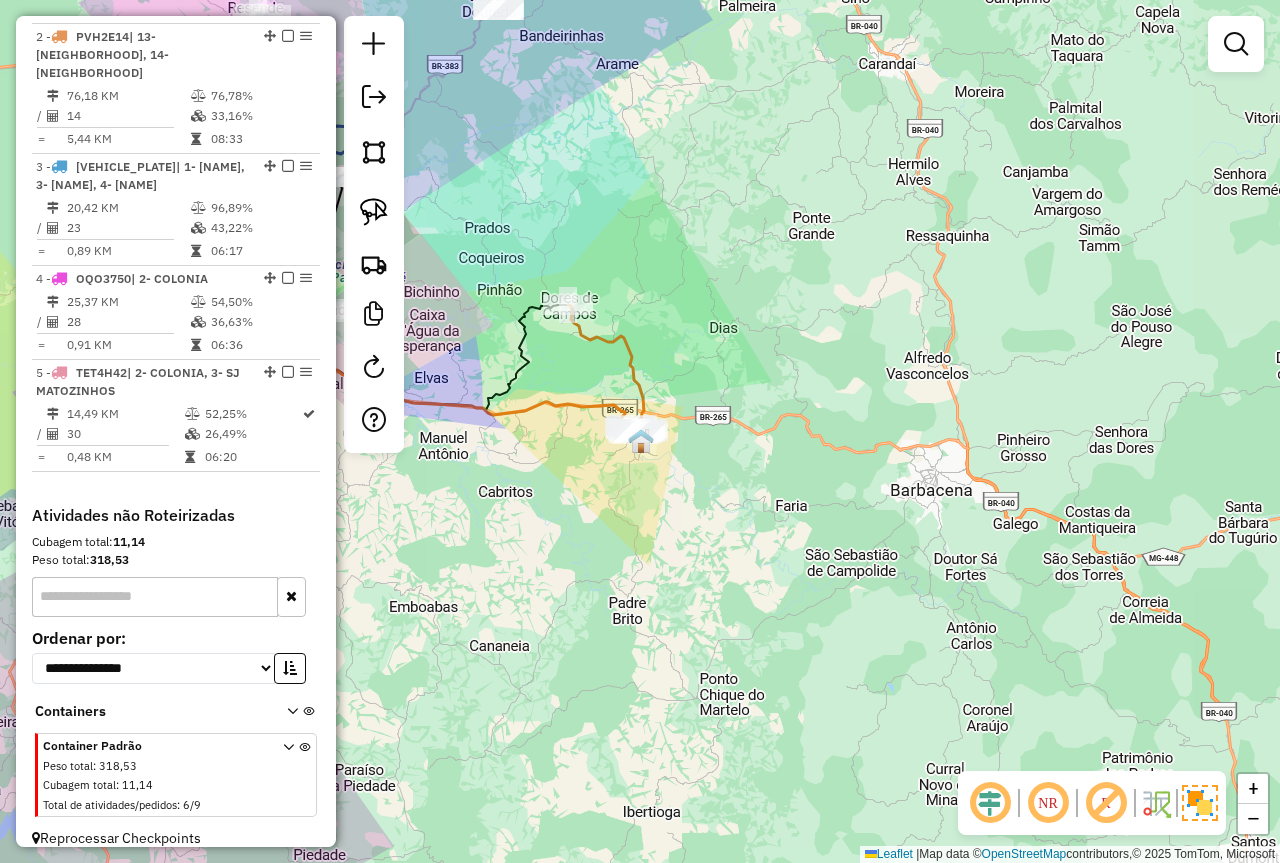 click on "Janela de atendimento Grade de atendimento Capacidade Transportadoras Veículos Cliente Pedidos  Rotas Selecione os dias de semana para filtrar as janelas de atendimento  Seg   Ter   Qua   Qui   Sex   Sáb   Dom  Informe o período da janela de atendimento: De: Até:  Filtrar exatamente a janela do cliente  Considerar janela de atendimento padrão  Selecione os dias de semana para filtrar as grades de atendimento  Seg   Ter   Qua   Qui   Sex   Sáb   Dom   Considerar clientes sem dia de atendimento cadastrado  Clientes fora do dia de atendimento selecionado Filtrar as atividades entre os valores definidos abaixo:  Peso mínimo:   Peso máximo:   Cubagem mínima:   Cubagem máxima:   De:   Até:  Filtrar as atividades entre o tempo de atendimento definido abaixo:  De:   Até:   Considerar capacidade total dos clientes não roteirizados Transportadora: Selecione um ou mais itens Tipo de veículo: Selecione um ou mais itens Veículo: Selecione um ou mais itens Motorista: Selecione um ou mais itens Nome: Rótulo:" 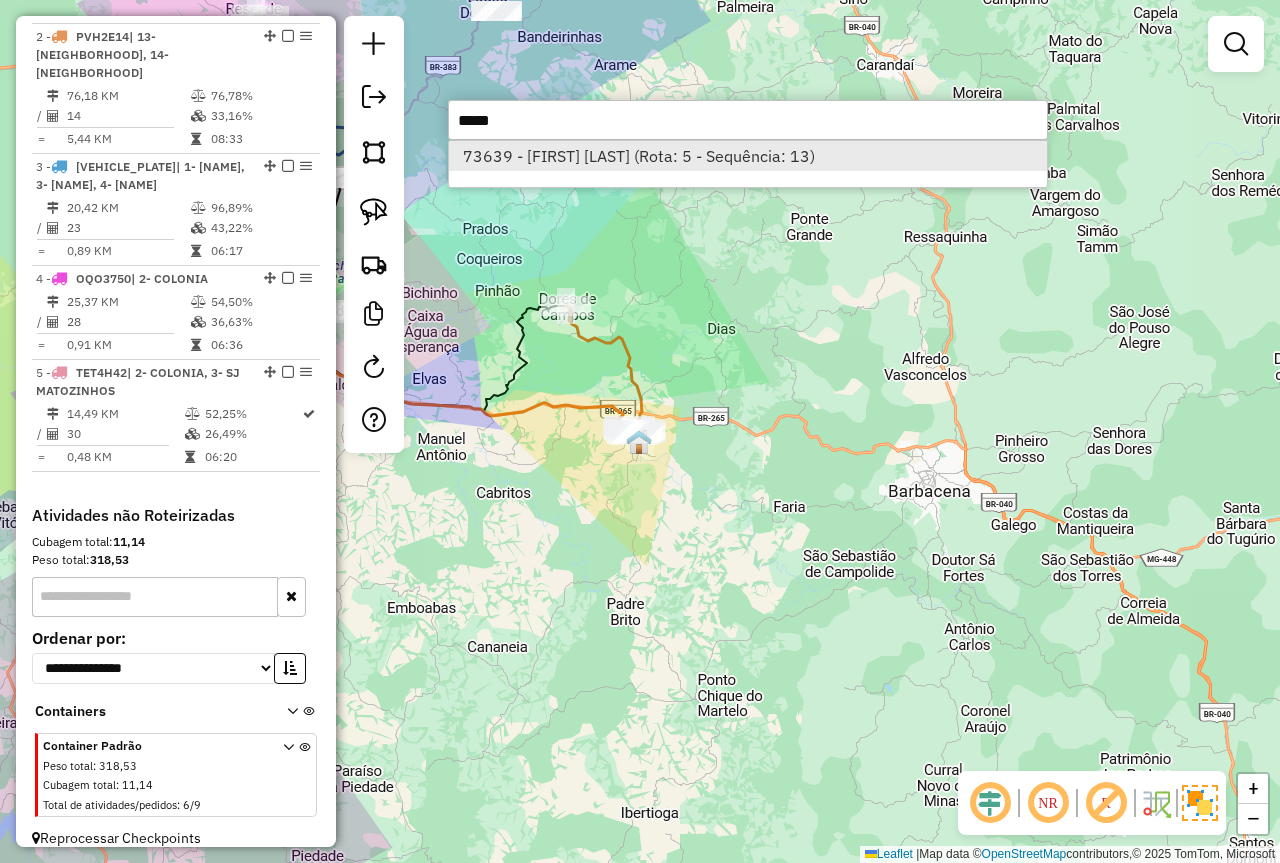 type on "*****" 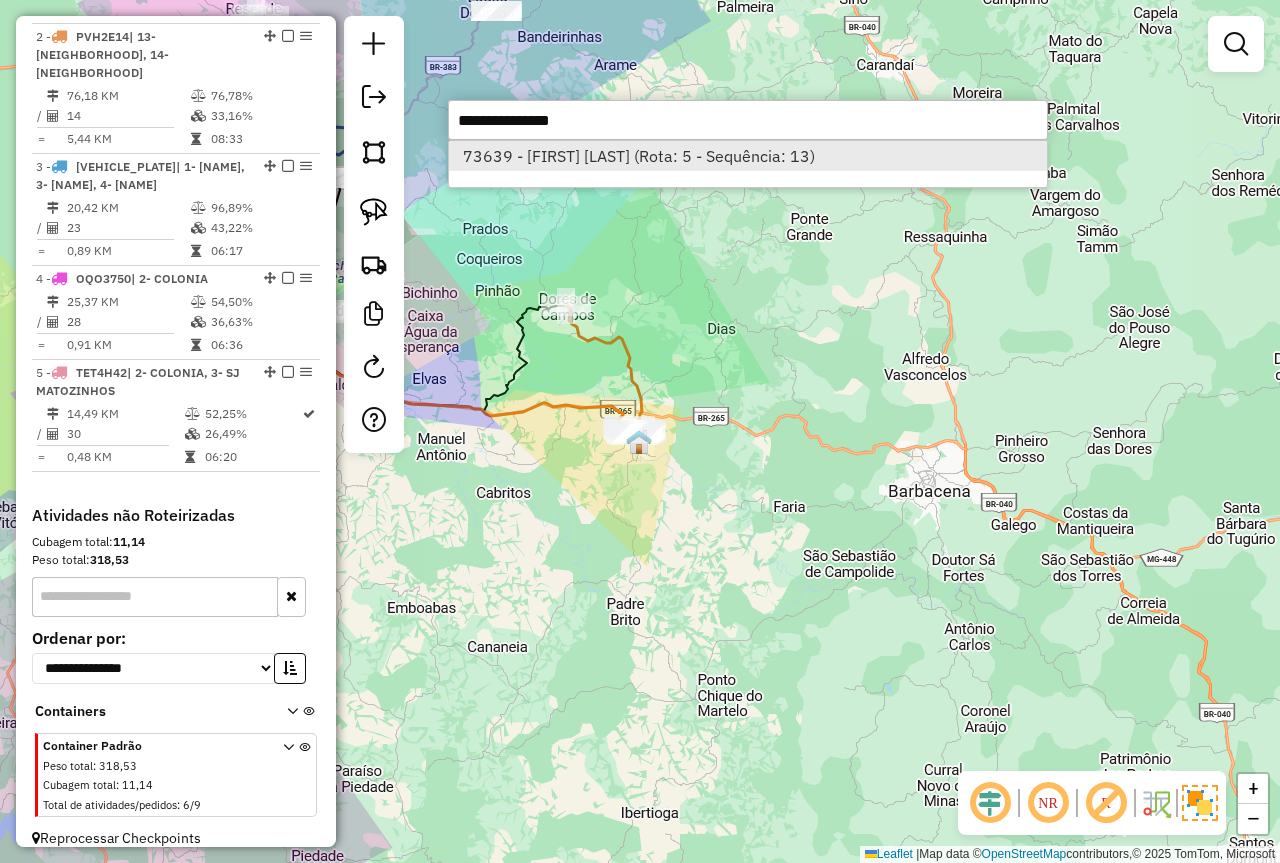 select on "**********" 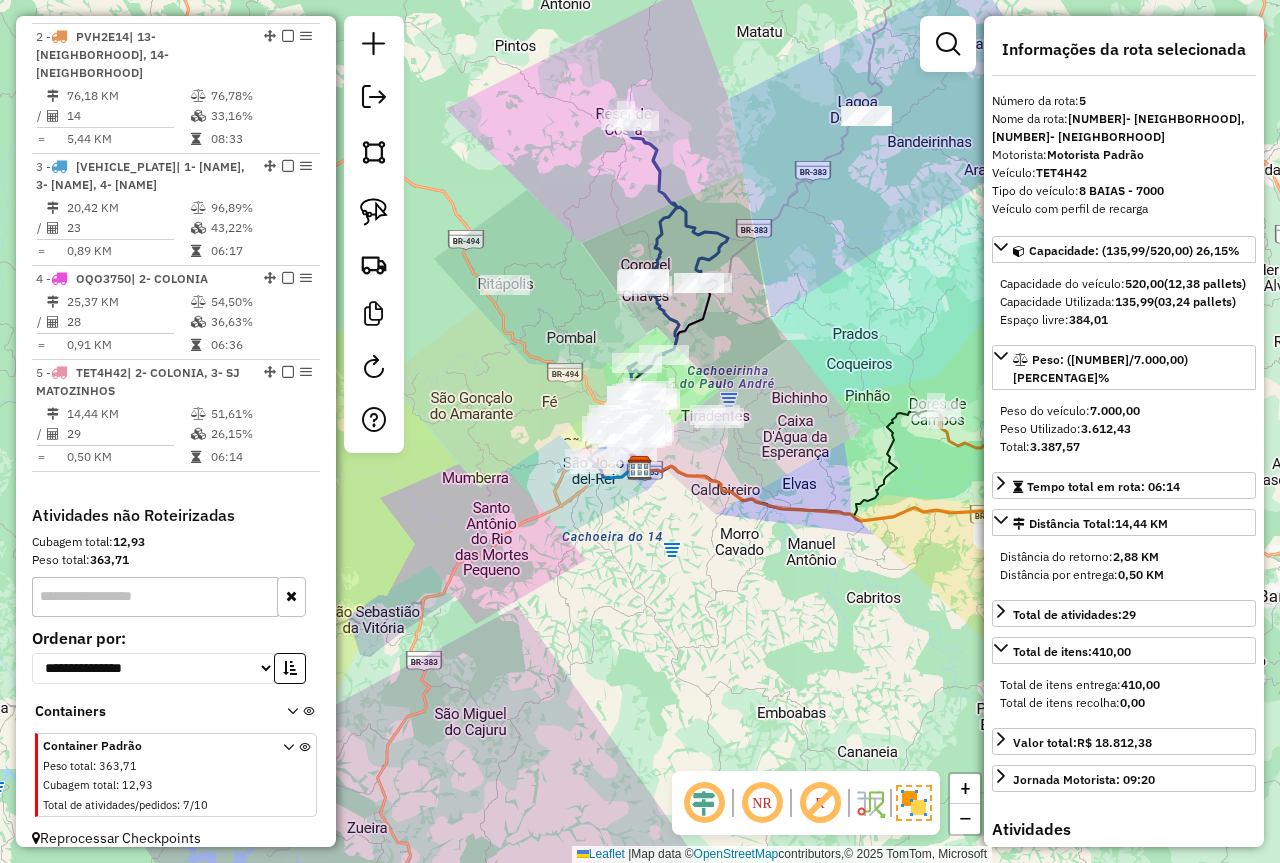 click on "Janela de atendimento Grade de atendimento Capacidade Transportadoras Veículos Cliente Pedidos  Rotas Selecione os dias de semana para filtrar as janelas de atendimento  Seg   Ter   Qua   Qui   Sex   Sáb   Dom  Informe o período da janela de atendimento: De: Até:  Filtrar exatamente a janela do cliente  Considerar janela de atendimento padrão  Selecione os dias de semana para filtrar as grades de atendimento  Seg   Ter   Qua   Qui   Sex   Sáb   Dom   Considerar clientes sem dia de atendimento cadastrado  Clientes fora do dia de atendimento selecionado Filtrar as atividades entre os valores definidos abaixo:  Peso mínimo:   Peso máximo:   Cubagem mínima:   Cubagem máxima:   De:   Até:  Filtrar as atividades entre o tempo de atendimento definido abaixo:  De:   Até:   Considerar capacidade total dos clientes não roteirizados Transportadora: Selecione um ou mais itens Tipo de veículo: Selecione um ou mais itens Veículo: Selecione um ou mais itens Motorista: Selecione um ou mais itens Nome: Rótulo:" 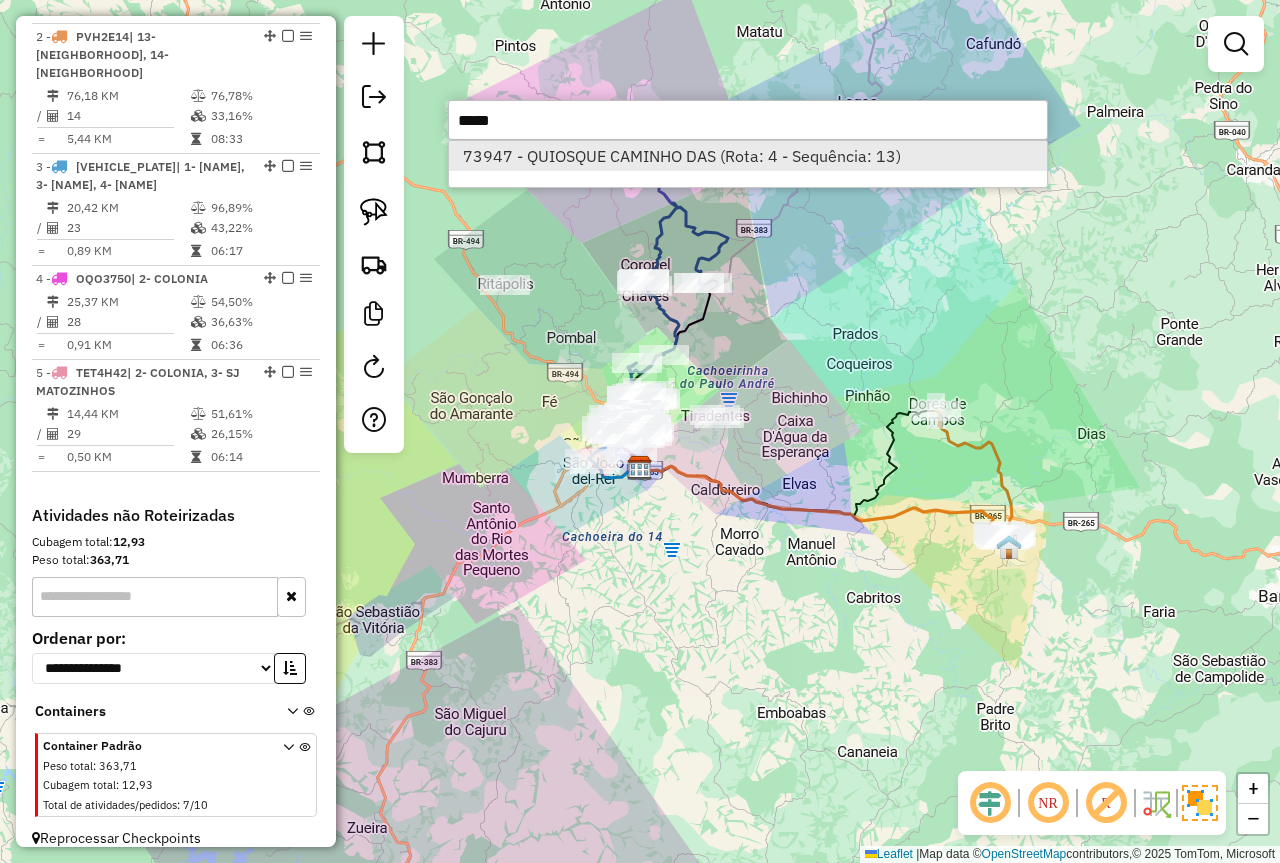 type on "*****" 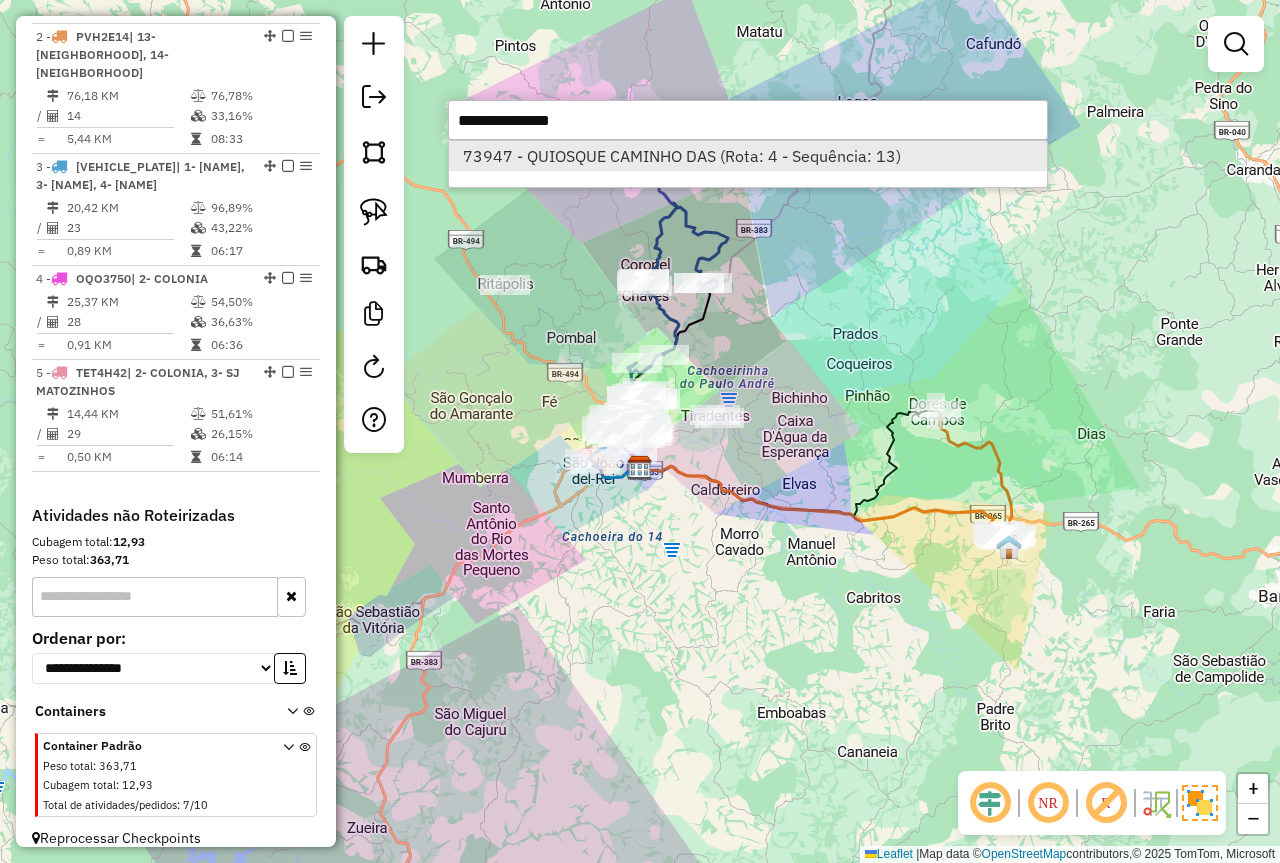 select on "**********" 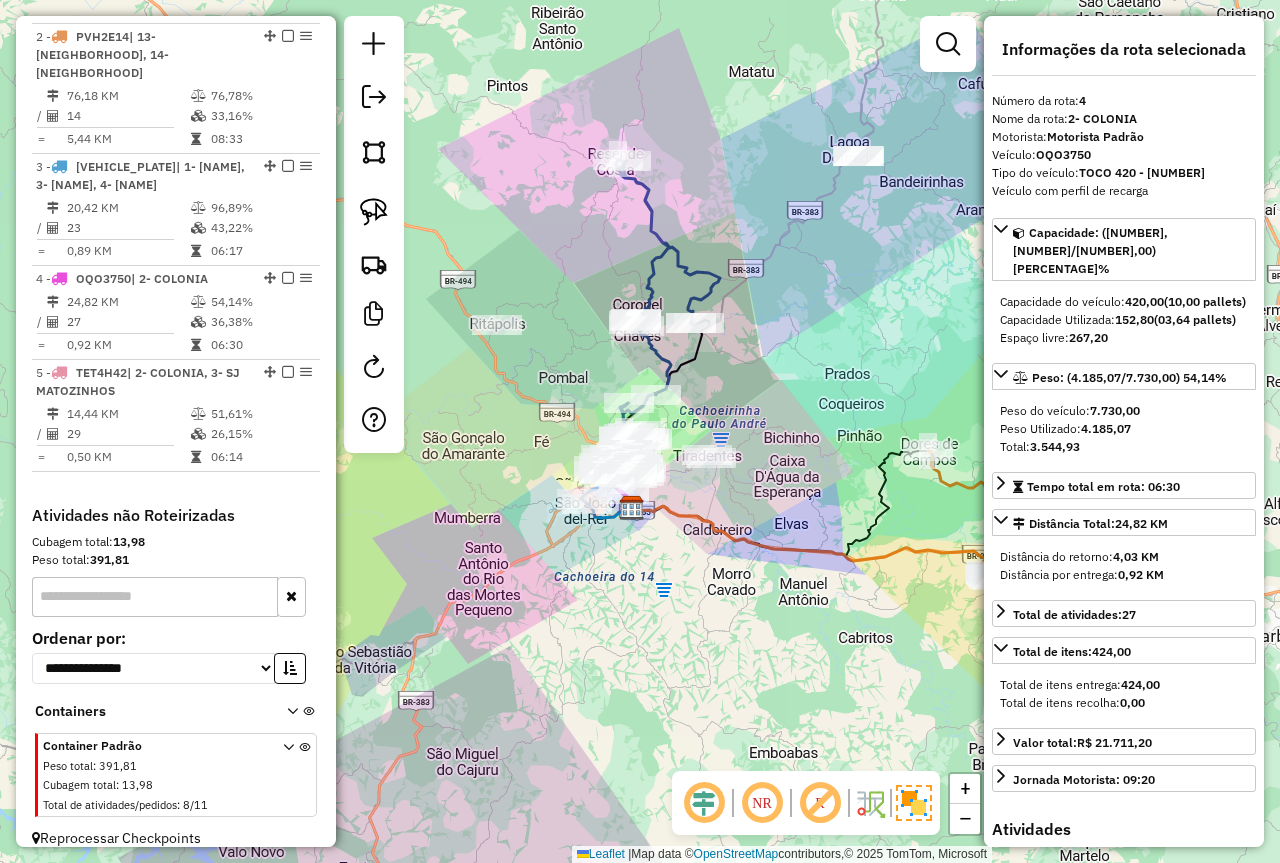 click on "Janela de atendimento Grade de atendimento Capacidade Transportadoras Veículos Cliente Pedidos  Rotas Selecione os dias de semana para filtrar as janelas de atendimento  Seg   Ter   Qua   Qui   Sex   Sáb   Dom  Informe o período da janela de atendimento: De: Até:  Filtrar exatamente a janela do cliente  Considerar janela de atendimento padrão  Selecione os dias de semana para filtrar as grades de atendimento  Seg   Ter   Qua   Qui   Sex   Sáb   Dom   Considerar clientes sem dia de atendimento cadastrado  Clientes fora do dia de atendimento selecionado Filtrar as atividades entre os valores definidos abaixo:  Peso mínimo:   Peso máximo:   Cubagem mínima:   Cubagem máxima:   De:   Até:  Filtrar as atividades entre o tempo de atendimento definido abaixo:  De:   Até:   Considerar capacidade total dos clientes não roteirizados Transportadora: Selecione um ou mais itens Tipo de veículo: Selecione um ou mais itens Veículo: Selecione um ou mais itens Motorista: Selecione um ou mais itens Nome: Rótulo:" 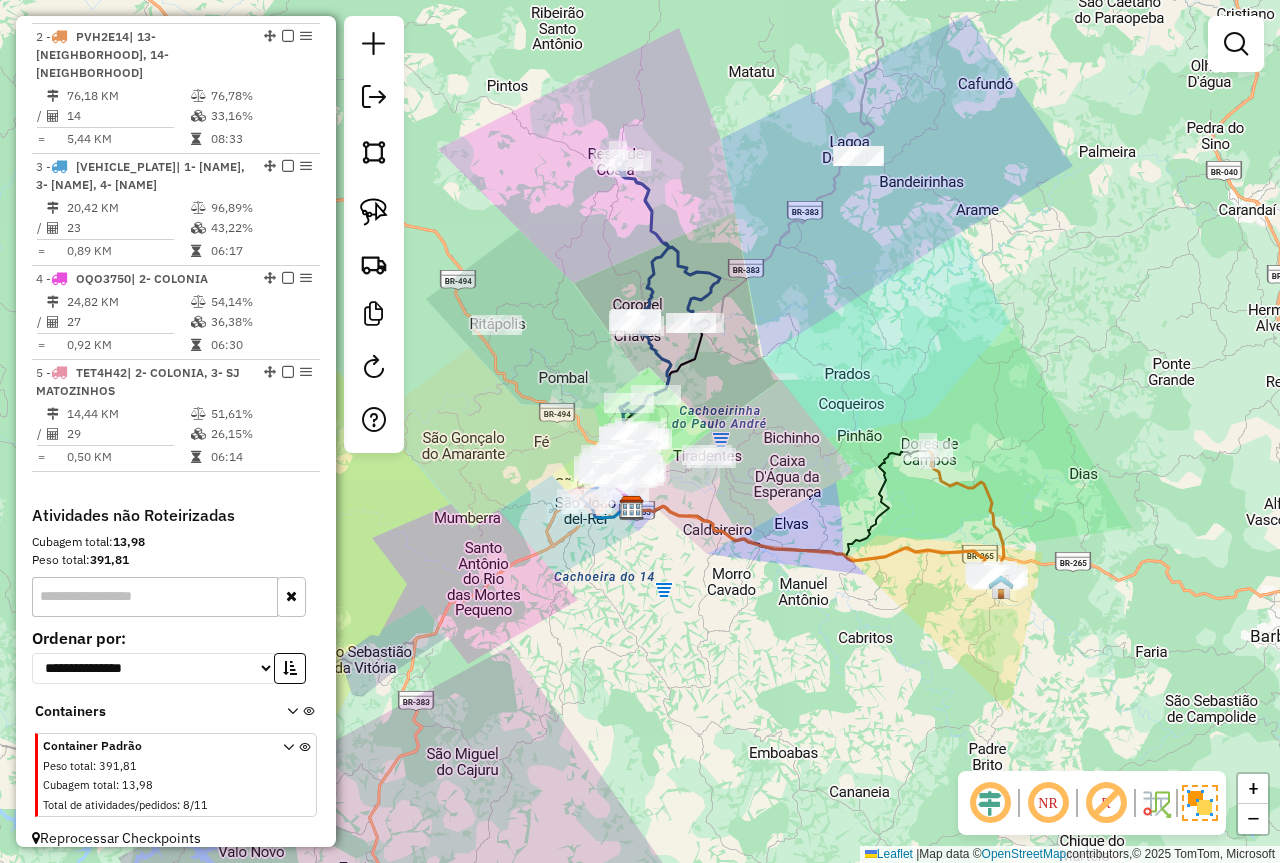 click on "Janela de atendimento Grade de atendimento Capacidade Transportadoras Veículos Cliente Pedidos  Rotas Selecione os dias de semana para filtrar as janelas de atendimento  Seg   Ter   Qua   Qui   Sex   Sáb   Dom  Informe o período da janela de atendimento: De: Até:  Filtrar exatamente a janela do cliente  Considerar janela de atendimento padrão  Selecione os dias de semana para filtrar as grades de atendimento  Seg   Ter   Qua   Qui   Sex   Sáb   Dom   Considerar clientes sem dia de atendimento cadastrado  Clientes fora do dia de atendimento selecionado Filtrar as atividades entre os valores definidos abaixo:  Peso mínimo:   Peso máximo:   Cubagem mínima:   Cubagem máxima:   De:   Até:  Filtrar as atividades entre o tempo de atendimento definido abaixo:  De:   Até:   Considerar capacidade total dos clientes não roteirizados Transportadora: Selecione um ou mais itens Tipo de veículo: Selecione um ou mais itens Veículo: Selecione um ou mais itens Motorista: Selecione um ou mais itens Nome: Rótulo:" 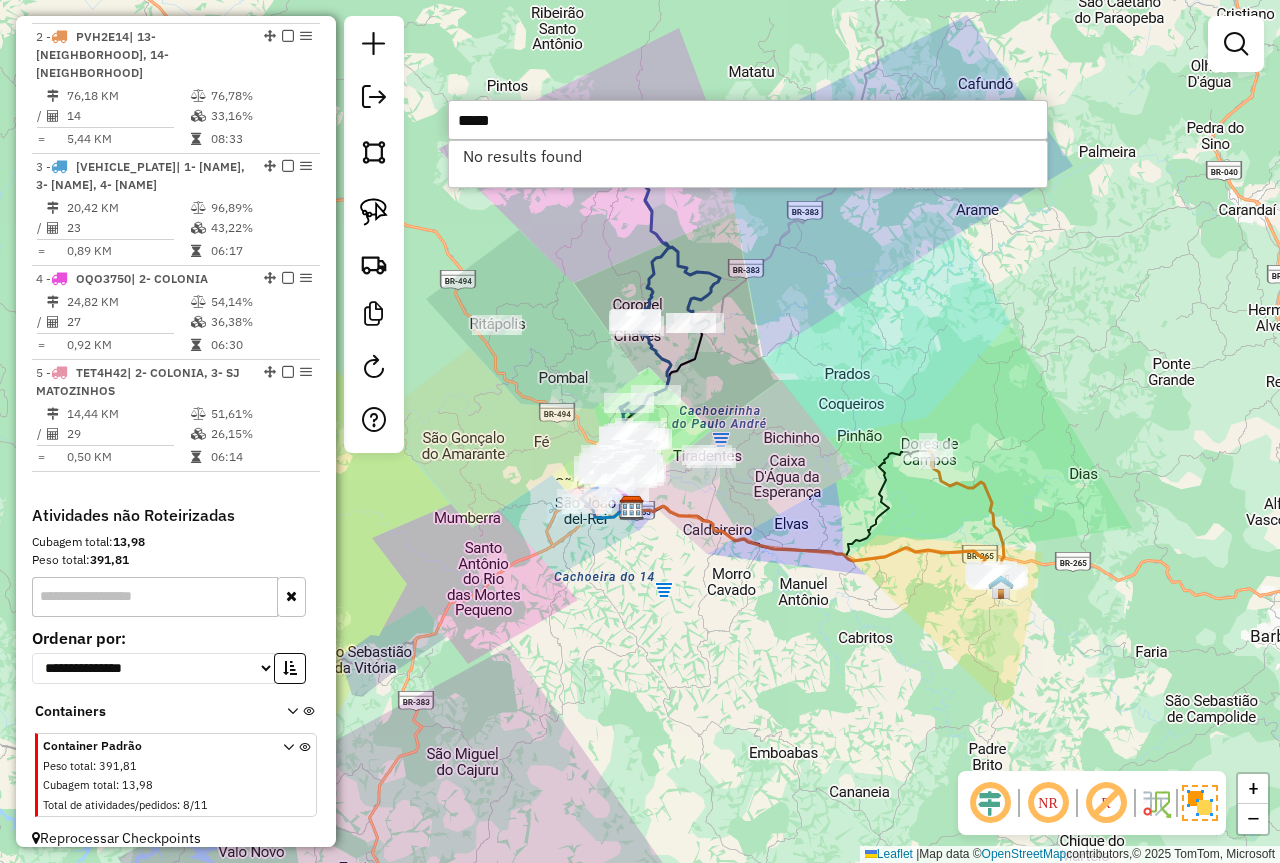 type on "*****" 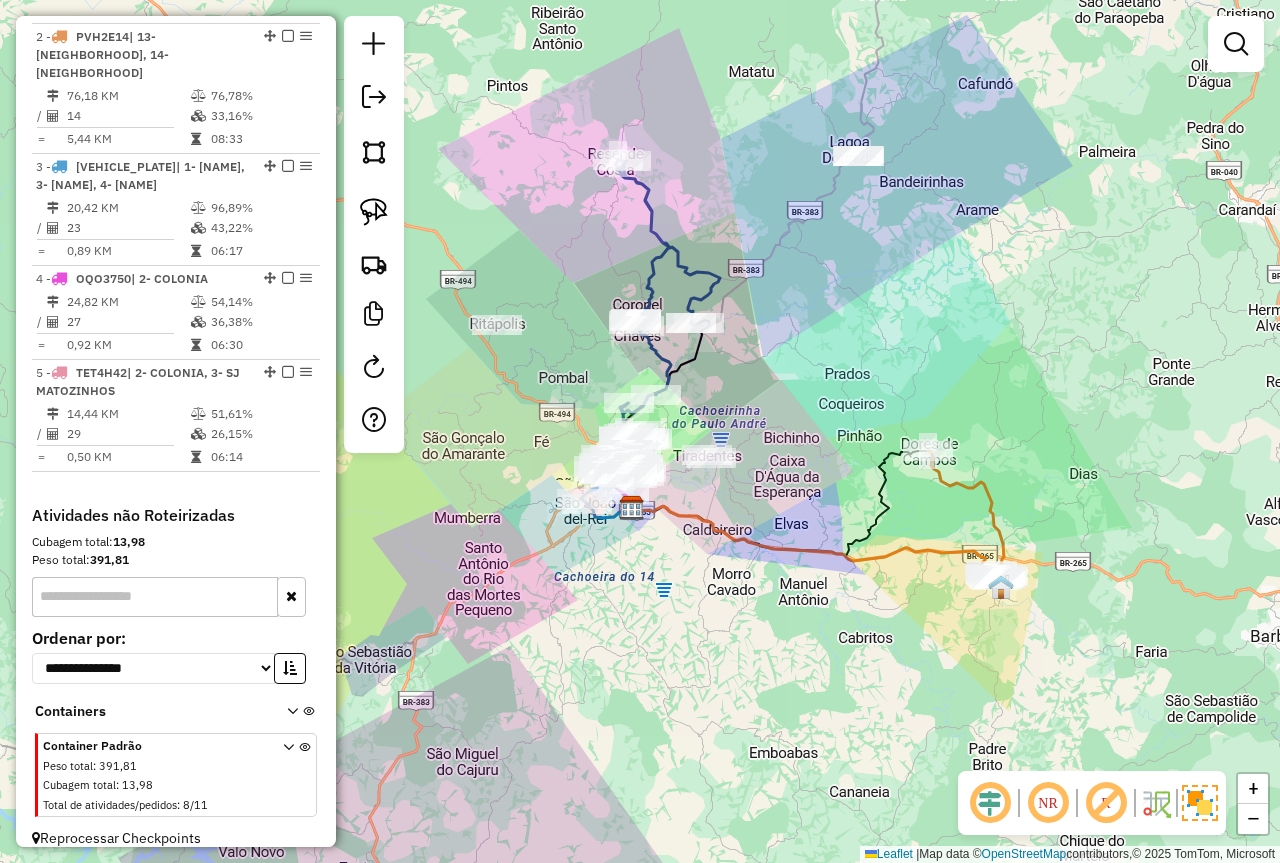 click on "Janela de atendimento Grade de atendimento Capacidade Transportadoras Veículos Cliente Pedidos  Rotas Selecione os dias de semana para filtrar as janelas de atendimento  Seg   Ter   Qua   Qui   Sex   Sáb   Dom  Informe o período da janela de atendimento: De: Até:  Filtrar exatamente a janela do cliente  Considerar janela de atendimento padrão  Selecione os dias de semana para filtrar as grades de atendimento  Seg   Ter   Qua   Qui   Sex   Sáb   Dom   Considerar clientes sem dia de atendimento cadastrado  Clientes fora do dia de atendimento selecionado Filtrar as atividades entre os valores definidos abaixo:  Peso mínimo:   Peso máximo:   Cubagem mínima:   Cubagem máxima:   De:   Até:  Filtrar as atividades entre o tempo de atendimento definido abaixo:  De:   Até:   Considerar capacidade total dos clientes não roteirizados Transportadora: Selecione um ou mais itens Tipo de veículo: Selecione um ou mais itens Veículo: Selecione um ou mais itens Motorista: Selecione um ou mais itens Nome: Rótulo:" 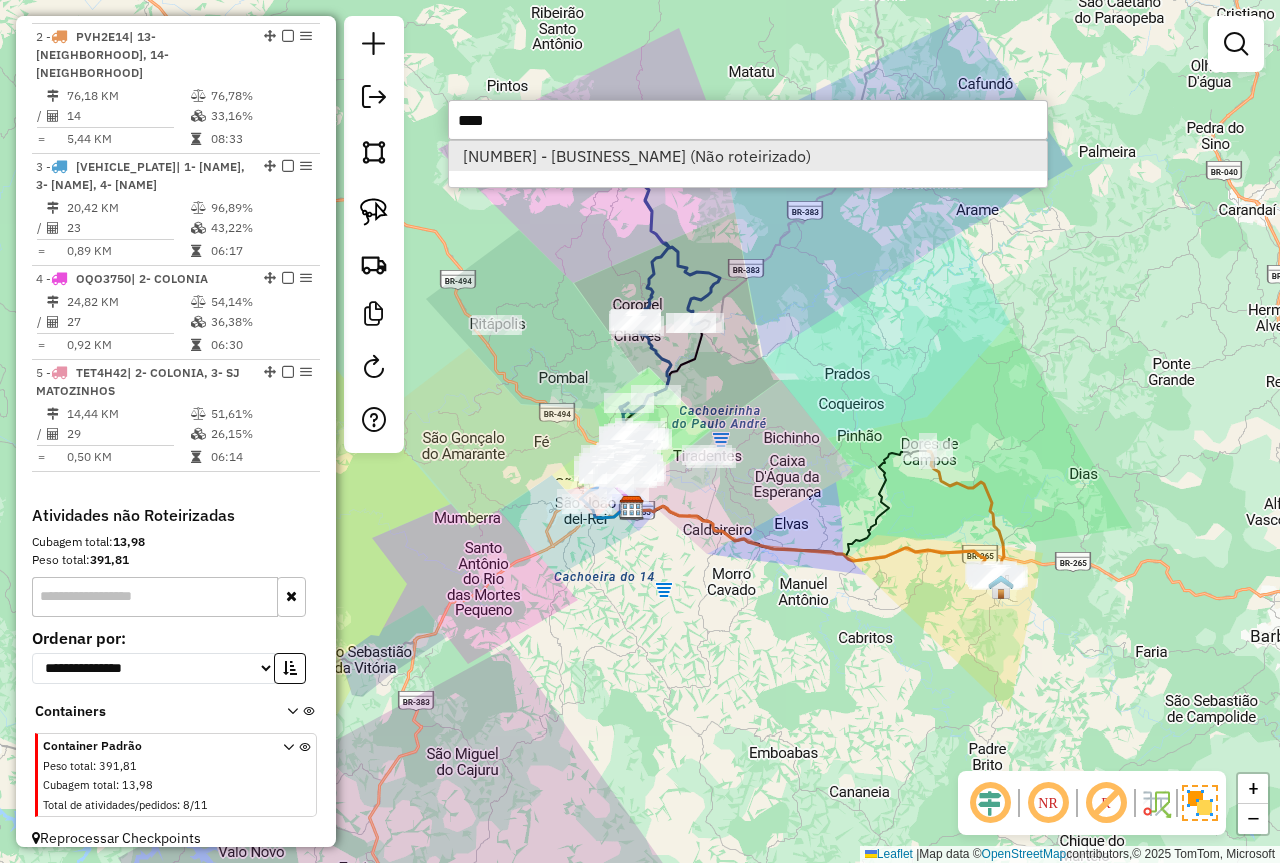 type on "****" 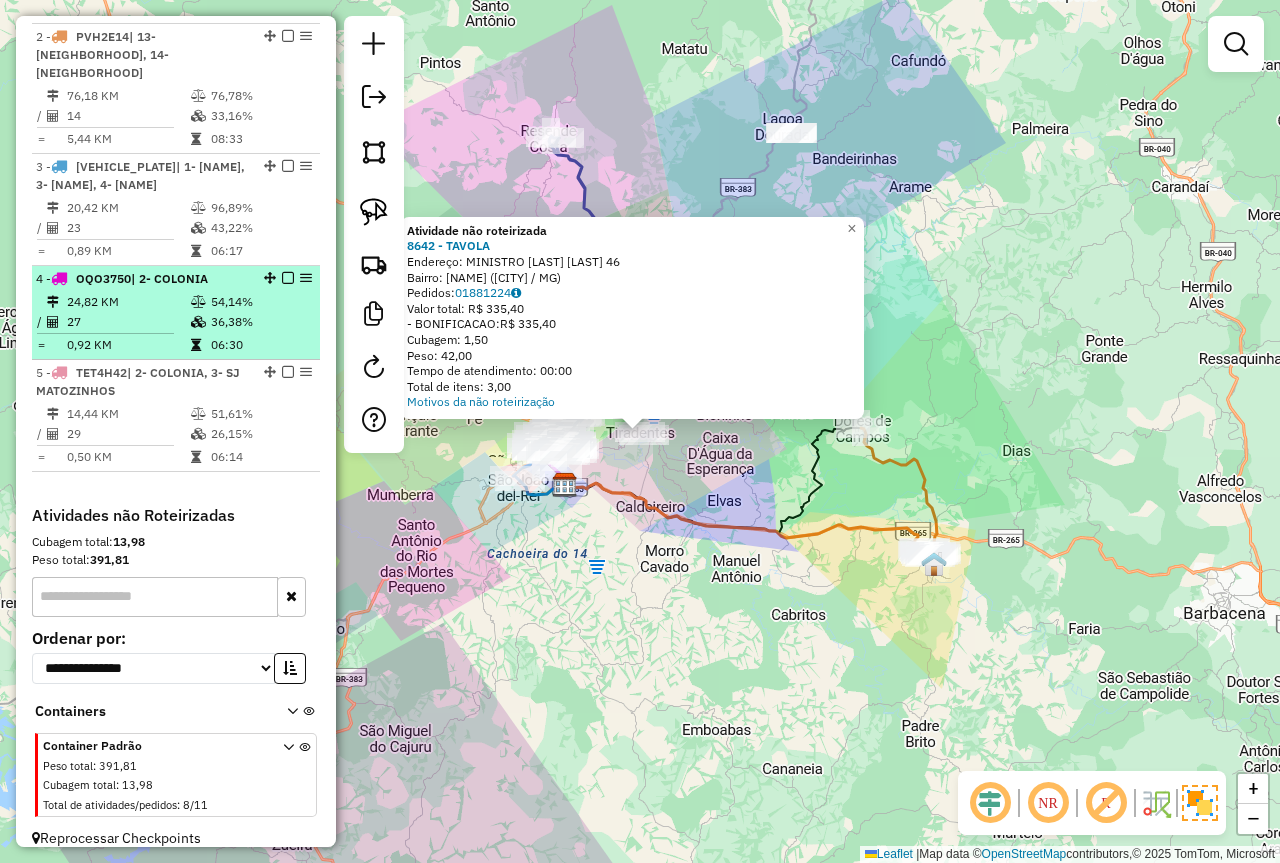 scroll, scrollTop: 772, scrollLeft: 0, axis: vertical 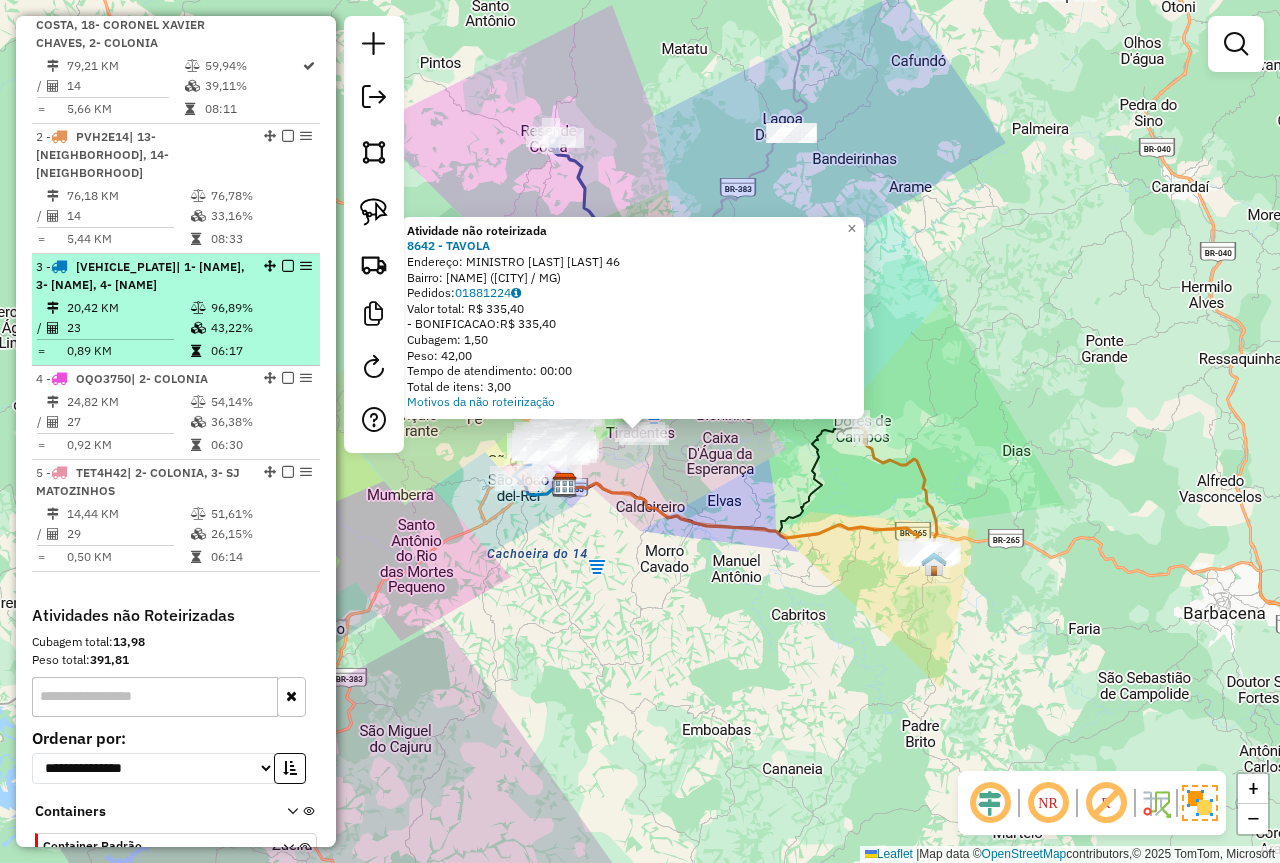 click on "96,89%" at bounding box center [260, 308] 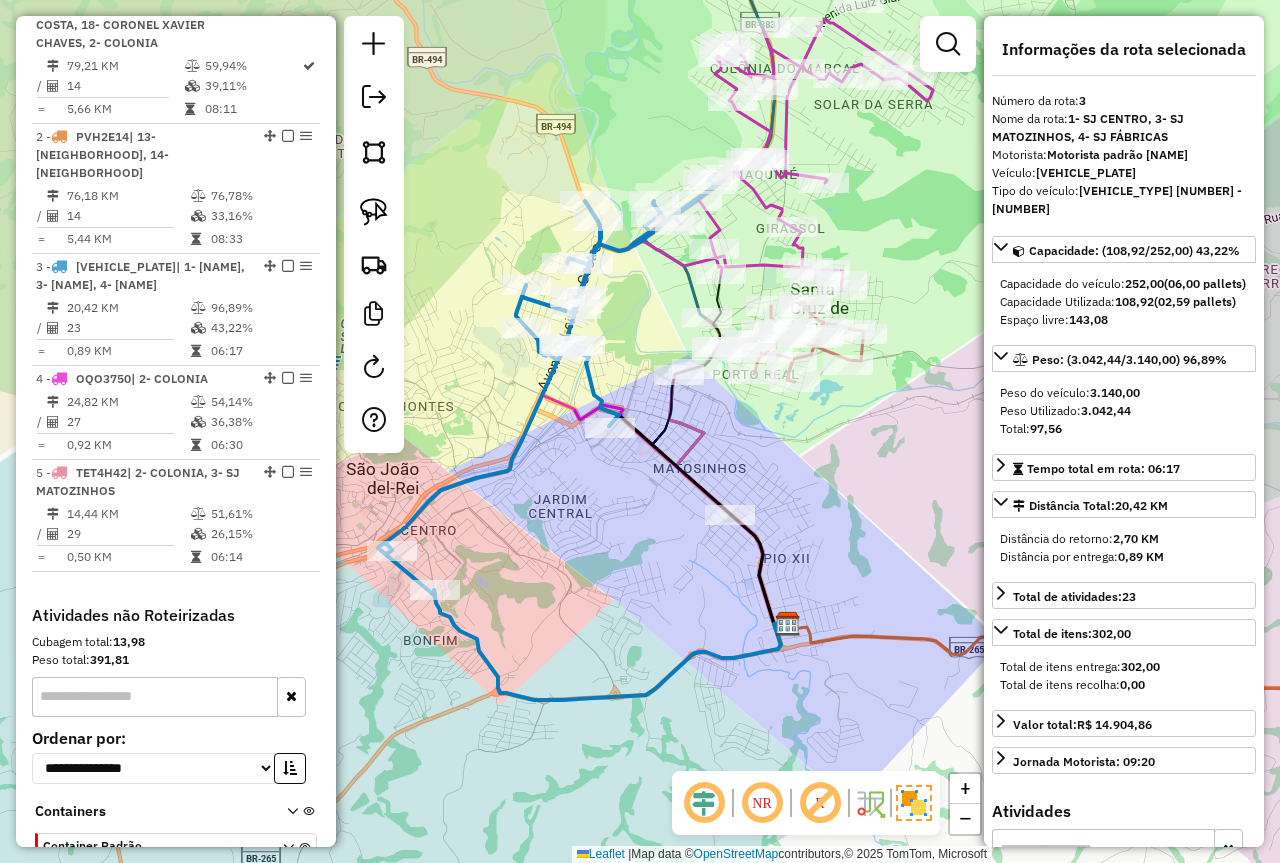 drag, startPoint x: 655, startPoint y: 509, endPoint x: 591, endPoint y: 515, distance: 64.28063 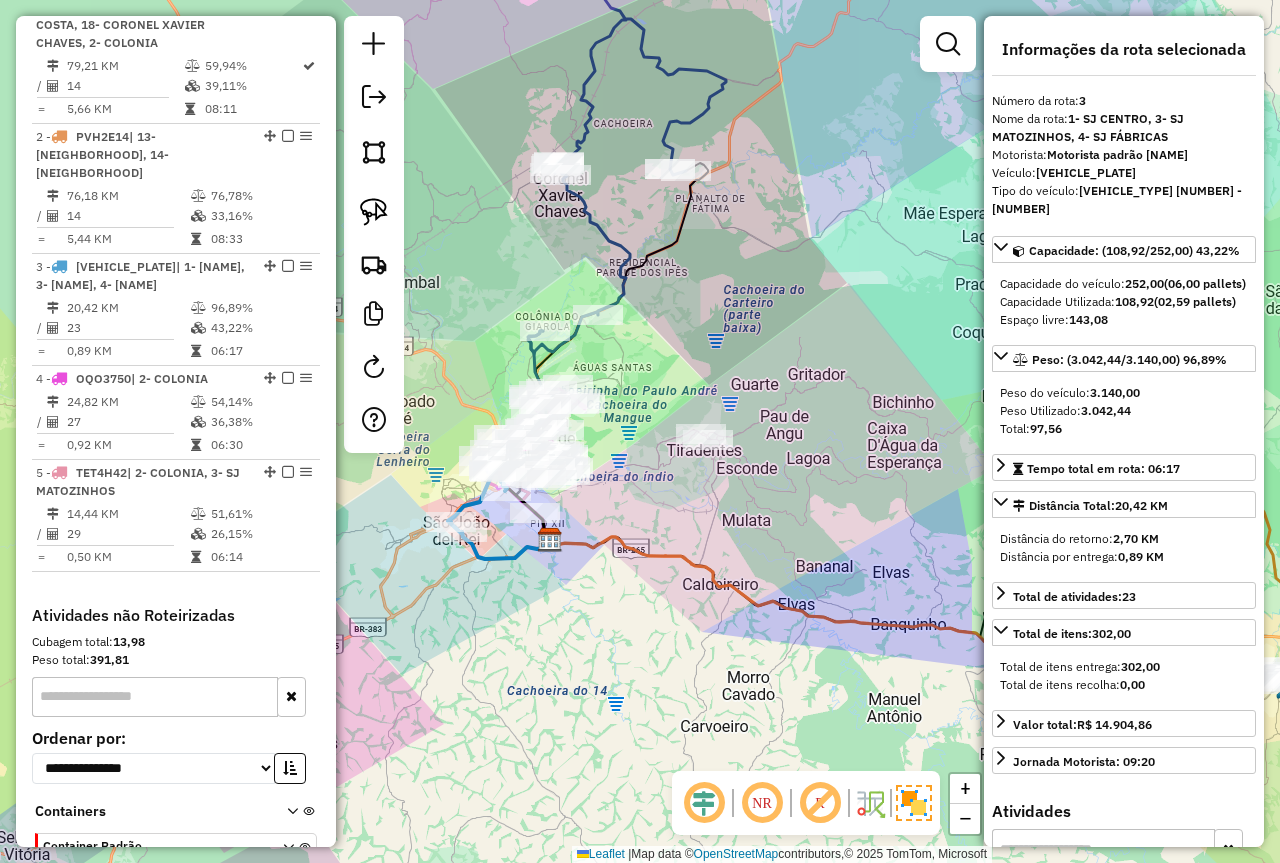 drag, startPoint x: 910, startPoint y: 483, endPoint x: 811, endPoint y: 478, distance: 99.12618 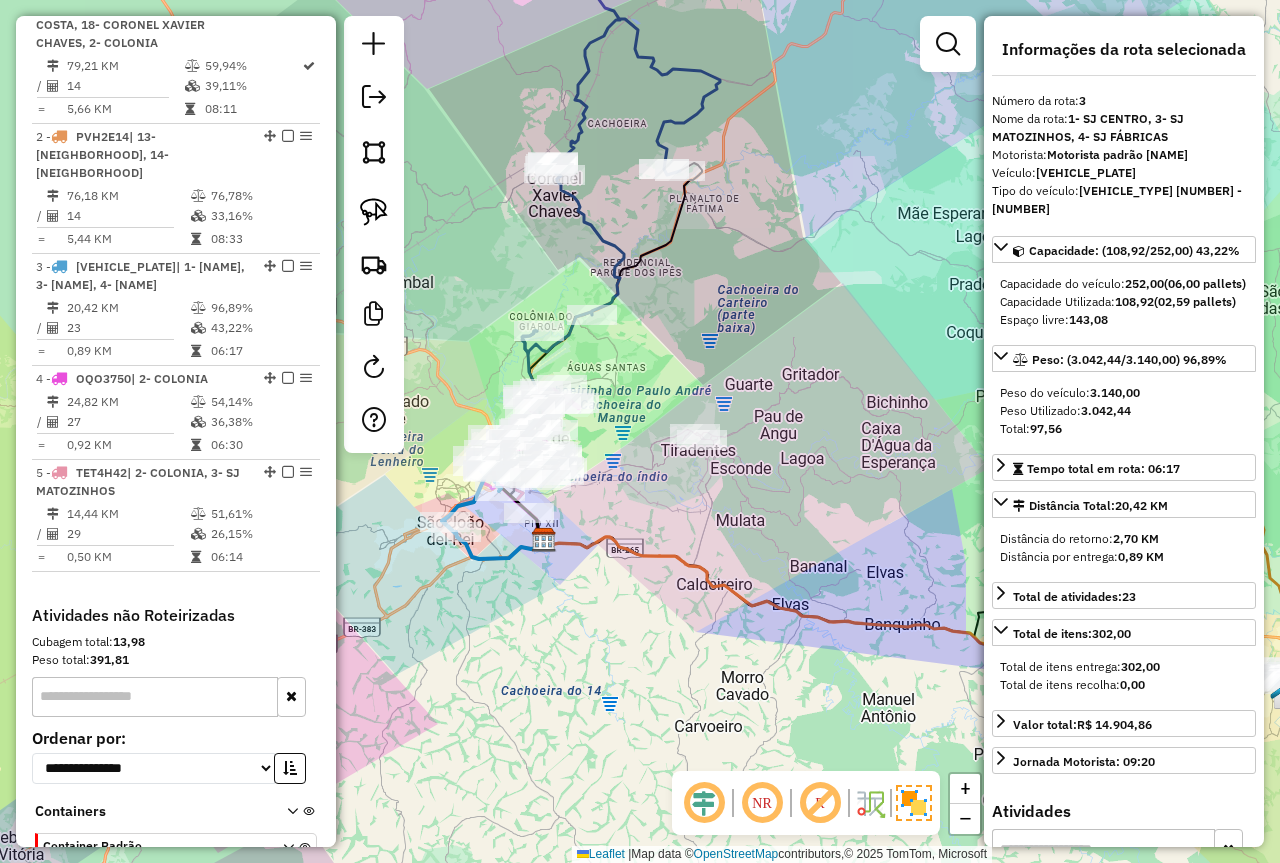 click on "Janela de atendimento Grade de atendimento Capacidade Transportadoras Veículos Cliente Pedidos  Rotas Selecione os dias de semana para filtrar as janelas de atendimento  Seg   Ter   Qua   Qui   Sex   Sáb   Dom  Informe o período da janela de atendimento: De: Até:  Filtrar exatamente a janela do cliente  Considerar janela de atendimento padrão  Selecione os dias de semana para filtrar as grades de atendimento  Seg   Ter   Qua   Qui   Sex   Sáb   Dom   Considerar clientes sem dia de atendimento cadastrado  Clientes fora do dia de atendimento selecionado Filtrar as atividades entre os valores definidos abaixo:  Peso mínimo:   Peso máximo:   Cubagem mínima:   Cubagem máxima:   De:   Até:  Filtrar as atividades entre o tempo de atendimento definido abaixo:  De:   Até:   Considerar capacidade total dos clientes não roteirizados Transportadora: Selecione um ou mais itens Tipo de veículo: Selecione um ou mais itens Veículo: Selecione um ou mais itens Motorista: Selecione um ou mais itens Nome: Rótulo:" 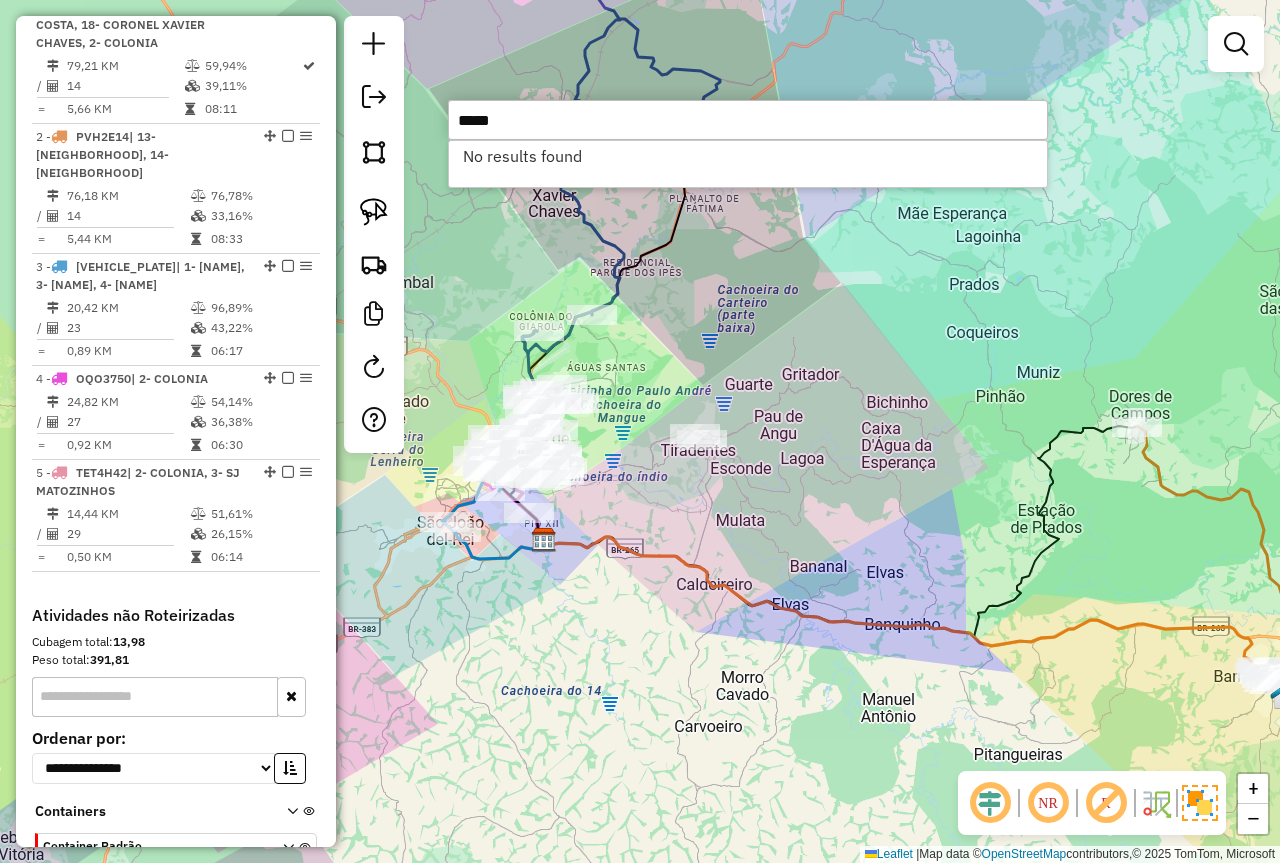 type on "*****" 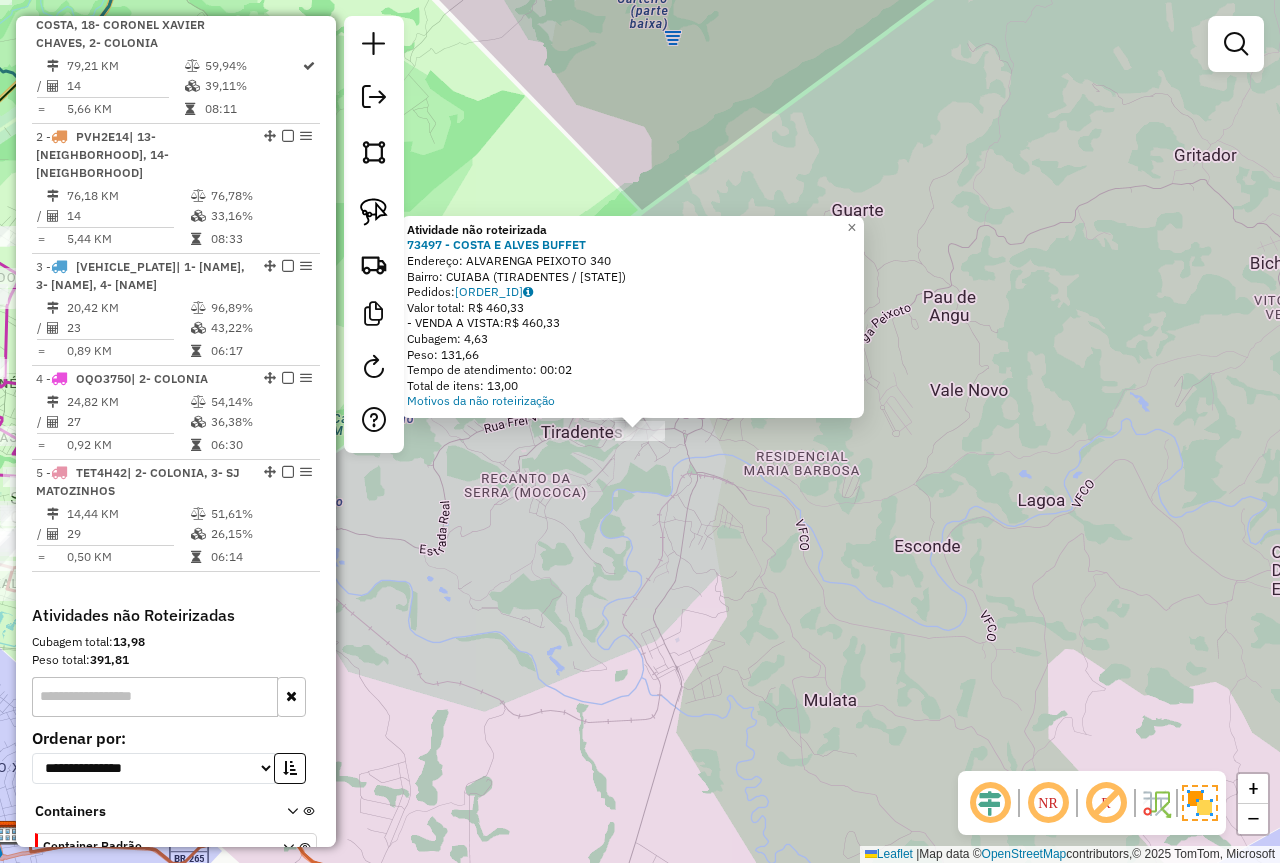 click on "Atividade não roteirizada 73497 - [LAST] E [LAST] [LAST] Endereço: [STREET] [LAST] 340 Bairro: CUIABA ([CITY] DE [CITY] / MG) Pedidos: 01881205 Valor total: R$ 460,33 - VENDA A VISTA: R$ 460,33 Cubagem: 4,63 Peso: 131,66 Tempo de atendimento: 00:02 Total de itens: 13,00 Motivos da não roteirização × Janela de atendimento Grade de atendimento Capacidade Transportadoras Veículos Cliente Pedidos Rotas Selecione os dias de semana para filtrar as janelas de atendimento Seg Ter Qua Qui Sex Sáb Dom Informe o período da janela de atendimento: De: Até: Filtrar exatamente a janela do cliente Considerar janela de atendimento padrão Selecione os dias de semana para filtrar as grades de atendimento Seg Ter Qua Qui Sex Sáb Dom Considerar clientes sem dia de atendimento cadastrado Clientes fora do dia de atendimento selecionado Filtrar as atividades entre os valores definidos abaixo: Peso mínimo: Peso máximo: Cubagem mínima: Cubagem máxima: De: De:" 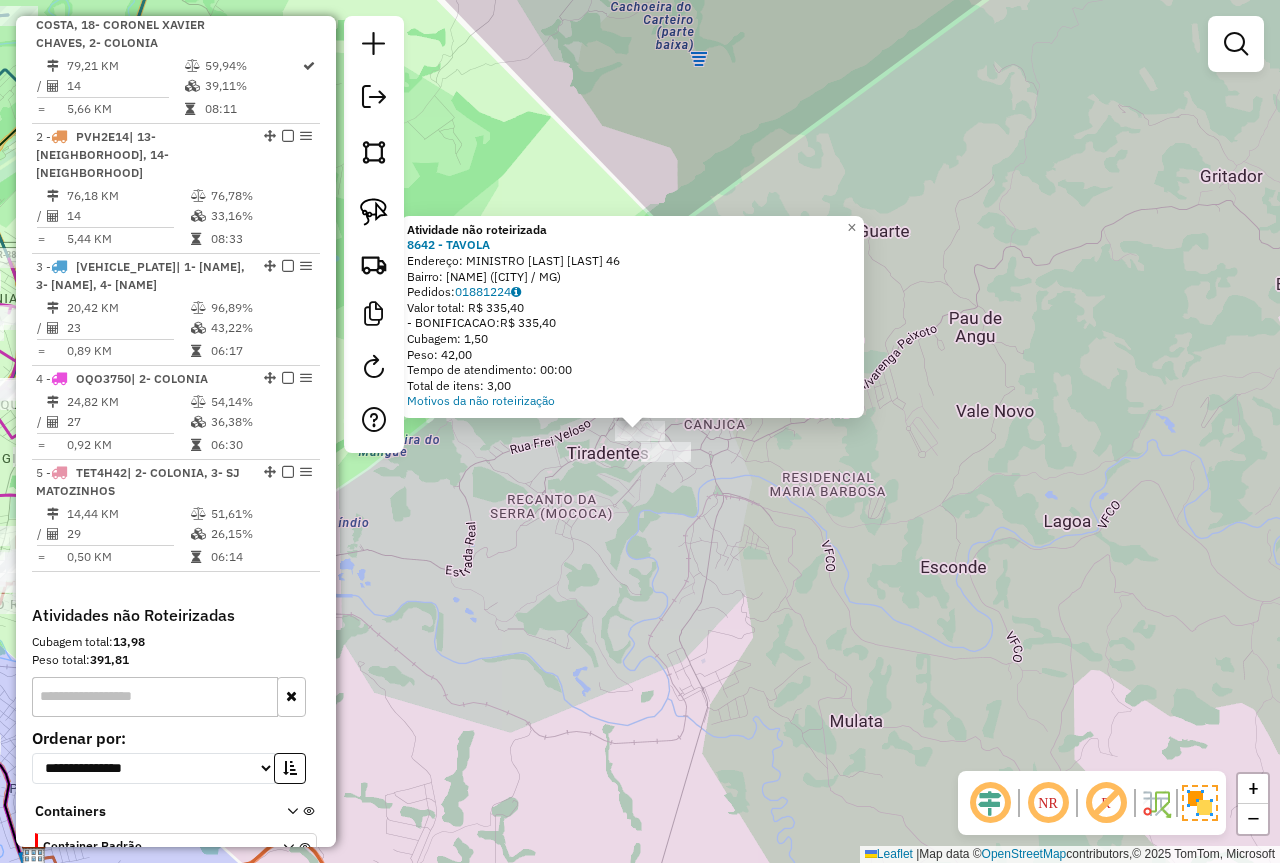 click on "Atividade não roteirizada [NUMBER] - [BUSINESS_NAME] Endereço: [STREET_NAME] [NUMBER] Bairro: [NEIGHBORHOOD] ([DISTRICT] / MG) Pedidos: [ORDER_ID] Valor total: [PRICE] -BONIFICACAO: [PRICE] Cubagem: [CUBAGE] Peso: [WEIGHT] Tempo de atendimento: [TIME] Total de itens: [NUMBER] Motivos da não roteirização × Janela de atendimento Grade de atendimento Capacidade Transportadoras Veículos Cliente Pedidos Rotas Selecione os dias de semana para filtrar as janelas de atendimento Seg Ter Qua Qui Sex Sáb Dom Informe o período da janela de atendimento: De: Até: Filtrar exatamente a janela do cliente Considerar janela de atendimento padrão Selecione os dias de semana para filtrar as grades de atendimento Seg Ter Qua Qui Sex Sáb Dom Considerar clientes sem dia de atendimento cadastrado Clientes fora do dia de atendimento selecionado Filtrar as atividades entre os valores definidos abaixo: Peso mínimo: Peso máximo: Cubagem mínima: Cubagem máxima: De: Até: De: Nome:" 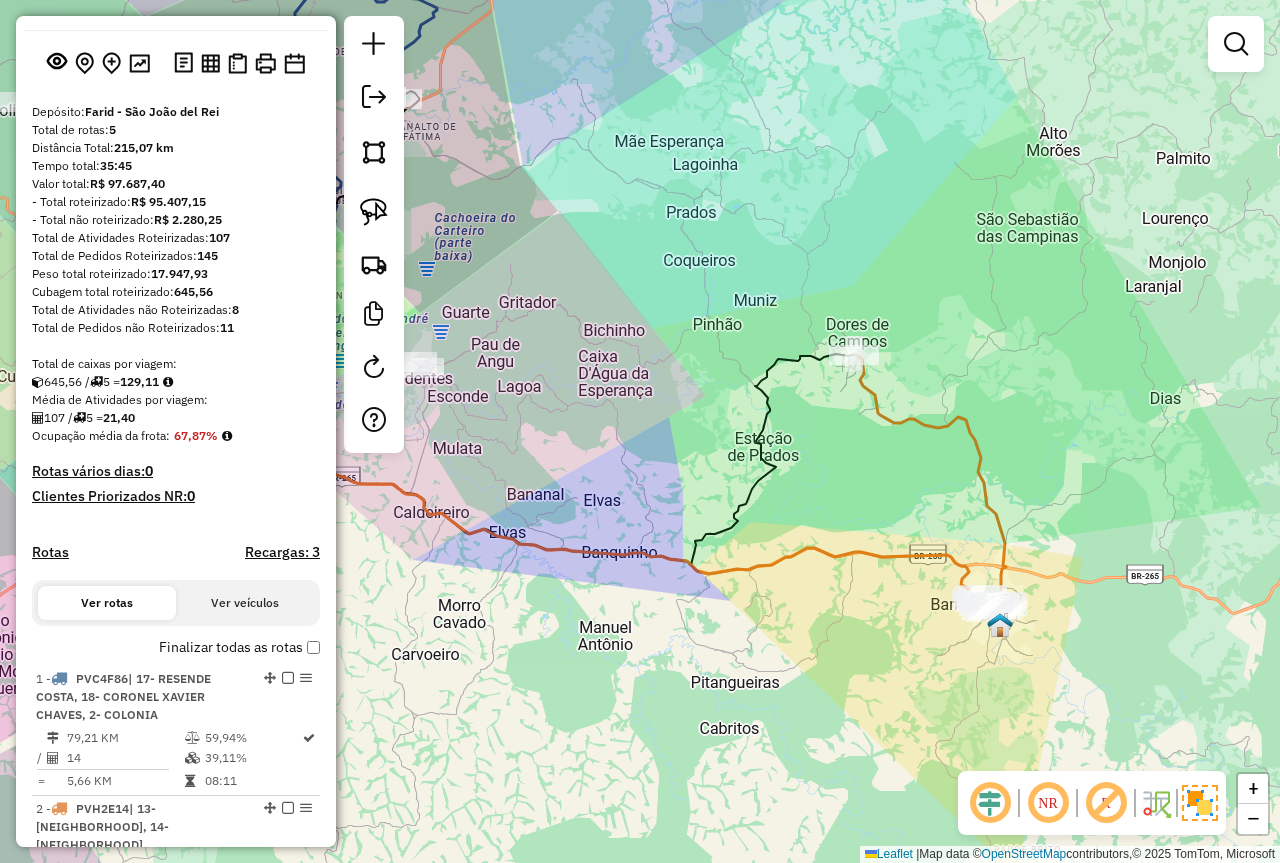 scroll, scrollTop: 400, scrollLeft: 0, axis: vertical 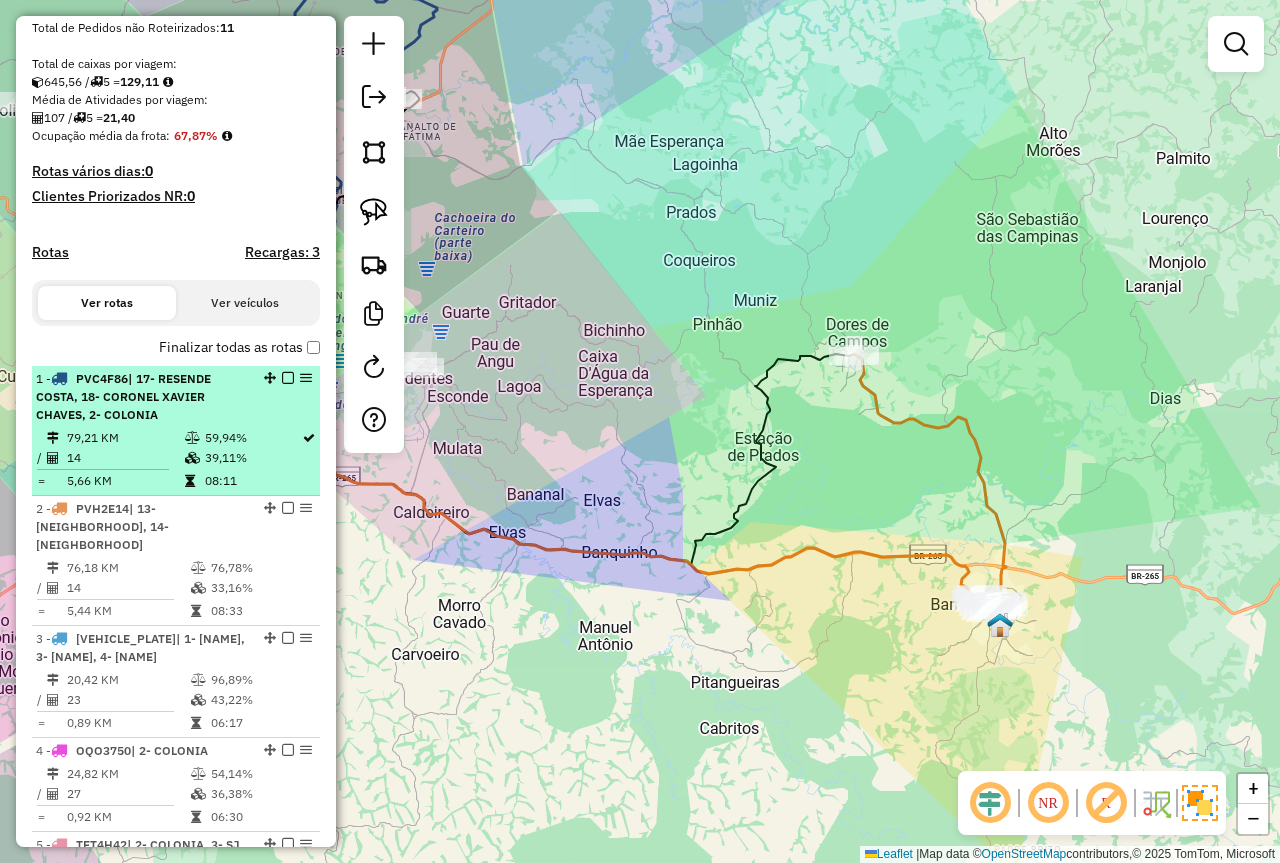 click on "1 -       PVC4F86   | 17- RESENDE COSTA, 18- CORONEL XAVIER CHAVES, 2- COLONIA" at bounding box center [142, 397] 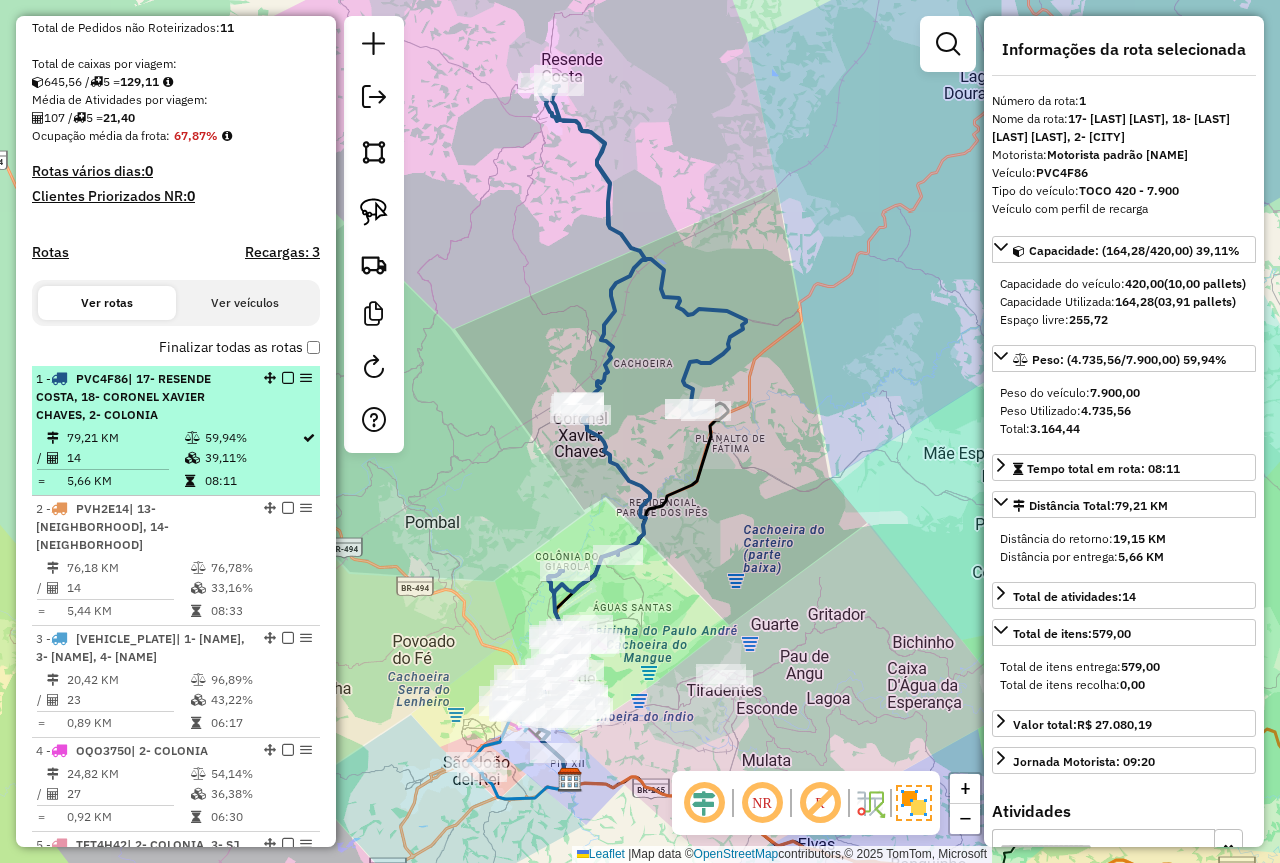 click at bounding box center [288, 378] 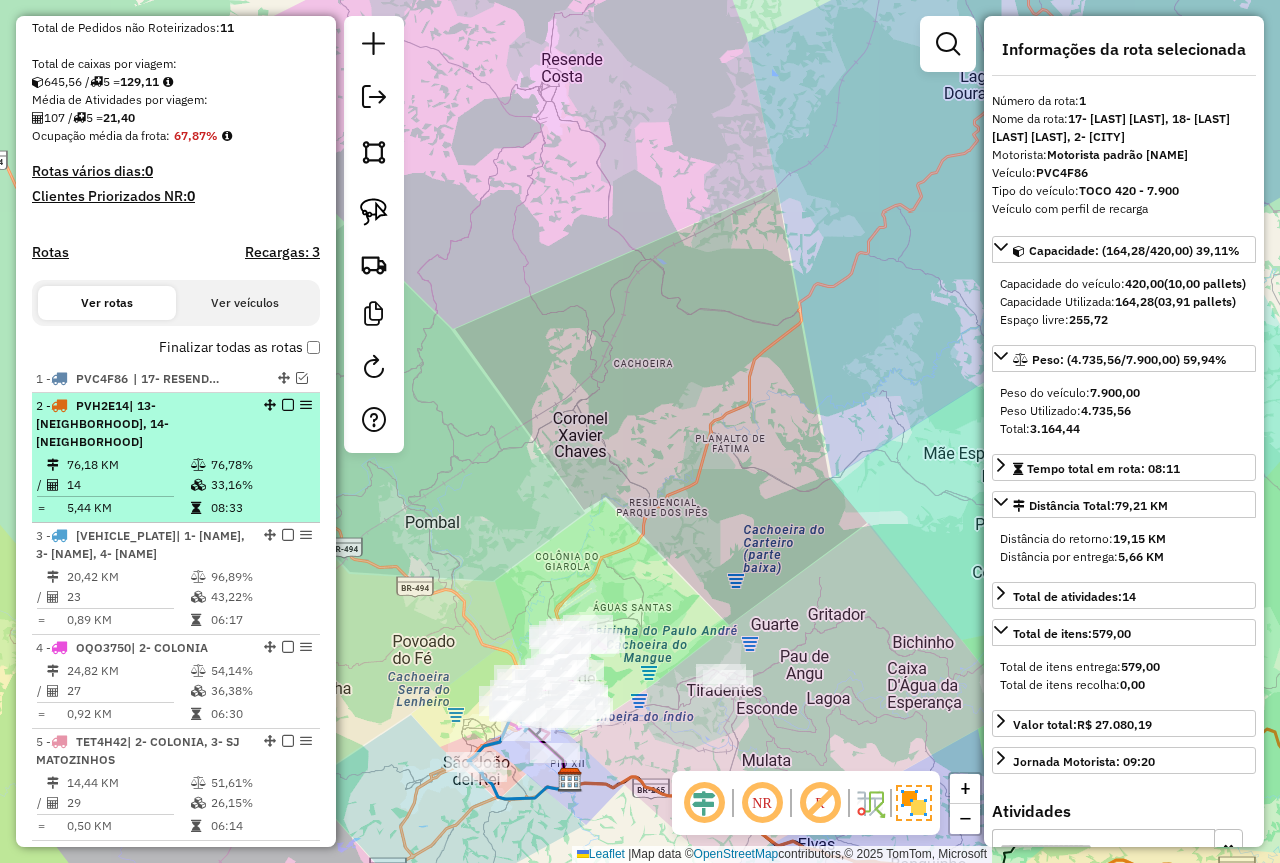 click on "76,18 KM" at bounding box center (128, 465) 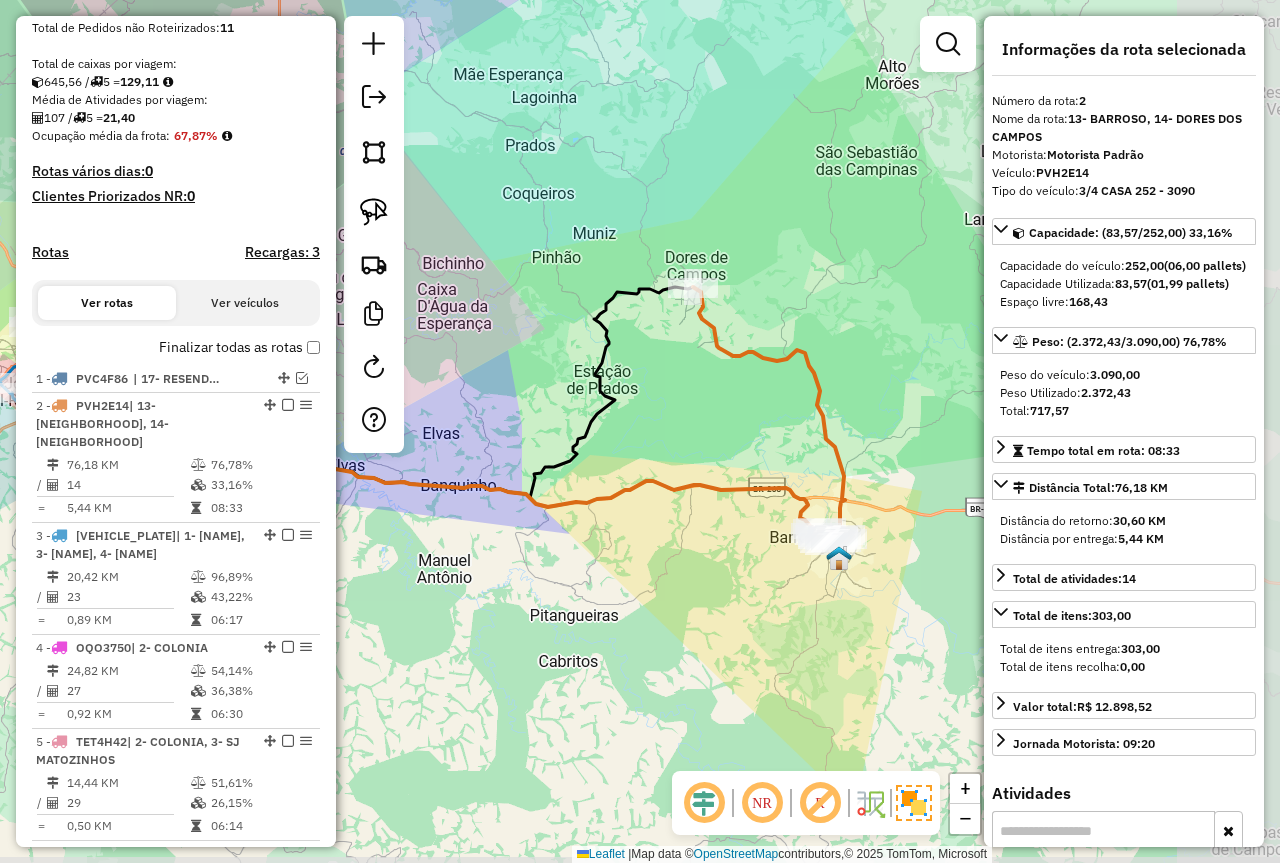 drag, startPoint x: 615, startPoint y: 521, endPoint x: 445, endPoint y: 504, distance: 170.84789 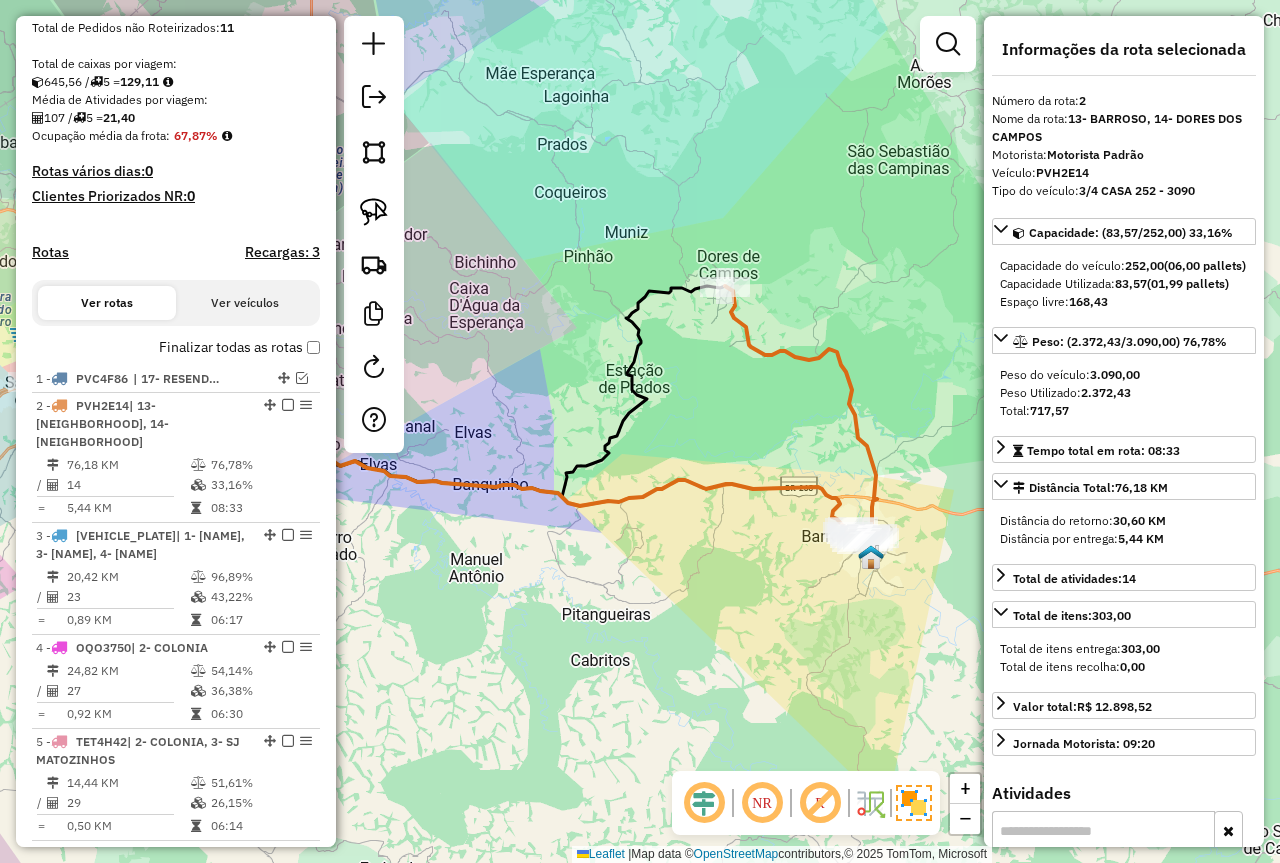 drag, startPoint x: 472, startPoint y: 572, endPoint x: 489, endPoint y: 591, distance: 25.495098 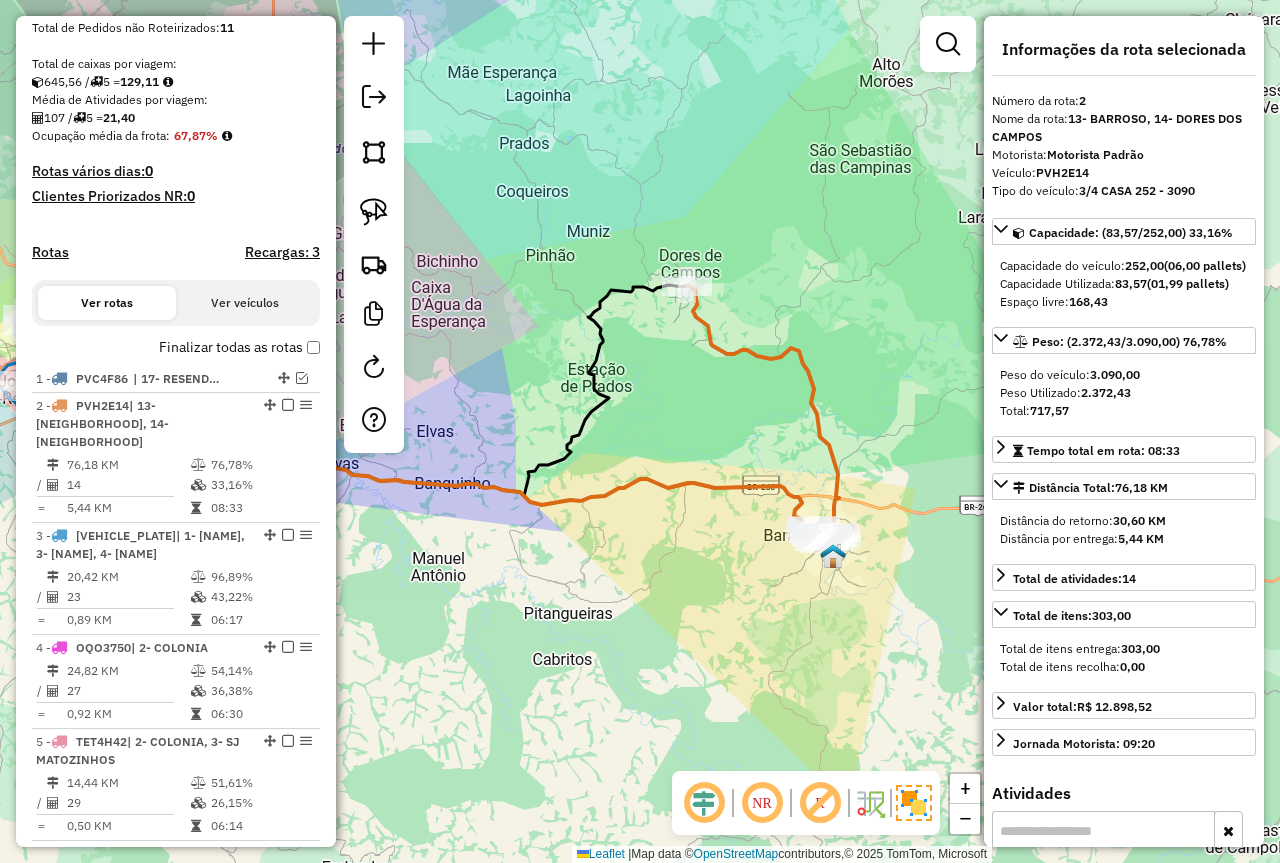 drag, startPoint x: 530, startPoint y: 600, endPoint x: 492, endPoint y: 595, distance: 38.327538 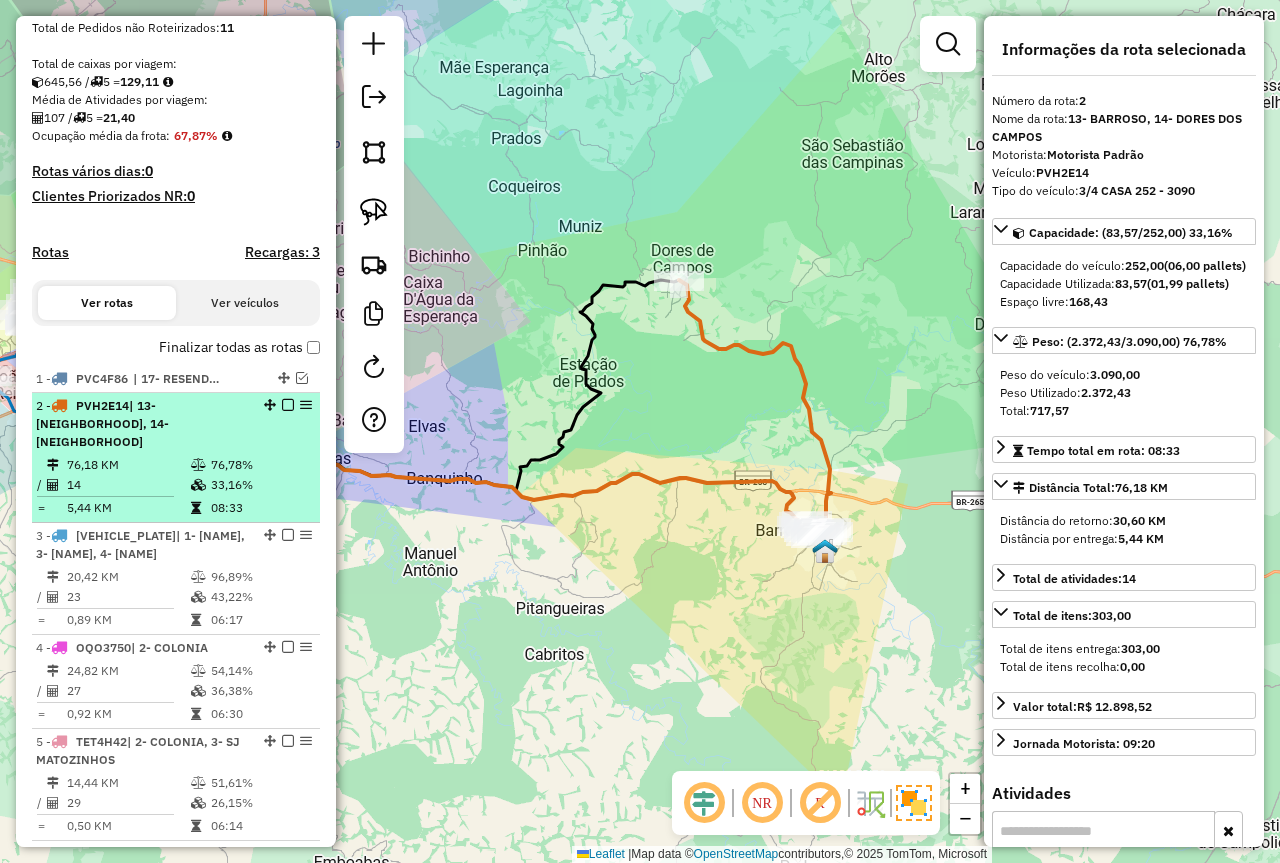 click on "2 -       PVH2E14   | 13- BARROSO, 14- DORES DOS CAMPOS  76,18 KM   76,78%  /  14   33,16%     =  5,44 KM   08:33" at bounding box center [176, 458] 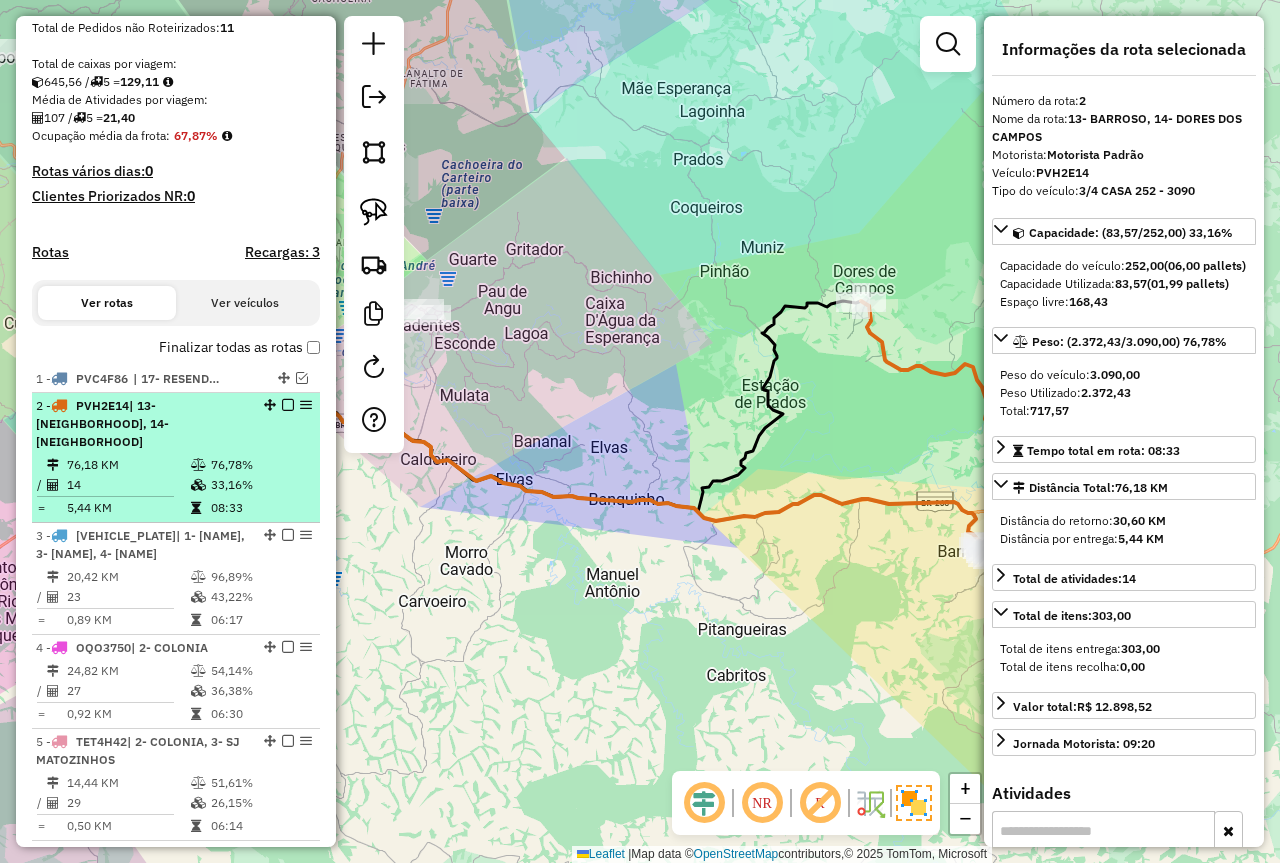 click at bounding box center (288, 405) 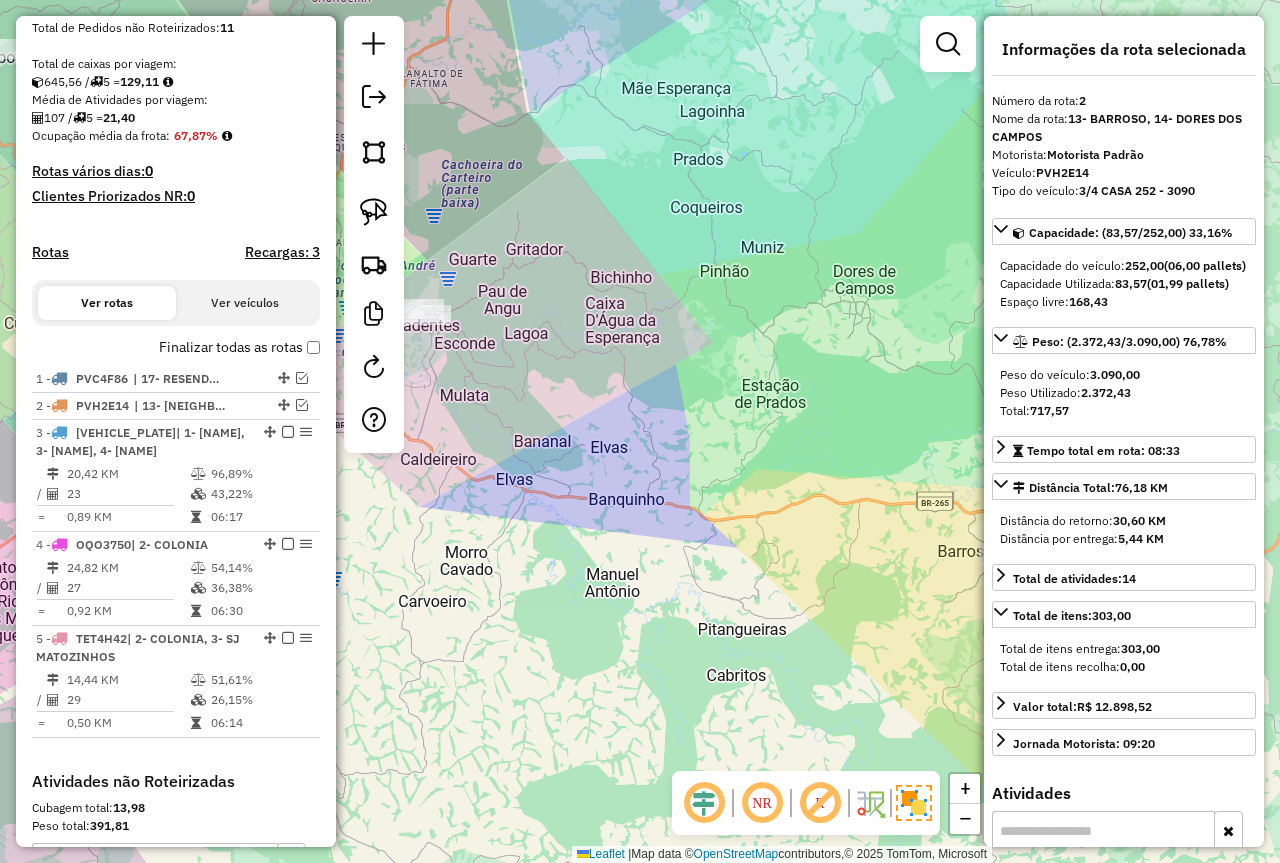 click on "Finalizar todas as rotas" at bounding box center (239, 347) 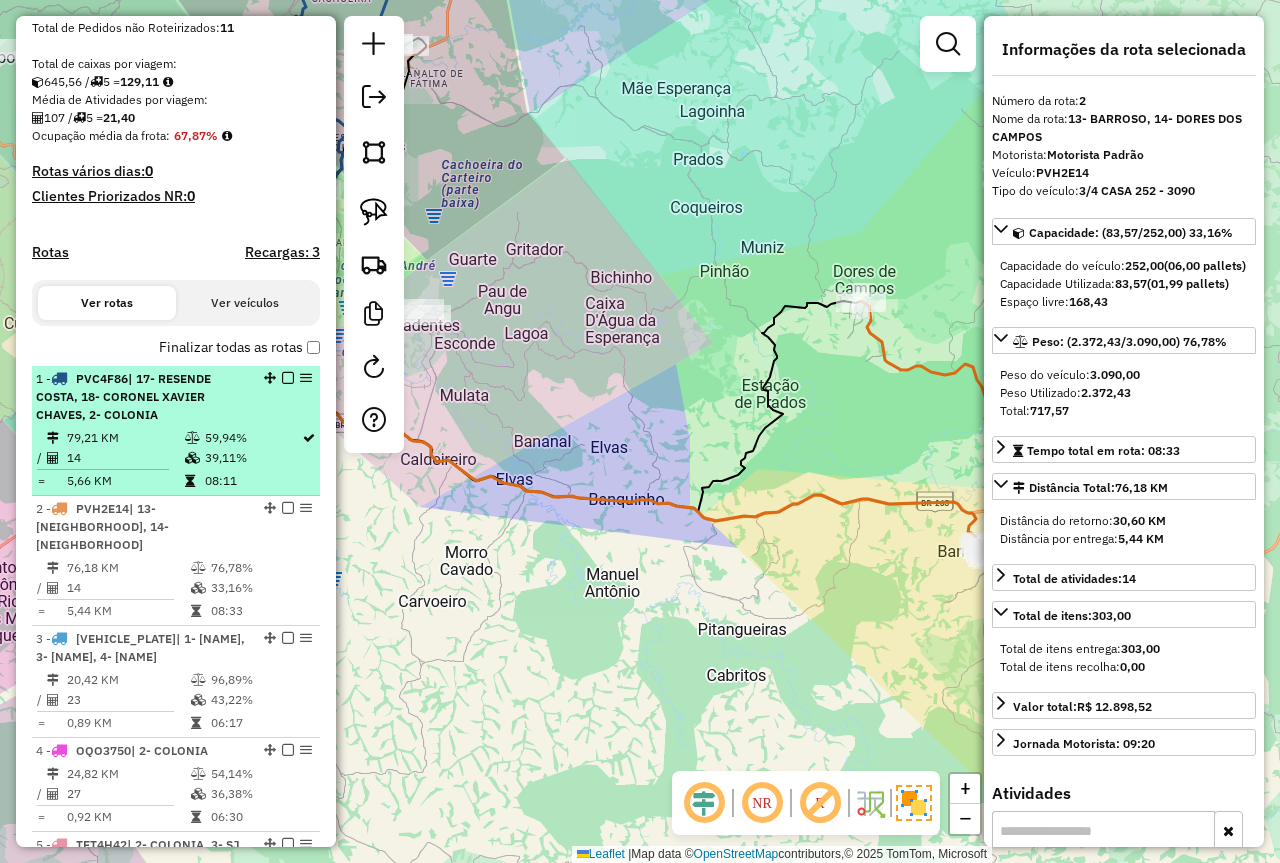 click on "79,21 KM" at bounding box center [125, 438] 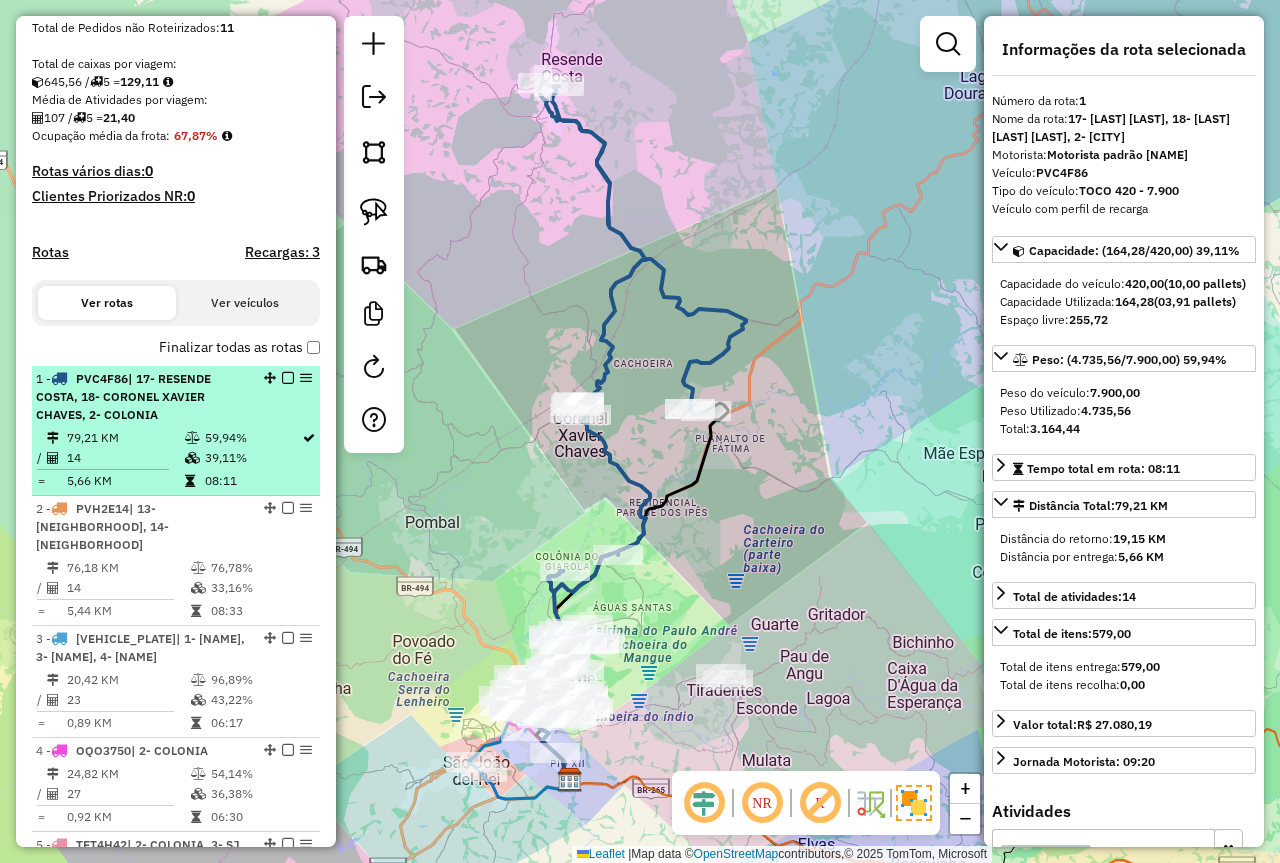 click at bounding box center [288, 378] 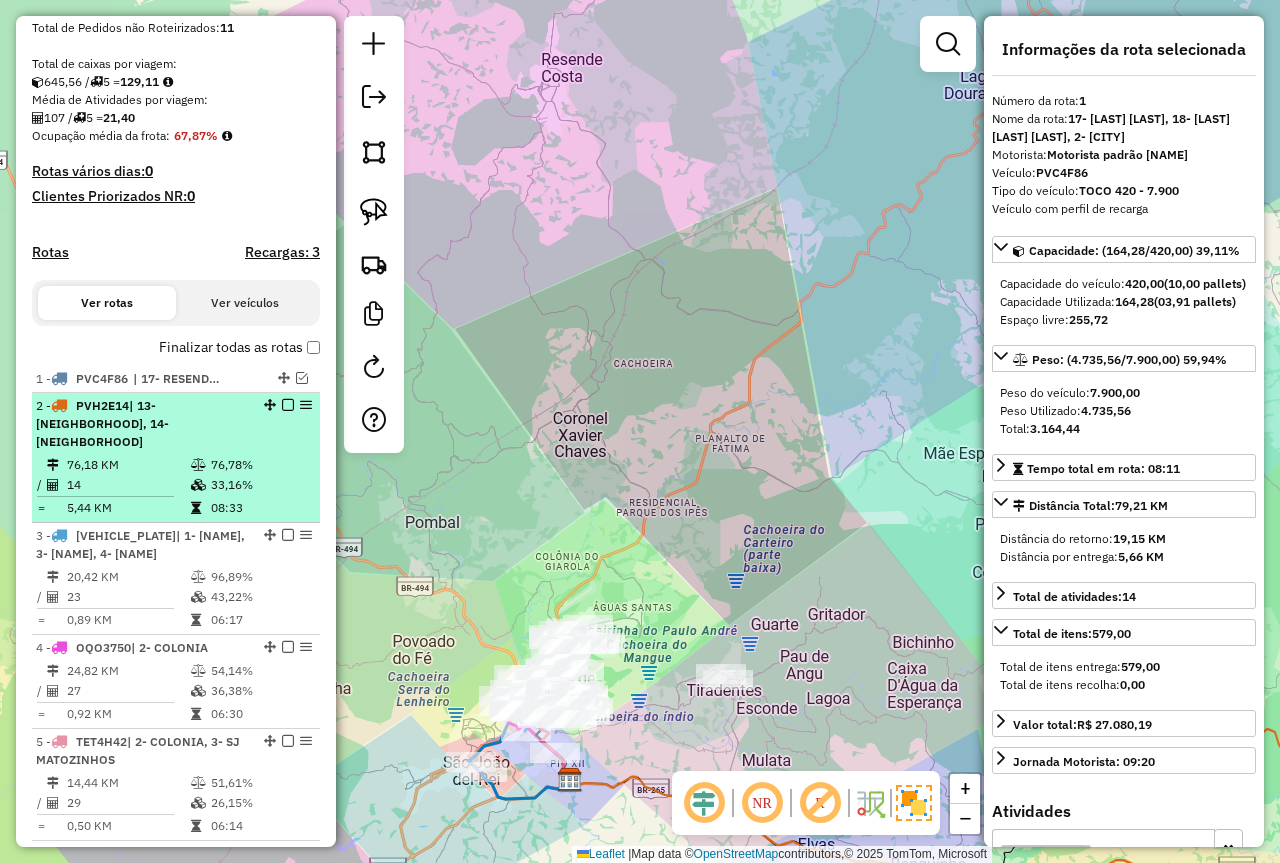 drag, startPoint x: 149, startPoint y: 447, endPoint x: 171, endPoint y: 443, distance: 22.36068 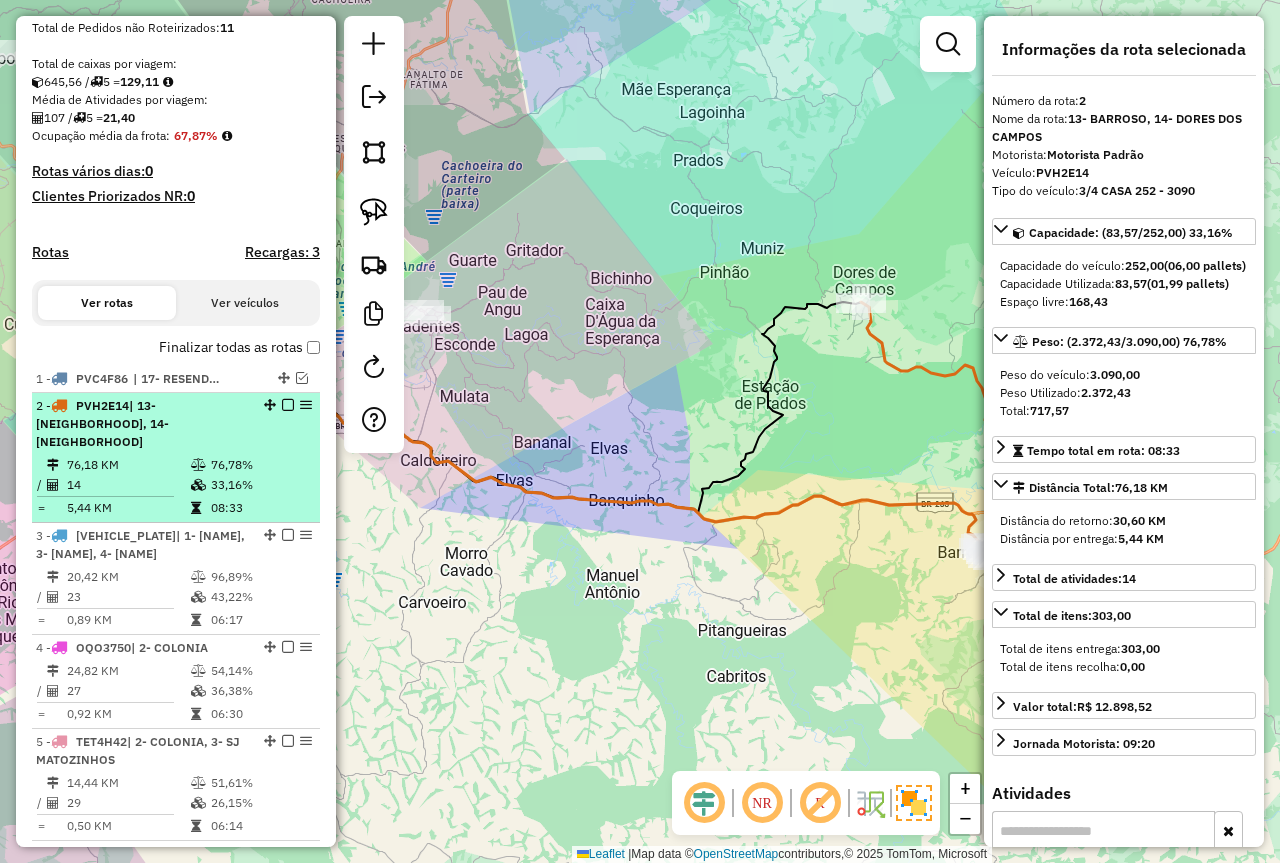 click at bounding box center (288, 405) 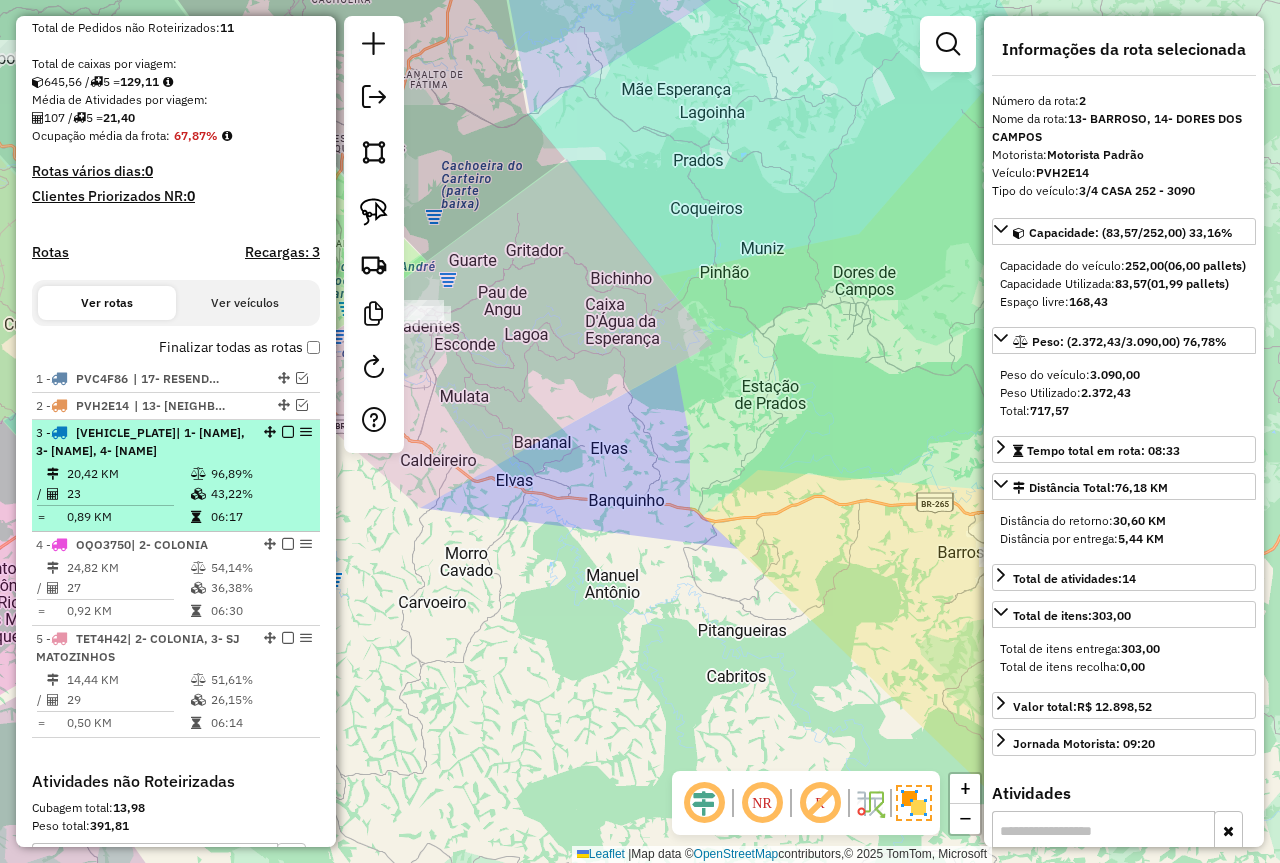 click on "| [NUMBER]- [NEIGHBORHOOD], [NUMBER]- [NEIGHBORHOOD] [DISTANCE] [PERCENTAGE] / [NUMBER] [PERCENTAGE] = [DISTANCE] [TIME]" at bounding box center [176, 476] 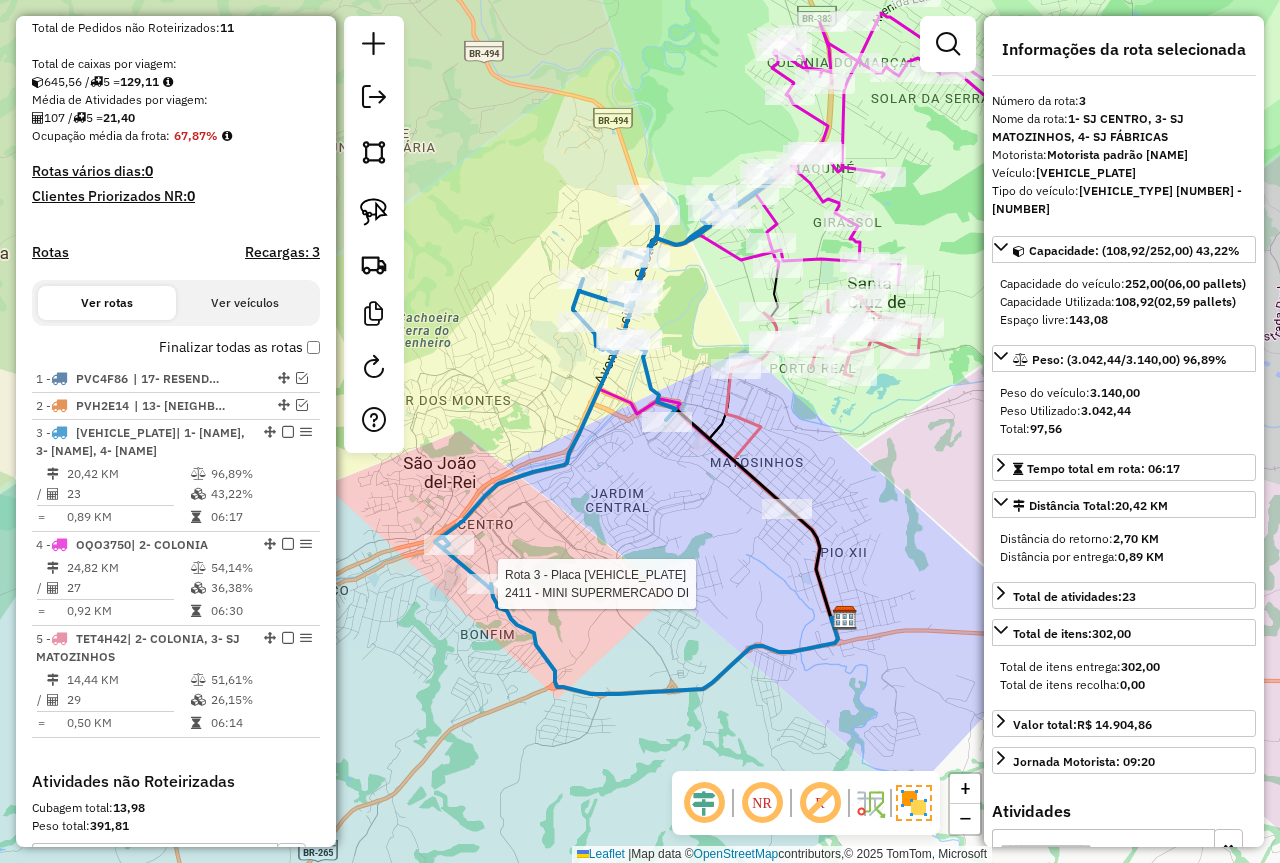click 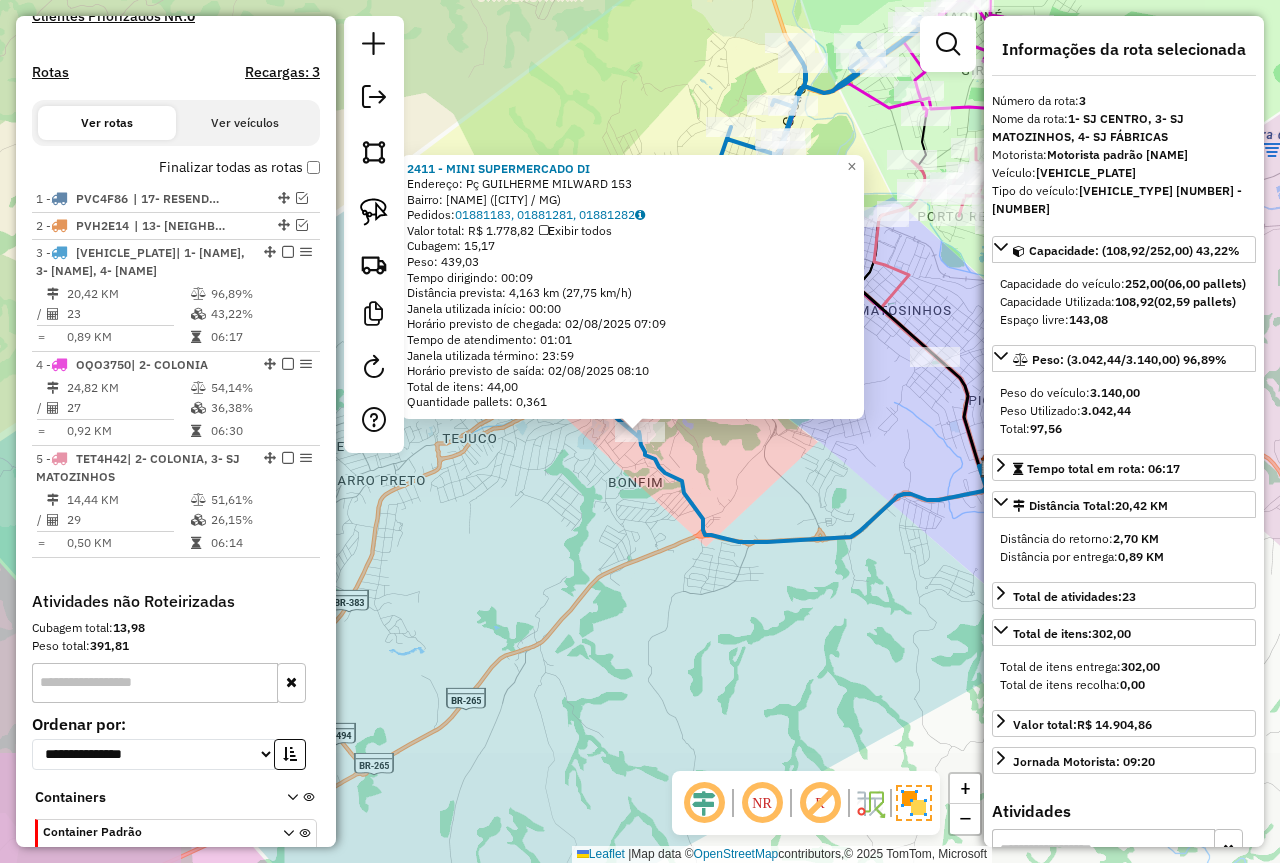 scroll, scrollTop: 684, scrollLeft: 0, axis: vertical 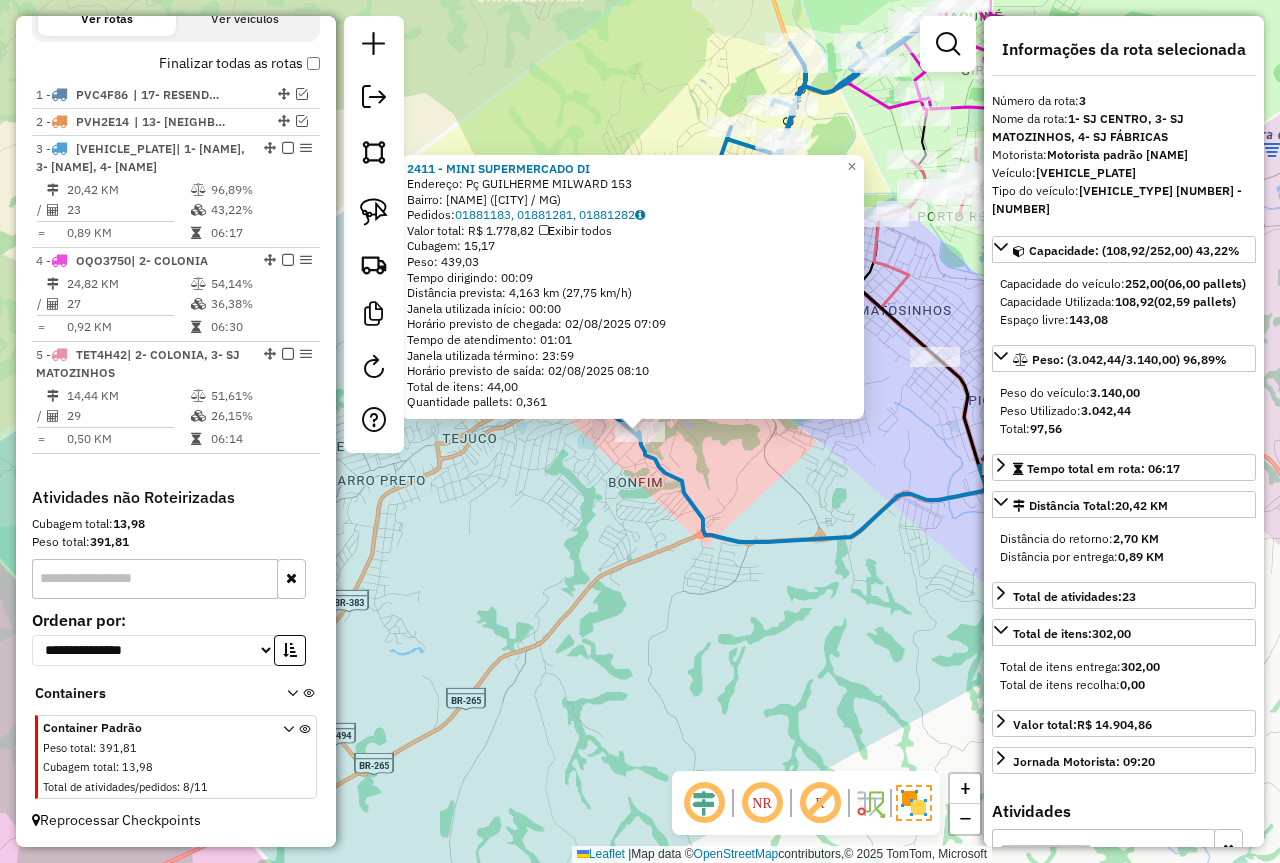 click on "2411 - MINI SUPERMERCADO DI  Endereço: Pç  GUILHERME MILWARD             [NUMBER]   Bairro: BONFIM (SAO JOAO DEL RE / [STATE])   Pedidos:  01881183, 01881281, 01881282   Valor total: R$ 1.778,82   Exibir todos   Cubagem: 15,17  Peso: 439,03  Tempo dirigindo: 00:09   Distância prevista: 4,163 km (27,75 km/h)   Janela utilizada início: 00:00   Horário previsto de chegada: 02/08/2025 07:09   Tempo de atendimento: 01:01   Janela utilizada término: 23:59   Horário previsto de saída: 02/08/2025 08:10   Total de itens: 44,00   Quantidade pallets: 0,361  × Janela de atendimento Grade de atendimento Capacidade Transportadoras Veículos Cliente Pedidos  Rotas Selecione os dias de semana para filtrar as janelas de atendimento  Seg   Ter   Qua   Qui   Sex   Sáb   Dom  Informe o período da janela de atendimento: De: Até:  Filtrar exatamente a janela do cliente  Considerar janela de atendimento padrão  Selecione os dias de semana para filtrar as grades de atendimento  Seg   Ter   Qua   Qui   Sex   Sáb   Dom   De:  De:" 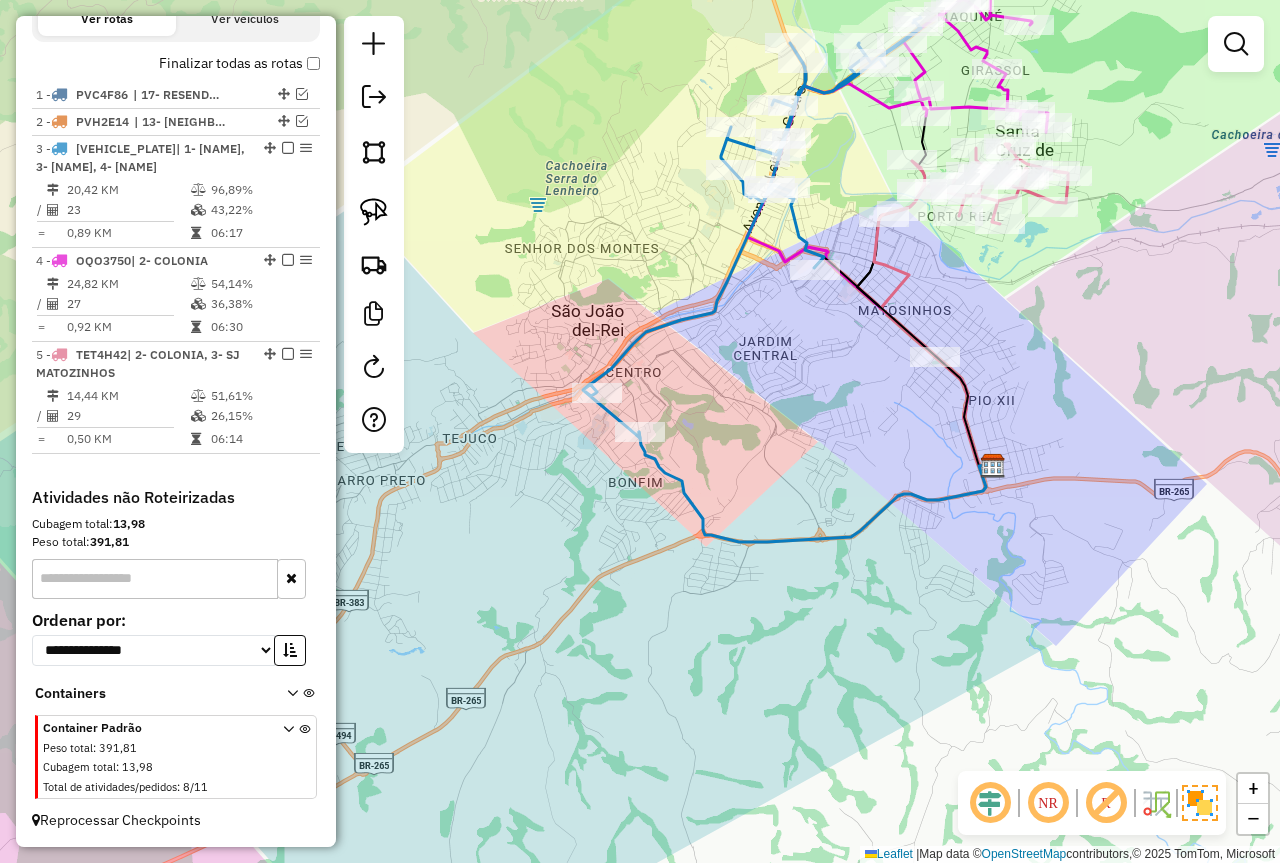 select on "**********" 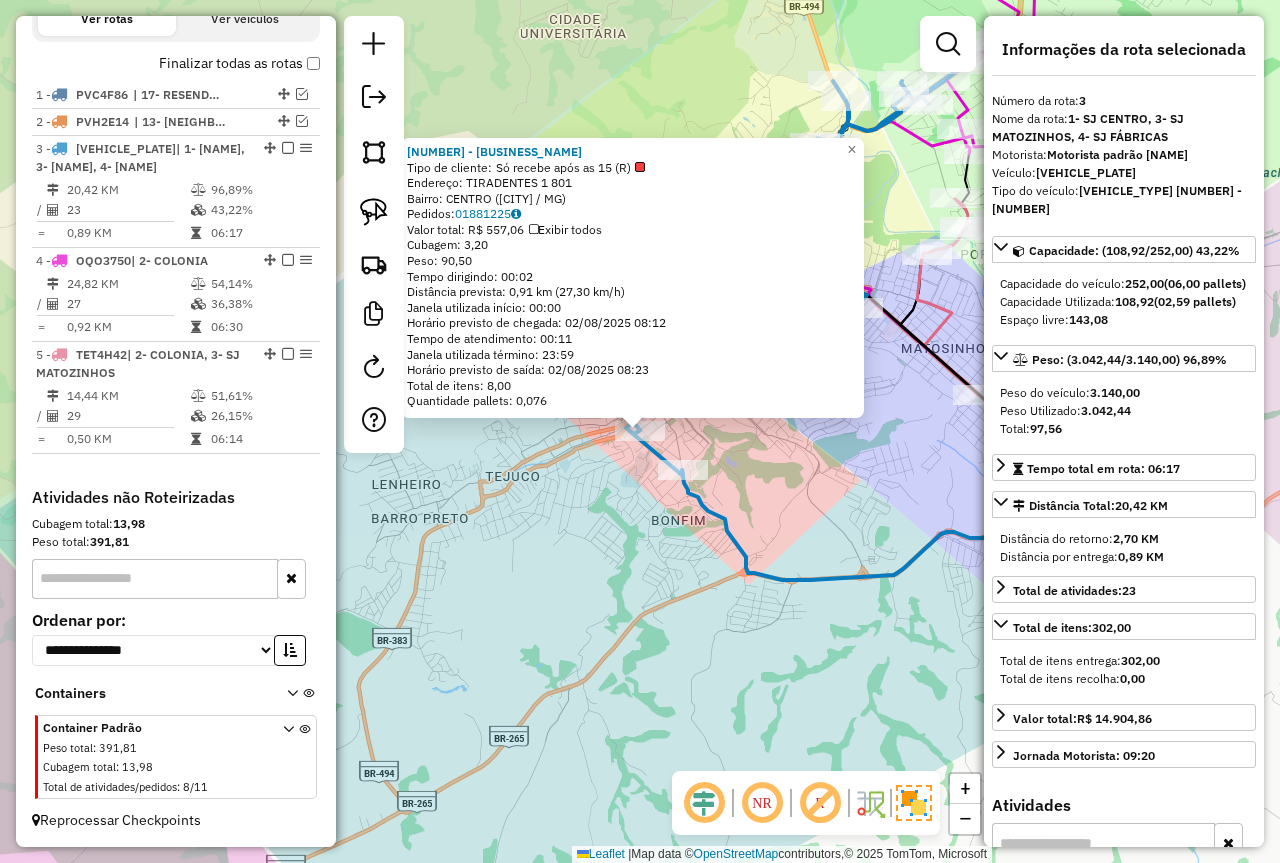 click on "Rota 3 - Placa [PLATE]  73943 - REPUBLICA DOS CONES 73943 - REPUBLICA DOS CONES  Tipo de cliente:   Só recebe após as 15 (R)   Endereço:  TIRADENTES 1 801   Bairro: CENTRO ([CITY] / [STATE])   Pedidos:  01881225   Valor total: R$ 557,06   Exibir todos   Cubagem: 3,20  Peso: 90,50  Tempo dirigindo: 00:02   Distância prevista: 0,91 km (27,30 km/h)   Janela utilizada início: 00:00   Horário previsto de chegada: 02/08/2025 08:12   Tempo de atendimento: 00:11   Janela utilizada término: 23:59   Horário previsto de saída: 02/08/2025 08:23   Total de itens: 8,00   Quantidade pallets: 0,076  × Janela de atendimento Grade de atendimento Capacidade Transportadoras Veículos Cliente Pedidos  Rotas Selecione os dias de semana para filtrar as janelas de atendimento  Seg   Ter   Qua   Qui   Sex   Sáb   Dom  Informe o período da janela de atendimento: De: Até:  Filtrar exatamente a janela do cliente  Considerar janela de atendimento padrão  Selecione os dias de semana para filtrar as grades de atendimento" 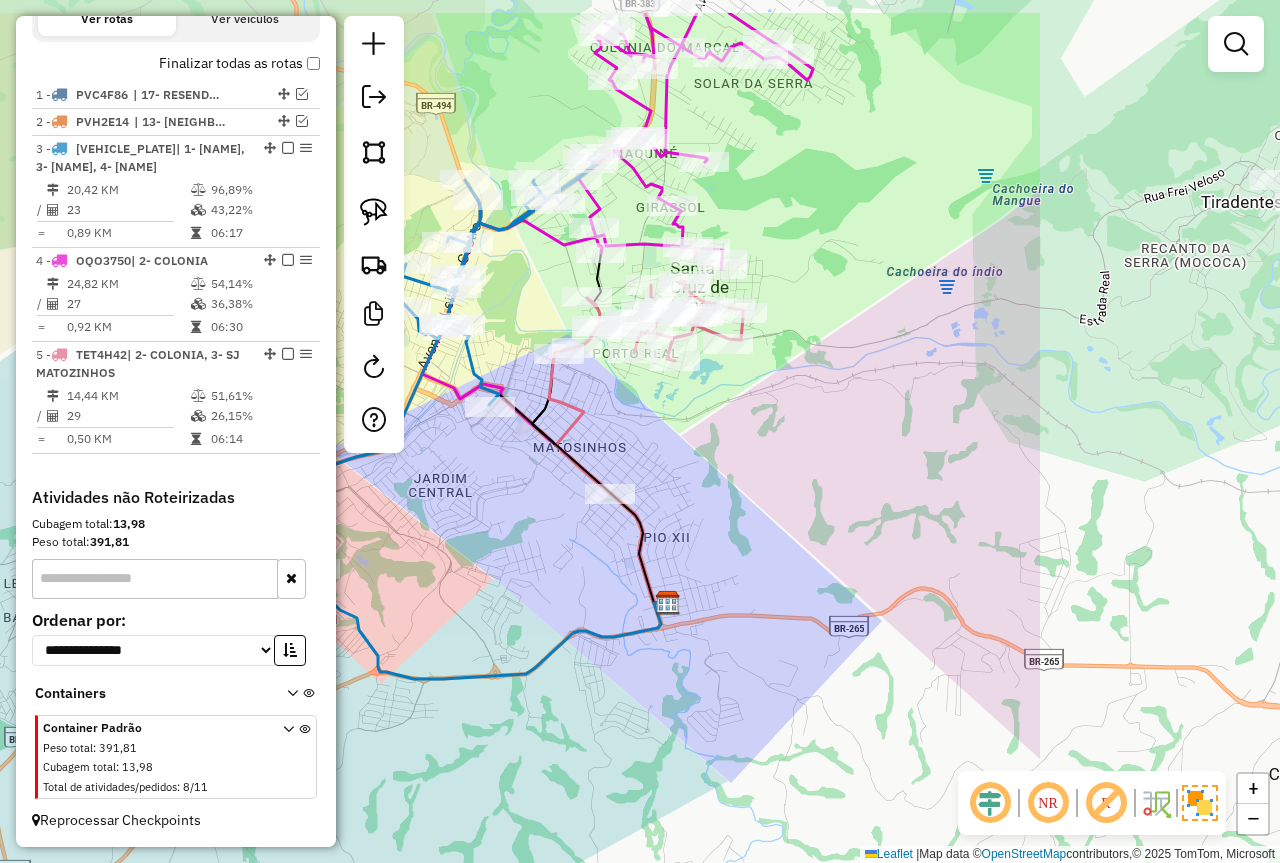 drag, startPoint x: 833, startPoint y: 418, endPoint x: 485, endPoint y: 510, distance: 359.95557 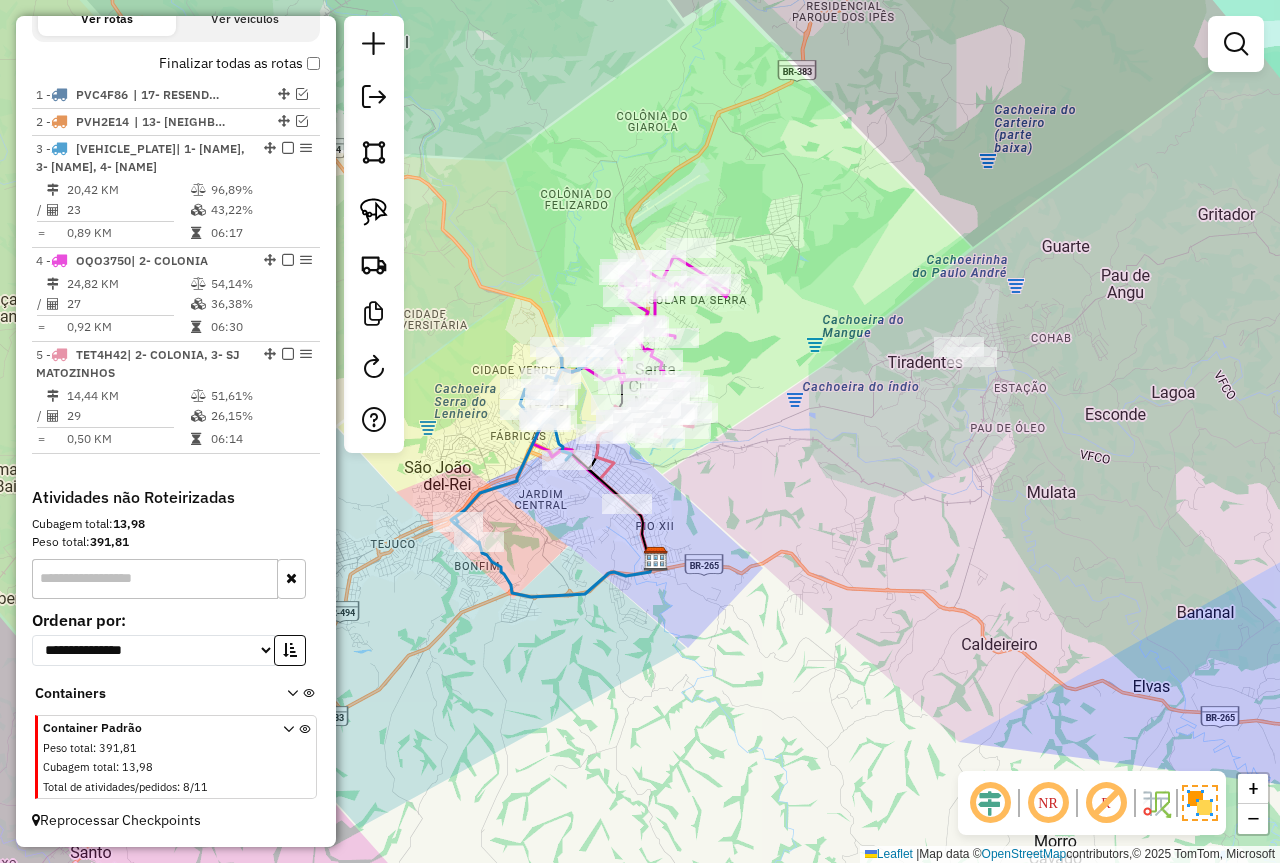 drag, startPoint x: 914, startPoint y: 524, endPoint x: 860, endPoint y: 536, distance: 55.31727 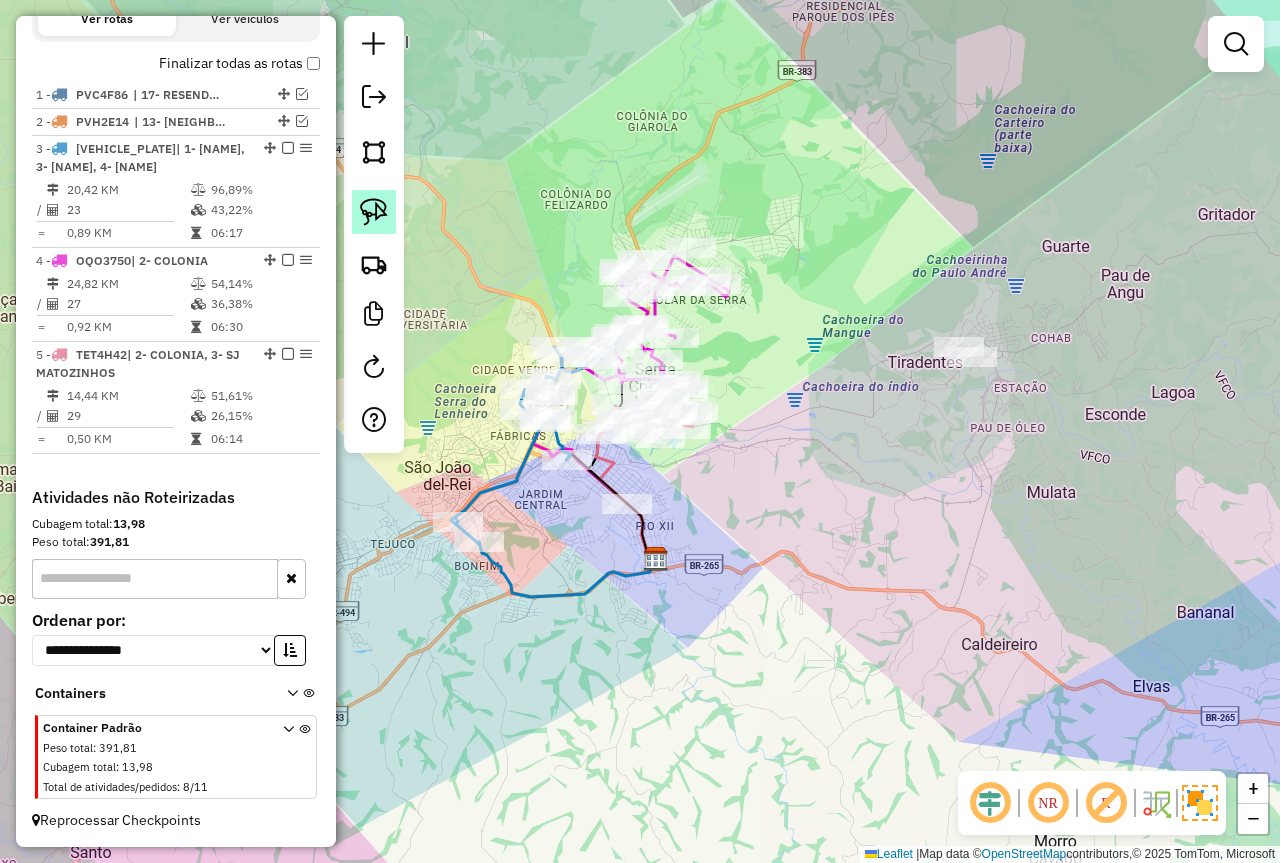 click 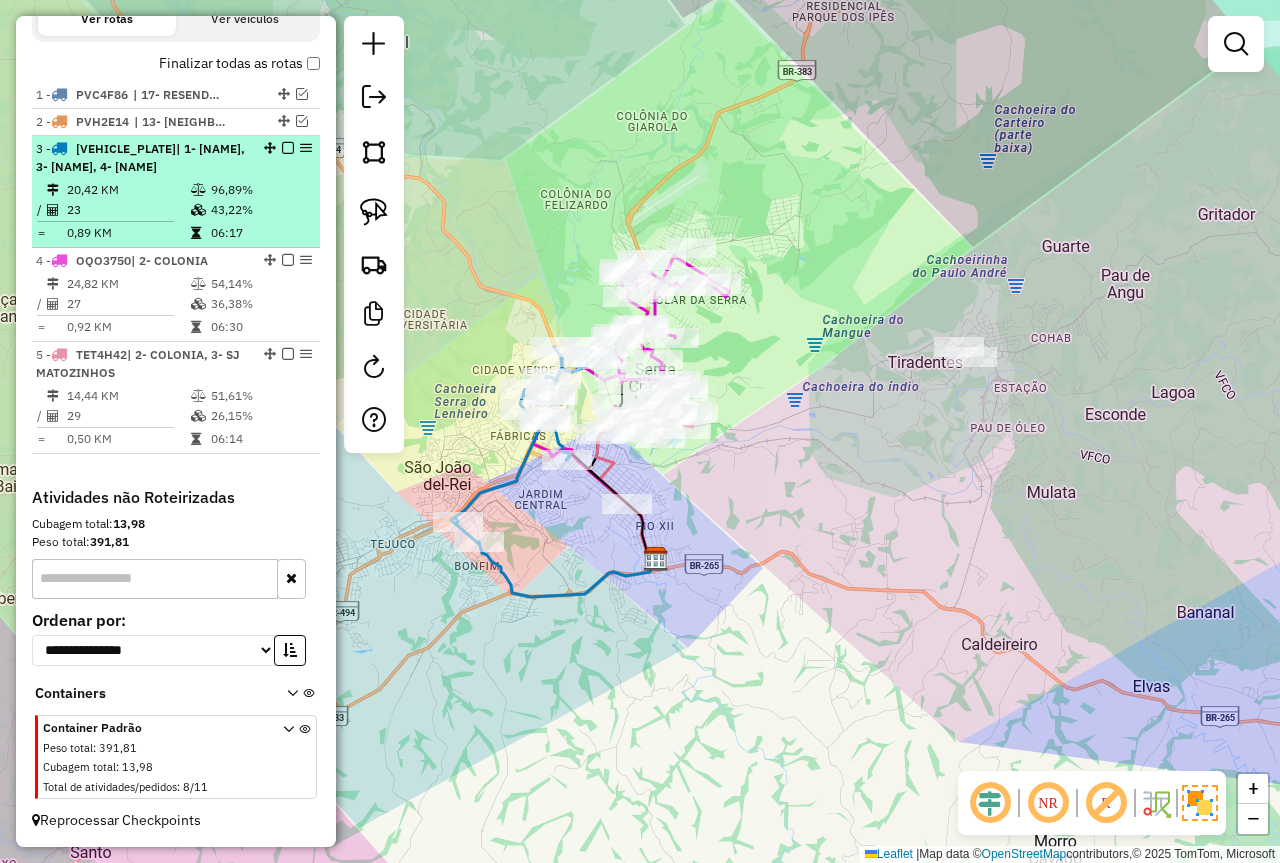 drag, startPoint x: 300, startPoint y: 157, endPoint x: 218, endPoint y: 184, distance: 86.33076 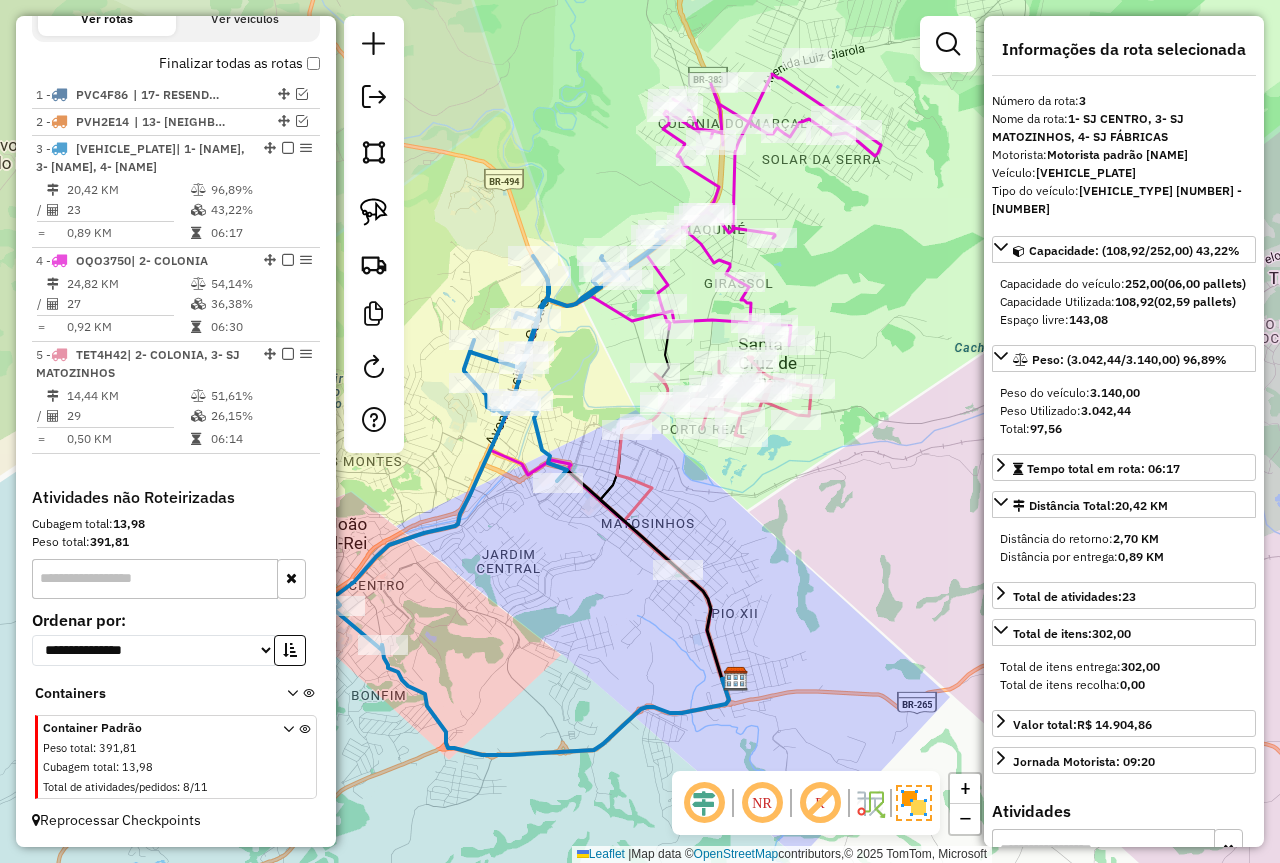 drag, startPoint x: 715, startPoint y: 458, endPoint x: 607, endPoint y: 519, distance: 124.036285 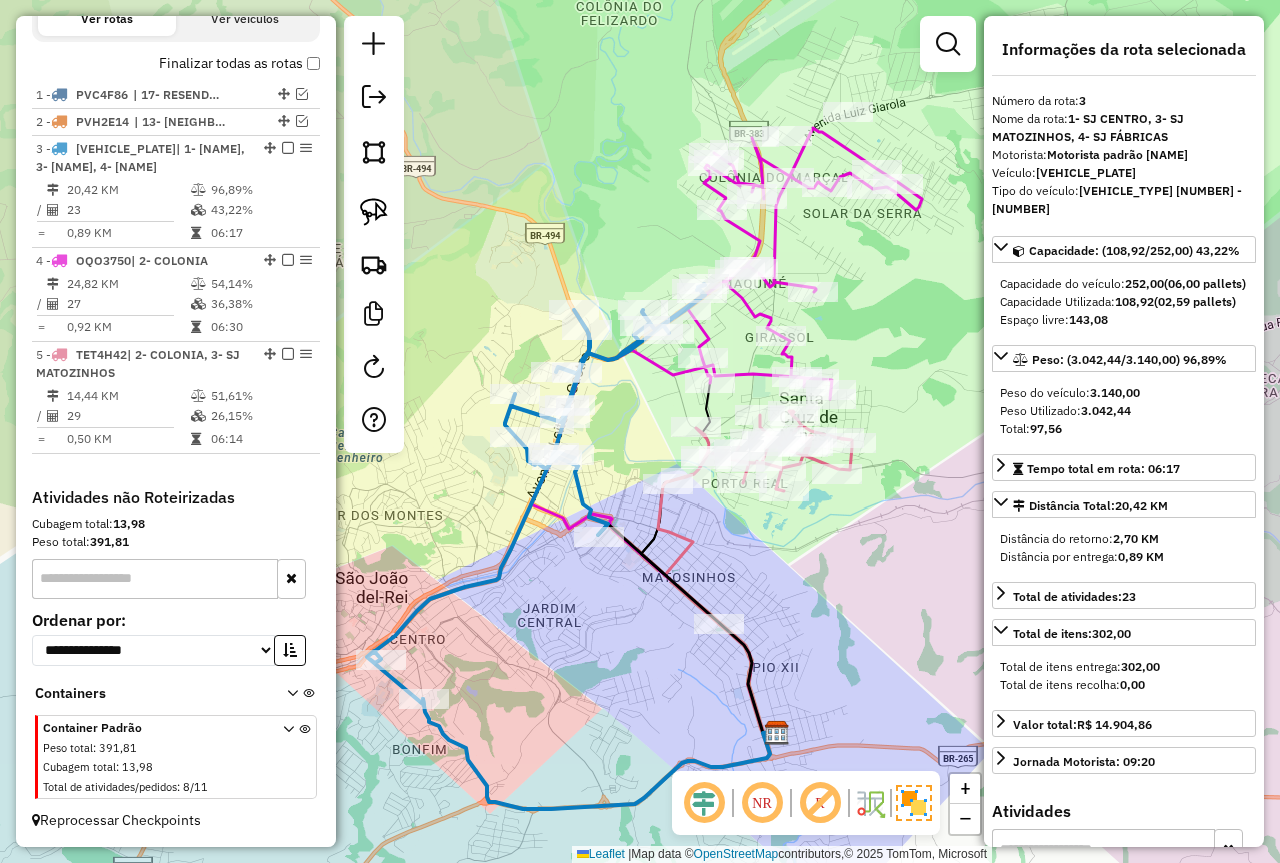 drag, startPoint x: 425, startPoint y: 299, endPoint x: 475, endPoint y: 365, distance: 82.800964 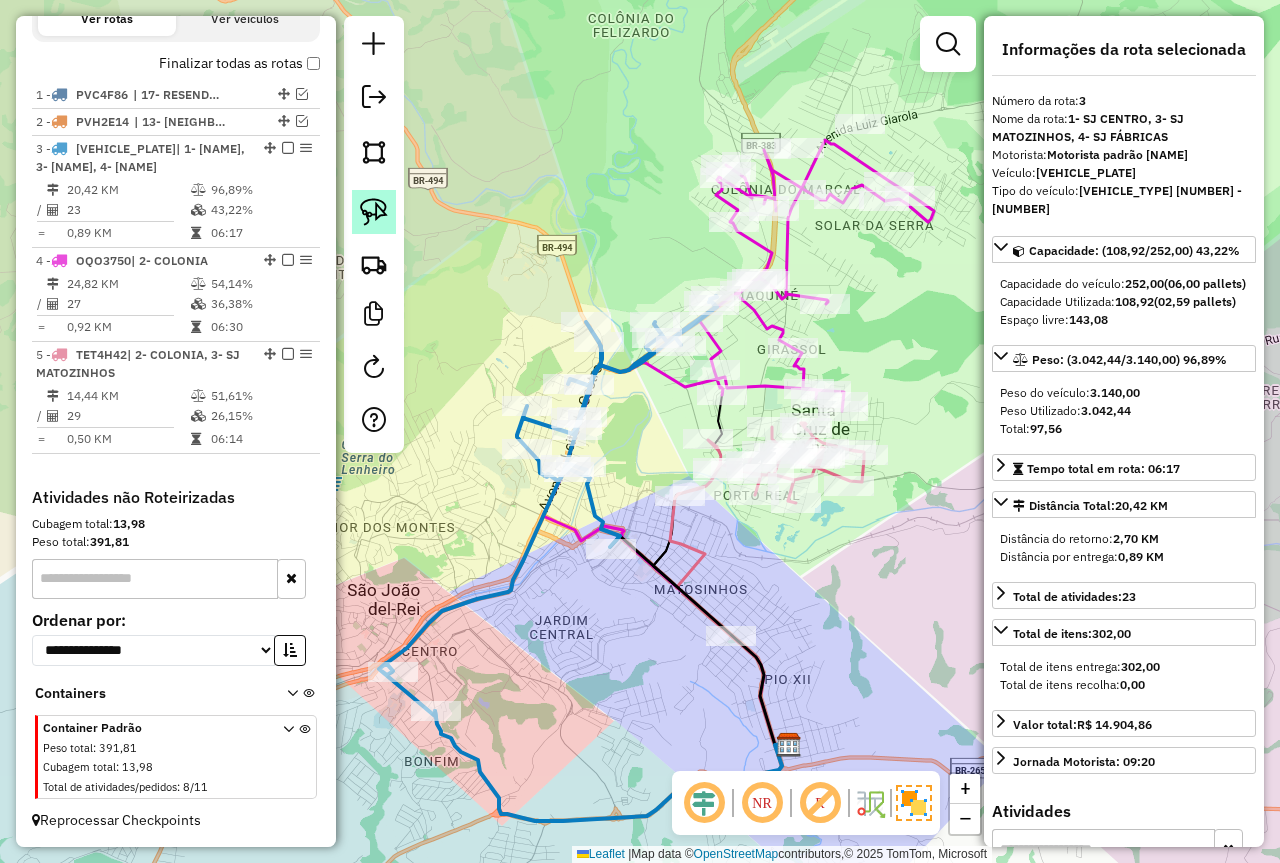 click 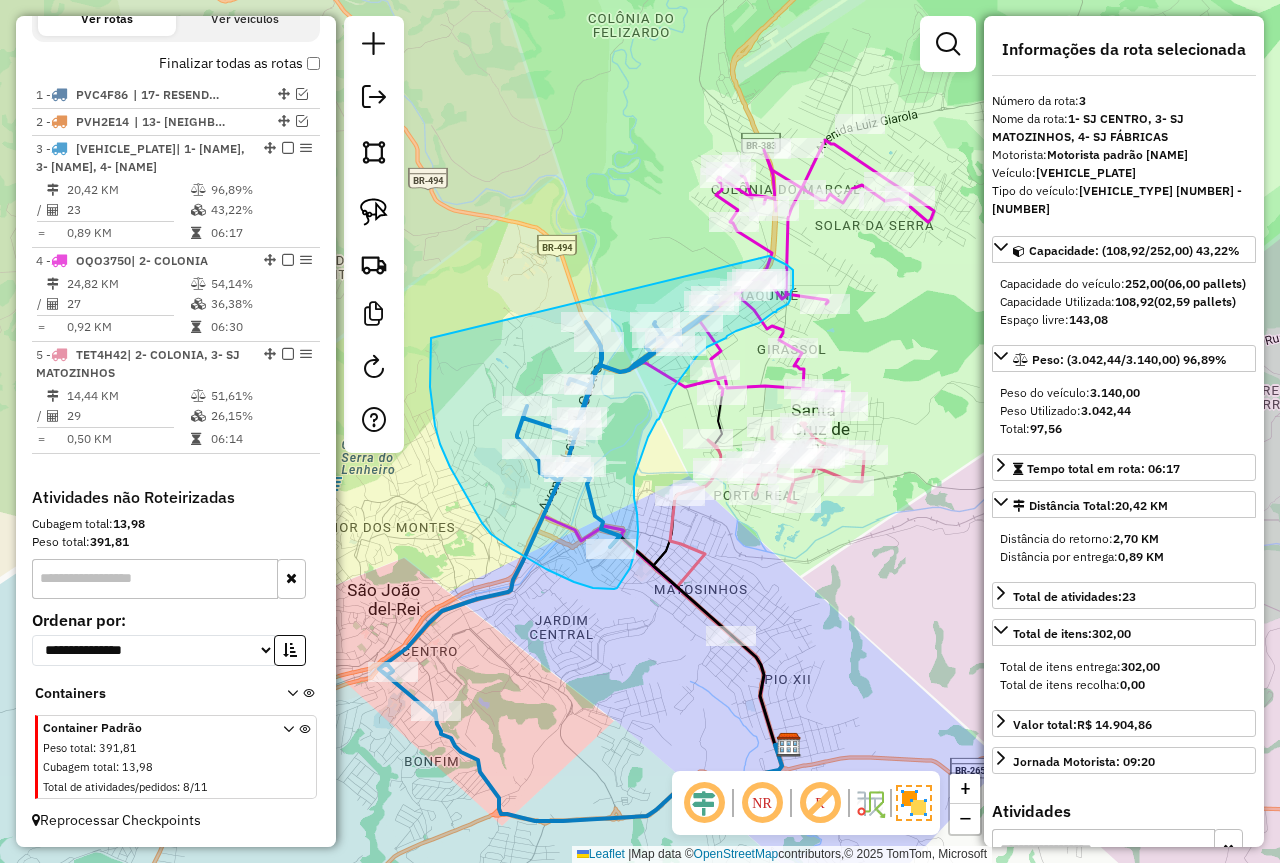 drag, startPoint x: 431, startPoint y: 356, endPoint x: 768, endPoint y: 256, distance: 351.52383 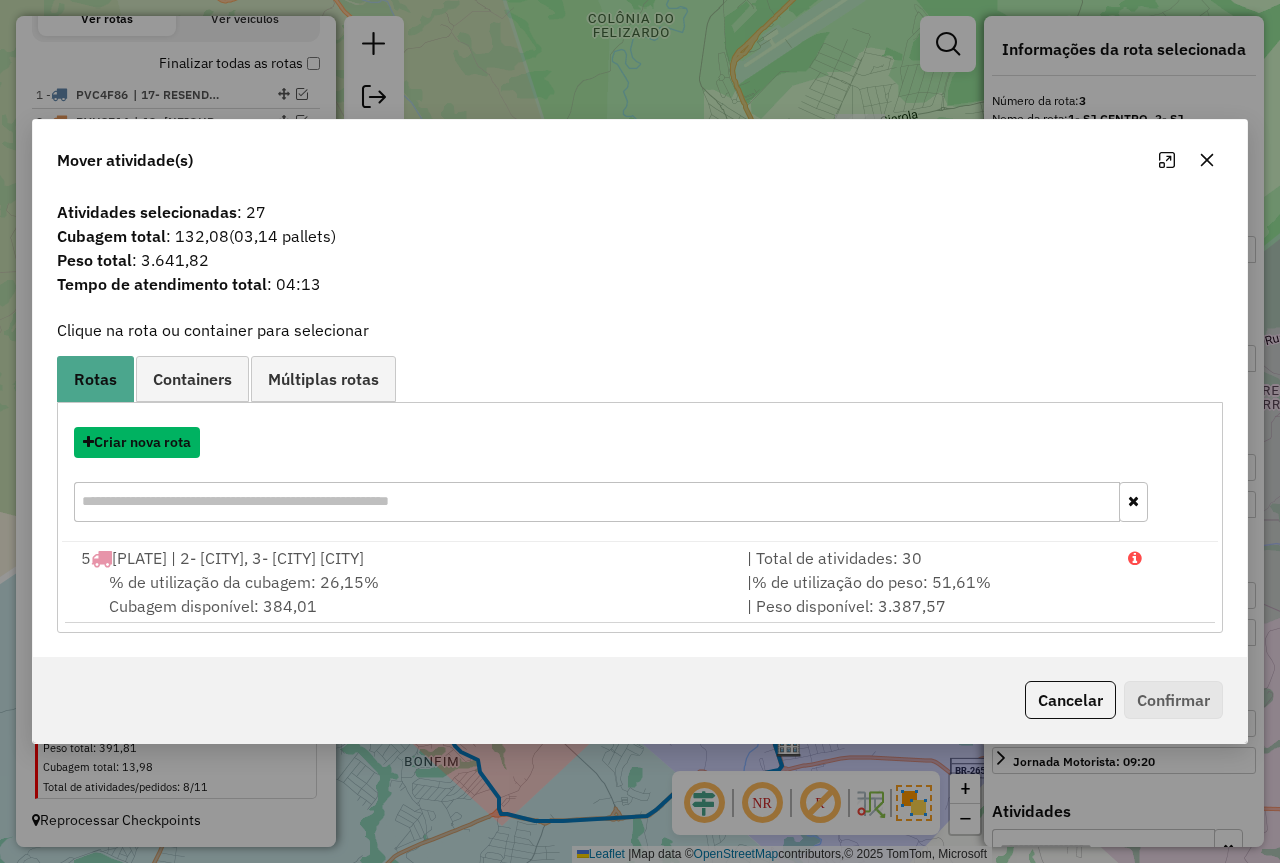 click on "Criar nova rota" at bounding box center (137, 442) 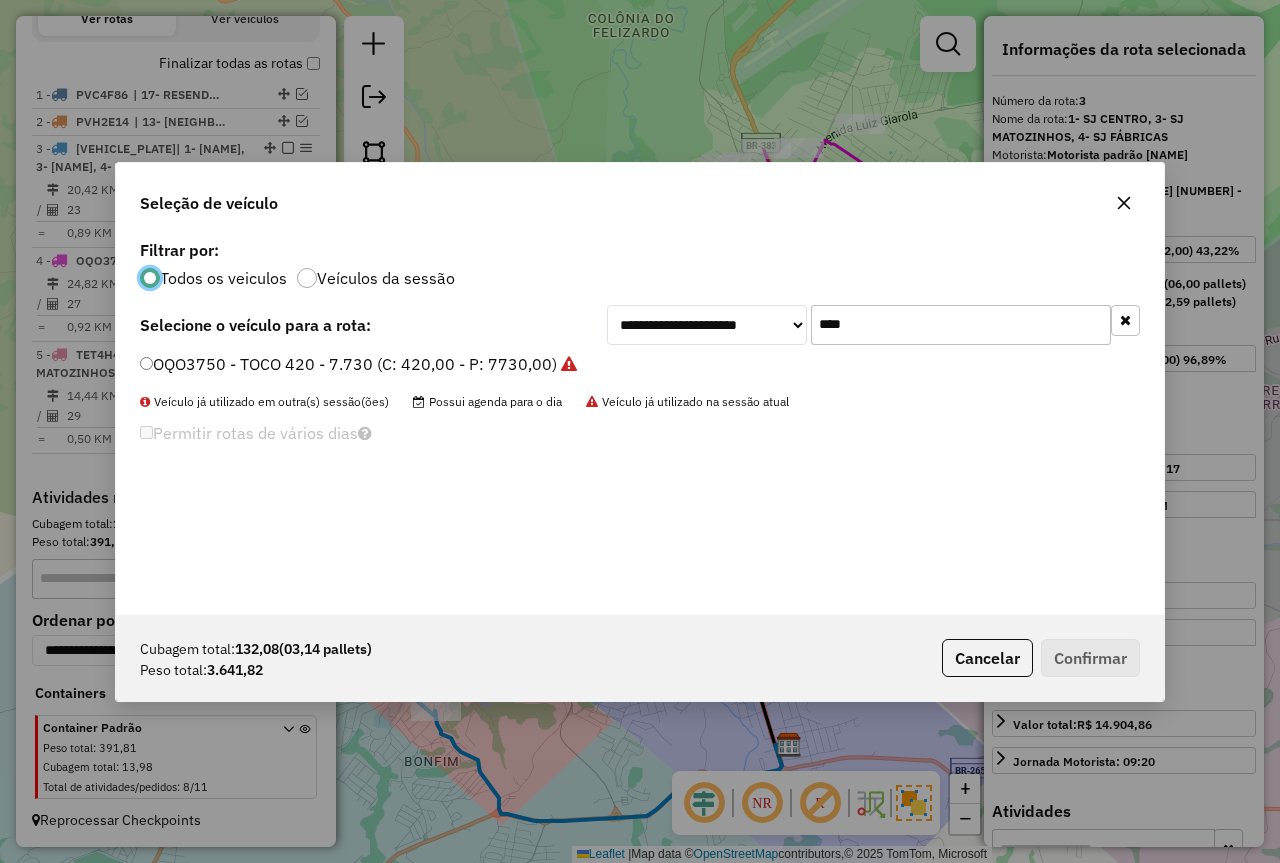 scroll, scrollTop: 11, scrollLeft: 6, axis: both 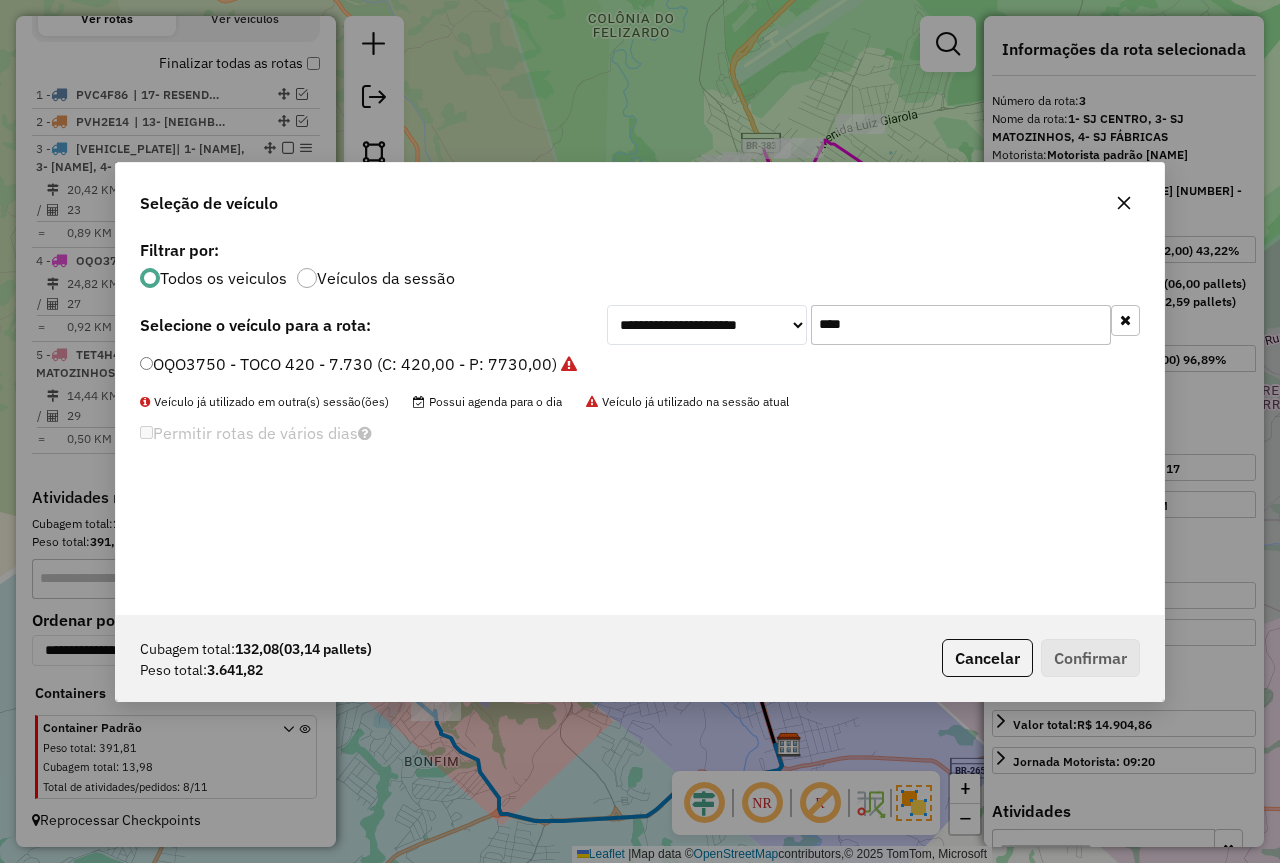 click on "OQO3750 - TOCO 420 - 7.730 (C: 420,00 - P: 7730,00)" 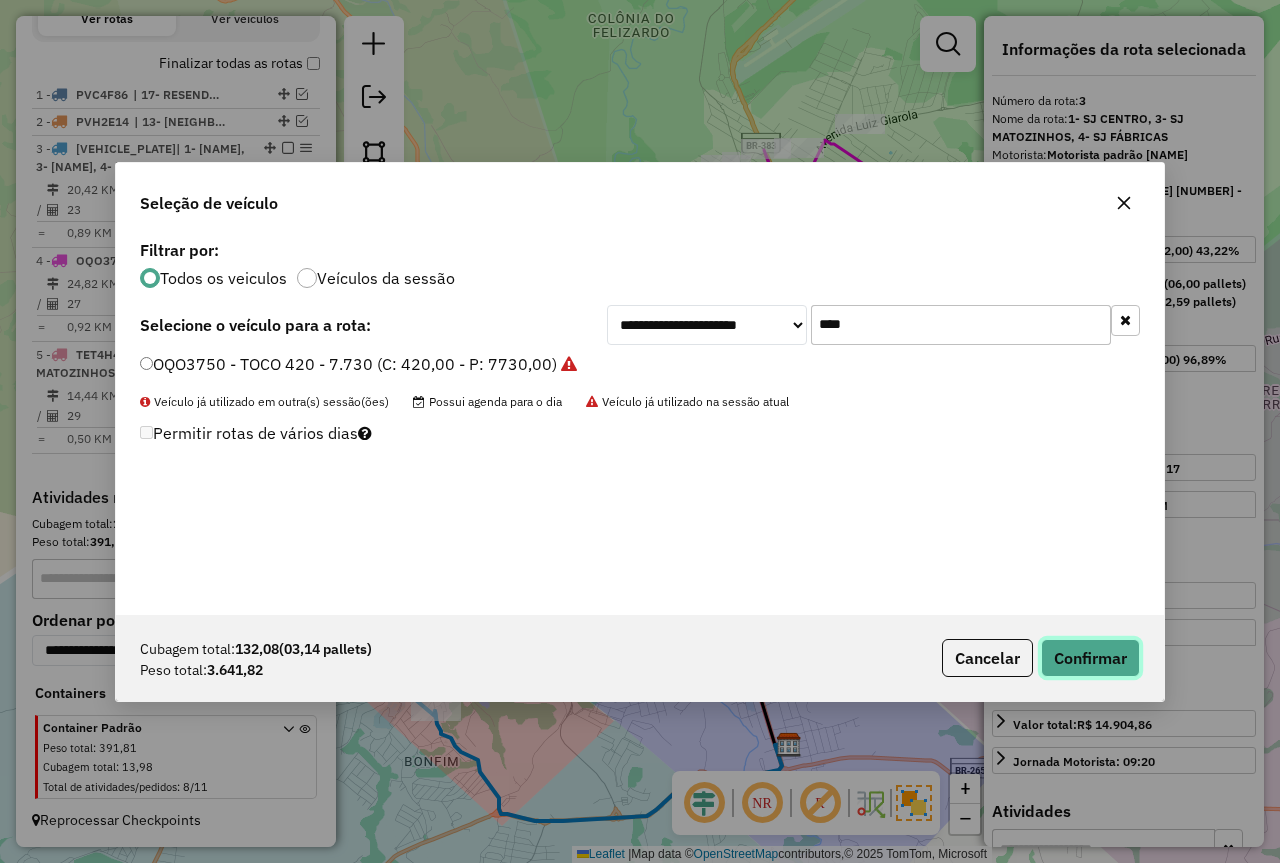 click on "Confirmar" 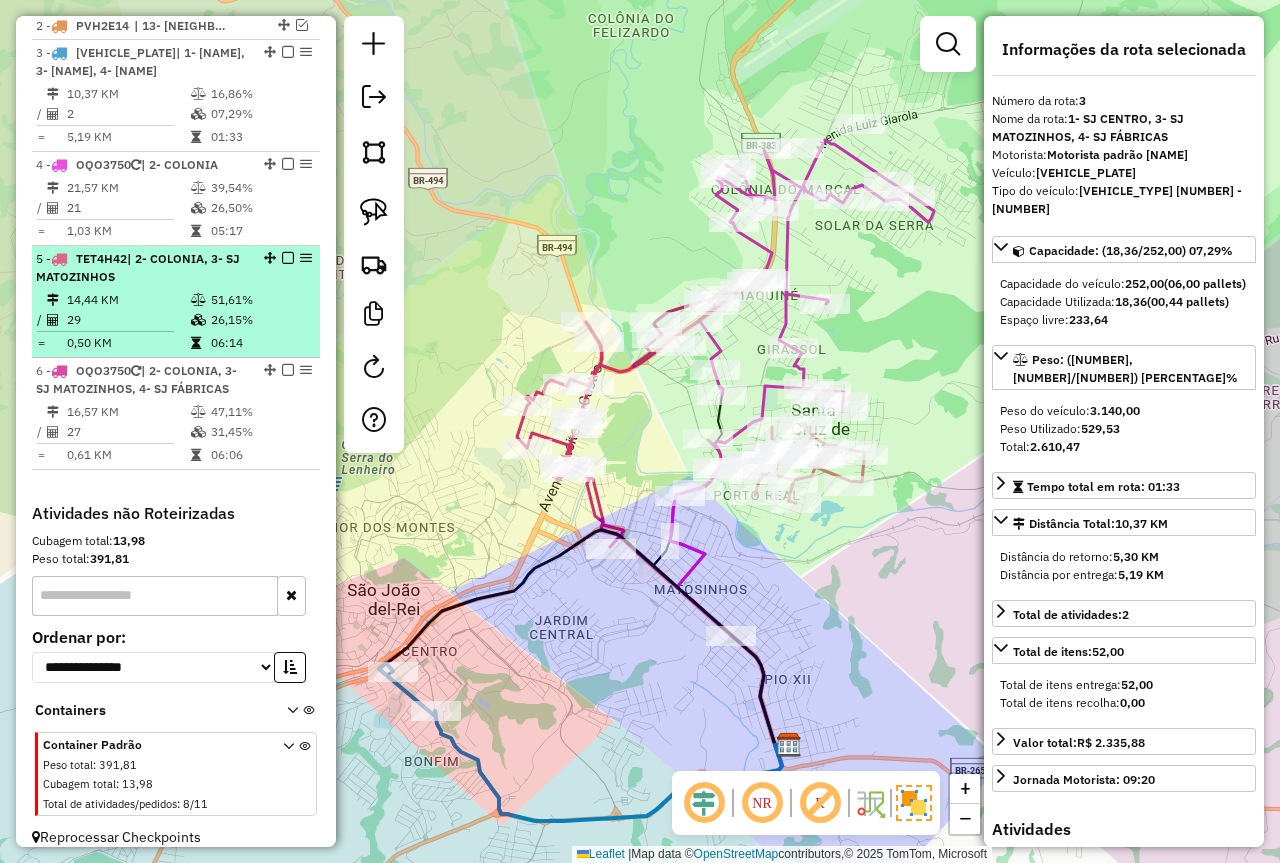 scroll, scrollTop: 704, scrollLeft: 0, axis: vertical 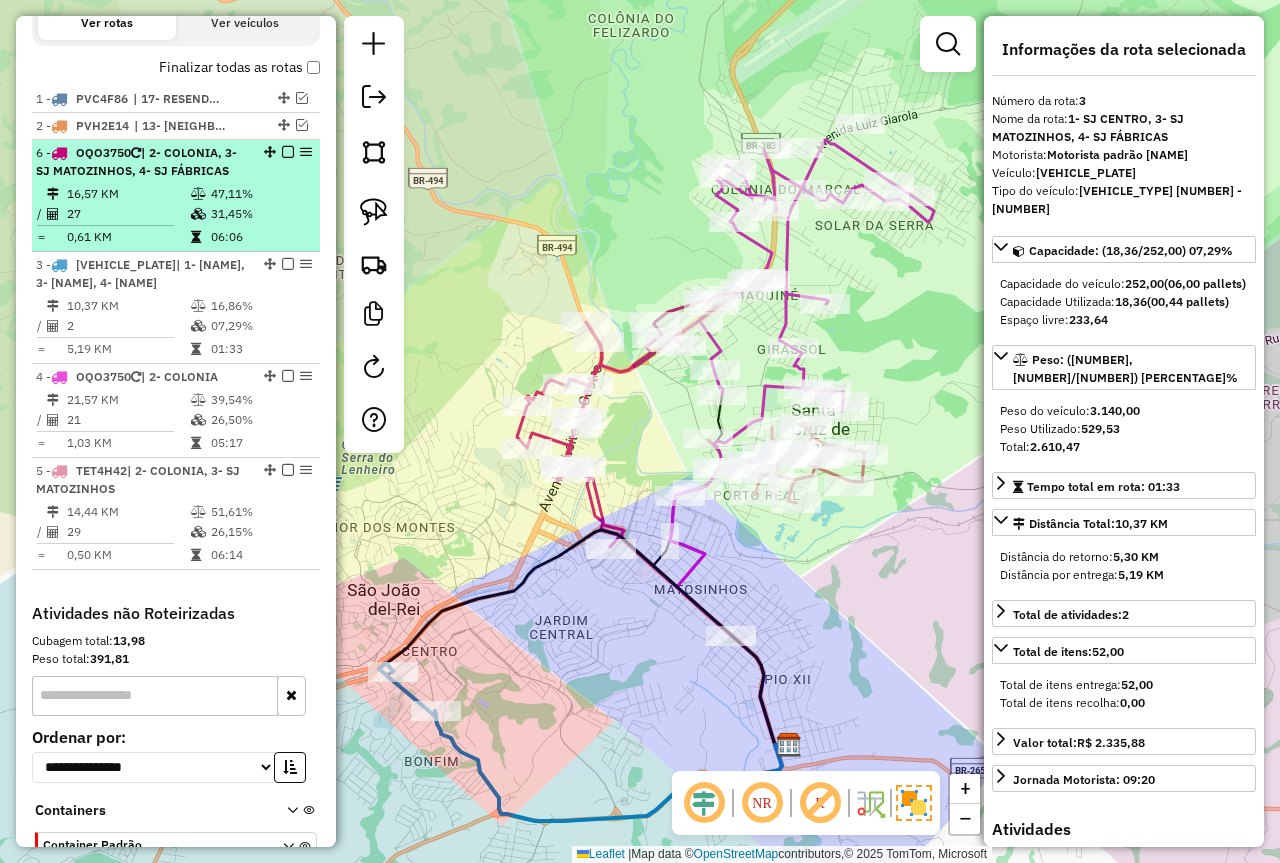 drag, startPoint x: 260, startPoint y: 473, endPoint x: 229, endPoint y: 177, distance: 297.6189 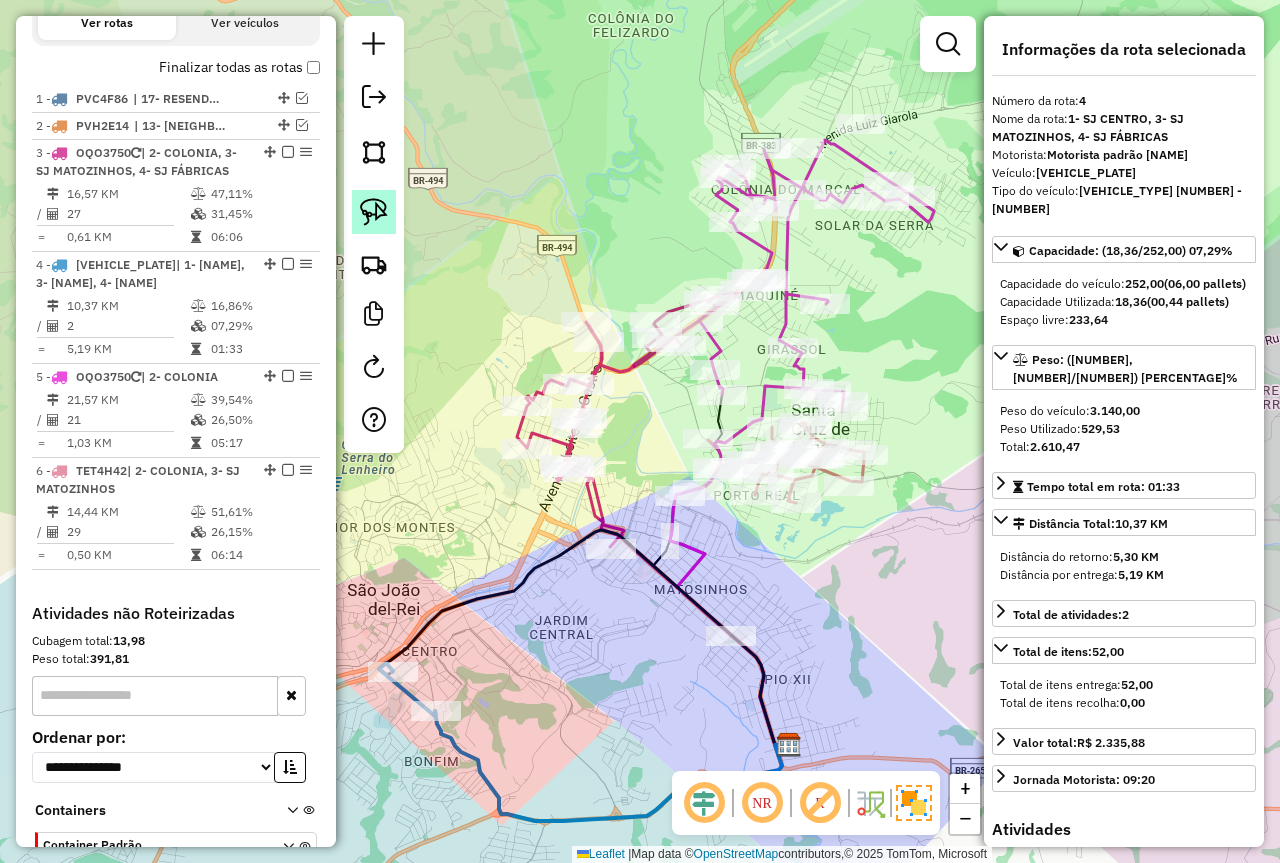 click 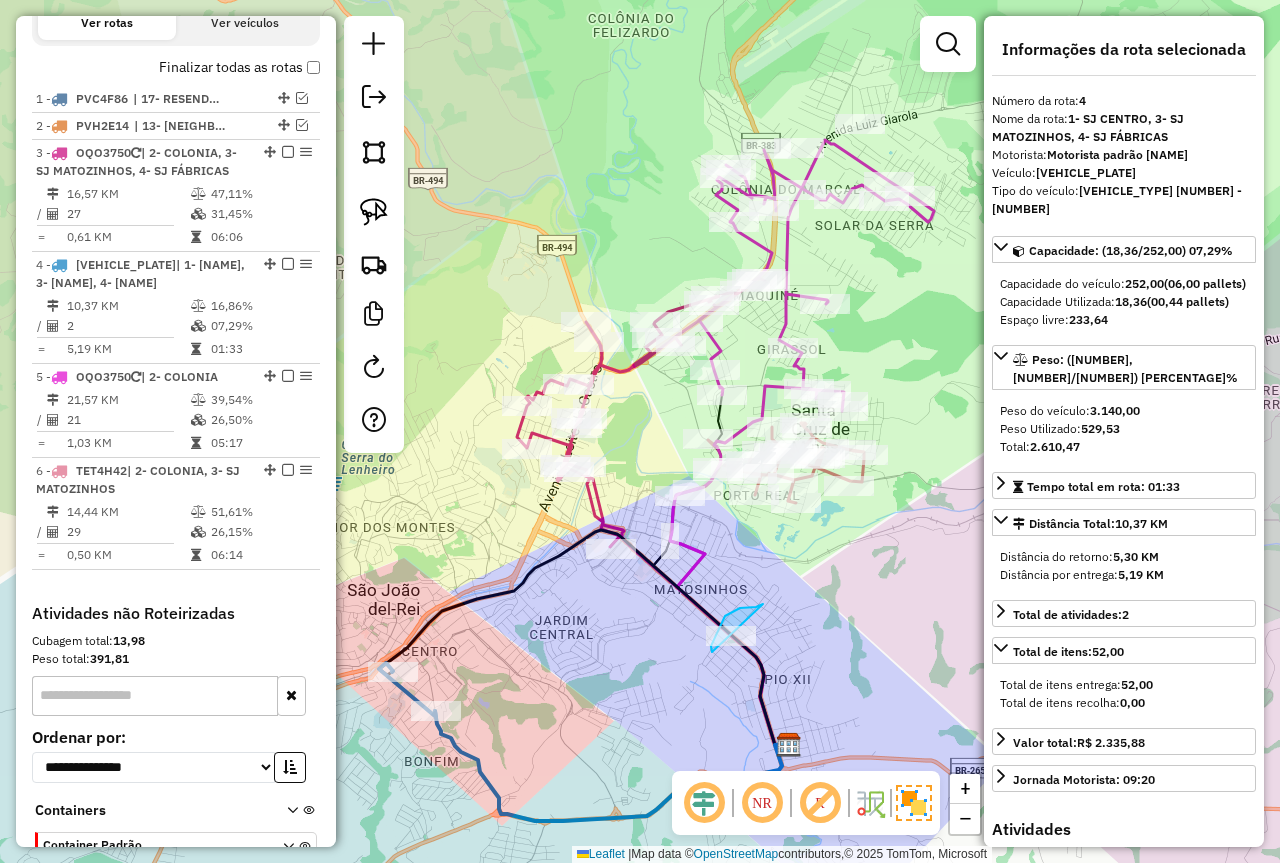 drag, startPoint x: 762, startPoint y: 605, endPoint x: 755, endPoint y: 667, distance: 62.39391 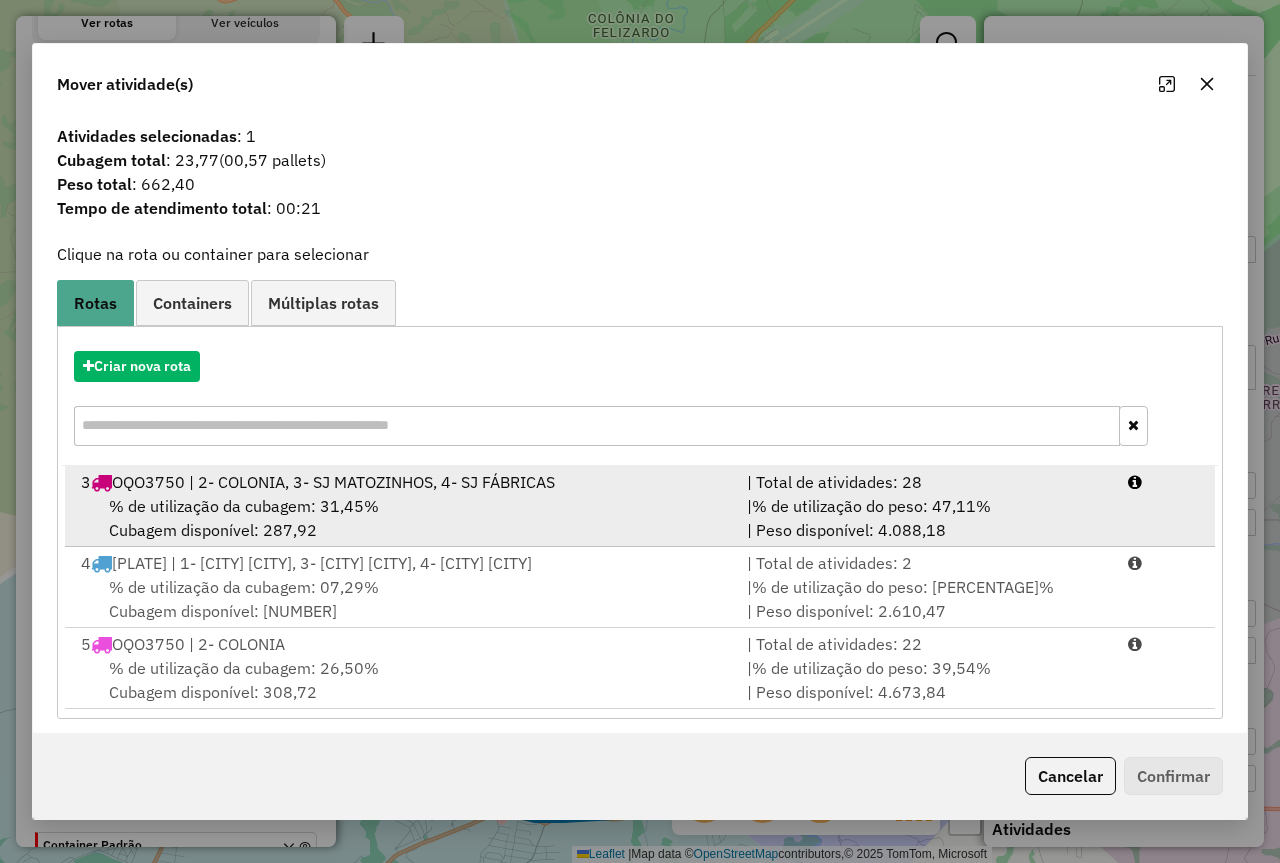 click on "% de utilização da cubagem: [PERCENTAGE]% Cubagem disponível: [NUMBER]" at bounding box center [402, 518] 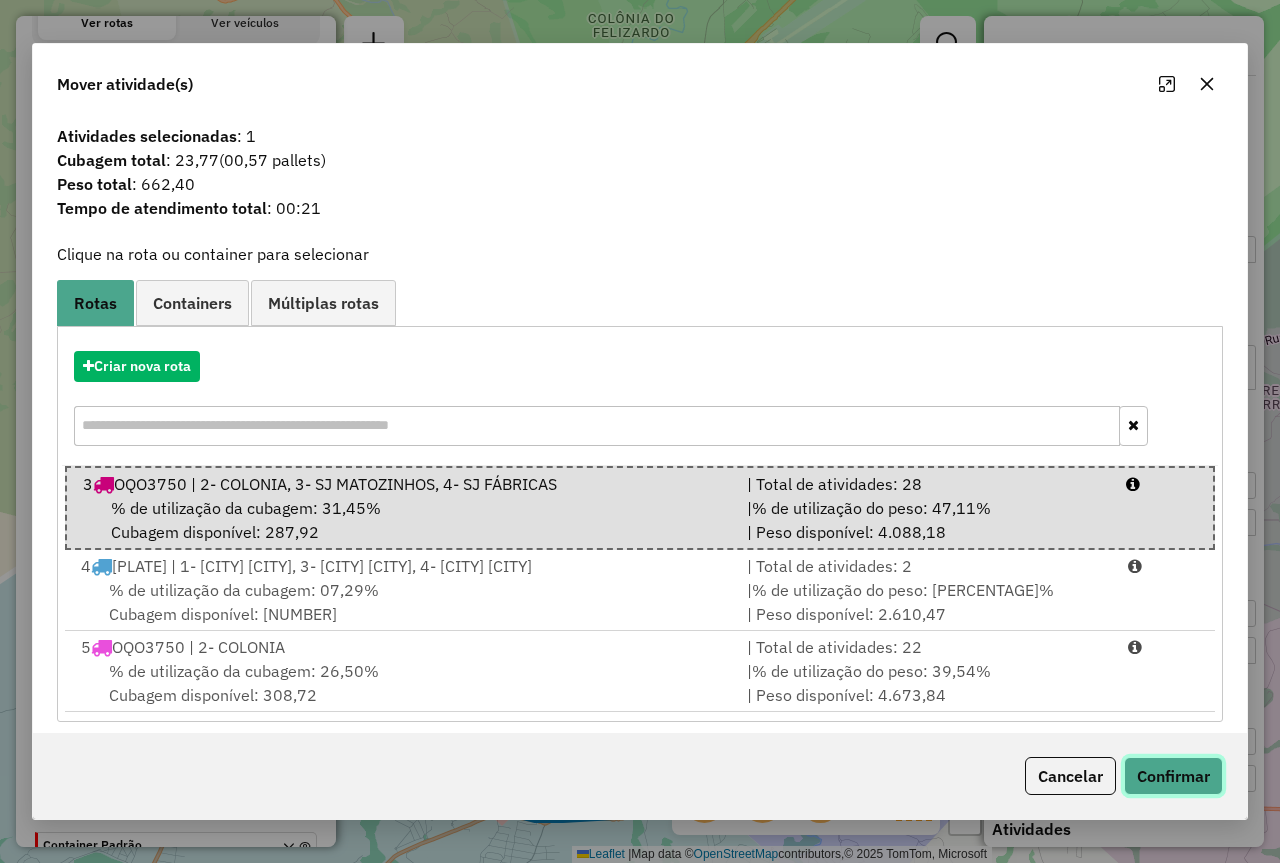 click on "Confirmar" 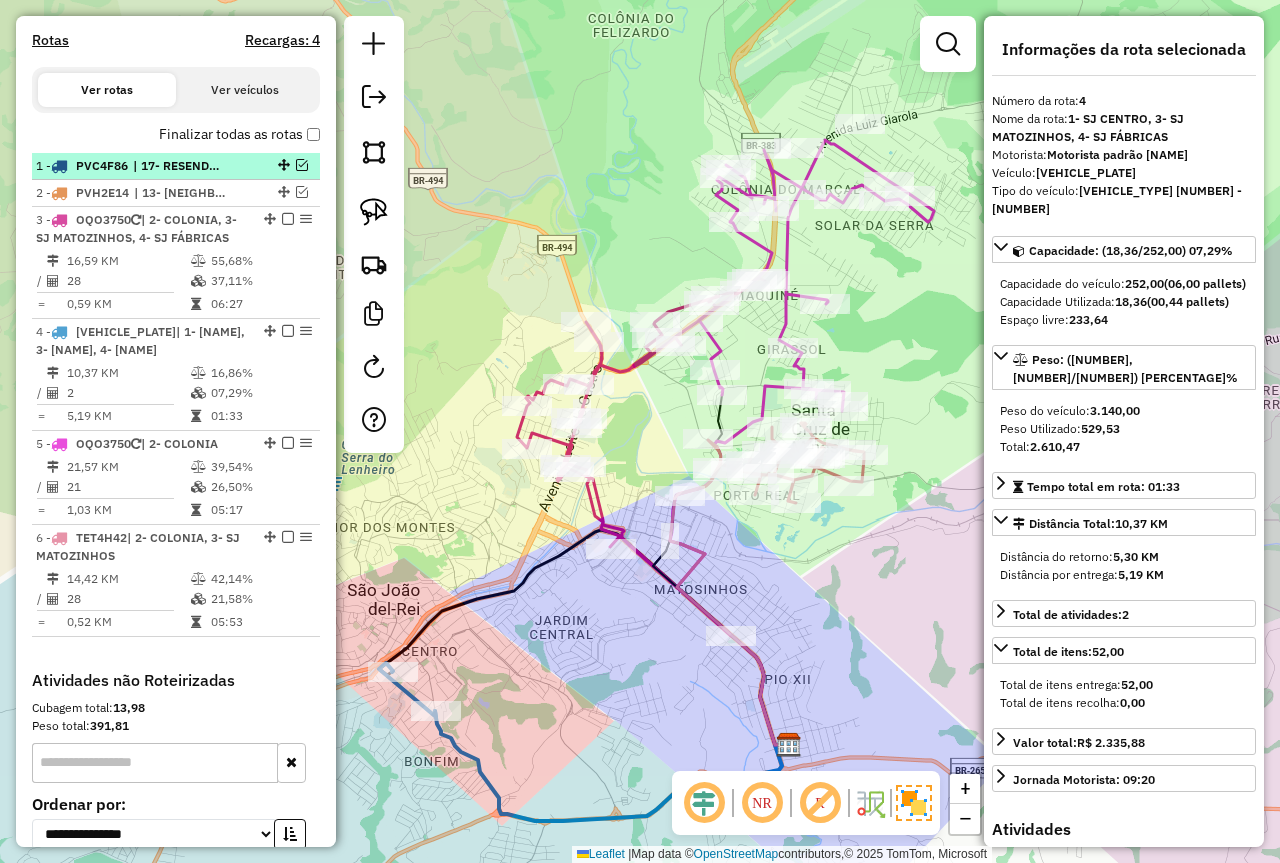 scroll, scrollTop: 621, scrollLeft: 0, axis: vertical 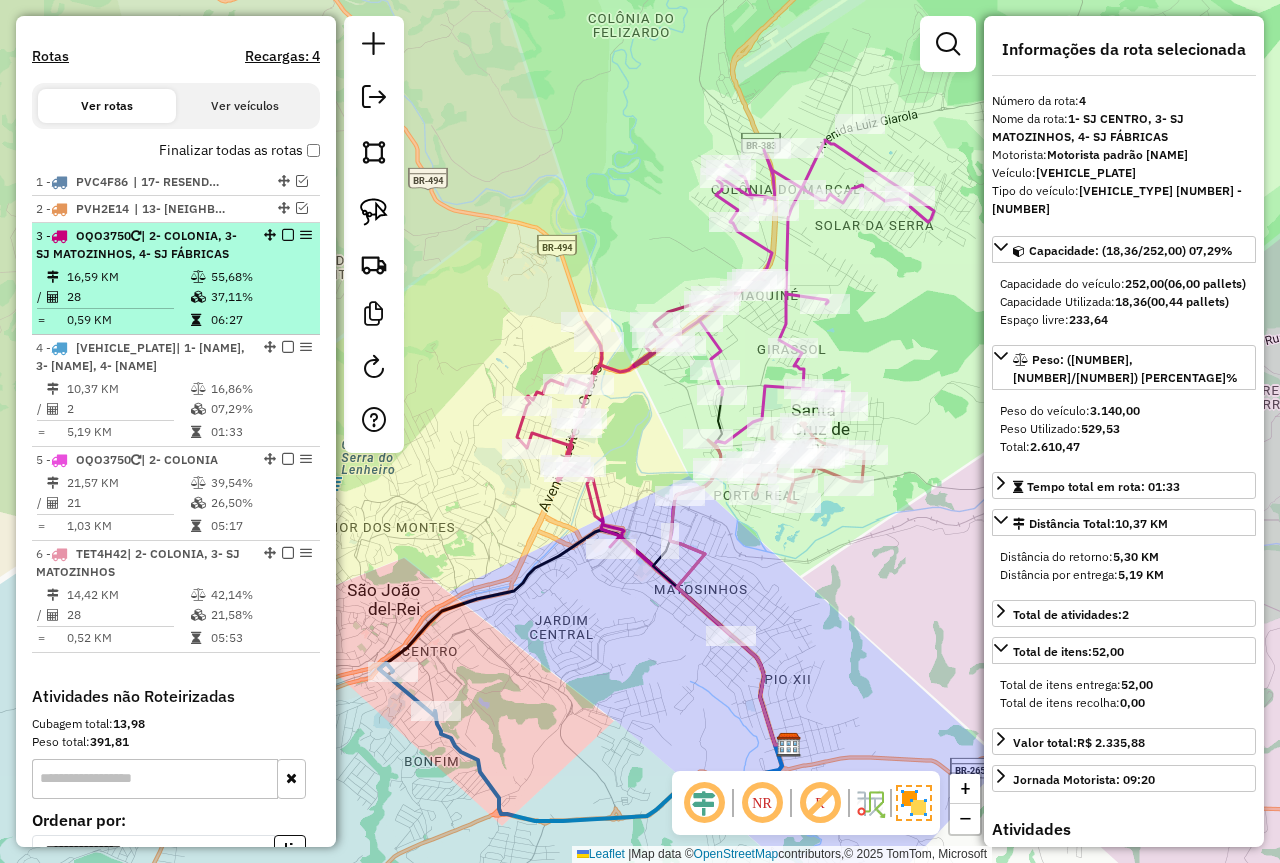 click at bounding box center [288, 235] 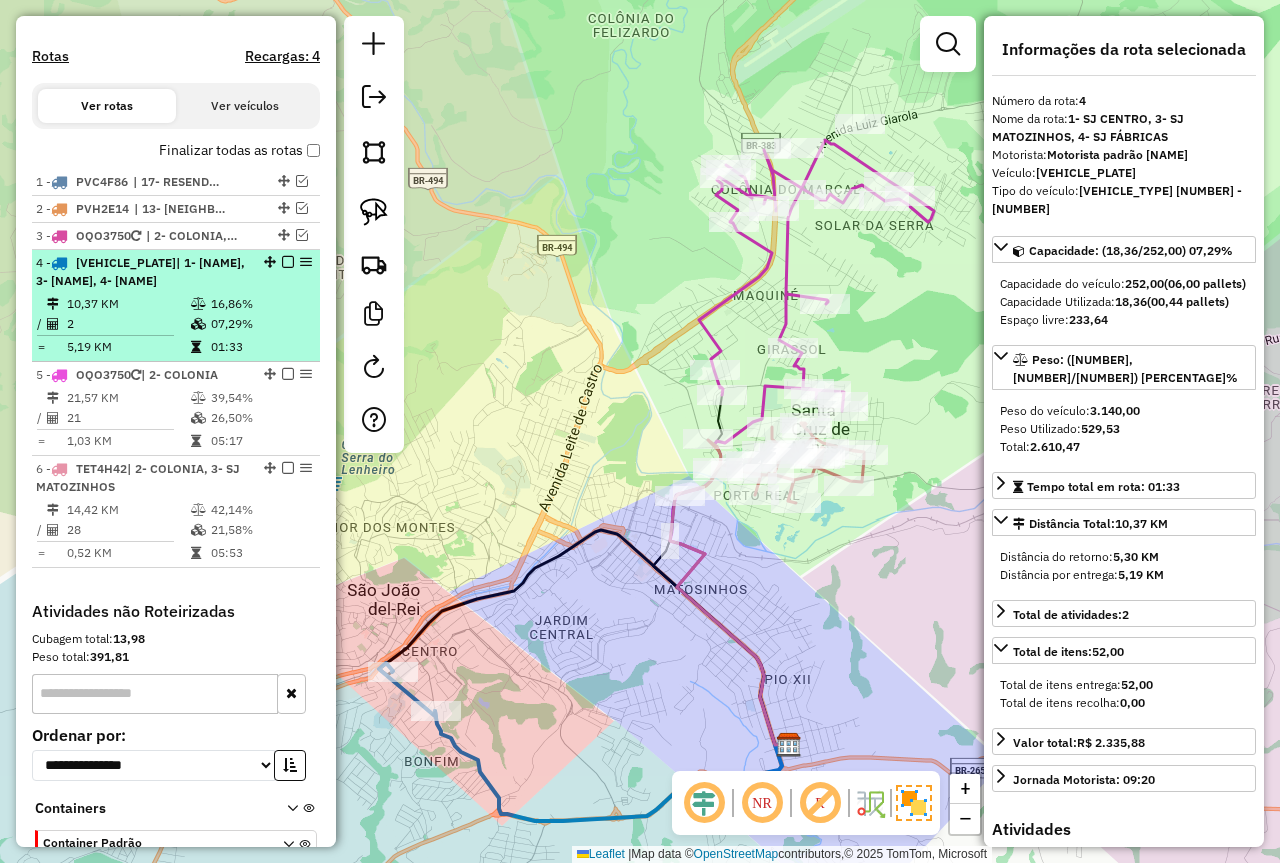 click on "4 -       [PLATE]   | 1- [NAME], 3- [NAME], 4- [NAME]  10,37 KM   16,86%  /  2   07,29%     =  5,19 KM   01:33" at bounding box center (176, 306) 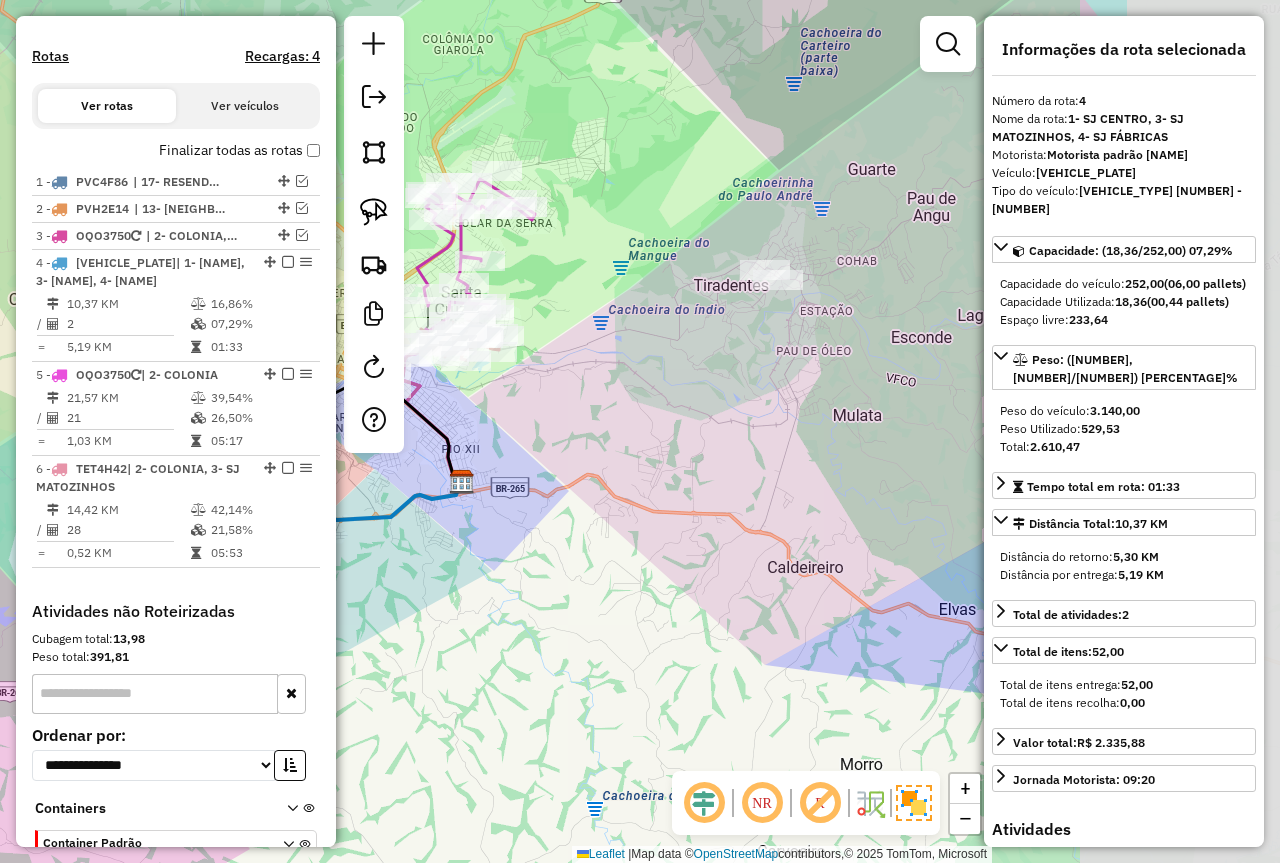 drag, startPoint x: 816, startPoint y: 429, endPoint x: 510, endPoint y: 430, distance: 306.00165 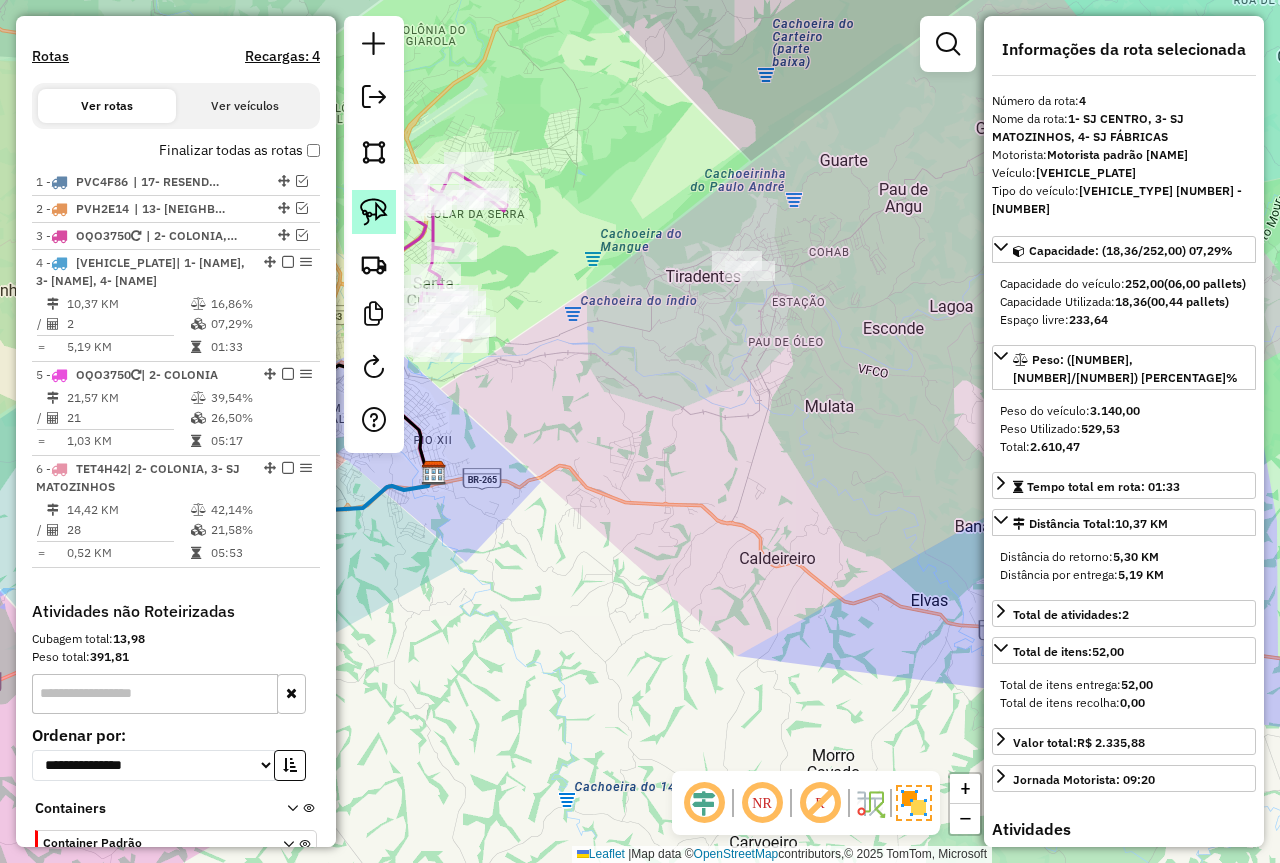click 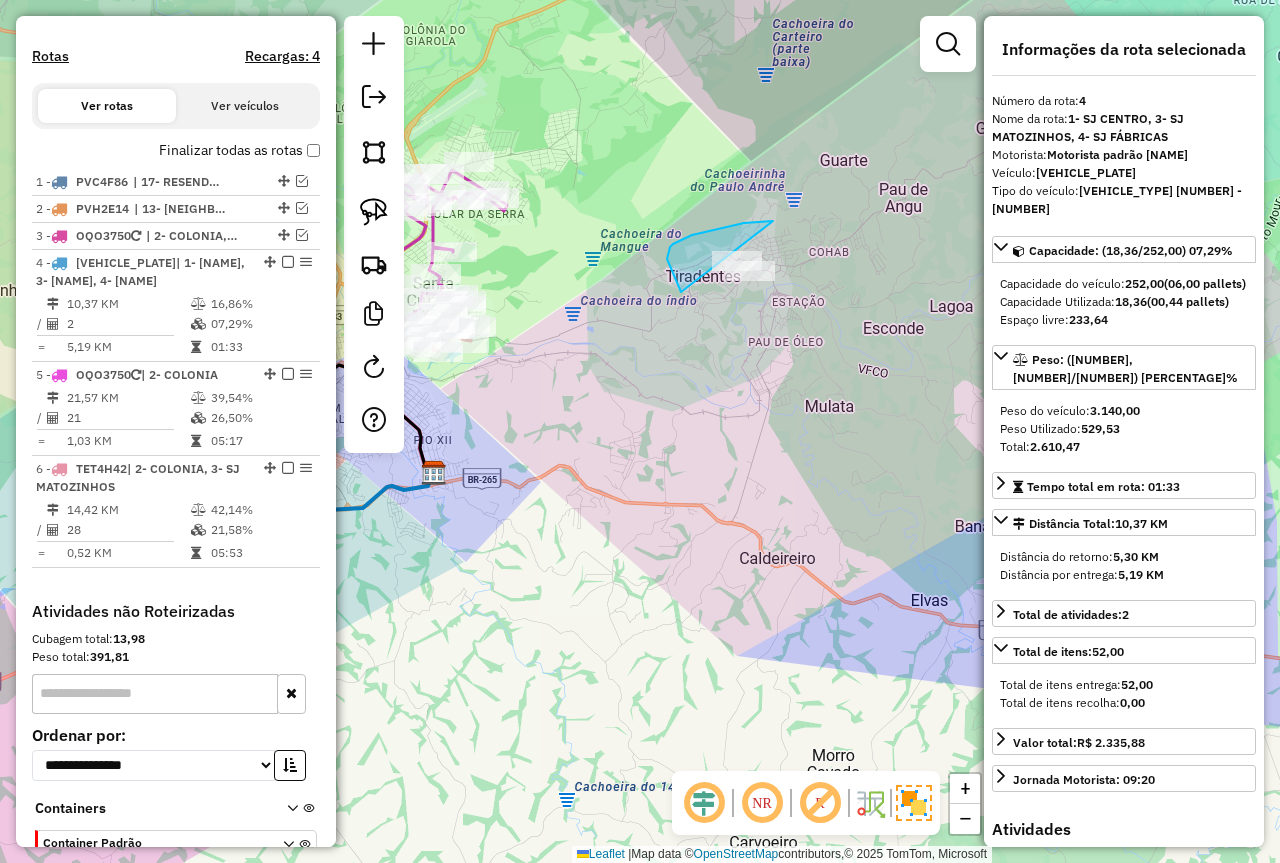 drag, startPoint x: 771, startPoint y: 221, endPoint x: 793, endPoint y: 313, distance: 94.59387 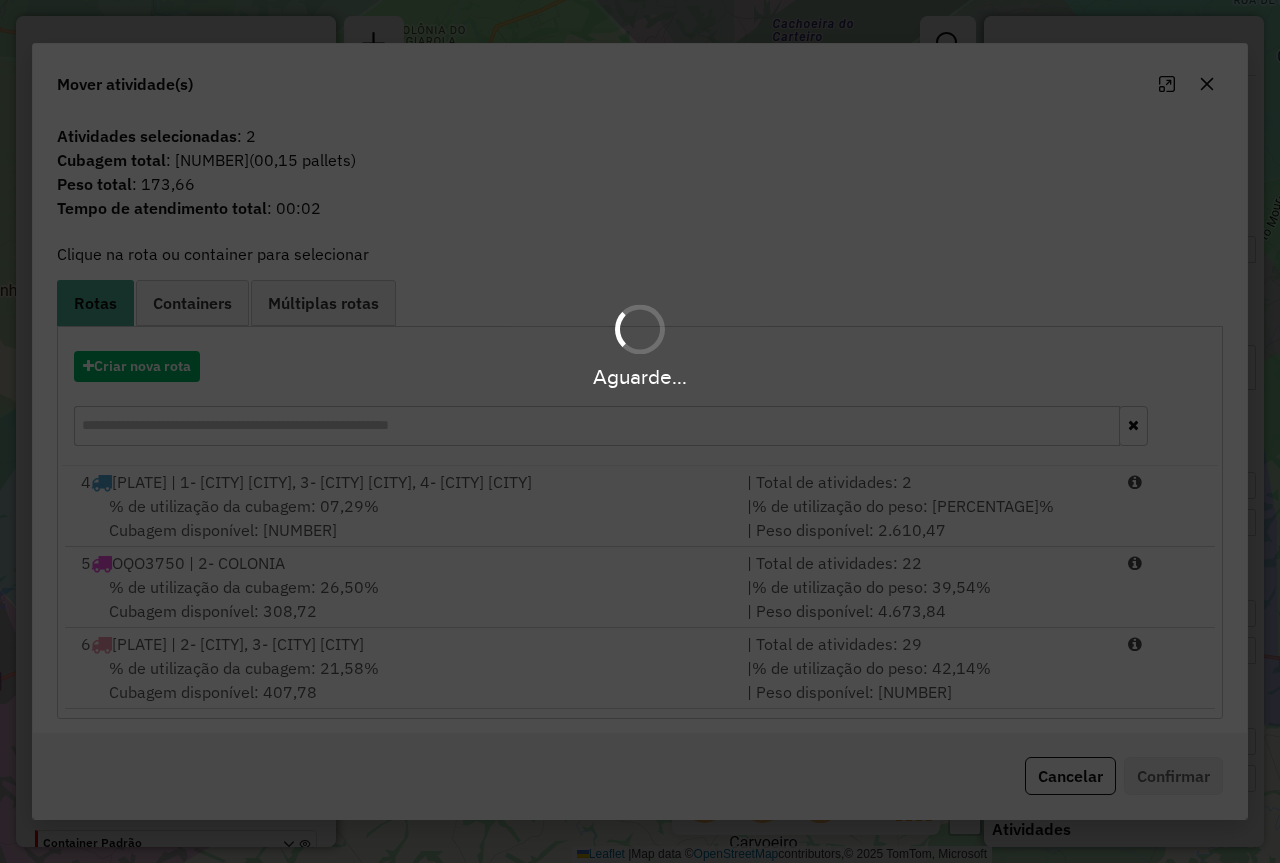 click on "Aguarde..." at bounding box center (640, 377) 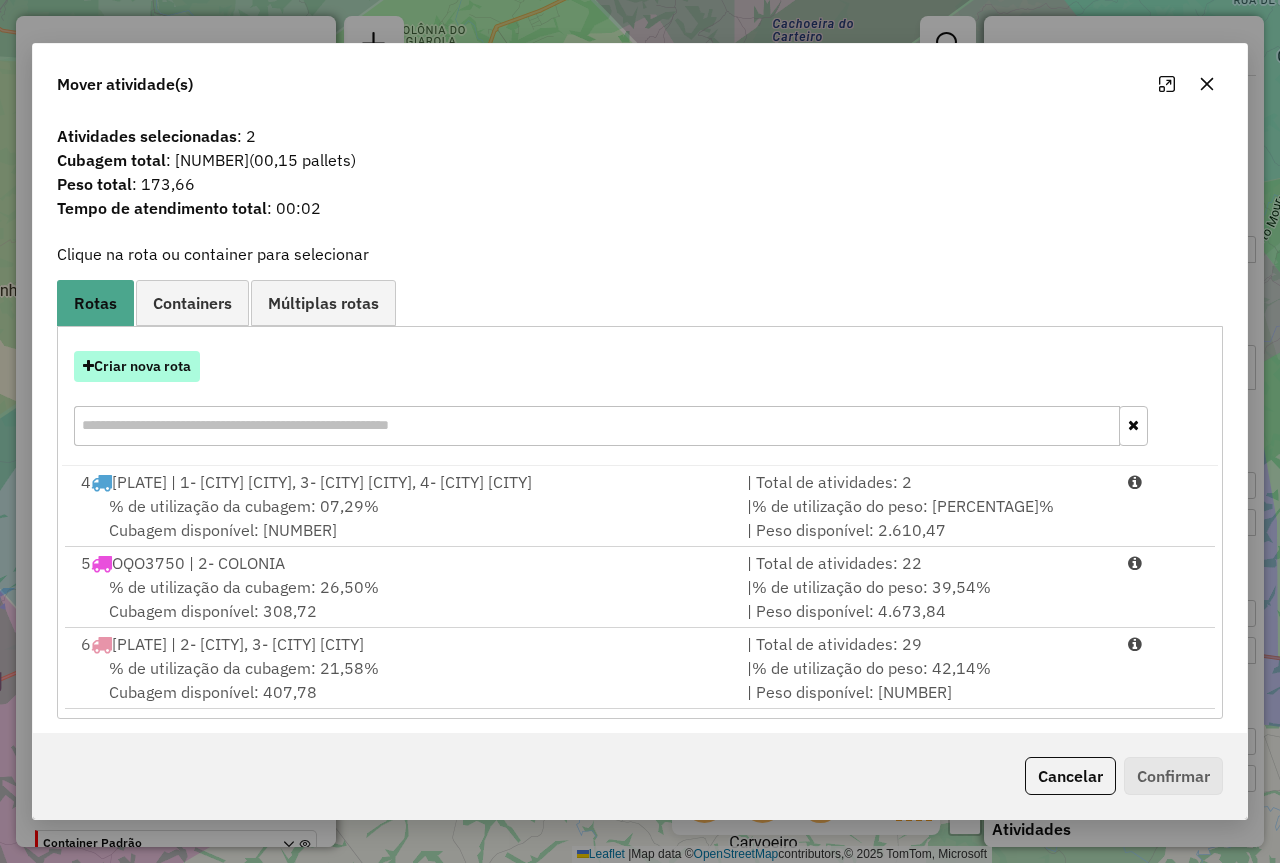 click on "Criar nova rota" at bounding box center (137, 366) 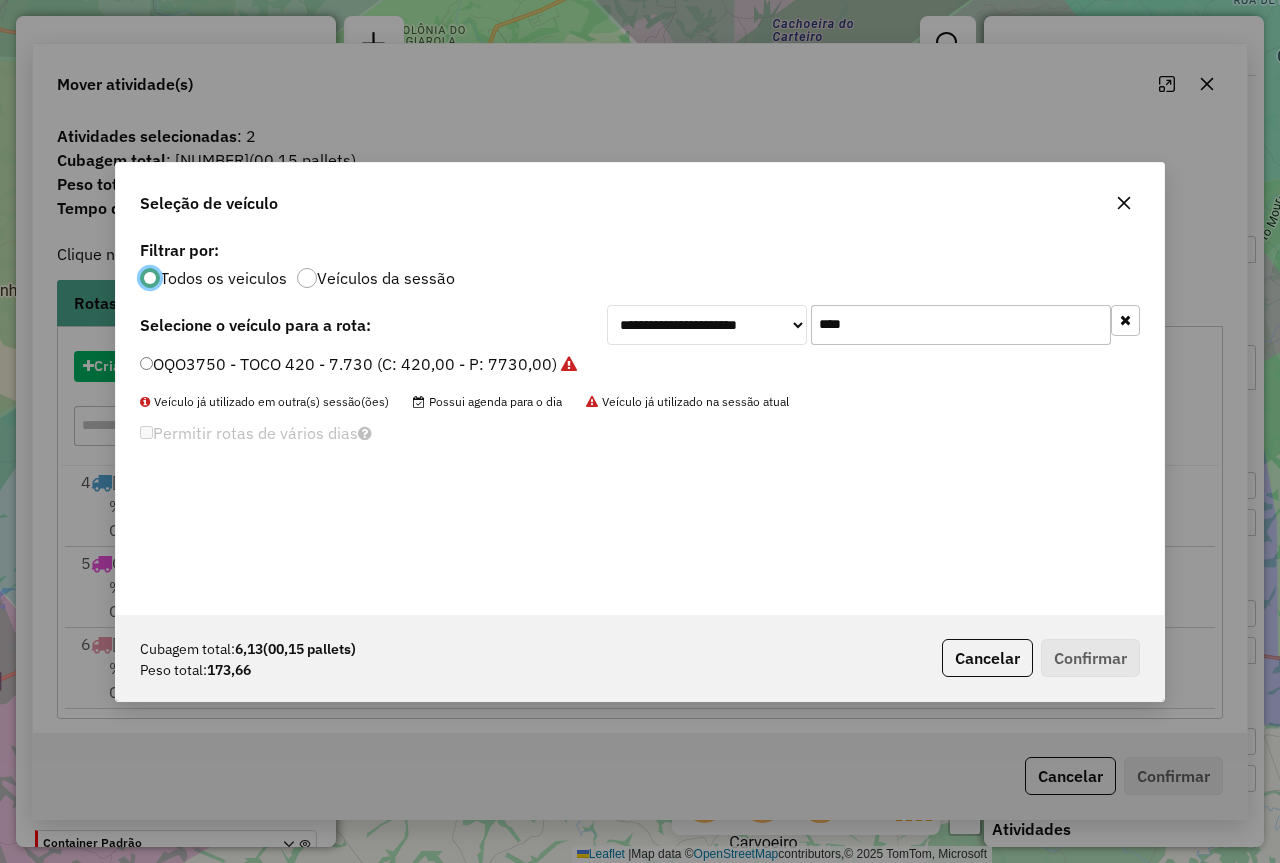 scroll, scrollTop: 11, scrollLeft: 6, axis: both 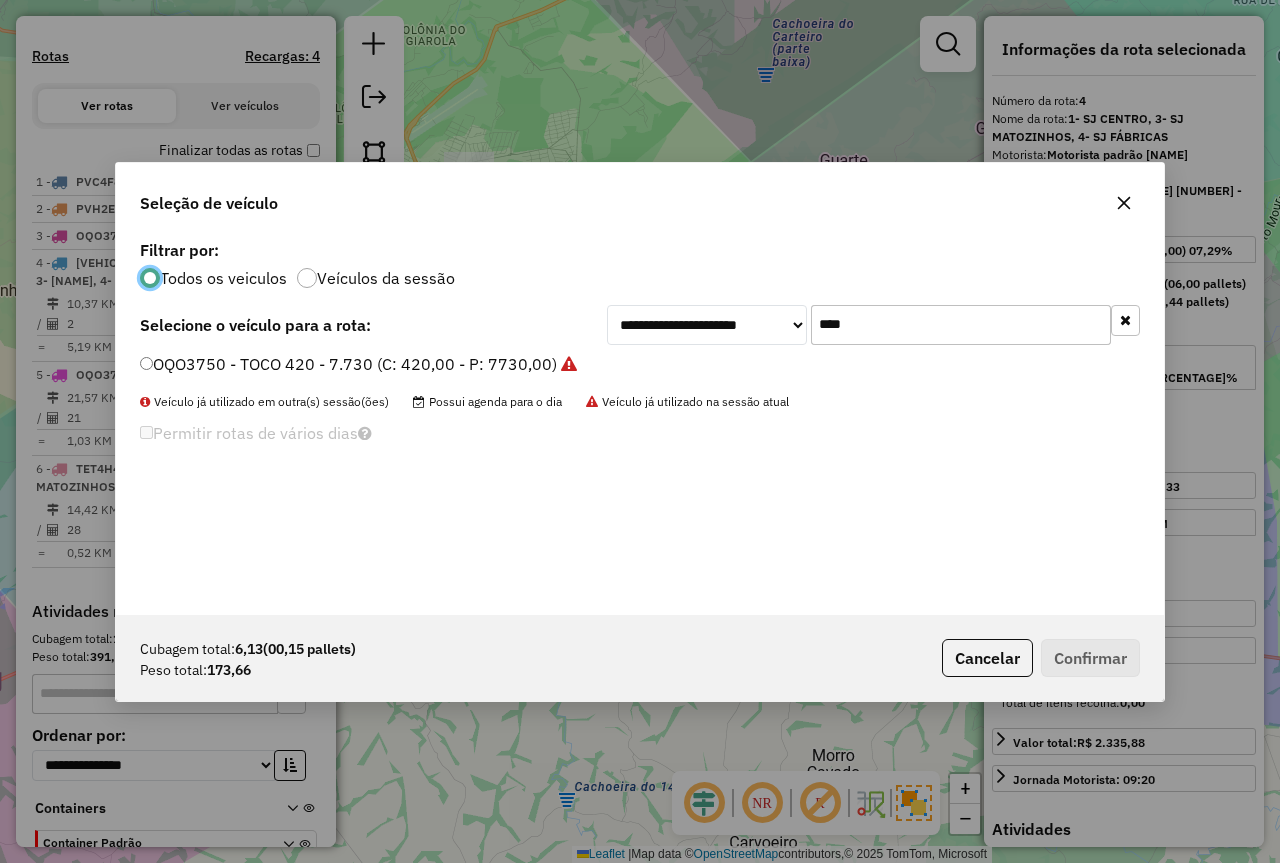 drag, startPoint x: 893, startPoint y: 317, endPoint x: 641, endPoint y: 321, distance: 252.03174 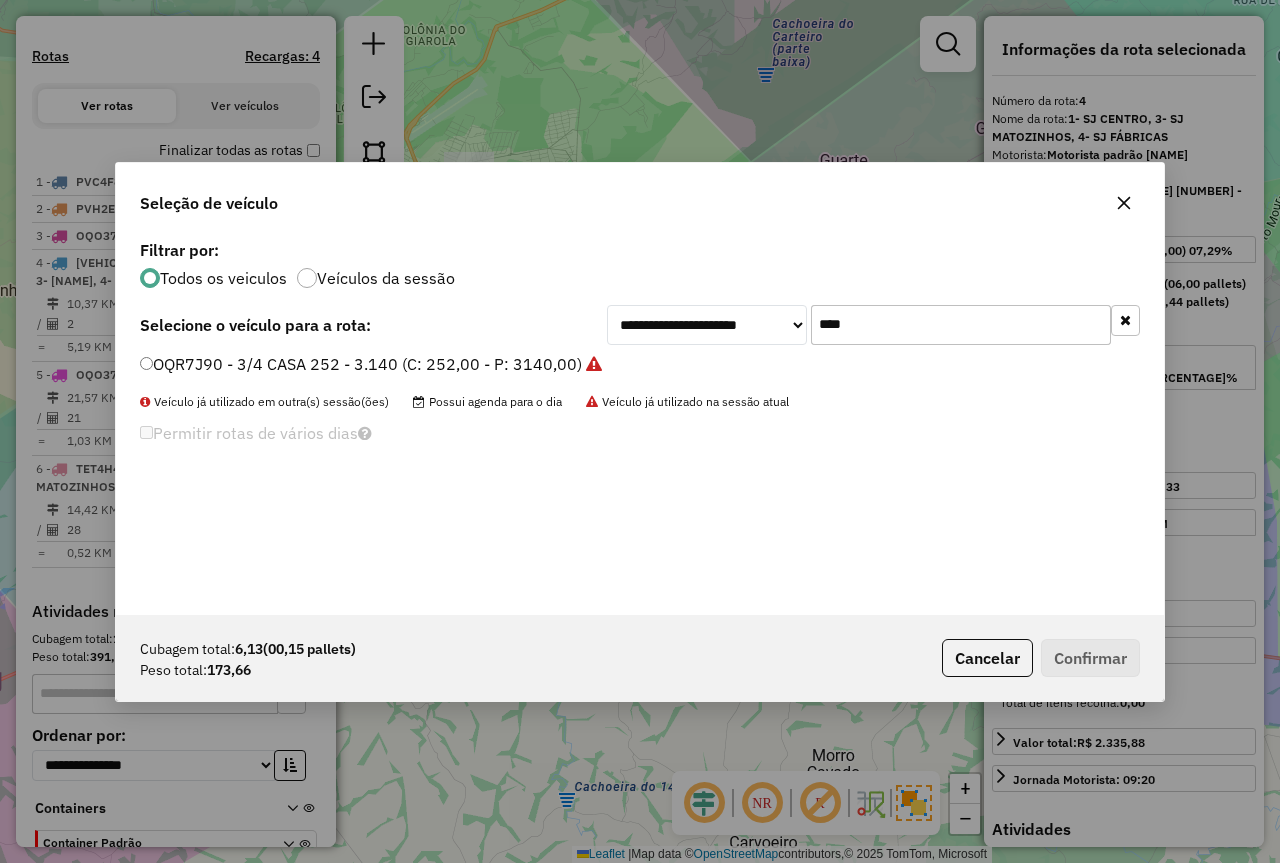 type on "****" 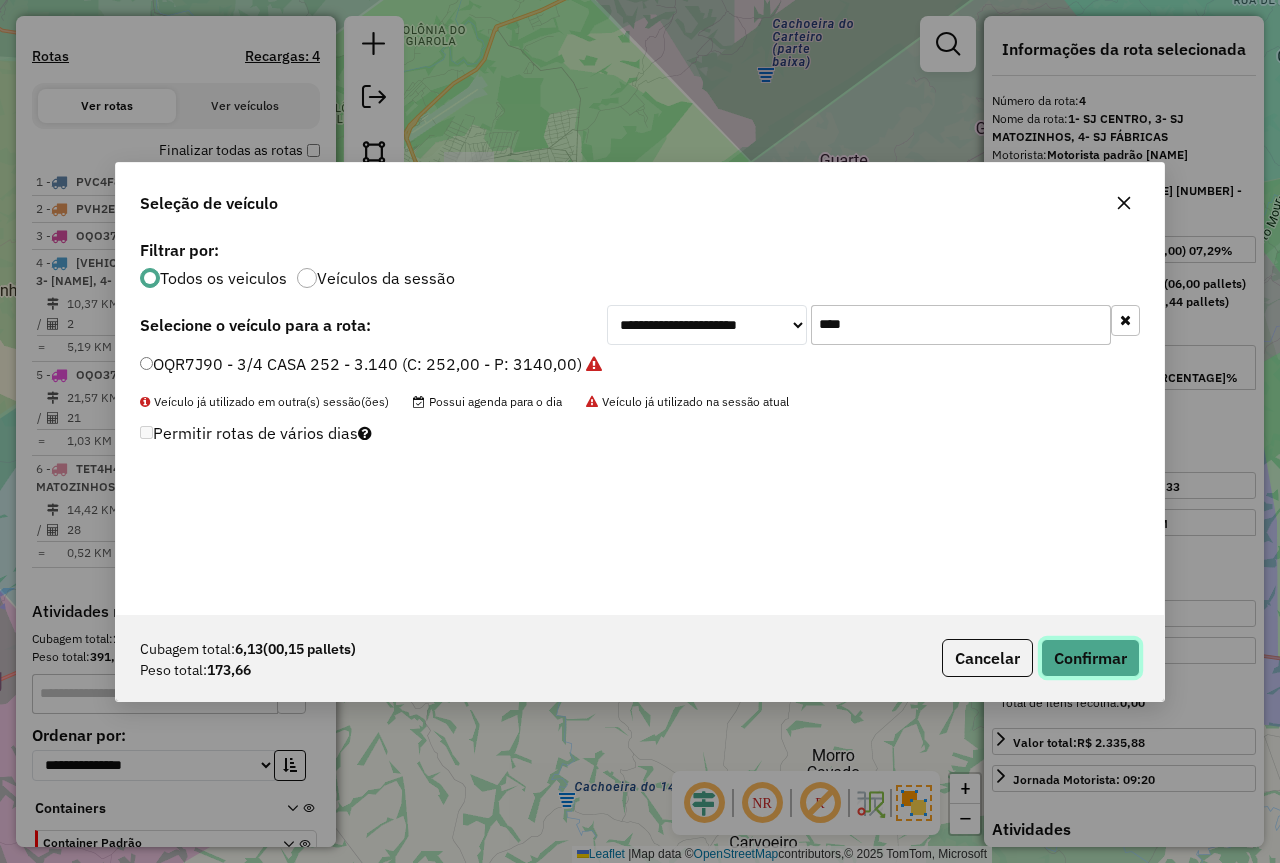 click on "Confirmar" 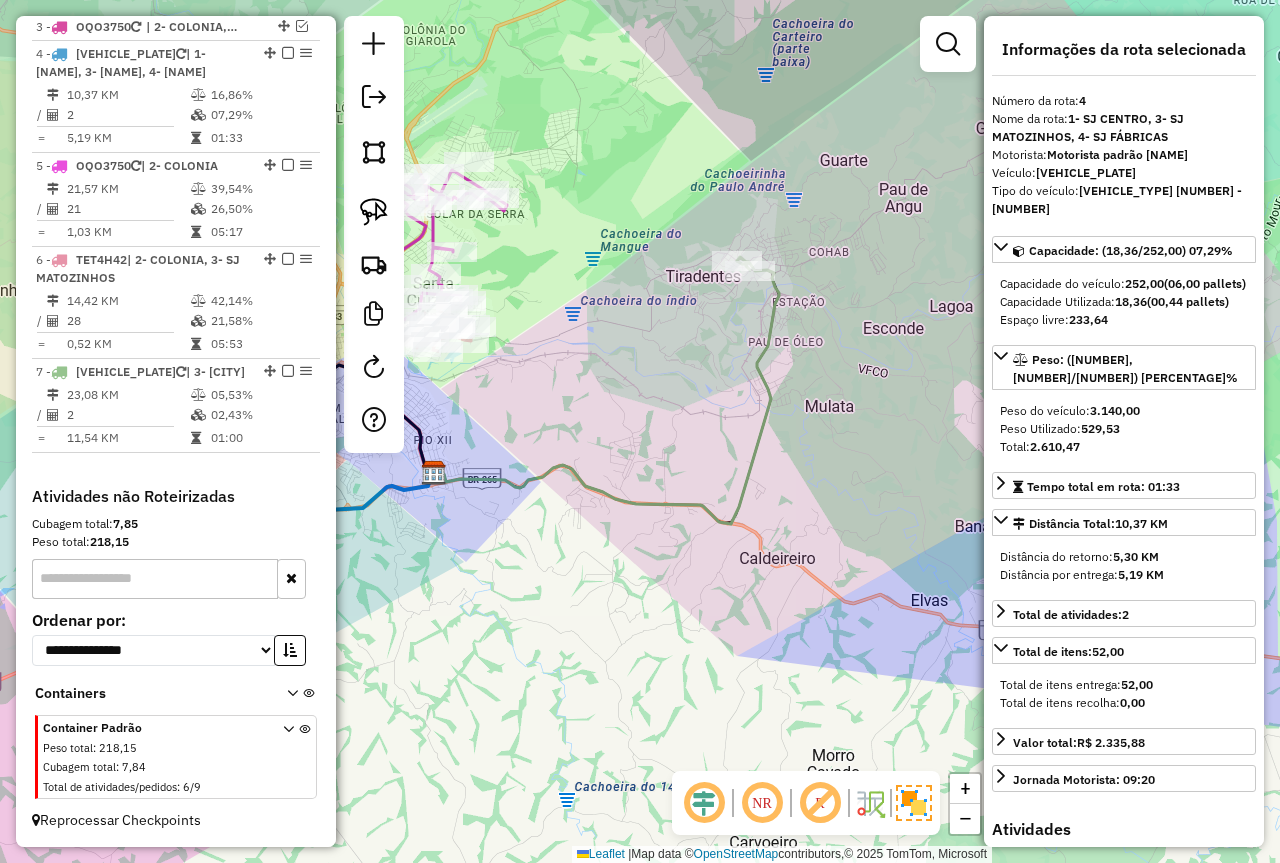 scroll, scrollTop: 848, scrollLeft: 0, axis: vertical 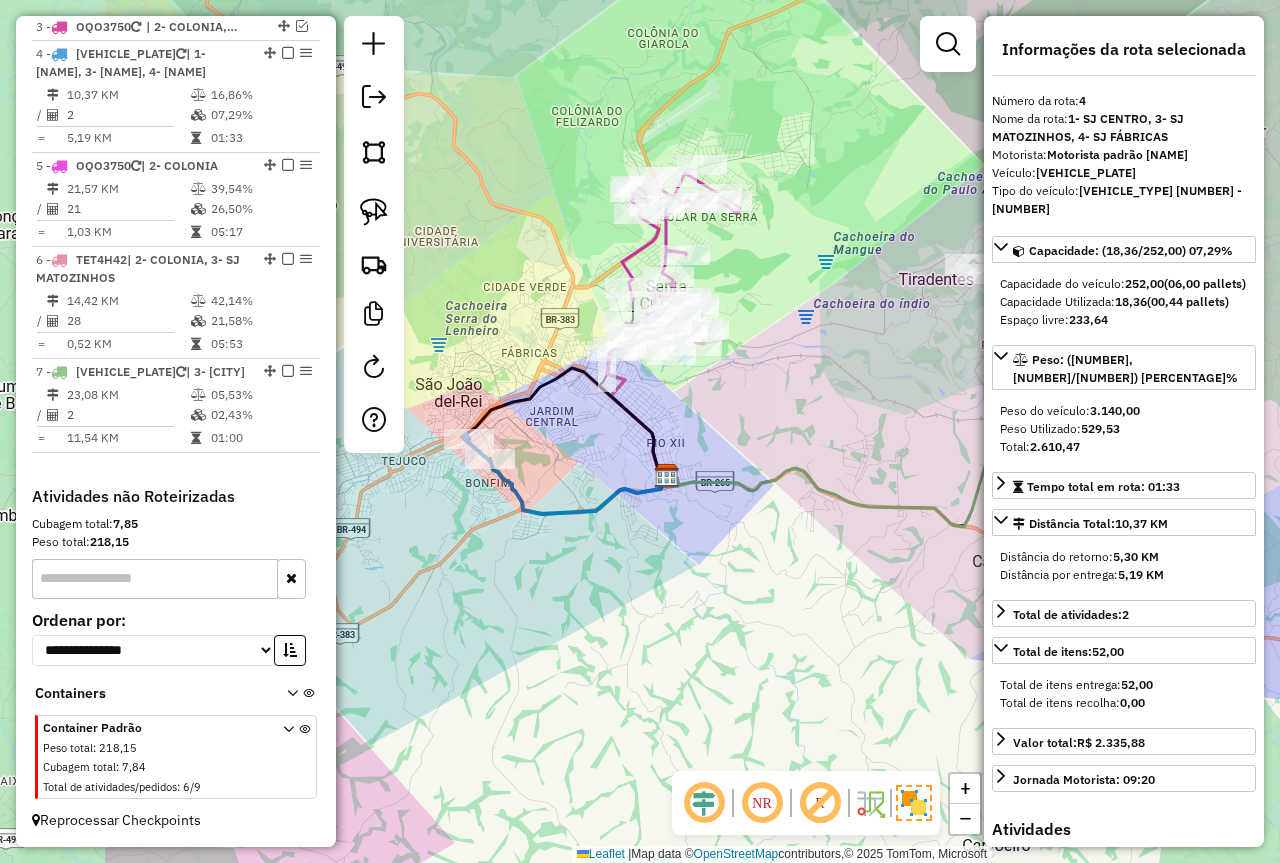 drag, startPoint x: 825, startPoint y: 356, endPoint x: 782, endPoint y: 362, distance: 43.416588 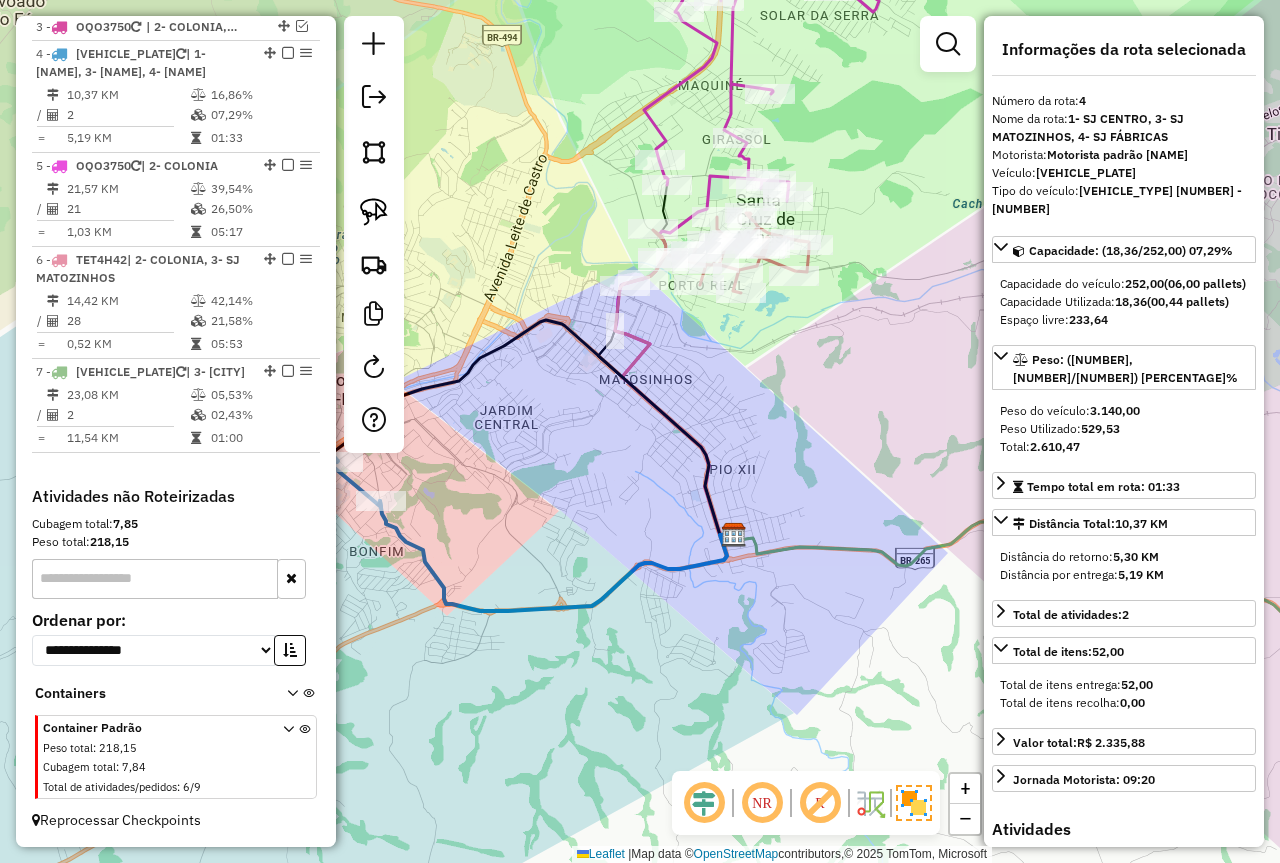 drag, startPoint x: 619, startPoint y: 425, endPoint x: 711, endPoint y: 416, distance: 92.43917 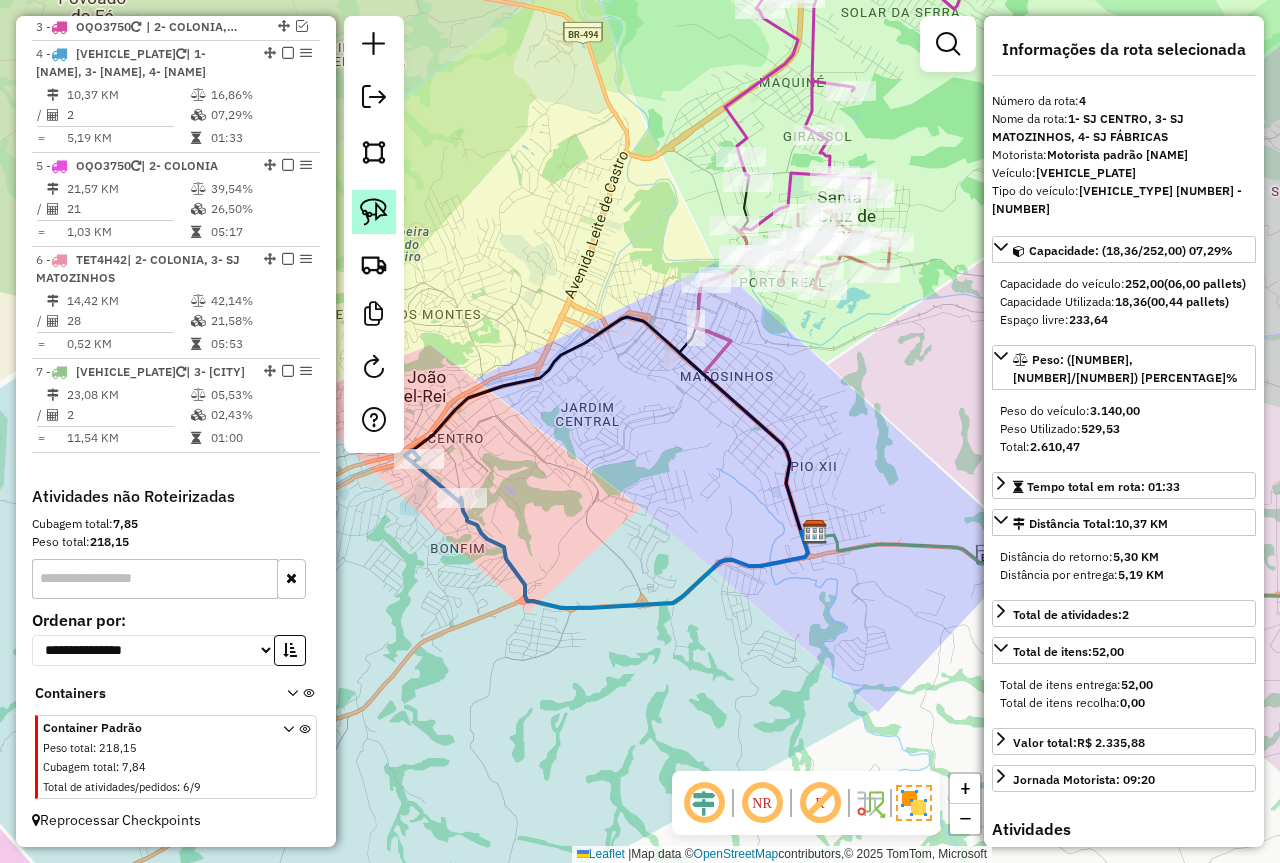 click 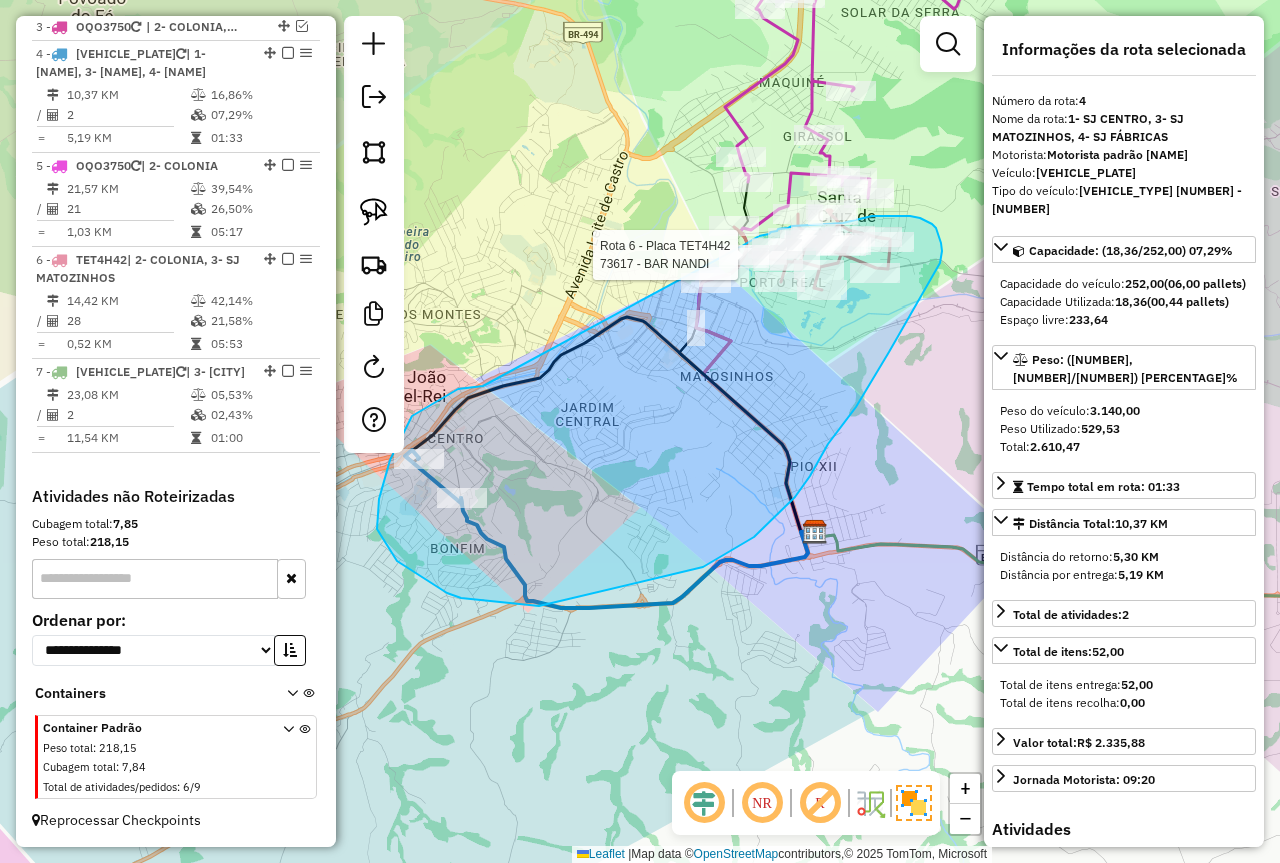 click on "Rota [NUMBER] - Placa [PLATE] [NAME] Rota [NUMBER] - Placa [PLATE] [NUMBER] - [NAME] Rota [NUMBER] - Placa [PLATE] [NUMBER] - [NAME]" 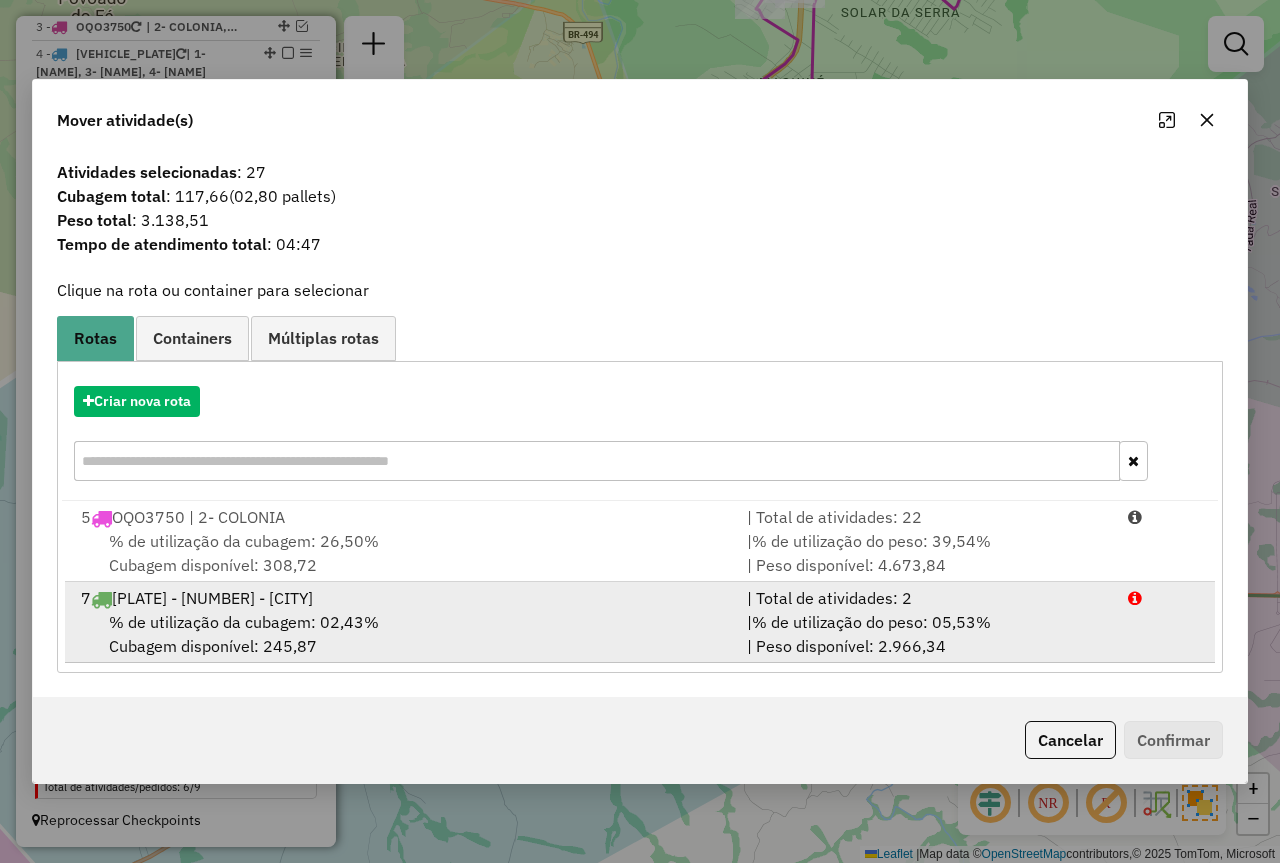 click on "% de utilização da cubagem: 02,43%  Cubagem disponível: 245,87" at bounding box center (402, 634) 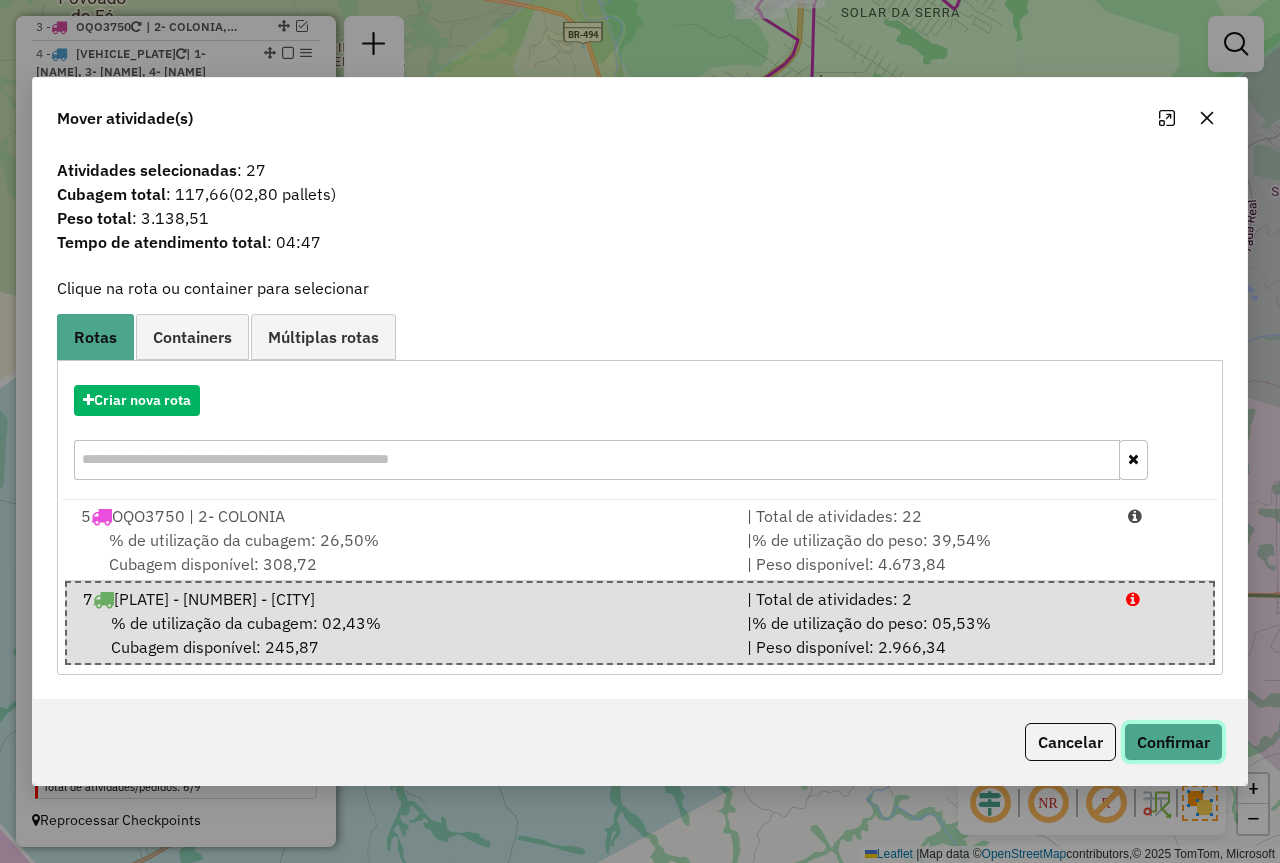 click on "Confirmar" 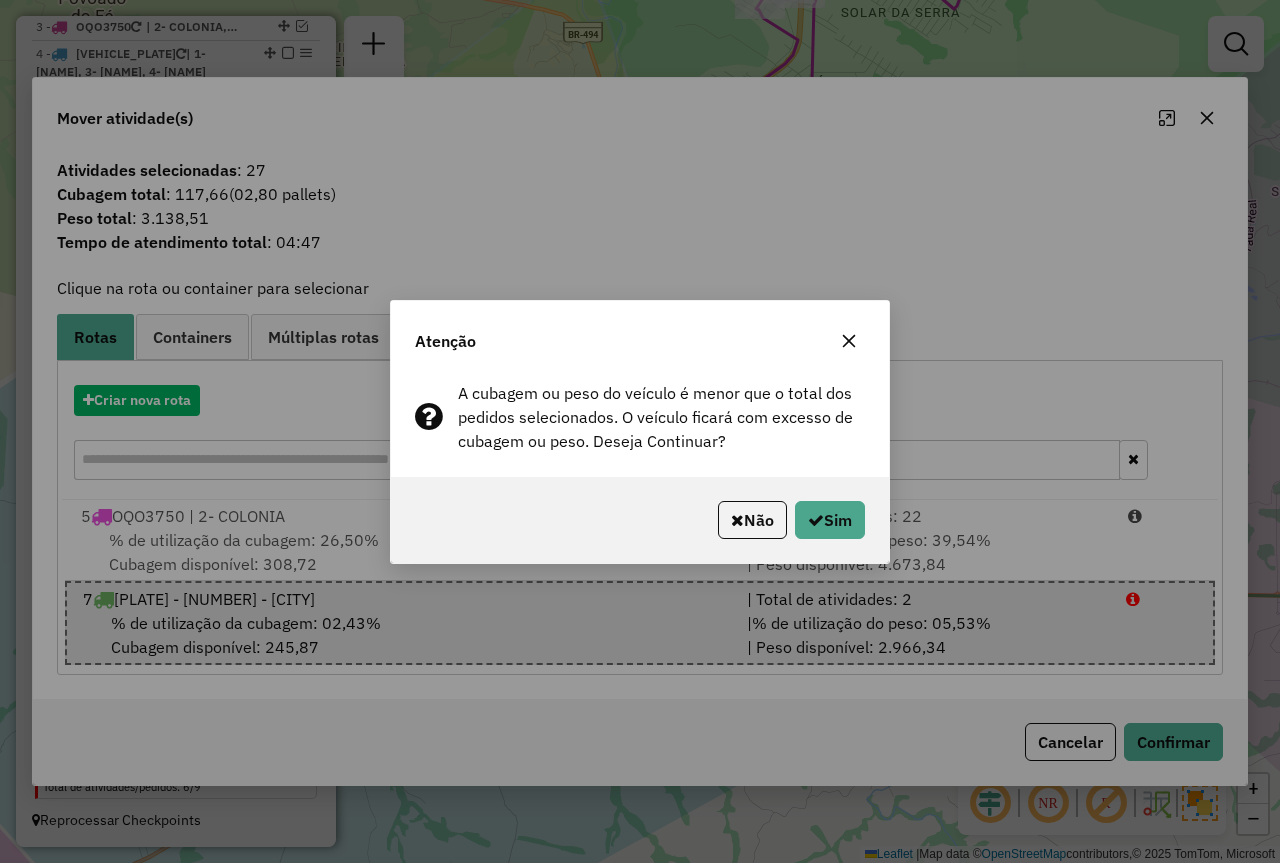 click on "Não   Sim" 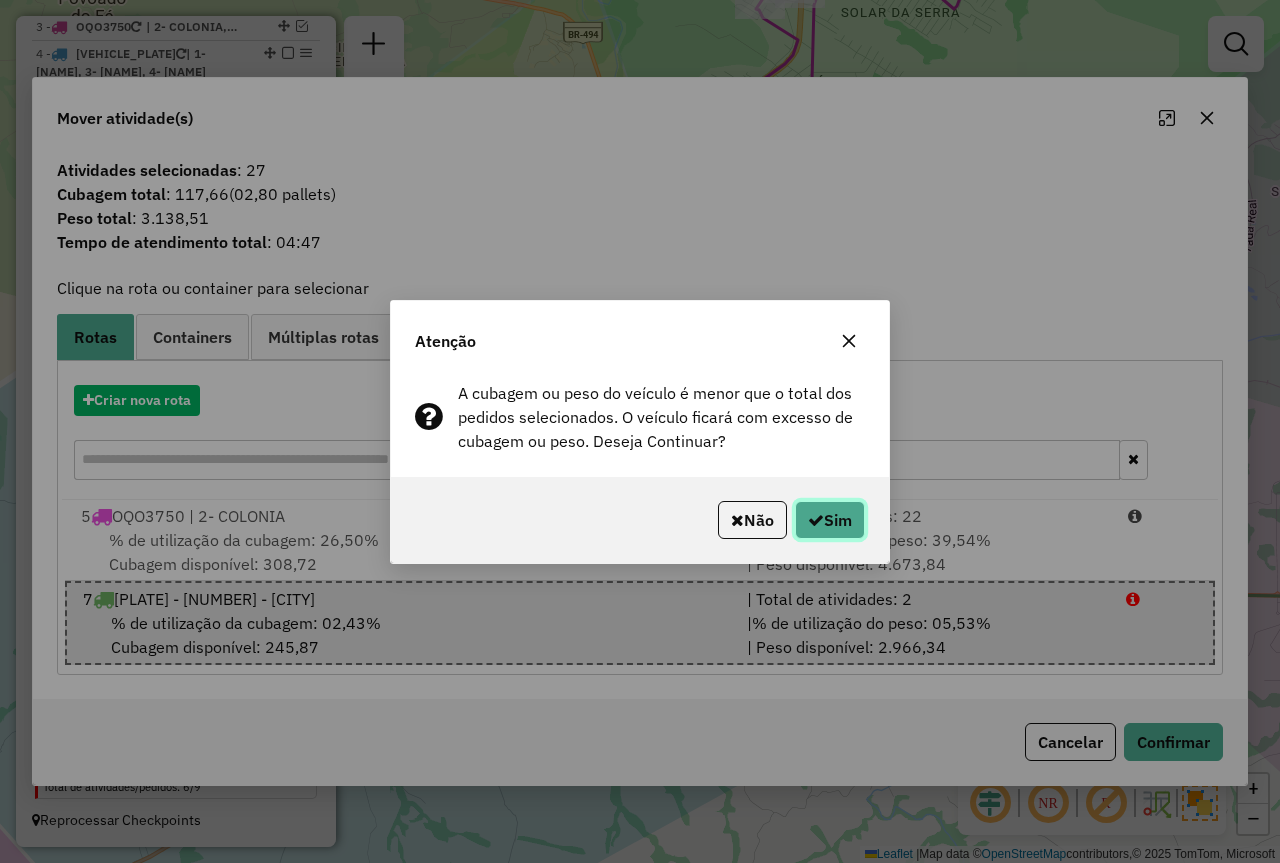 click on "Sim" 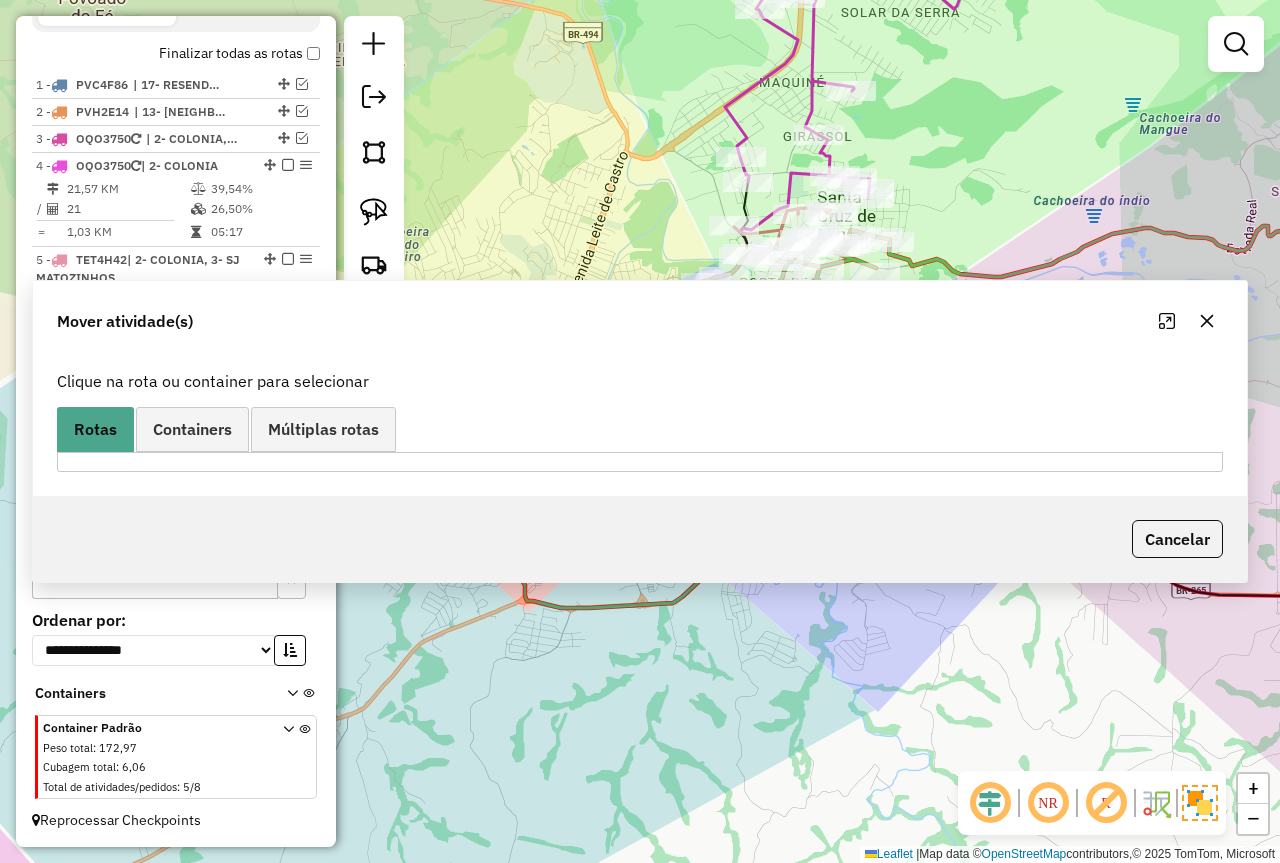 scroll, scrollTop: 718, scrollLeft: 0, axis: vertical 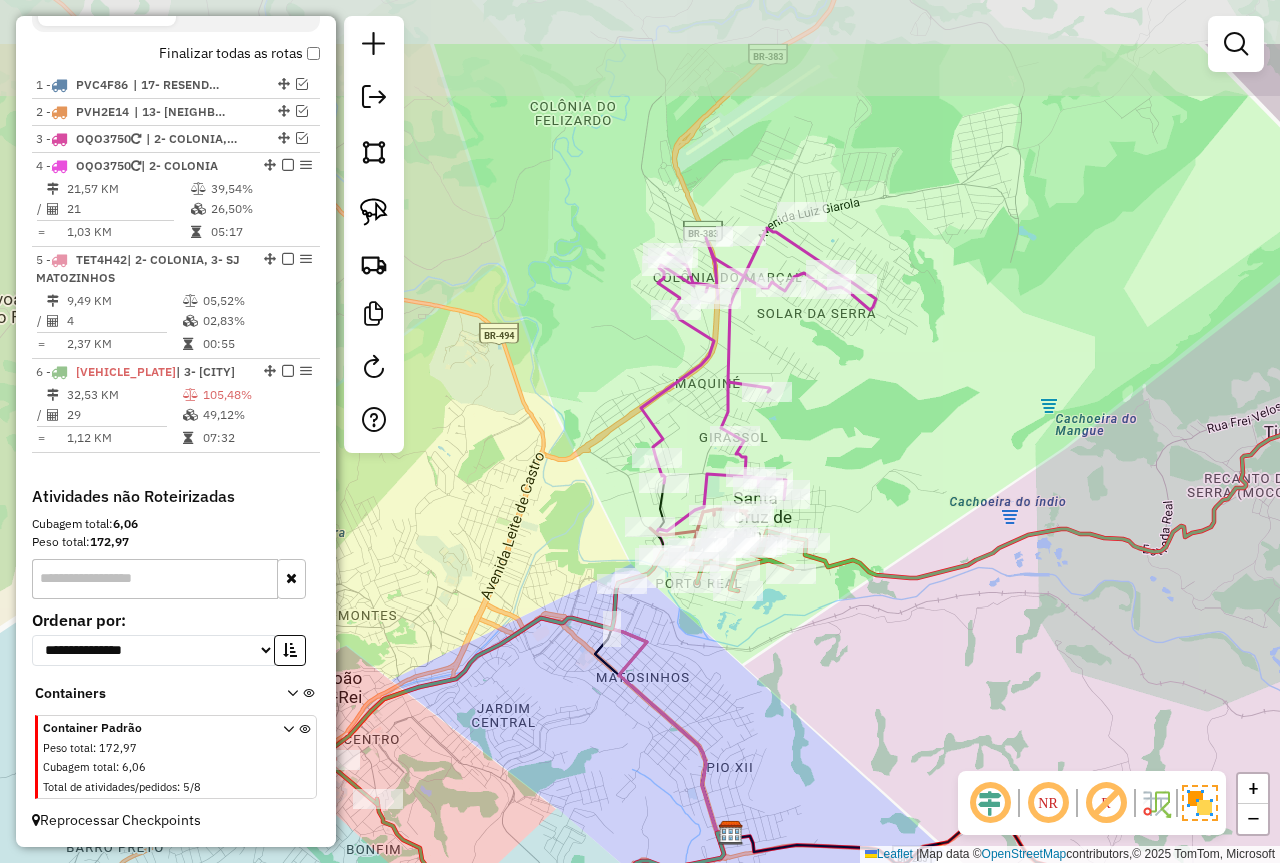 drag, startPoint x: 921, startPoint y: 237, endPoint x: 901, endPoint y: 368, distance: 132.51793 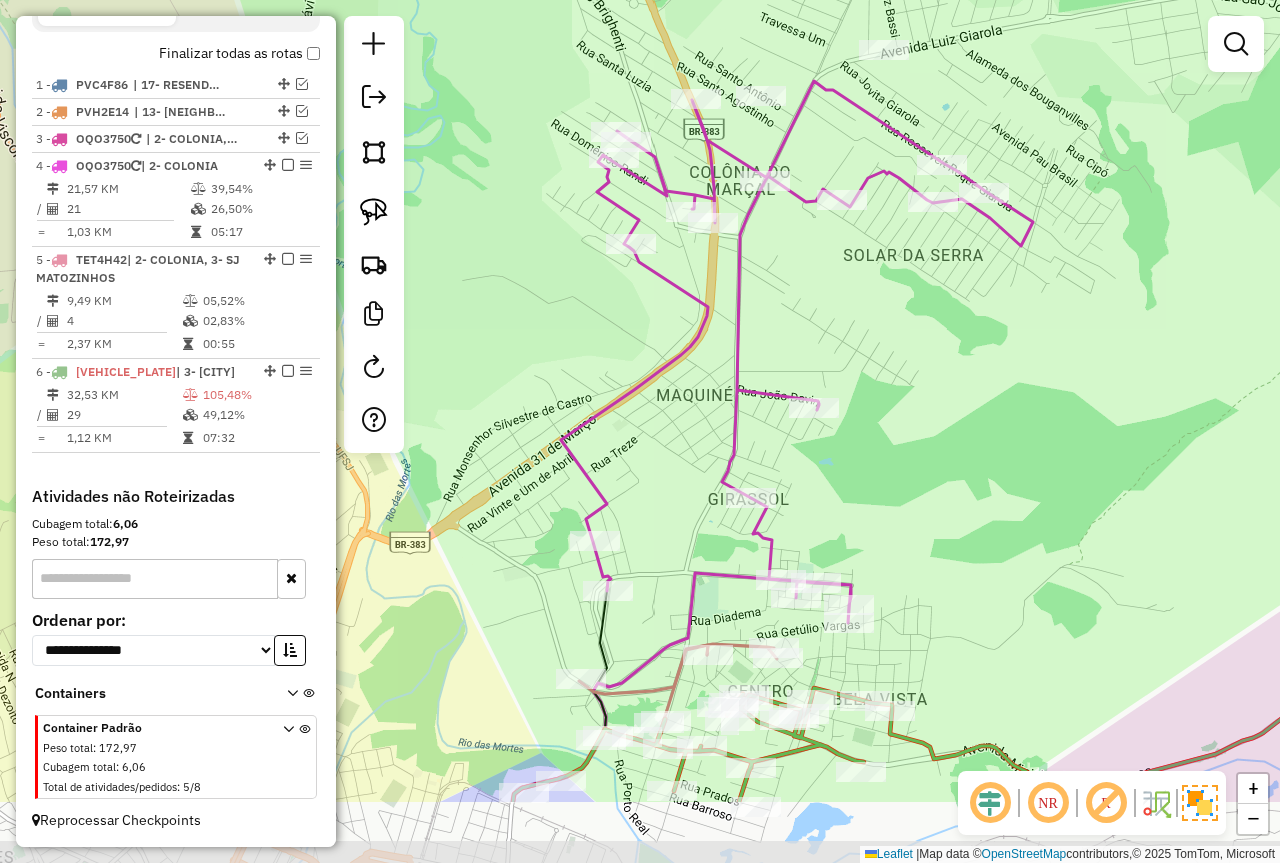 drag, startPoint x: 505, startPoint y: 407, endPoint x: 509, endPoint y: 308, distance: 99.08077 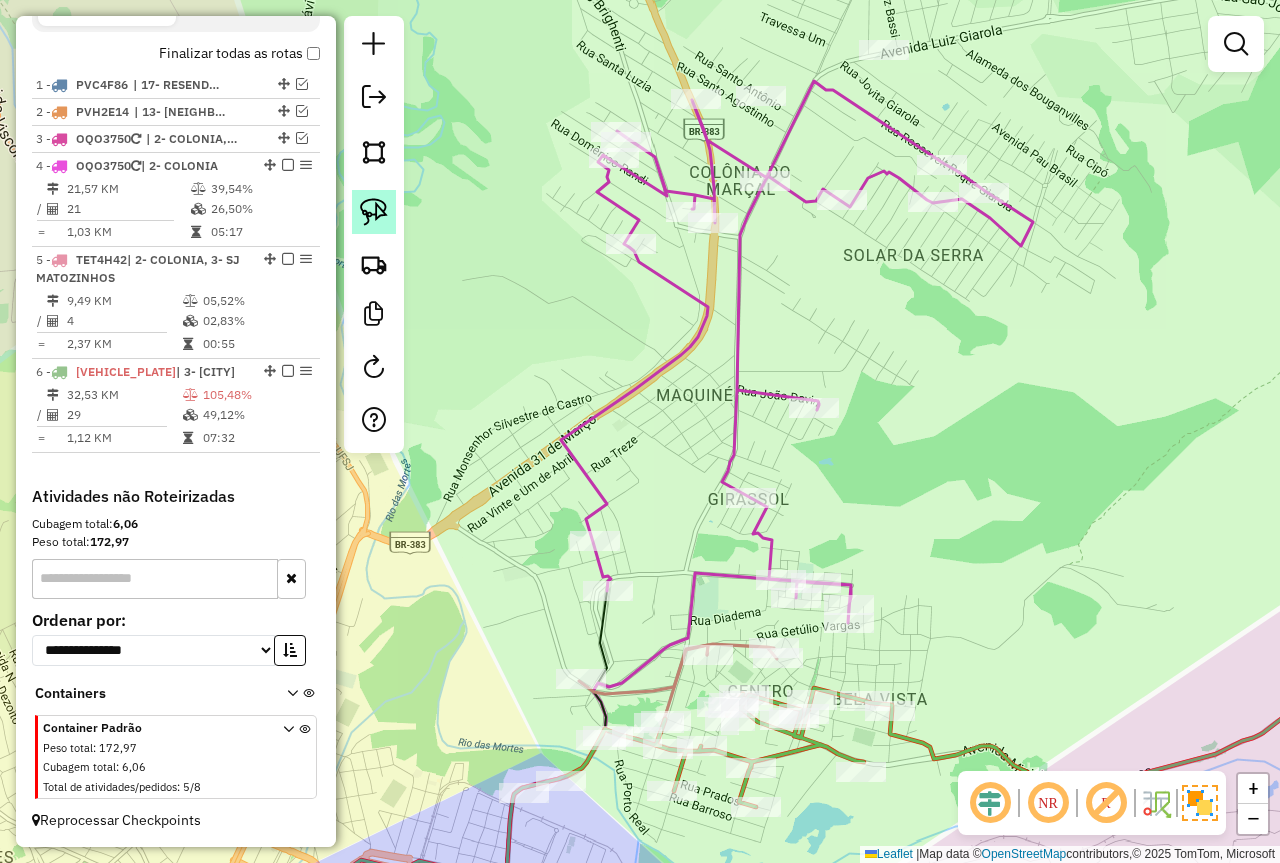 click 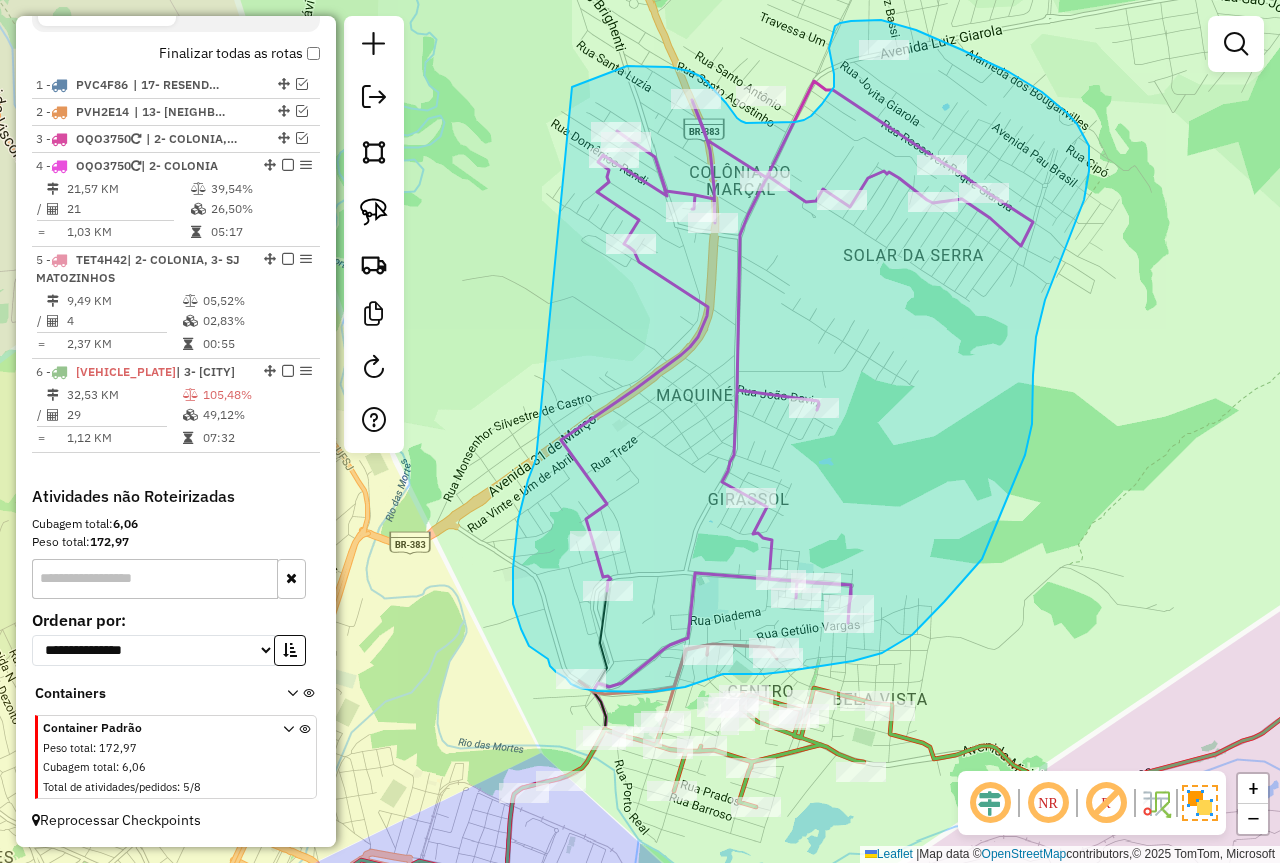 drag, startPoint x: 536, startPoint y: 459, endPoint x: 507, endPoint y: 150, distance: 310.35785 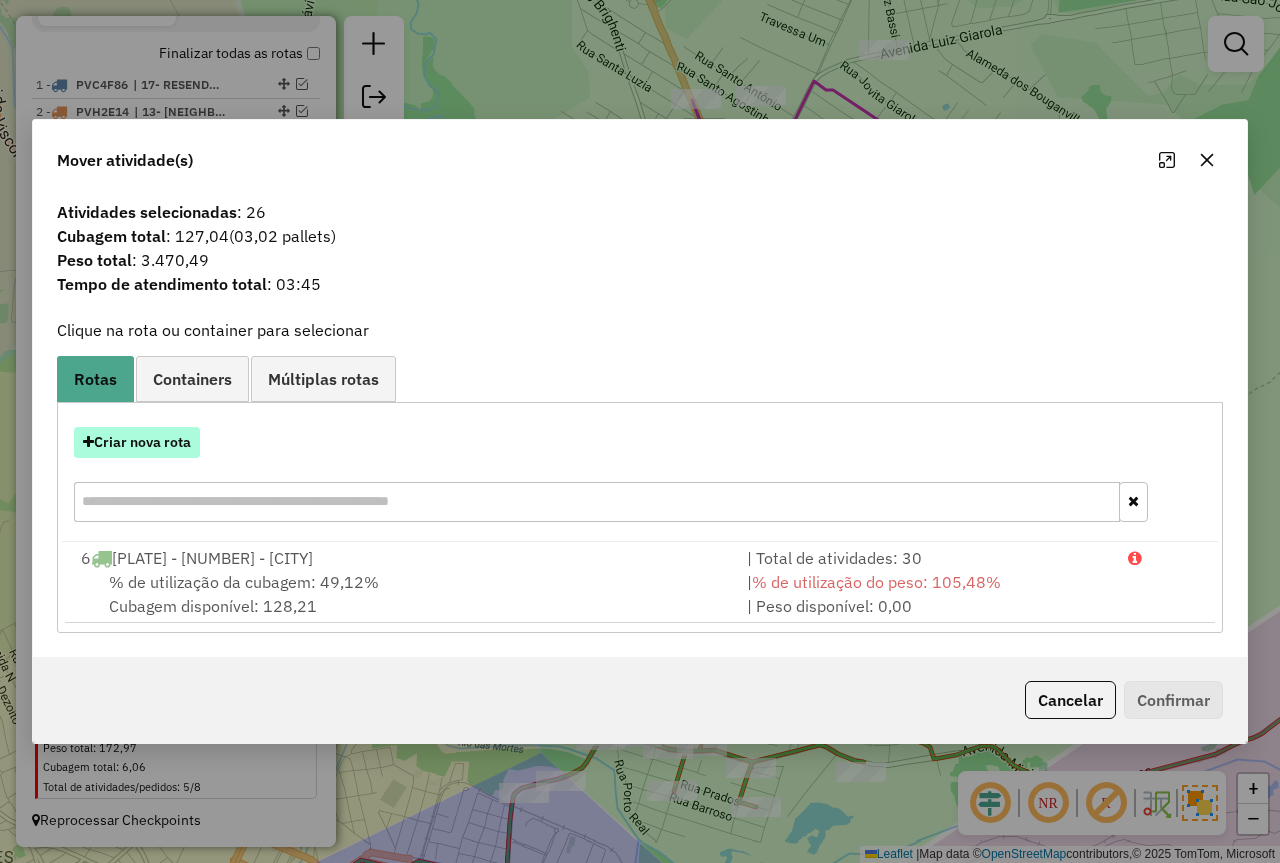 click on "Criar nova rota" at bounding box center [137, 442] 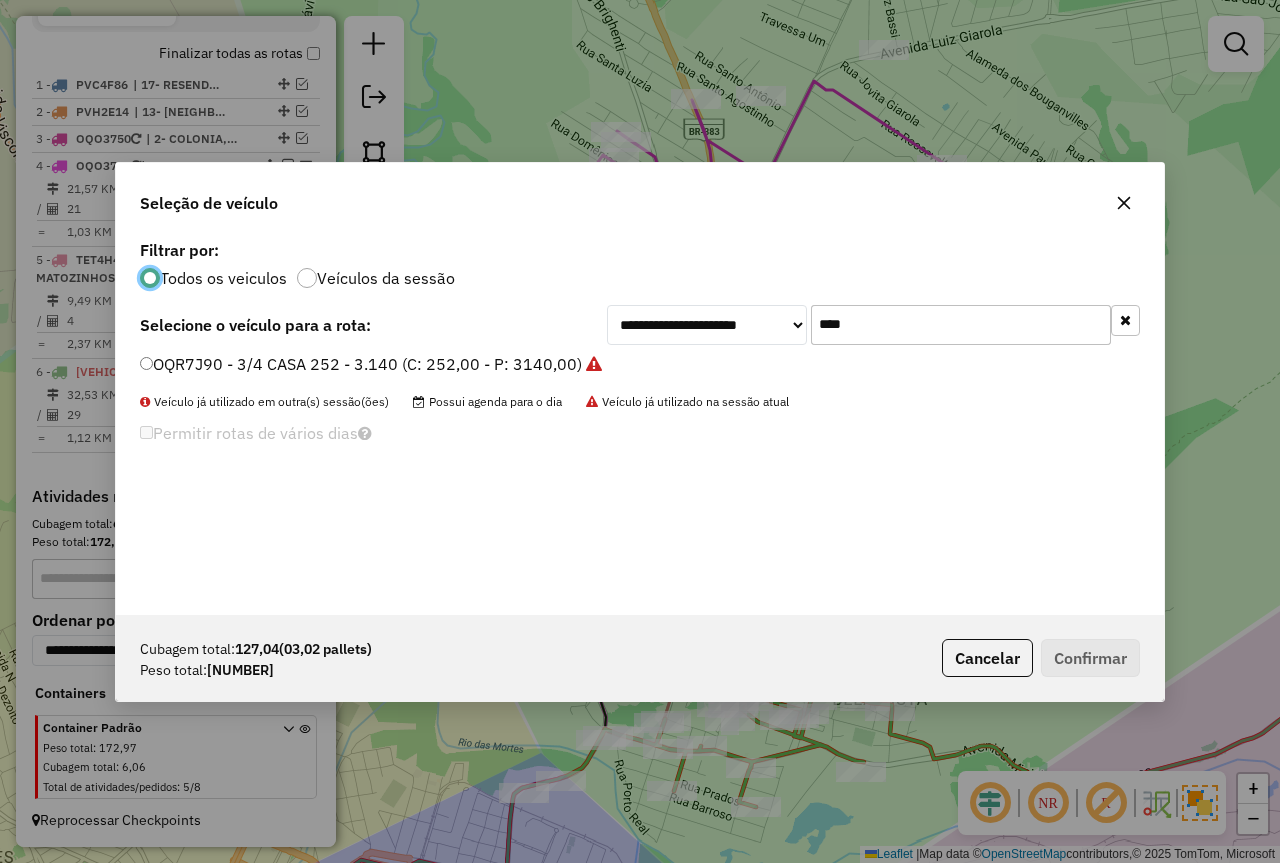 scroll, scrollTop: 11, scrollLeft: 6, axis: both 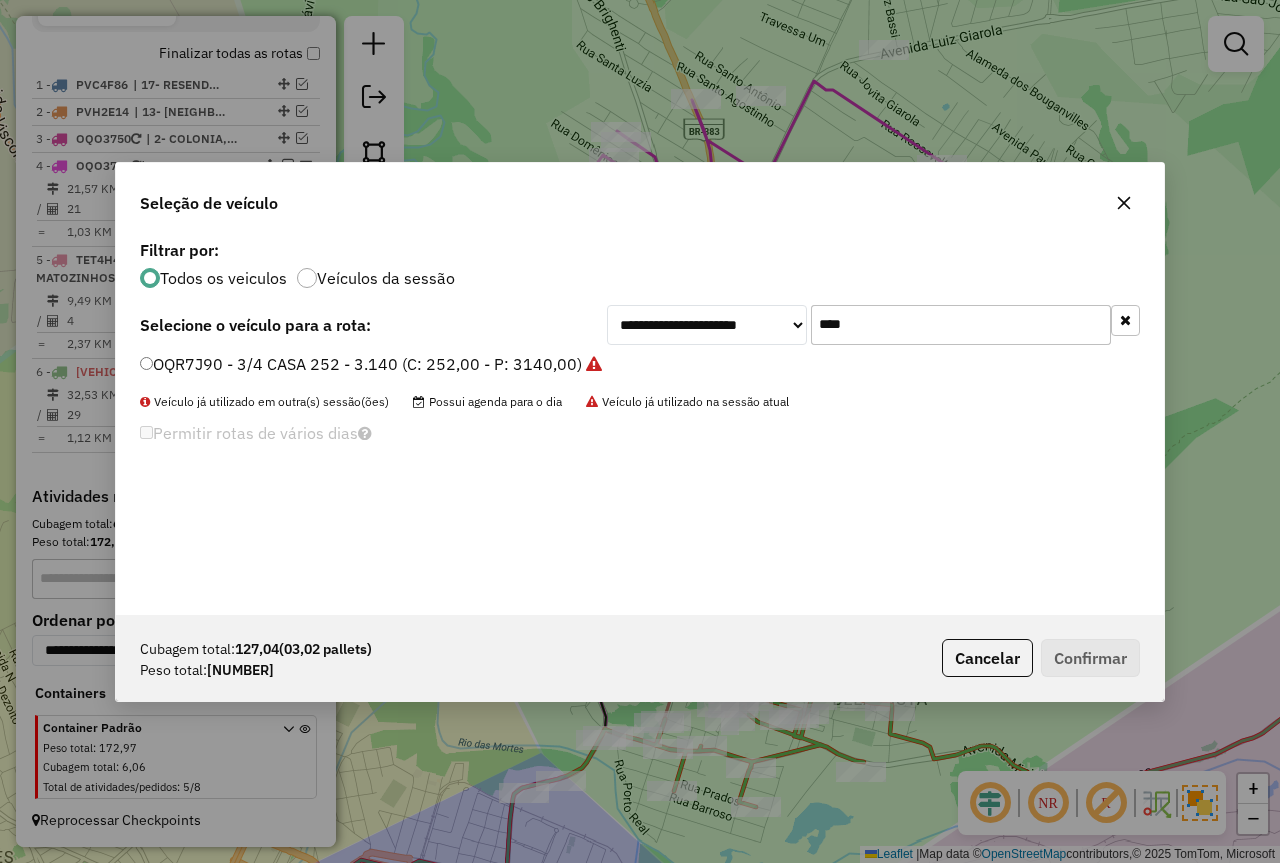drag, startPoint x: 886, startPoint y: 330, endPoint x: 642, endPoint y: 290, distance: 247.25696 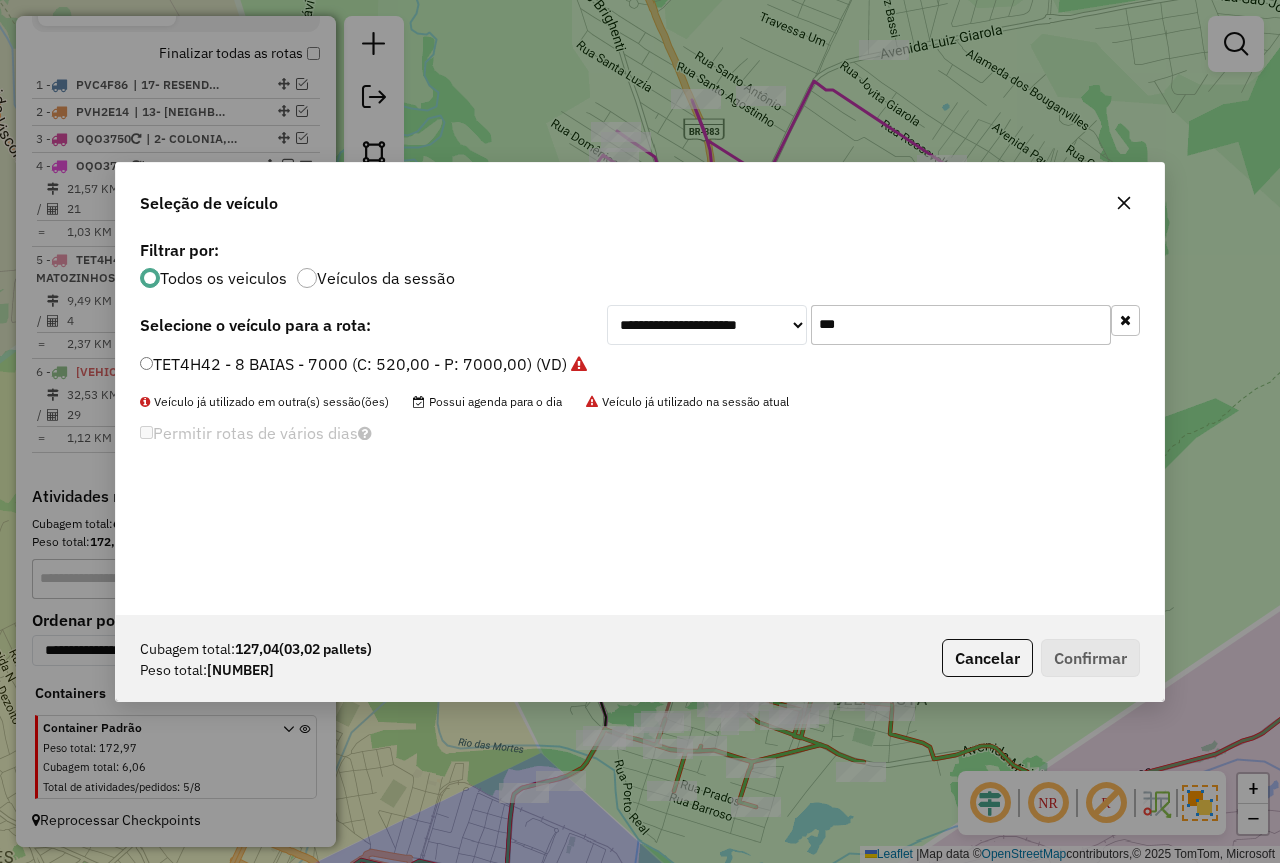 type on "***" 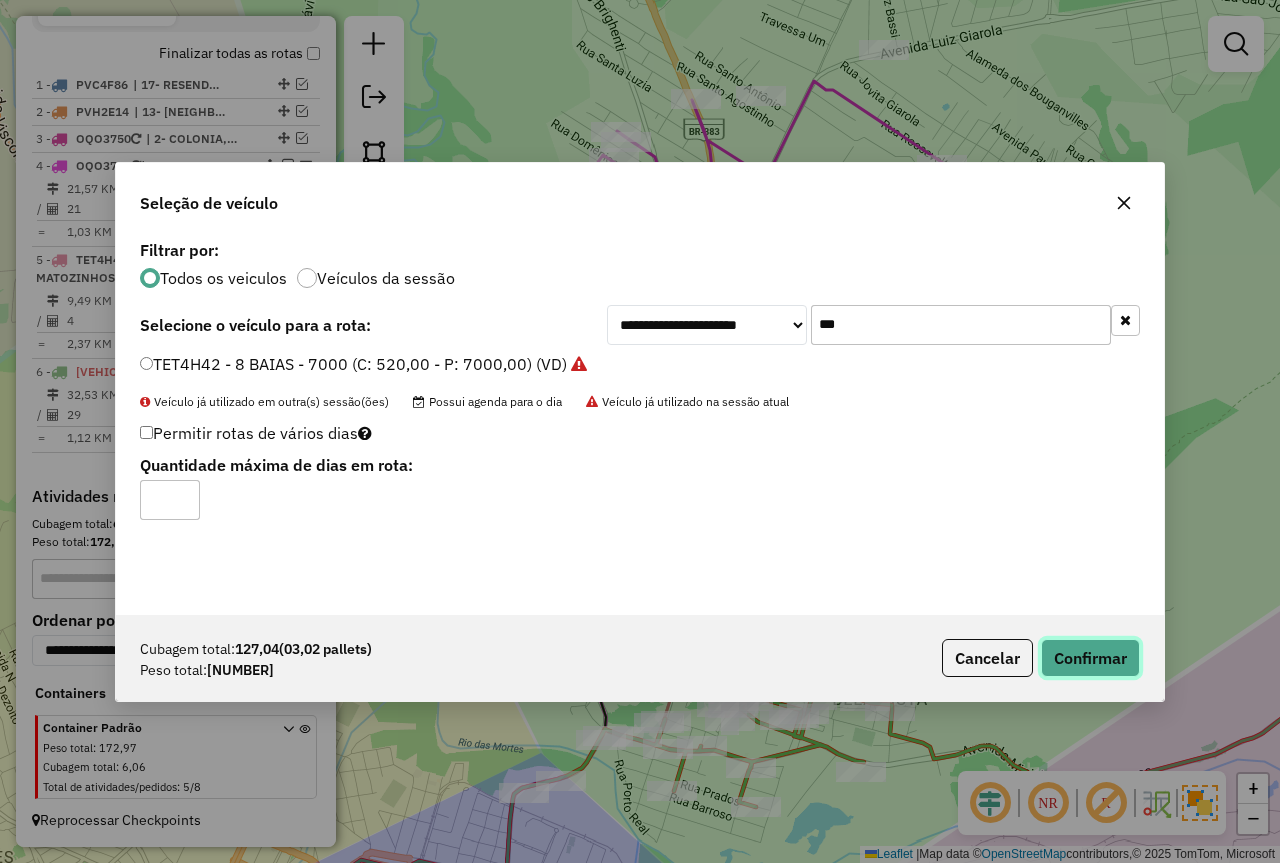 click on "Confirmar" 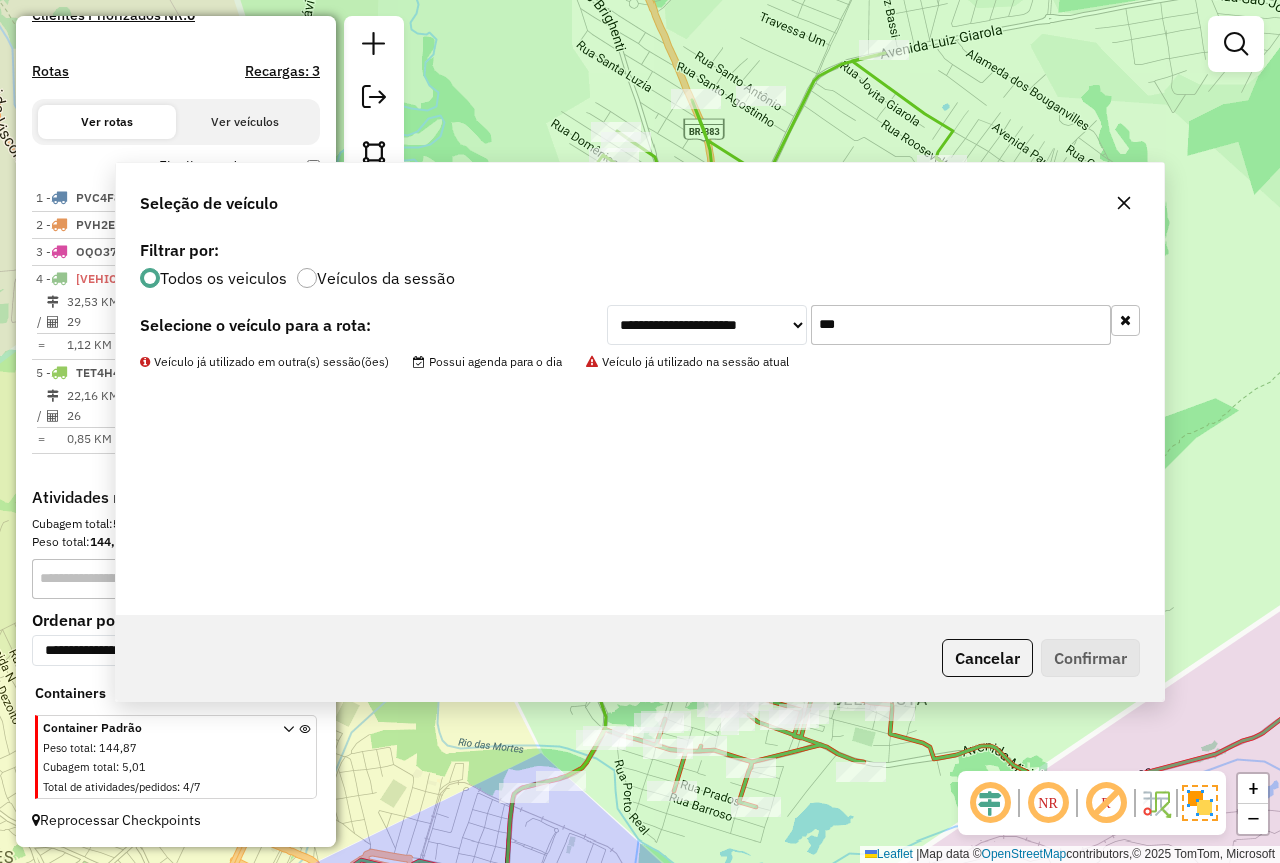 scroll, scrollTop: 581, scrollLeft: 0, axis: vertical 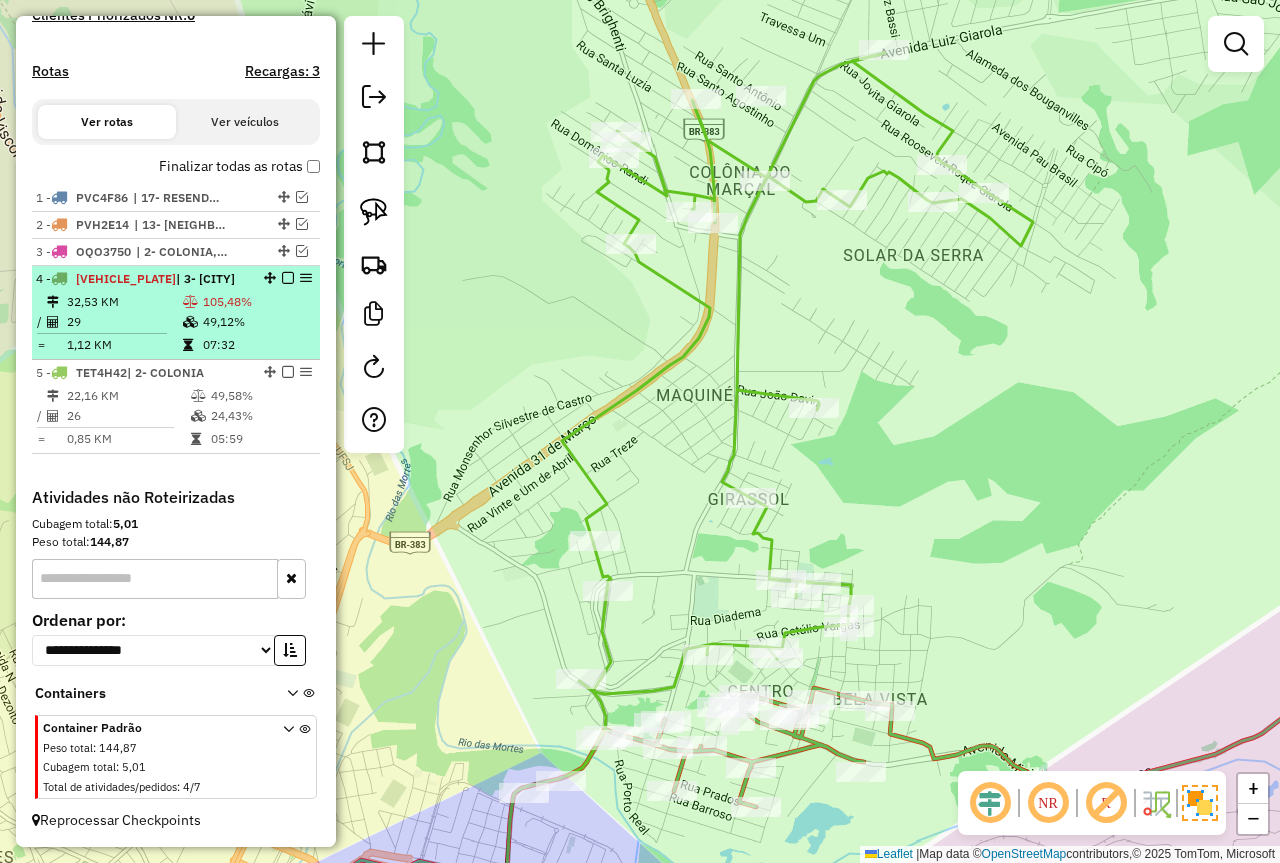 click on "49,12%" at bounding box center [257, 322] 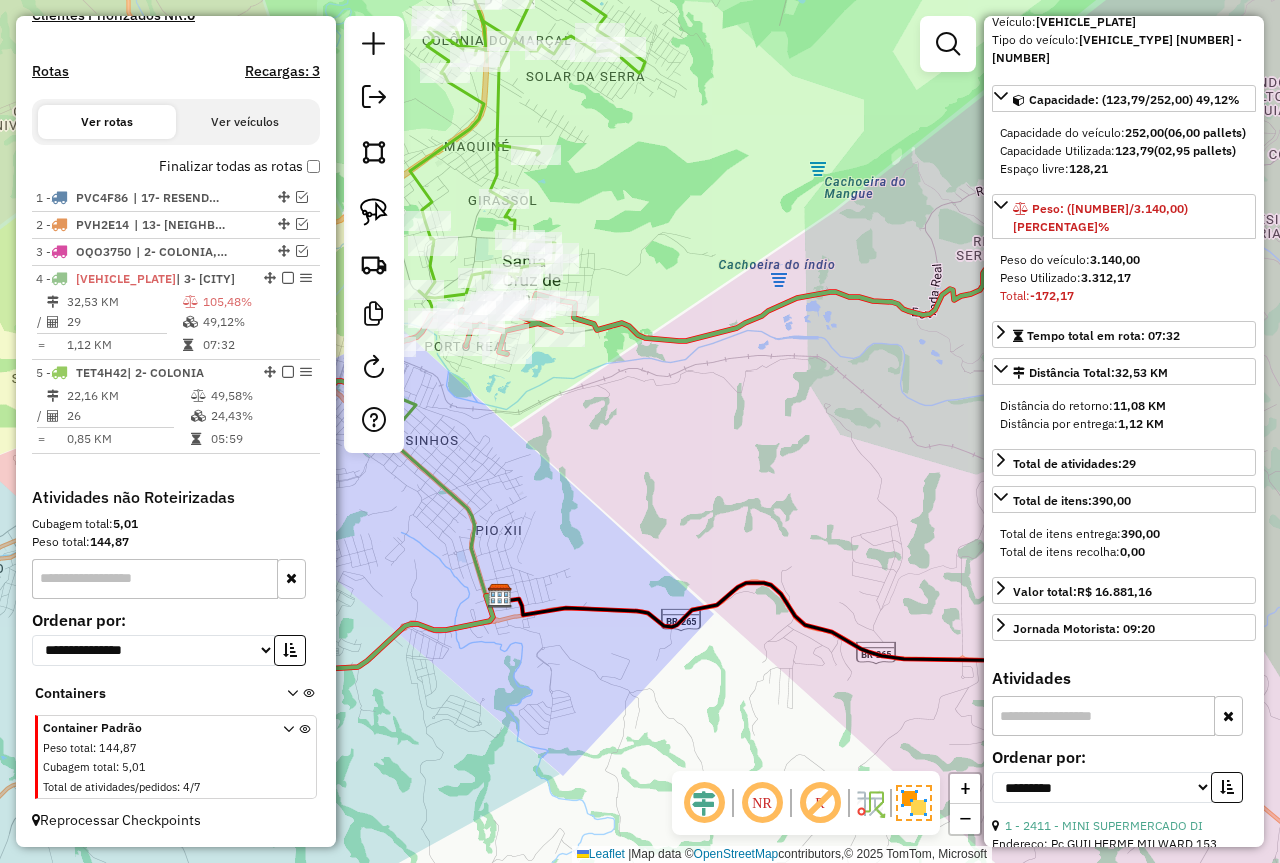 scroll, scrollTop: 300, scrollLeft: 0, axis: vertical 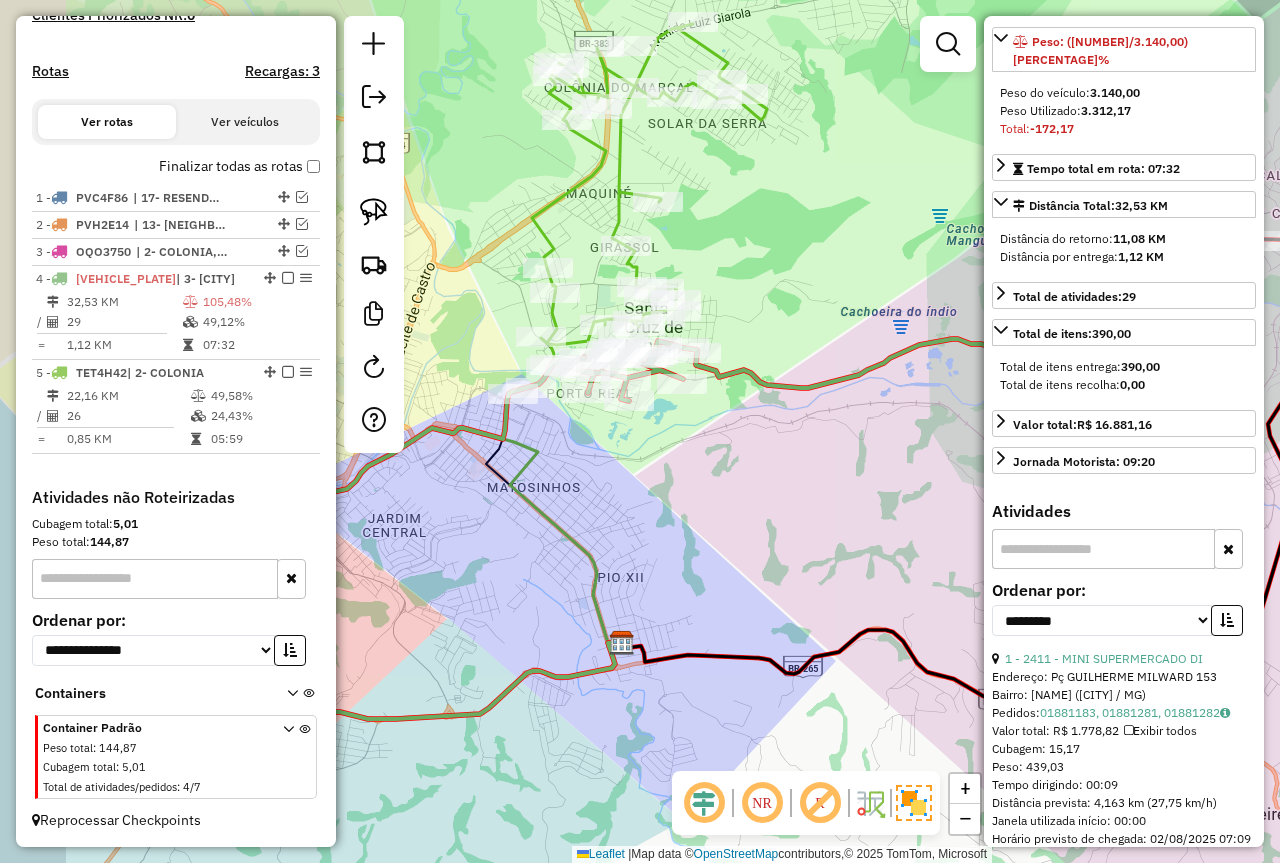 click on "Janela de atendimento Grade de atendimento Capacidade Transportadoras Veículos Cliente Pedidos  Rotas Selecione os dias de semana para filtrar as janelas de atendimento  Seg   Ter   Qua   Qui   Sex   Sáb   Dom  Informe o período da janela de atendimento: De: Até:  Filtrar exatamente a janela do cliente  Considerar janela de atendimento padrão  Selecione os dias de semana para filtrar as grades de atendimento  Seg   Ter   Qua   Qui   Sex   Sáb   Dom   Considerar clientes sem dia de atendimento cadastrado  Clientes fora do dia de atendimento selecionado Filtrar as atividades entre os valores definidos abaixo:  Peso mínimo:   Peso máximo:   Cubagem mínima:   Cubagem máxima:   De:   Até:  Filtrar as atividades entre o tempo de atendimento definido abaixo:  De:   Até:   Considerar capacidade total dos clientes não roteirizados Transportadora: Selecione um ou mais itens Tipo de veículo: Selecione um ou mais itens Veículo: Selecione um ou mais itens Motorista: Selecione um ou mais itens Nome: Rótulo:" 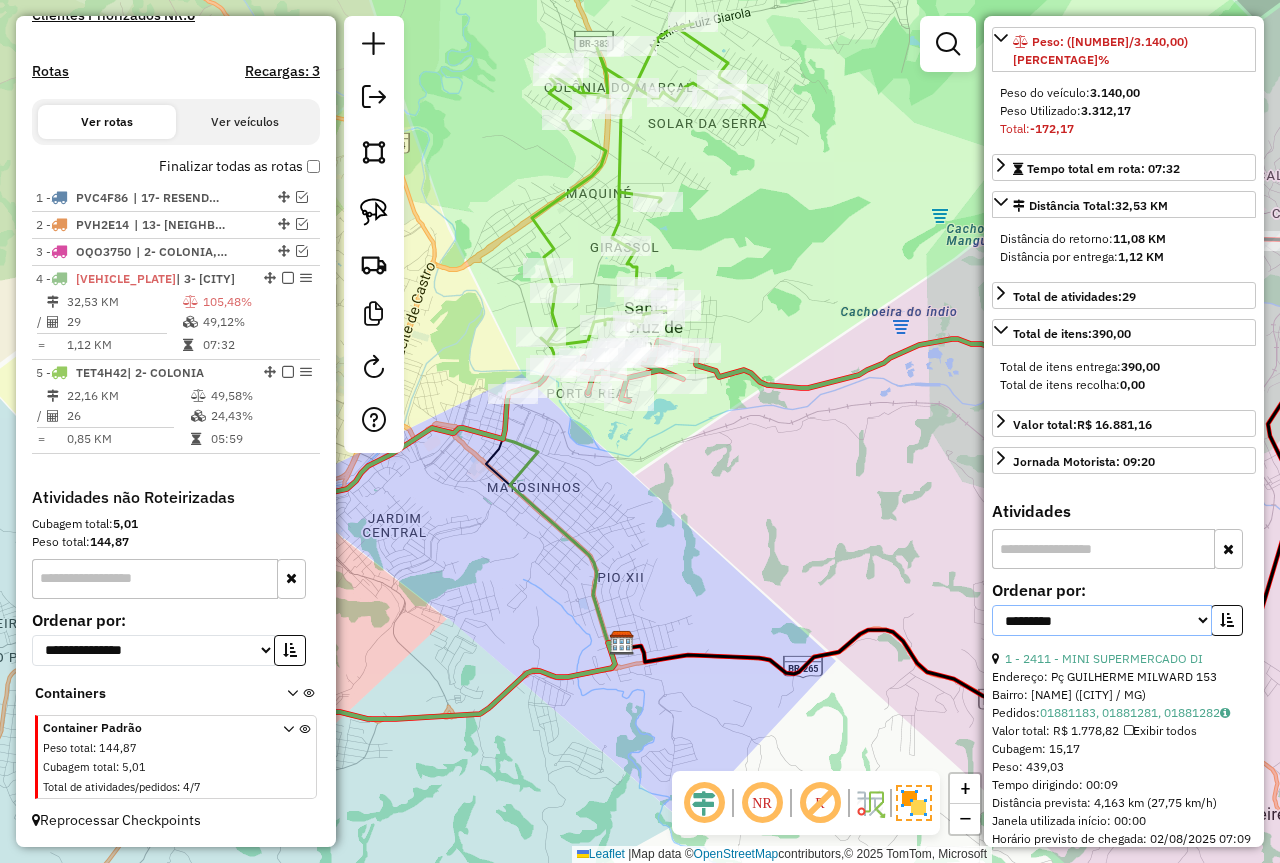 drag, startPoint x: 1097, startPoint y: 616, endPoint x: 1099, endPoint y: 635, distance: 19.104973 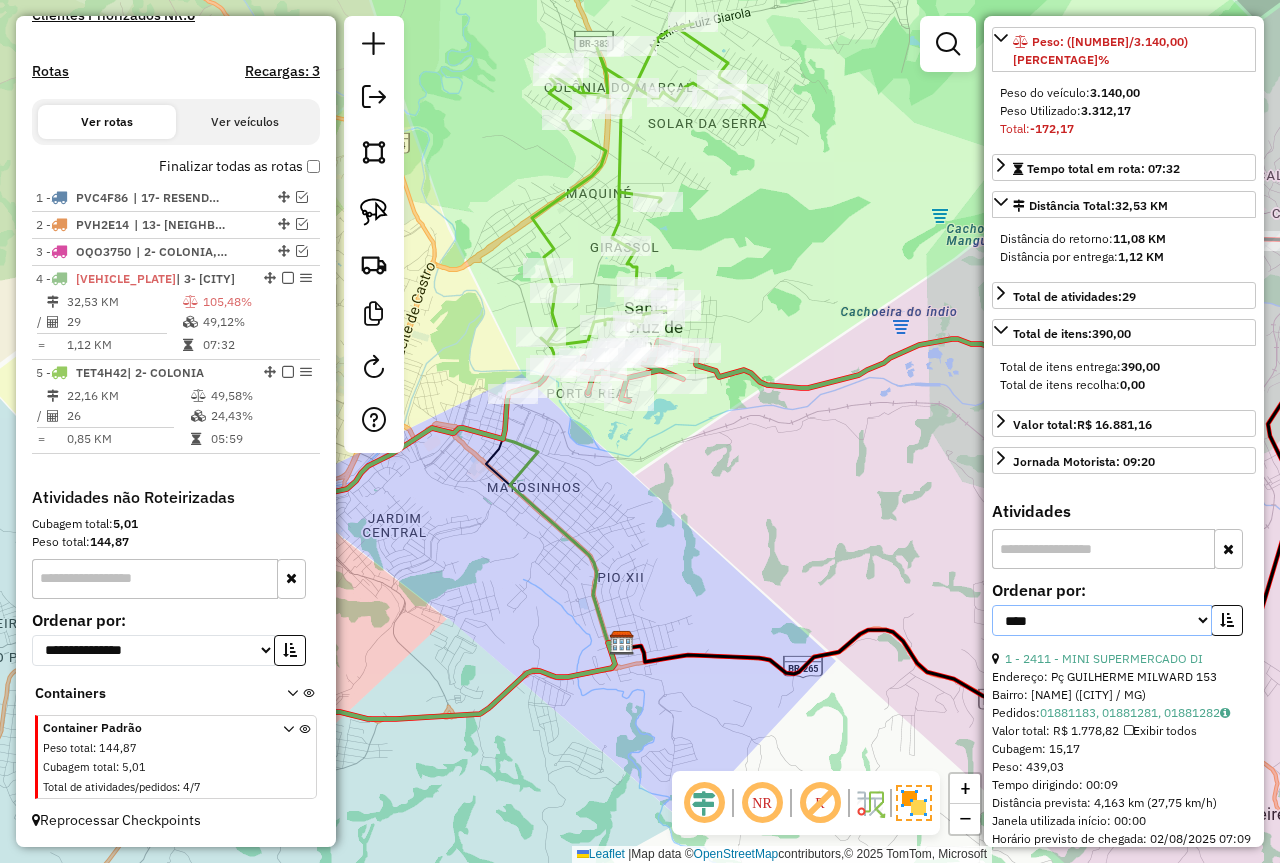 click on "**********" at bounding box center (1102, 620) 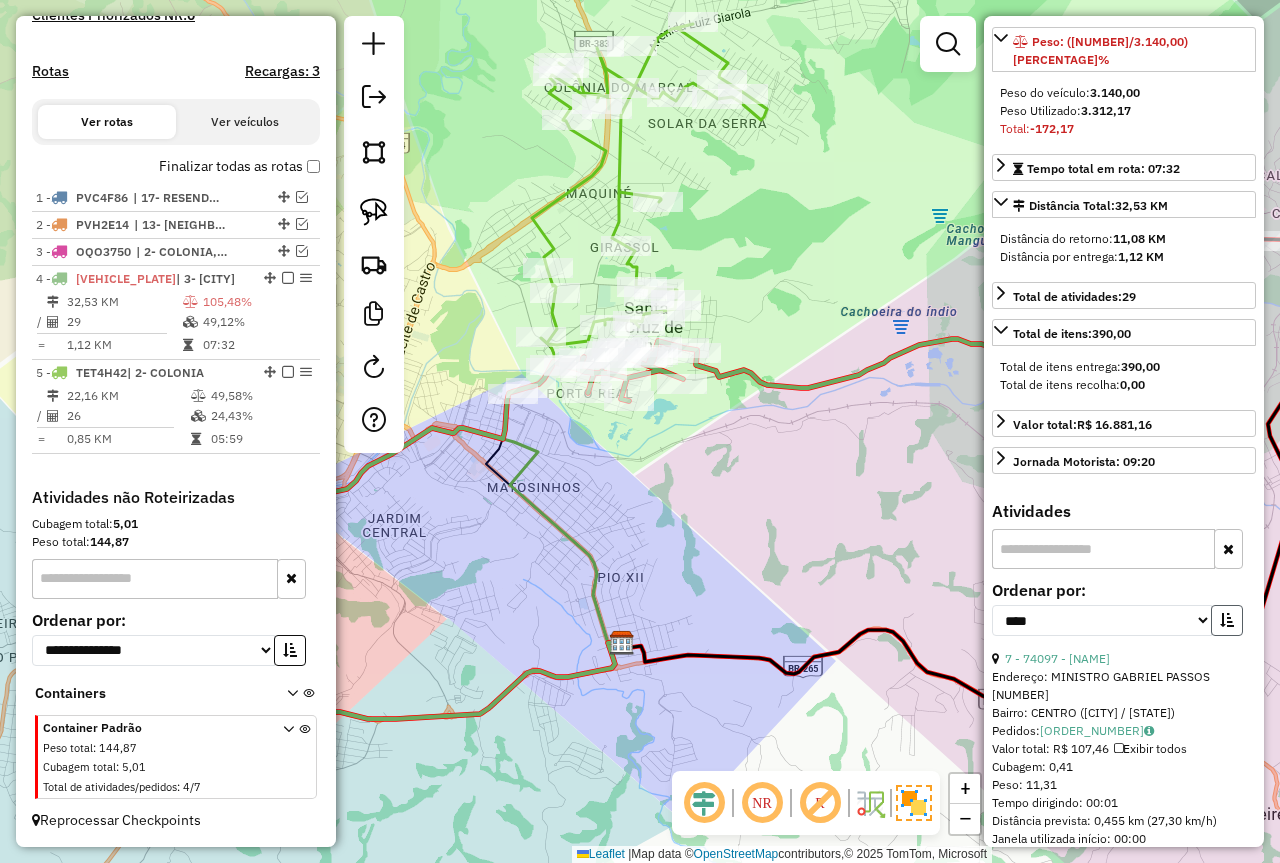 click at bounding box center [1227, 620] 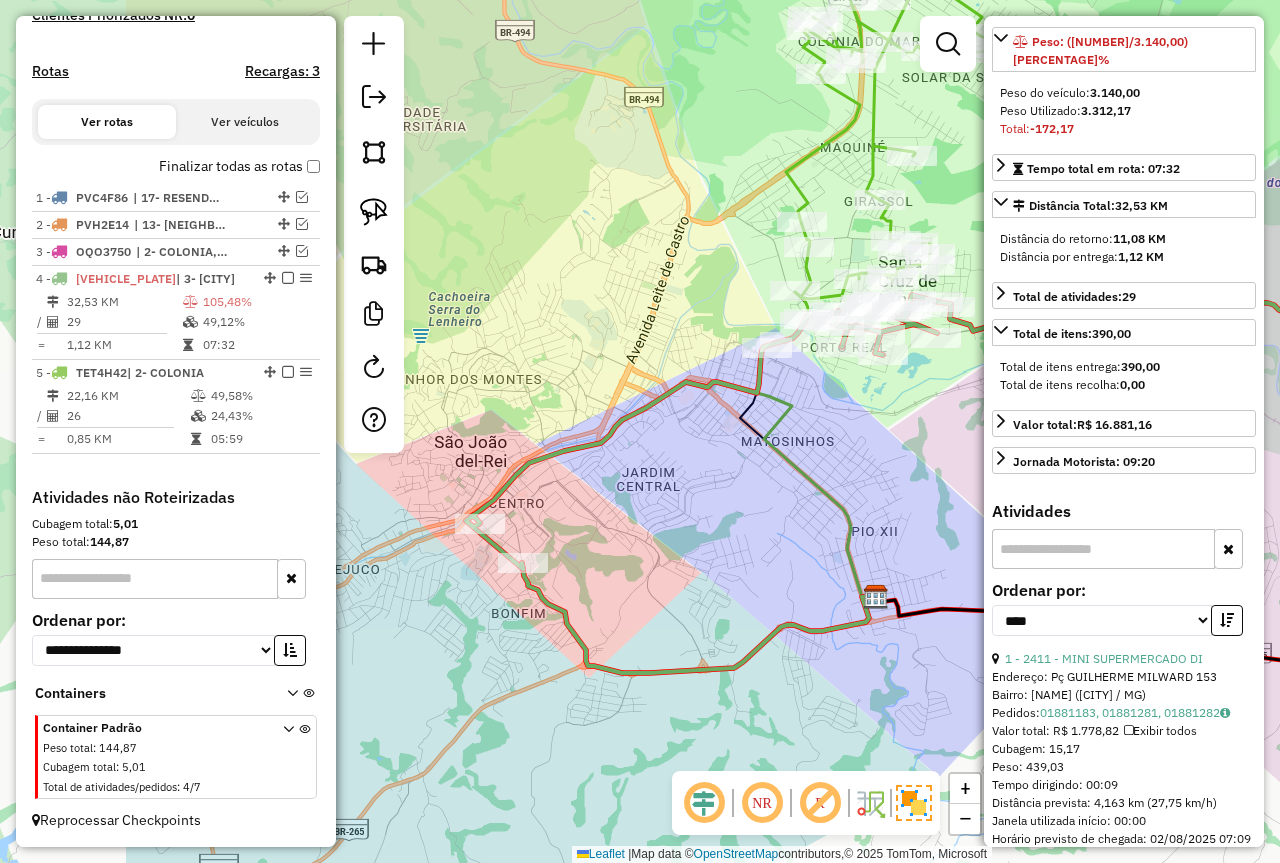 drag, startPoint x: 750, startPoint y: 614, endPoint x: 987, endPoint y: 571, distance: 240.86926 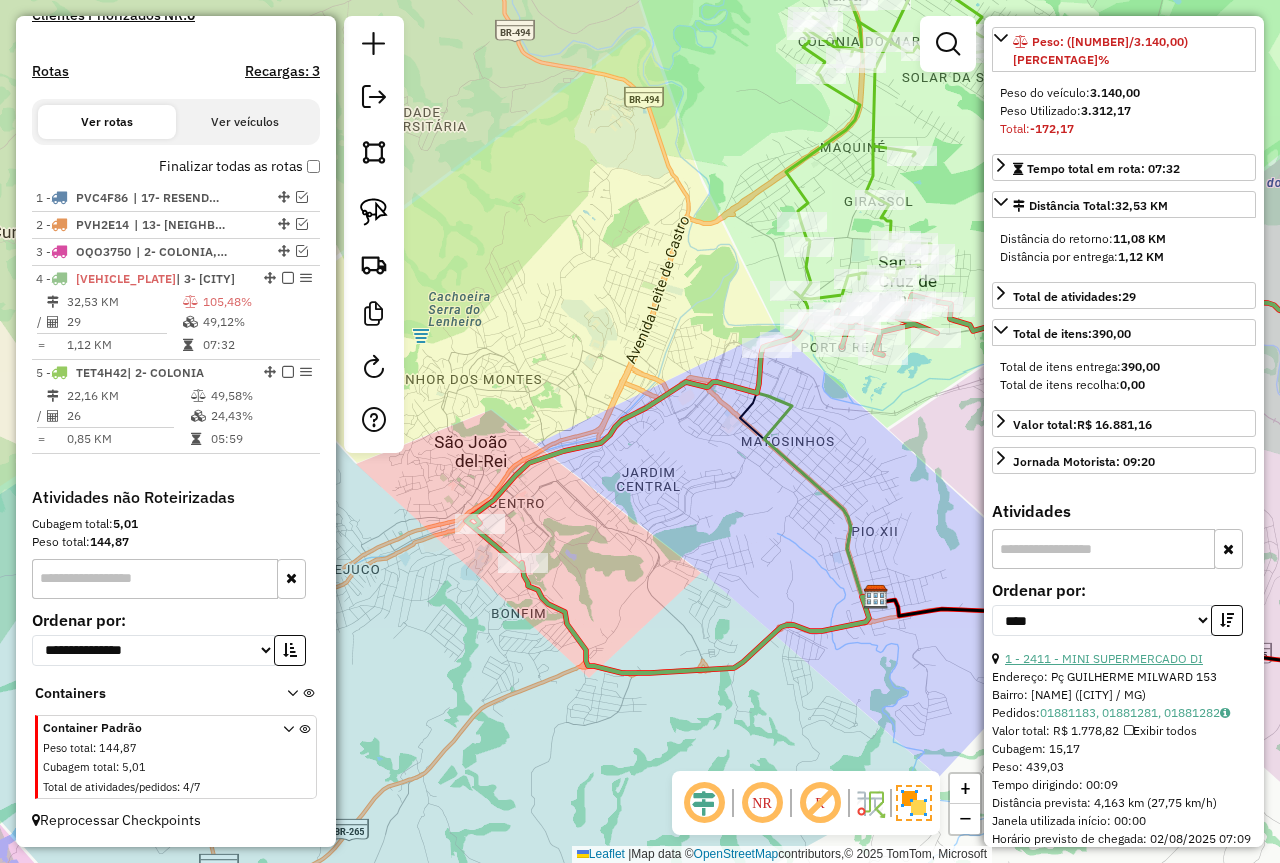 scroll, scrollTop: 600, scrollLeft: 0, axis: vertical 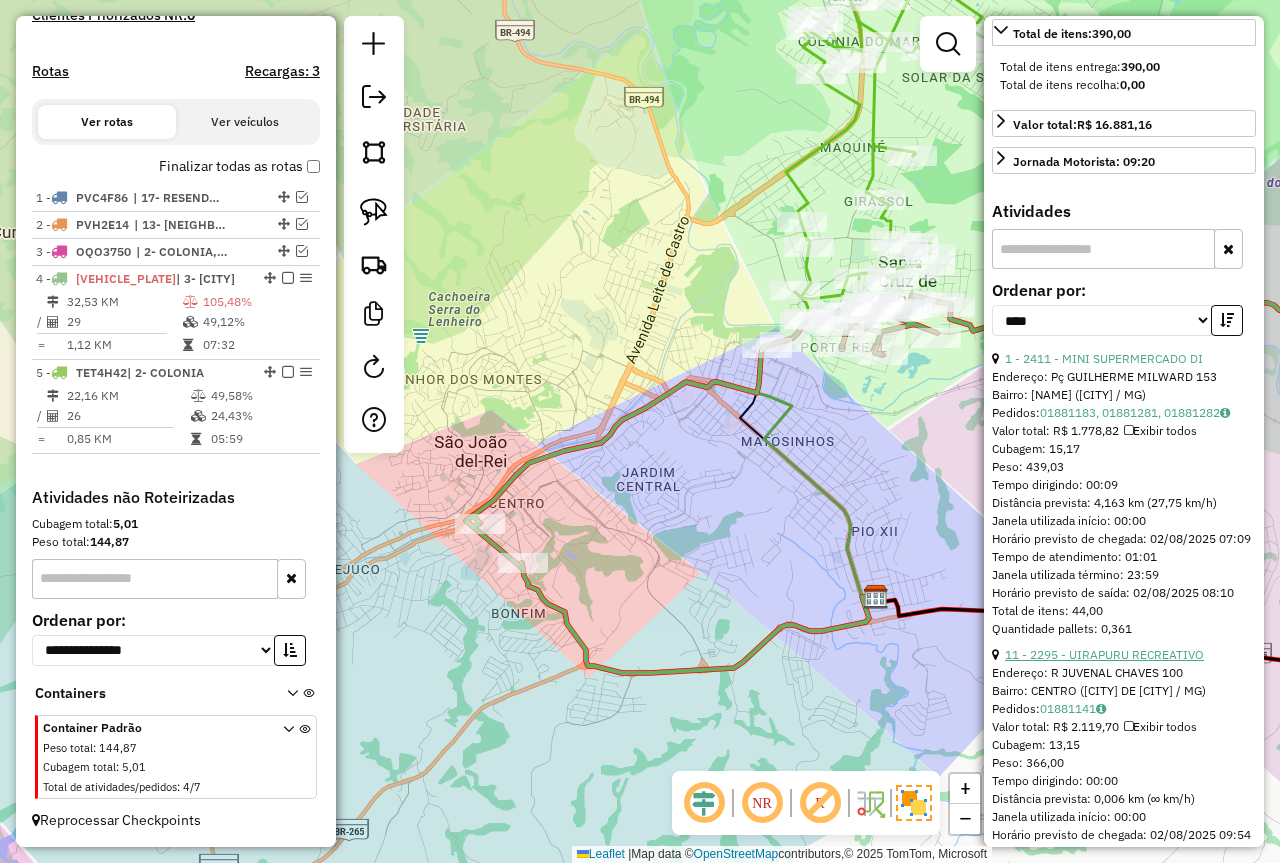 click on "11 - 2295 - UIRAPURU RECREATIVO" at bounding box center (1104, 654) 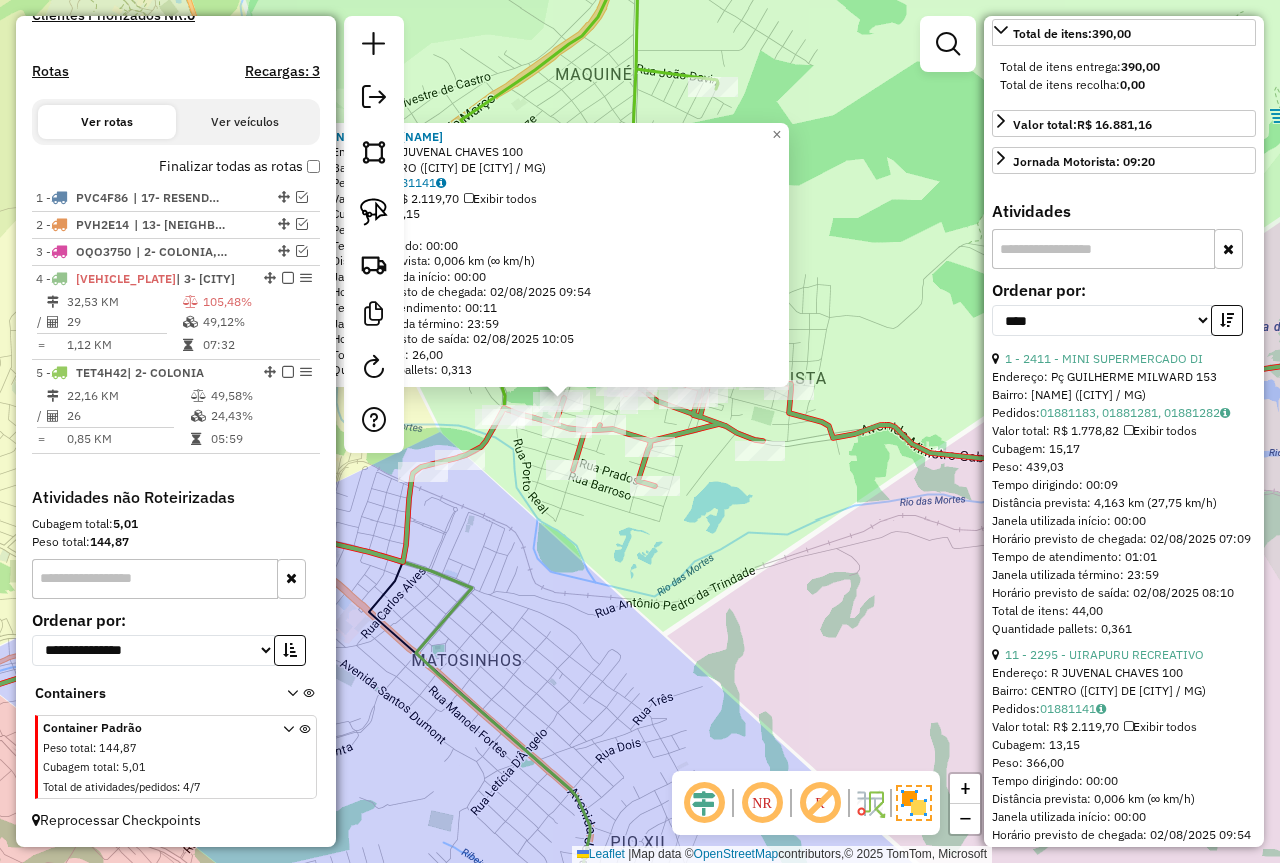 click on "[NUMBER] - [BUSINESS_NAME] Endereço: R [STREET_NAME] [NUMBER] Bairro: [NEIGHBORHOOD] ([DISTRICT] / MG) Pedidos: [ORDER_ID] Valor total: [PRICE] Exibir todos Cubagem: [CUBAGE] Peso: [WEIGHT] Tempo dirigindo: [TIME] Distância prevista: [DISTANCE] ([SPEED] /h) Janela utilizada início: [TIME] Horário previsto de chegada: [DATE] [TIME] Tempo de atendimento: [TIME] Janela utilizada término: [TIME] Horário previsto de saída: [DATE] [TIME] Total de itens: [NUMBER] Quantidade pallets: [NUMBER] × Janela de atendimento Grade de atendimento Capacidade Transportadoras Veículos Cliente Pedidos Rotas Selecione os dias de semana para filtrar as janelas de atendimento Seg Ter Qua Qui Sex Sáb Dom Informe o período da janela de atendimento: De: Até: Filtrar exatamente a janela do cliente Considerar janela de atendimento padrão Selecione os dias de semana para filtrar as grades de atendimento Seg Ter Qua Qui Sex Sáb Dom Peso mínimo: Peso máximo: +" 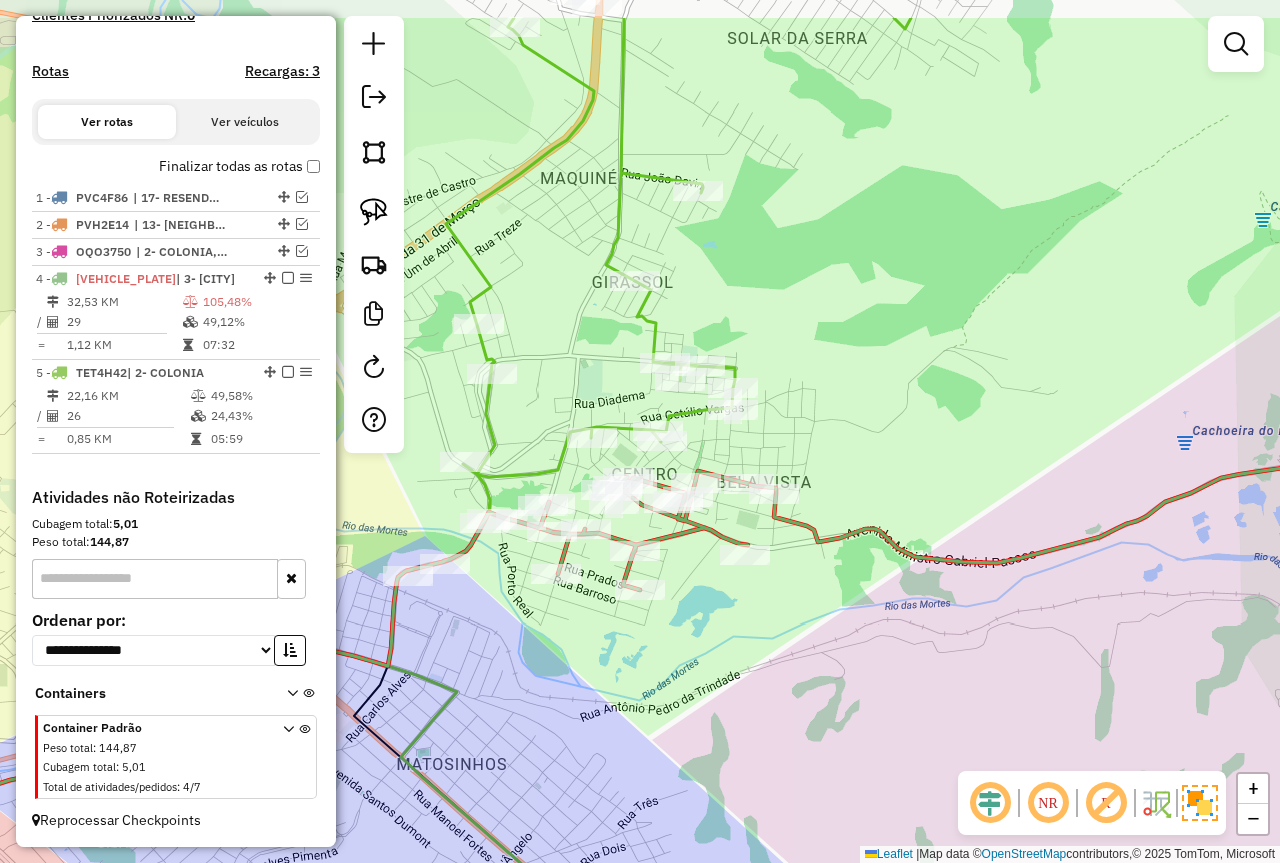 drag, startPoint x: 754, startPoint y: 511, endPoint x: 730, endPoint y: 602, distance: 94.11163 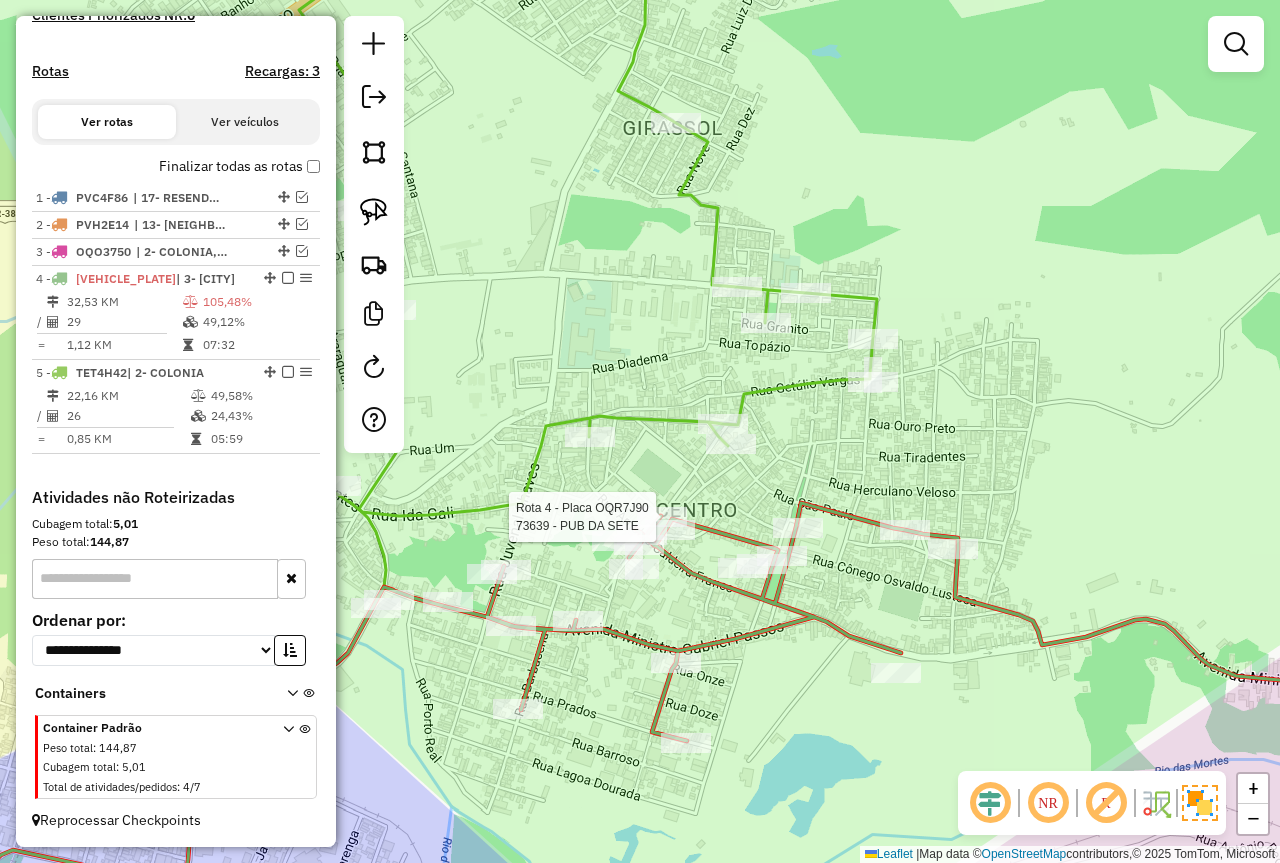 select on "*********" 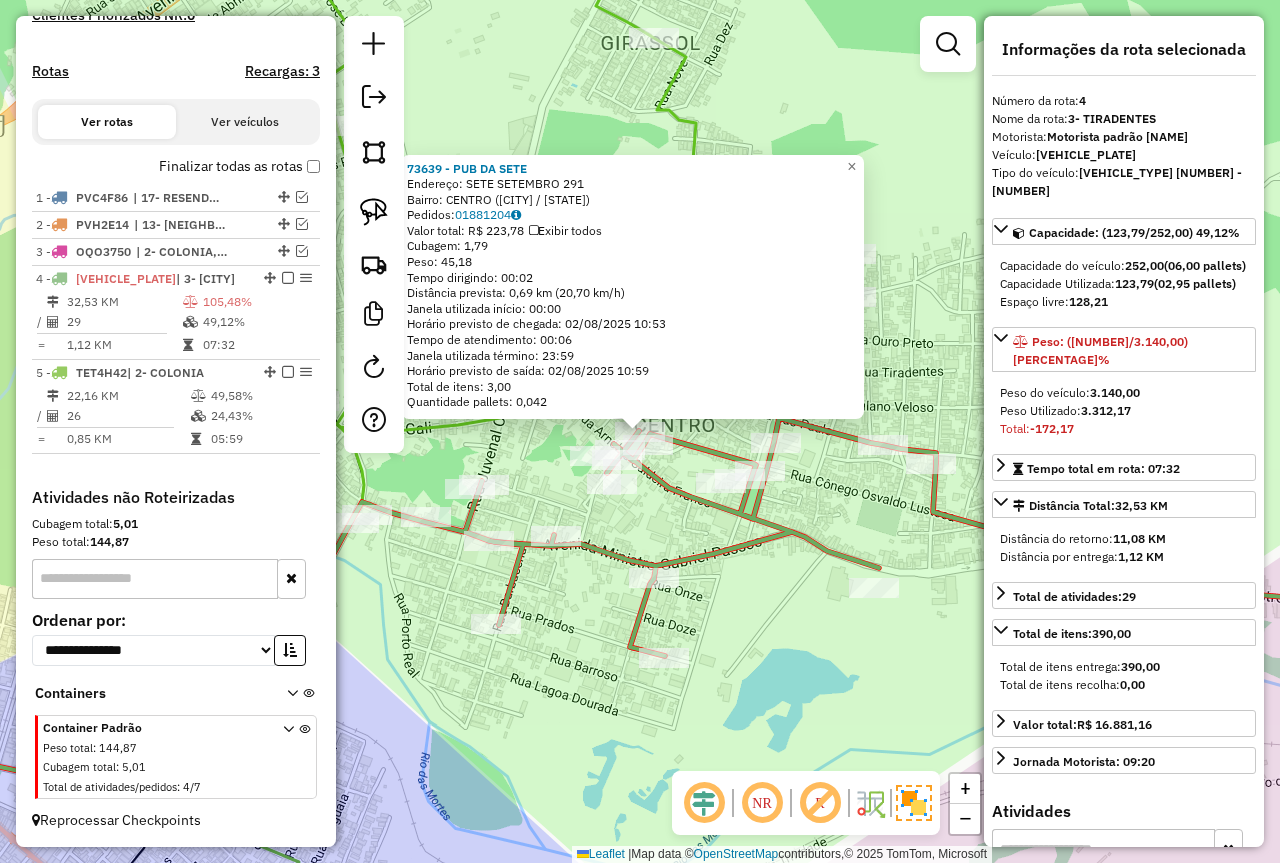 click on "73639 - [LAST] DA [LAST] Endereço: [STREET] [LAST] 291 Bairro: CENTRO ([CITY] DE [CITY] / MG) Pedidos: 01881204 Valor total: R$ 223,78 Exibir todos Cubagem: 1,79 Peso: 45,18 Tempo dirigindo: 00:02 Distância prevista: 0,69 km (20,70 km/h) Janela utilizada início: 00:00 Horário previsto de chegada: [DATE] [TIME] Tempo de atendimento: 00:06 Janela utilizada término: 23:59 Horário previsto de saída: [DATE] [TIME] Total de itens: 3,00 Quantidade pallets: 0,042 × Janela de atendimento Grade de atendimento Capacidade Transportadoras Veículos Cliente Pedidos Rotas Selecione os dias de semana para filtrar as janelas de atendimento Seg Ter Qua Qui Sex Sáb Dom Informe o período da janela de atendimento: De: Até: Filtrar exatamente a janela do cliente Considerar janela de atendimento padrão Selecione os dias de semana para filtrar as grades de atendimento Seg Ter Qua Qui Sex Sáb Dom Considerar clientes sem dia de atendimento cadastrado De:" 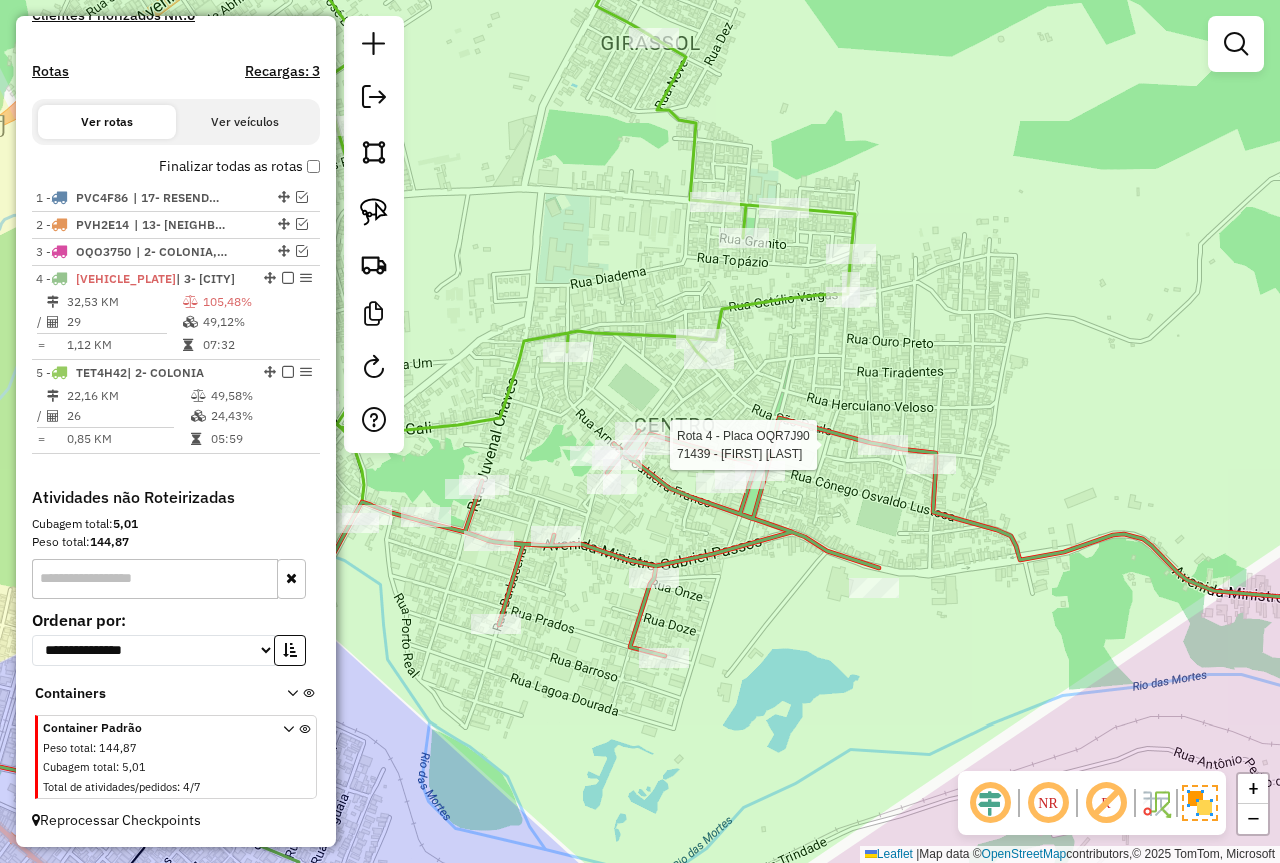 select on "*********" 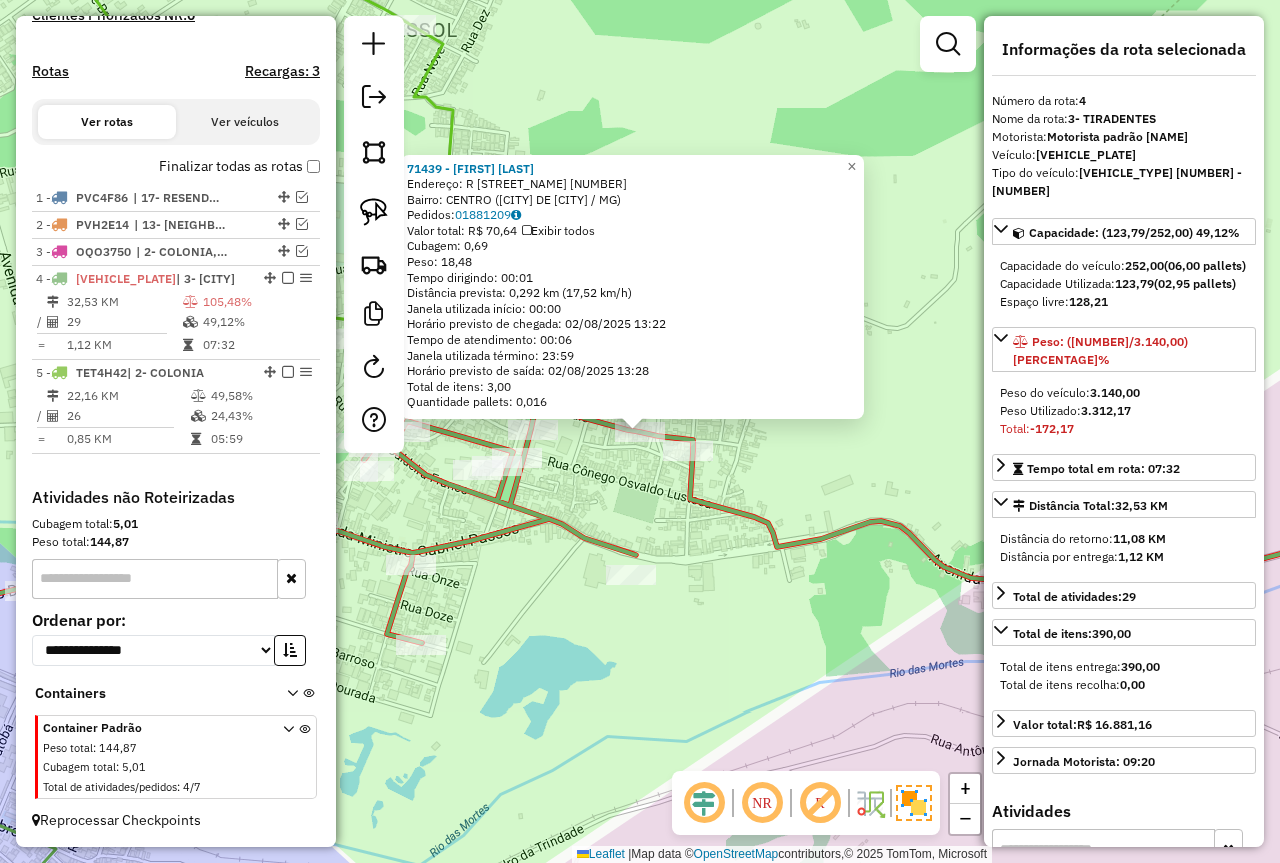 click on "[NUMBER] - [FIRST] [LAST] [LAST]  Endereço: R   SAO PAULO                     [NUMBER]   Bairro: [NAME] ([CITY] / MG)   Pedidos:  [NUMBER]   Valor total: R$ [PRICE]   Exibir todos   Cubagem: [NUMBER]  Peso: [NUMBER]  Tempo dirigindo: 00:01   Distância prevista: [NUMBER] km ([NUMBER] km/h)   Janela utilizada início: 00:00   Horário previsto de chegada: 02/08/2025 13:22   Tempo de atendimento: 00:06   Janela utilizada término: 23:59   Horário previsto de saída: 02/08/2025 13:28   Total de itens: 3,00   Quantidade pallets: 0,016  × Janela de atendimento Grade de atendimento Capacidade Transportadoras Veículos Cliente Pedidos  Rotas Selecione os dias de semana para filtrar as janelas de atendimento  Seg   Ter   Qua   Qui   Sex   Sáb   Dom  Informe o período da janela de atendimento: De: Até:  Filtrar exatamente a janela do cliente  Considerar janela de atendimento padrão  Selecione os dias de semana para filtrar as grades de atendimento  Seg   Ter   Qua   Qui   Sex   Sáb   Dom   Peso mínimo:   Peso máximo:  De:" 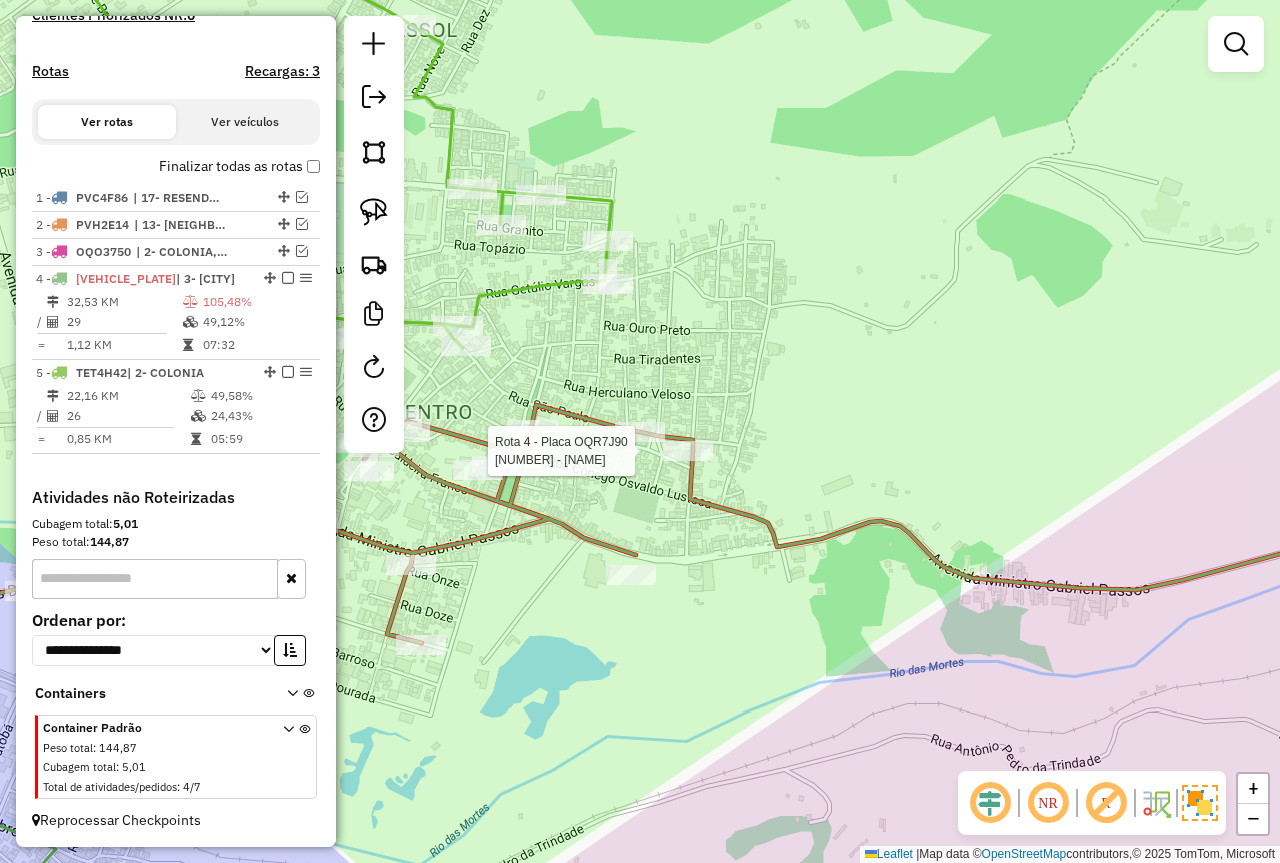 select on "*********" 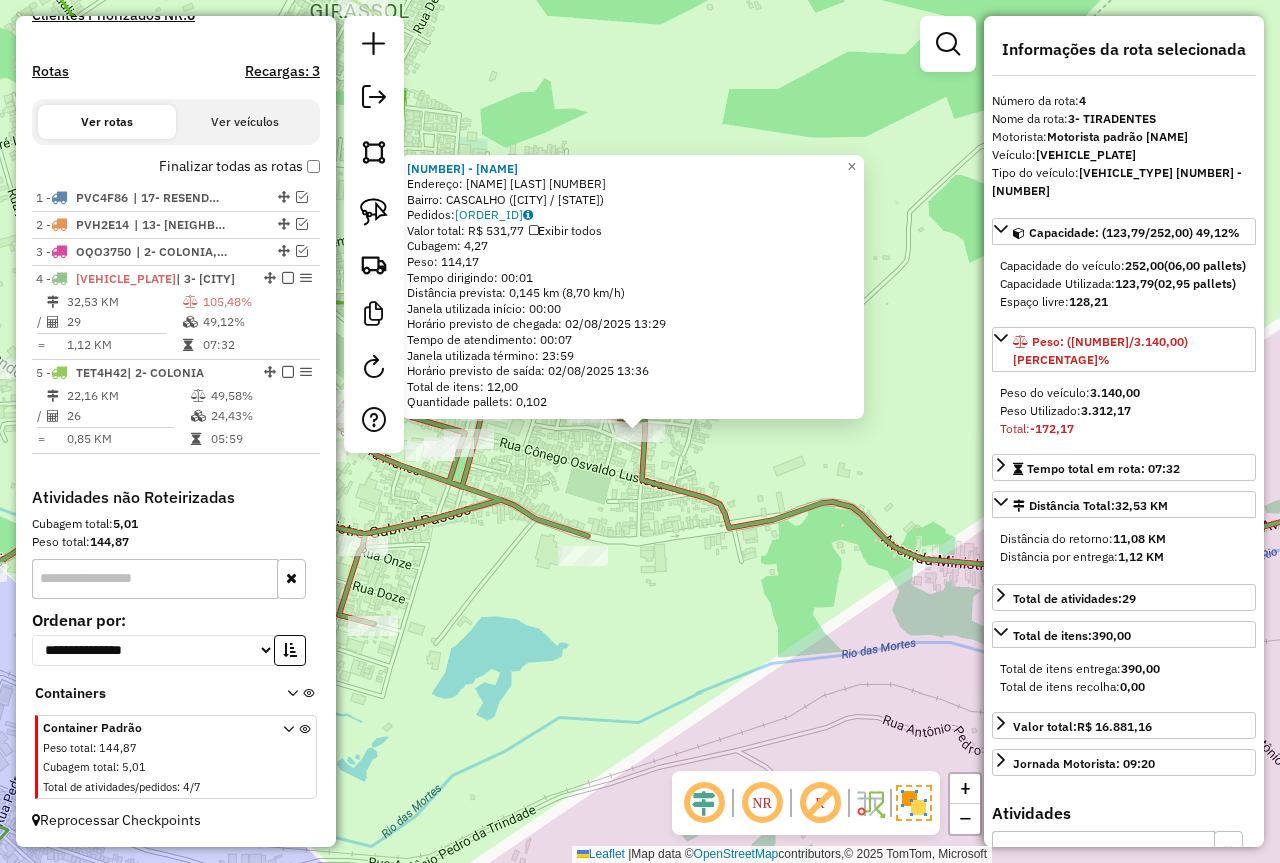 click on "Rota 4 - Placa [PLATE]  73722 - MERCEARIA  BOA VISTA 73722 - MERCEARIA  BOA VISTA  Endereço:  ARTUR NAPOLEAO 227   Bairro: CASCALHO ([CITY] / [STATE])   Pedidos:  01881189   Valor total: R$ 531,77   Exibir todos   Cubagem: 4,27  Peso: 114,17  Tempo dirigindo: 00:01   Distância prevista: 0,145 km (8,70 km/h)   Janela utilizada início: 00:00   Horário previsto de chegada: 02/08/2025 13:29   Tempo de atendimento: 00:07   Janela utilizada término: 23:59   Horário previsto de saída: 02/08/2025 13:36   Total de itens: 12,00   Quantidade pallets: 0,102  × Janela de atendimento Grade de atendimento Capacidade Transportadoras Veículos Cliente Pedidos  Rotas Selecione os dias de semana para filtrar as janelas de atendimento  Seg   Ter   Qua   Qui   Sex   Sáb   Dom  Informe o período da janela de atendimento: De: Até:  Filtrar exatamente a janela do cliente  Considerar janela de atendimento padrão  Selecione os dias de semana para filtrar as grades de atendimento  Seg   Ter   Qua   Qui   Sex   Sáb" 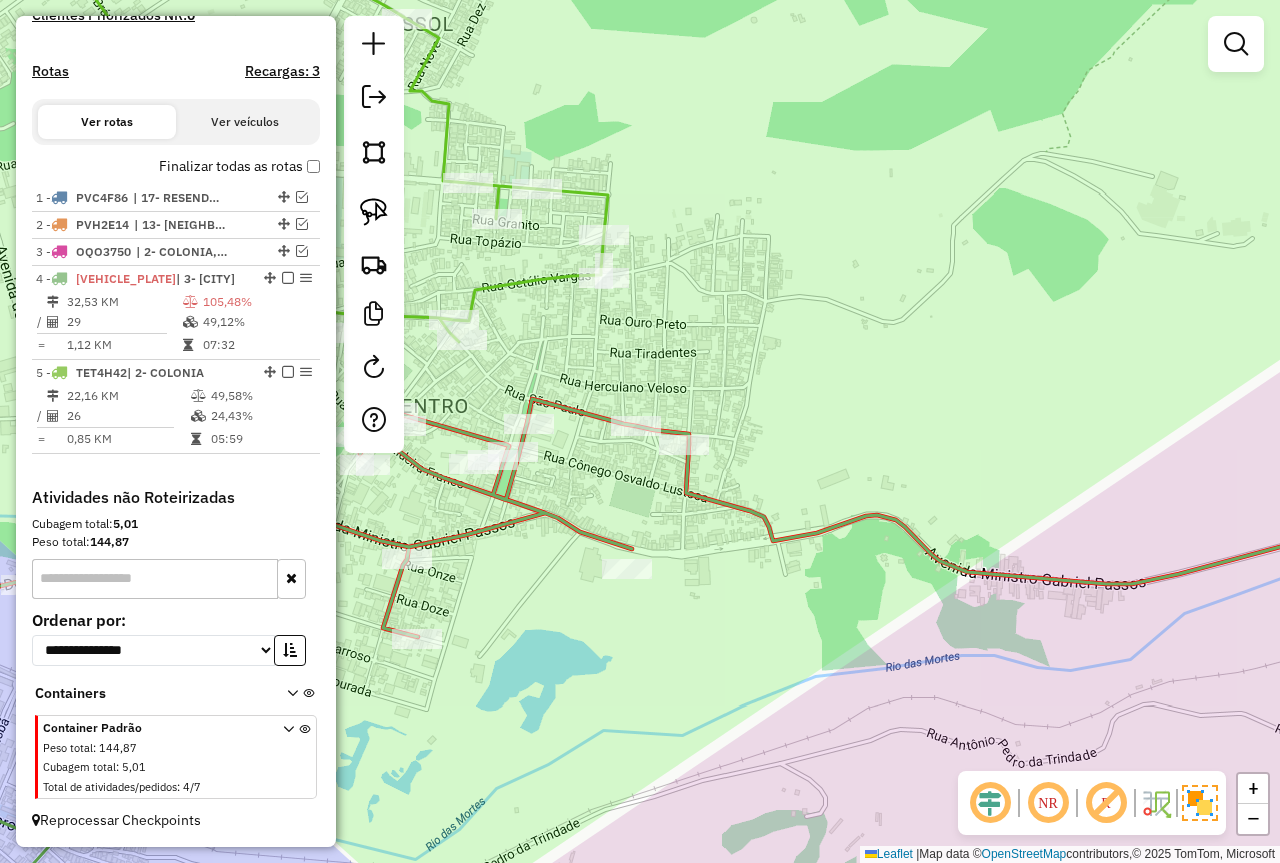 drag, startPoint x: 703, startPoint y: 571, endPoint x: 733, endPoint y: 531, distance: 50 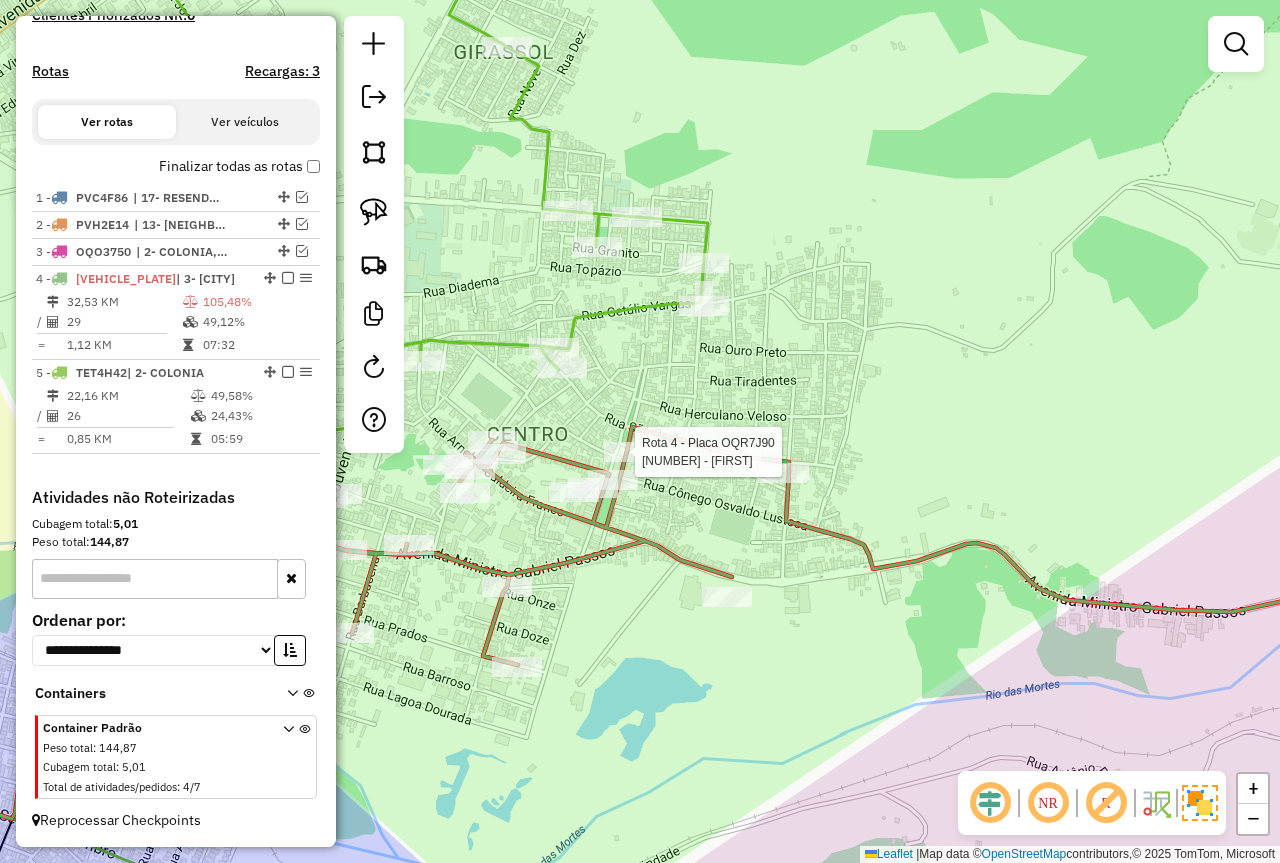 select on "*********" 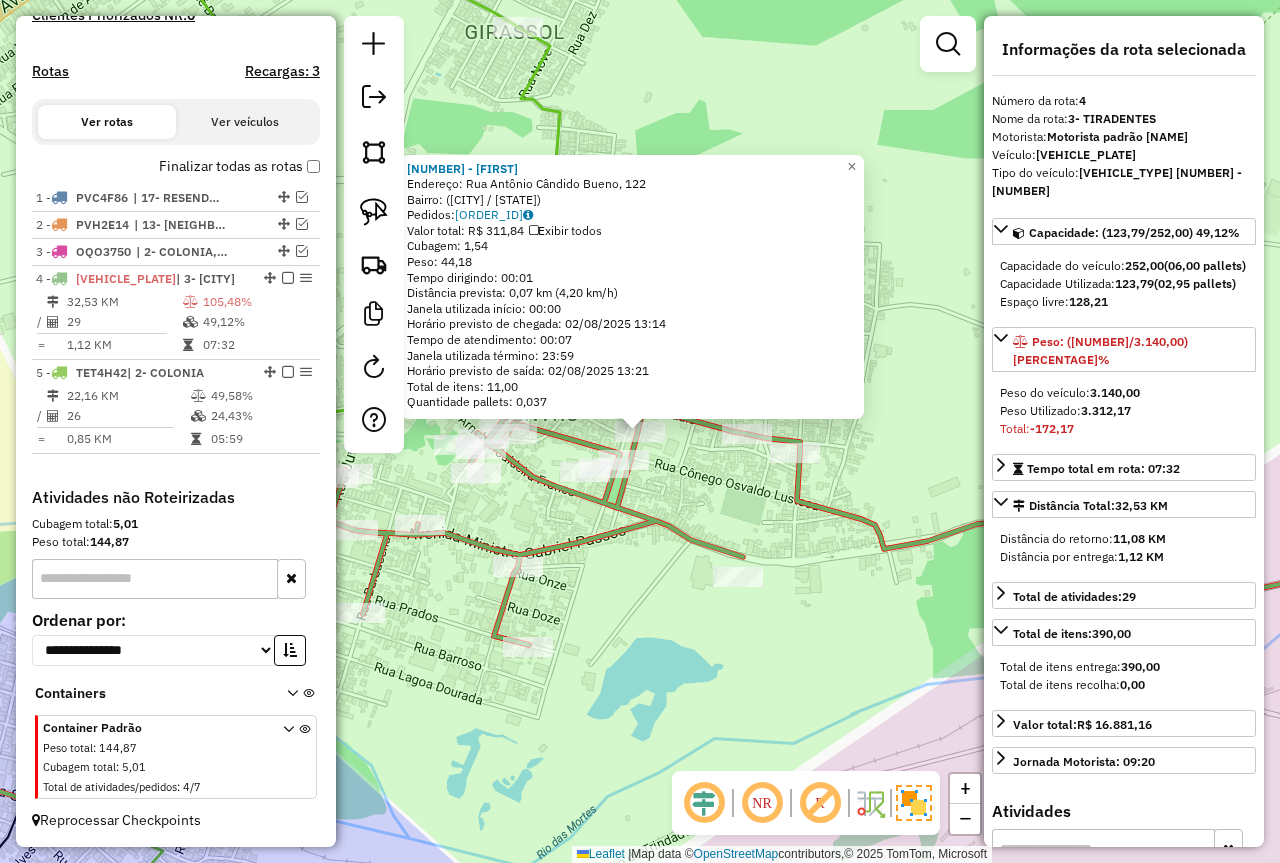 click on "[NUMBER] - [NAME] Endereço: Rua [STREET_NAME], [NUMBER] Bairro: ([CITY] / [STATE]) Pedidos: [ORDER_NUMBER] Valor total: R$ [PRICE] Cubagem: [NUMBER] Peso: [NUMBER] Tempo dirigindo: 00:01 Distância prevista: [NUMBER] km ([NUMBER] km/h) Janela utilizada início: 00:00 Horário previsto de chegada: 02/08/2025 [TIME] Tempo de atendimento: 00:07 Janela utilizada término: 23:59 Horário previsto de saída: 02/08/2025 [TIME] Total de itens: [NUMBER] Quantidade pallets: [NUMBER]" 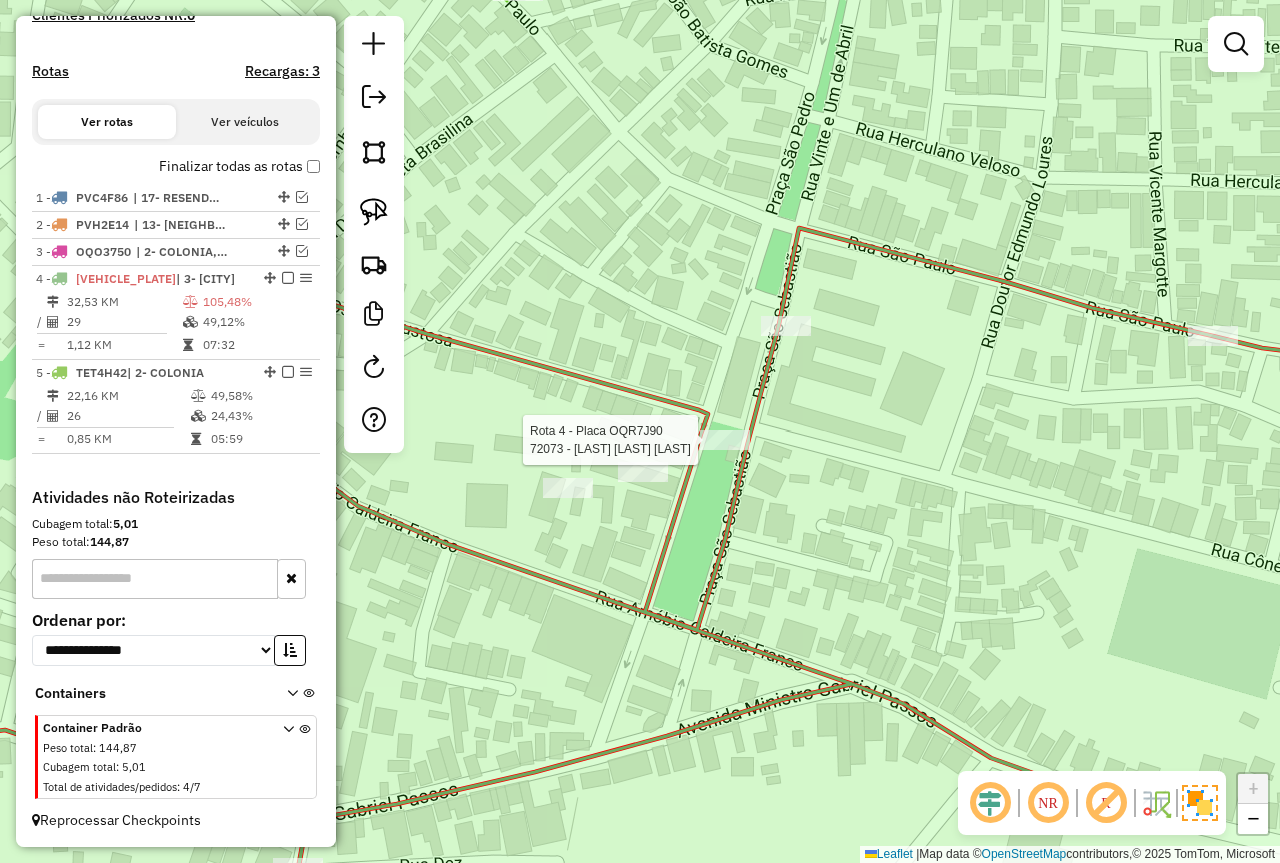 click 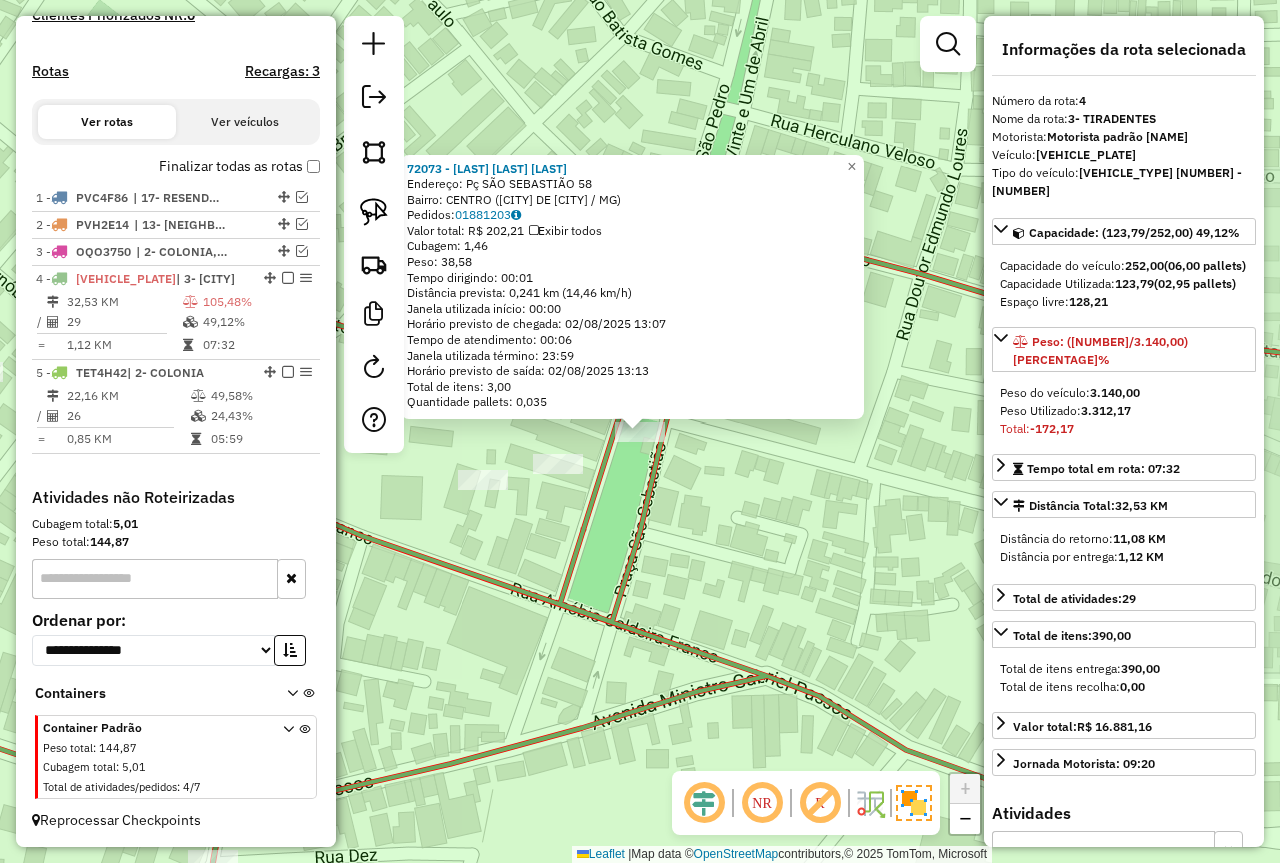 click on "72073 - [NAME]  Endereço: Pç   SÃO SEBASTIÃO                58   Bairro: CENTRO ([CITY] / [STATE])   Pedidos:  01881203   Valor total: R$ 202,21   Exibir todos   Cubagem: 1,46  Peso: 38,58  Tempo dirigindo: 00:01   Distância prevista: 0,241 km (14,46 km/h)   Janela utilizada início: 00:00   Horário previsto de chegada: 02/08/2025 13:07   Tempo de atendimento: 00:06   Janela utilizada término: 23:59   Horário previsto de saída: 02/08/2025 13:13   Total de itens: 3,00   Quantidade pallets: 0,035  × Janela de atendimento Grade de atendimento Capacidade Transportadoras Veículos Cliente Pedidos  Rotas Selecione os dias de semana para filtrar as janelas de atendimento  Seg   Ter   Qua   Qui   Sex   Sáb   Dom  Informe o período da janela de atendimento: De: Até:  Filtrar exatamente a janela do cliente  Considerar janela de atendimento padrão  Selecione os dias de semana para filtrar as grades de atendimento  Seg   Ter   Qua   Qui   Sex   Sáb   Dom   Peso mínimo:   Peso máximo:  +" 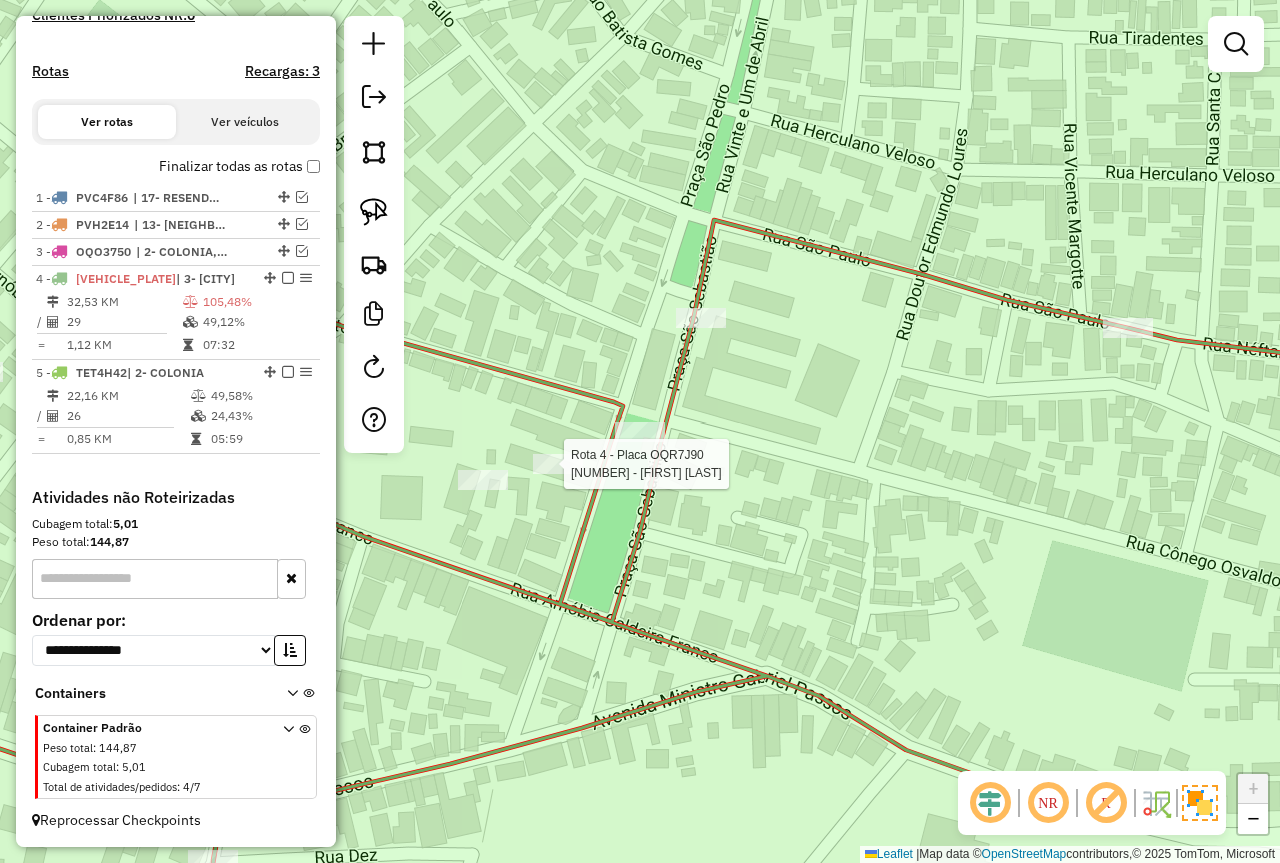 select on "*********" 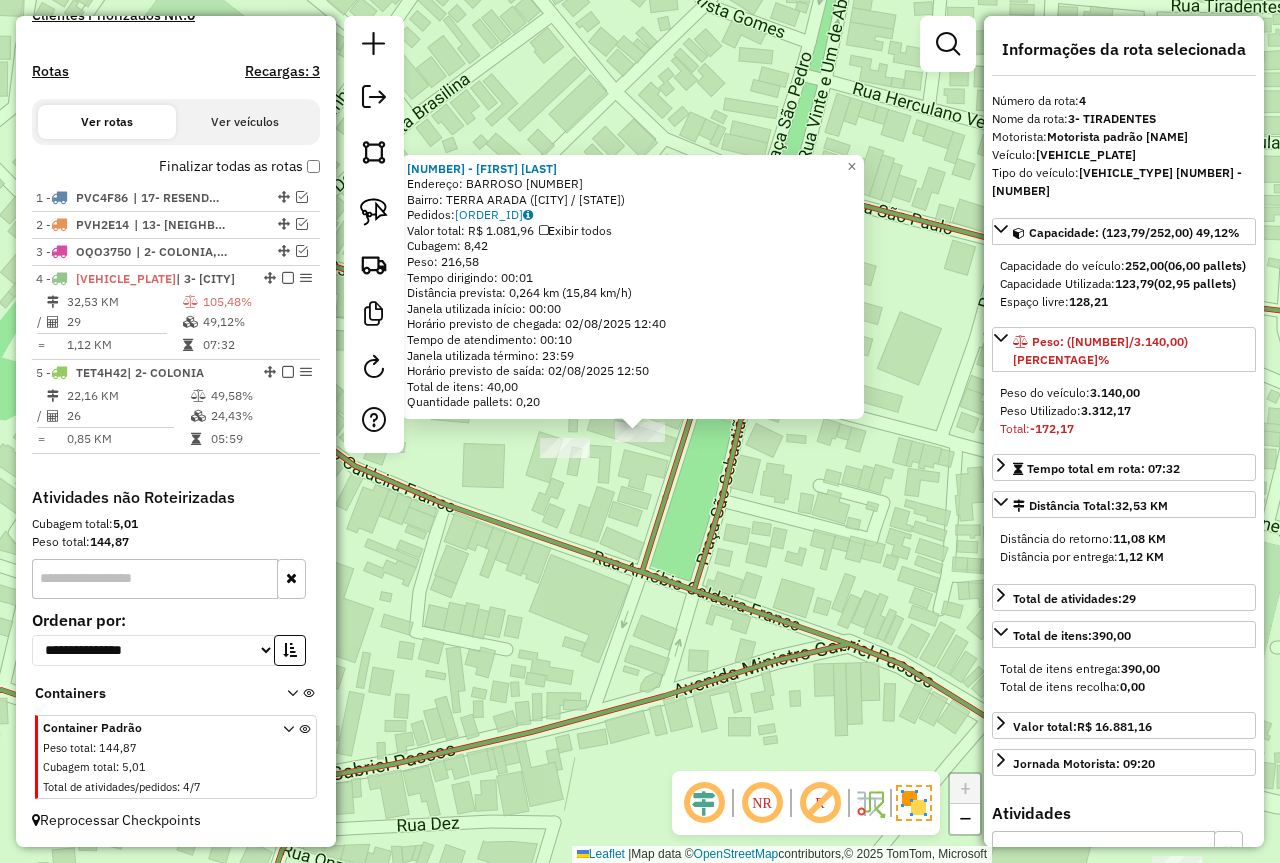 click on "[NUMBER] - [FIRST] [LAST] [LAST]  Endereço:  [NAME] [NUMBER]   Bairro: [NAME] ([CITY] / MG)   Pedidos:  [NUMBER]   Valor total: R$ [PRICE]   Exibir todos   Cubagem: [NUMBER]  Peso: [NUMBER]  Tempo dirigindo: 00:01   Distância prevista: [NUMBER] km ([NUMBER] km/h)   Janela utilizada início: 00:00   Horário previsto de chegada: 02/08/2025 12:40   Tempo de atendimento: 00:10   Janela utilizada término: 23:59   Horário previsto de saída: 02/08/2025 12:50   Total de itens: 40,00   Quantidade pallets: 0,20  × Janela de atendimento Grade de atendimento Capacidade Transportadoras Veículos Cliente Pedidos  Rotas Selecione os dias de semana para filtrar as janelas de atendimento  Seg   Ter   Qua   Qui   Sex   Sáb   Dom  Informe o período da janela de atendimento: De: Até:  Filtrar exatamente a janela do cliente  Considerar janela de atendimento padrão  Selecione os dias de semana para filtrar as grades de atendimento  Seg   Ter   Qua   Qui   Sex   Sáb   Dom   Clientes fora do dia de atendimento selecionado De:" 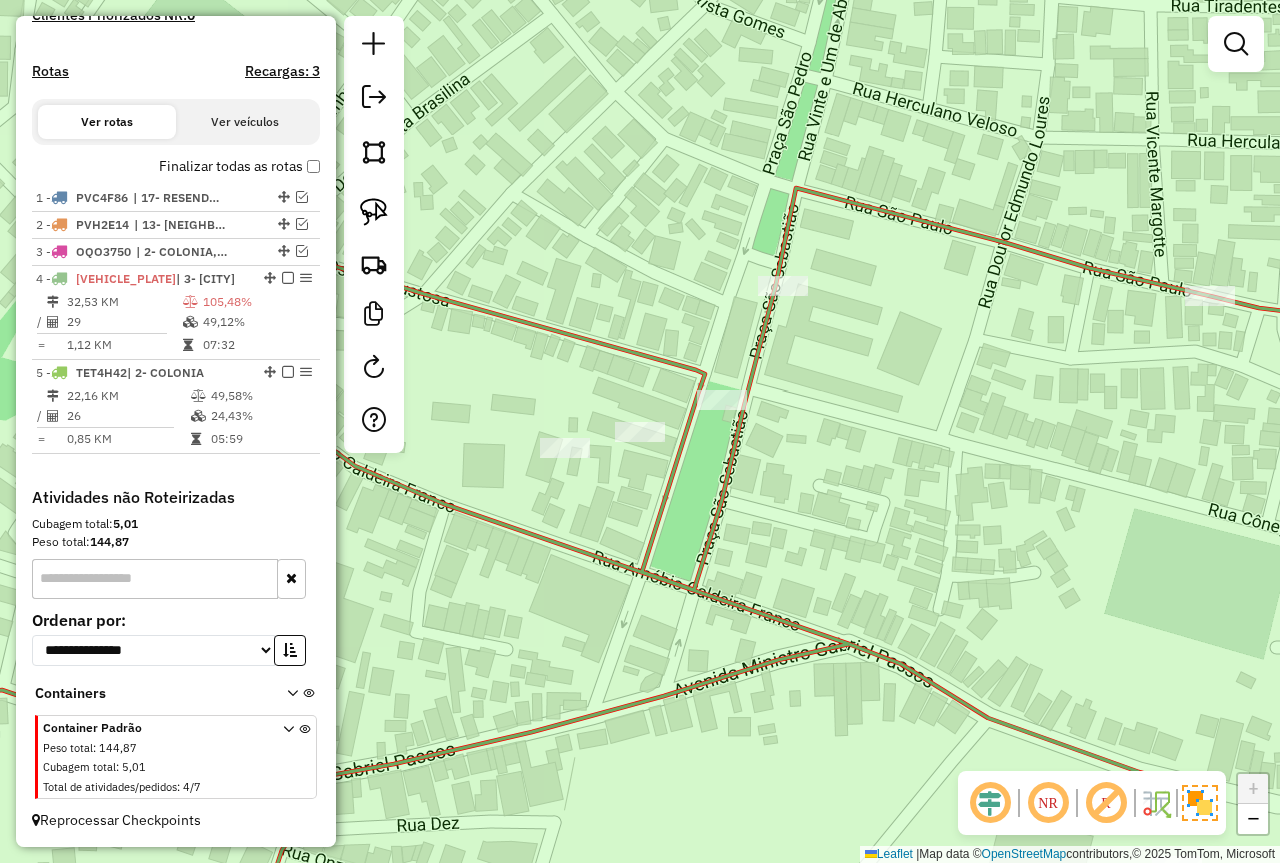 click 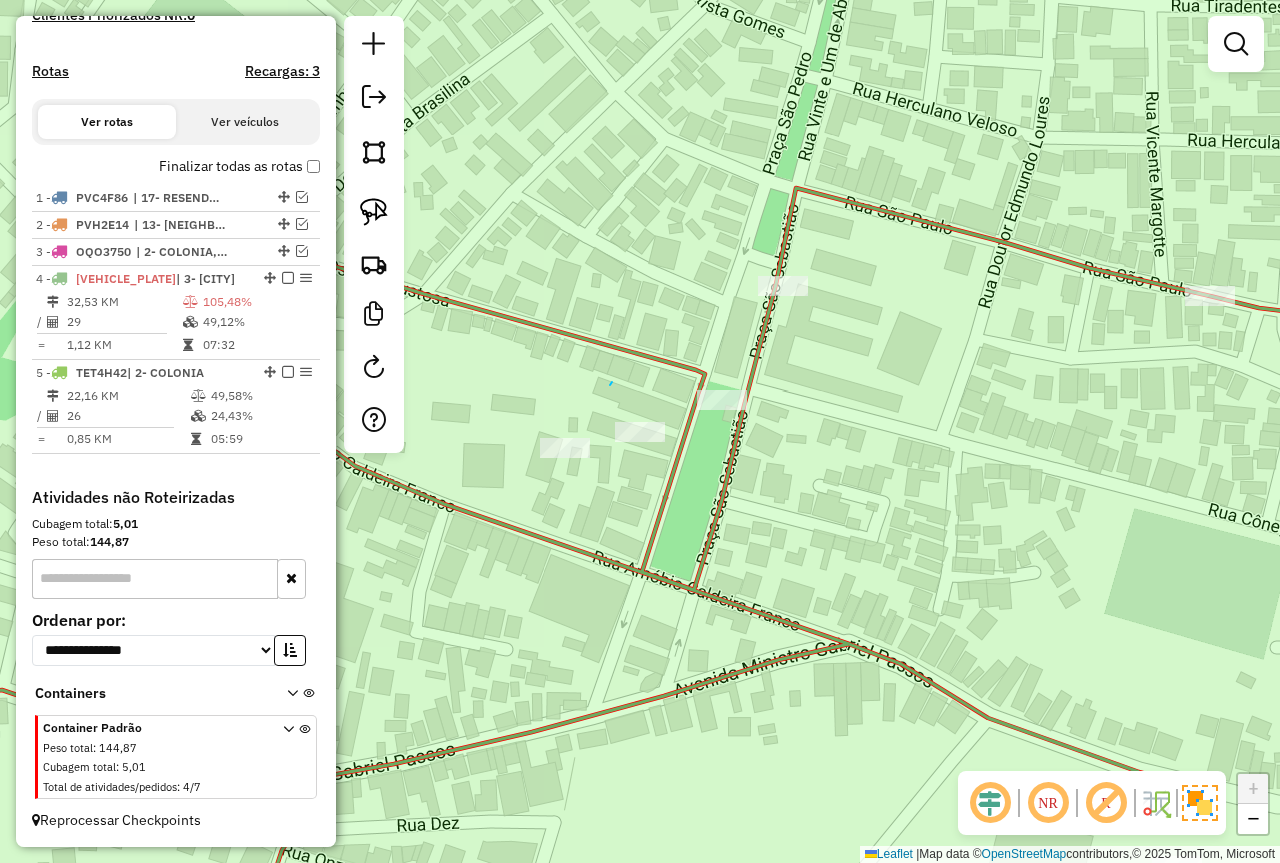 drag, startPoint x: 610, startPoint y: 385, endPoint x: 698, endPoint y: 474, distance: 125.1599 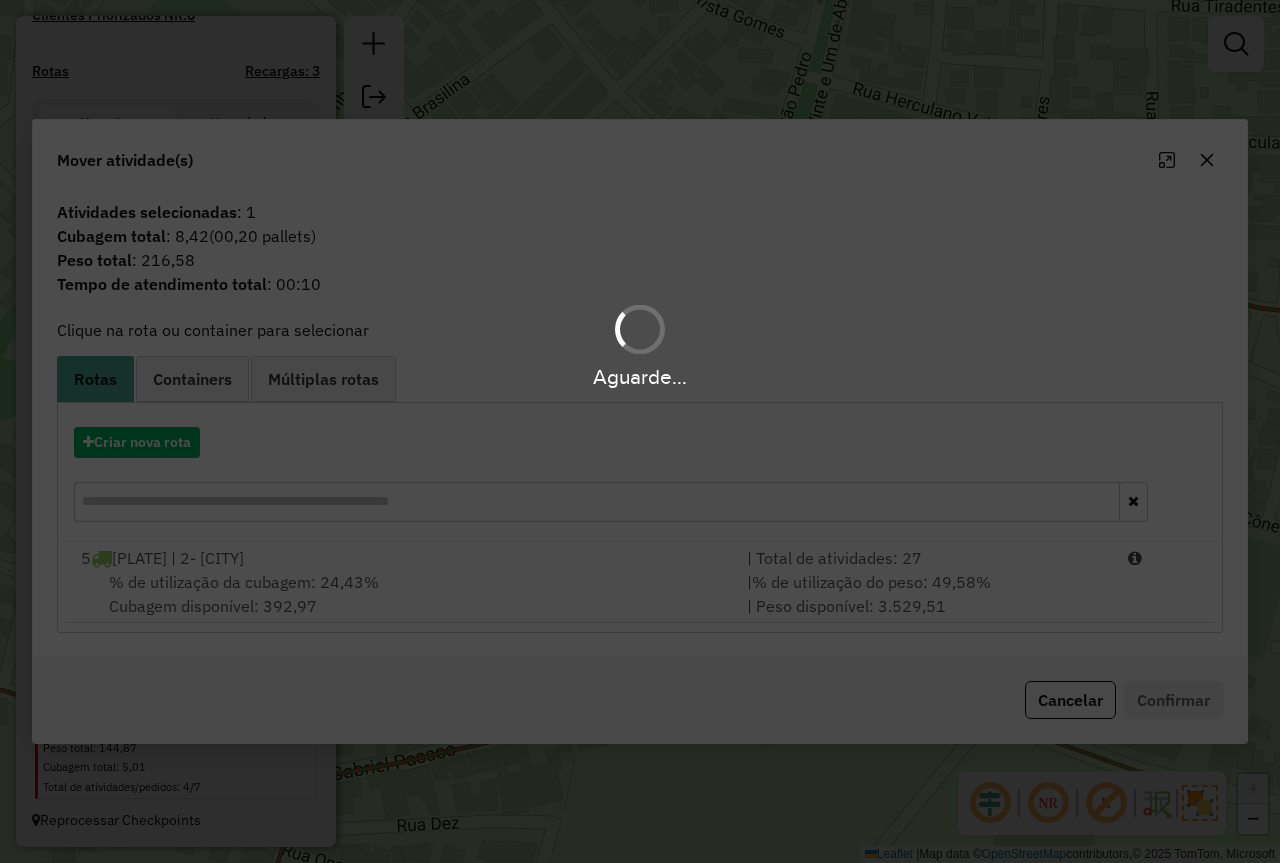 click on "Aguarde..." at bounding box center (640, 431) 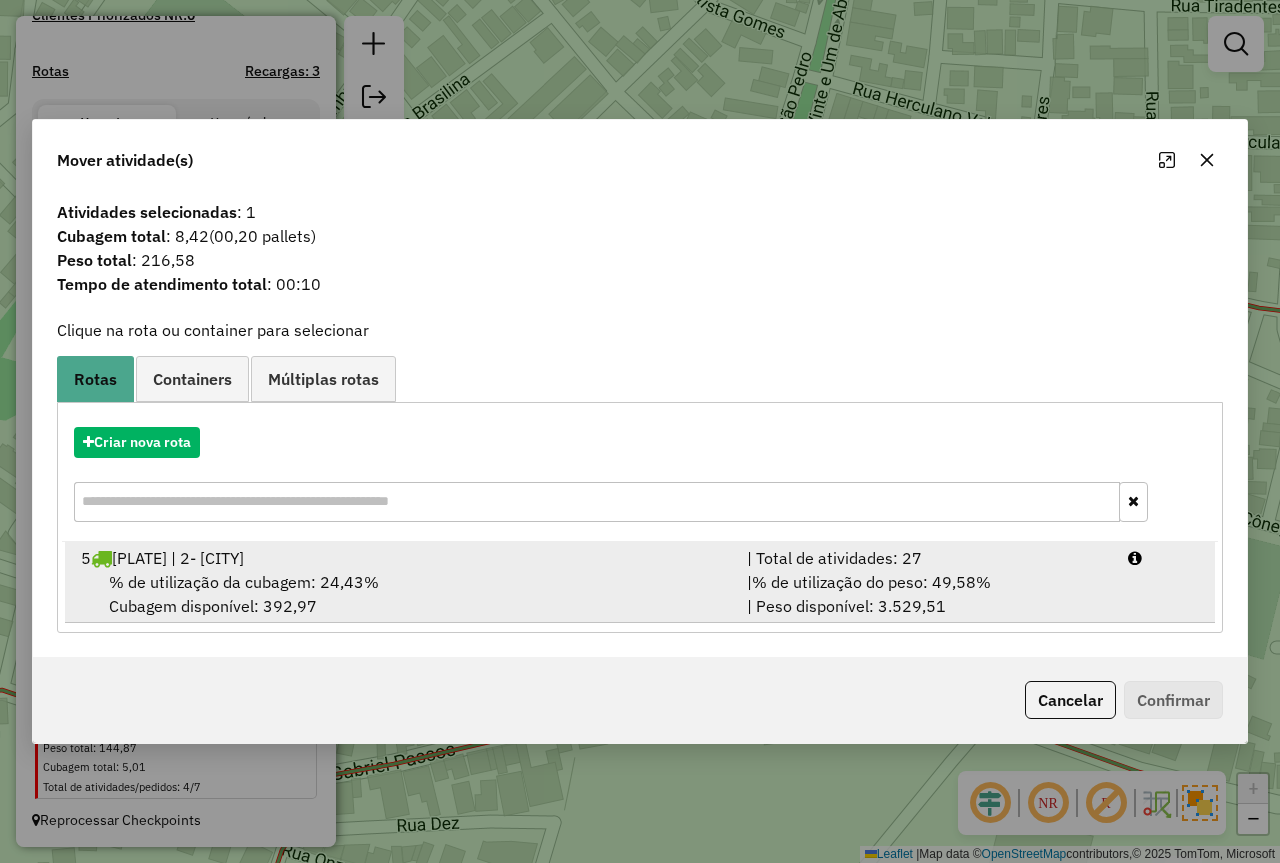 click on "| % de utilização do peso: 49,58% | Peso disponível: 3.529,51" at bounding box center [925, 594] 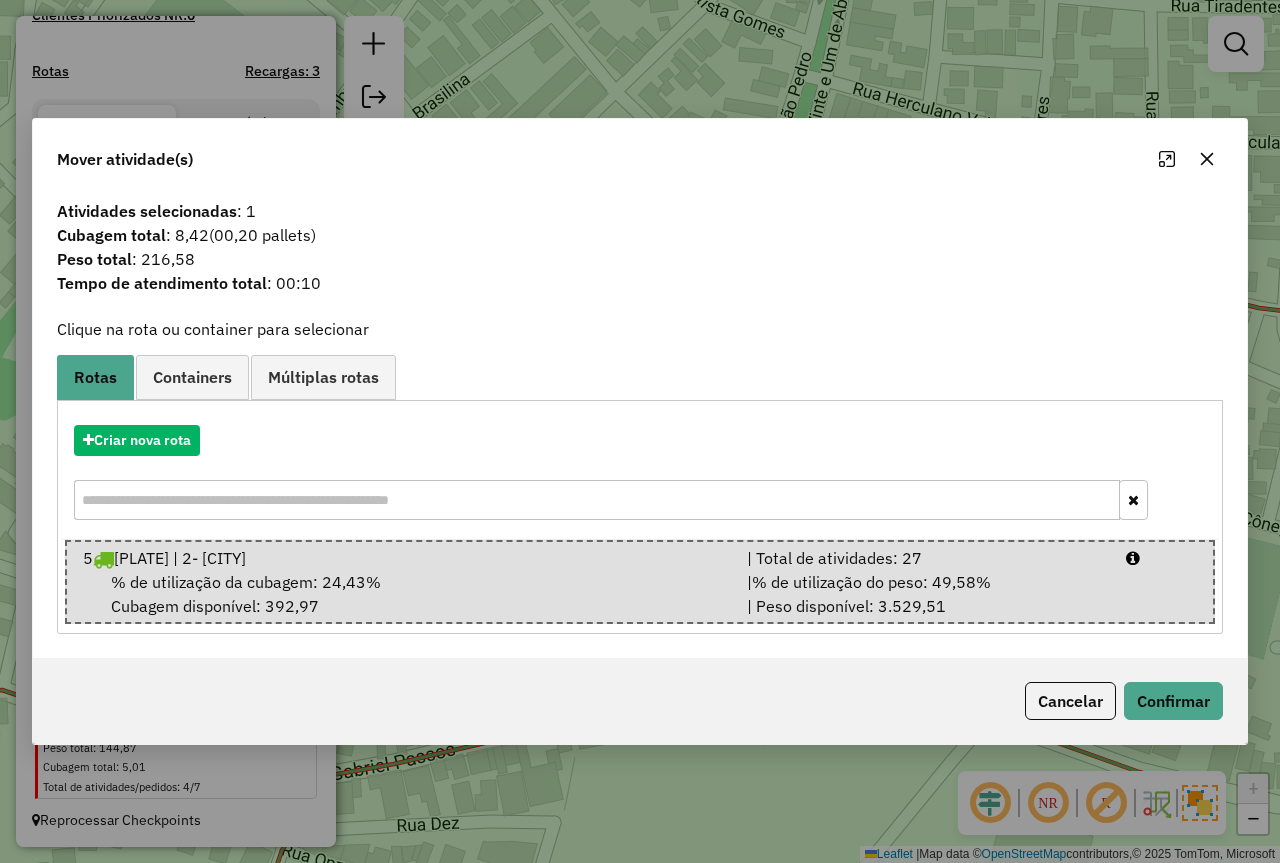 click on "Cancelar   Confirmar" 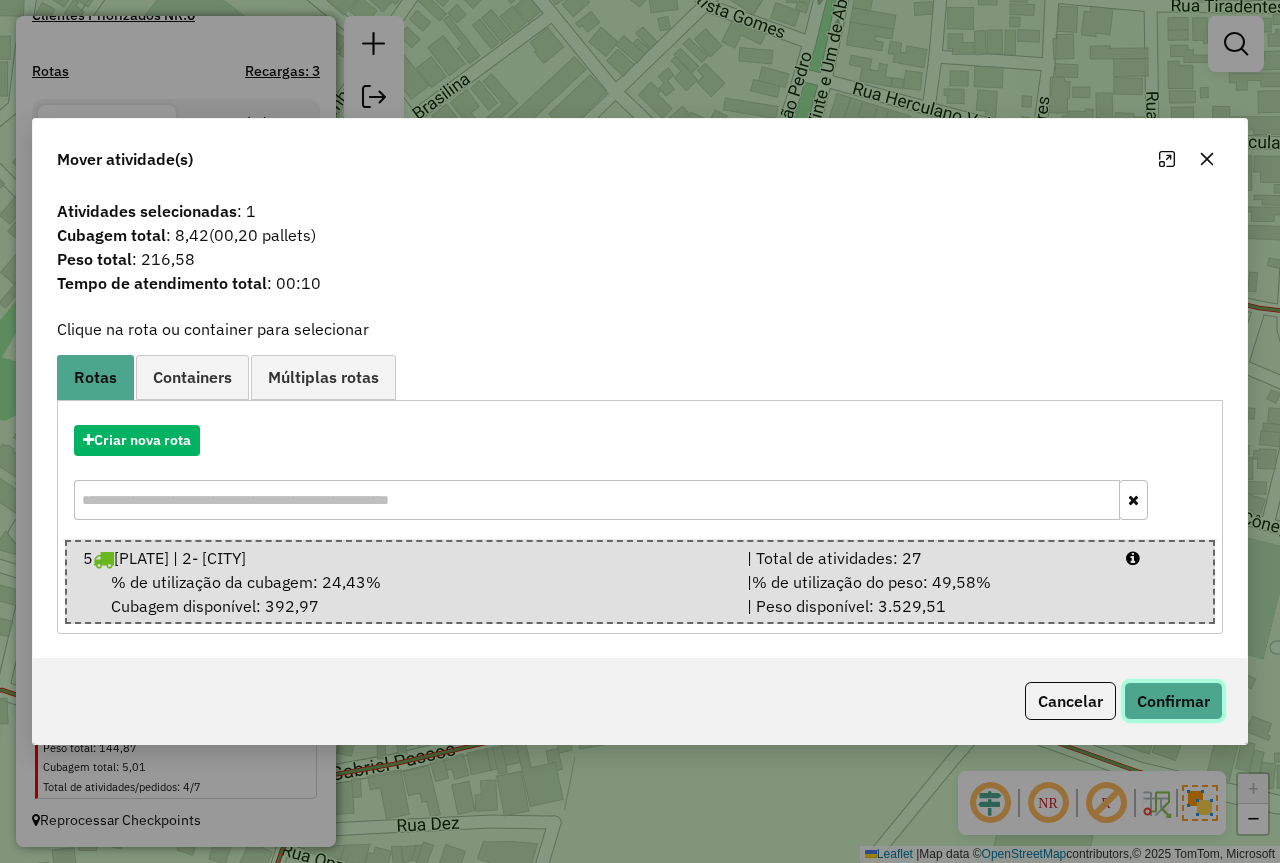 click on "Confirmar" 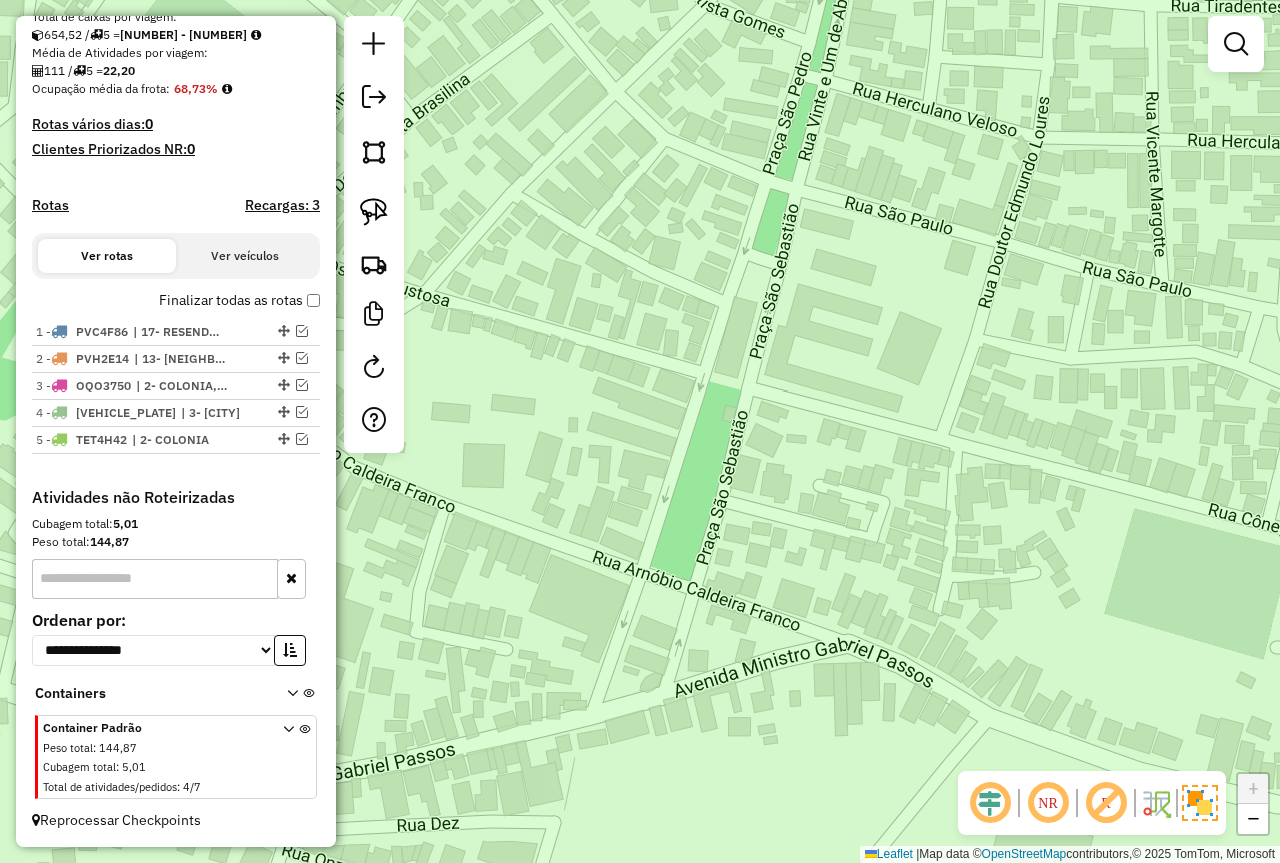 scroll, scrollTop: 447, scrollLeft: 0, axis: vertical 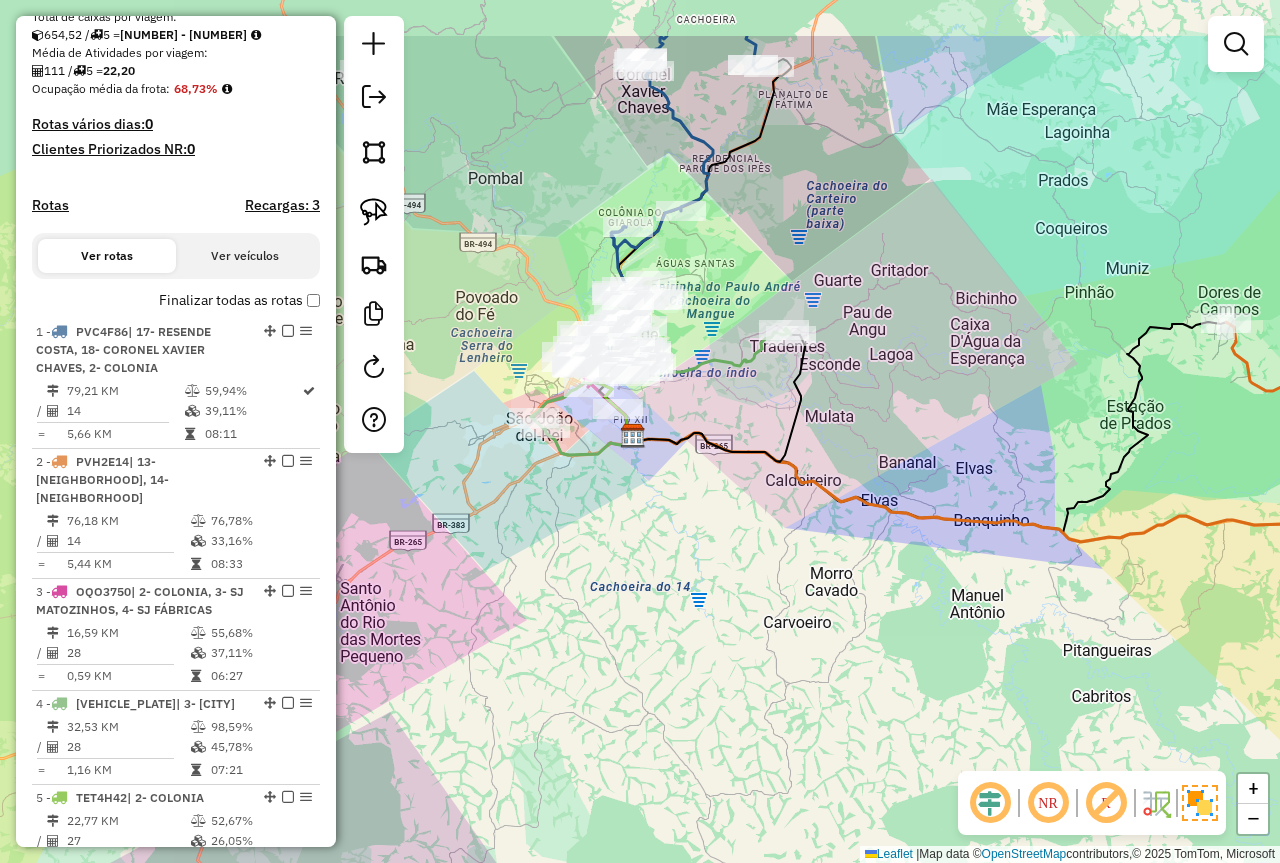 drag, startPoint x: 661, startPoint y: 379, endPoint x: 706, endPoint y: 545, distance: 171.99127 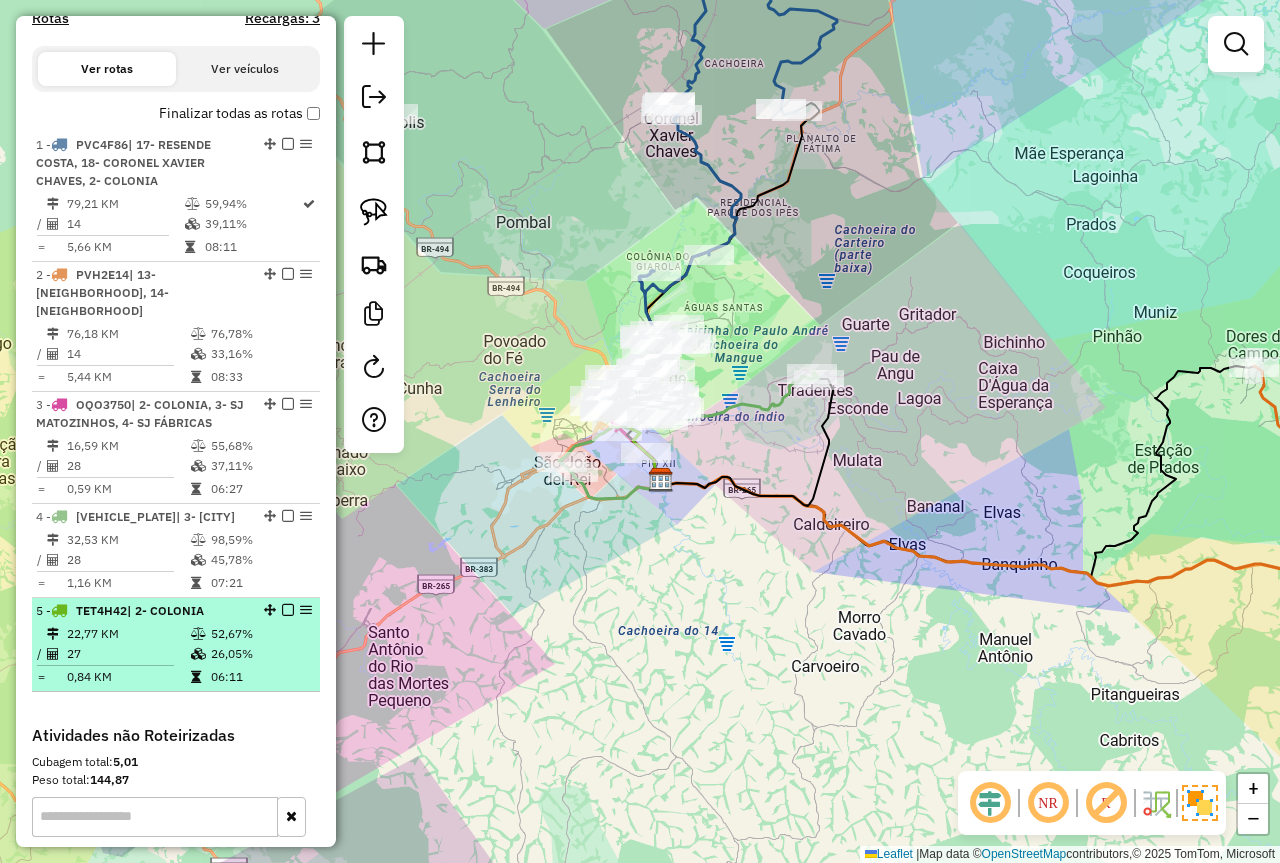 scroll, scrollTop: 747, scrollLeft: 0, axis: vertical 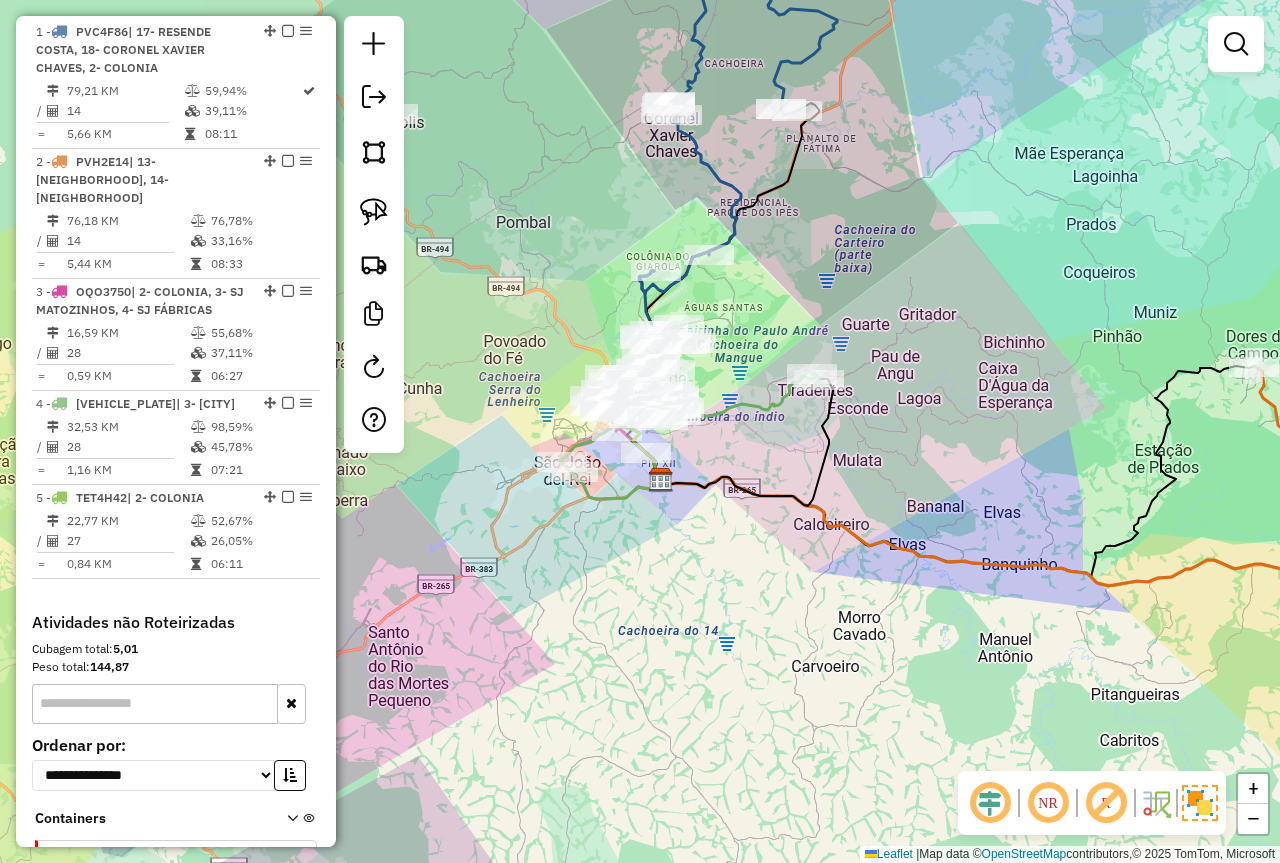 select on "*********" 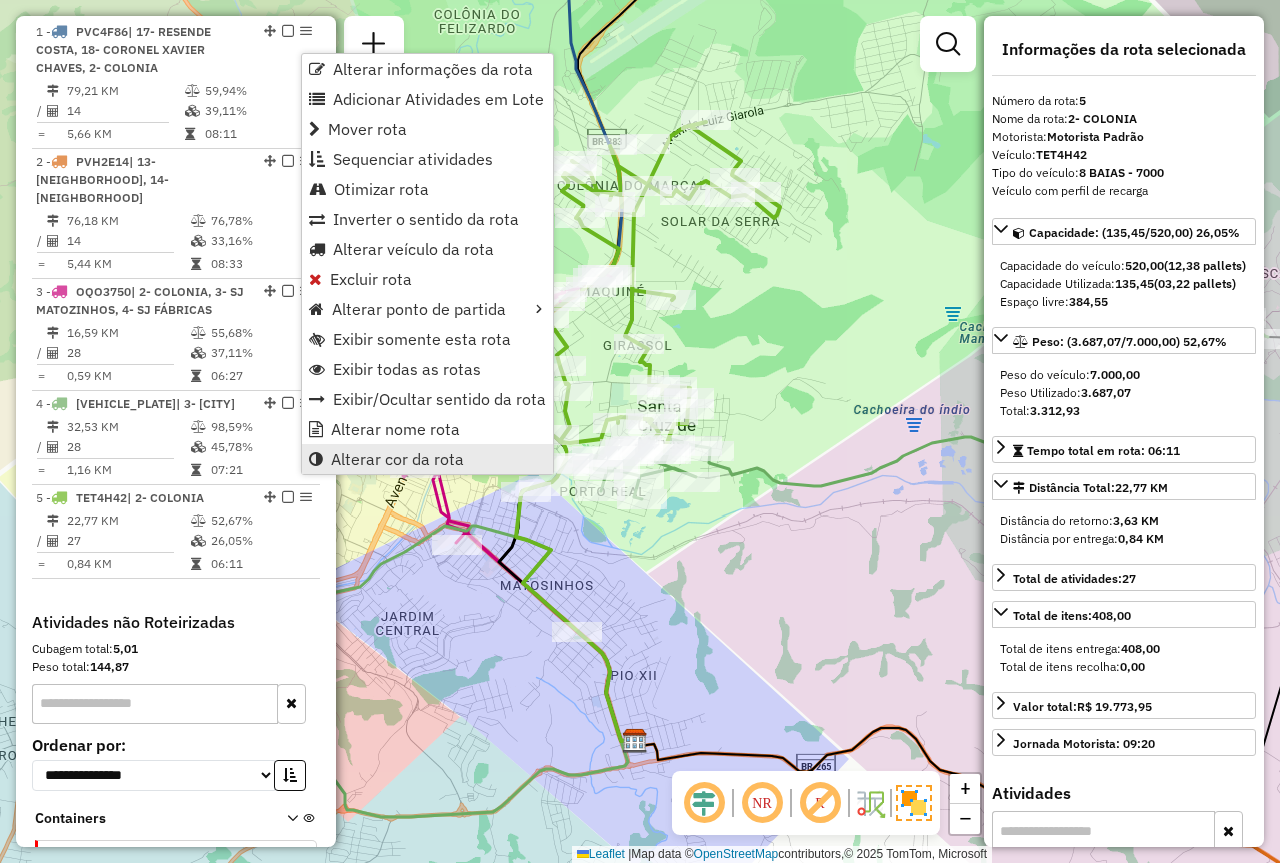 click on "Alterar cor da rota" at bounding box center (397, 459) 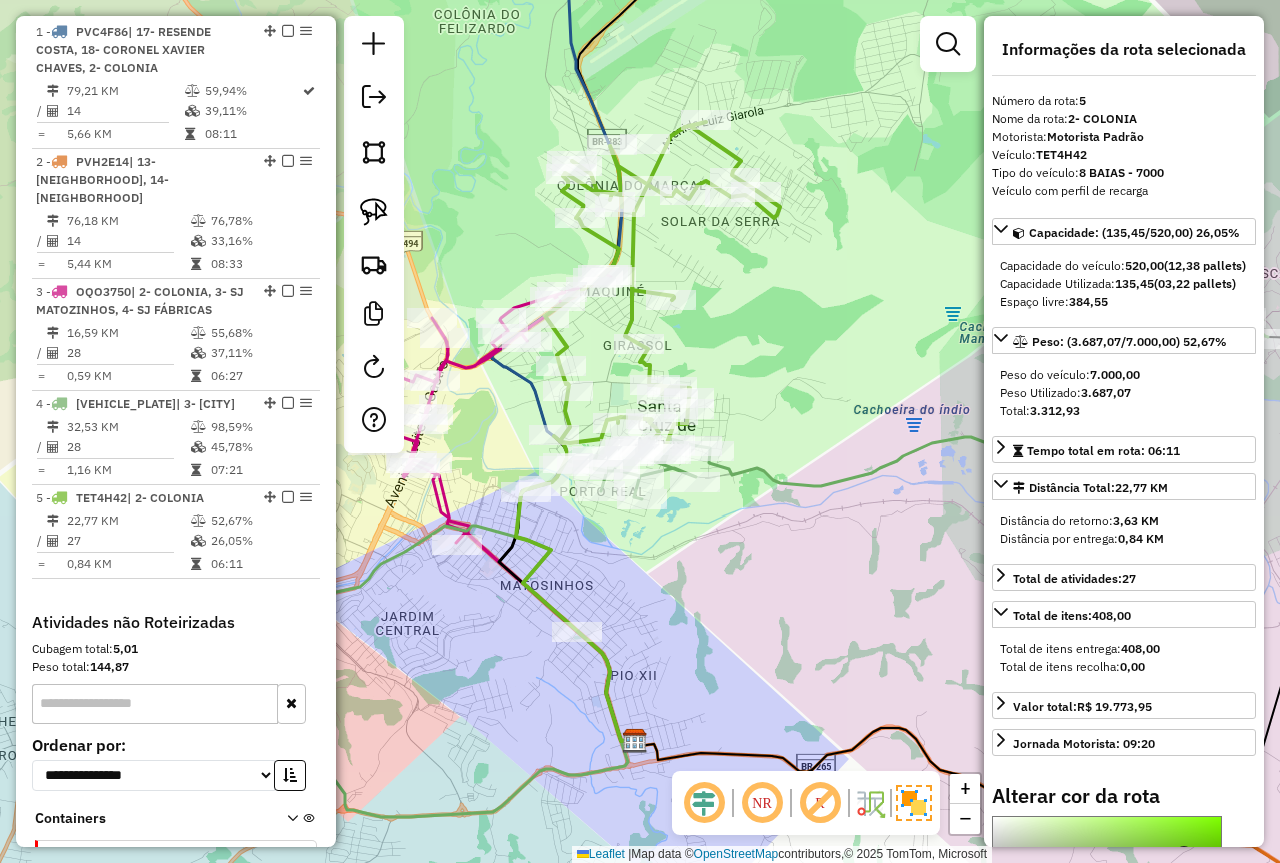 select on "*********" 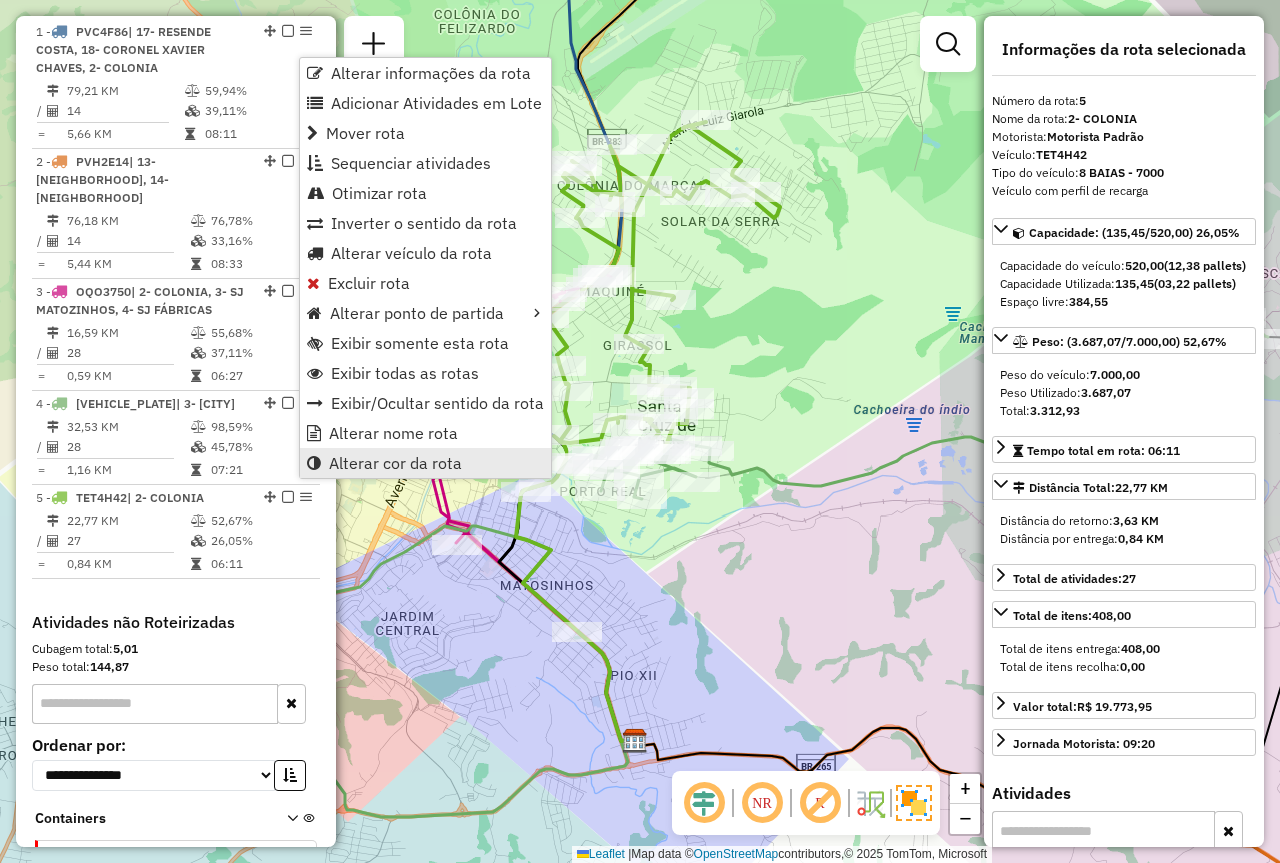 click on "Alterar cor da rota" at bounding box center [395, 463] 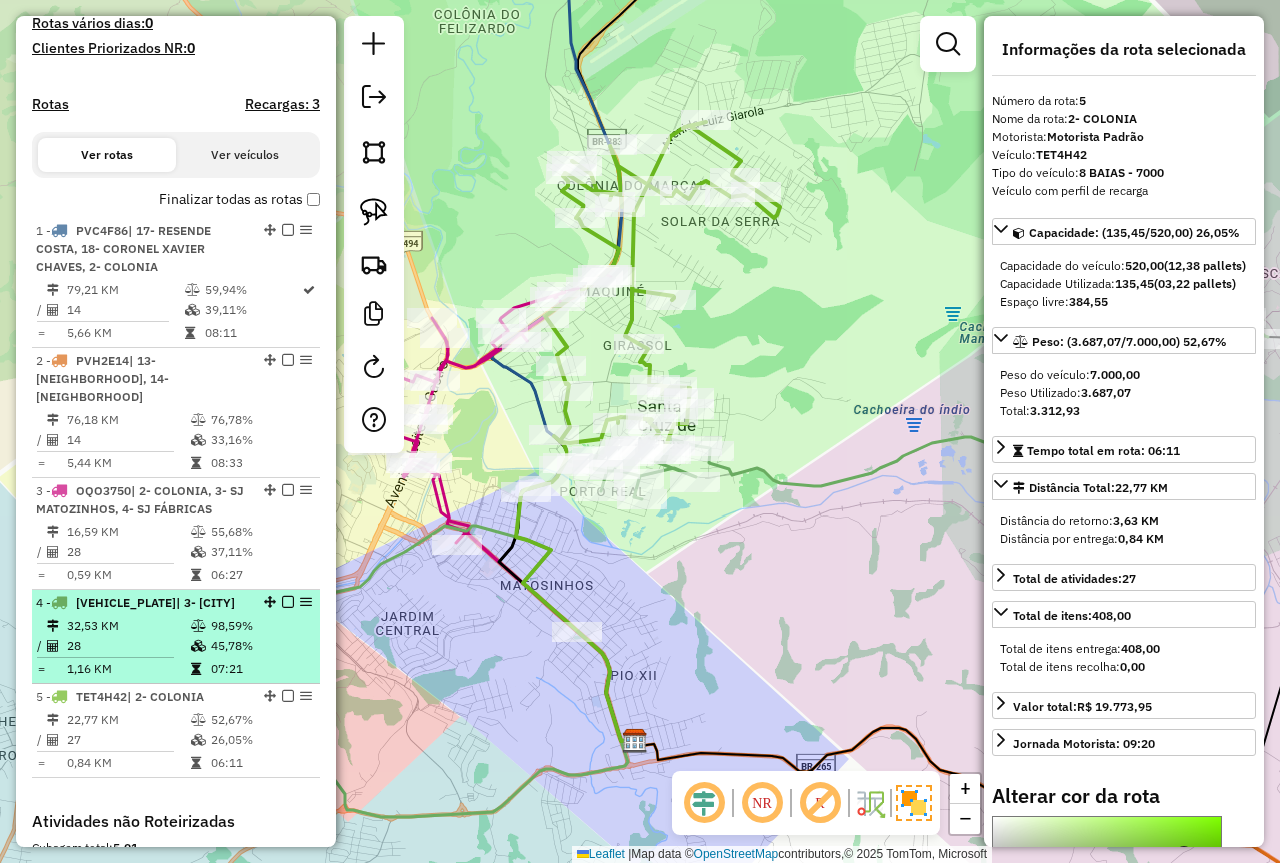 scroll, scrollTop: 647, scrollLeft: 0, axis: vertical 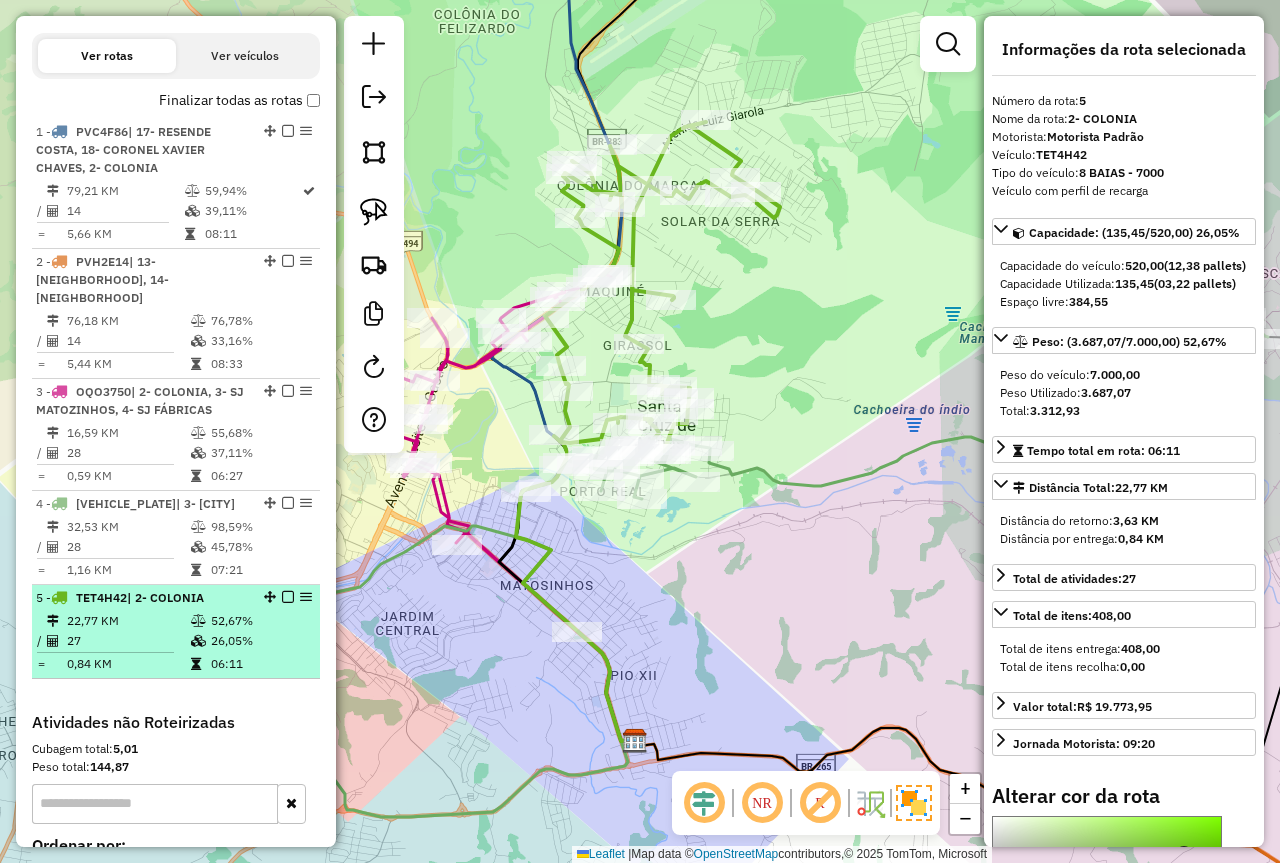 click on "52,67%" at bounding box center [260, 621] 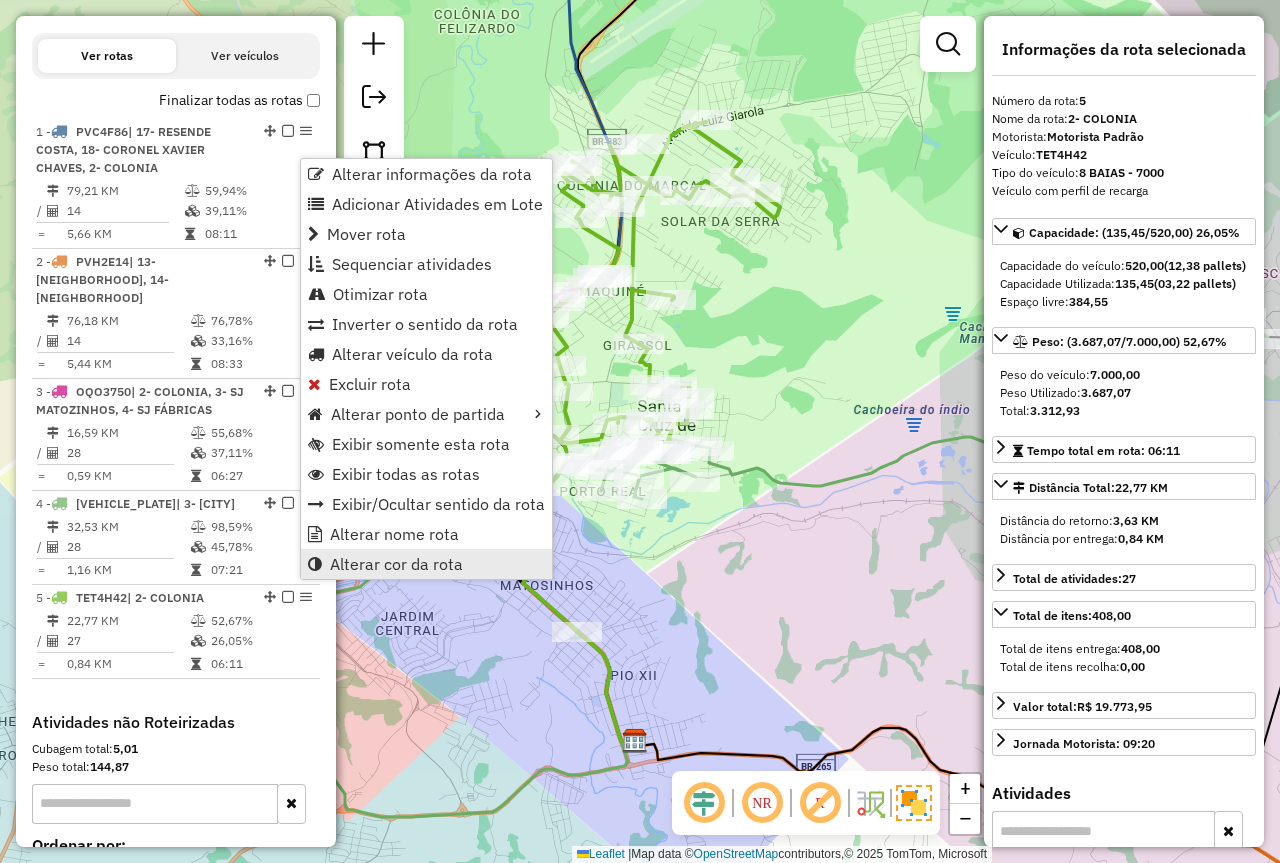 click on "Alterar cor da rota" at bounding box center (396, 564) 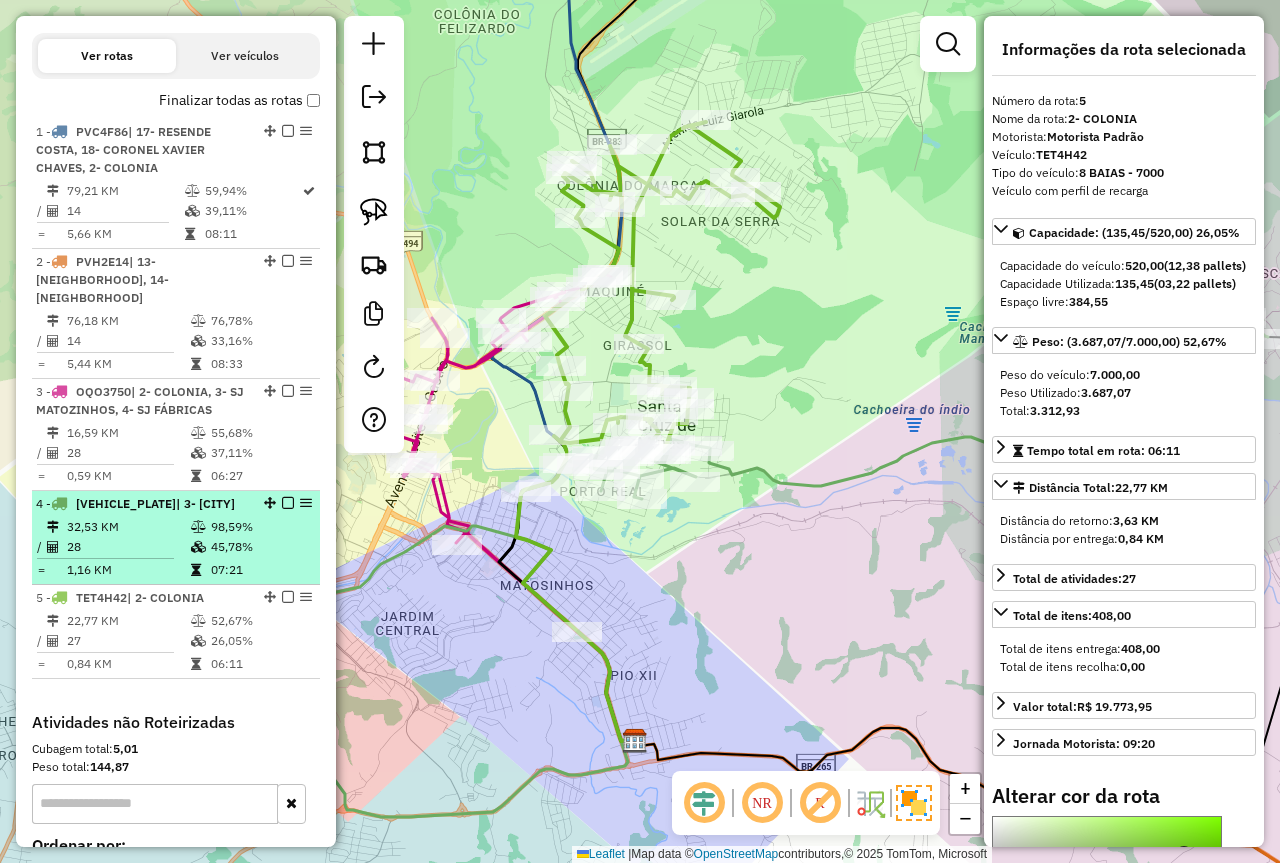 click on "98,59%" at bounding box center [260, 527] 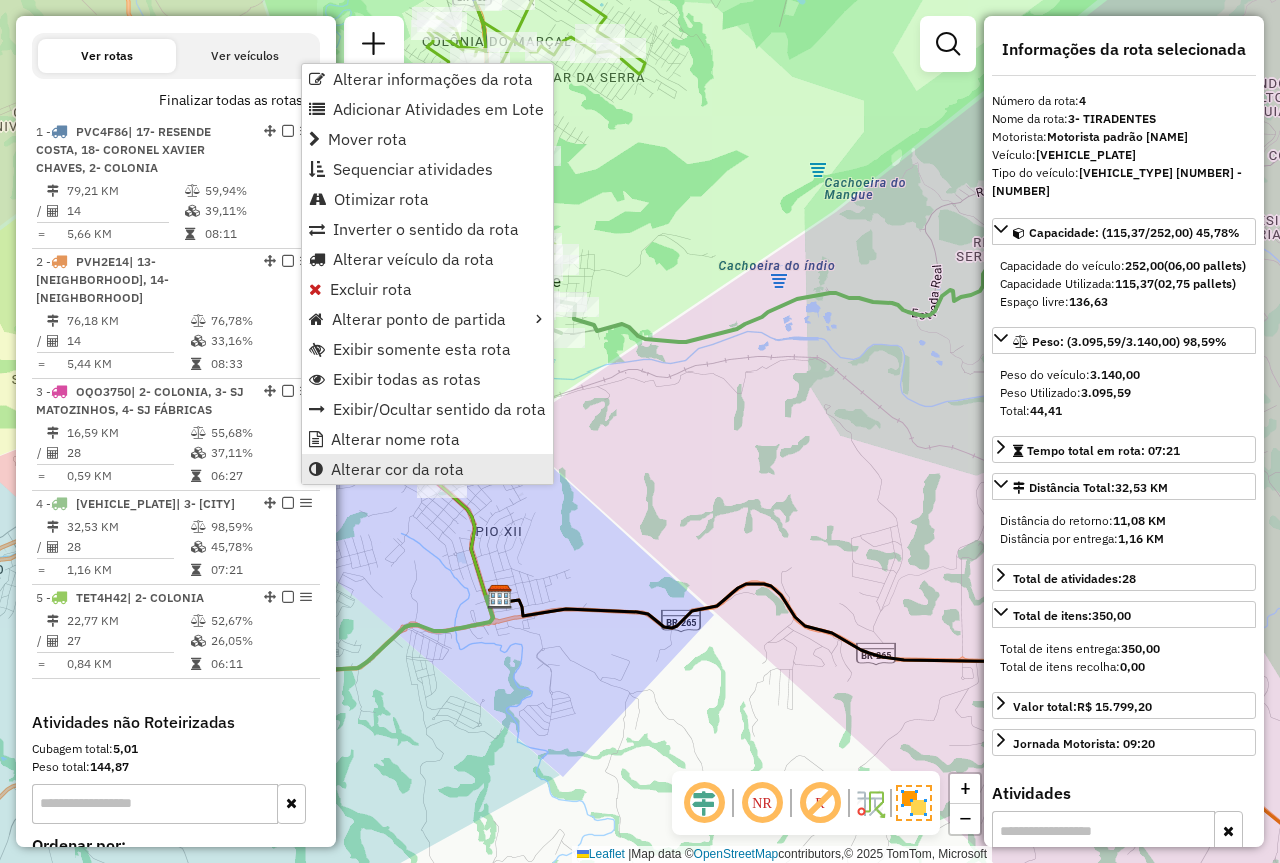 click on "Alterar cor da rota" at bounding box center (427, 469) 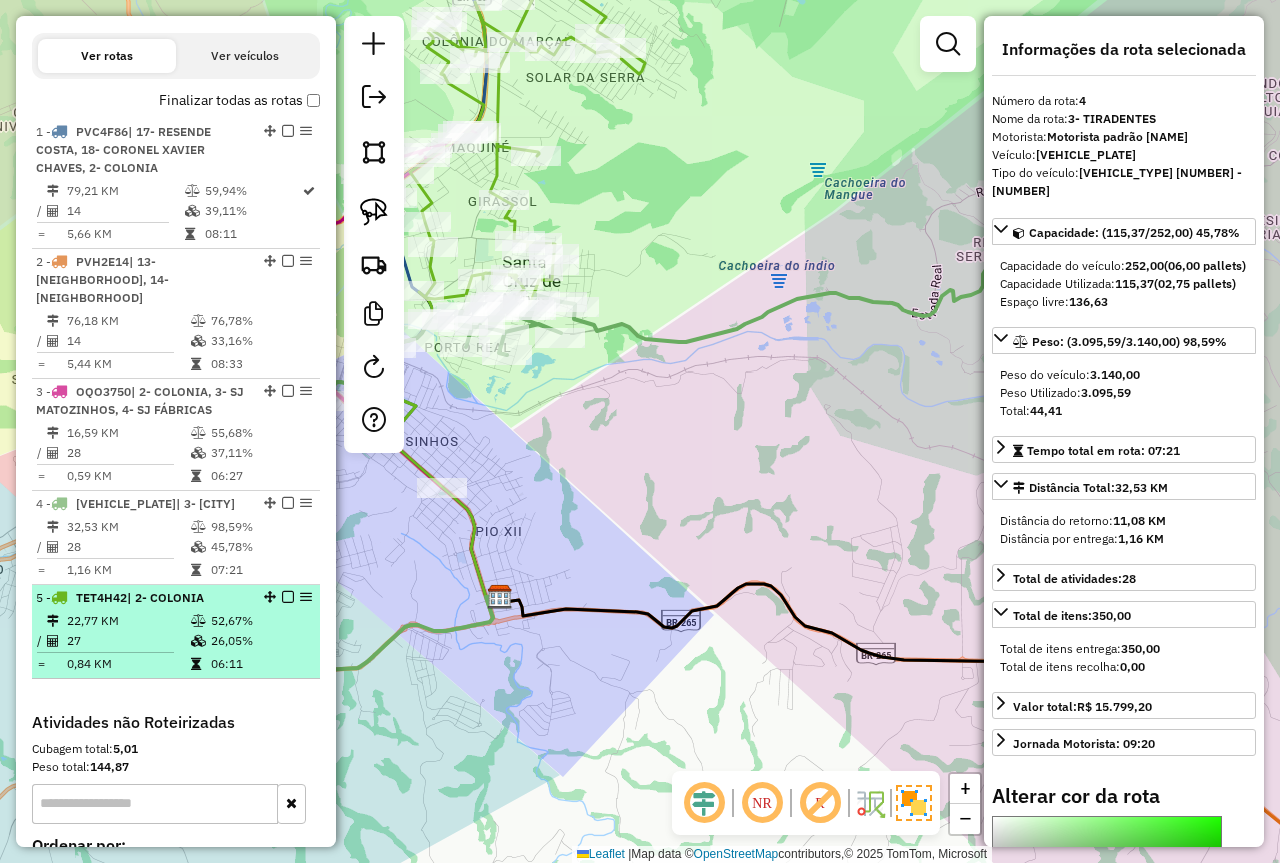 click at bounding box center (282, 597) 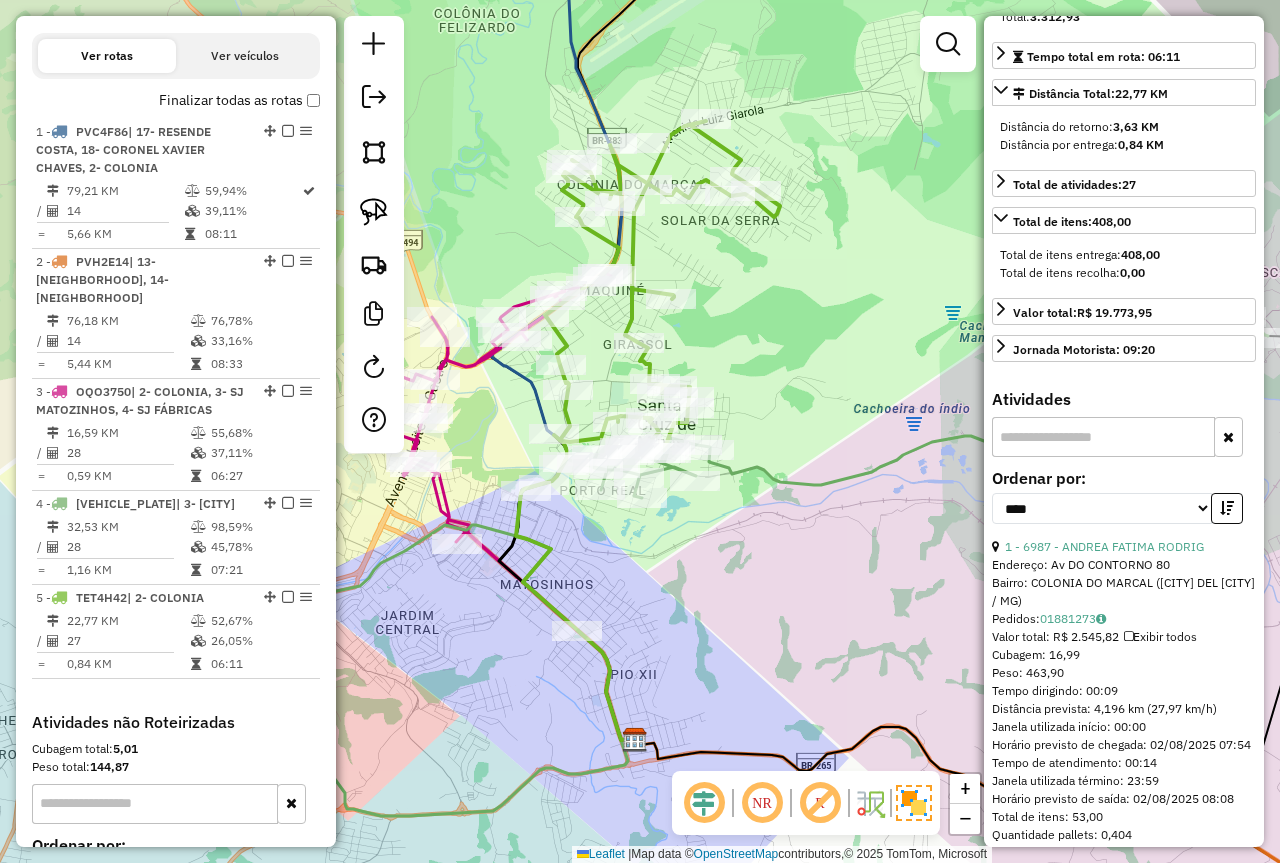 scroll, scrollTop: 400, scrollLeft: 0, axis: vertical 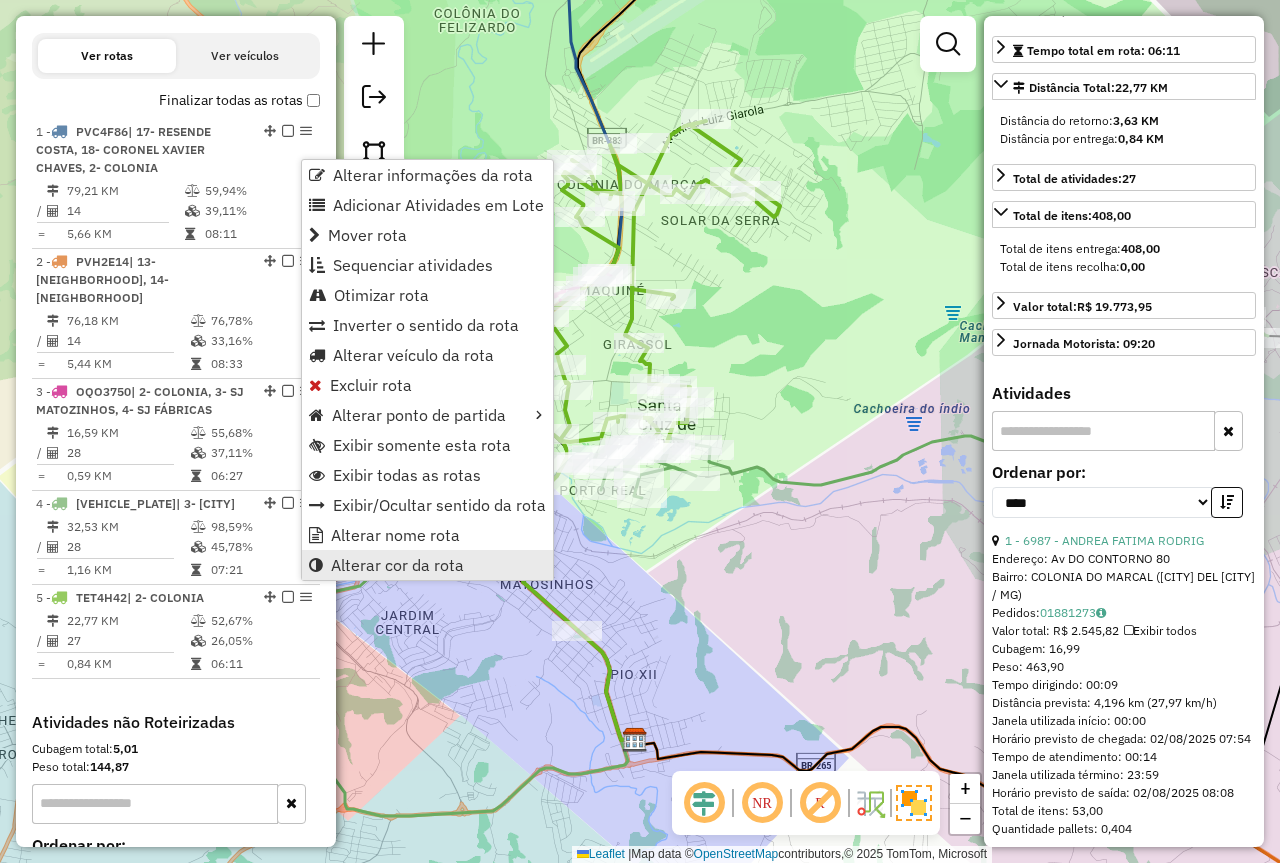 click on "Alterar cor da rota" at bounding box center (397, 565) 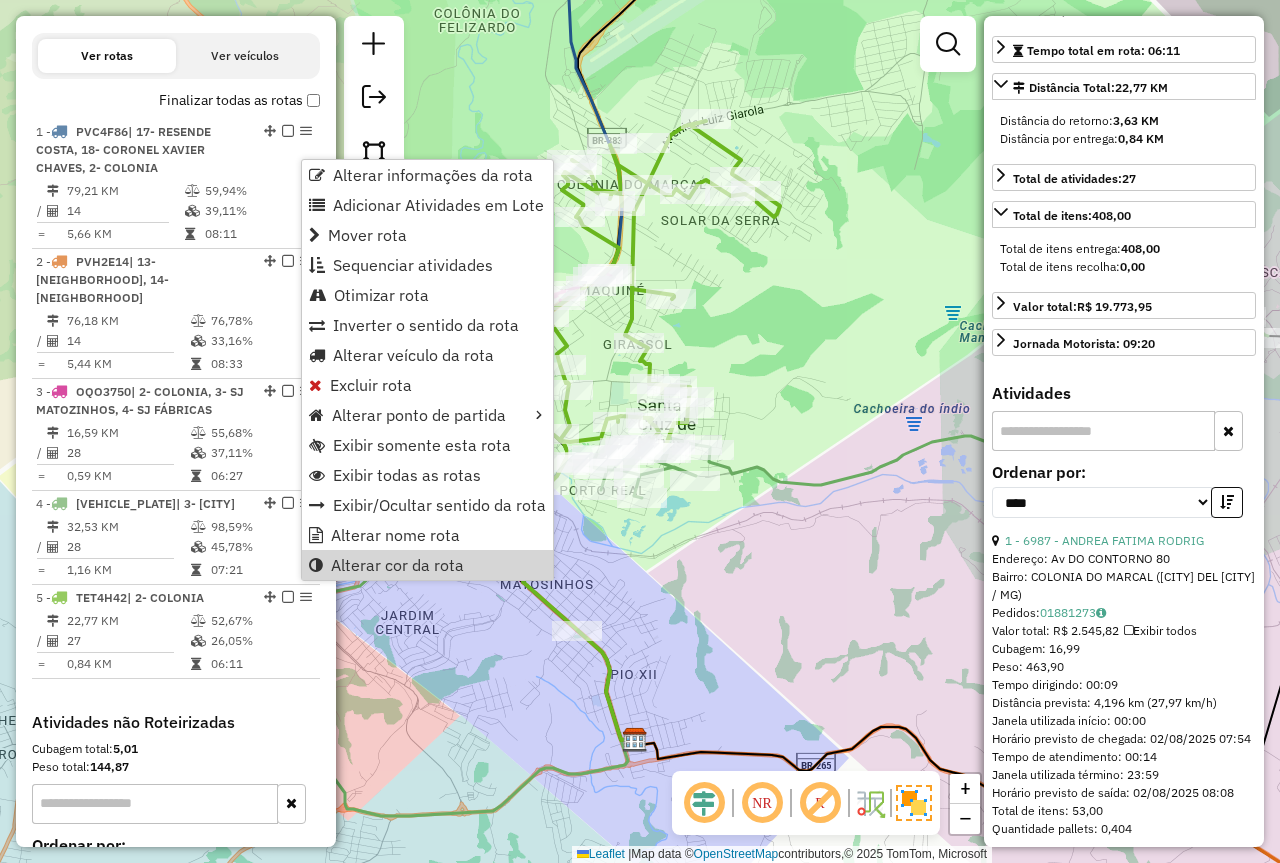 scroll, scrollTop: 381, scrollLeft: 0, axis: vertical 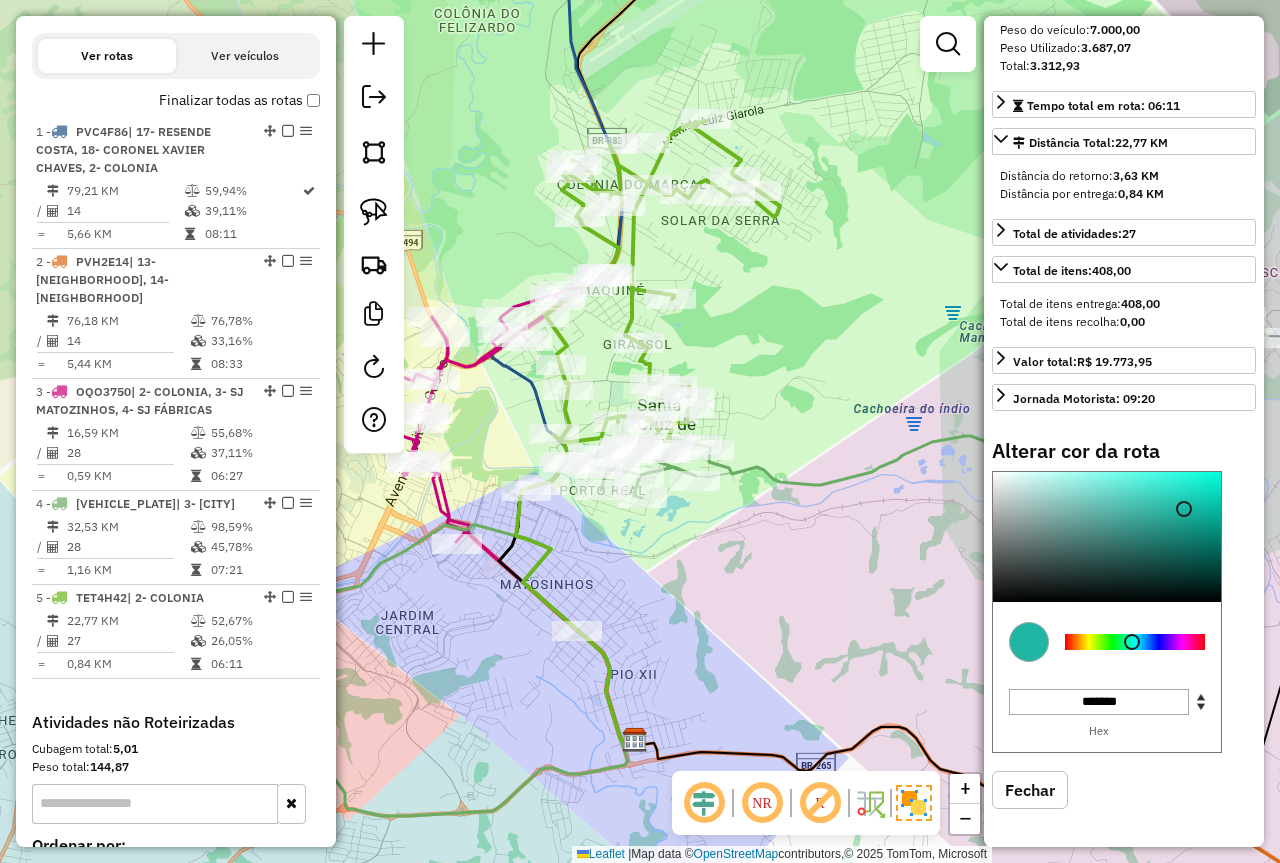 drag, startPoint x: 1120, startPoint y: 642, endPoint x: 1132, endPoint y: 638, distance: 12.649111 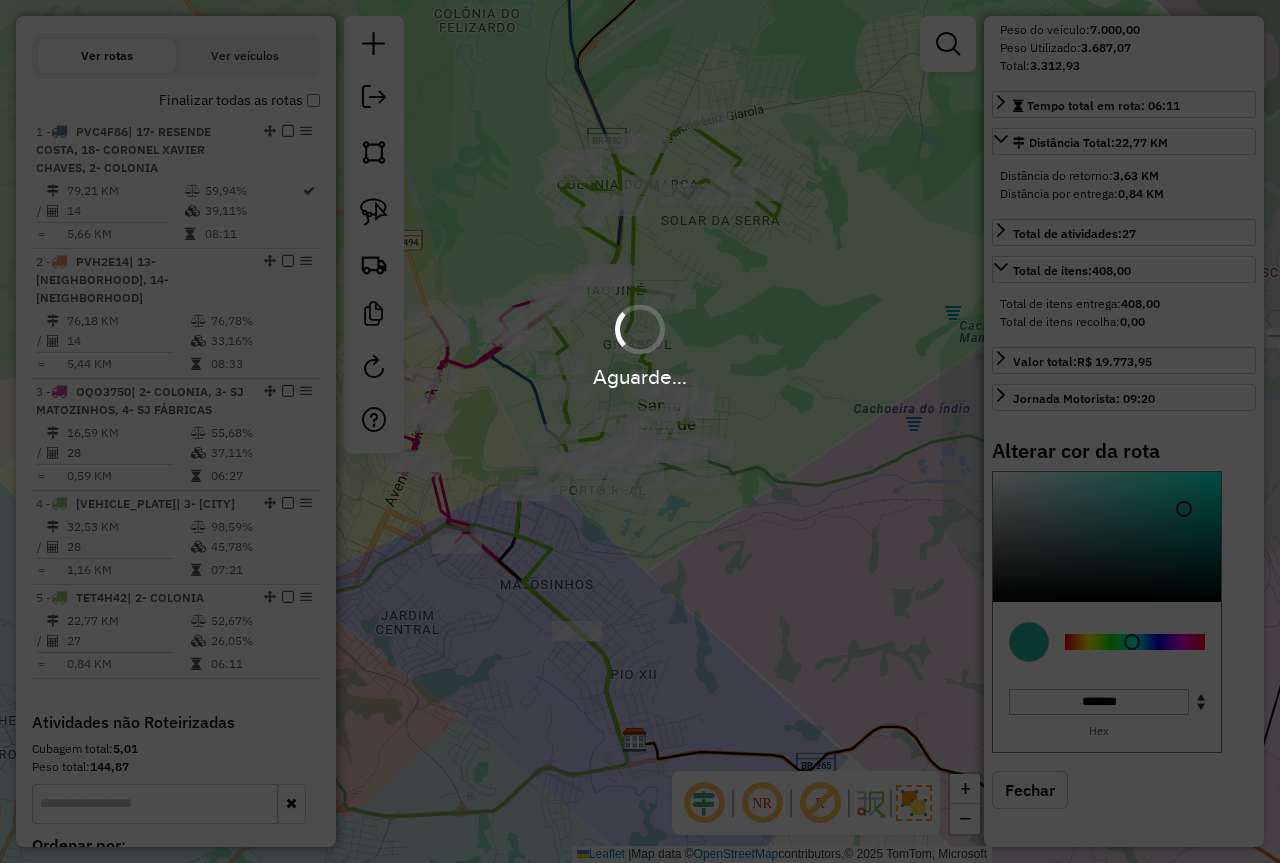 click on "Aguarde..." at bounding box center (640, 431) 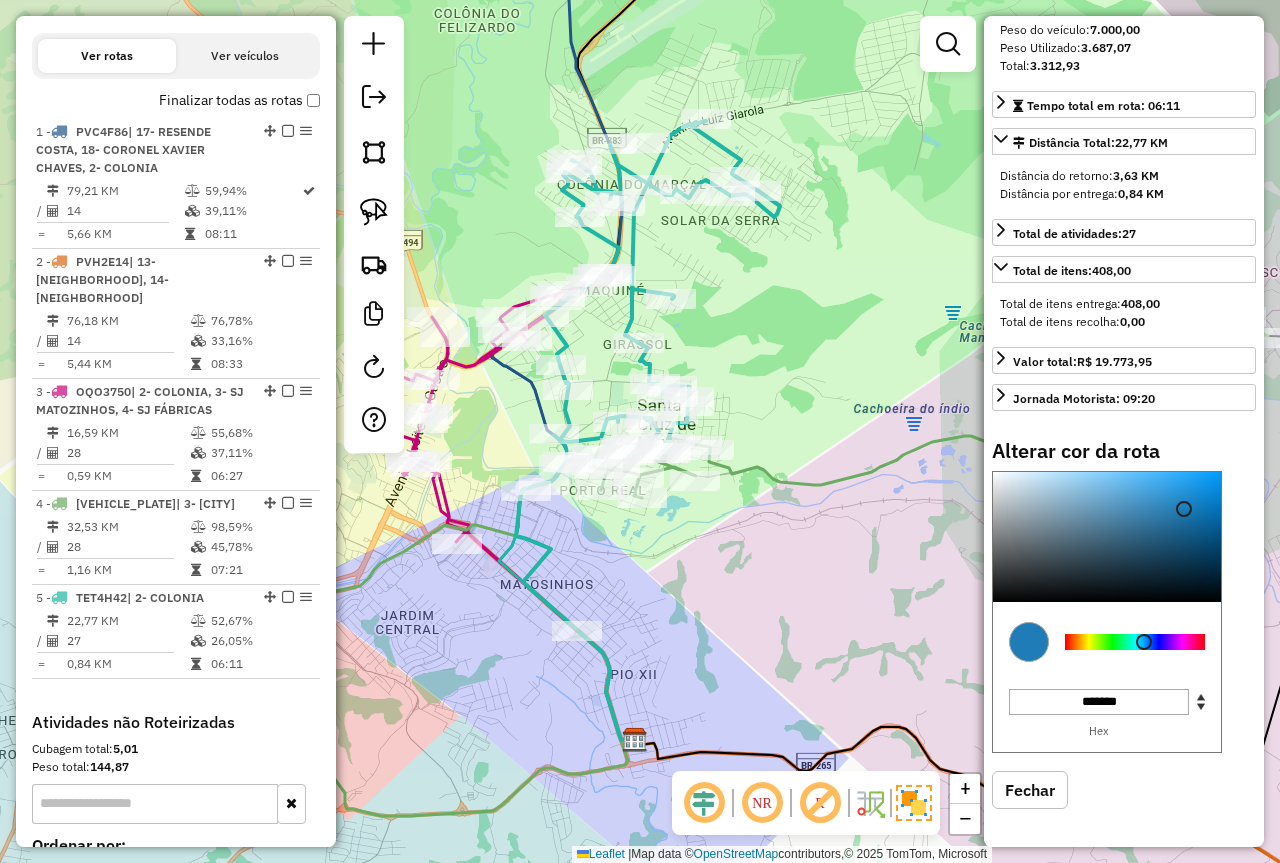 click at bounding box center [1135, 642] 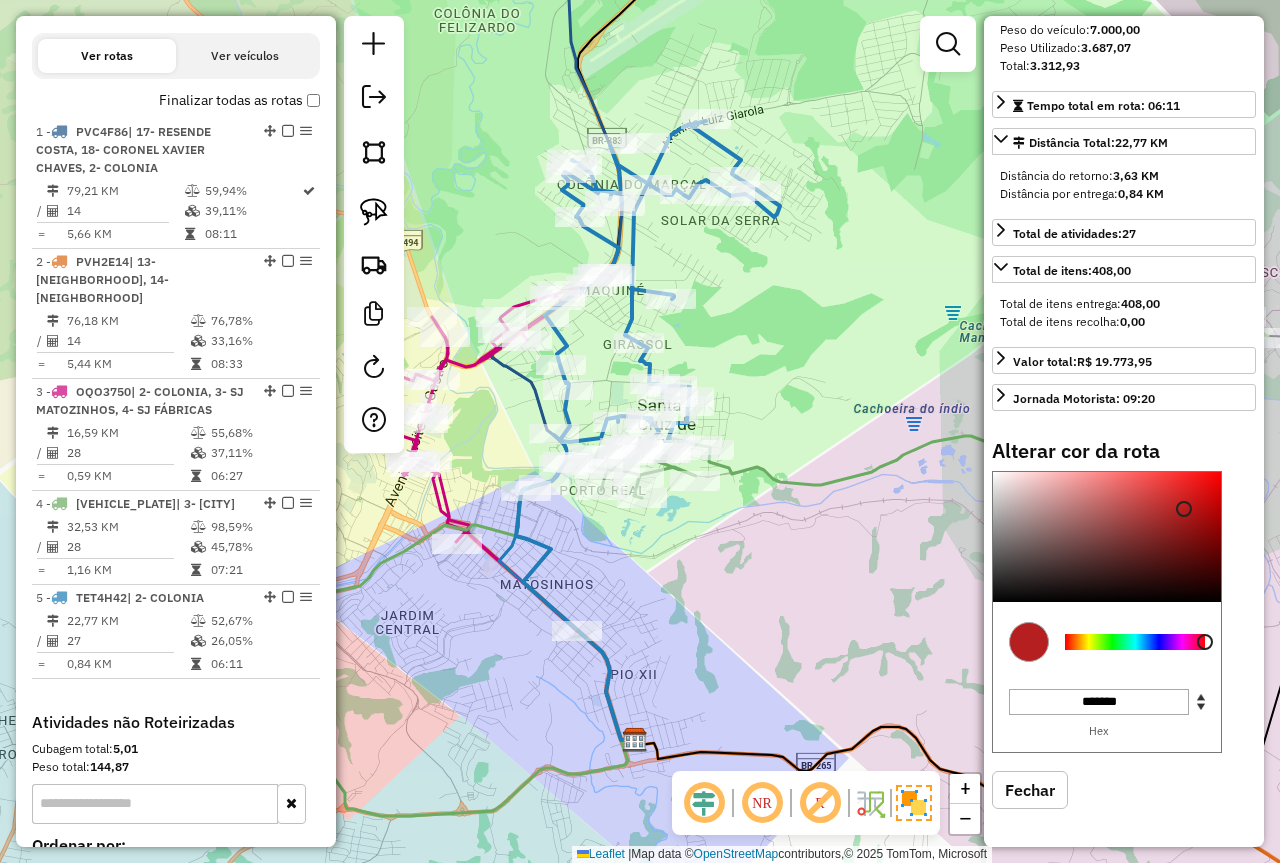 drag, startPoint x: 1145, startPoint y: 643, endPoint x: 1229, endPoint y: 621, distance: 86.833176 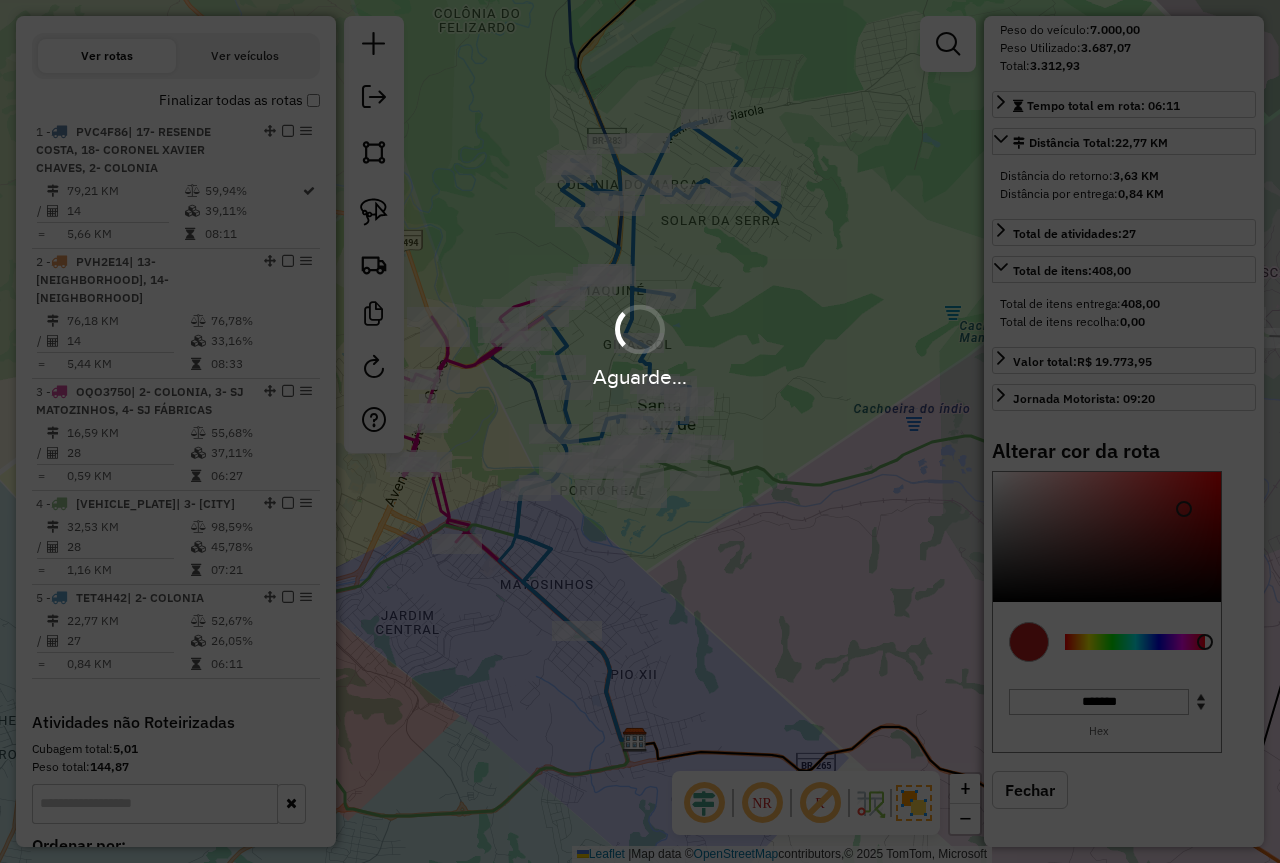 click on "Aguarde..." at bounding box center (640, 431) 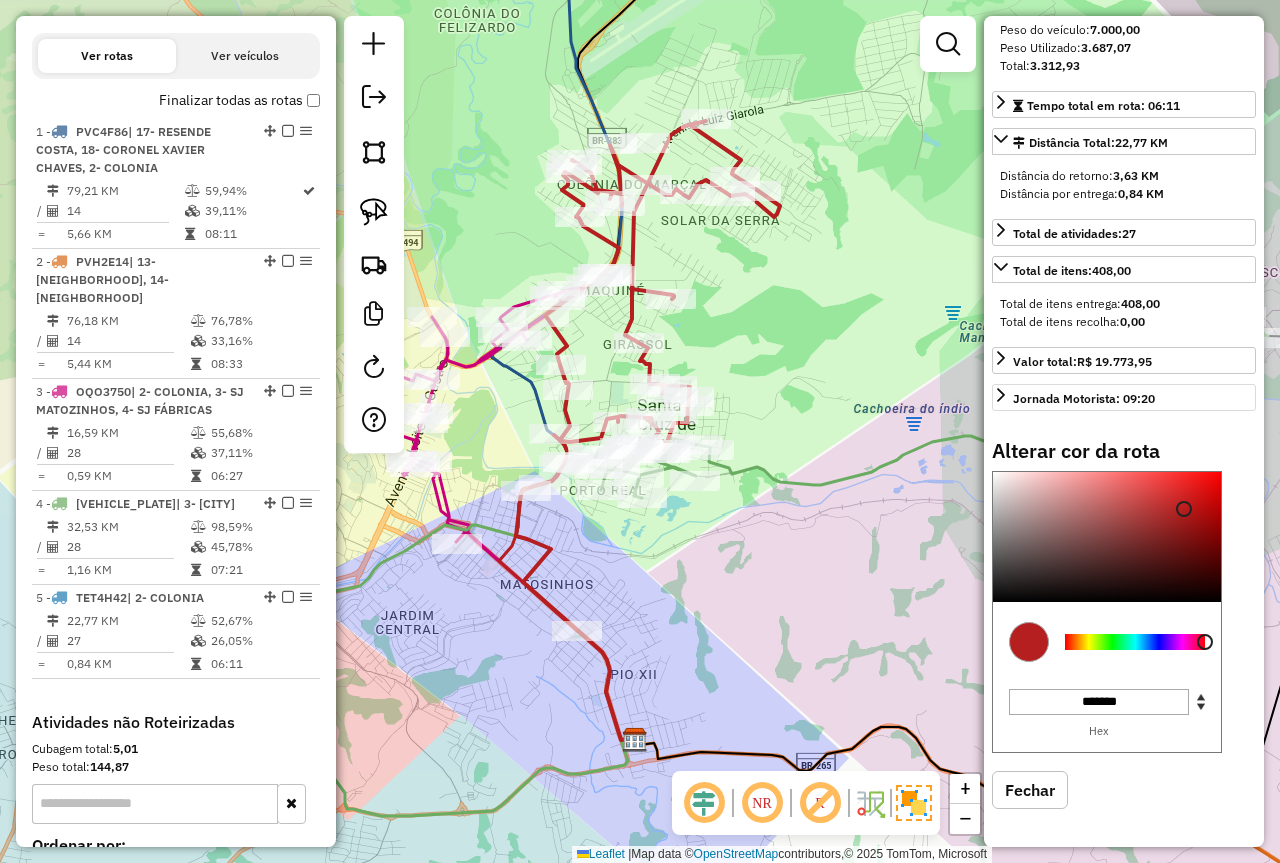 type on "*******" 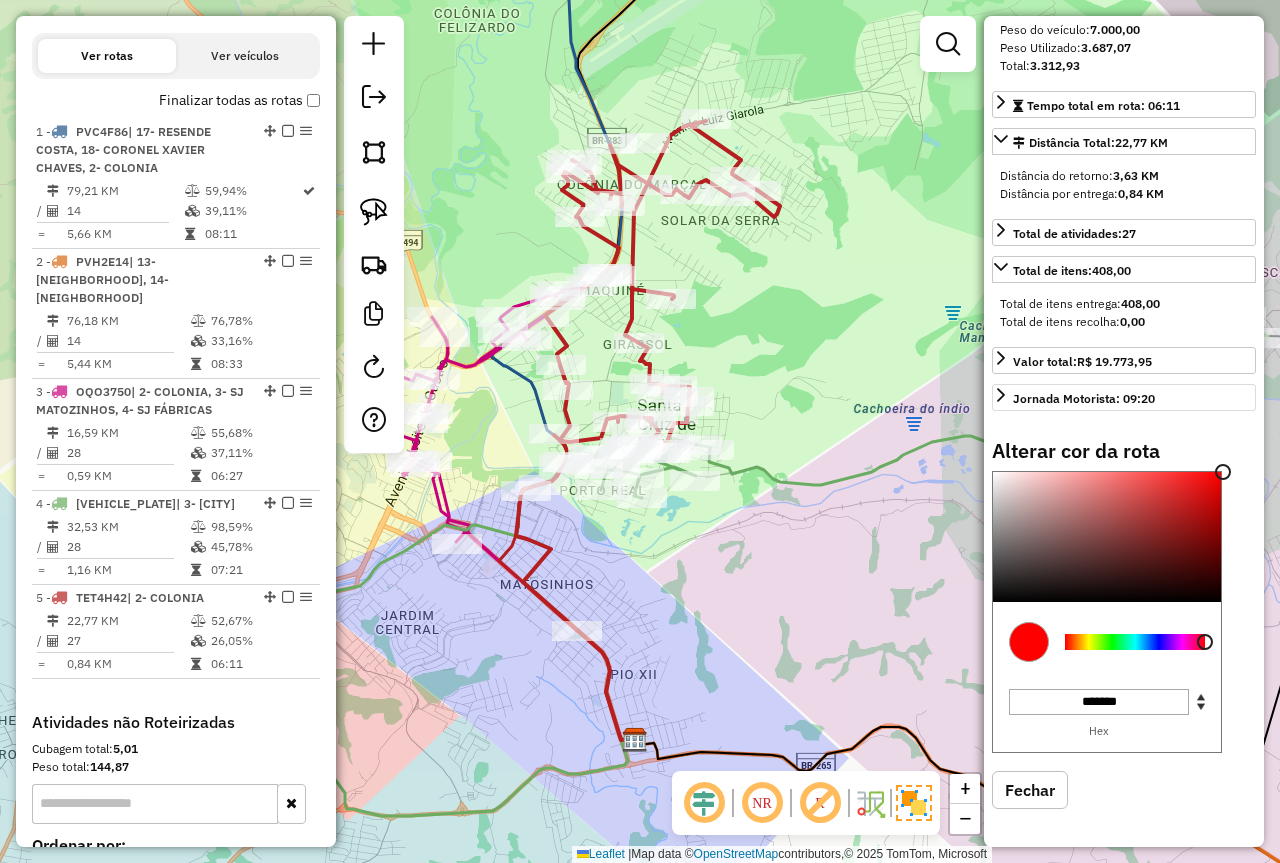 drag, startPoint x: 1198, startPoint y: 515, endPoint x: 1242, endPoint y: 397, distance: 125.93649 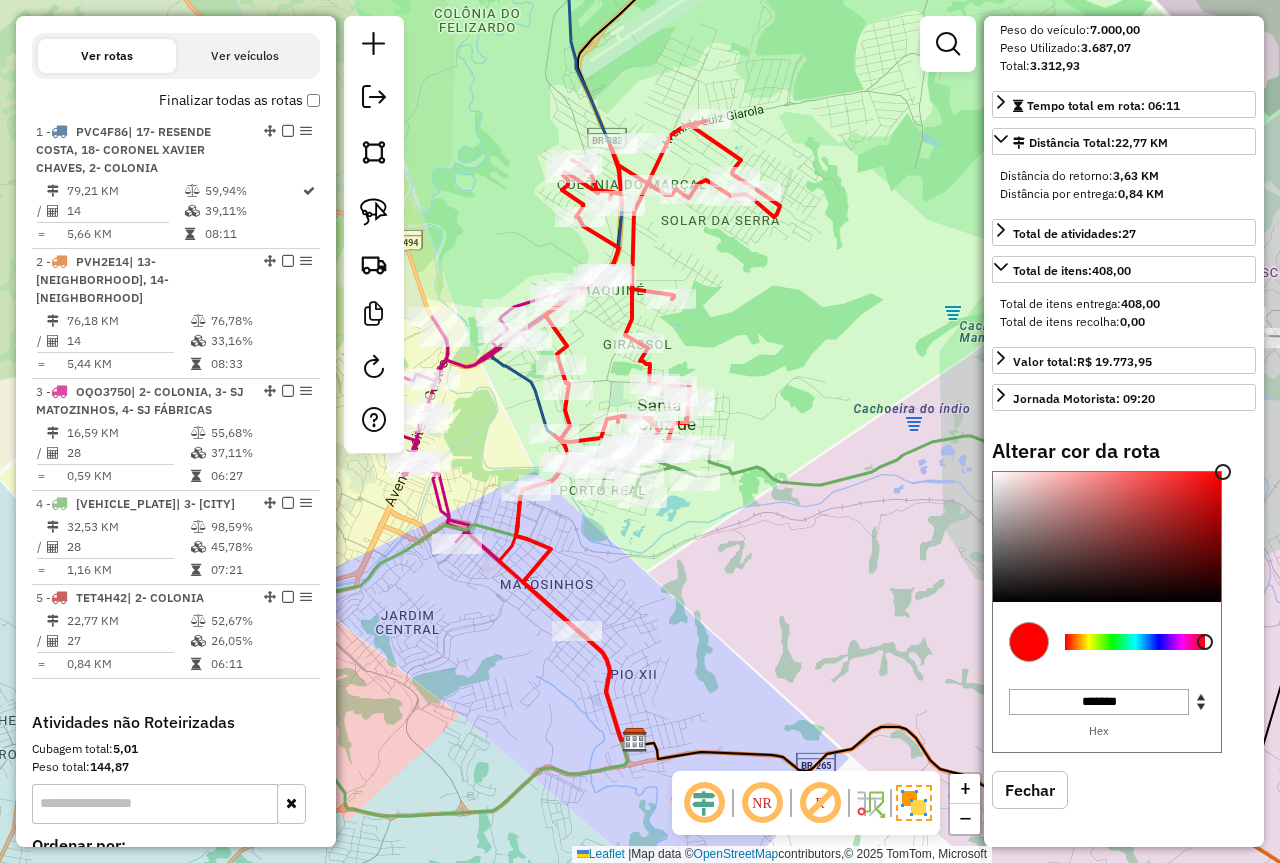 click on "Janela de atendimento Grade de atendimento Capacidade Transportadoras Veículos Cliente Pedidos  Rotas Selecione os dias de semana para filtrar as janelas de atendimento  Seg   Ter   Qua   Qui   Sex   Sáb   Dom  Informe o período da janela de atendimento: De: Até:  Filtrar exatamente a janela do cliente  Considerar janela de atendimento padrão  Selecione os dias de semana para filtrar as grades de atendimento  Seg   Ter   Qua   Qui   Sex   Sáb   Dom   Considerar clientes sem dia de atendimento cadastrado  Clientes fora do dia de atendimento selecionado Filtrar as atividades entre os valores definidos abaixo:  Peso mínimo:   Peso máximo:   Cubagem mínima:   Cubagem máxima:   De:   Até:  Filtrar as atividades entre o tempo de atendimento definido abaixo:  De:   Até:   Considerar capacidade total dos clientes não roteirizados Transportadora: Selecione um ou mais itens Tipo de veículo: Selecione um ou mais itens Veículo: Selecione um ou mais itens Motorista: Selecione um ou mais itens Nome: Rótulo:" 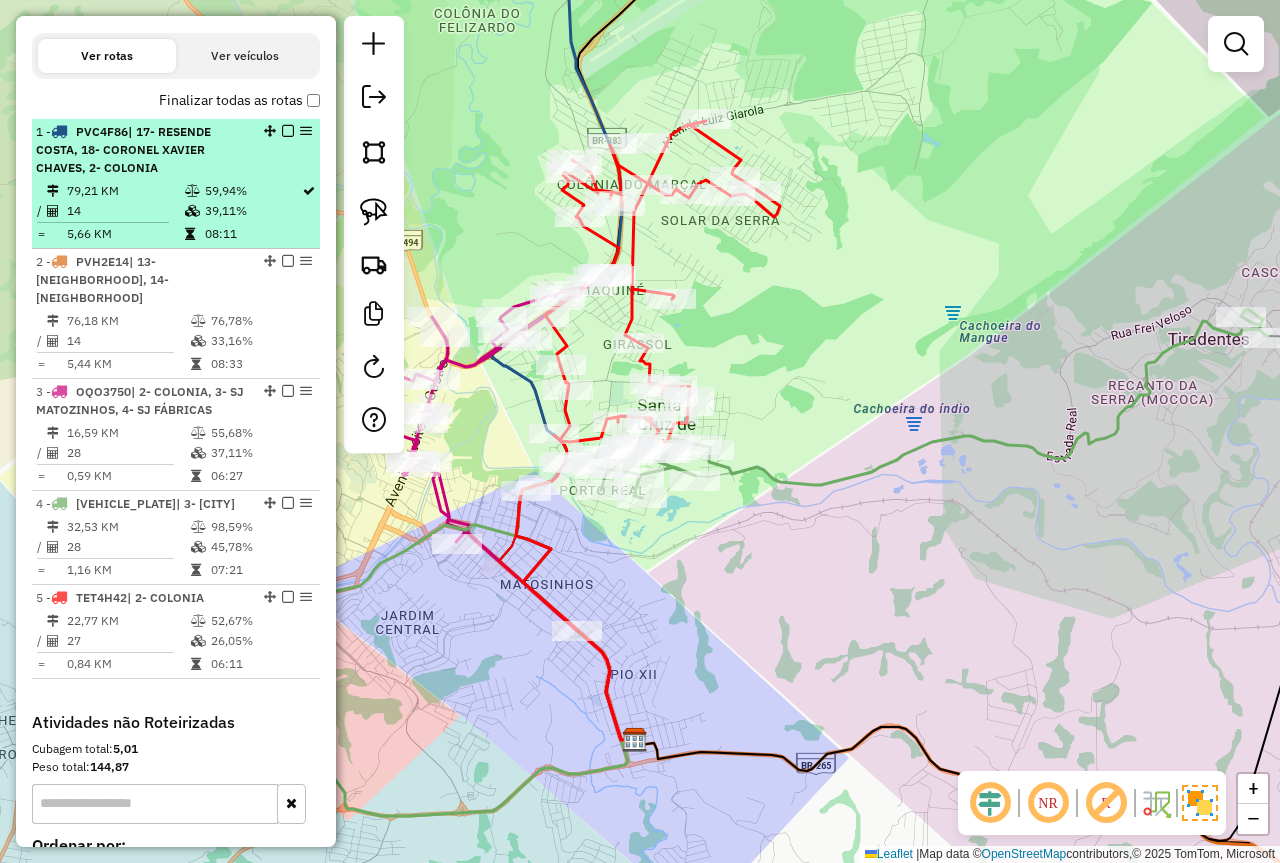 click on "79,21 KM" at bounding box center (125, 191) 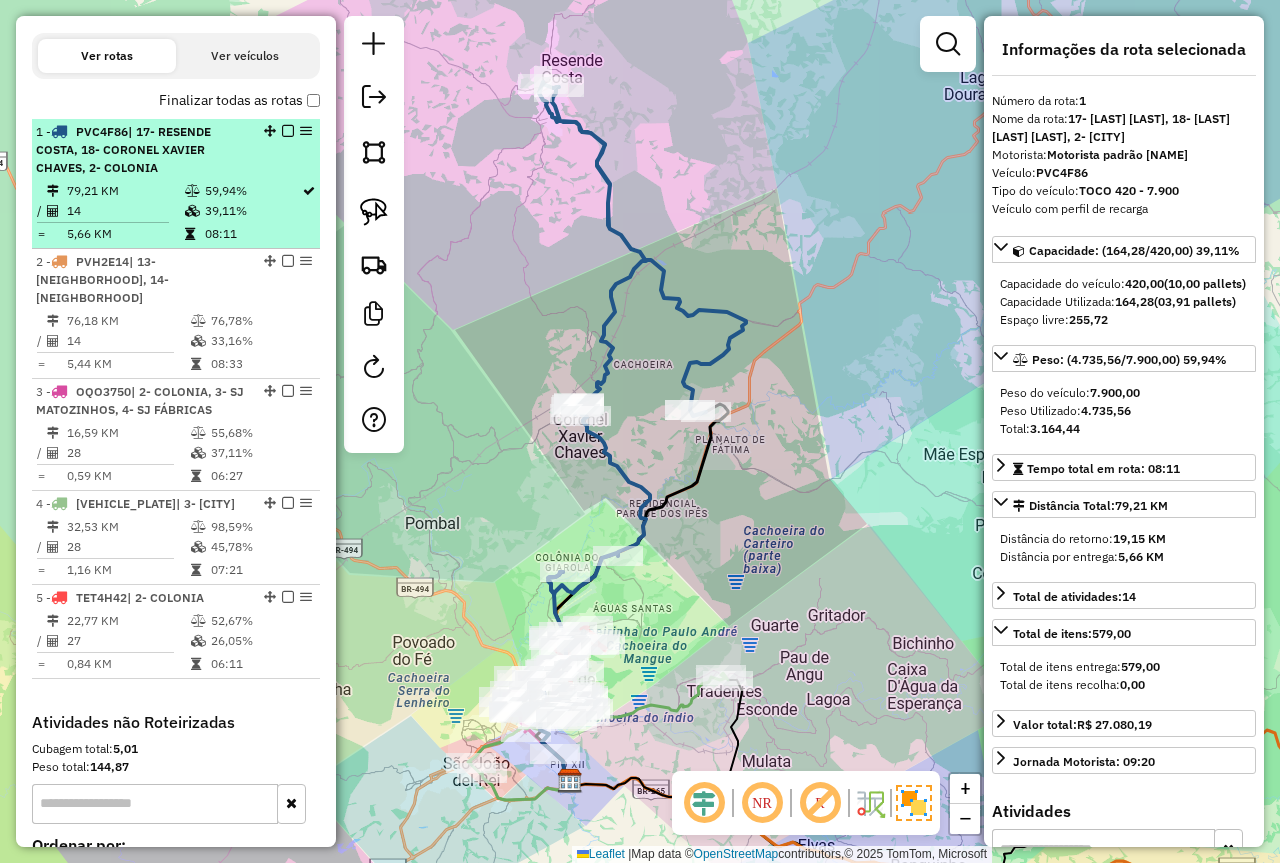 drag, startPoint x: 217, startPoint y: 211, endPoint x: 259, endPoint y: 183, distance: 50.47772 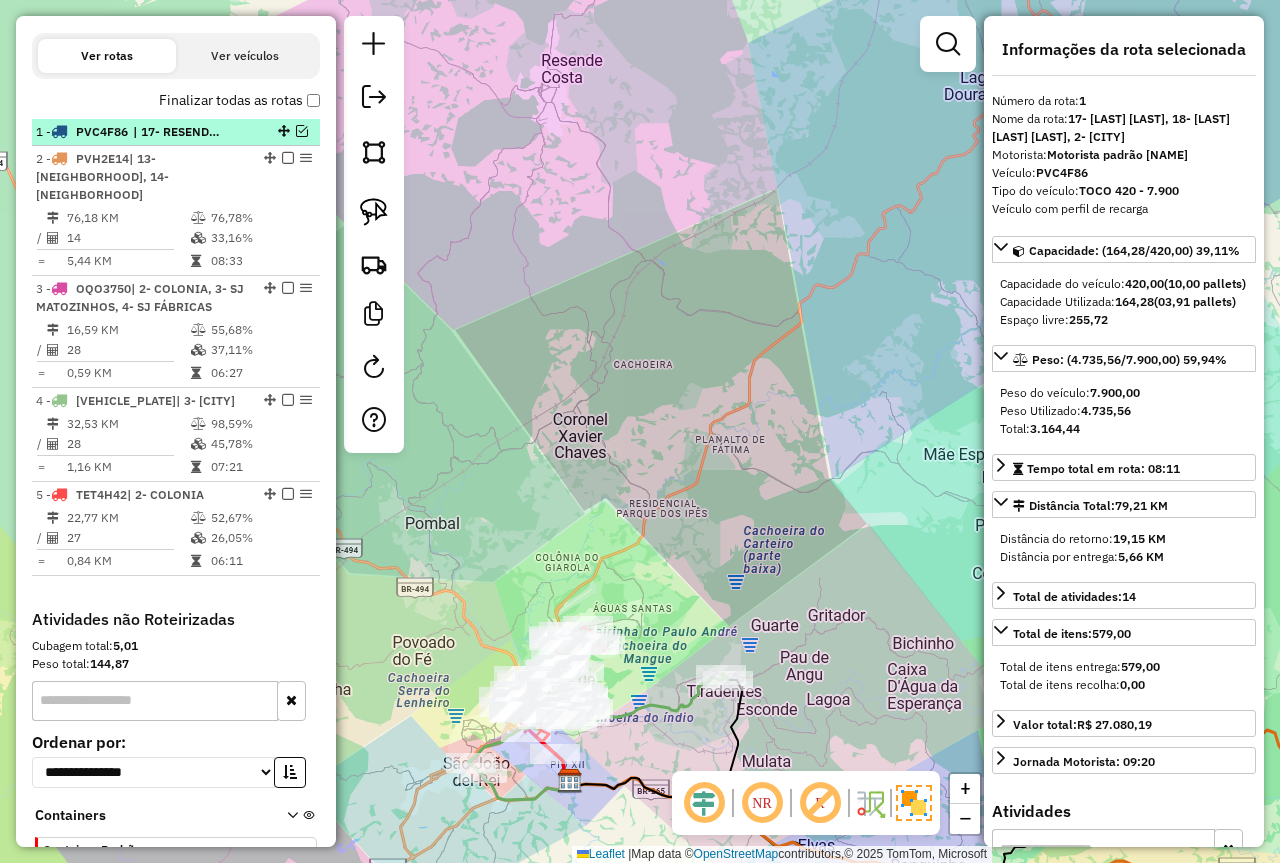 click on "1 -       PVC4F86   | 17- RESENDE COSTA, 18- CORONEL XAVIER CHAVES, 2- COLONIA" at bounding box center [176, 132] 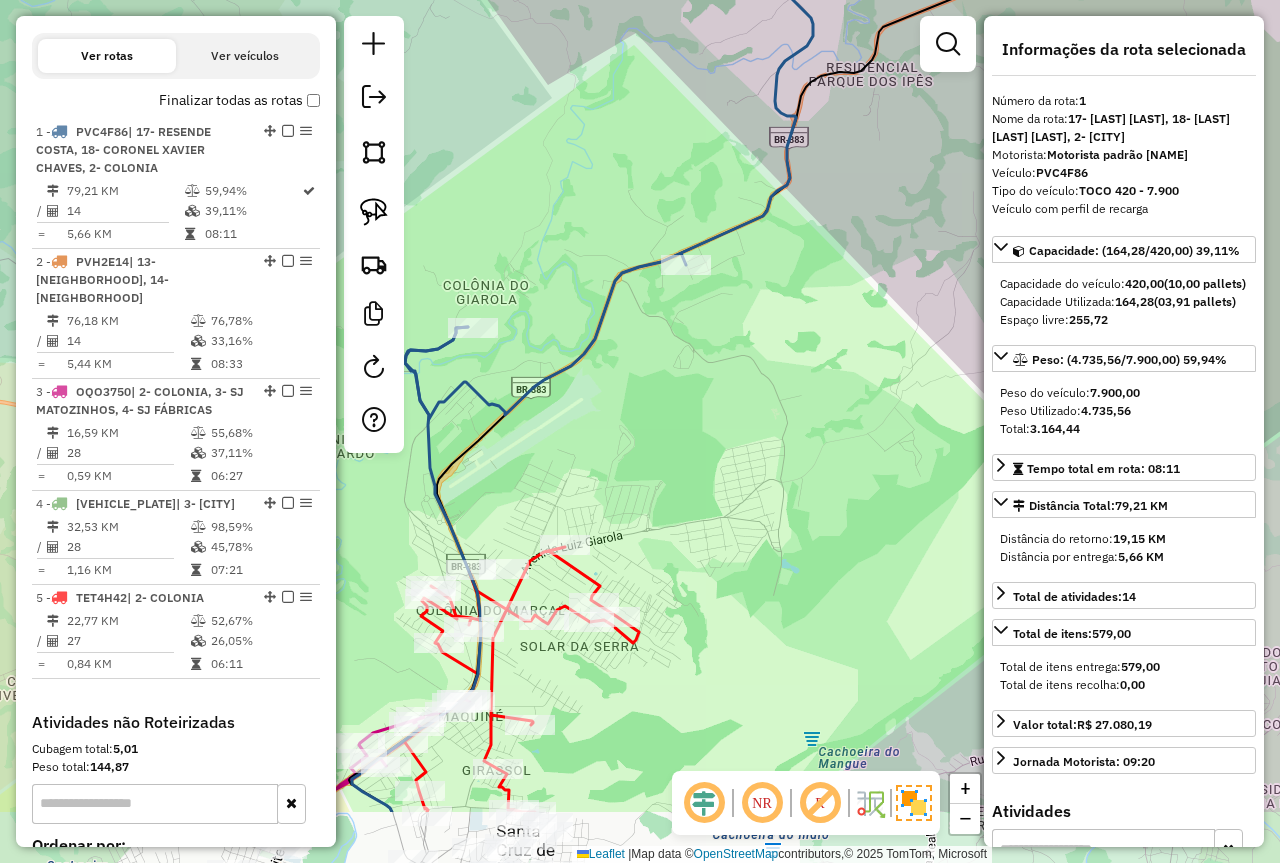drag, startPoint x: 662, startPoint y: 649, endPoint x: 671, endPoint y: 546, distance: 103.392456 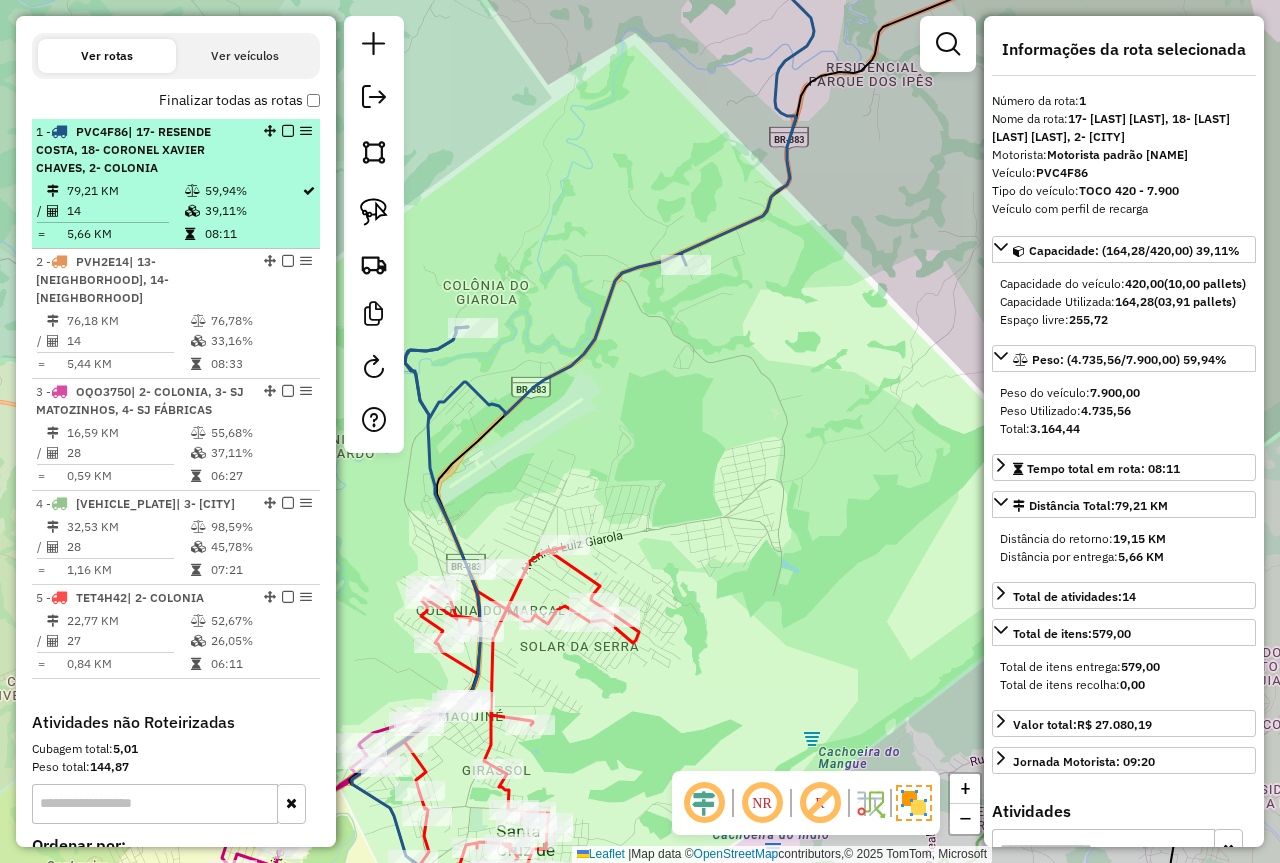 click on "59,94%" at bounding box center [252, 191] 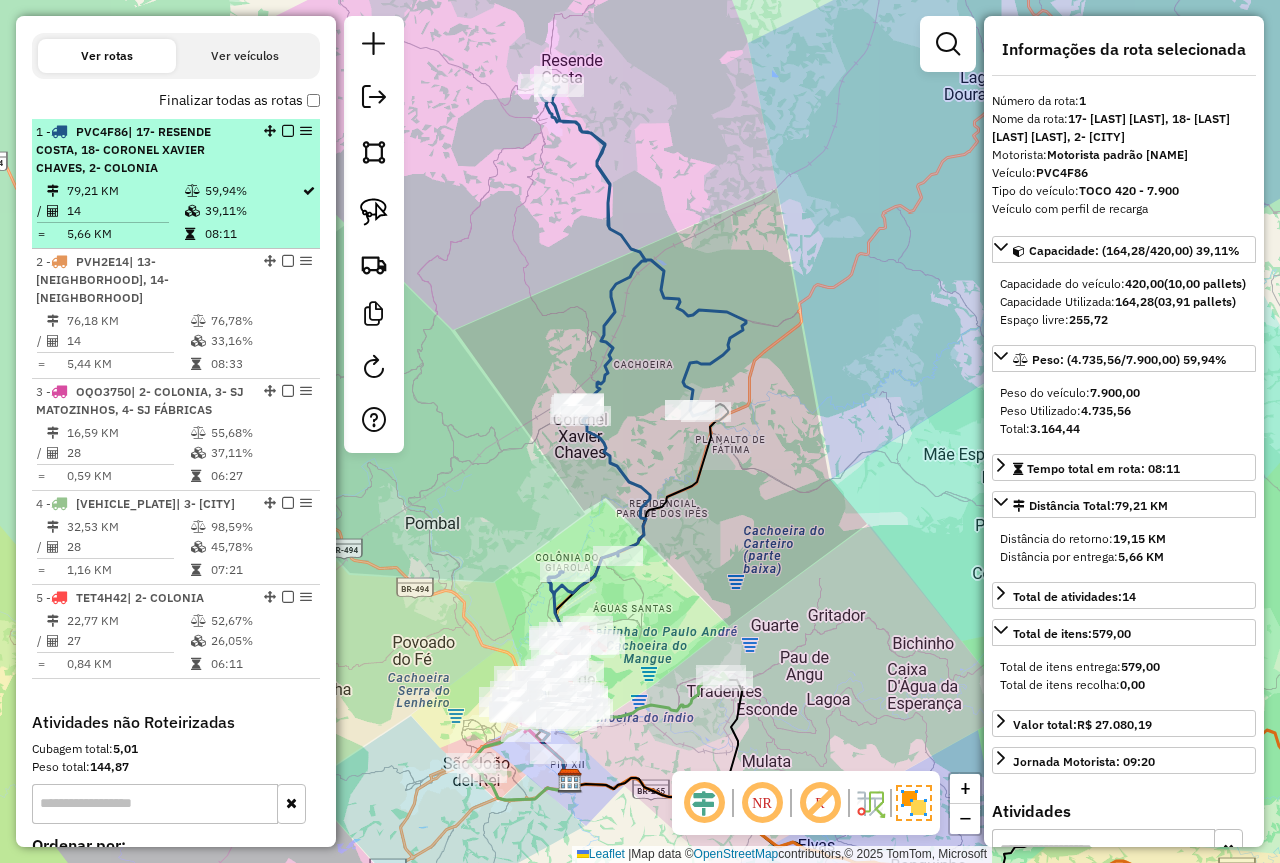 click at bounding box center (288, 131) 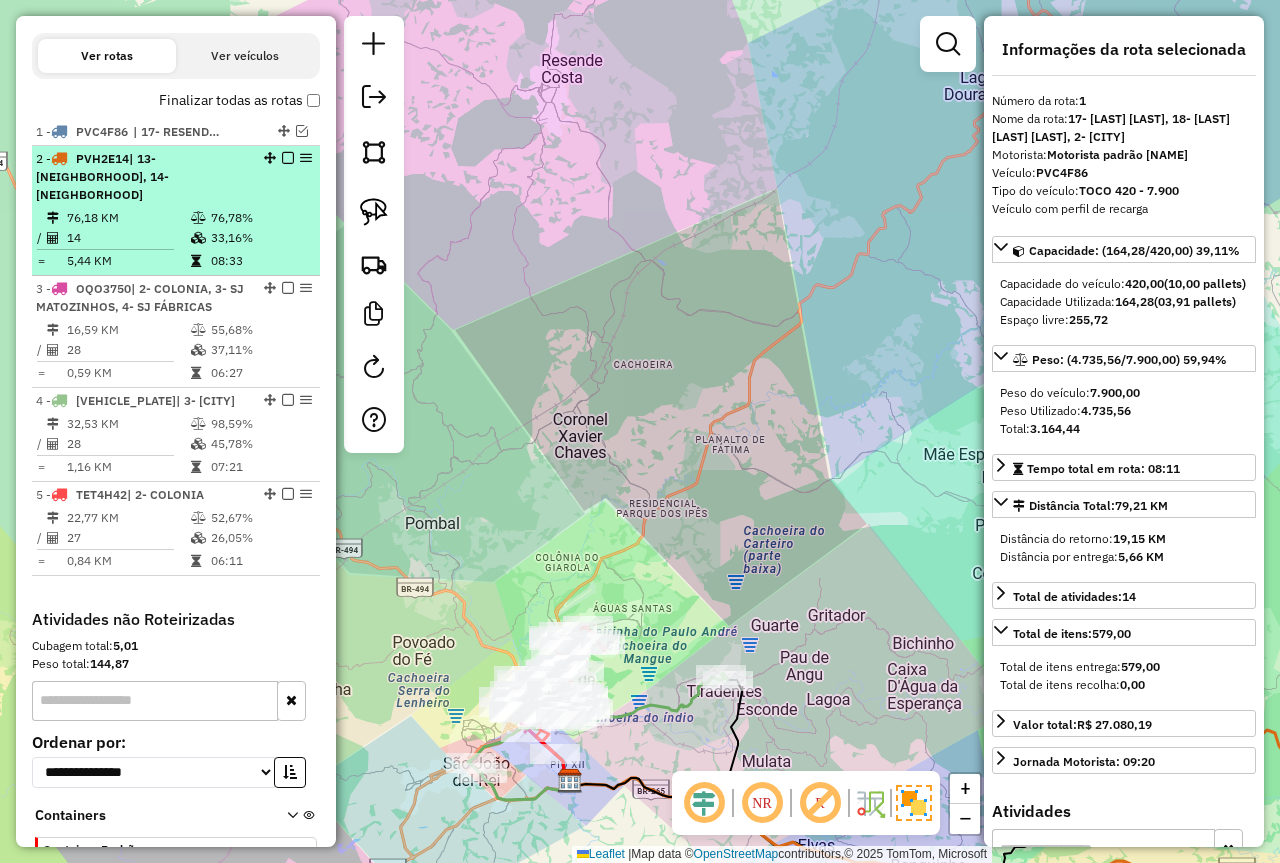 click on "76,18 KM" at bounding box center (128, 218) 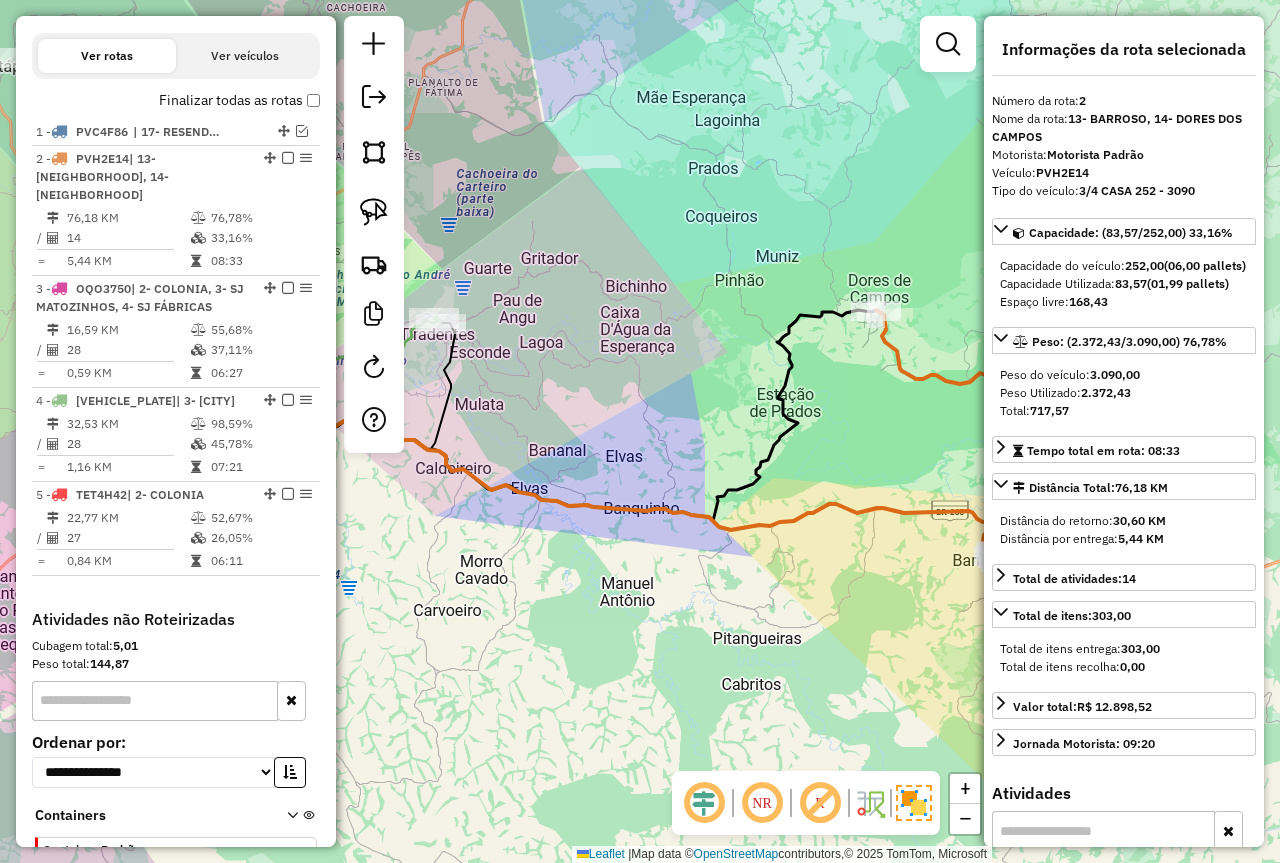 drag, startPoint x: 663, startPoint y: 333, endPoint x: 701, endPoint y: 343, distance: 39.293766 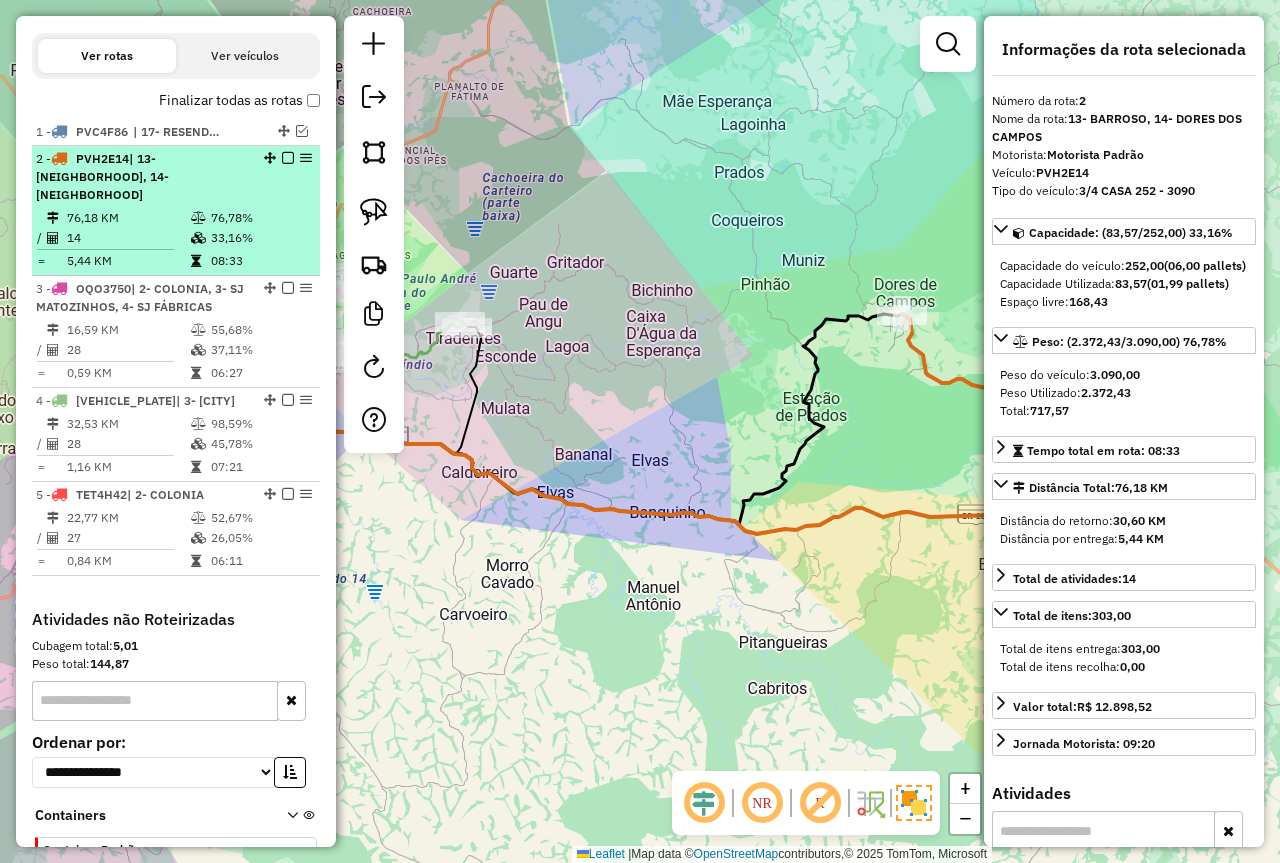 click at bounding box center [288, 158] 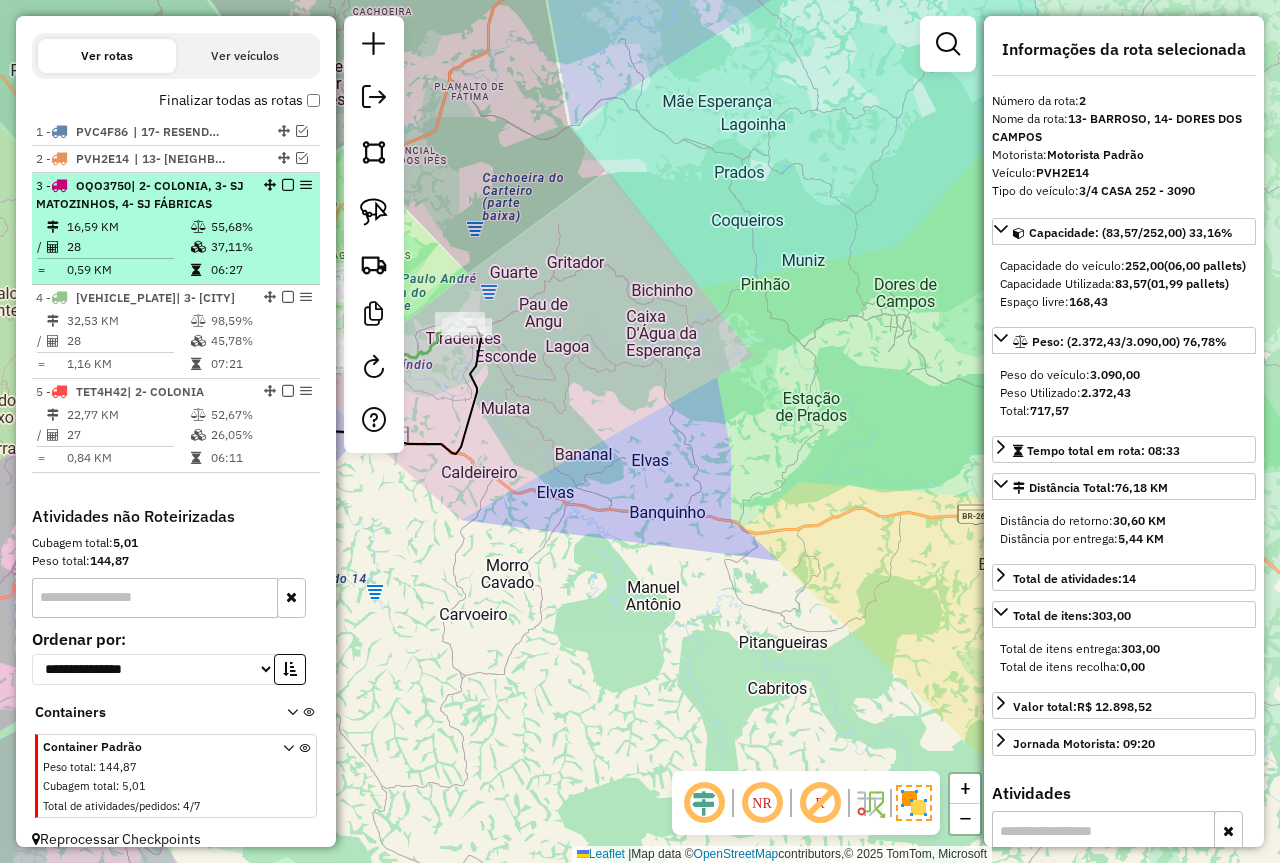 drag, startPoint x: 195, startPoint y: 225, endPoint x: 217, endPoint y: 228, distance: 22.203604 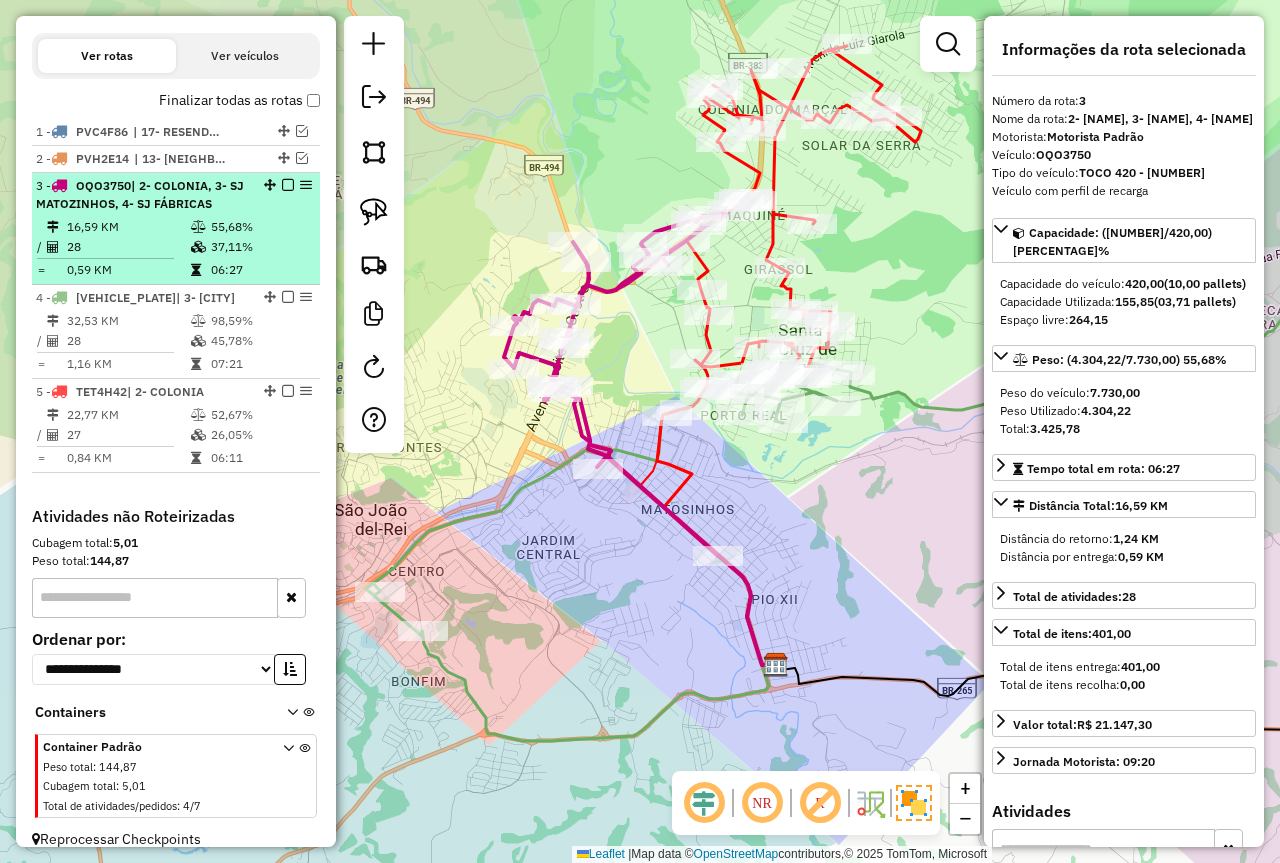 click at bounding box center [288, 185] 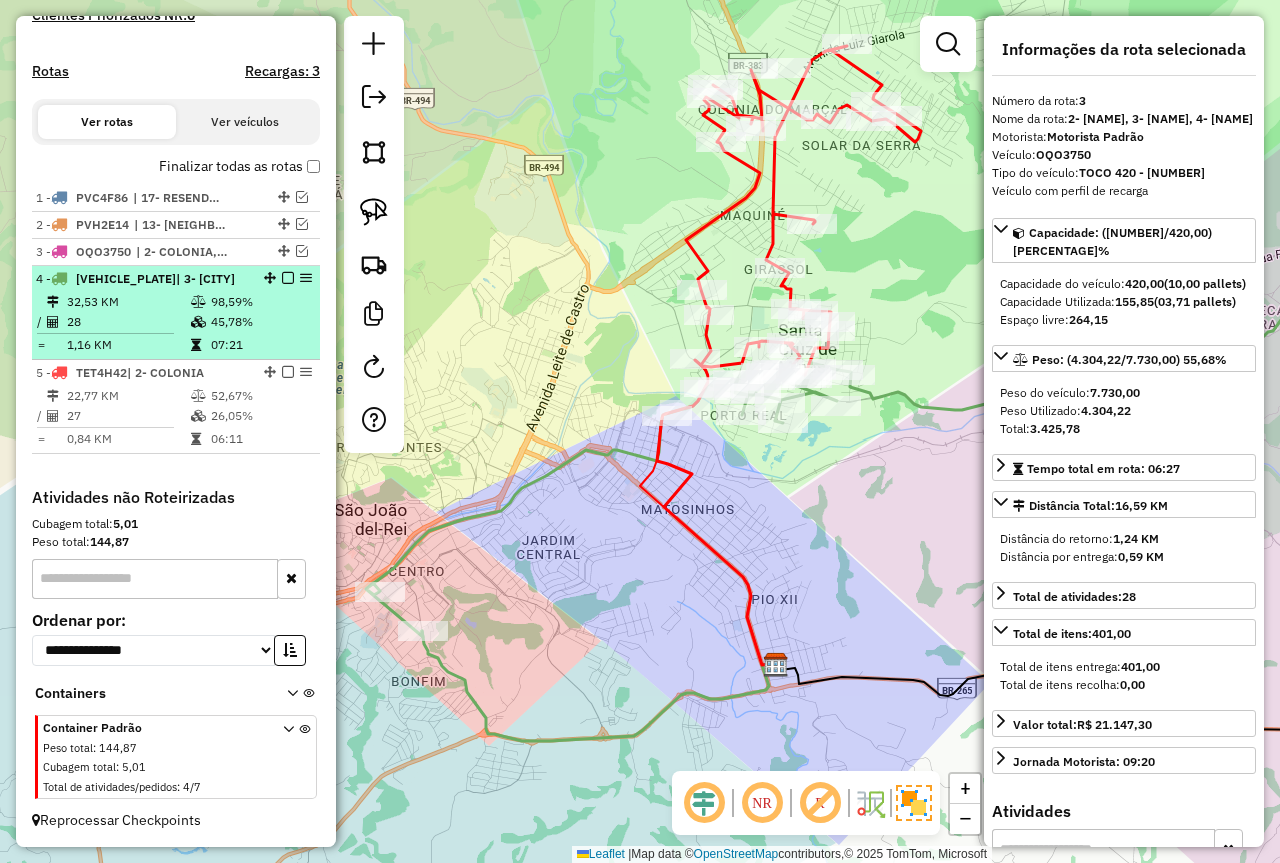 click on "| 3- [CITY]" at bounding box center [205, 278] 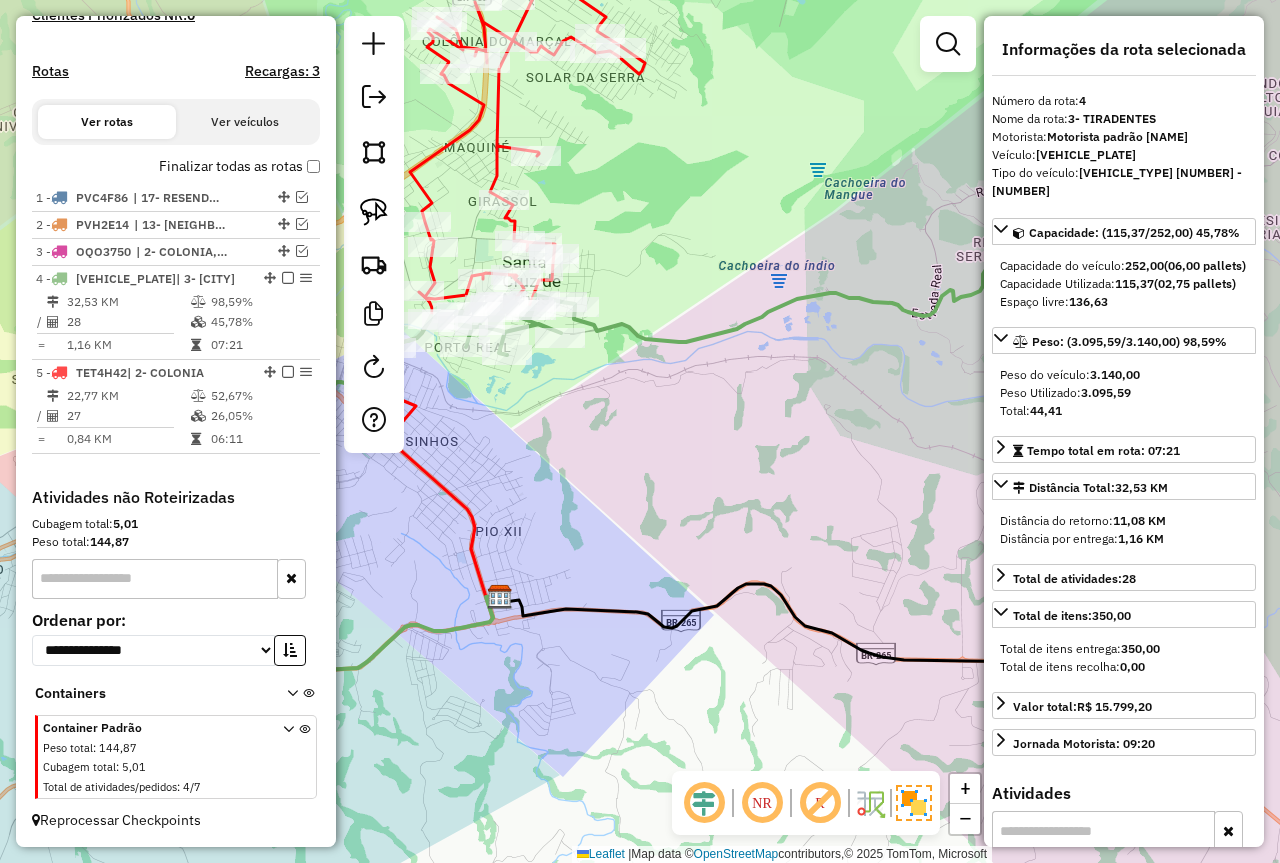 drag, startPoint x: 575, startPoint y: 414, endPoint x: 686, endPoint y: 459, distance: 119.77479 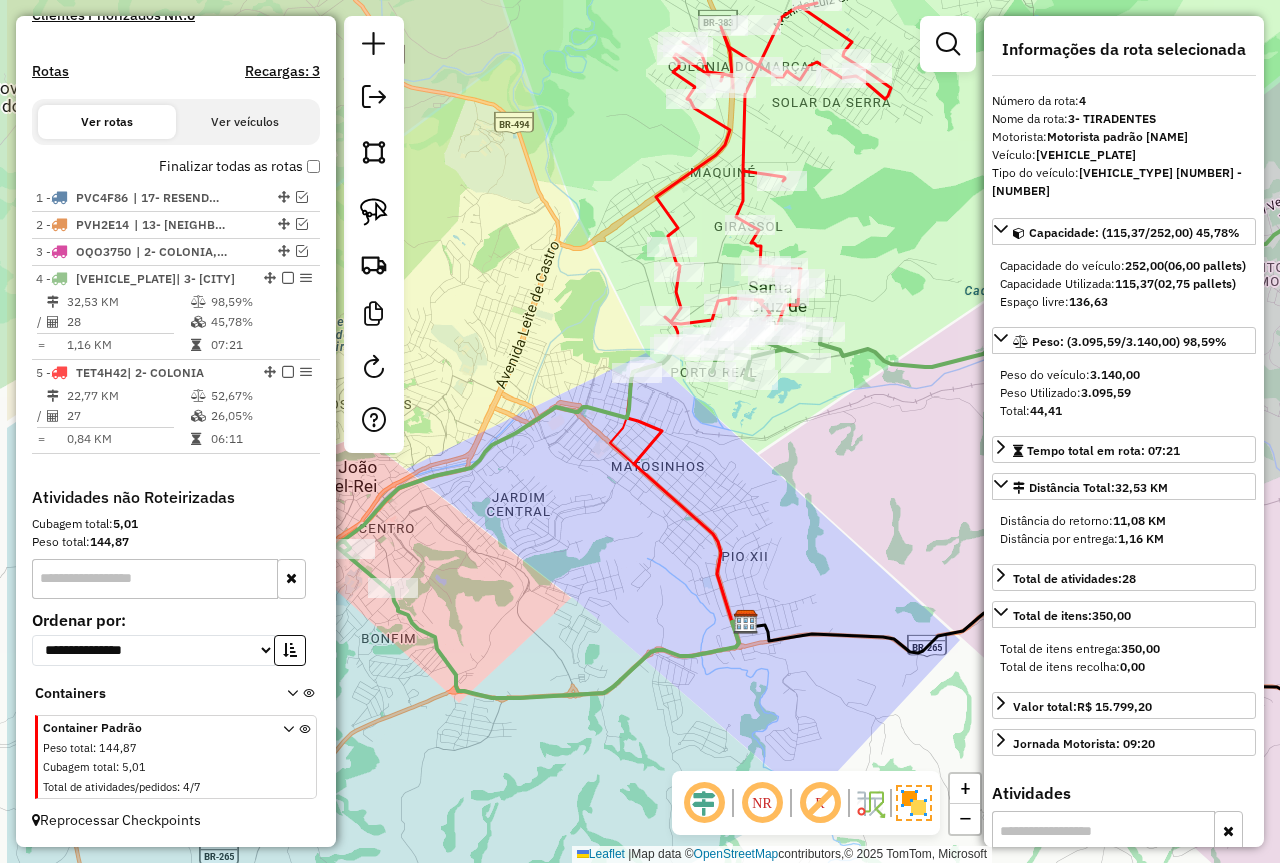 drag, startPoint x: 663, startPoint y: 527, endPoint x: 710, endPoint y: 495, distance: 56.859474 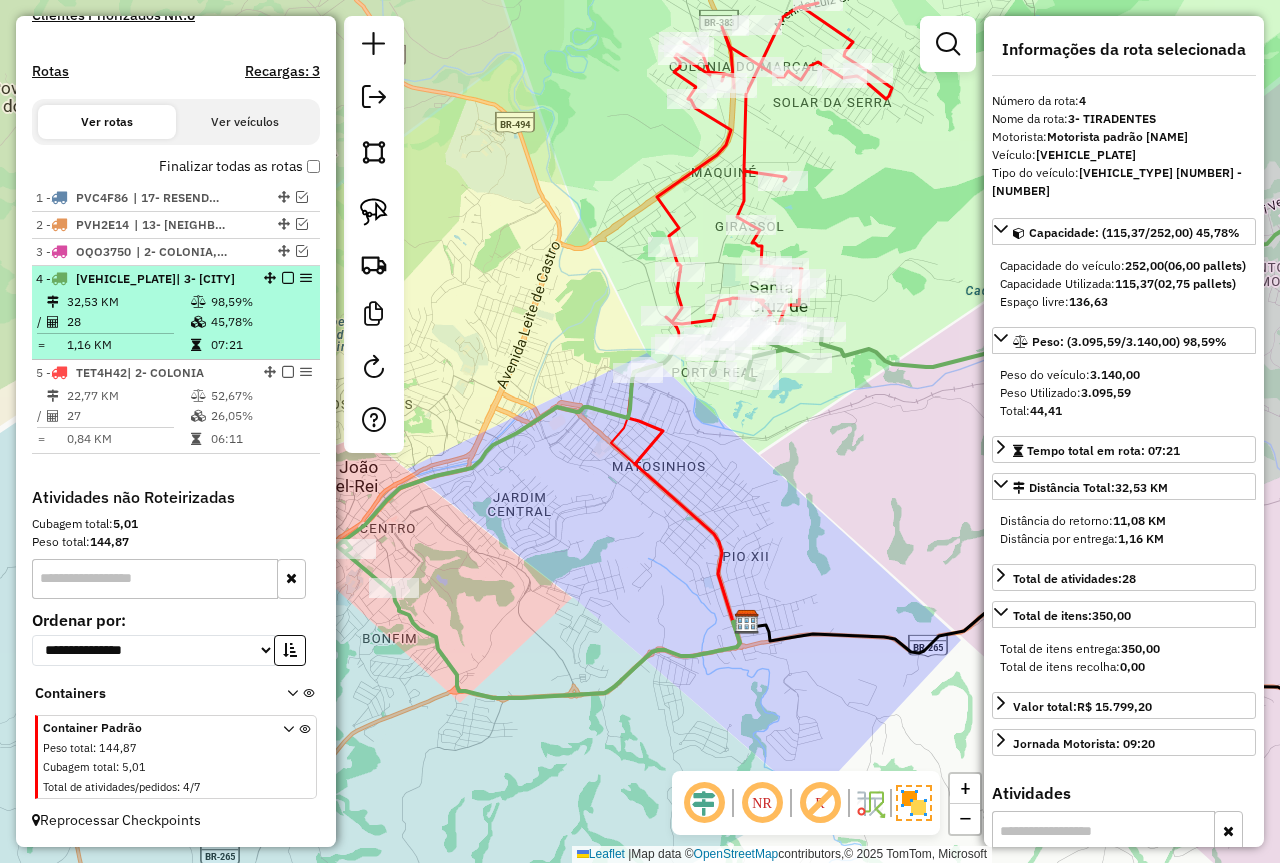click at bounding box center (288, 278) 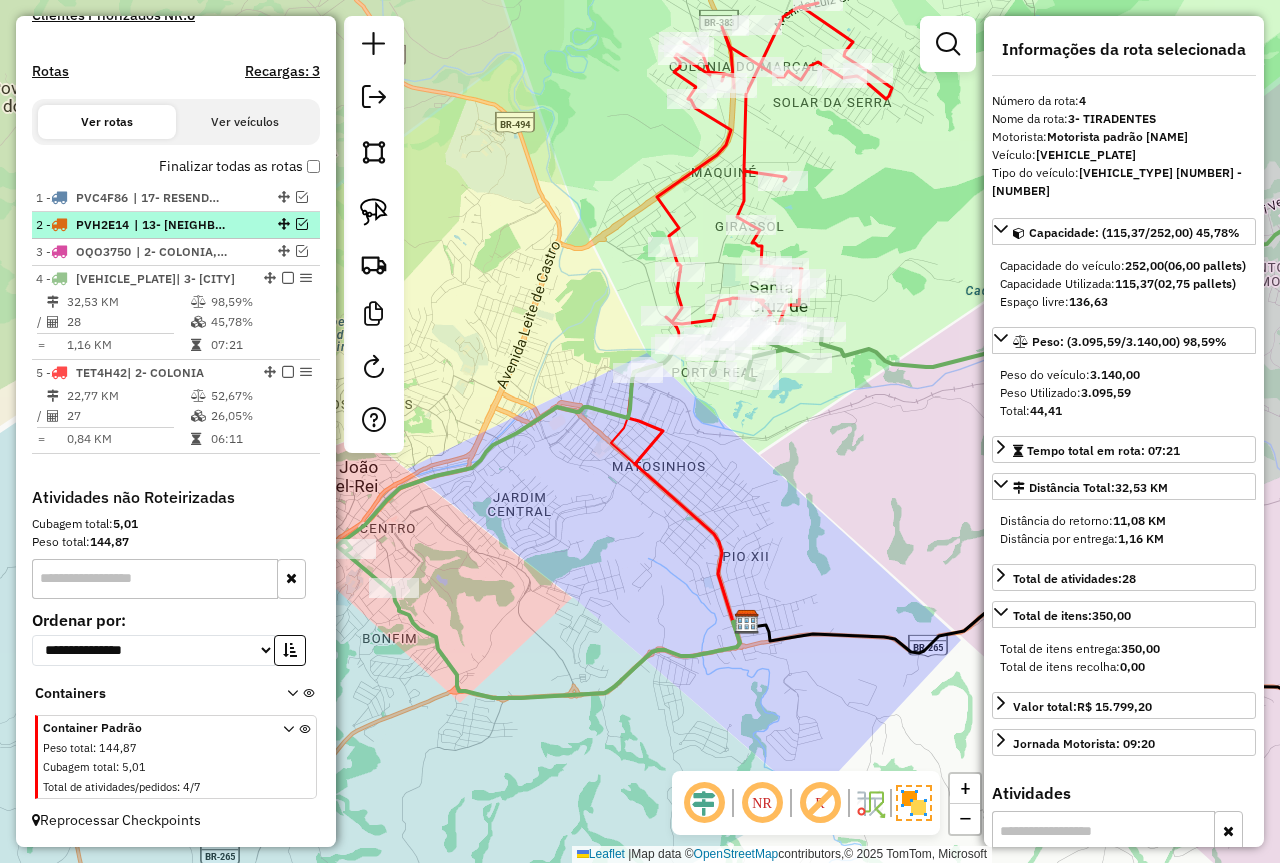 scroll, scrollTop: 514, scrollLeft: 0, axis: vertical 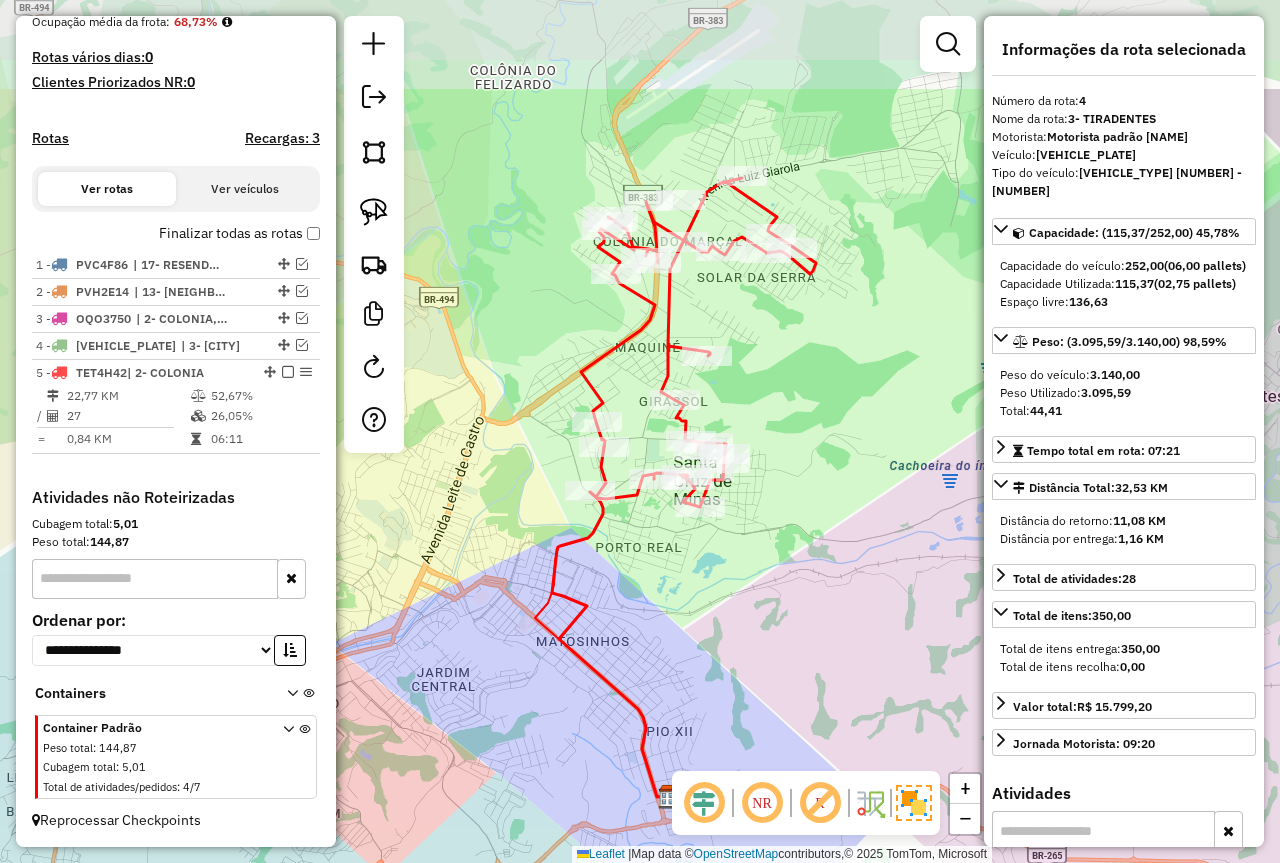 drag, startPoint x: 537, startPoint y: 452, endPoint x: 453, endPoint y: 594, distance: 164.98485 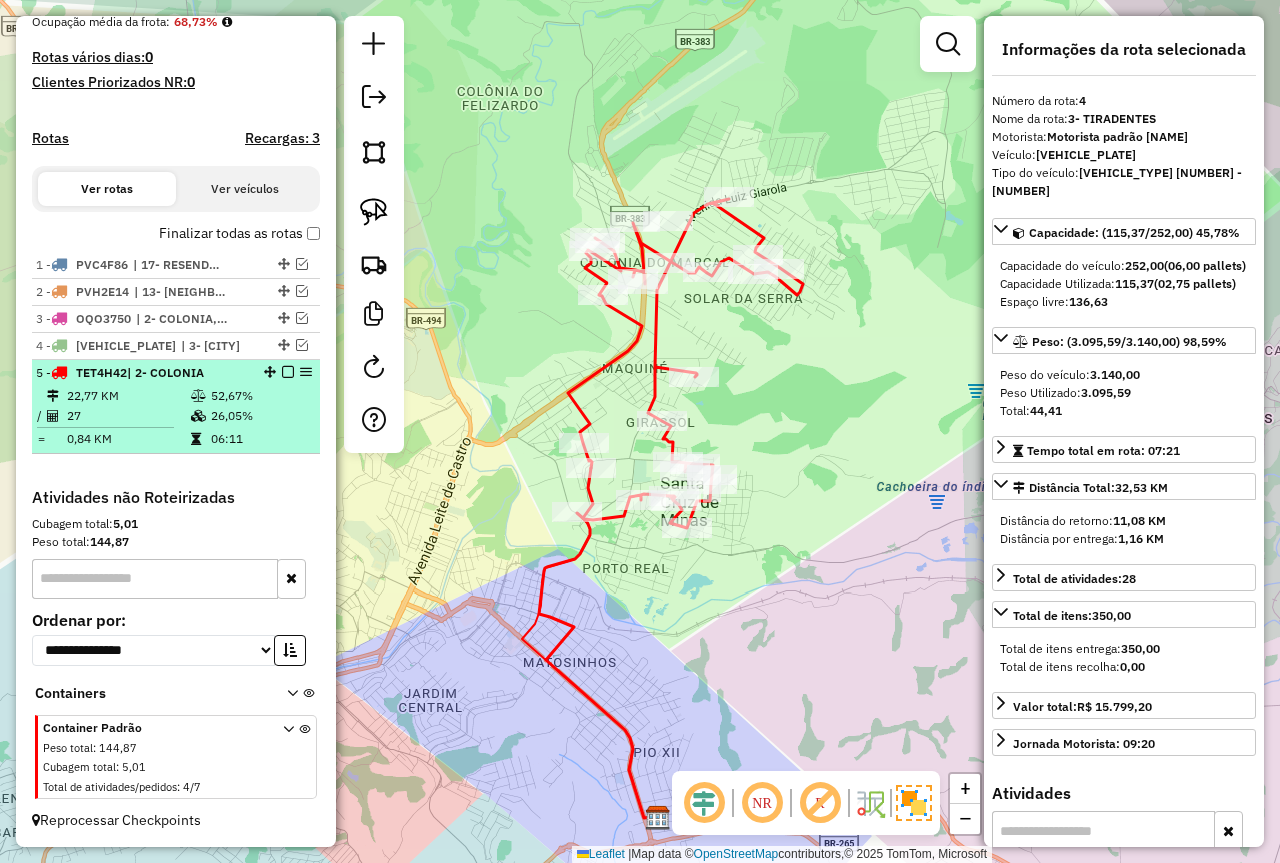 click at bounding box center [288, 372] 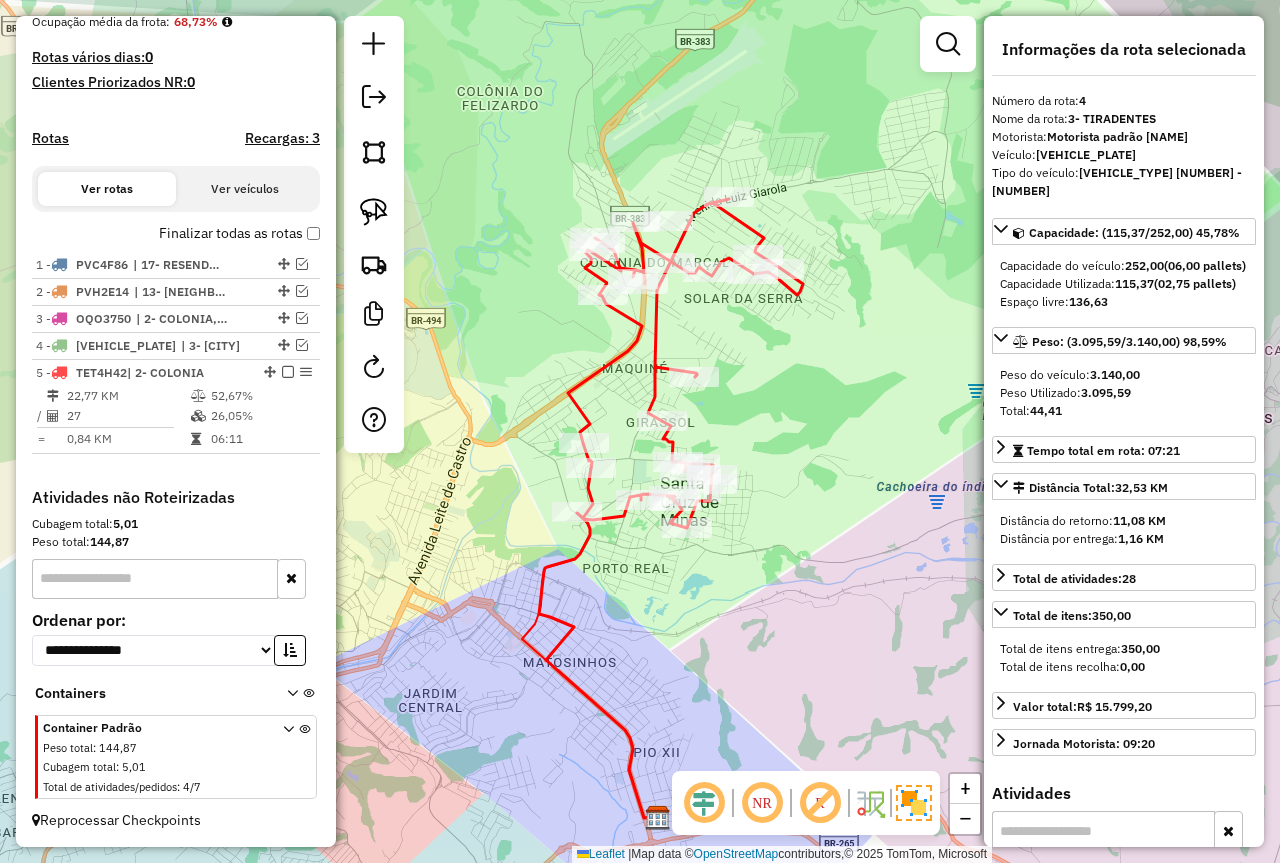 scroll, scrollTop: 447, scrollLeft: 0, axis: vertical 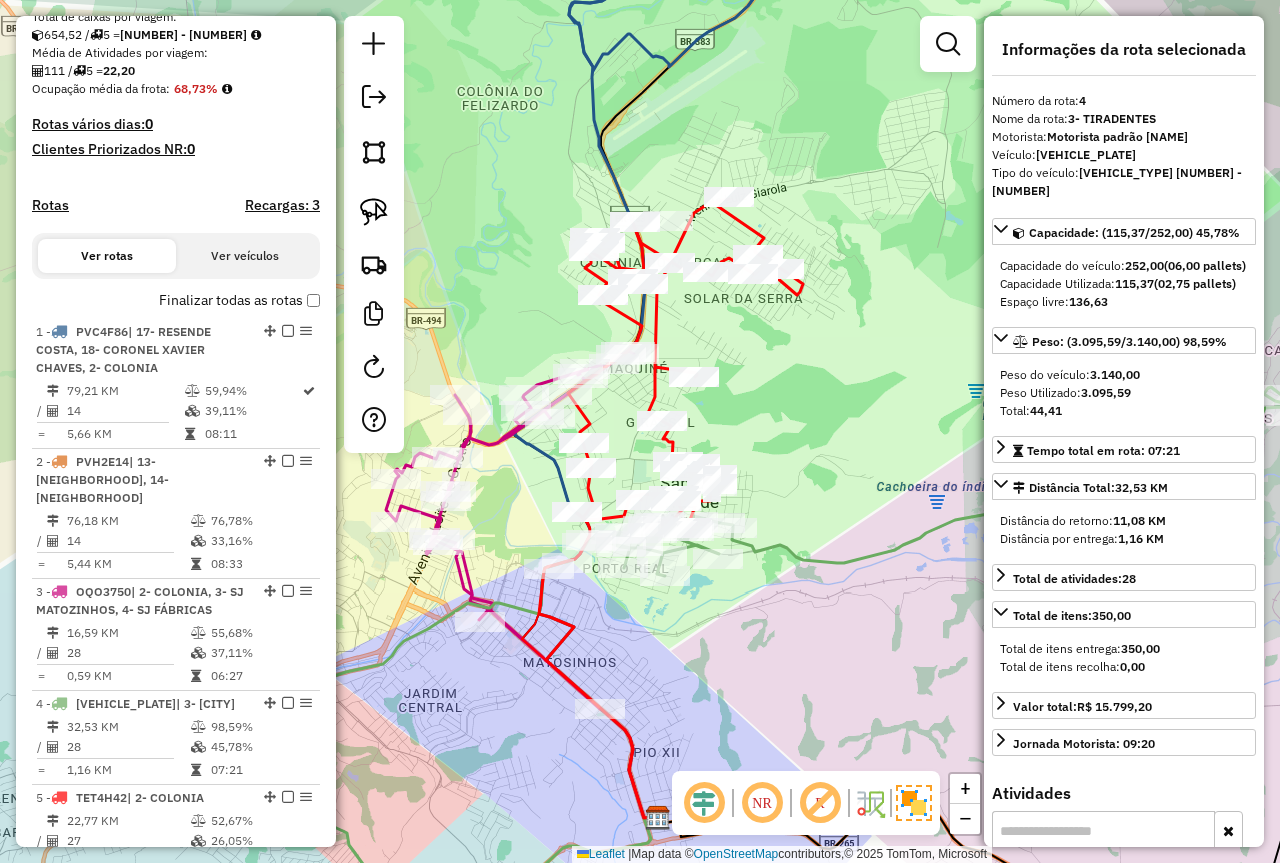 click on "Janela de atendimento Grade de atendimento Capacidade Transportadoras Veículos Cliente Pedidos  Rotas Selecione os dias de semana para filtrar as janelas de atendimento  Seg   Ter   Qua   Qui   Sex   Sáb   Dom  Informe o período da janela de atendimento: De: Até:  Filtrar exatamente a janela do cliente  Considerar janela de atendimento padrão  Selecione os dias de semana para filtrar as grades de atendimento  Seg   Ter   Qua   Qui   Sex   Sáb   Dom   Considerar clientes sem dia de atendimento cadastrado  Clientes fora do dia de atendimento selecionado Filtrar as atividades entre os valores definidos abaixo:  Peso mínimo:   Peso máximo:   Cubagem mínima:   Cubagem máxima:   De:   Até:  Filtrar as atividades entre o tempo de atendimento definido abaixo:  De:   Até:   Considerar capacidade total dos clientes não roteirizados Transportadora: Selecione um ou mais itens Tipo de veículo: Selecione um ou mais itens Veículo: Selecione um ou mais itens Motorista: Selecione um ou mais itens Nome: Rótulo:" 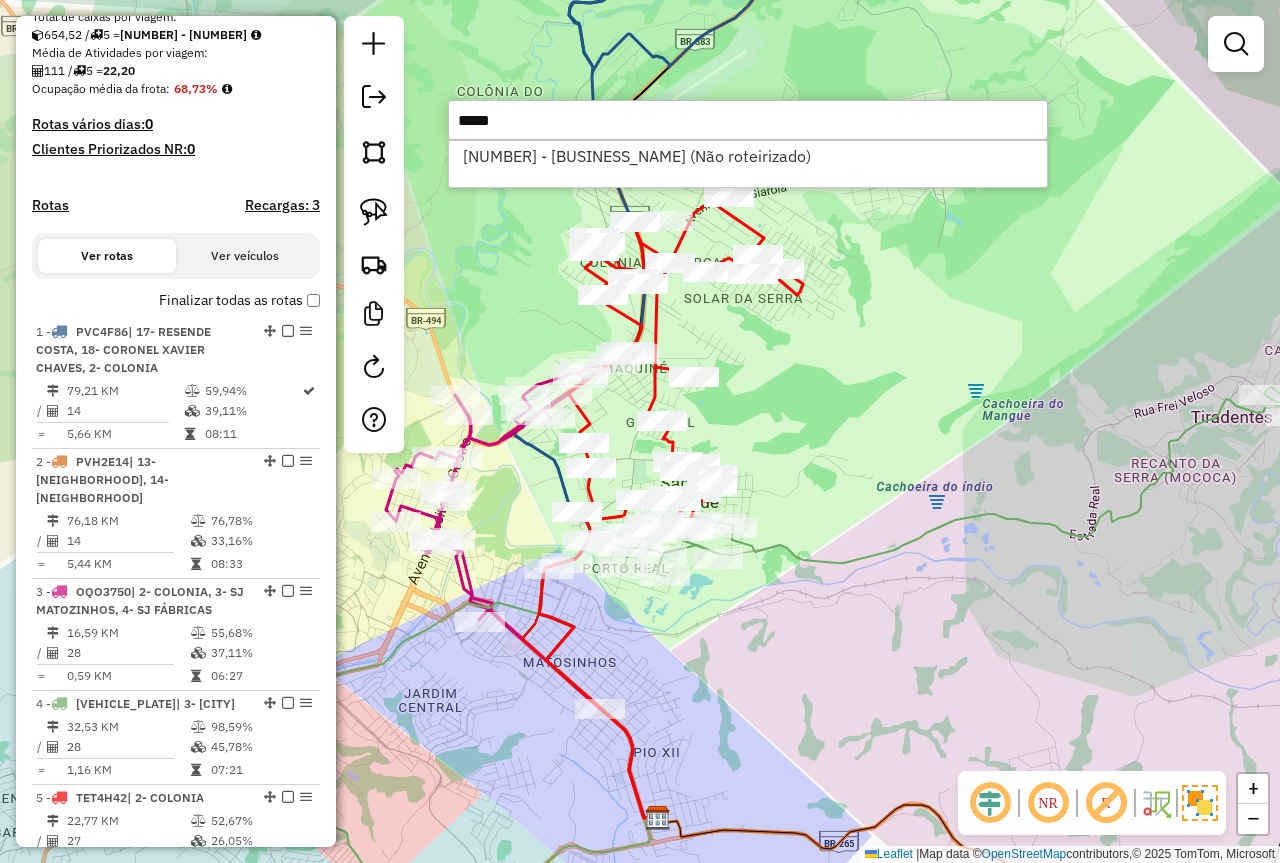 type on "*****" 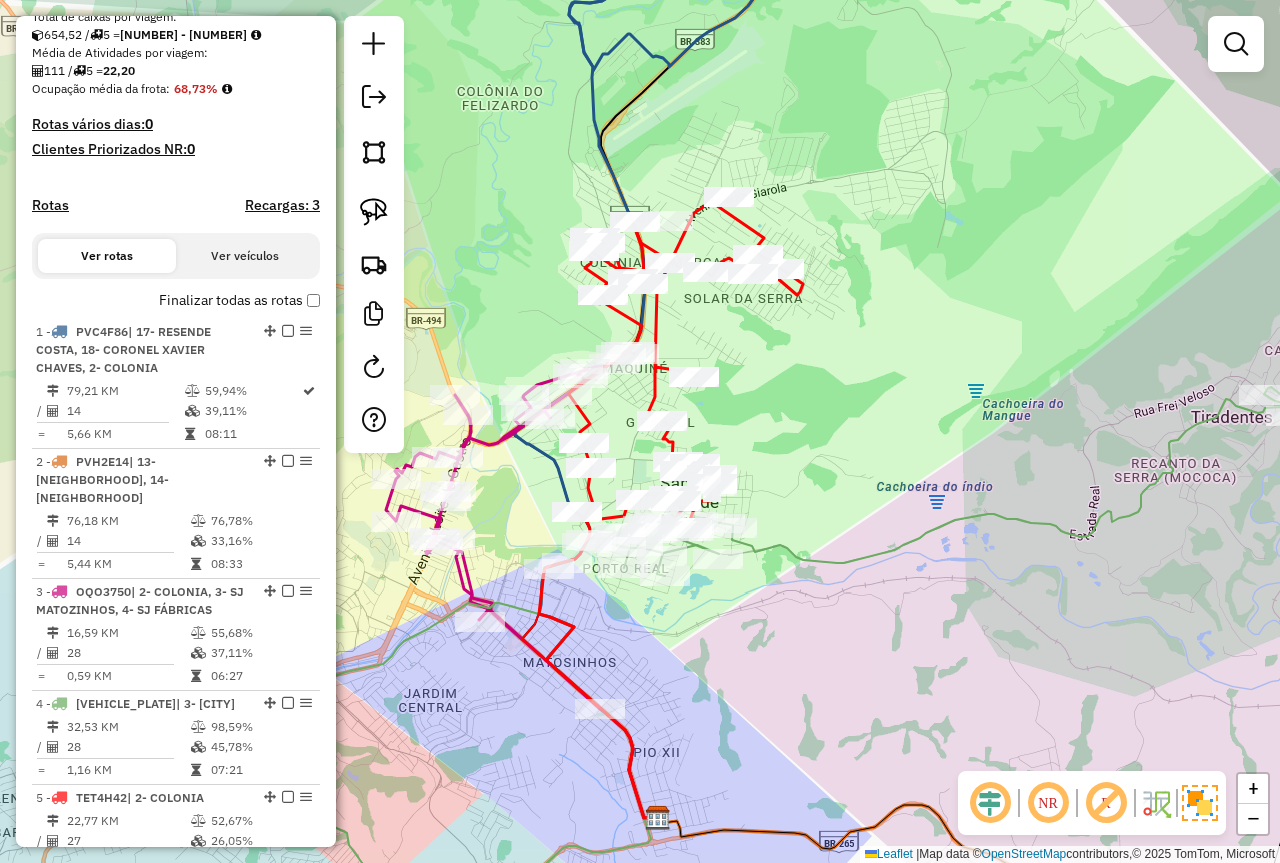 click on "Janela de atendimento Grade de atendimento Capacidade Transportadoras Veículos Cliente Pedidos  Rotas Selecione os dias de semana para filtrar as janelas de atendimento  Seg   Ter   Qua   Qui   Sex   Sáb   Dom  Informe o período da janela de atendimento: De: Até:  Filtrar exatamente a janela do cliente  Considerar janela de atendimento padrão  Selecione os dias de semana para filtrar as grades de atendimento  Seg   Ter   Qua   Qui   Sex   Sáb   Dom   Considerar clientes sem dia de atendimento cadastrado  Clientes fora do dia de atendimento selecionado Filtrar as atividades entre os valores definidos abaixo:  Peso mínimo:   Peso máximo:   Cubagem mínima:   Cubagem máxima:   De:   Até:  Filtrar as atividades entre o tempo de atendimento definido abaixo:  De:   Até:   Considerar capacidade total dos clientes não roteirizados Transportadora: Selecione um ou mais itens Tipo de veículo: Selecione um ou mais itens Veículo: Selecione um ou mais itens Motorista: Selecione um ou mais itens Nome: Rótulo:" 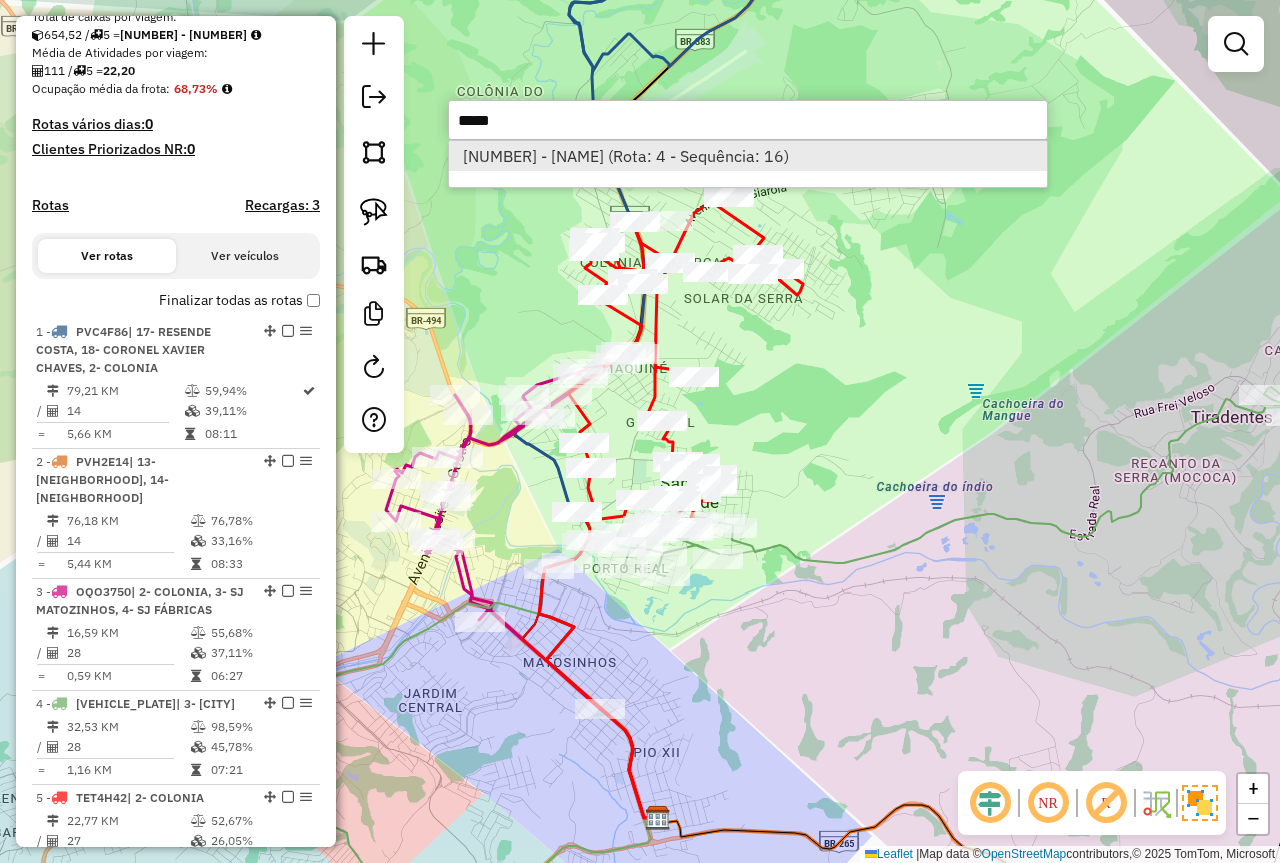 type on "*****" 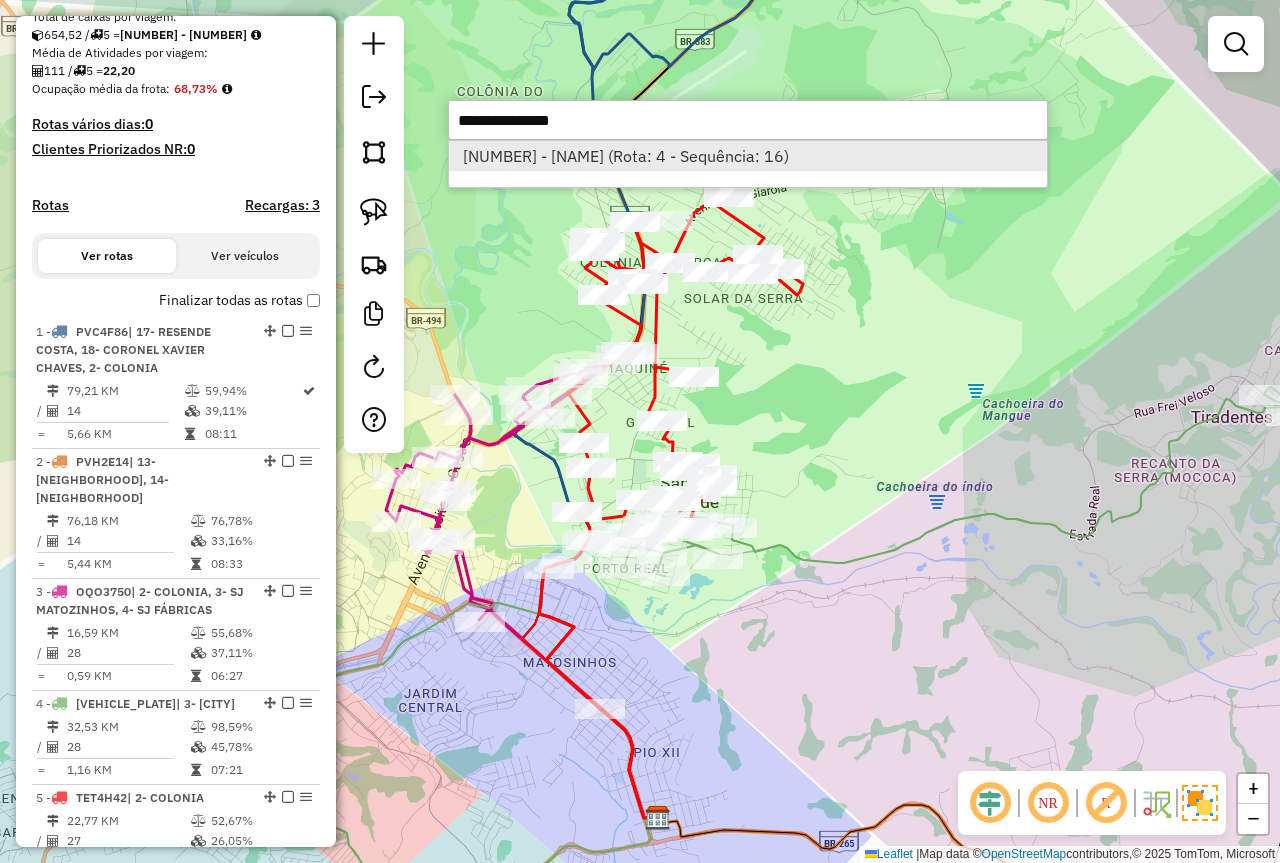 select on "*********" 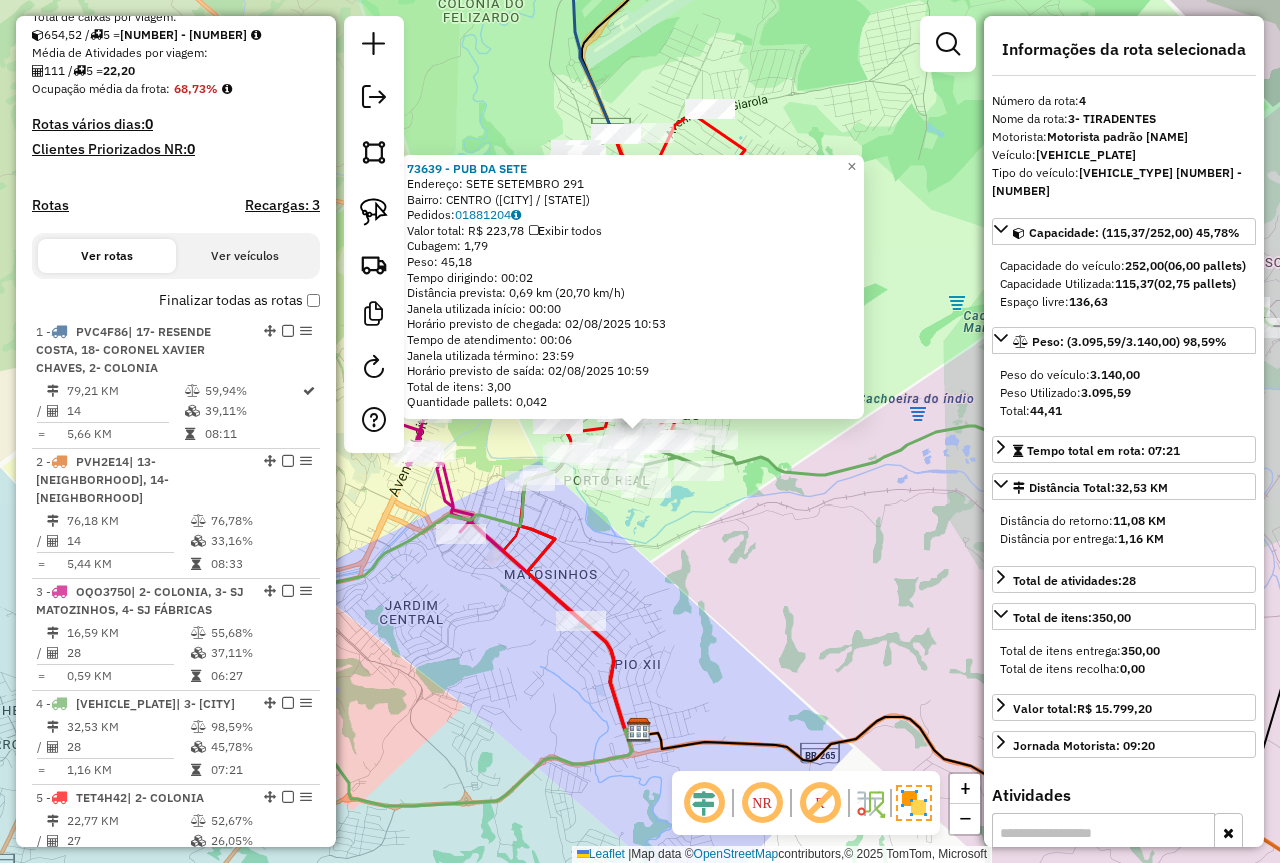 scroll, scrollTop: 854, scrollLeft: 0, axis: vertical 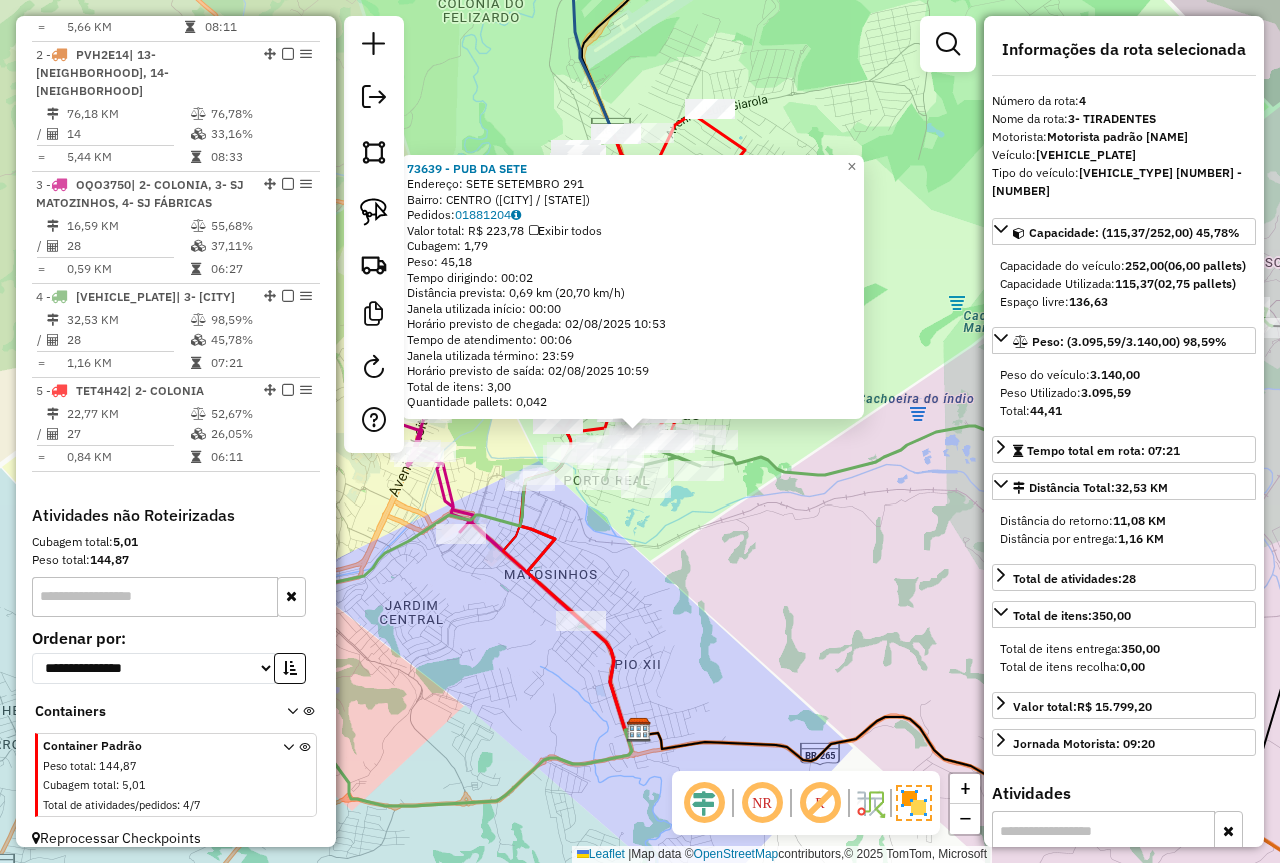 click on "73639 - [LAST] DA [LAST] Endereço: [STREET] [LAST] 291 Bairro: CENTRO ([CITY] DE [CITY] / MG) Pedidos: 01881204 Valor total: R$ 223,78 Exibir todos Cubagem: 1,79 Peso: 45,18 Tempo dirigindo: 00:02 Distância prevista: 0,69 km (20,70 km/h) Janela utilizada início: 00:00 Horário previsto de chegada: [DATE] [TIME] Tempo de atendimento: 00:06 Janela utilizada término: 23:59 Horário previsto de saída: [DATE] [TIME] Total de itens: 3,00 Quantidade pallets: 0,042 × Janela de atendimento Grade de atendimento Capacidade Transportadoras Veículos Cliente Pedidos Rotas Selecione os dias de semana para filtrar as janelas de atendimento Seg Ter Qua Qui Sex Sáb Dom Informe o período da janela de atendimento: De: Até: Filtrar exatamente a janela do cliente Considerar janela de atendimento padrão Selecione os dias de semana para filtrar as grades de atendimento Seg Ter Qua Qui Sex Sáb Dom Considerar clientes sem dia de atendimento cadastrado De:" 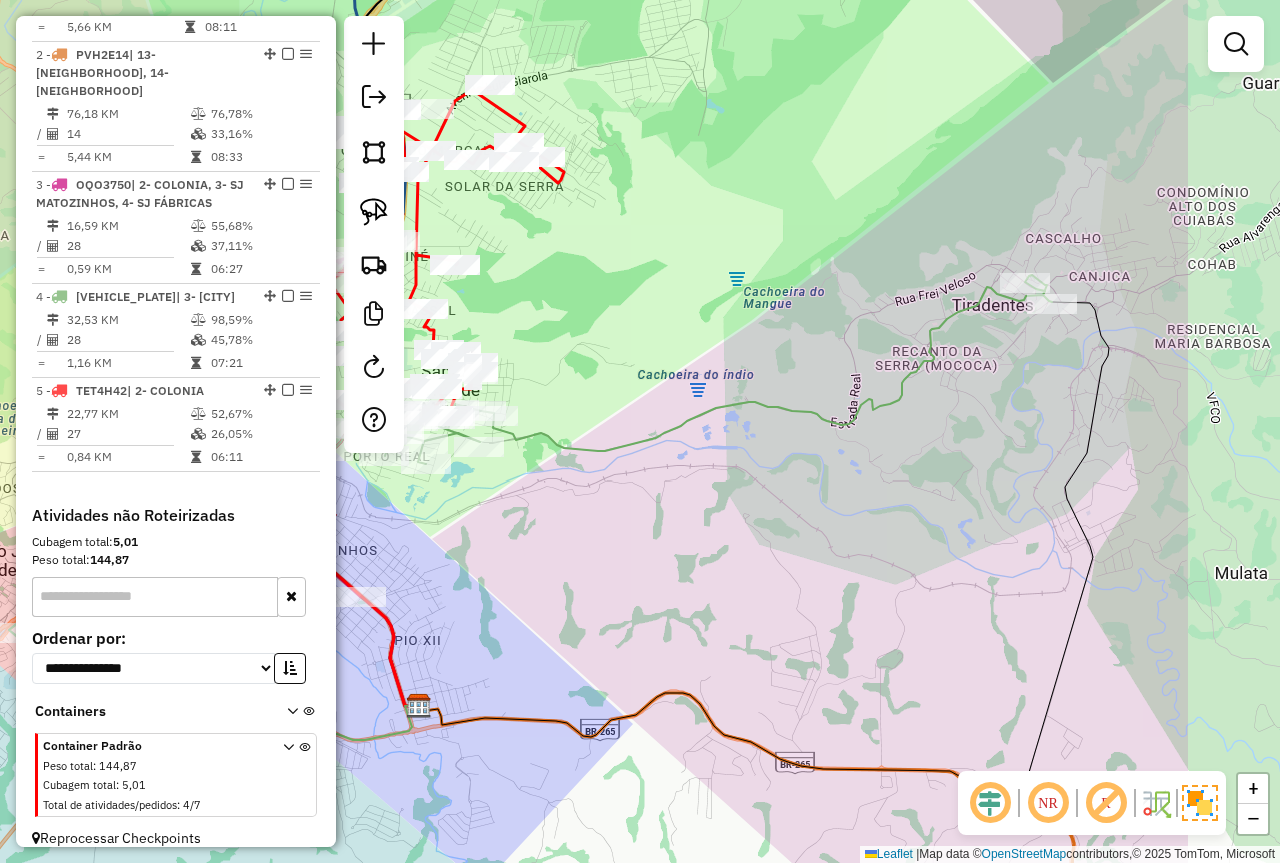 drag, startPoint x: 874, startPoint y: 544, endPoint x: 746, endPoint y: 444, distance: 162.43152 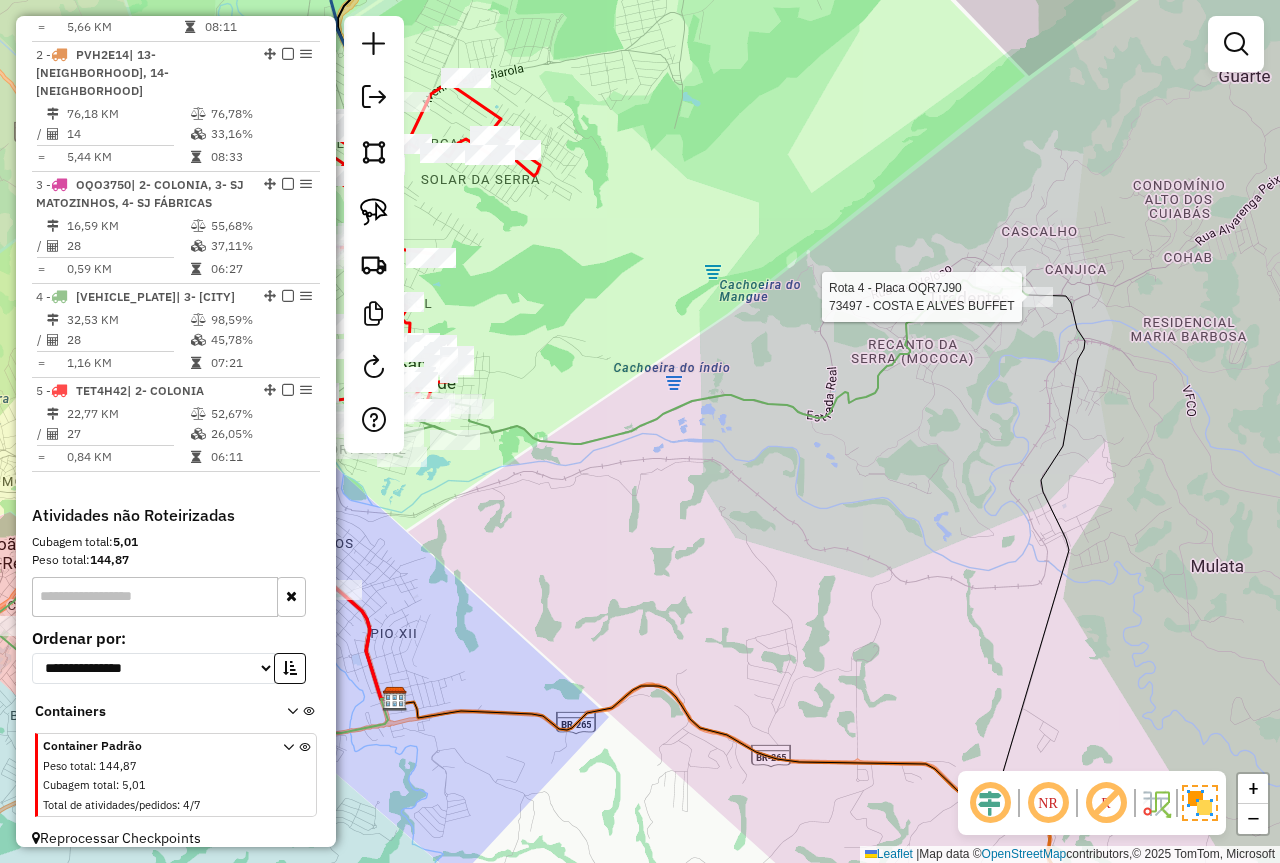 select on "*********" 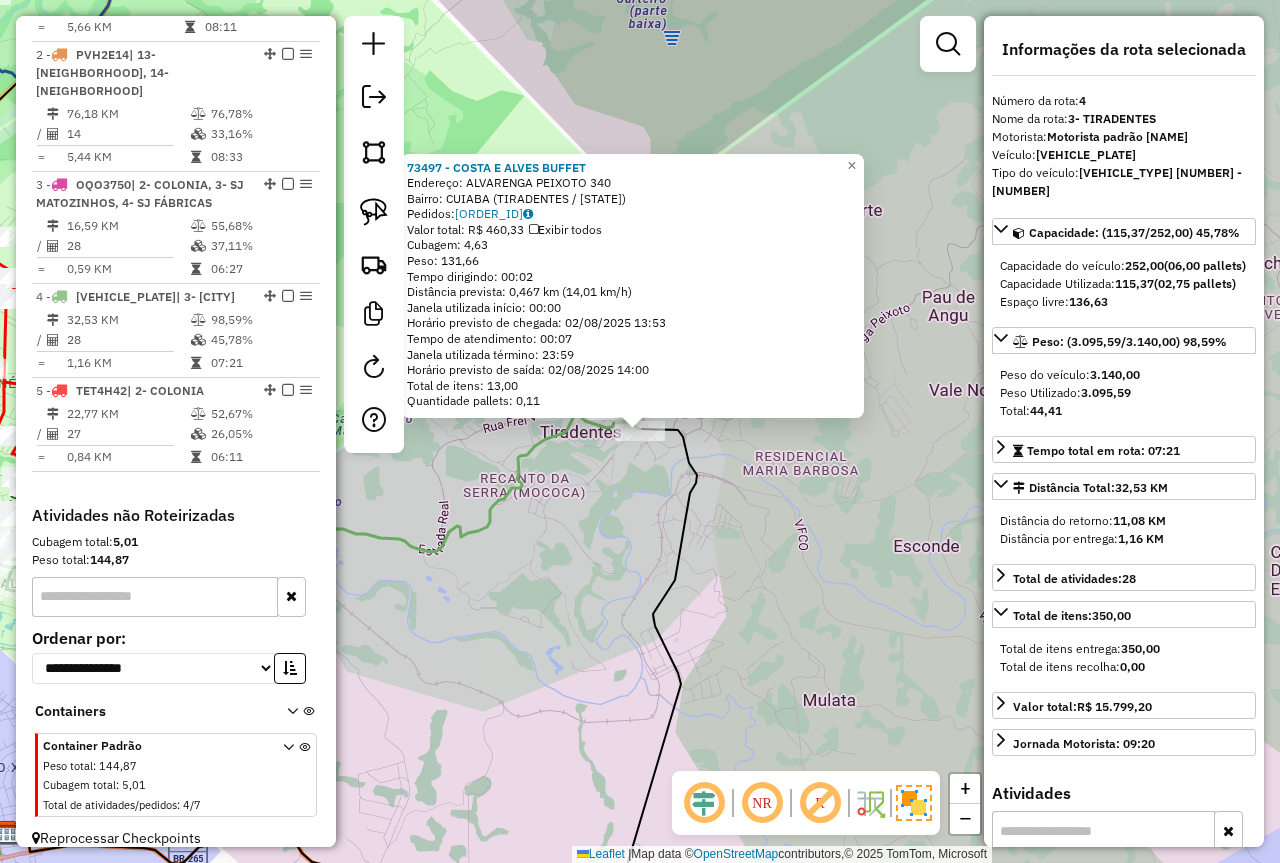 click on "73497 - [FIRST] [LAST] Endereço: ALVARENGA PEIXOTO [NUMBER] Bairro: [NEIGHBORHOOD] ([CITY] / MG) Pedidos: [ORDER_ID] Valor total: R$ 460,33 Exibir todos Cubagem: 4,63 Peso: 131,66 Tempo dirigindo: 00:02 Distância prevista: 0,467 km (14,01 km/h) Janela utilizada início: 00:00 Horário previsto de chegada: [DATE] [TIME] Tempo de atendimento: 00:07 Janela utilizada término: 23:59 Horário previsto de saída: [DATE] [TIME] Total de itens: 13,00 Quantidade pallets: 0,11 × Janela de atendimento Grade de atendimento Capacidade Transportadoras Veículos Cliente Pedidos Rotas Selecione os dias de semana para filtrar as janelas de atendimento Seg Ter Qua Qui Sex Sáb Dom Informe o período da janela de atendimento: De: Até: Filtrar exatamente a janela do cliente Considerar janela de atendimento padrão Selecione os dias de semana para filtrar as grades de atendimento Seg Ter Qua Qui Sex Sáb Dom Considerar clientes sem dia de atendimento cadastrado" 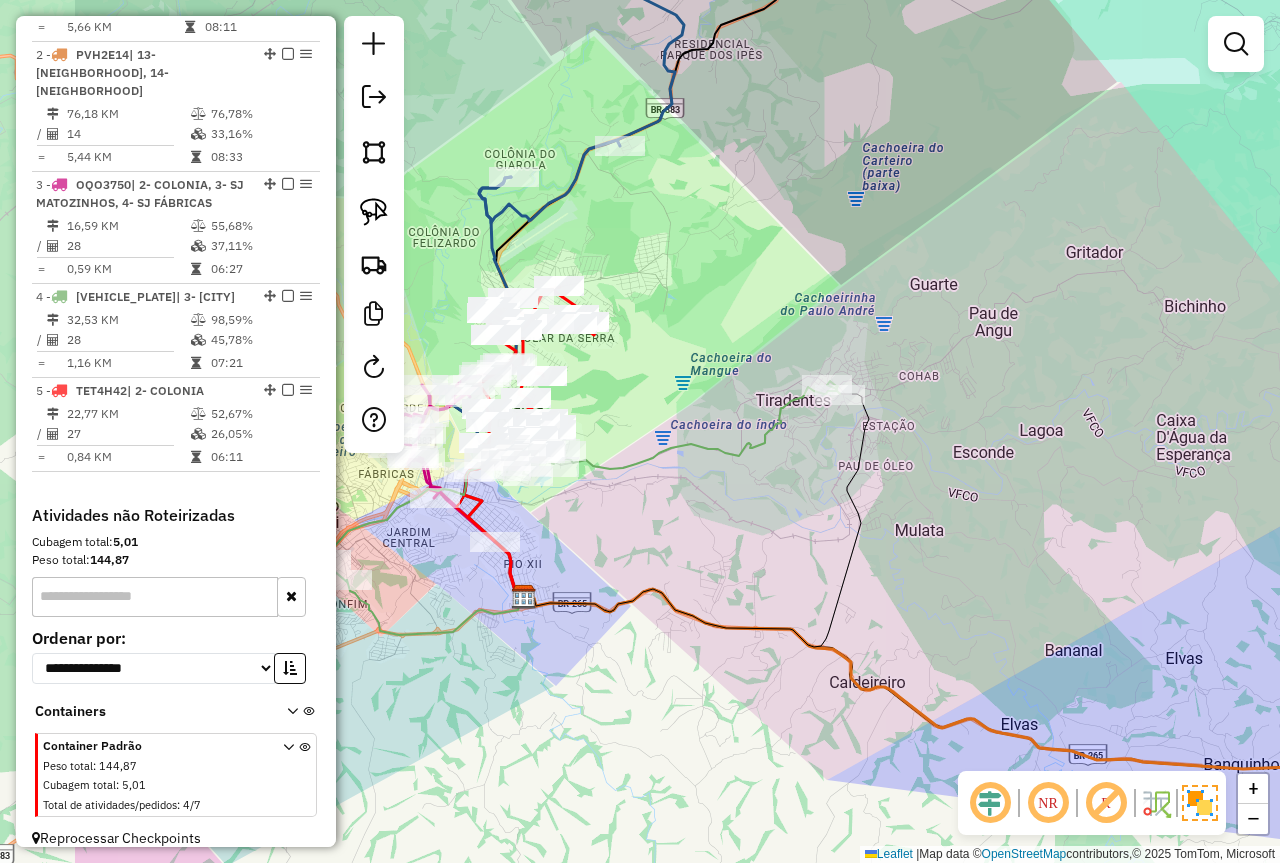 drag, startPoint x: 567, startPoint y: 543, endPoint x: 771, endPoint y: 494, distance: 209.80229 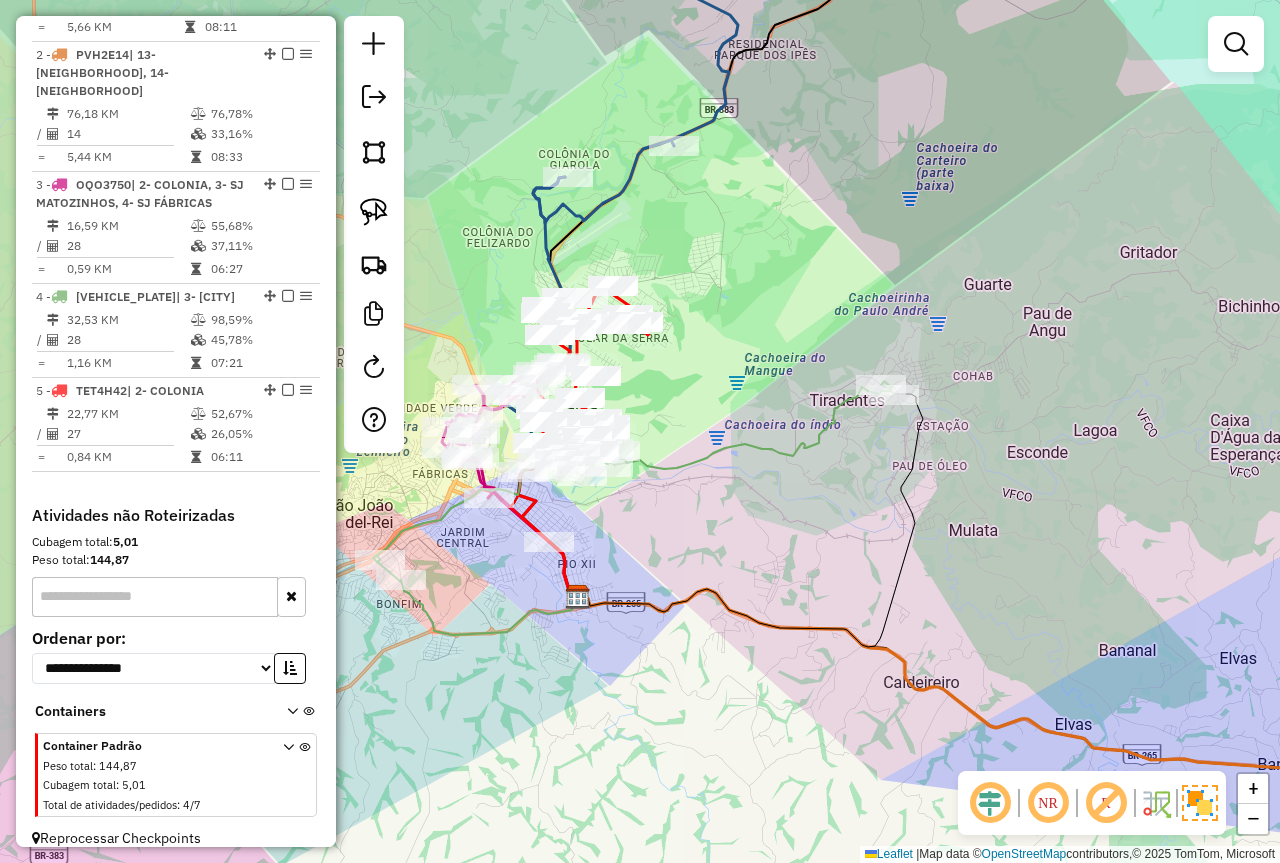 drag, startPoint x: 696, startPoint y: 500, endPoint x: 636, endPoint y: 509, distance: 60.671246 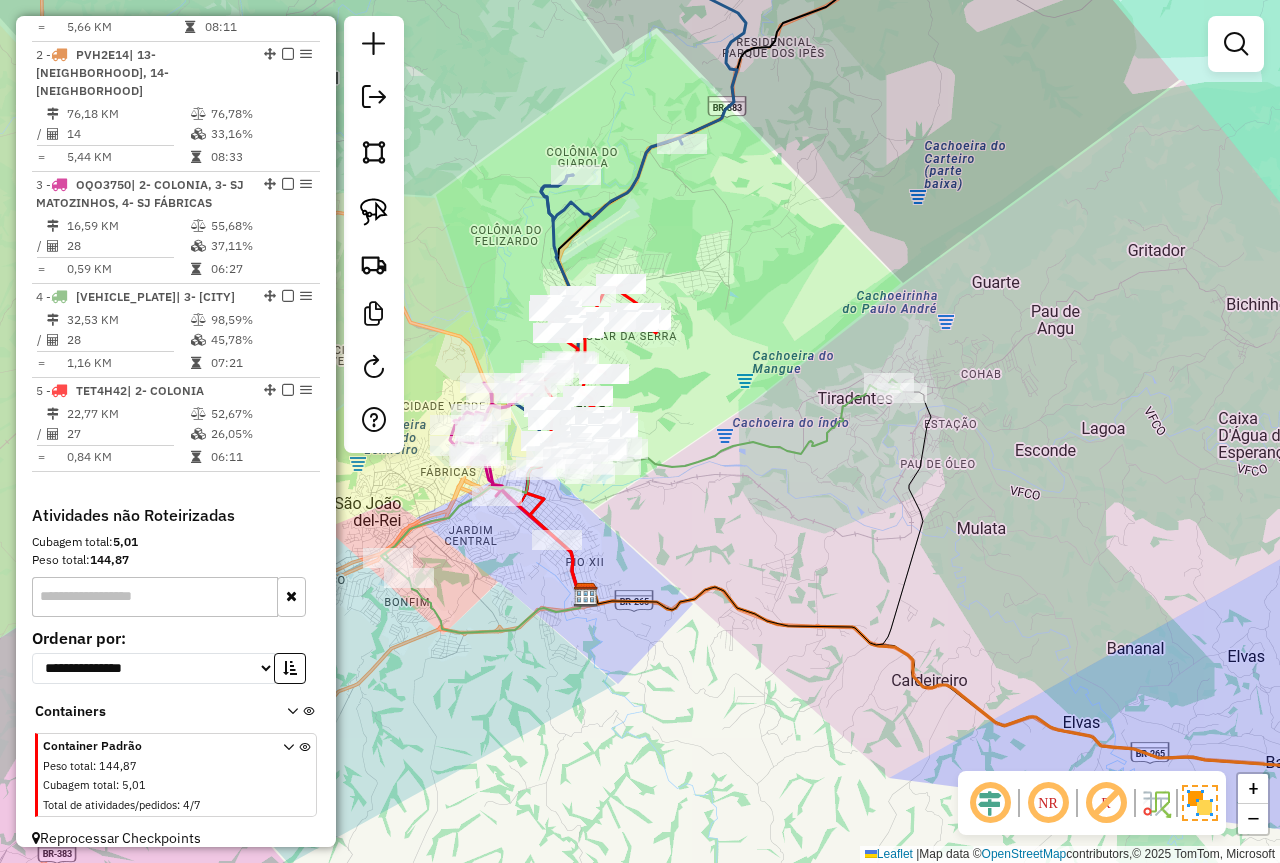 click on "Janela de atendimento Grade de atendimento Capacidade Transportadoras Veículos Cliente Pedidos  Rotas Selecione os dias de semana para filtrar as janelas de atendimento  Seg   Ter   Qua   Qui   Sex   Sáb   Dom  Informe o período da janela de atendimento: De: Até:  Filtrar exatamente a janela do cliente  Considerar janela de atendimento padrão  Selecione os dias de semana para filtrar as grades de atendimento  Seg   Ter   Qua   Qui   Sex   Sáb   Dom   Considerar clientes sem dia de atendimento cadastrado  Clientes fora do dia de atendimento selecionado Filtrar as atividades entre os valores definidos abaixo:  Peso mínimo:   Peso máximo:   Cubagem mínima:   Cubagem máxima:   De:   Até:  Filtrar as atividades entre o tempo de atendimento definido abaixo:  De:   Até:   Considerar capacidade total dos clientes não roteirizados Transportadora: Selecione um ou mais itens Tipo de veículo: Selecione um ou mais itens Veículo: Selecione um ou mais itens Motorista: Selecione um ou mais itens Nome: Rótulo:" 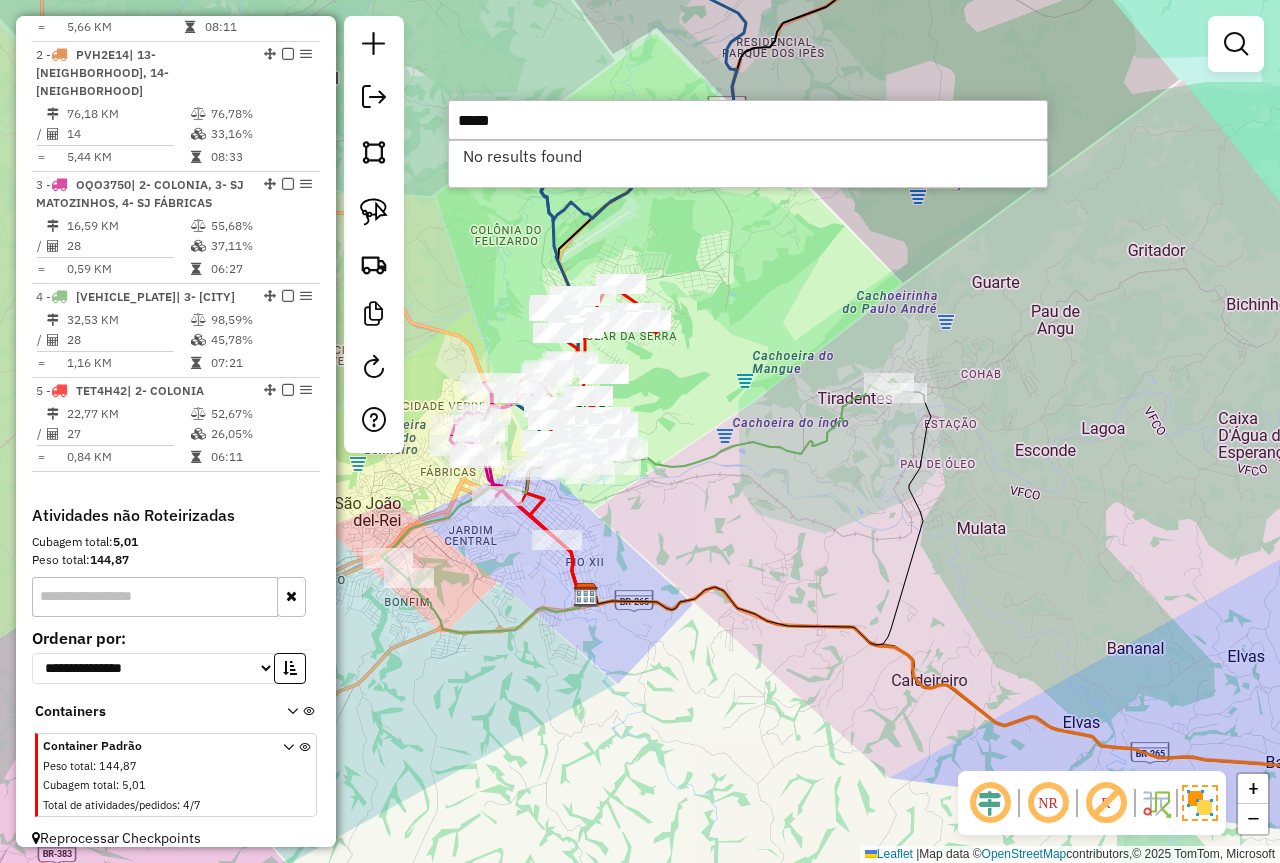 type on "*****" 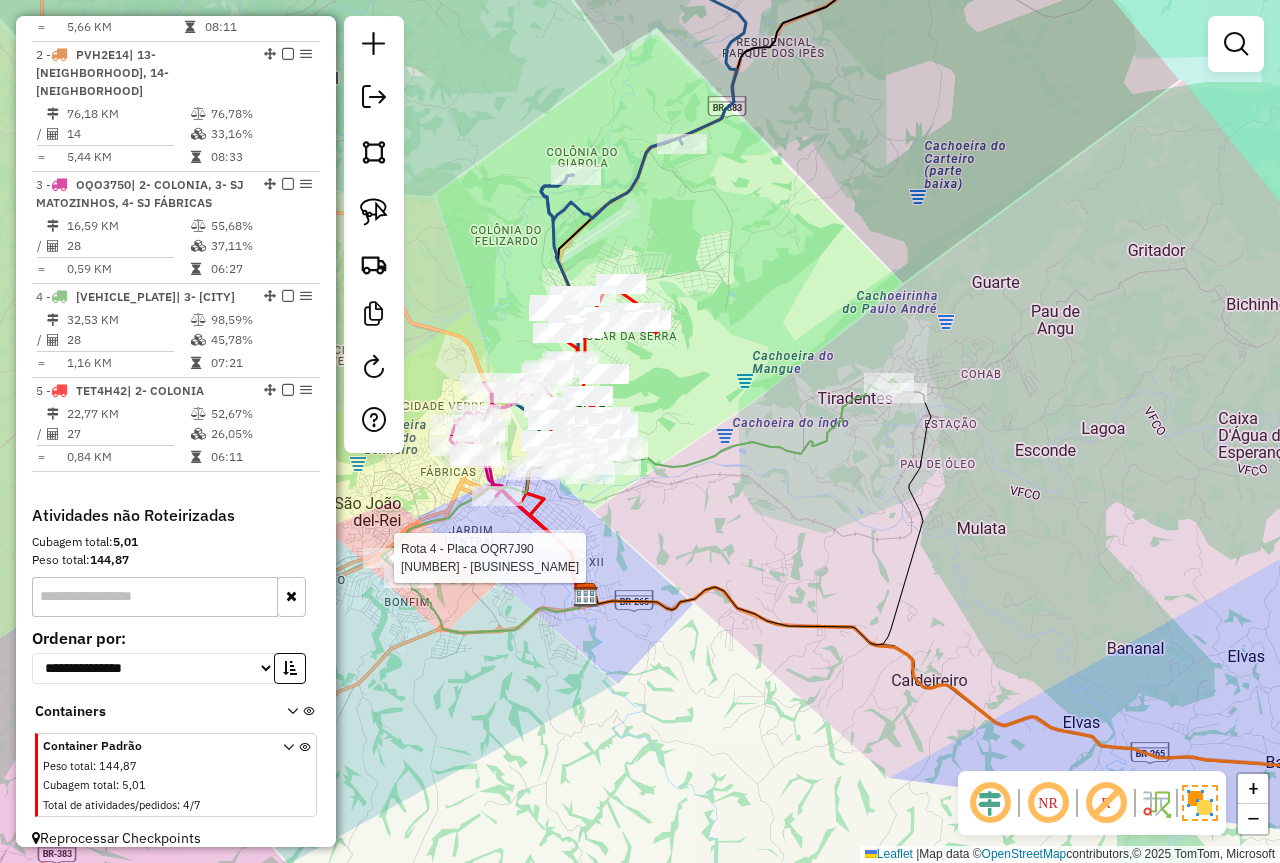 select on "*********" 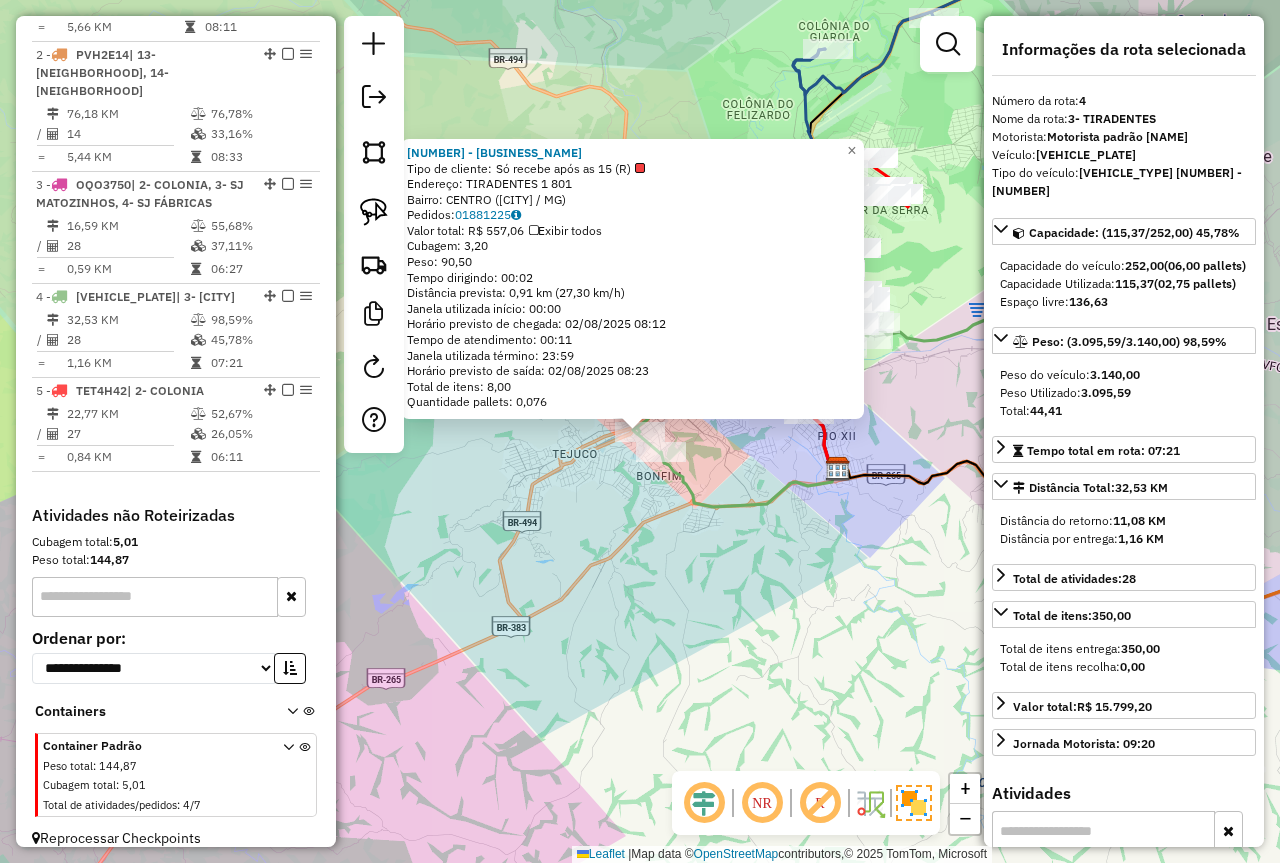 click on "73943 - REPUBLICA DOS CONES  Tipo de cliente:   Só recebe após as 15 (R)   Endereço:  TIRADENTES 1 801   Bairro: CENTRO ([CITY] / [STATE])   Pedidos:  01881225   Valor total: R$ 557,06   Exibir todos   Cubagem: 3,20  Peso: 90,50  Tempo dirigindo: 00:02   Distância prevista: 0,91 km (27,30 km/h)   Janela utilizada início: 00:00   Horário previsto de chegada: 02/08/2025 08:12   Tempo de atendimento: 00:11   Janela utilizada término: 23:59   Horário previsto de saída: 02/08/2025 08:23   Total de itens: 8,00   Quantidade pallets: 0,076  × Janela de atendimento Grade de atendimento Capacidade Transportadoras Veículos Cliente Pedidos  Rotas Selecione os dias de semana para filtrar as janelas de atendimento  Seg   Ter   Qua   Qui   Sex   Sáb   Dom  Informe o período da janela de atendimento: De: Até:  Filtrar exatamente a janela do cliente  Considerar janela de atendimento padrão  Selecione os dias de semana para filtrar as grades de atendimento  Seg   Ter   Qua   Qui   Sex   Sáb   Dom   De:  +" 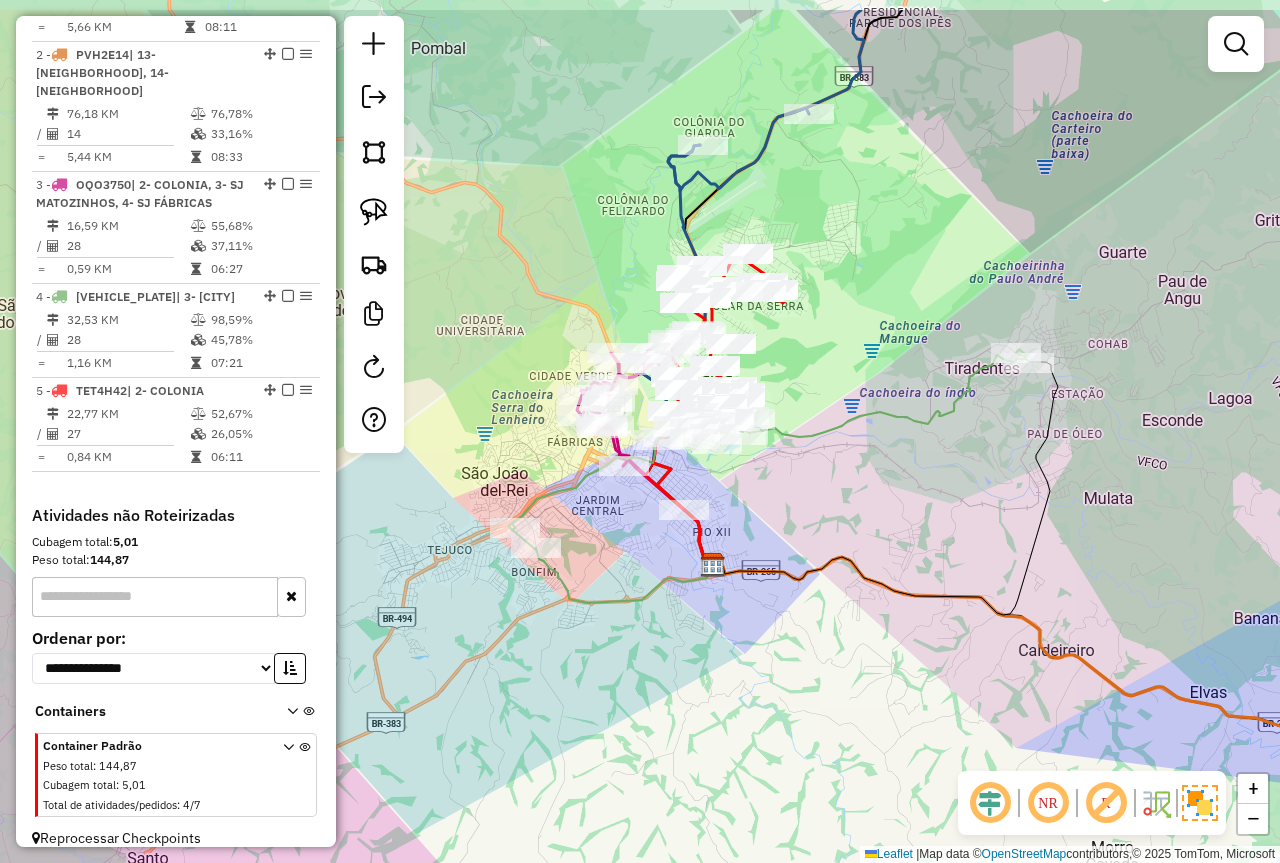 drag, startPoint x: 748, startPoint y: 565, endPoint x: 608, endPoint y: 666, distance: 172.62965 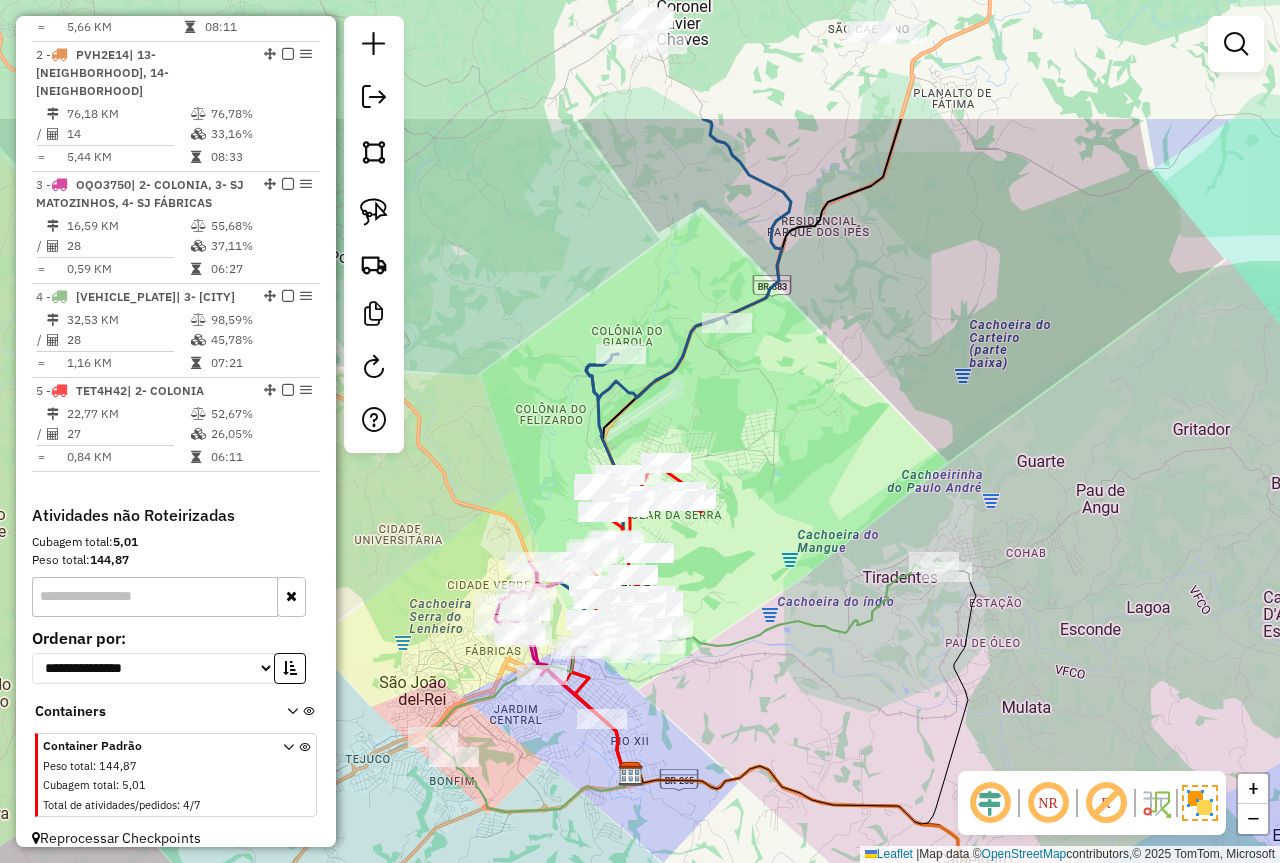 drag, startPoint x: 856, startPoint y: 318, endPoint x: 780, endPoint y: 524, distance: 219.57231 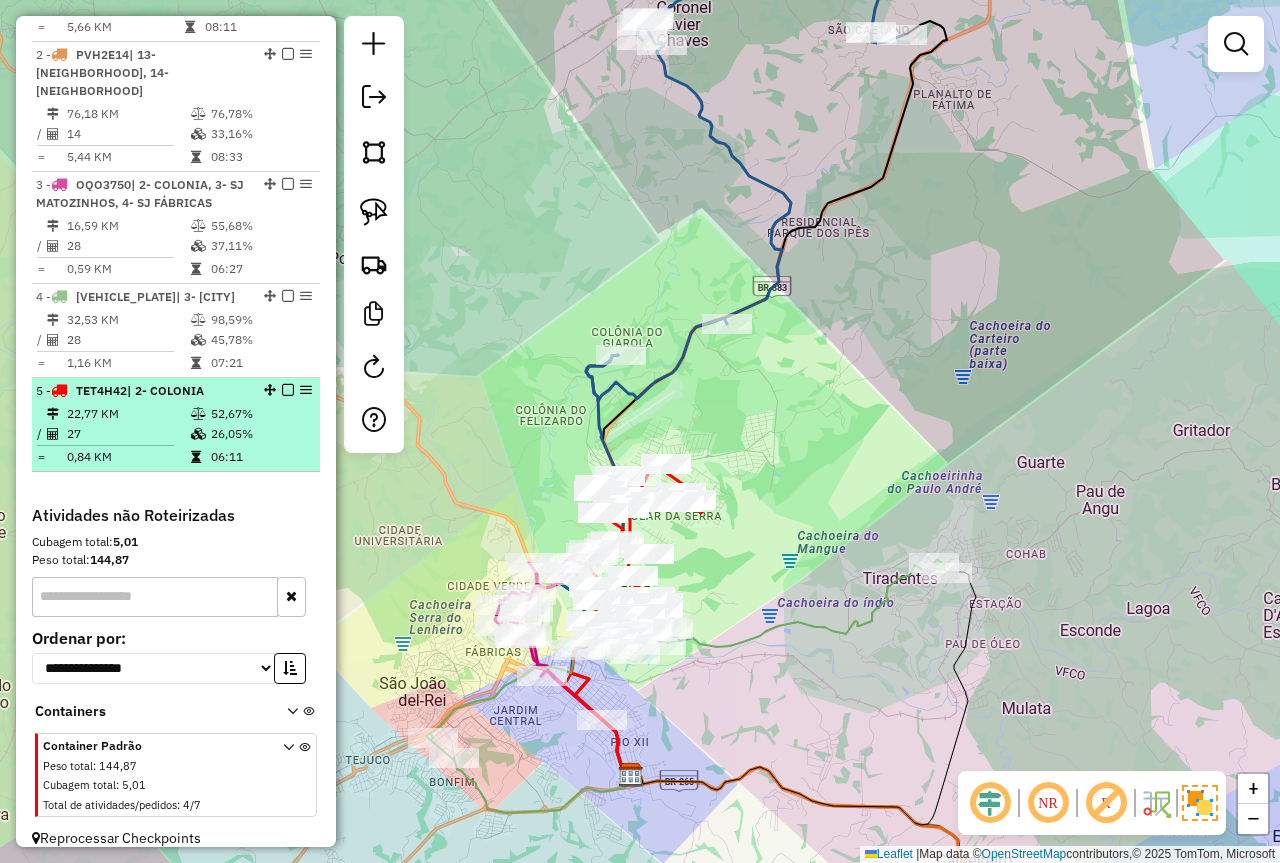 click at bounding box center [198, 434] 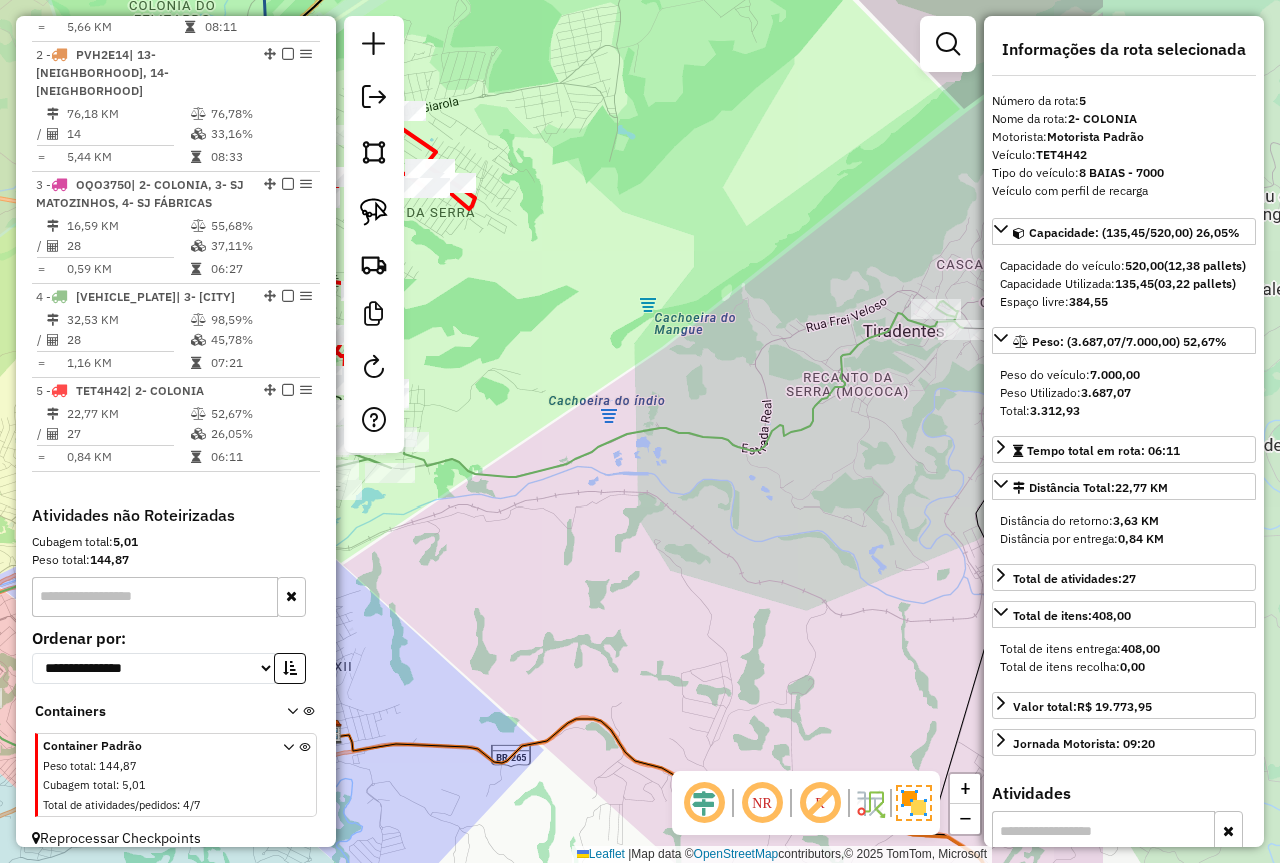 drag, startPoint x: 753, startPoint y: 608, endPoint x: 456, endPoint y: 586, distance: 297.8137 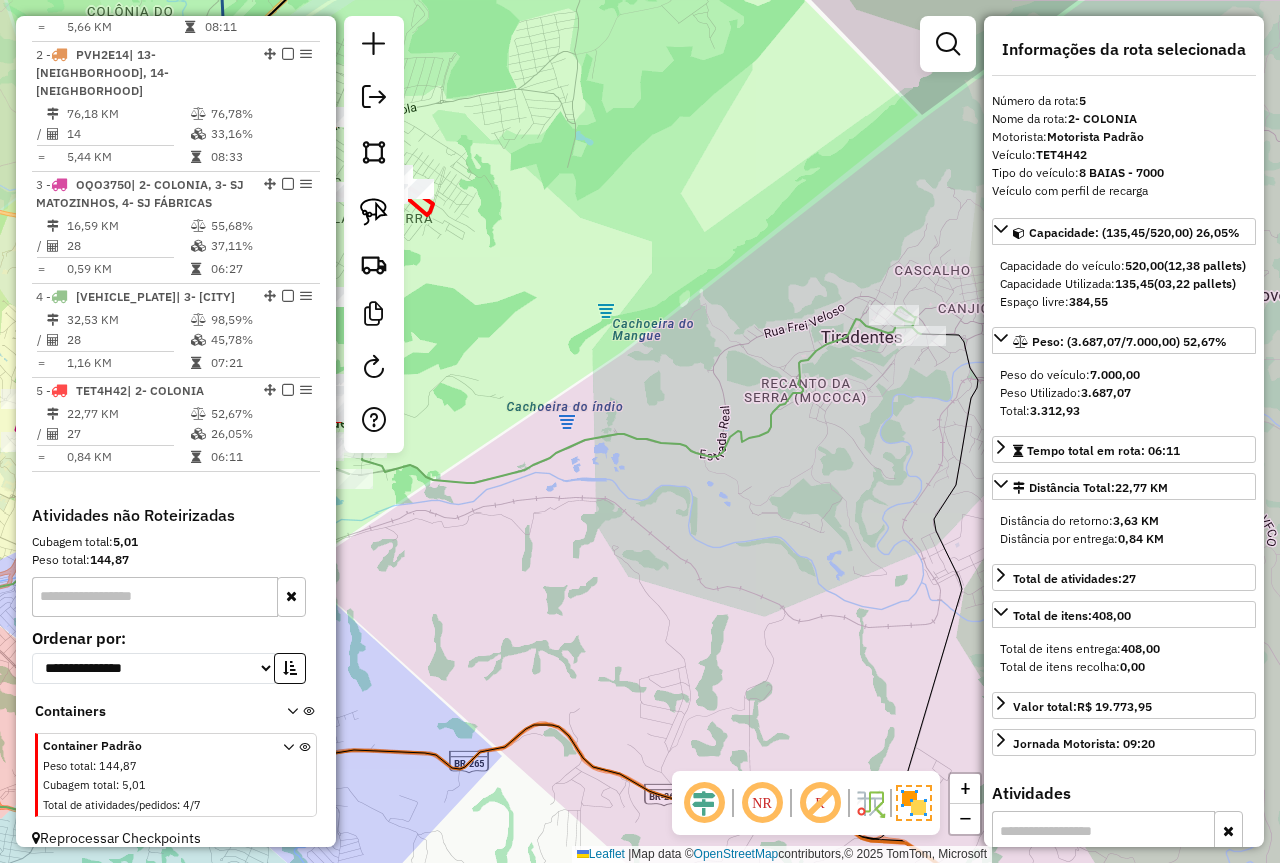 drag, startPoint x: 643, startPoint y: 552, endPoint x: 875, endPoint y: 484, distance: 241.76021 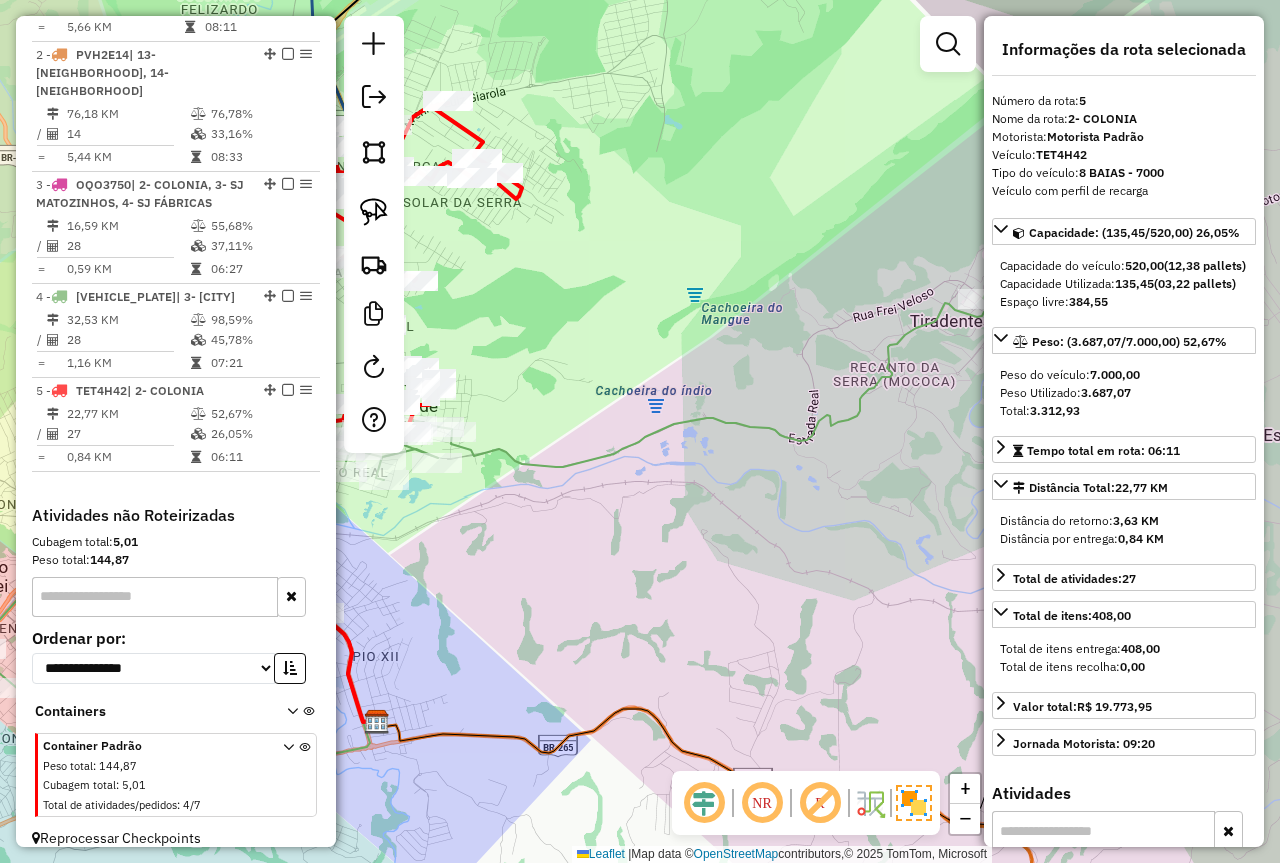 drag, startPoint x: 788, startPoint y: 355, endPoint x: 639, endPoint y: 378, distance: 150.76472 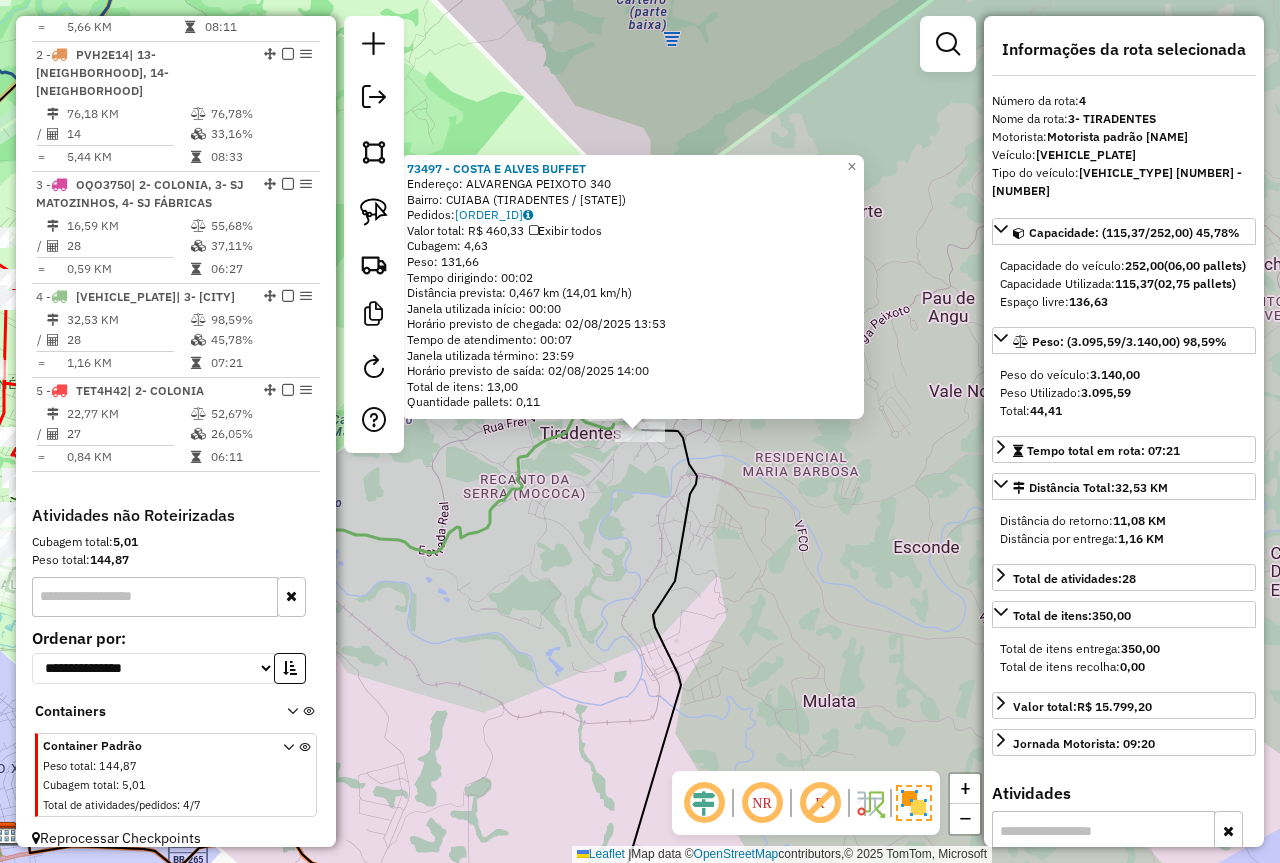 click on "73497 - [FIRST] [LAST] Endereço: ALVARENGA PEIXOTO [NUMBER] Bairro: [NEIGHBORHOOD] ([CITY] / MG) Pedidos: [ORDER_ID] Valor total: R$ 460,33 Exibir todos Cubagem: 4,63 Peso: 131,66 Tempo dirigindo: 00:02 Distância prevista: 0,467 km (14,01 km/h) Janela utilizada início: 00:00 Horário previsto de chegada: [DATE] [TIME] Tempo de atendimento: 00:07 Janela utilizada término: 23:59 Horário previsto de saída: [DATE] [TIME] Total de itens: 13,00 Quantidade pallets: 0,11 × Janela de atendimento Grade de atendimento Capacidade Transportadoras Veículos Cliente Pedidos Rotas Selecione os dias de semana para filtrar as janelas de atendimento Seg Ter Qua Qui Sex Sáb Dom Informe o período da janela de atendimento: De: Até: Filtrar exatamente a janela do cliente Considerar janela de atendimento padrão Selecione os dias de semana para filtrar as grades de atendimento Seg Ter Qua Qui Sex Sáb Dom Considerar clientes sem dia de atendimento cadastrado" 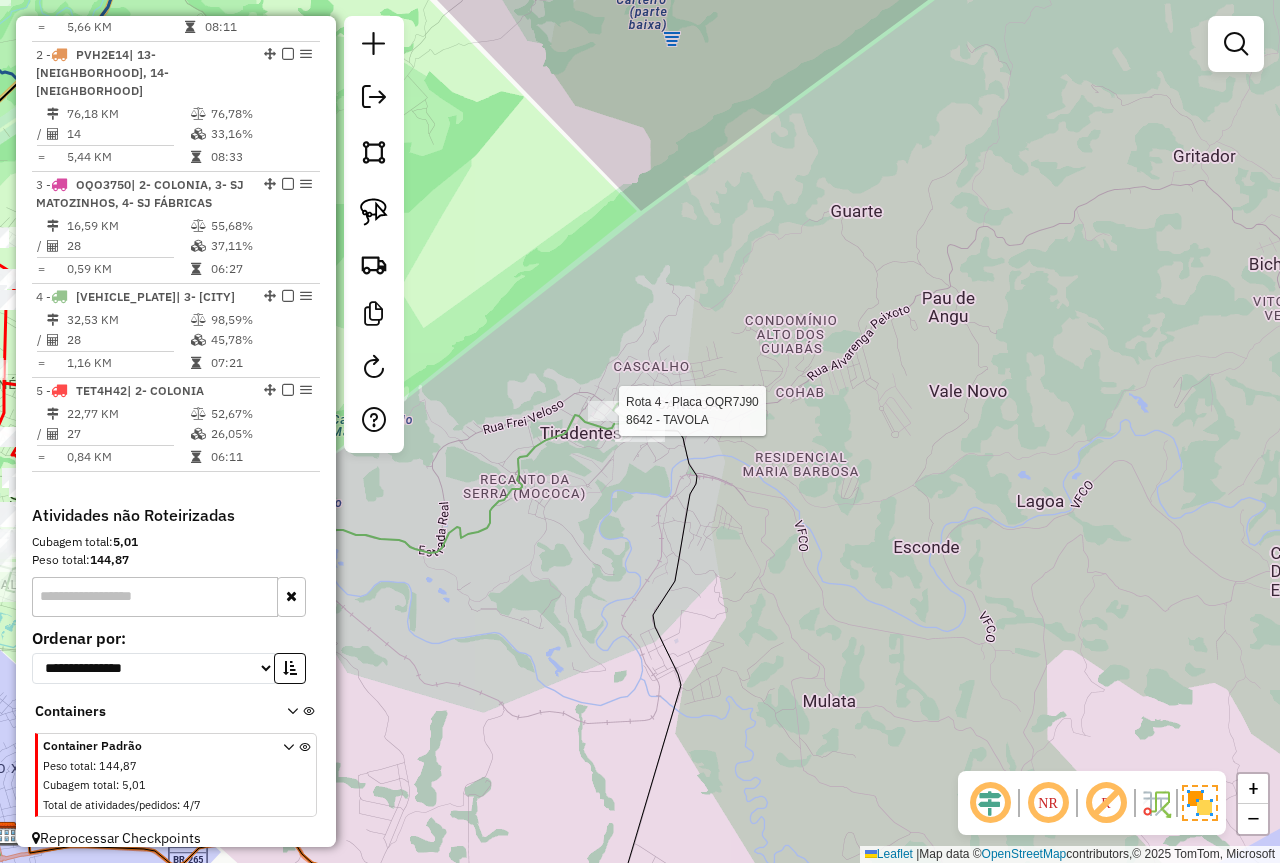 select on "*********" 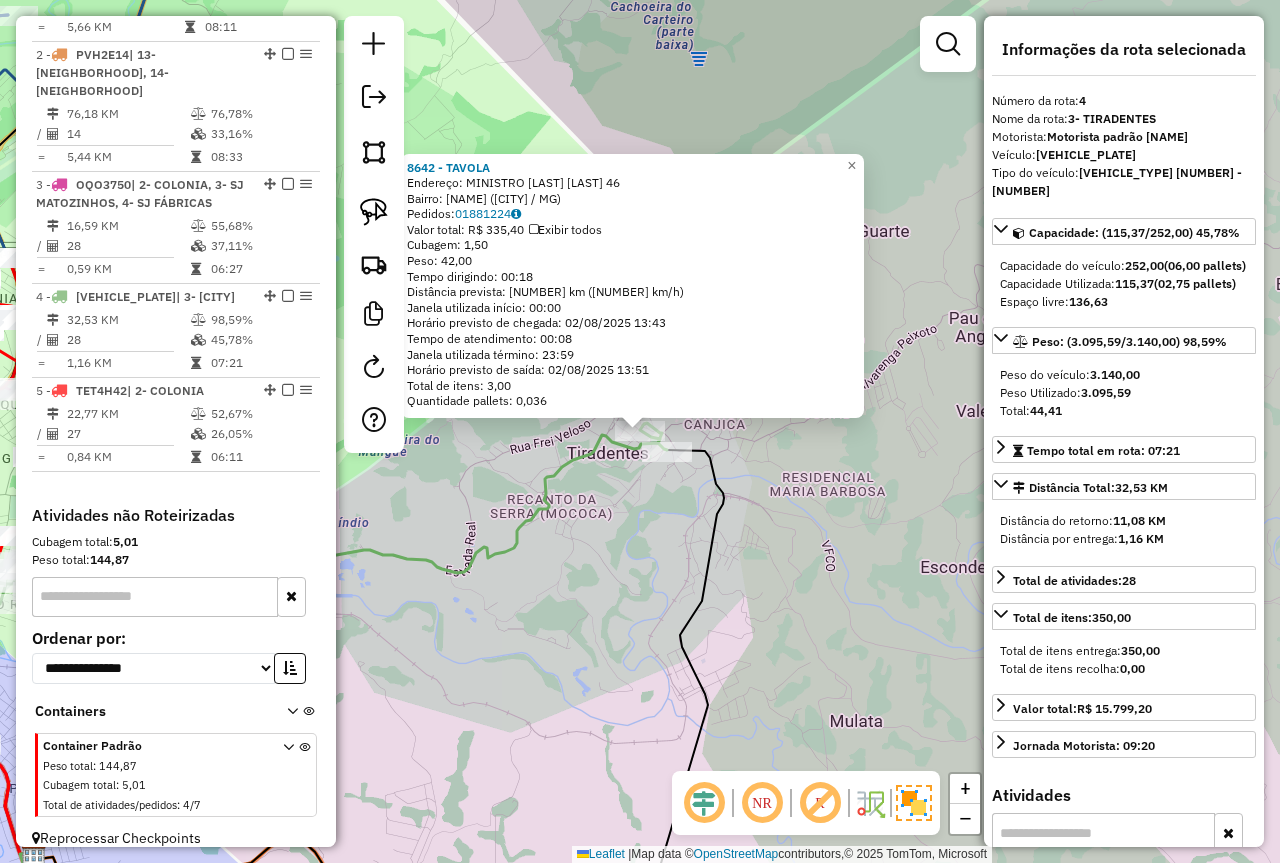 click on "Rota 4 - Placa OQR7J90  8642 - TAVOLA Rota 4 - Placa OQR7J90  73497 - COSTA E ALVES BUFFET 8642 - TAVOLA  Endereço:  MINISTRO GABRIEL PASSOS [NUMBER]   Bairro: CENTRO (TIRADENTES / [STATE])   Pedidos:  01881224   Valor total: R$ 335,40   Exibir todos   Cubagem: 1,50  Peso: 42,00  Tempo dirigindo: 00:18   Distância prevista: 6,426 km (21,42 km/h)   Janela utilizada início: 00:00   Horário previsto de chegada: 02/08/2025 13:43   Tempo de atendimento: 00:08   Janela utilizada término: 23:59   Horário previsto de saída: 02/08/2025 13:51   Total de itens: 3,00   Quantidade pallets: 0,036  × Janela de atendimento Grade de atendimento Capacidade Transportadoras Veículos Cliente Pedidos  Rotas Selecione os dias de semana para filtrar as janelas de atendimento  Seg   Ter   Qua   Qui   Sex   Sáb   Dom  Informe o período da janela de atendimento: De: Até:  Filtrar exatamente a janela do cliente  Considerar janela de atendimento padrão  Selecione os dias de semana para filtrar as grades de atendimento  Seg   Ter   Qua" 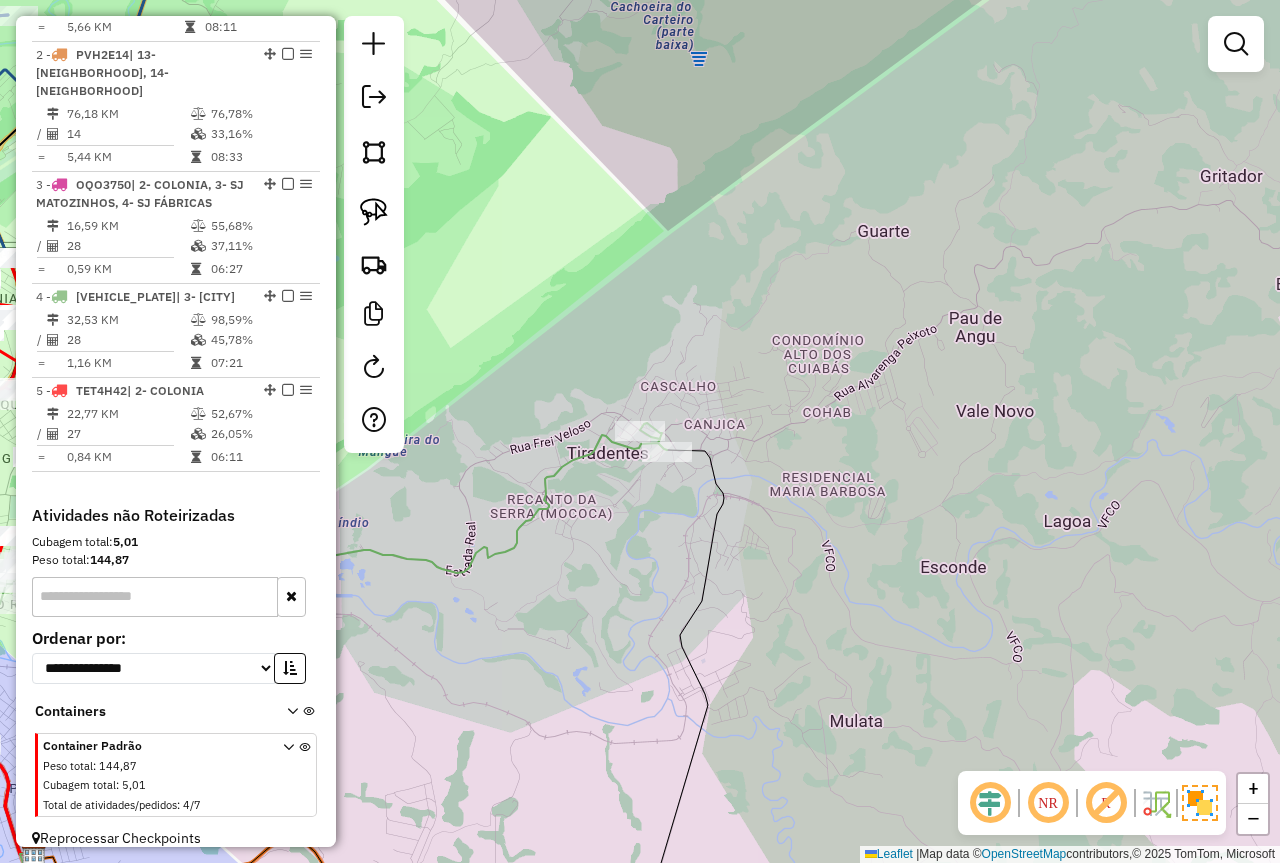 click on "Janela de atendimento Grade de atendimento Capacidade Transportadoras Veículos Cliente Pedidos  Rotas Selecione os dias de semana para filtrar as janelas de atendimento  Seg   Ter   Qua   Qui   Sex   Sáb   Dom  Informe o período da janela de atendimento: De: Até:  Filtrar exatamente a janela do cliente  Considerar janela de atendimento padrão  Selecione os dias de semana para filtrar as grades de atendimento  Seg   Ter   Qua   Qui   Sex   Sáb   Dom   Considerar clientes sem dia de atendimento cadastrado  Clientes fora do dia de atendimento selecionado Filtrar as atividades entre os valores definidos abaixo:  Peso mínimo:   Peso máximo:   Cubagem mínima:   Cubagem máxima:   De:   Até:  Filtrar as atividades entre o tempo de atendimento definido abaixo:  De:   Até:   Considerar capacidade total dos clientes não roteirizados Transportadora: Selecione um ou mais itens Tipo de veículo: Selecione um ou mais itens Veículo: Selecione um ou mais itens Motorista: Selecione um ou mais itens Nome: Rótulo:" 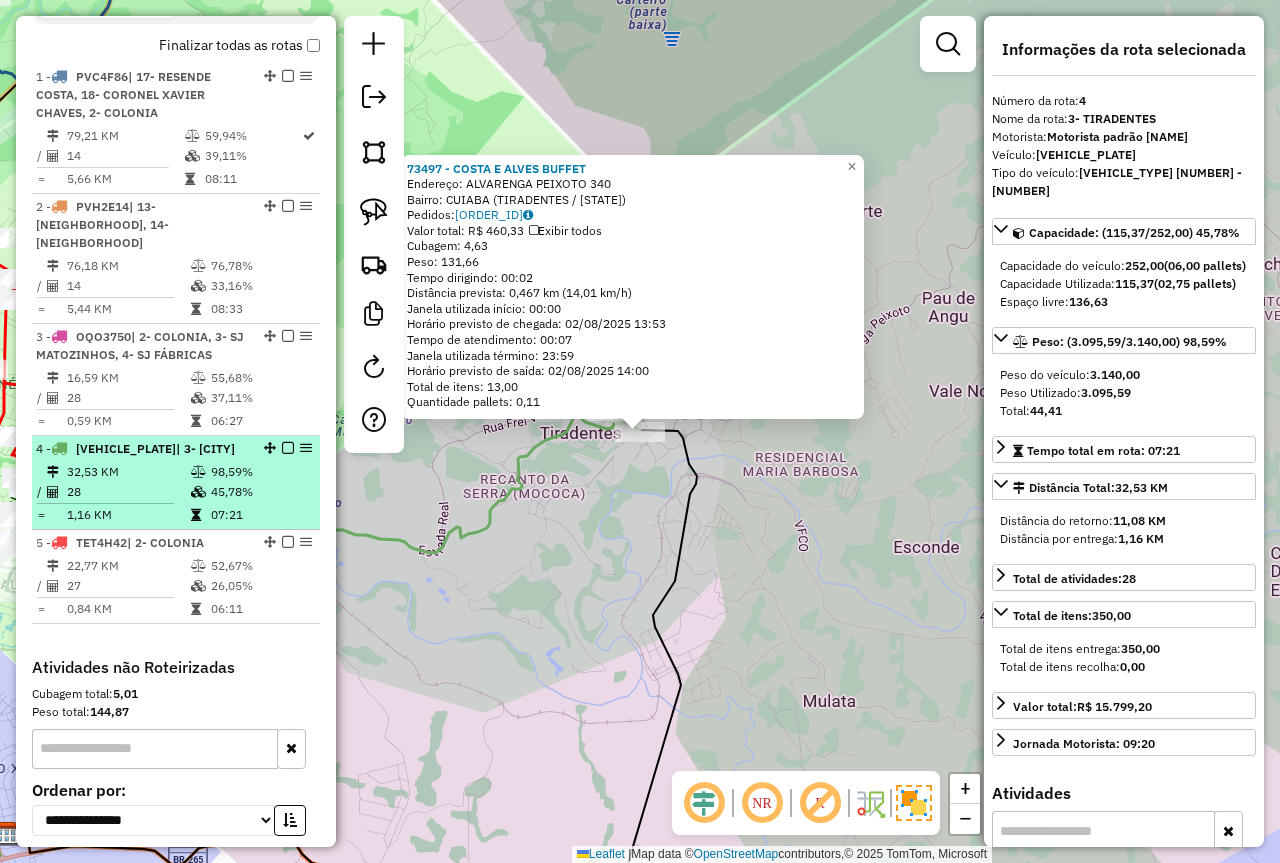 scroll, scrollTop: 554, scrollLeft: 0, axis: vertical 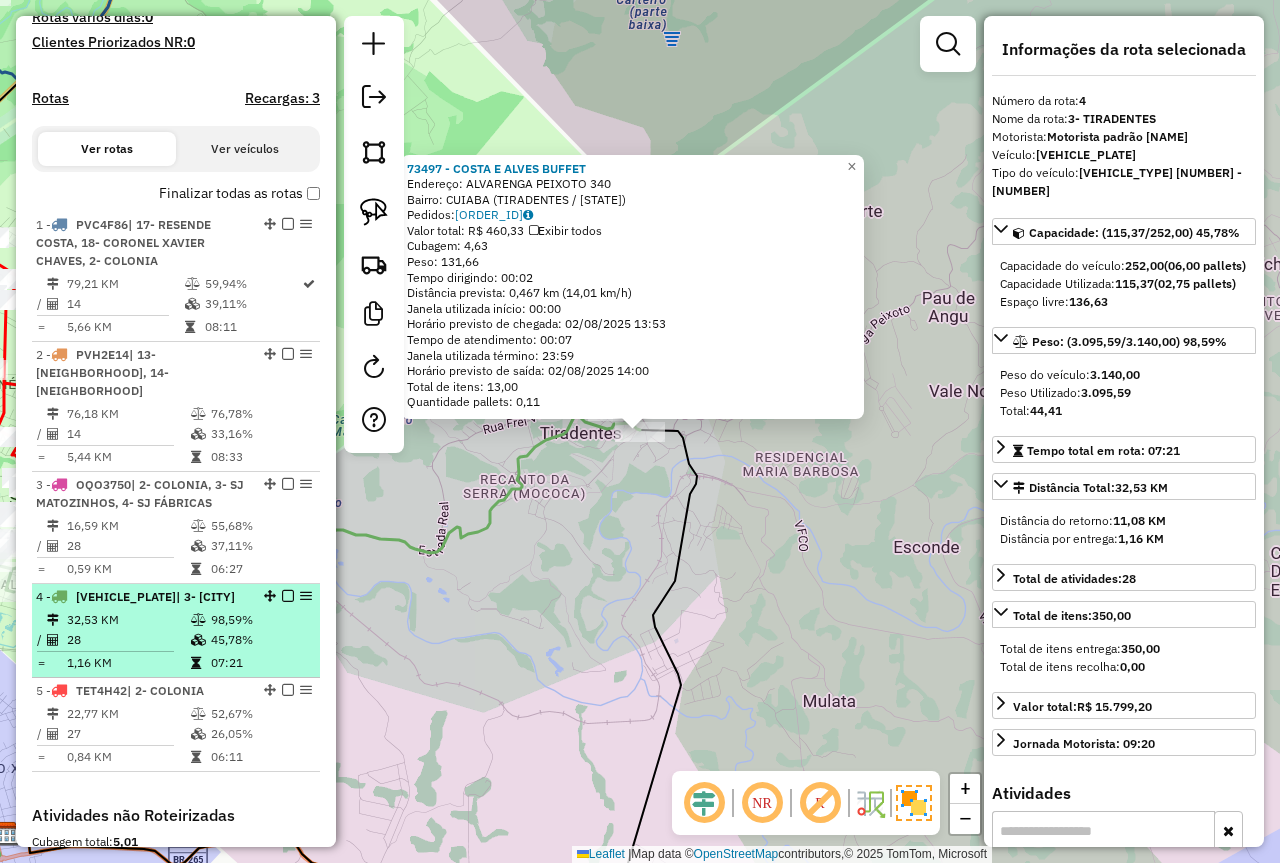 click on "28" at bounding box center [128, 640] 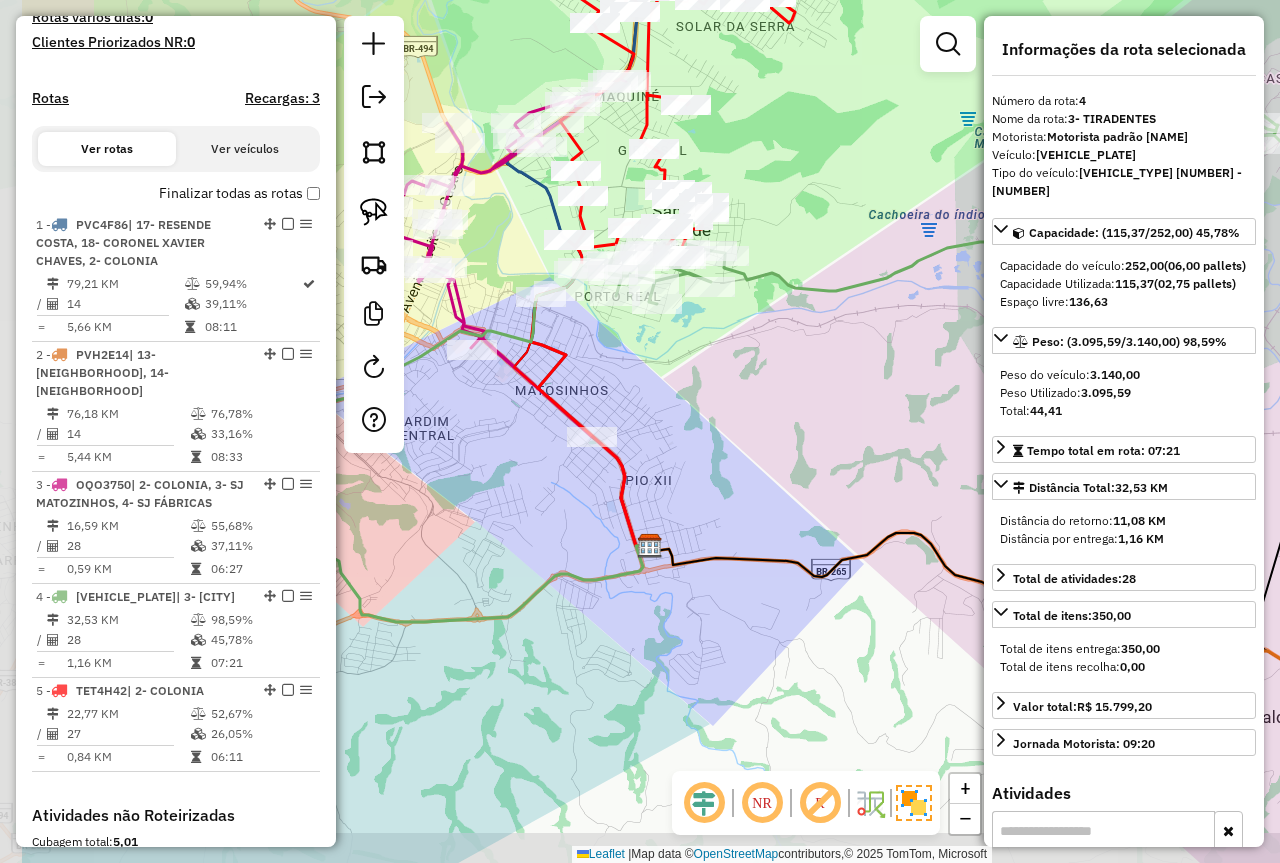 drag, startPoint x: 742, startPoint y: 606, endPoint x: 887, endPoint y: 556, distance: 153.37862 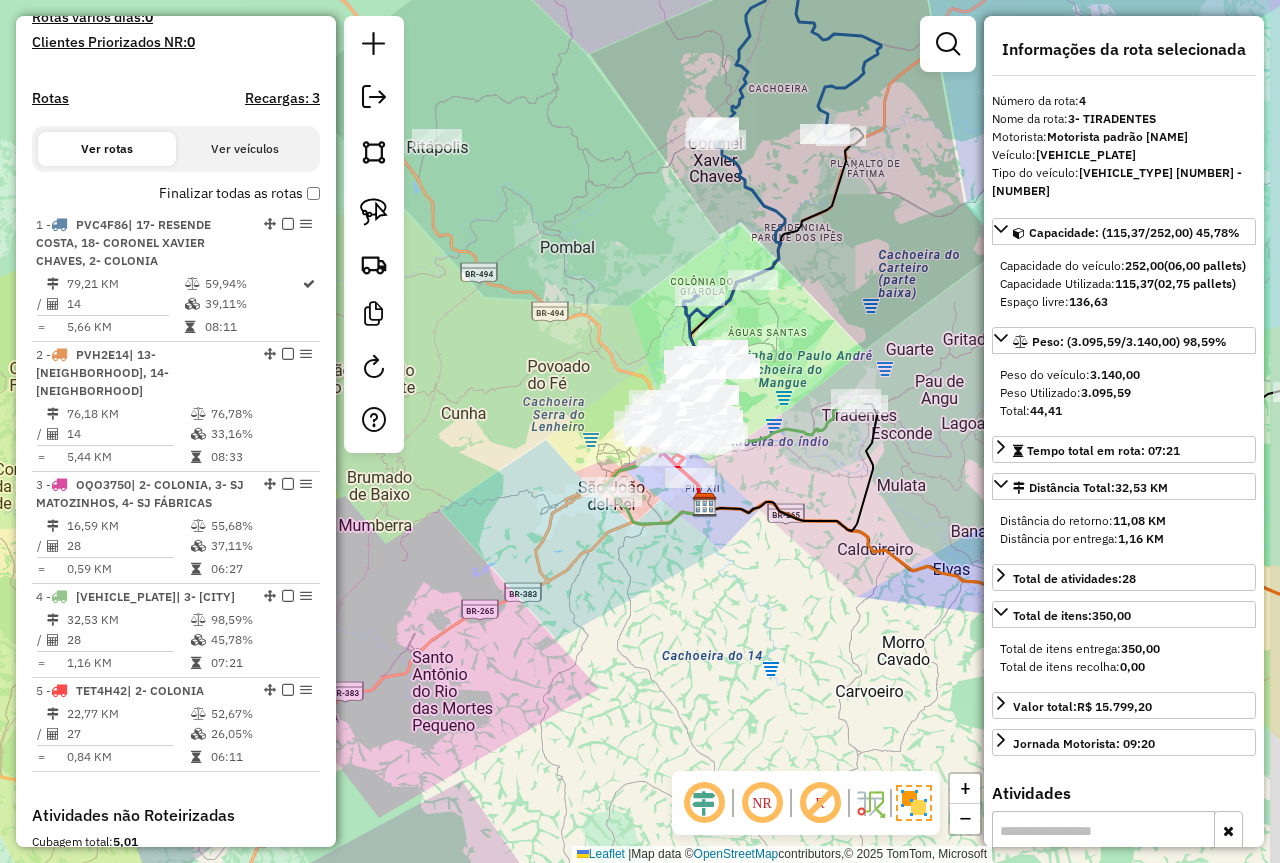drag, startPoint x: 793, startPoint y: 477, endPoint x: 774, endPoint y: 484, distance: 20.248457 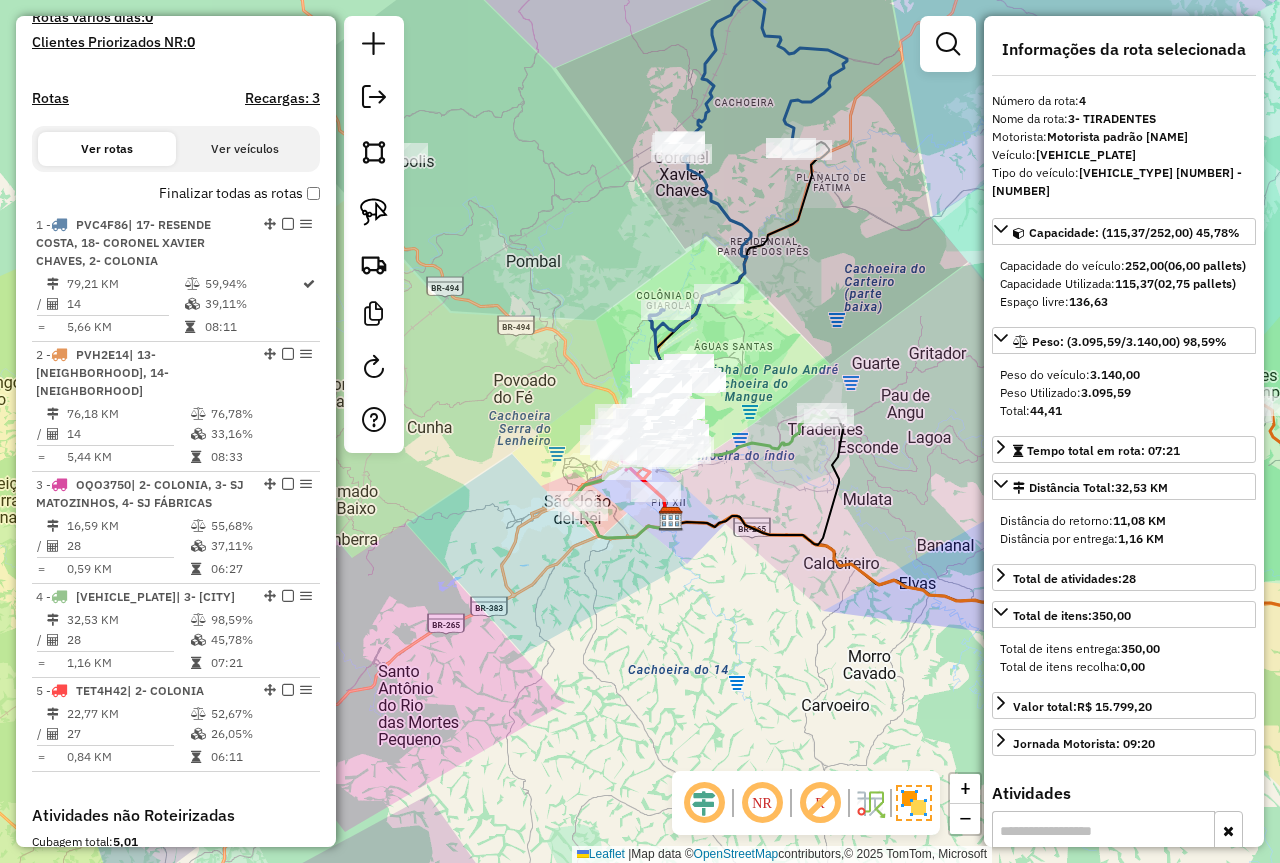 drag, startPoint x: 856, startPoint y: 276, endPoint x: 732, endPoint y: 336, distance: 137.7534 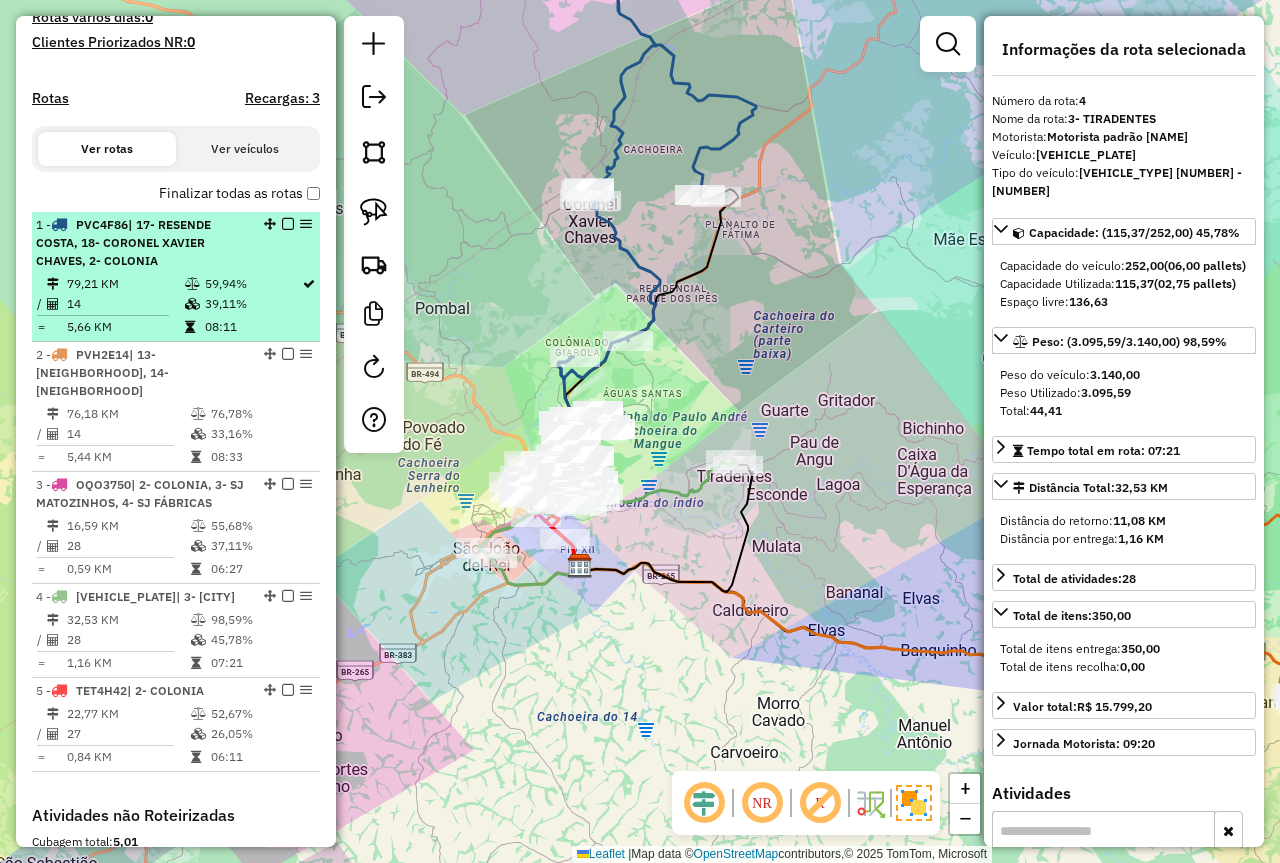 click on "79,21 KM" at bounding box center [125, 284] 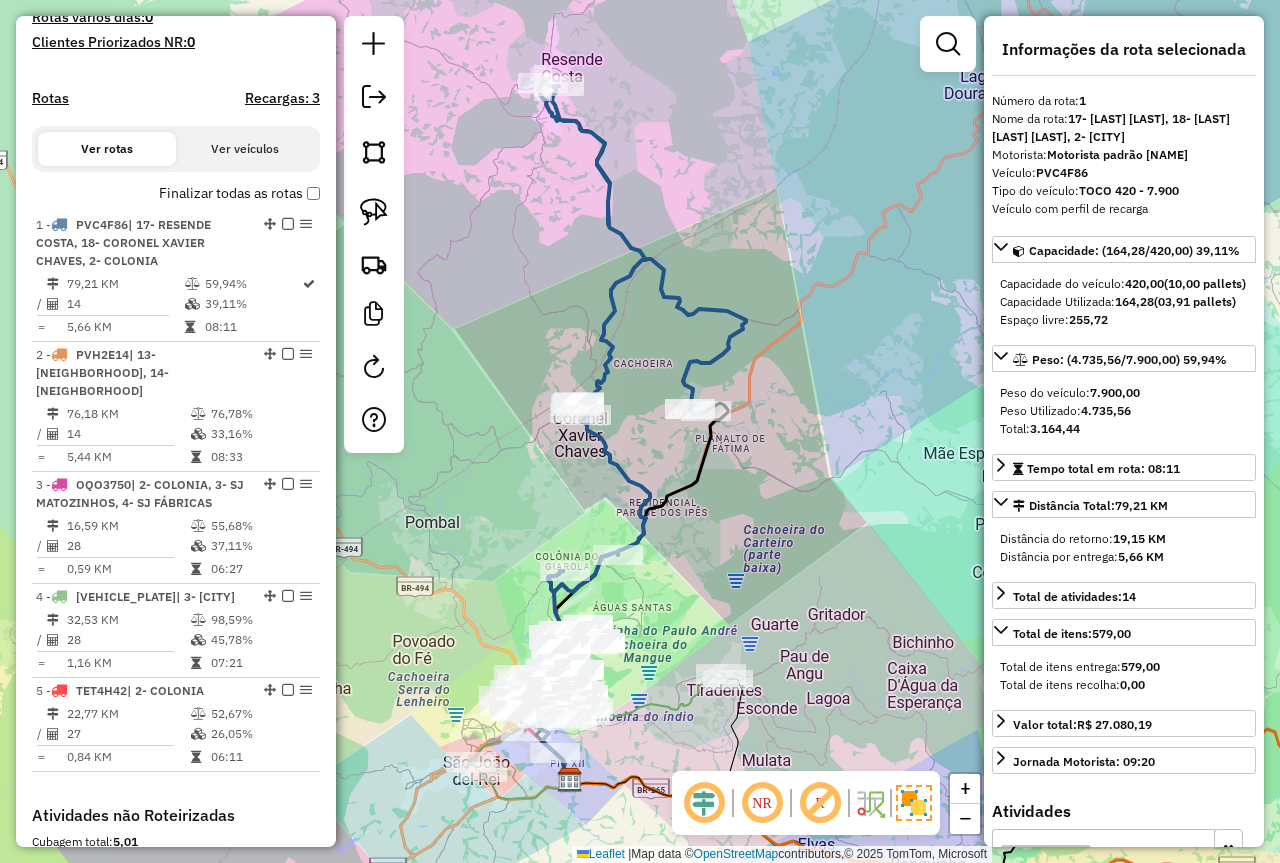 click on "Janela de atendimento Grade de atendimento Capacidade Transportadoras Veículos Cliente Pedidos  Rotas Selecione os dias de semana para filtrar as janelas de atendimento  Seg   Ter   Qua   Qui   Sex   Sáb   Dom  Informe o período da janela de atendimento: De: Até:  Filtrar exatamente a janela do cliente  Considerar janela de atendimento padrão  Selecione os dias de semana para filtrar as grades de atendimento  Seg   Ter   Qua   Qui   Sex   Sáb   Dom   Considerar clientes sem dia de atendimento cadastrado  Clientes fora do dia de atendimento selecionado Filtrar as atividades entre os valores definidos abaixo:  Peso mínimo:   Peso máximo:   Cubagem mínima:   Cubagem máxima:   De:   Até:  Filtrar as atividades entre o tempo de atendimento definido abaixo:  De:   Até:   Considerar capacidade total dos clientes não roteirizados Transportadora: Selecione um ou mais itens Tipo de veículo: Selecione um ou mais itens Veículo: Selecione um ou mais itens Motorista: Selecione um ou mais itens Nome: Rótulo:" 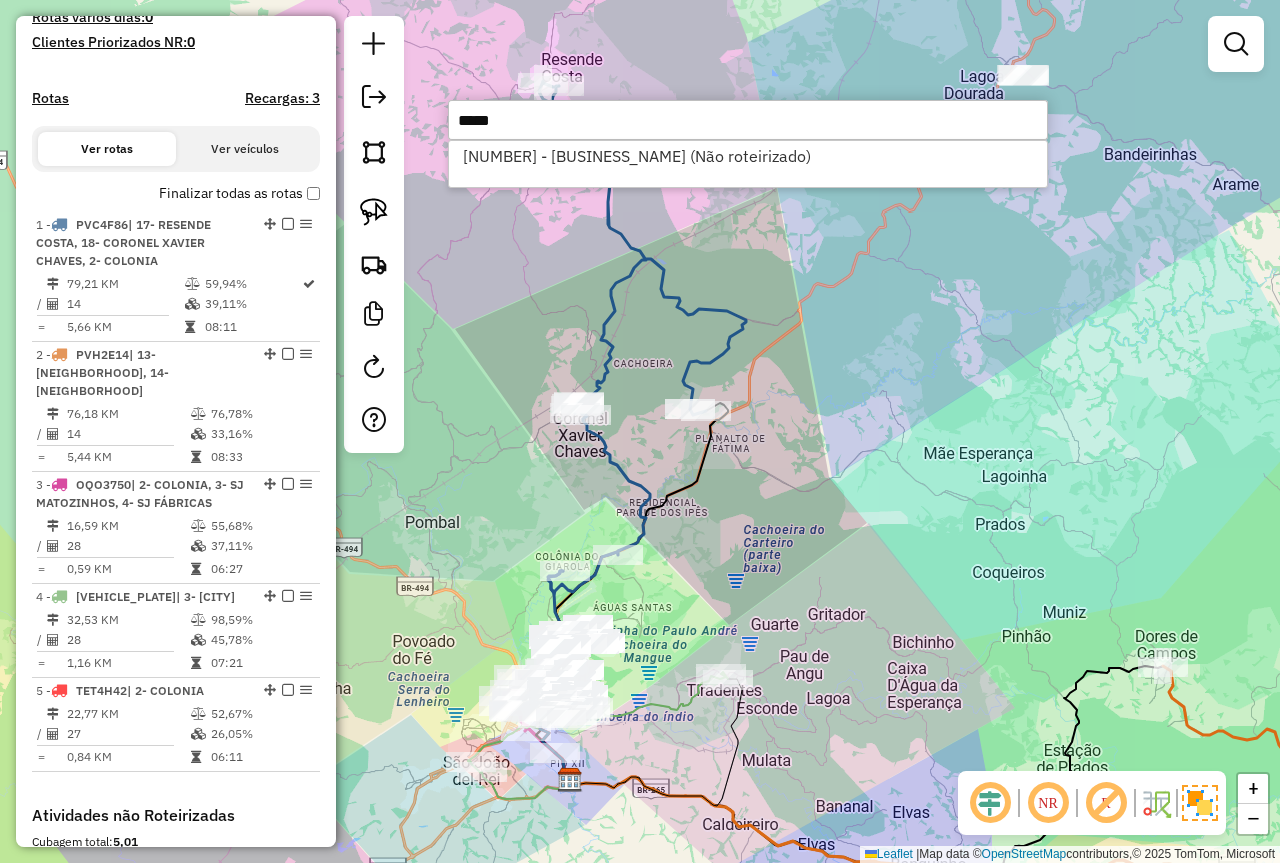 type on "*****" 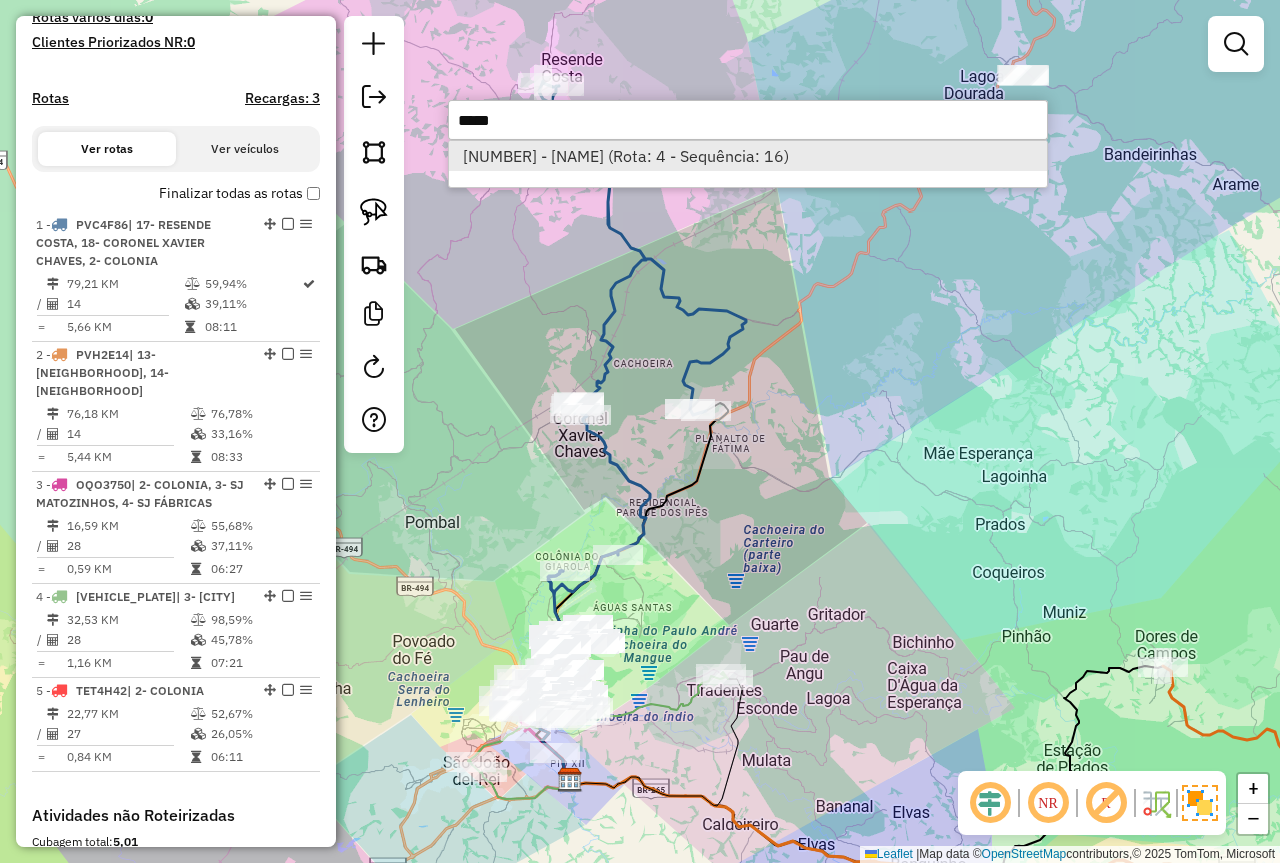 type on "*****" 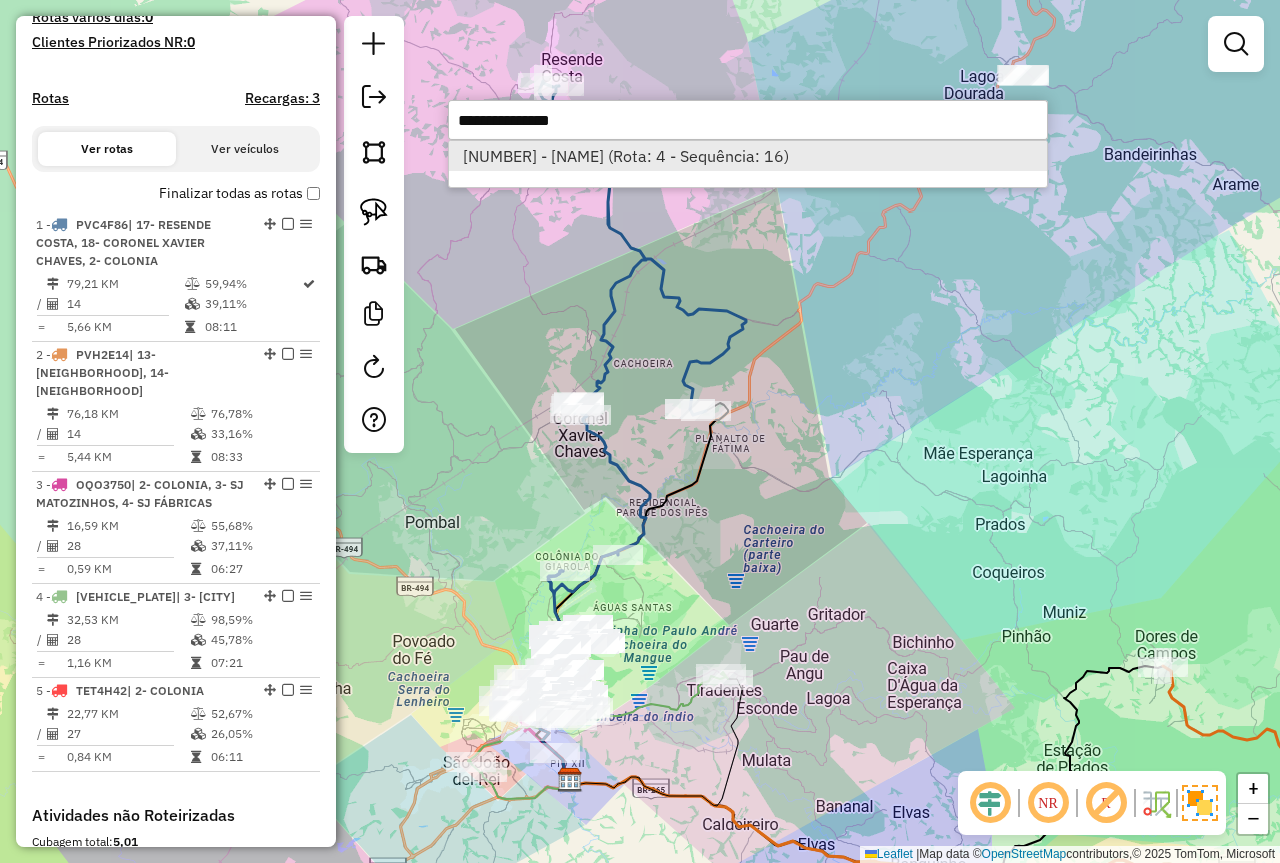 select on "*********" 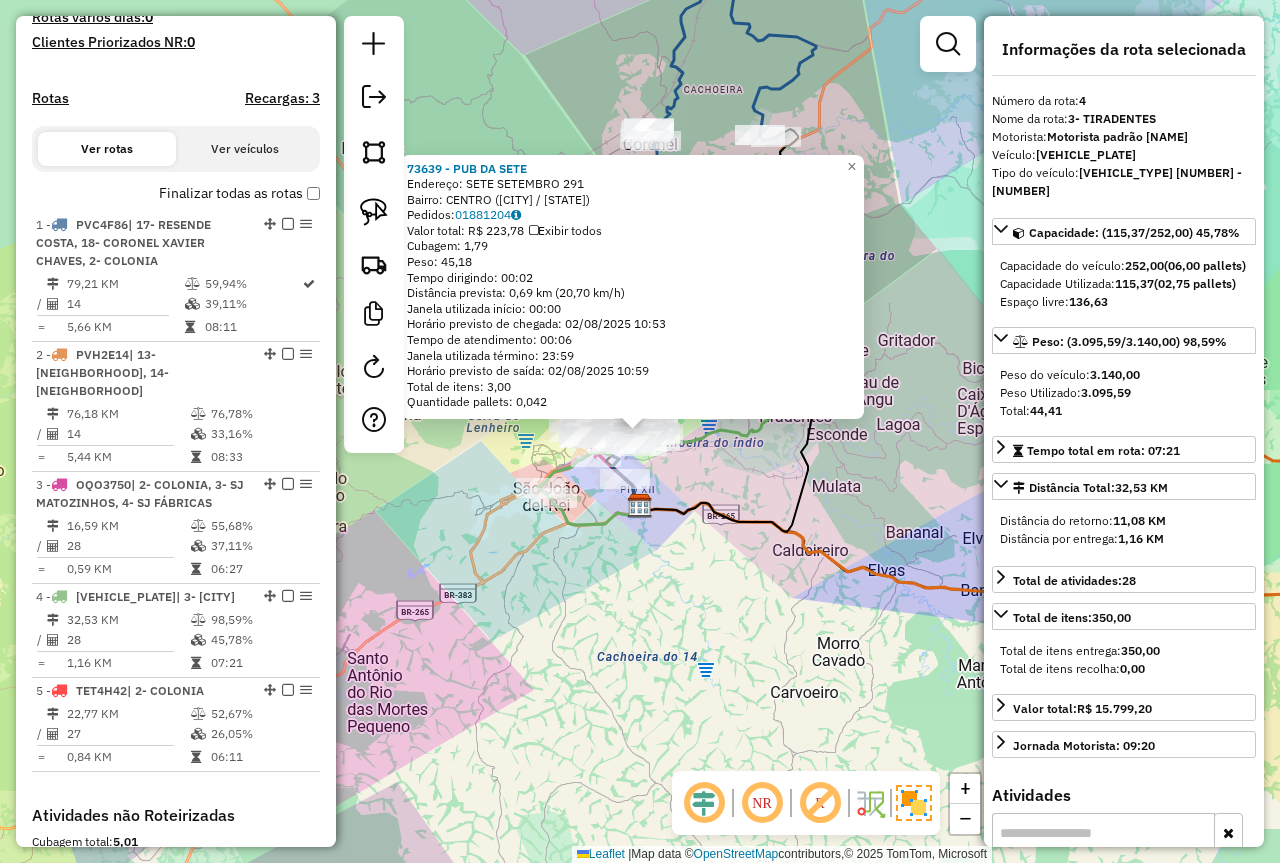 scroll, scrollTop: 854, scrollLeft: 0, axis: vertical 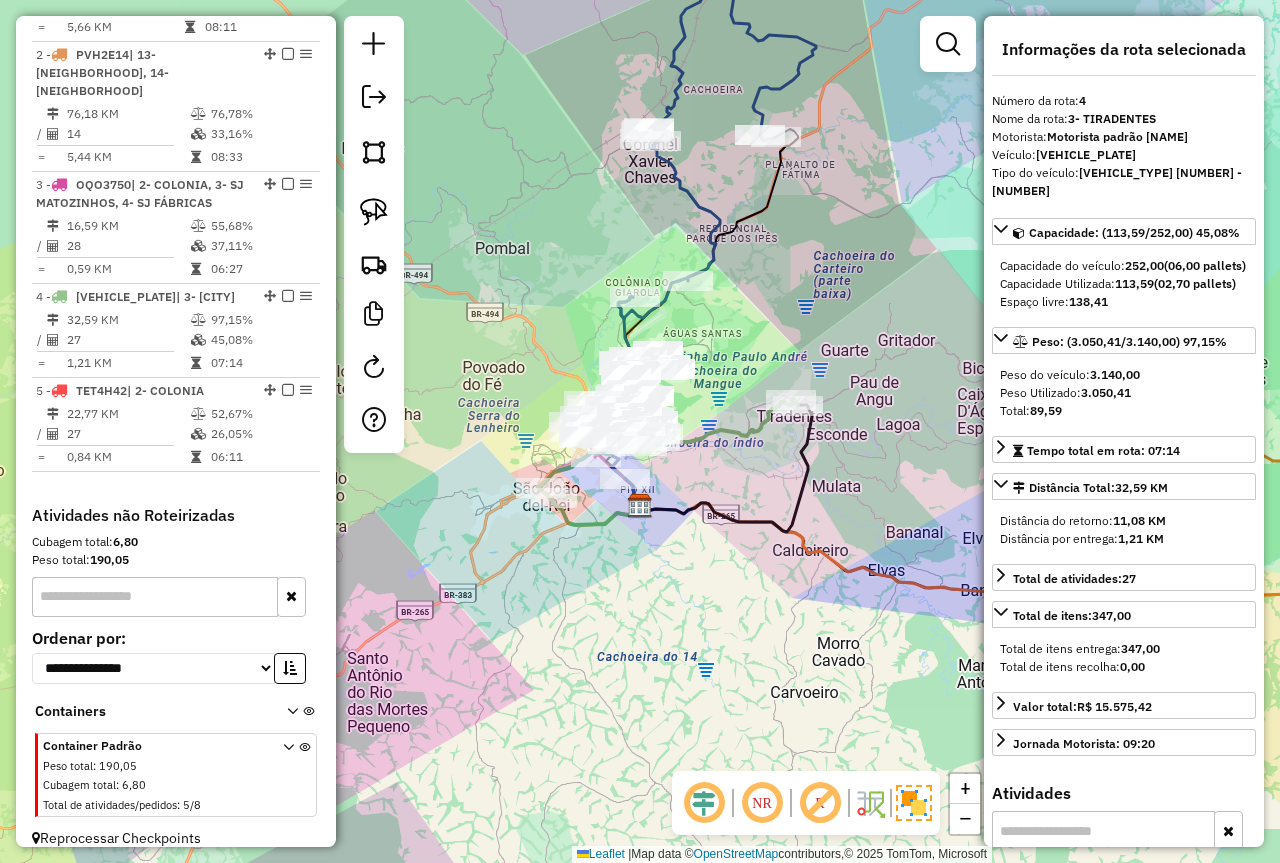 click on "Janela de atendimento Grade de atendimento Capacidade Transportadoras Veículos Cliente Pedidos  Rotas Selecione os dias de semana para filtrar as janelas de atendimento  Seg   Ter   Qua   Qui   Sex   Sáb   Dom  Informe o período da janela de atendimento: De: Até:  Filtrar exatamente a janela do cliente  Considerar janela de atendimento padrão  Selecione os dias de semana para filtrar as grades de atendimento  Seg   Ter   Qua   Qui   Sex   Sáb   Dom   Considerar clientes sem dia de atendimento cadastrado  Clientes fora do dia de atendimento selecionado Filtrar as atividades entre os valores definidos abaixo:  Peso mínimo:   Peso máximo:   Cubagem mínima:   Cubagem máxima:   De:   Até:  Filtrar as atividades entre o tempo de atendimento definido abaixo:  De:   Até:   Considerar capacidade total dos clientes não roteirizados Transportadora: Selecione um ou mais itens Tipo de veículo: Selecione um ou mais itens Veículo: Selecione um ou mais itens Motorista: Selecione um ou mais itens Nome: Rótulo:" 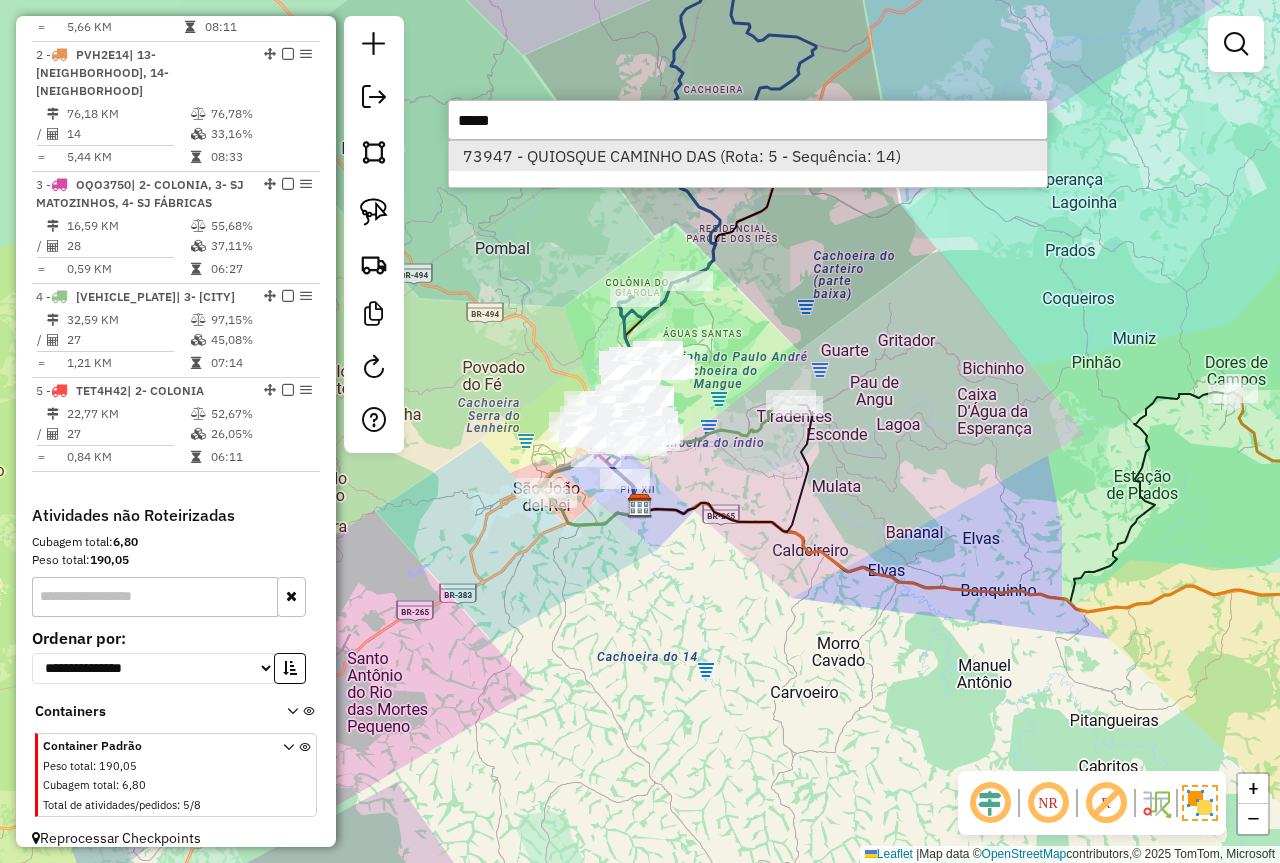 type on "*****" 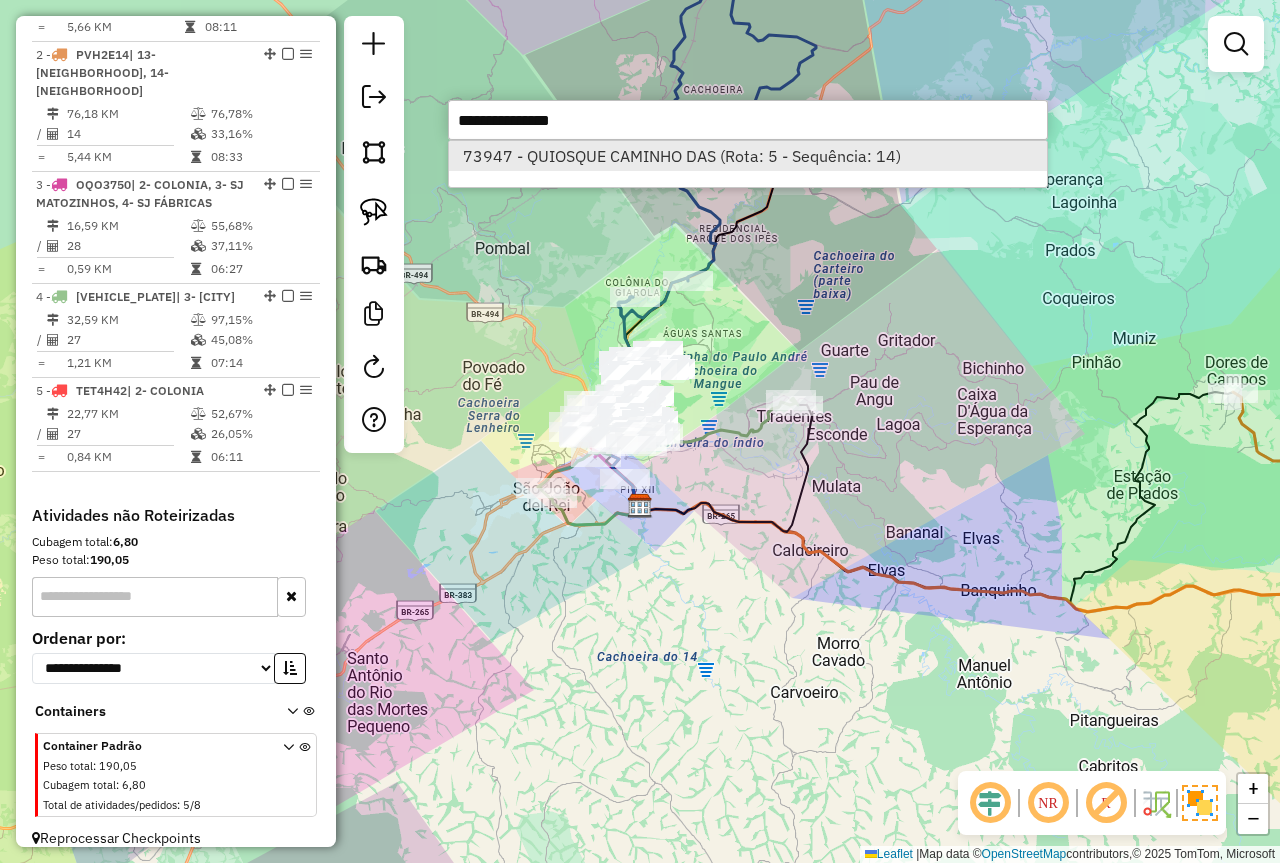 select on "*********" 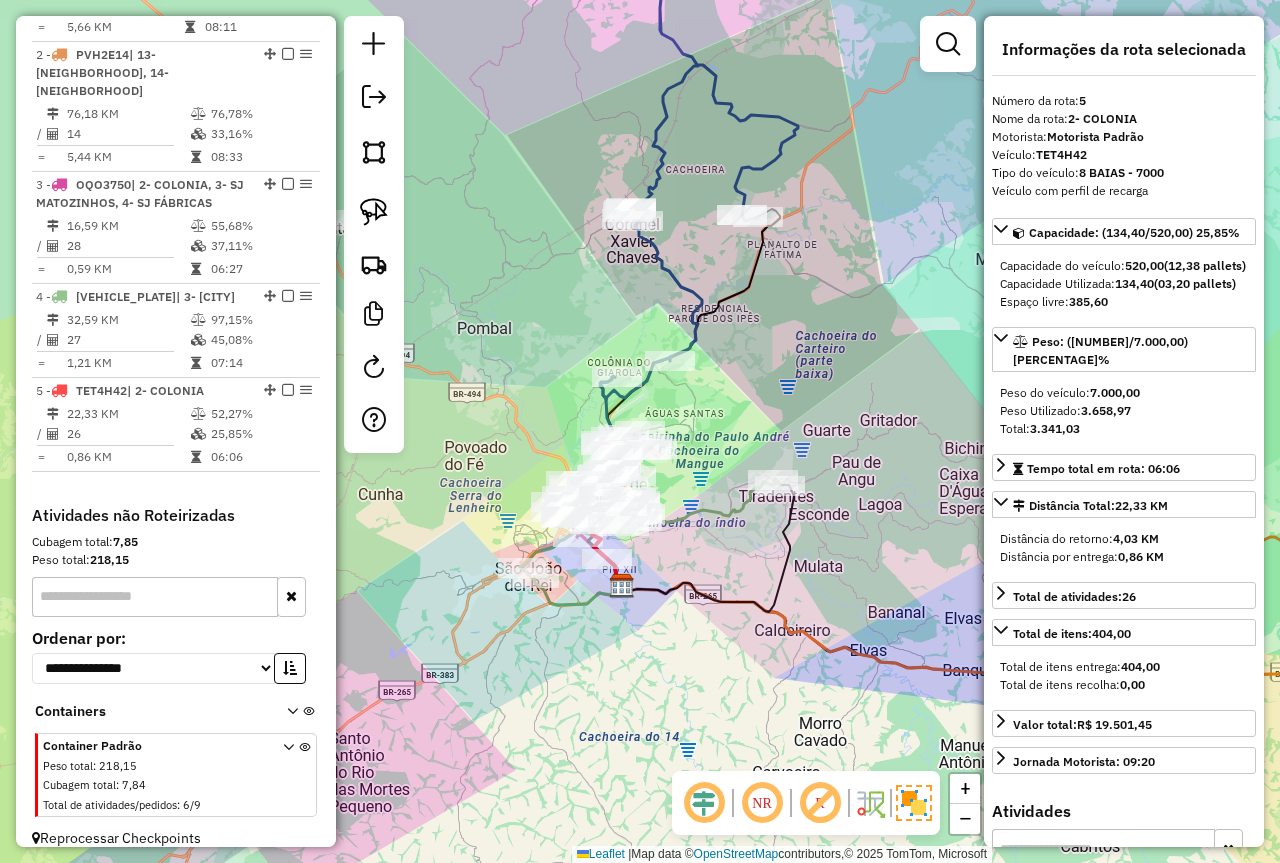 click on "Janela de atendimento Grade de atendimento Capacidade Transportadoras Veículos Cliente Pedidos  Rotas Selecione os dias de semana para filtrar as janelas de atendimento  Seg   Ter   Qua   Qui   Sex   Sáb   Dom  Informe o período da janela de atendimento: De: Até:  Filtrar exatamente a janela do cliente  Considerar janela de atendimento padrão  Selecione os dias de semana para filtrar as grades de atendimento  Seg   Ter   Qua   Qui   Sex   Sáb   Dom   Considerar clientes sem dia de atendimento cadastrado  Clientes fora do dia de atendimento selecionado Filtrar as atividades entre os valores definidos abaixo:  Peso mínimo:   Peso máximo:   Cubagem mínima:   Cubagem máxima:   De:   Até:  Filtrar as atividades entre o tempo de atendimento definido abaixo:  De:   Até:   Considerar capacidade total dos clientes não roteirizados Transportadora: Selecione um ou mais itens Tipo de veículo: Selecione um ou mais itens Veículo: Selecione um ou mais itens Motorista: Selecione um ou mais itens Nome: Rótulo:" 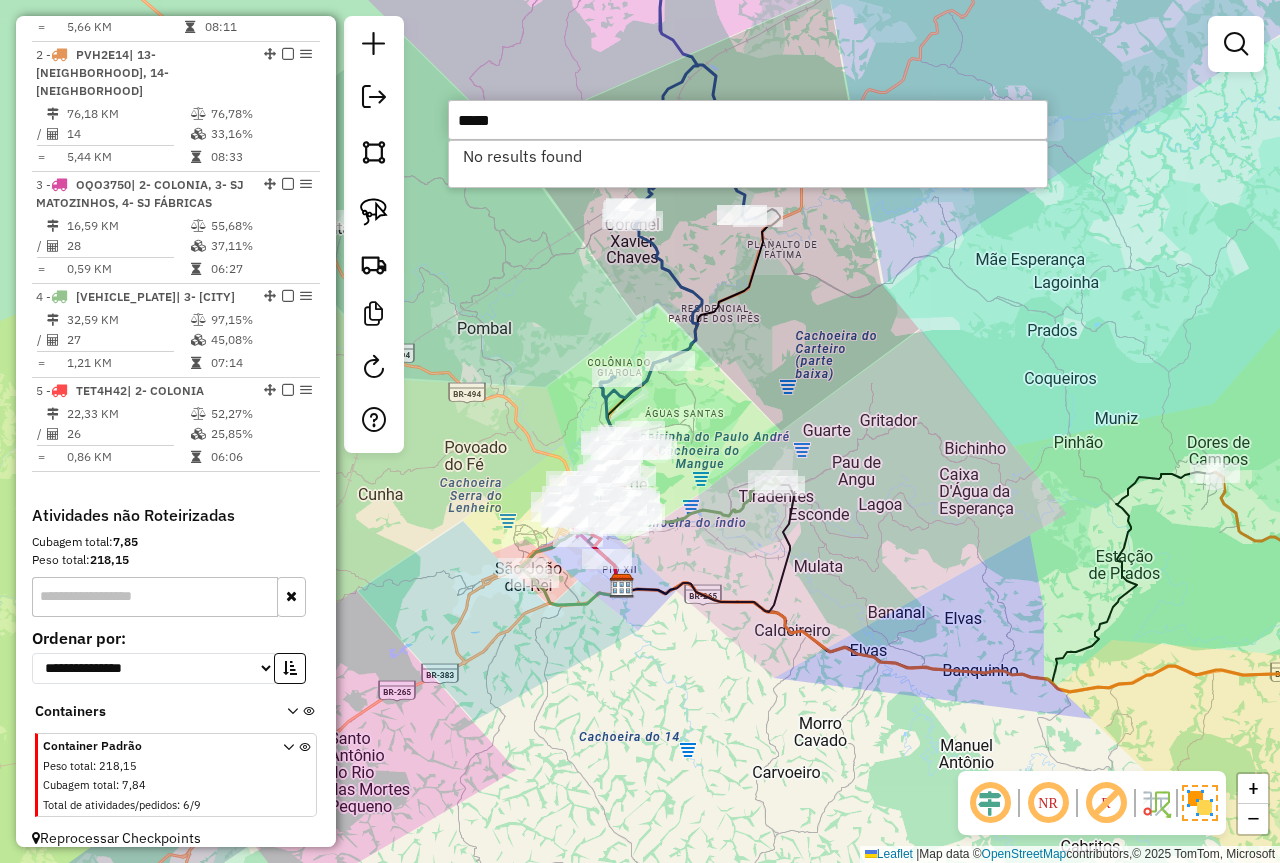 type on "*****" 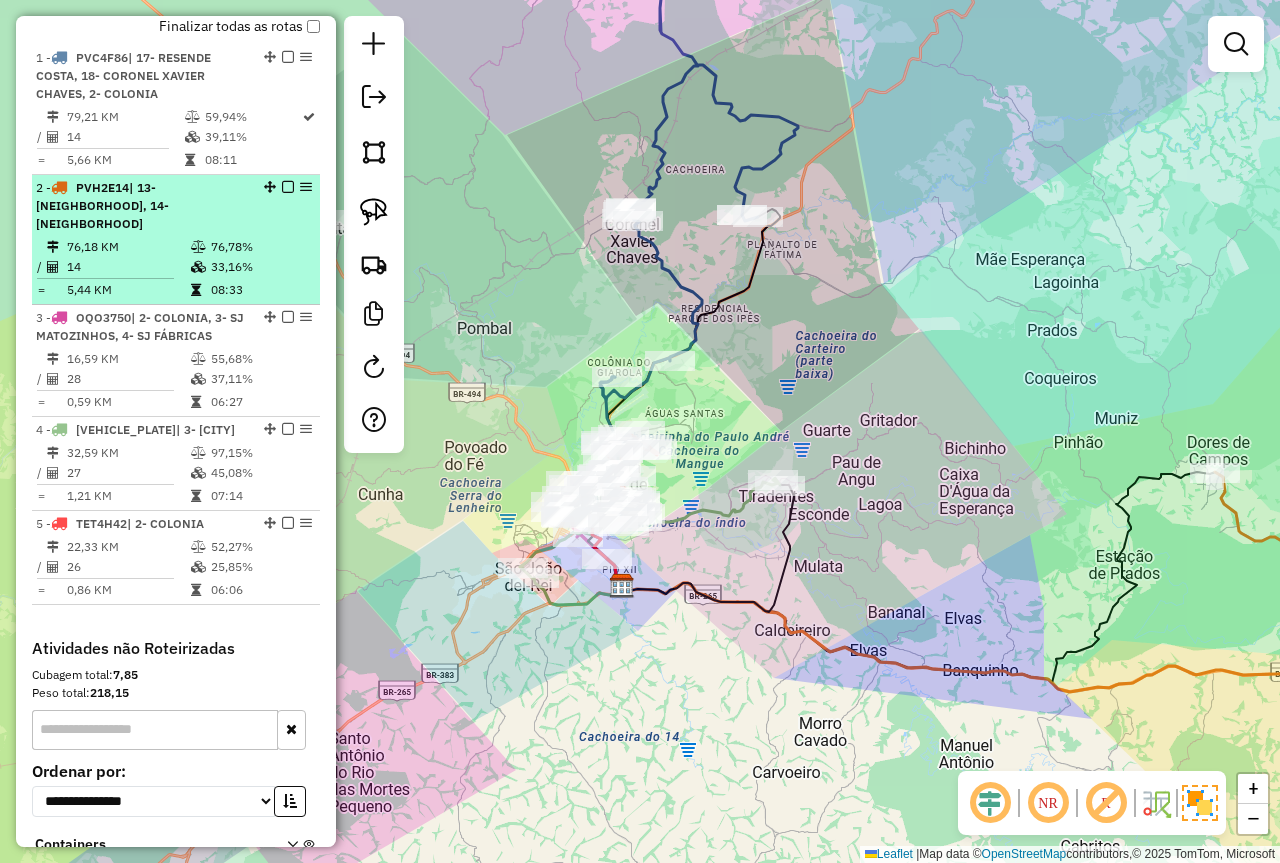 scroll, scrollTop: 554, scrollLeft: 0, axis: vertical 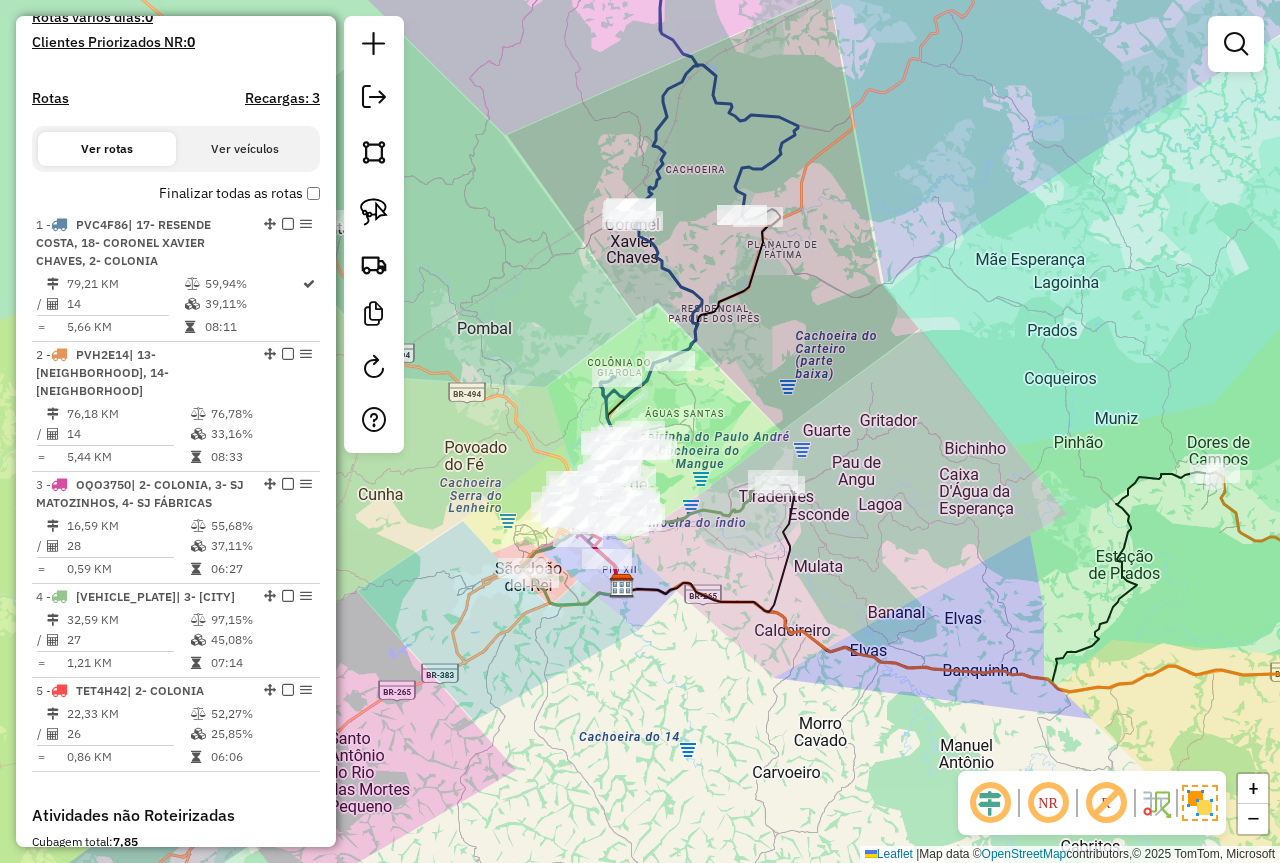 click on "Janela de atendimento Grade de atendimento Capacidade Transportadoras Veículos Cliente Pedidos  Rotas Selecione os dias de semana para filtrar as janelas de atendimento  Seg   Ter   Qua   Qui   Sex   Sáb   Dom  Informe o período da janela de atendimento: De: Até:  Filtrar exatamente a janela do cliente  Considerar janela de atendimento padrão  Selecione os dias de semana para filtrar as grades de atendimento  Seg   Ter   Qua   Qui   Sex   Sáb   Dom   Considerar clientes sem dia de atendimento cadastrado  Clientes fora do dia de atendimento selecionado Filtrar as atividades entre os valores definidos abaixo:  Peso mínimo:   Peso máximo:   Cubagem mínima:   Cubagem máxima:   De:   Até:  Filtrar as atividades entre o tempo de atendimento definido abaixo:  De:   Até:   Considerar capacidade total dos clientes não roteirizados Transportadora: Selecione um ou mais itens Tipo de veículo: Selecione um ou mais itens Veículo: Selecione um ou mais itens Motorista: Selecione um ou mais itens Nome: Rótulo:" 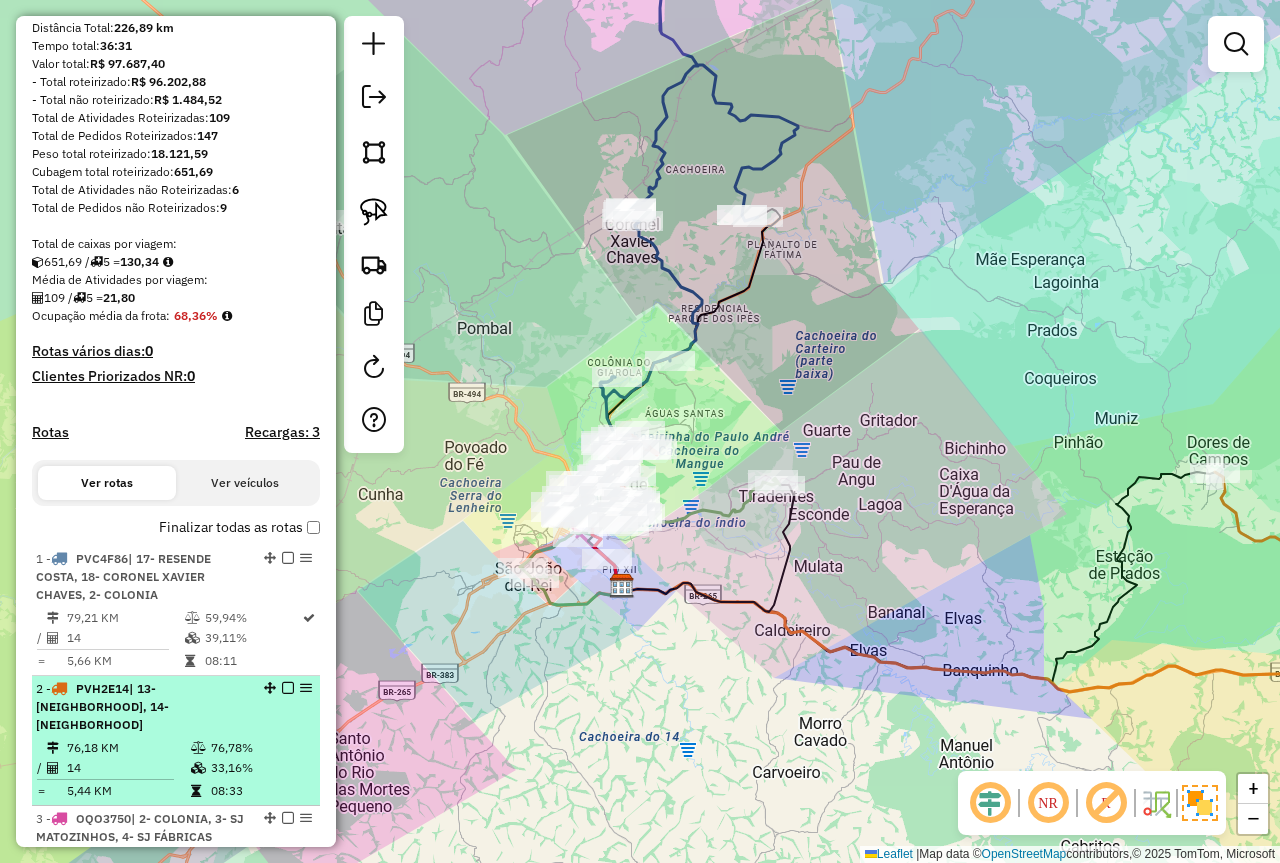 scroll, scrollTop: 154, scrollLeft: 0, axis: vertical 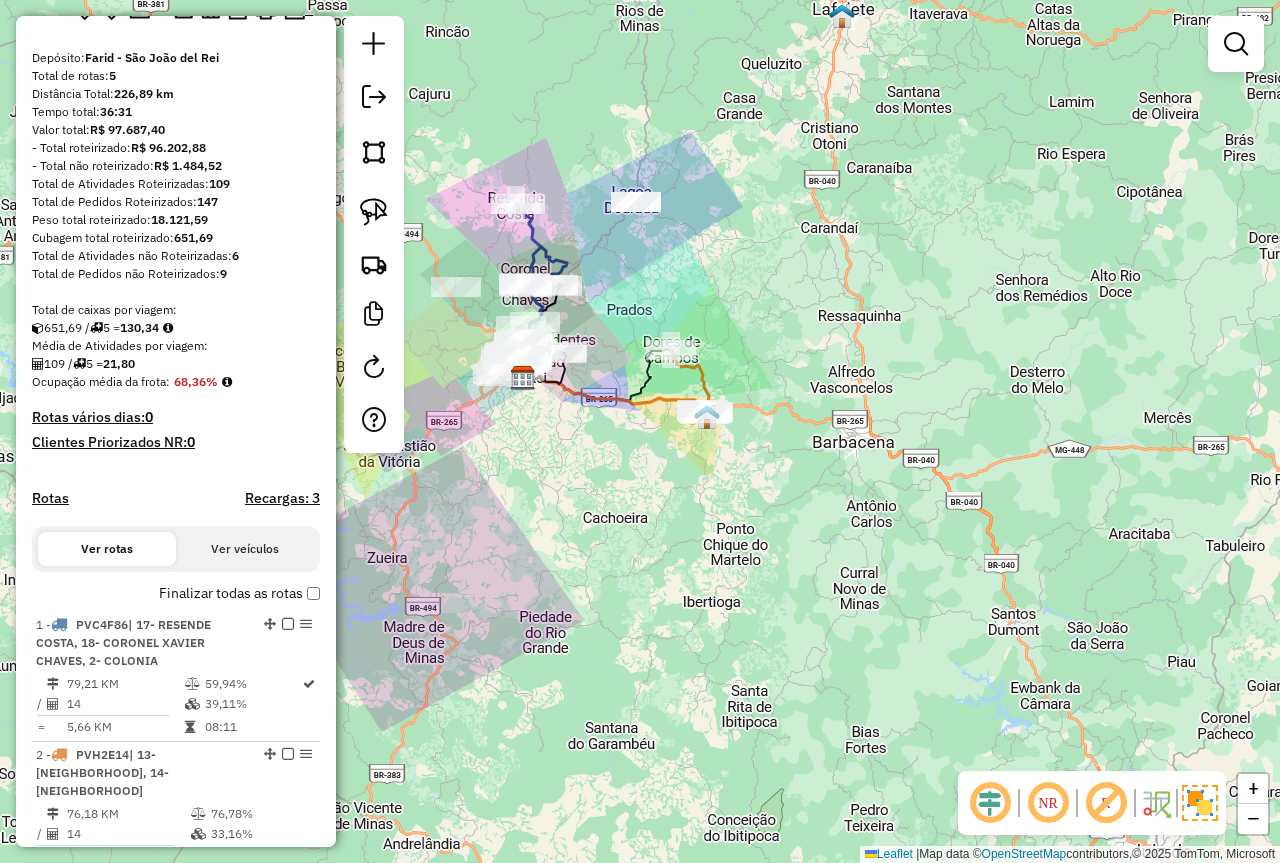 drag, startPoint x: 689, startPoint y: 269, endPoint x: 725, endPoint y: 285, distance: 39.39543 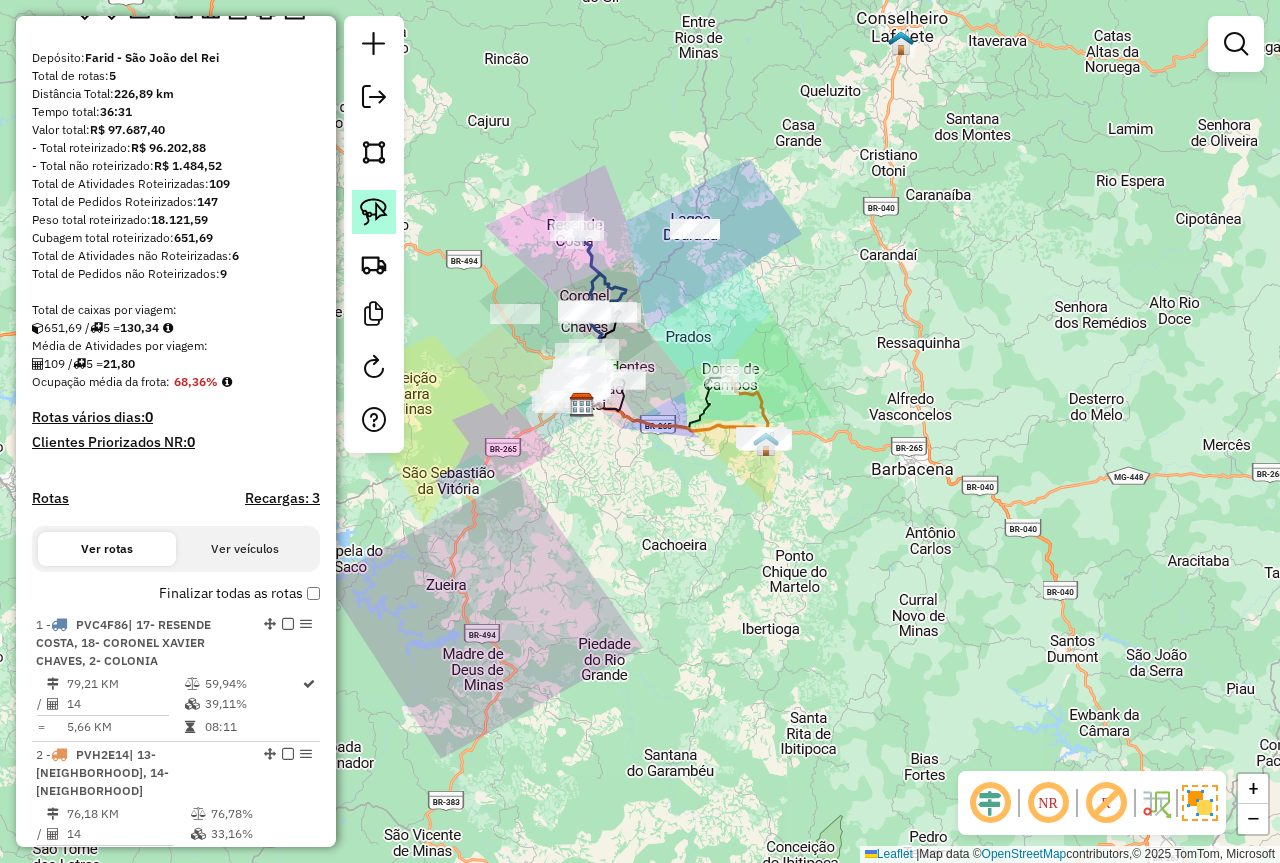 click 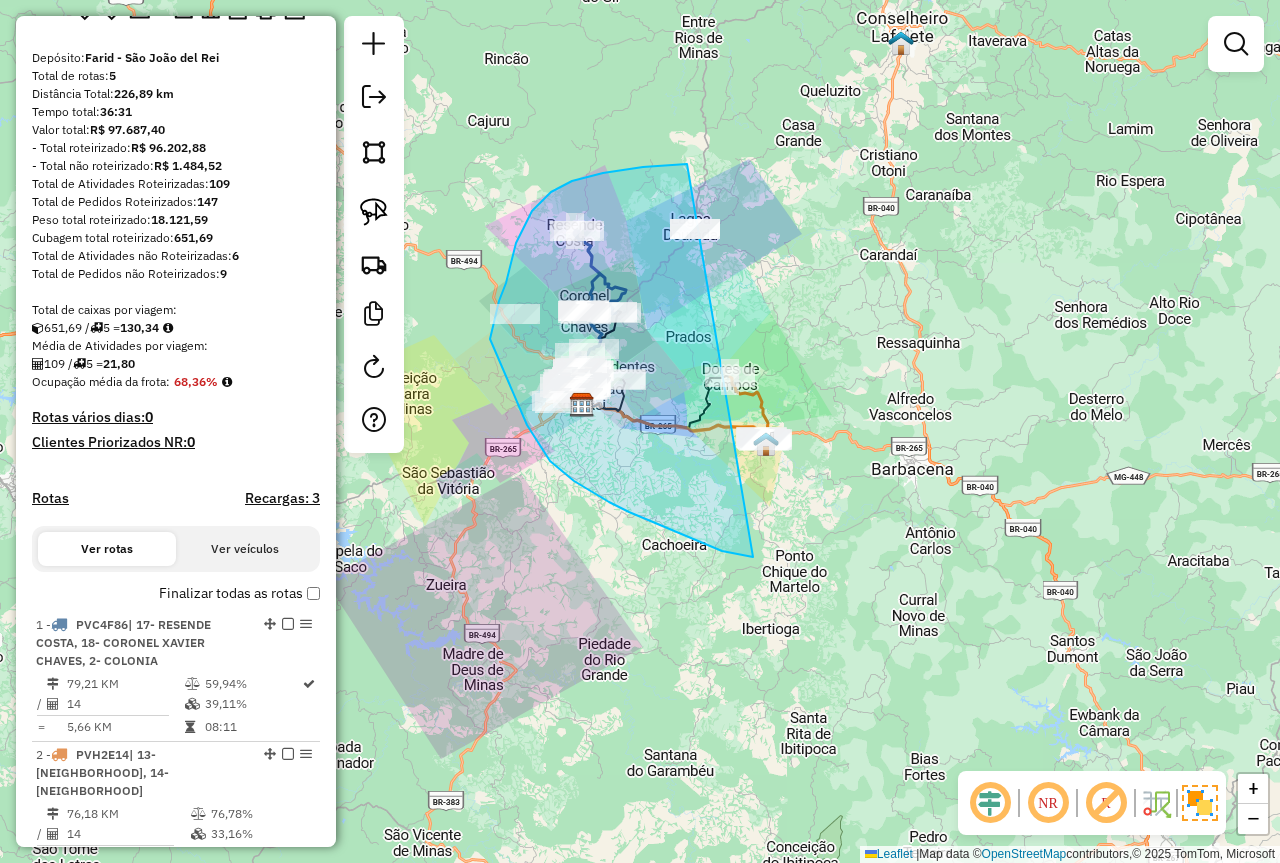 drag, startPoint x: 581, startPoint y: 178, endPoint x: 898, endPoint y: 503, distance: 453.9978 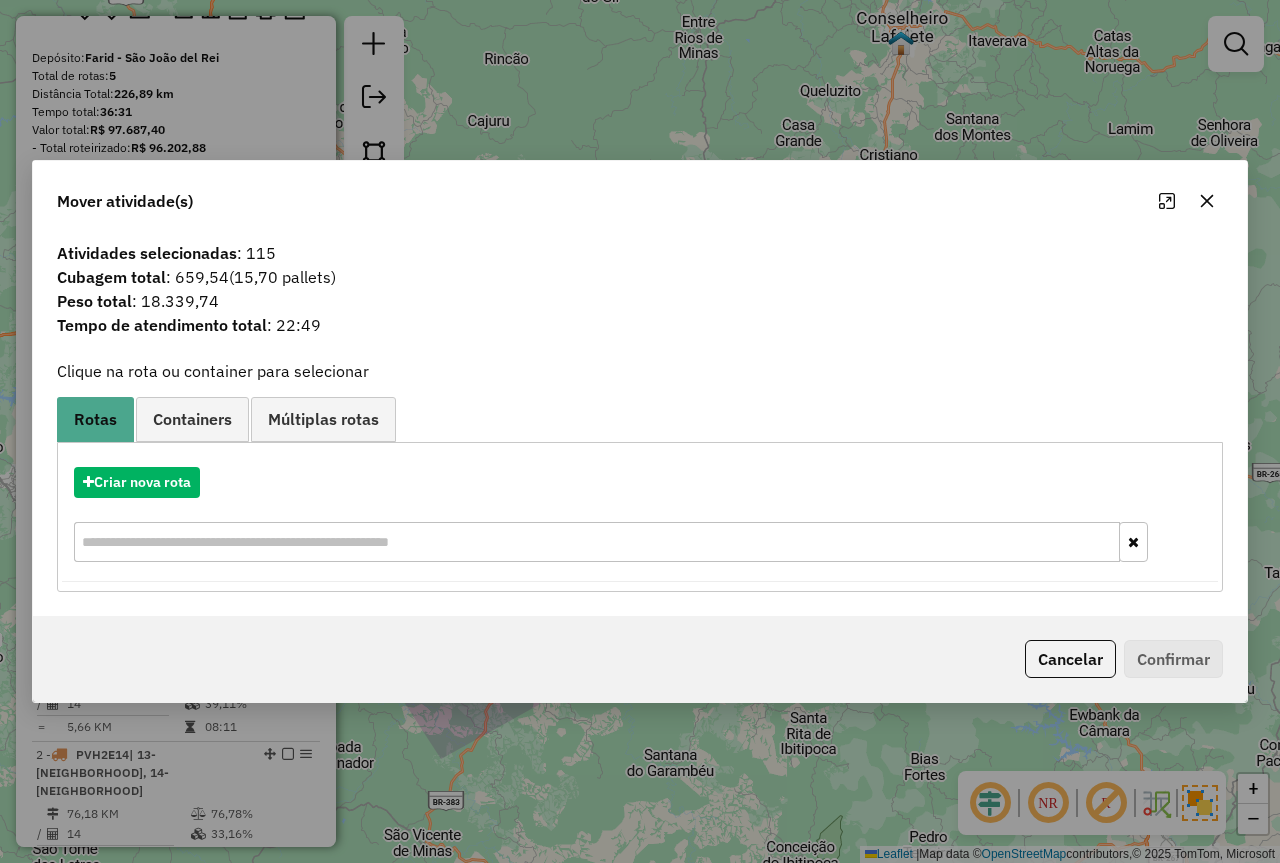 click 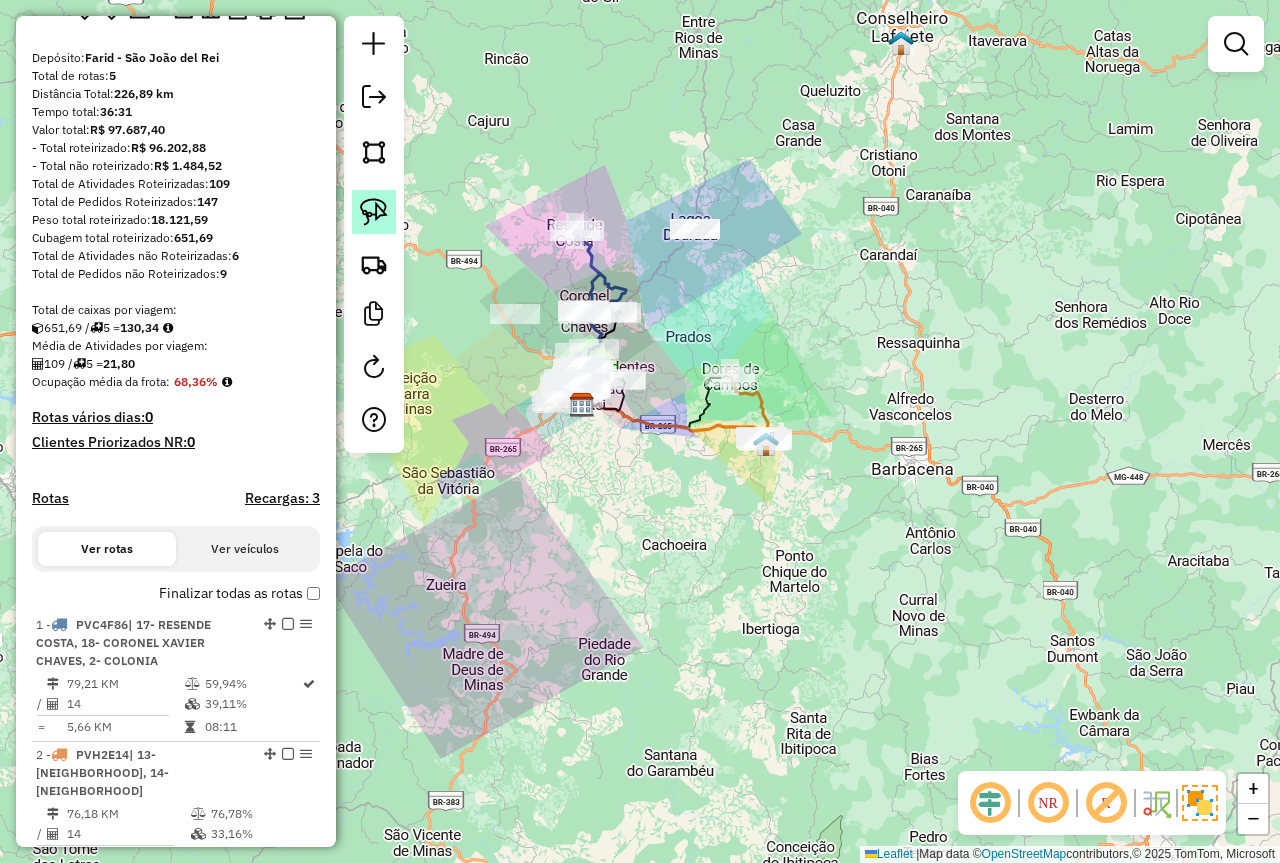 click 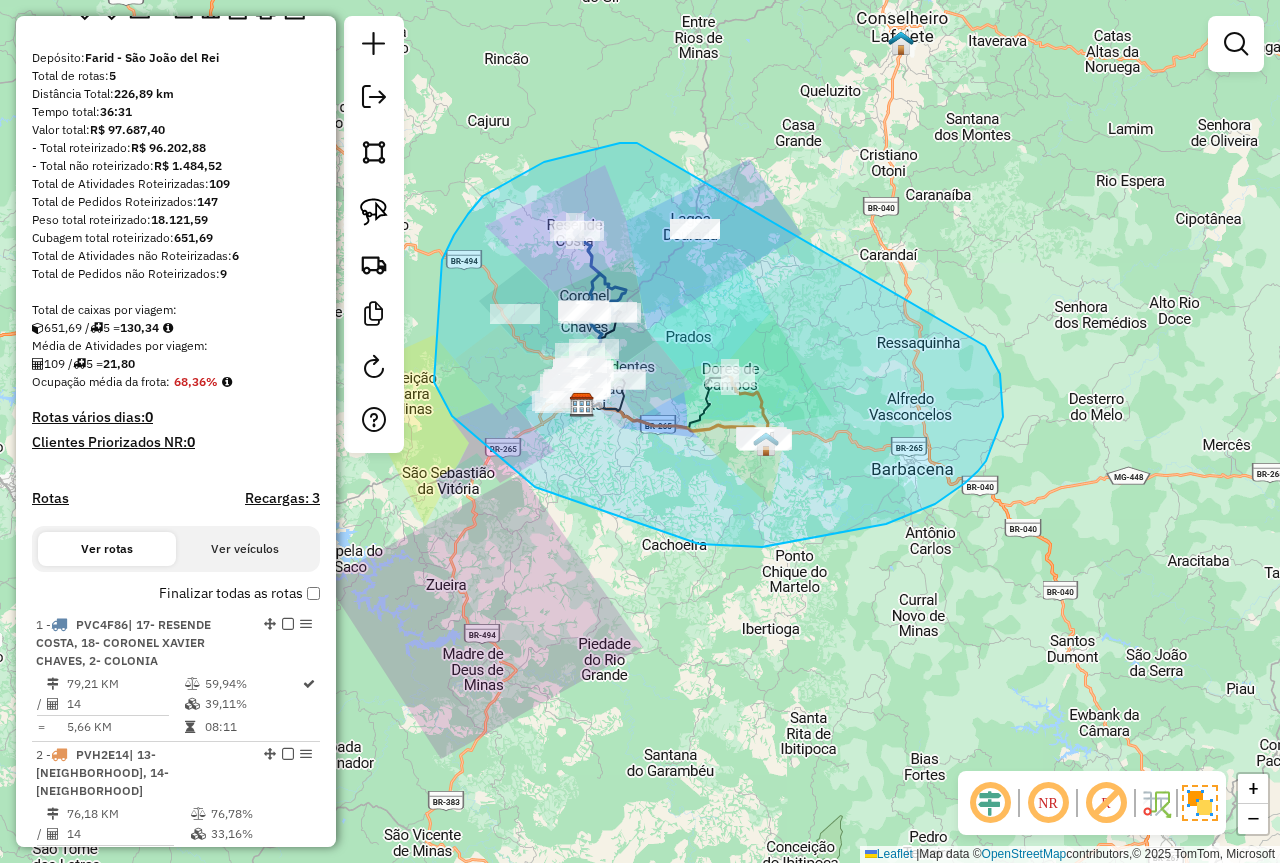 drag, startPoint x: 630, startPoint y: 143, endPoint x: 958, endPoint y: 345, distance: 385.21164 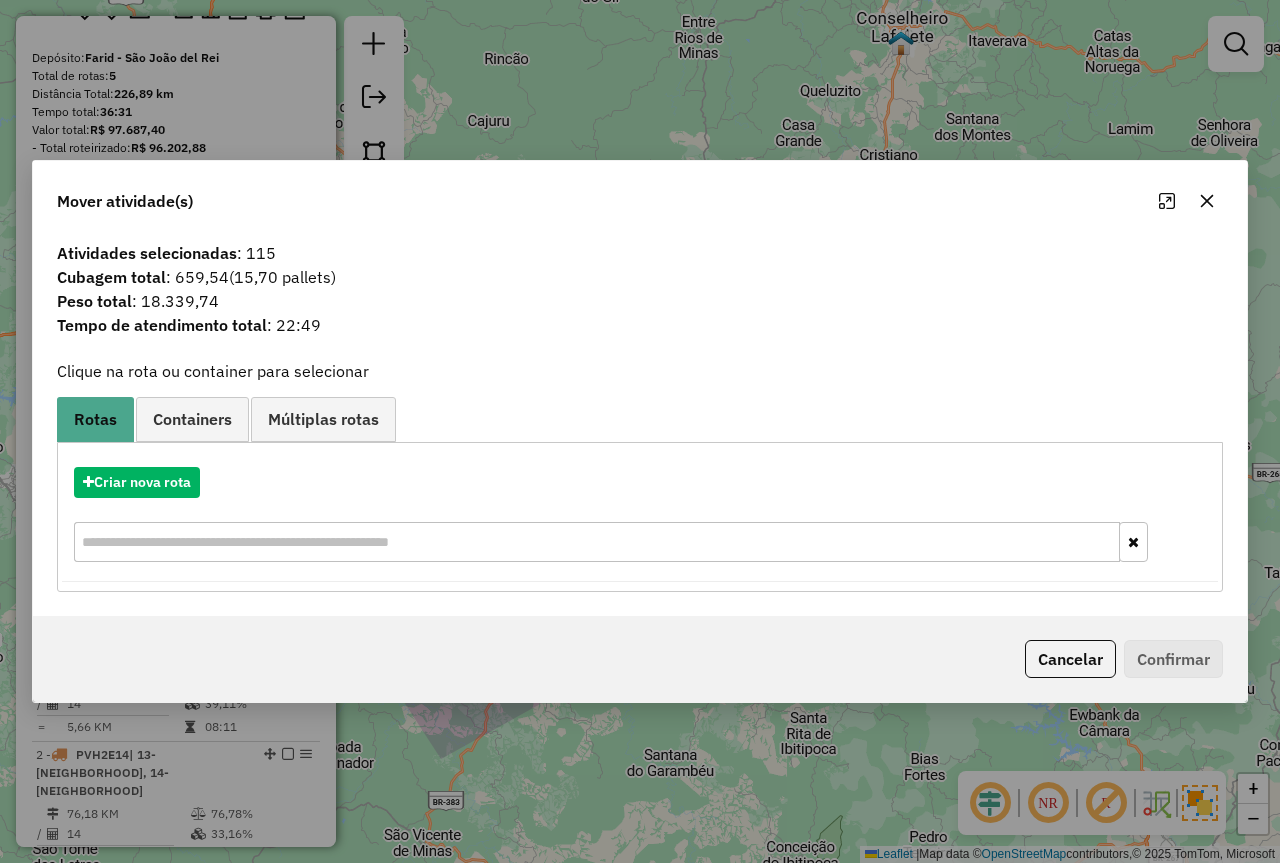 click 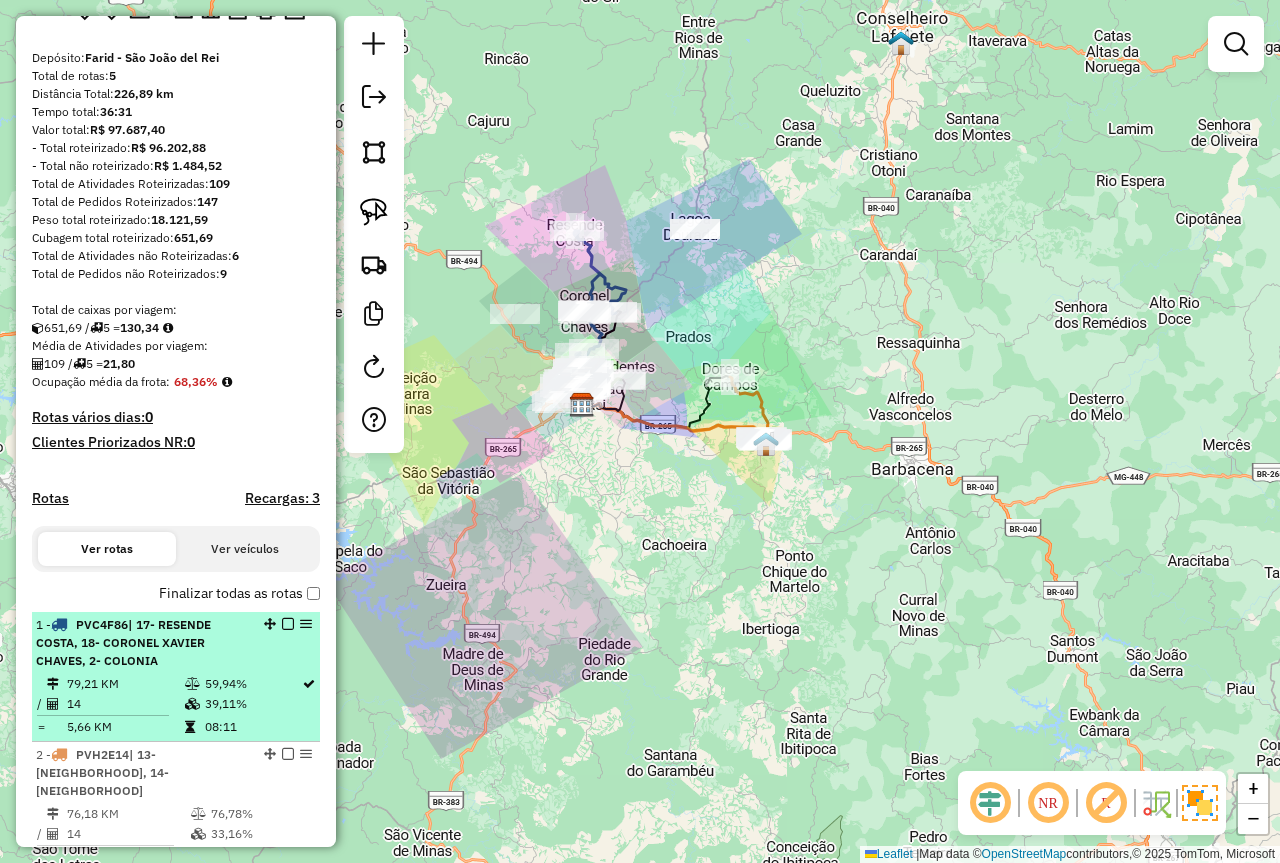 click on "| 17- RESENDE COSTA, 18- CORONEL XAVIER CHAVES, 2- COLONIA" at bounding box center [123, 642] 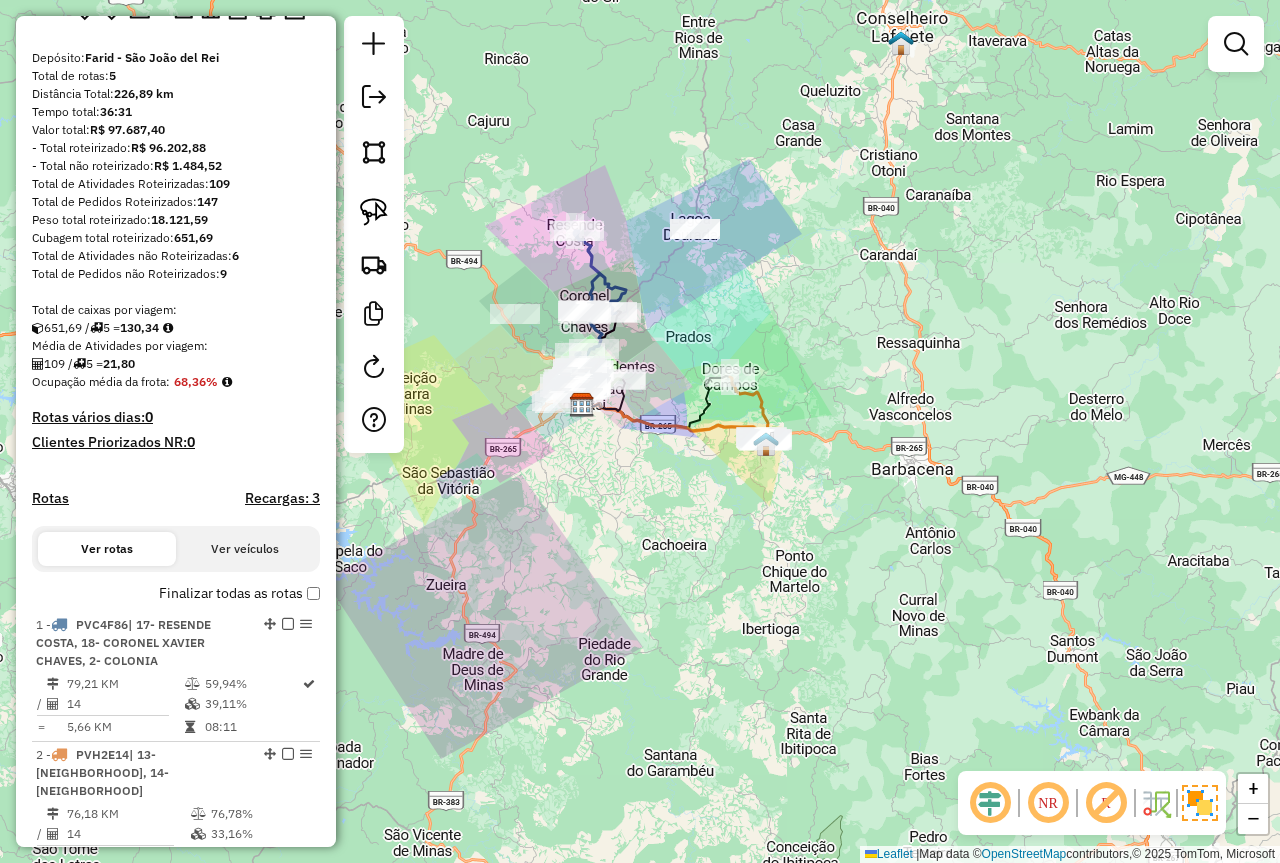 select on "*********" 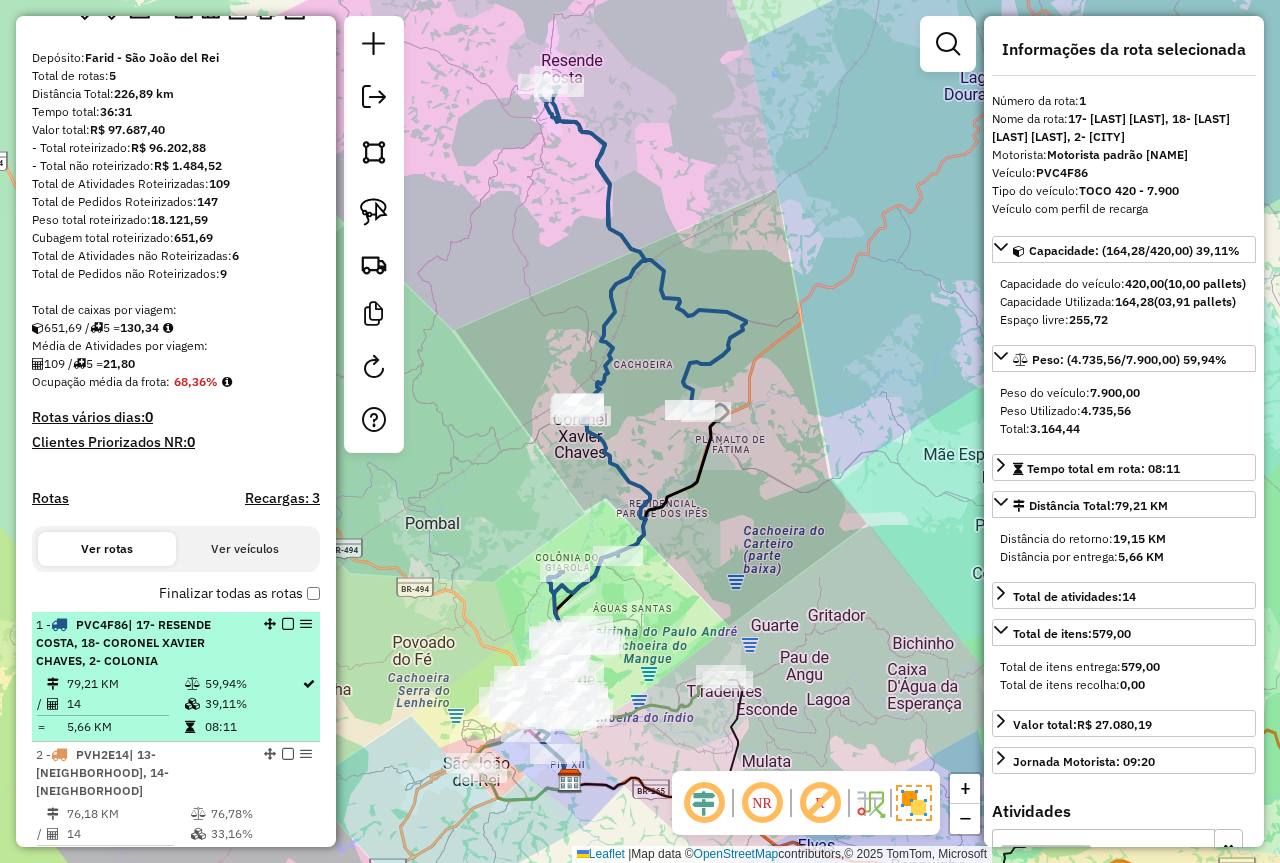 click at bounding box center [288, 624] 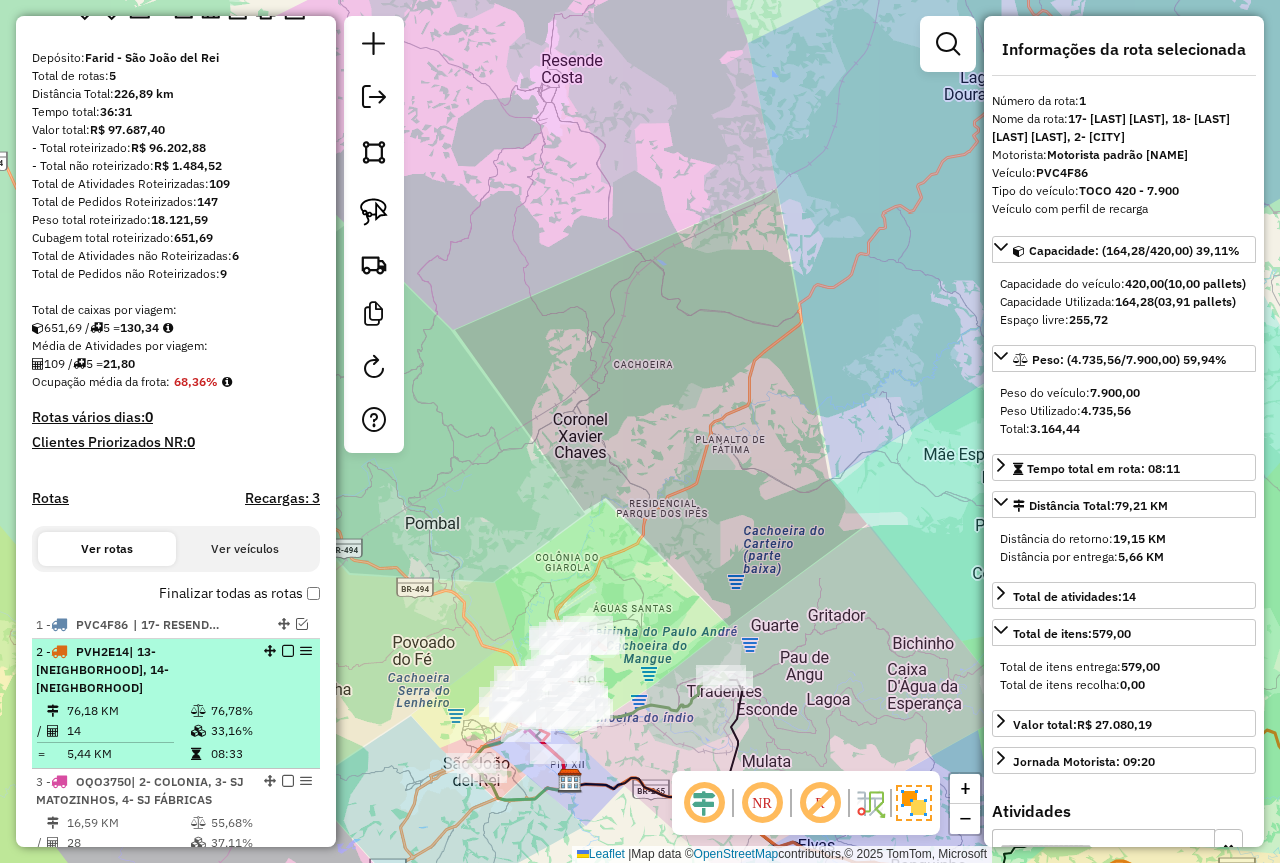 click on "2 -       PVH2E14   | 13- BARROSO, 14- DORES DOS CAMPOS" at bounding box center [142, 670] 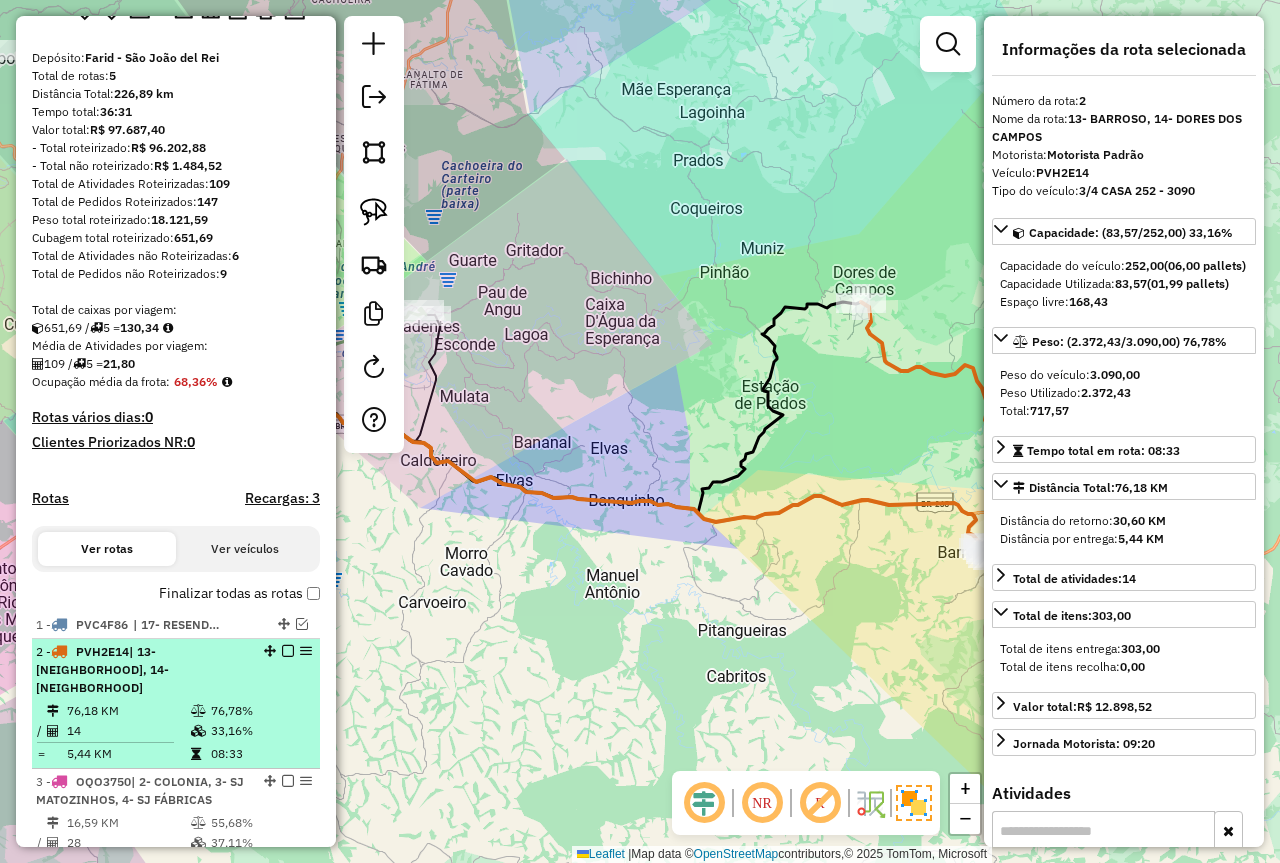click at bounding box center (288, 651) 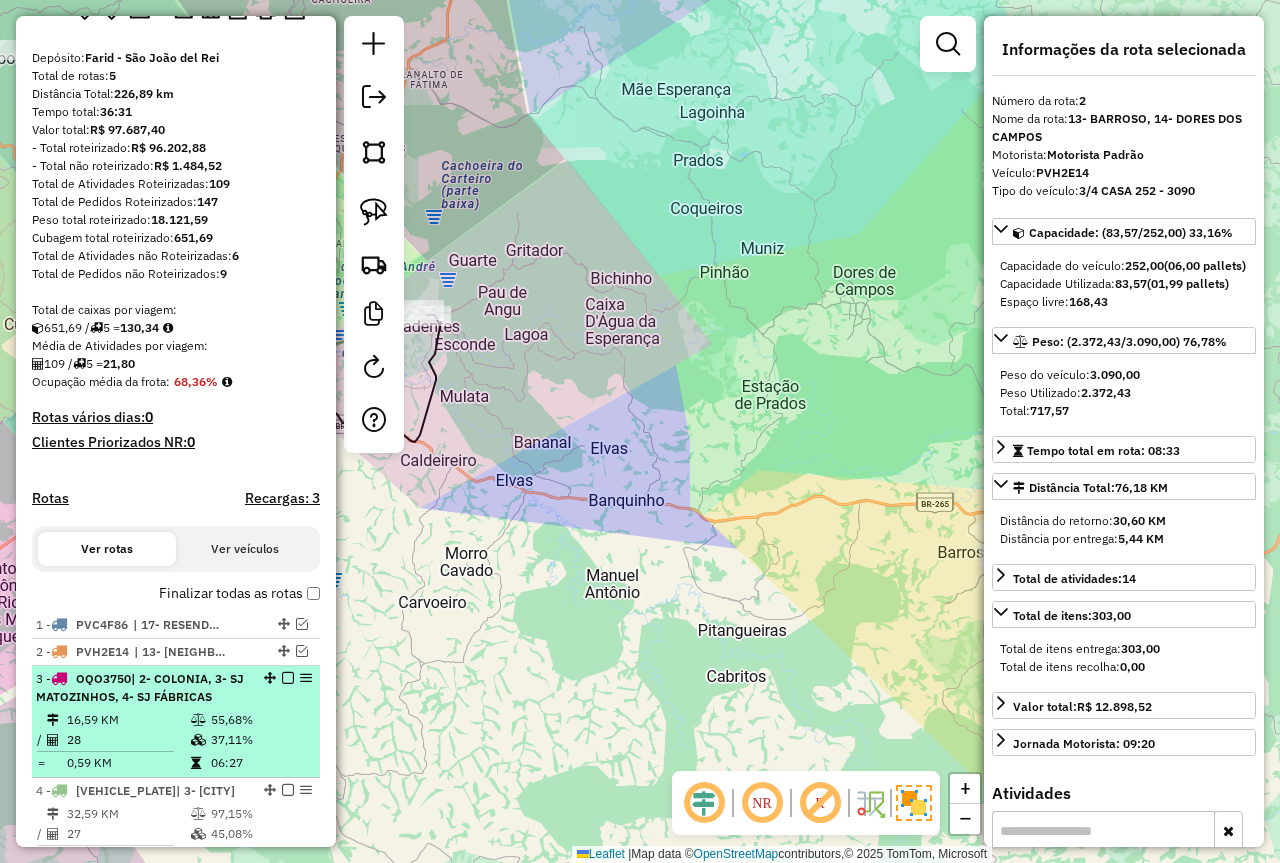 click at bounding box center (198, 720) 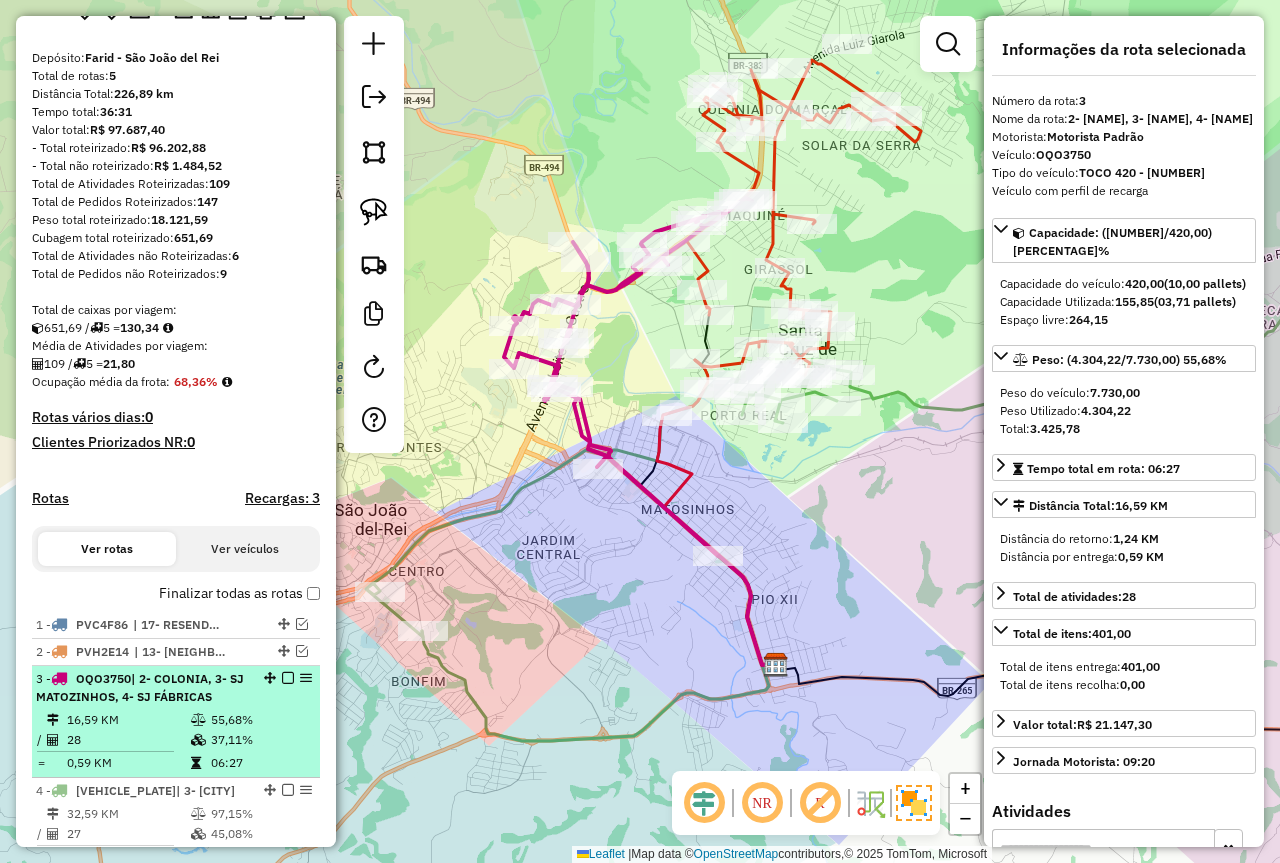 click at bounding box center (288, 678) 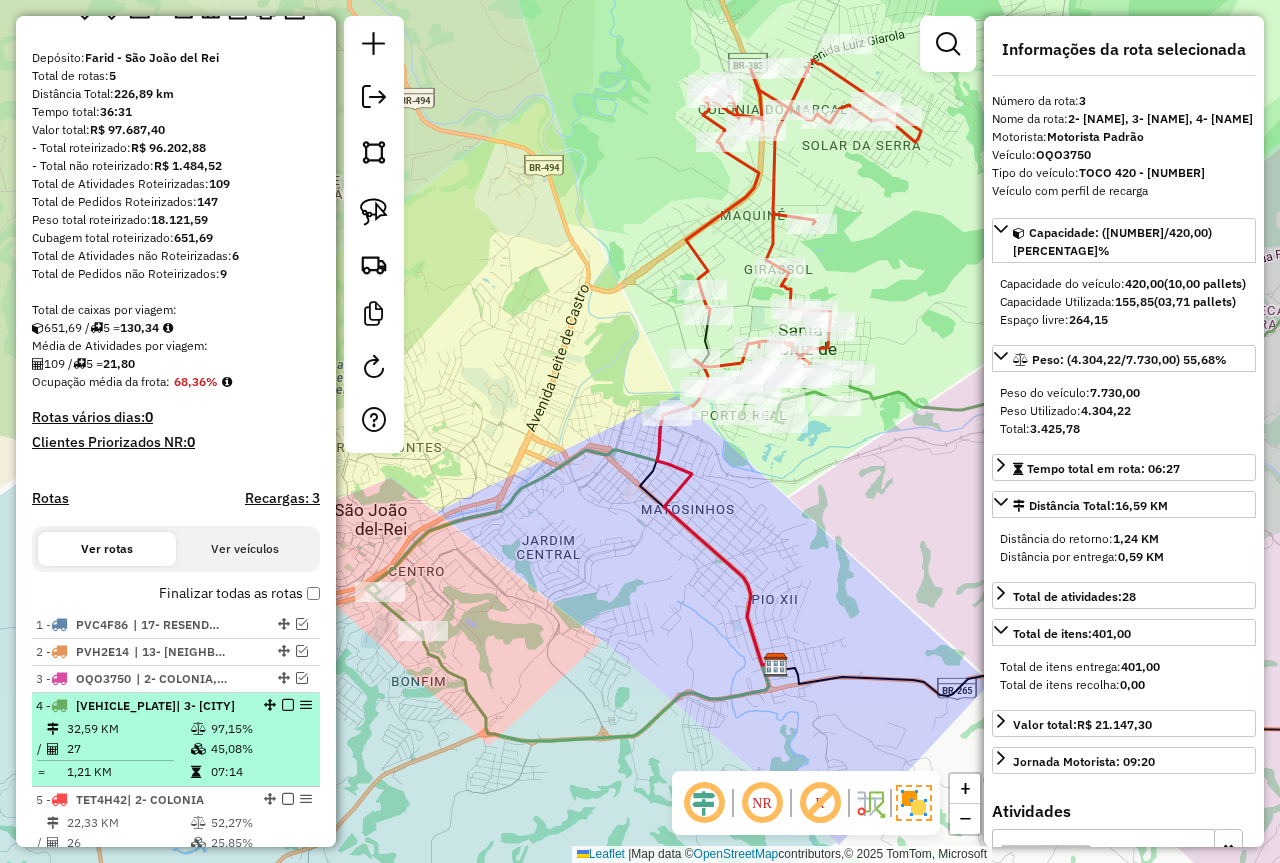drag, startPoint x: 185, startPoint y: 726, endPoint x: 216, endPoint y: 720, distance: 31.575306 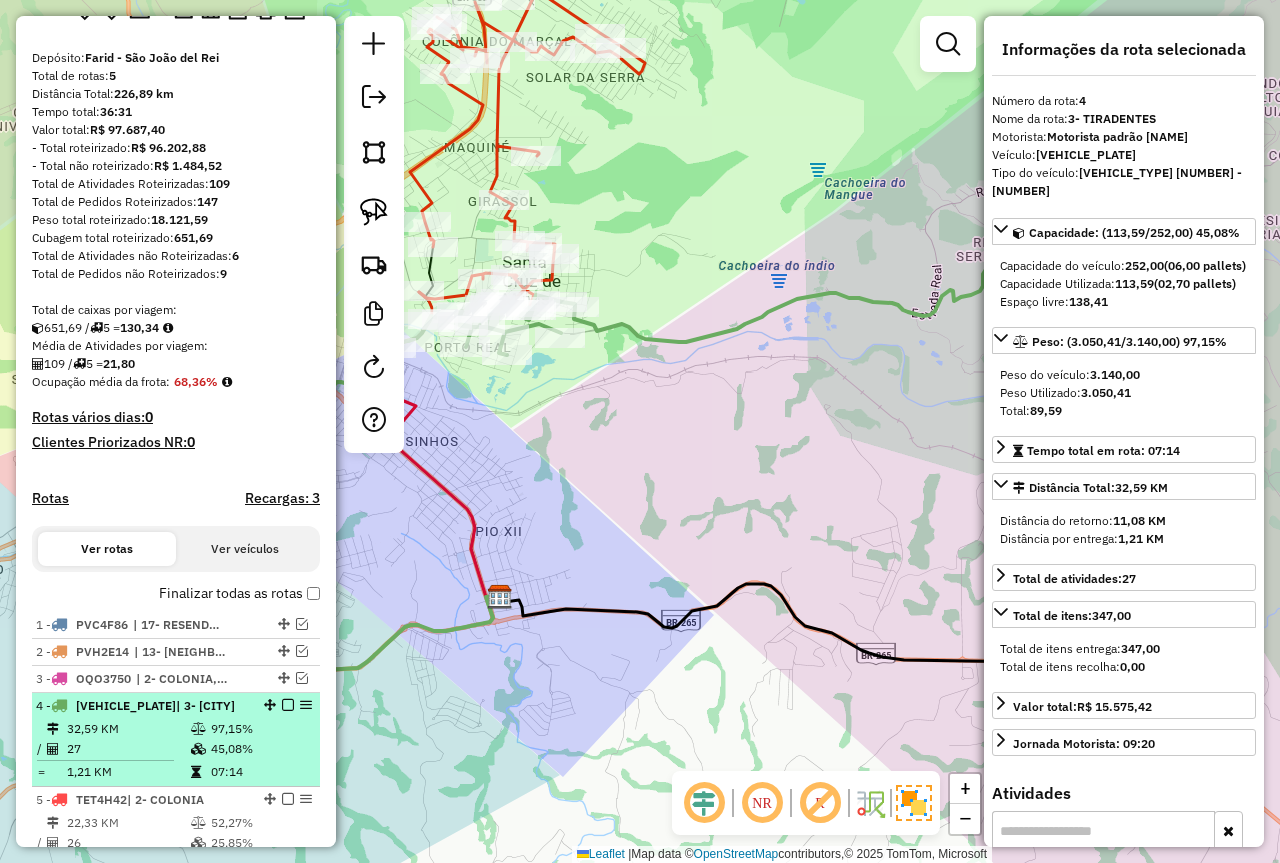 click at bounding box center (288, 705) 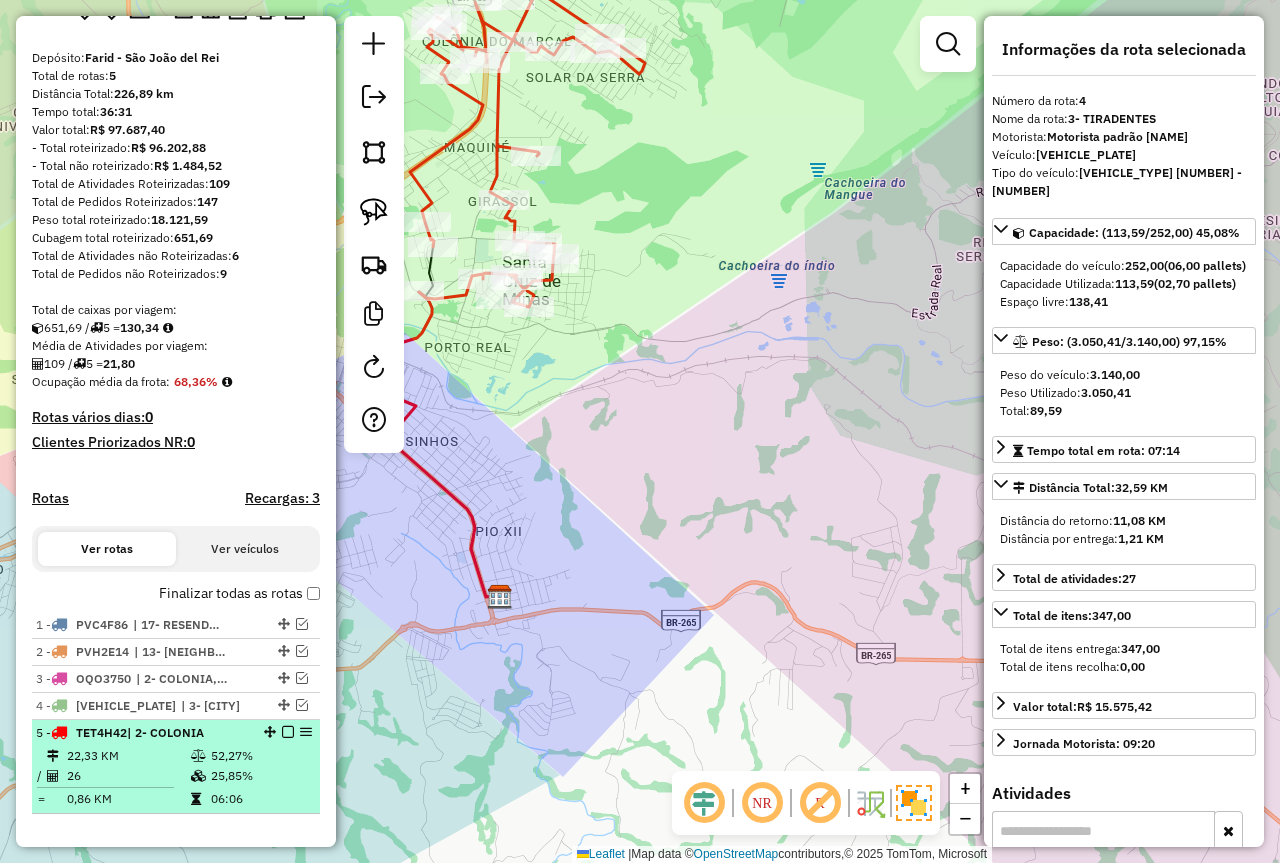 click at bounding box center (200, 756) 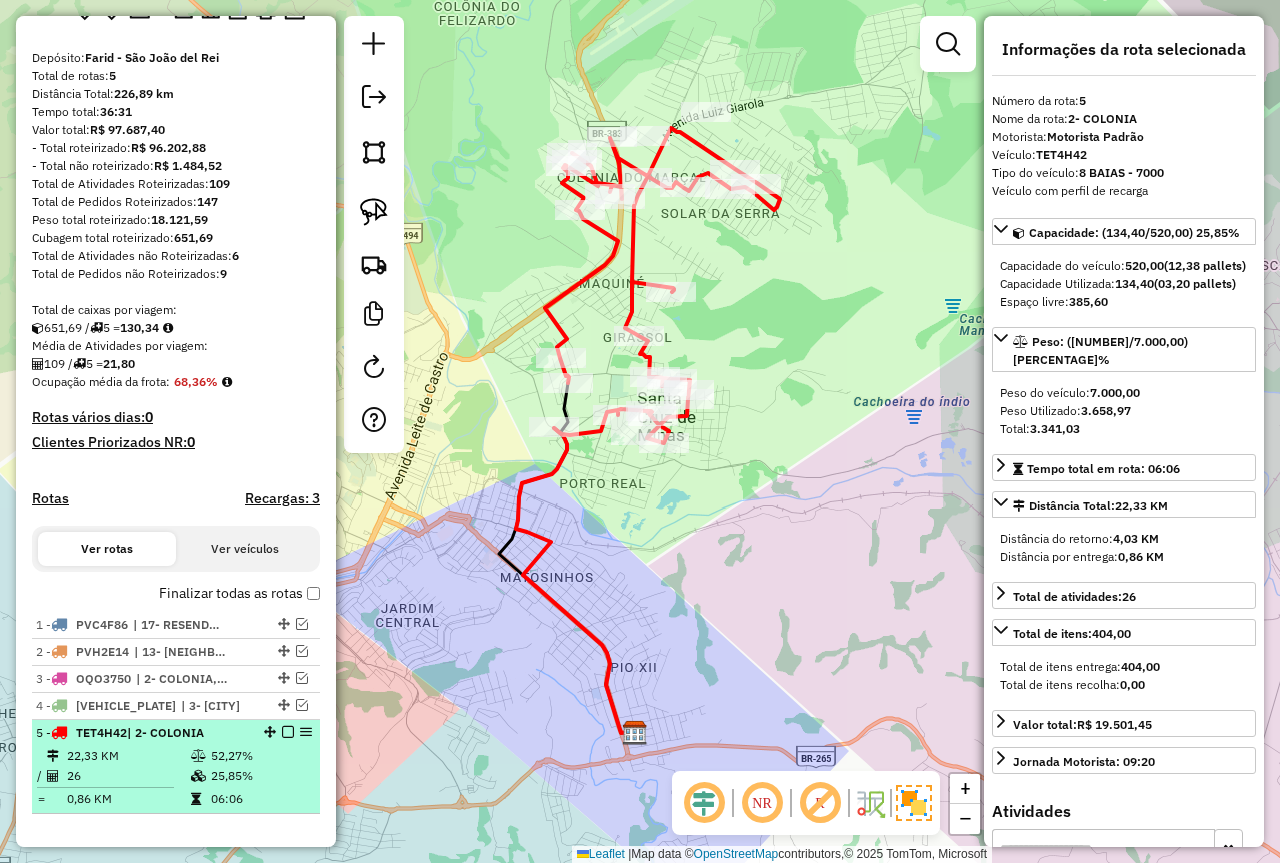 click at bounding box center (288, 732) 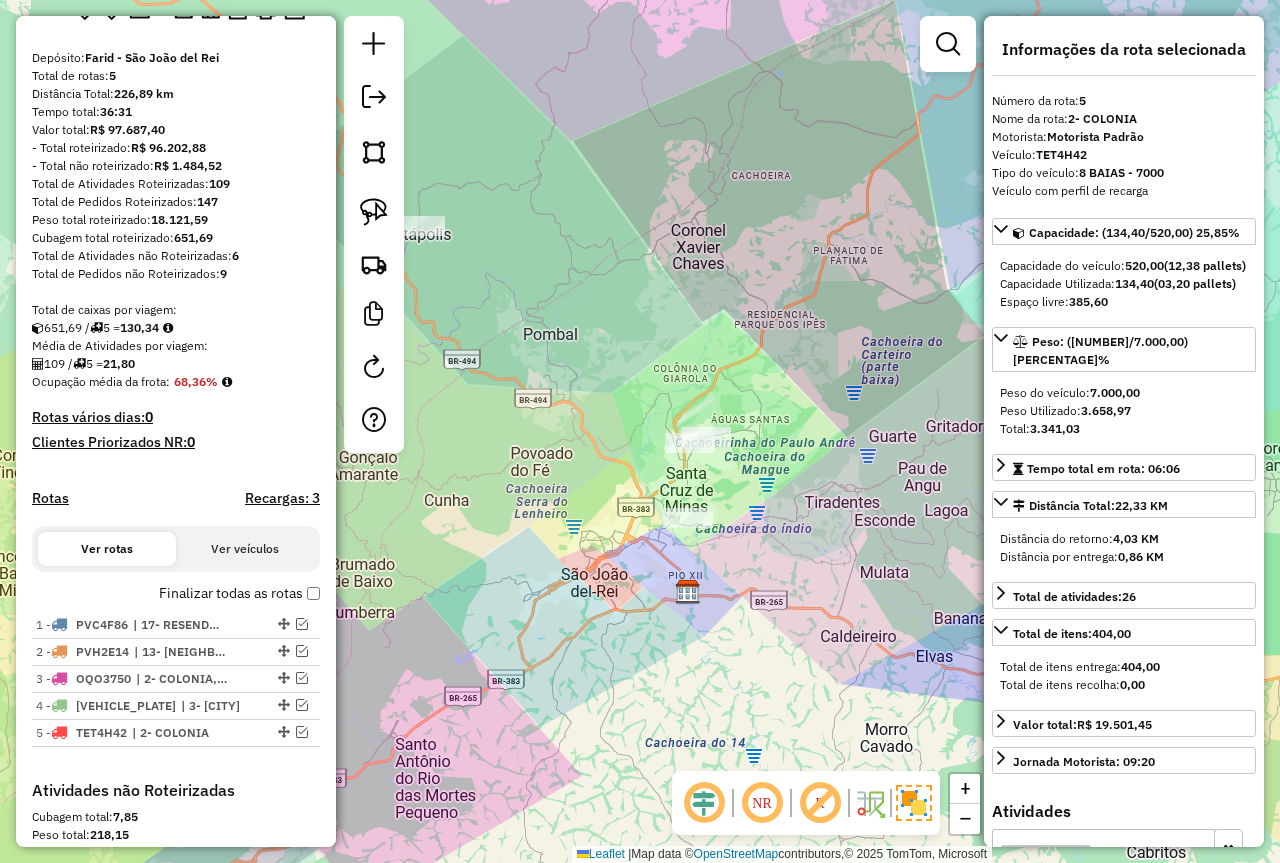 click on "Janela de atendimento Grade de atendimento Capacidade Transportadoras Veículos Cliente Pedidos  Rotas Selecione os dias de semana para filtrar as janelas de atendimento  Seg   Ter   Qua   Qui   Sex   Sáb   Dom  Informe o período da janela de atendimento: De: Até:  Filtrar exatamente a janela do cliente  Considerar janela de atendimento padrão  Selecione os dias de semana para filtrar as grades de atendimento  Seg   Ter   Qua   Qui   Sex   Sáb   Dom   Considerar clientes sem dia de atendimento cadastrado  Clientes fora do dia de atendimento selecionado Filtrar as atividades entre os valores definidos abaixo:  Peso mínimo:   Peso máximo:   Cubagem mínima:   Cubagem máxima:   De:   Até:  Filtrar as atividades entre o tempo de atendimento definido abaixo:  De:   Até:   Considerar capacidade total dos clientes não roteirizados Transportadora: Selecione um ou mais itens Tipo de veículo: Selecione um ou mais itens Veículo: Selecione um ou mais itens Motorista: Selecione um ou mais itens Nome: Rótulo:" 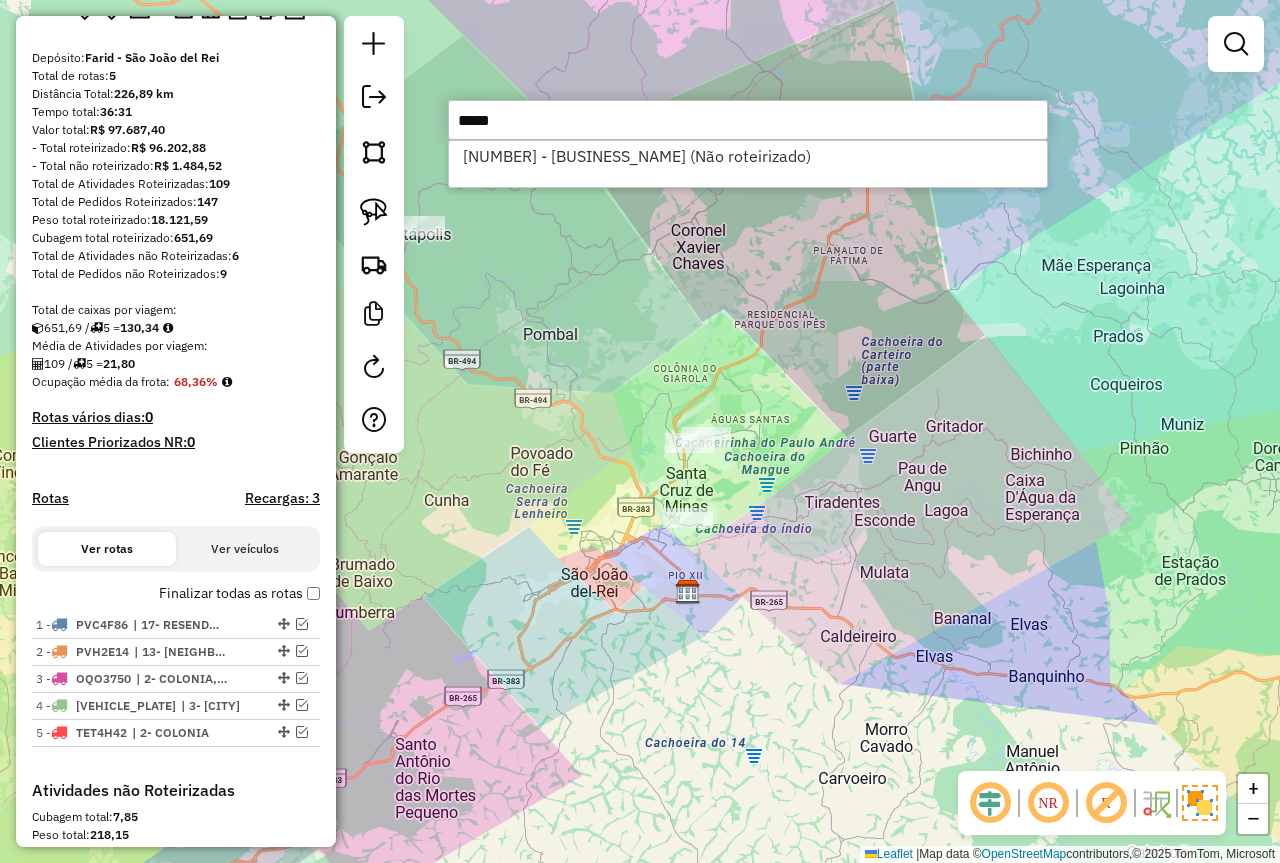 type on "*****" 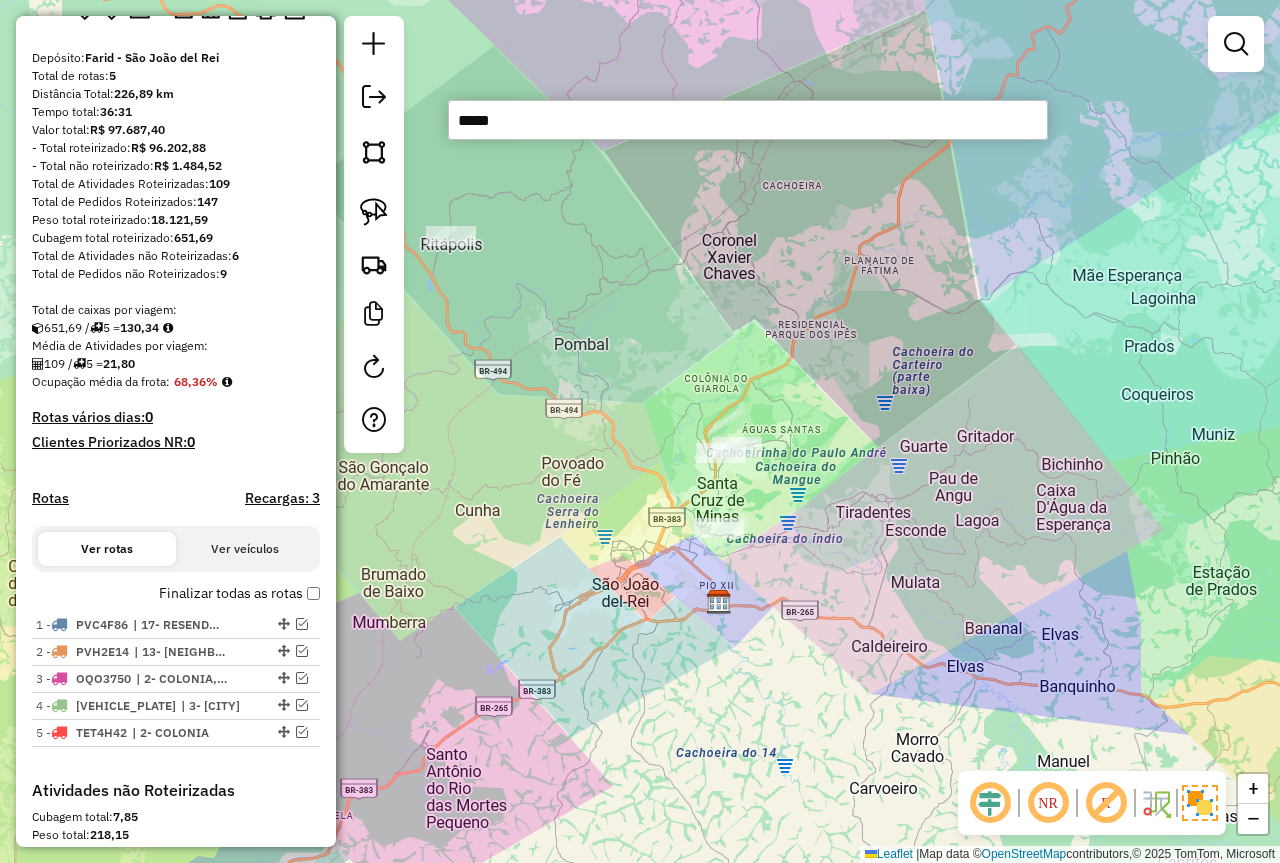 click on "Janela de atendimento Grade de atendimento Capacidade Transportadoras Veículos Cliente Pedidos  Rotas Selecione os dias de semana para filtrar as janelas de atendimento  Seg   Ter   Qua   Qui   Sex   Sáb   Dom  Informe o período da janela de atendimento: De: Até:  Filtrar exatamente a janela do cliente  Considerar janela de atendimento padrão  Selecione os dias de semana para filtrar as grades de atendimento  Seg   Ter   Qua   Qui   Sex   Sáb   Dom   Considerar clientes sem dia de atendimento cadastrado  Clientes fora do dia de atendimento selecionado Filtrar as atividades entre os valores definidos abaixo:  Peso mínimo:   Peso máximo:   Cubagem mínima:   Cubagem máxima:   De:   Até:  Filtrar as atividades entre o tempo de atendimento definido abaixo:  De:   Até:   Considerar capacidade total dos clientes não roteirizados Transportadora: Selecione um ou mais itens Tipo de veículo: Selecione um ou mais itens Veículo: Selecione um ou mais itens Motorista: Selecione um ou mais itens Nome: Rótulo:" 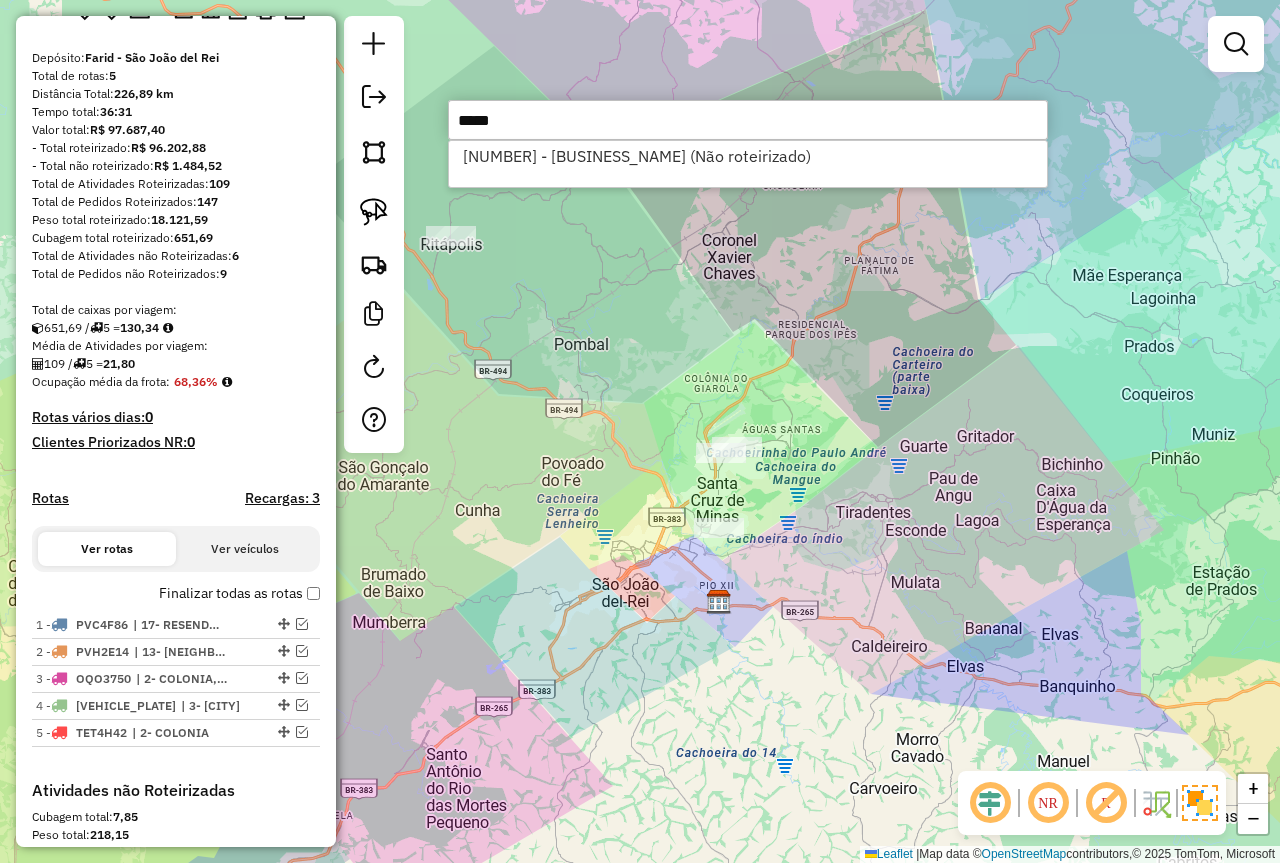 type on "*****" 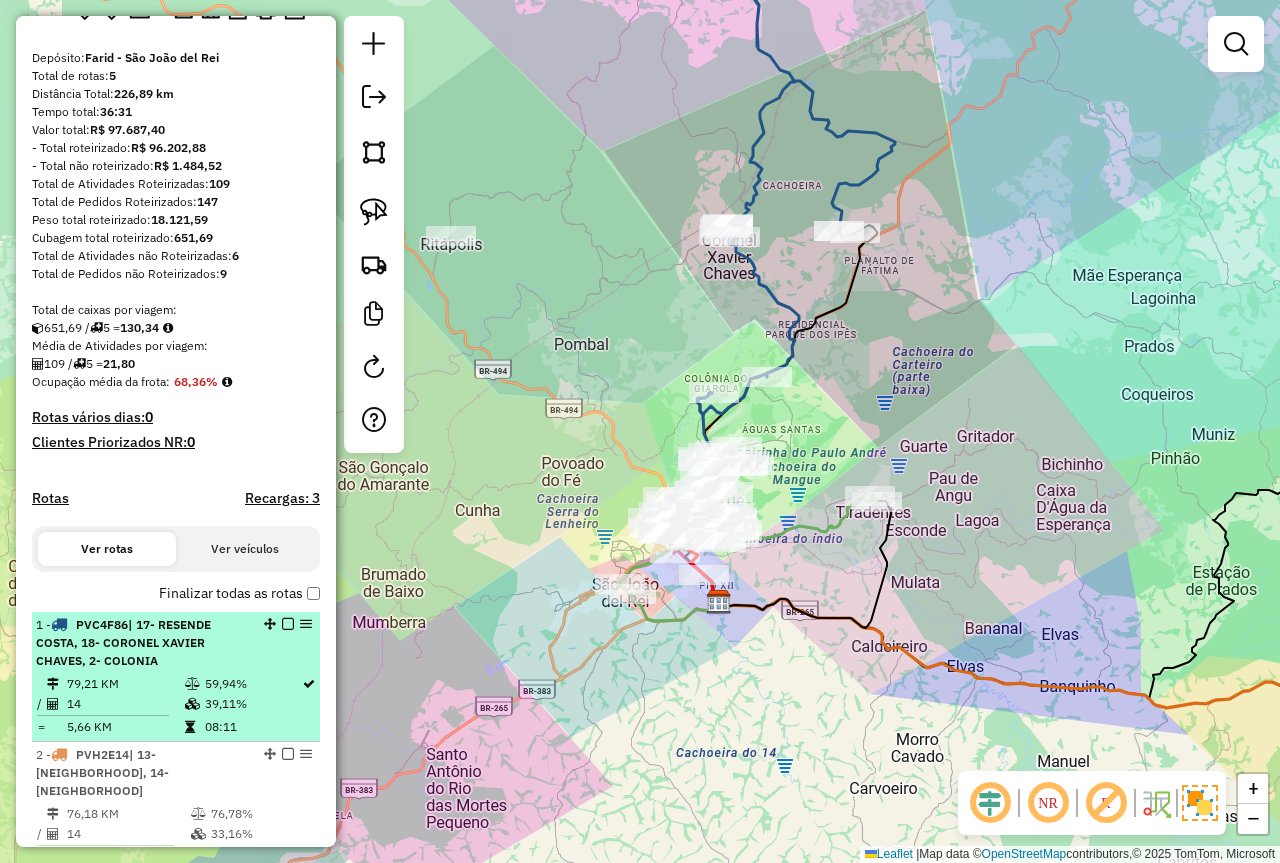 drag, startPoint x: 190, startPoint y: 639, endPoint x: 227, endPoint y: 640, distance: 37.01351 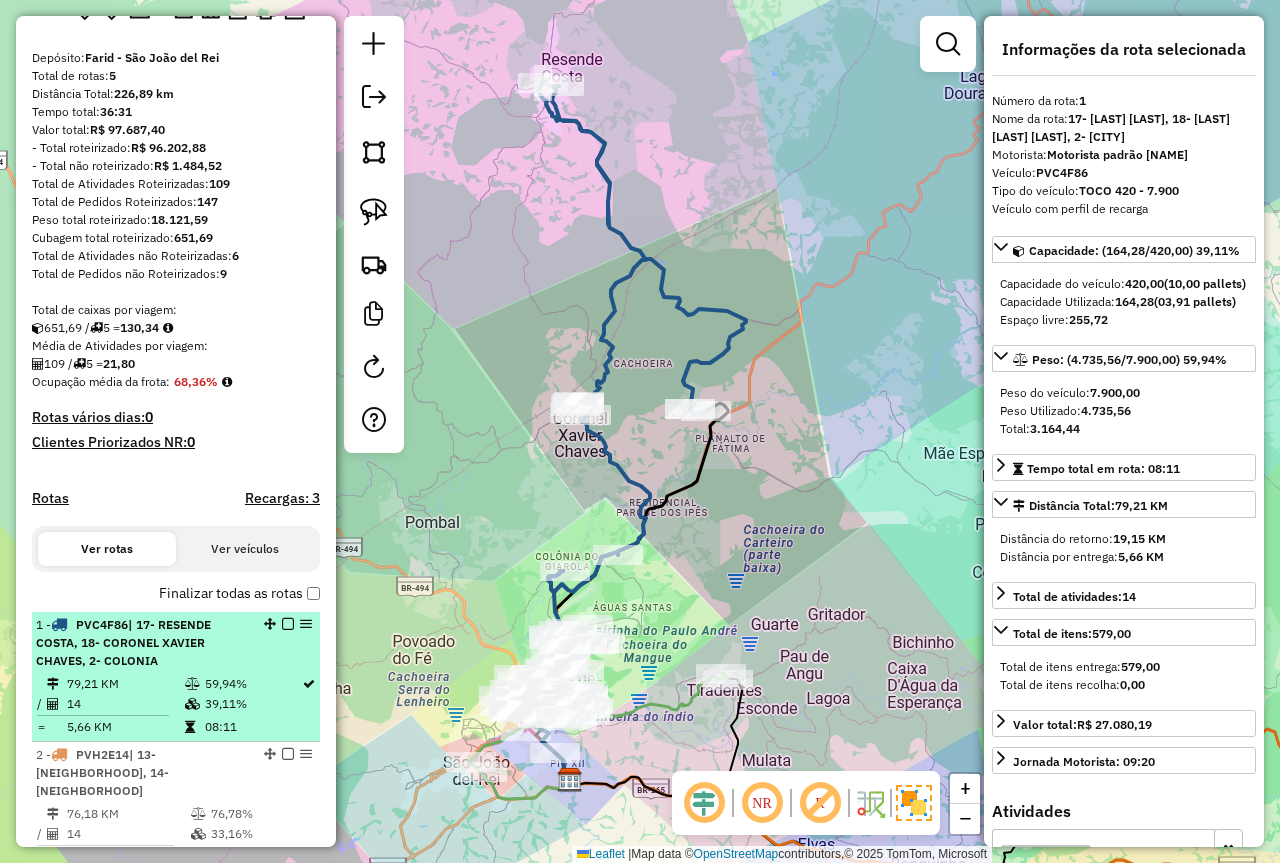 click at bounding box center [288, 624] 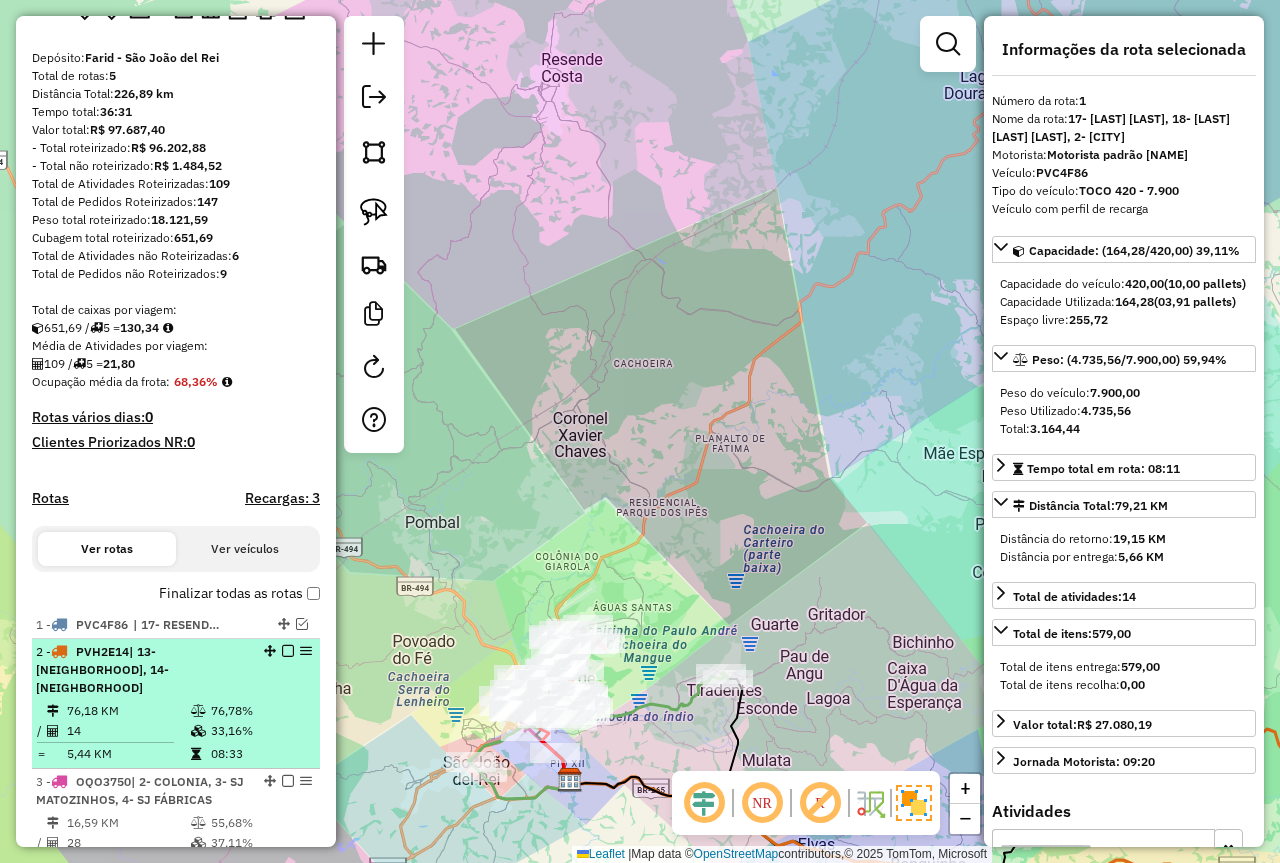 click on "2 -       PVH2E14   | 13- BARROSO, 14- DORES DOS CAMPOS" at bounding box center (142, 670) 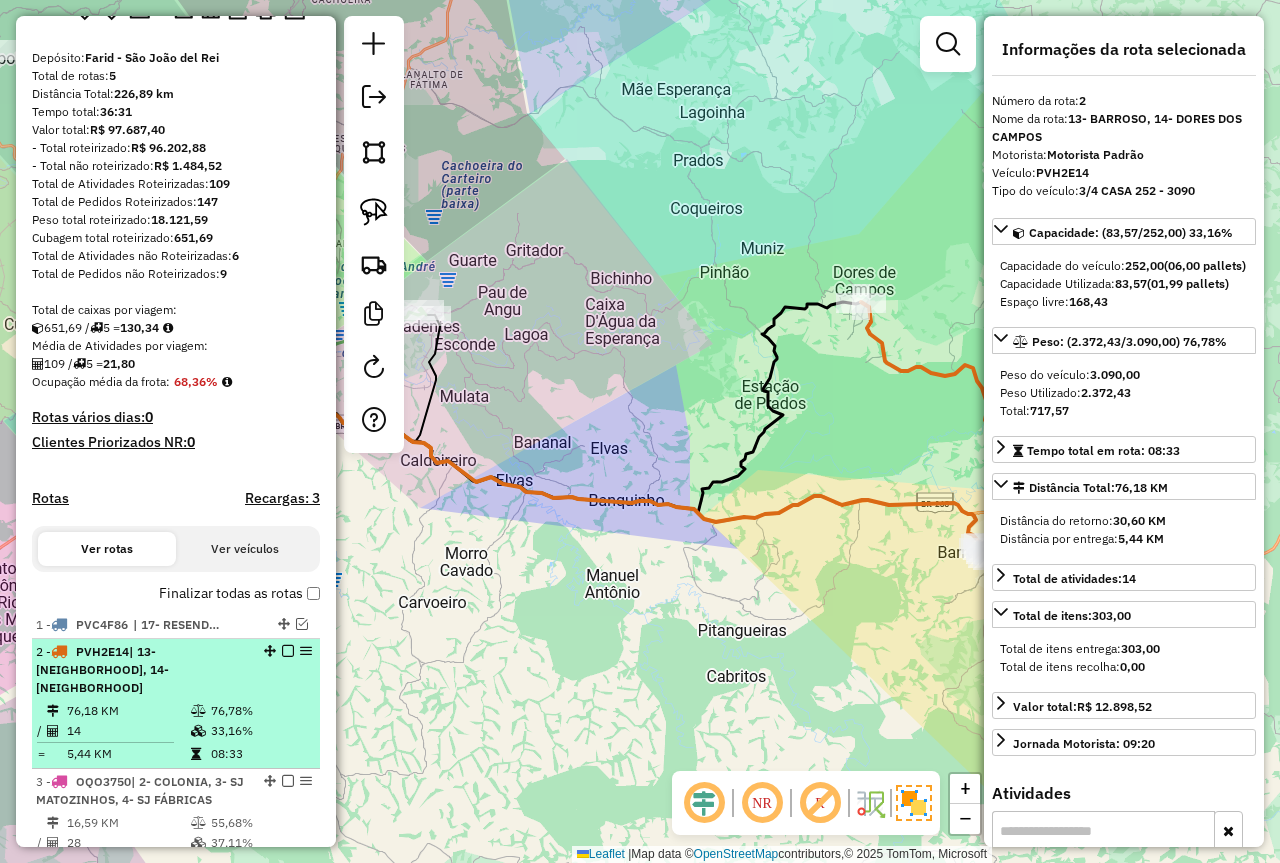 click at bounding box center (288, 651) 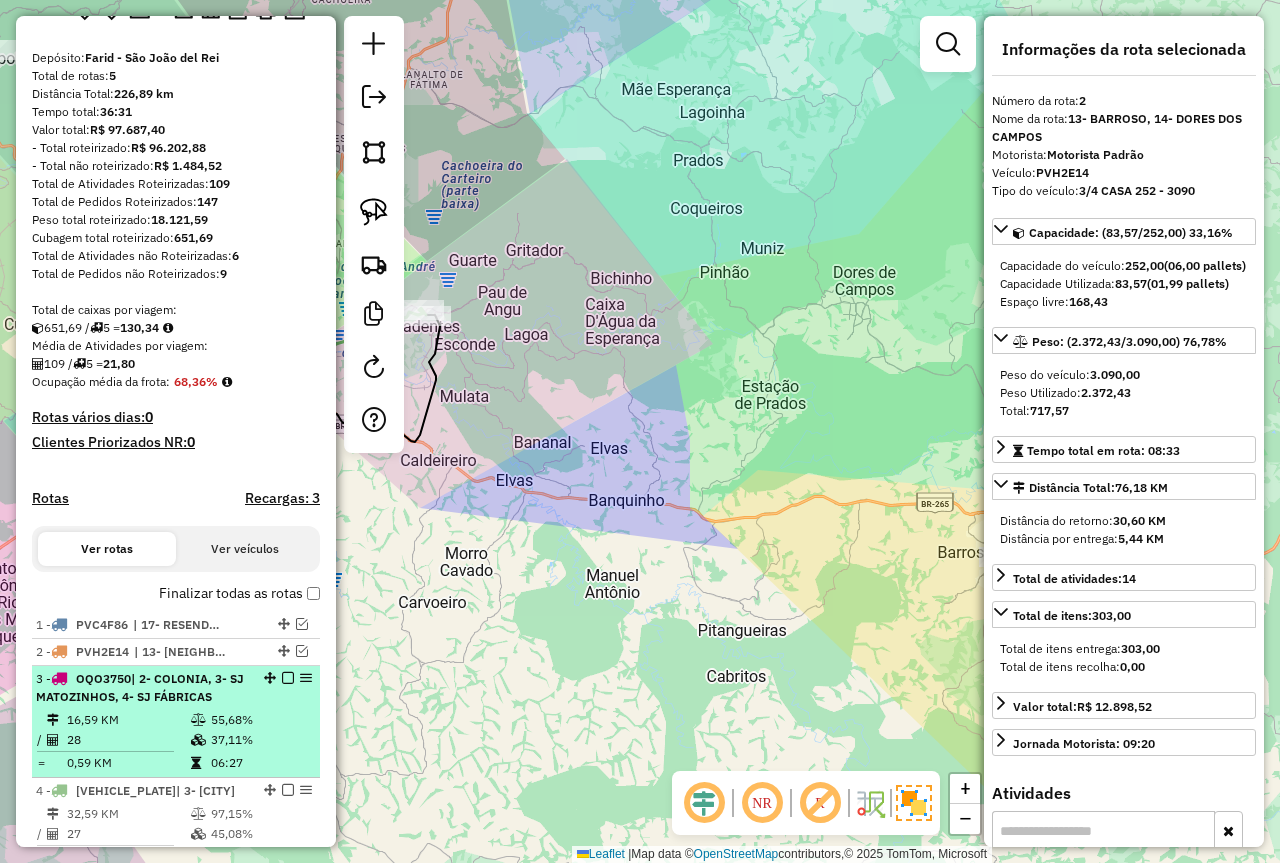 drag, startPoint x: 210, startPoint y: 711, endPoint x: 221, endPoint y: 711, distance: 11 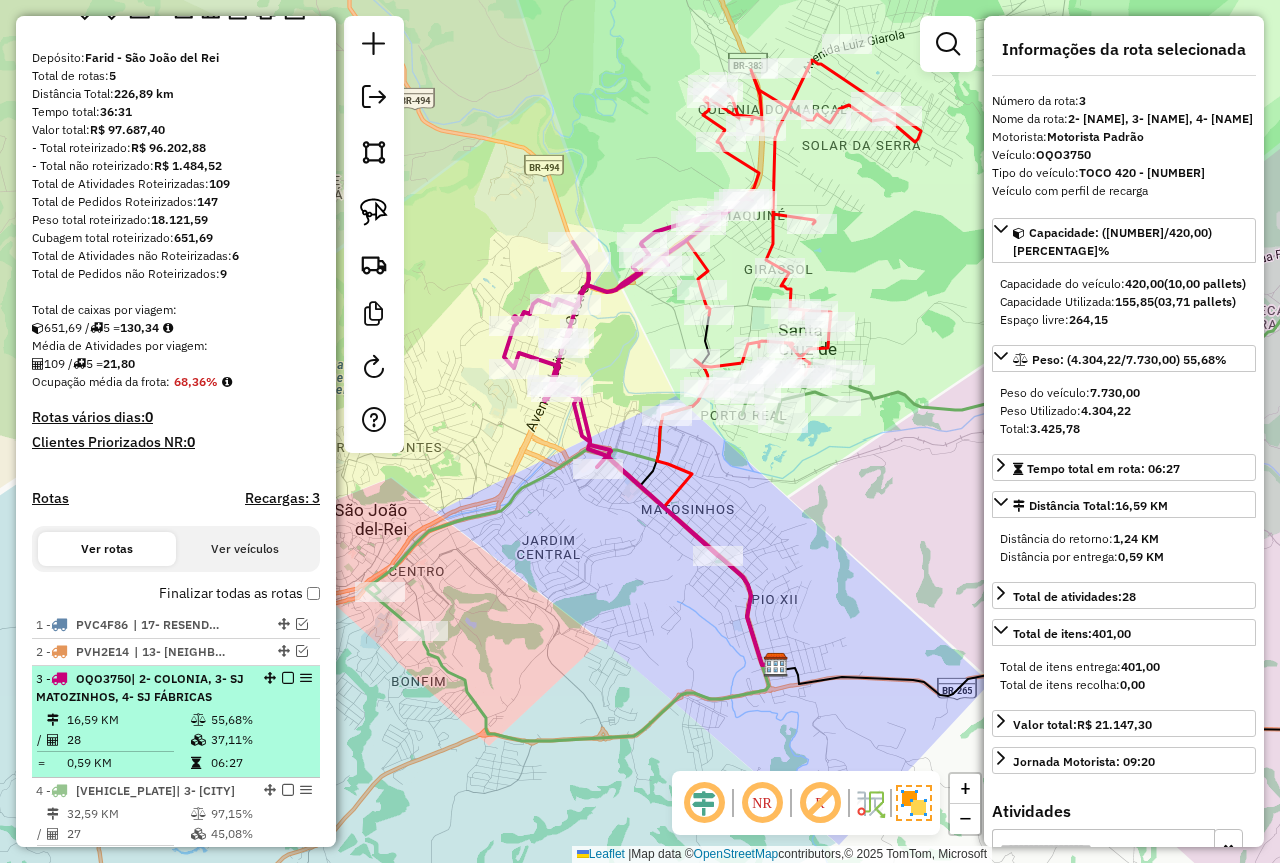click at bounding box center (288, 678) 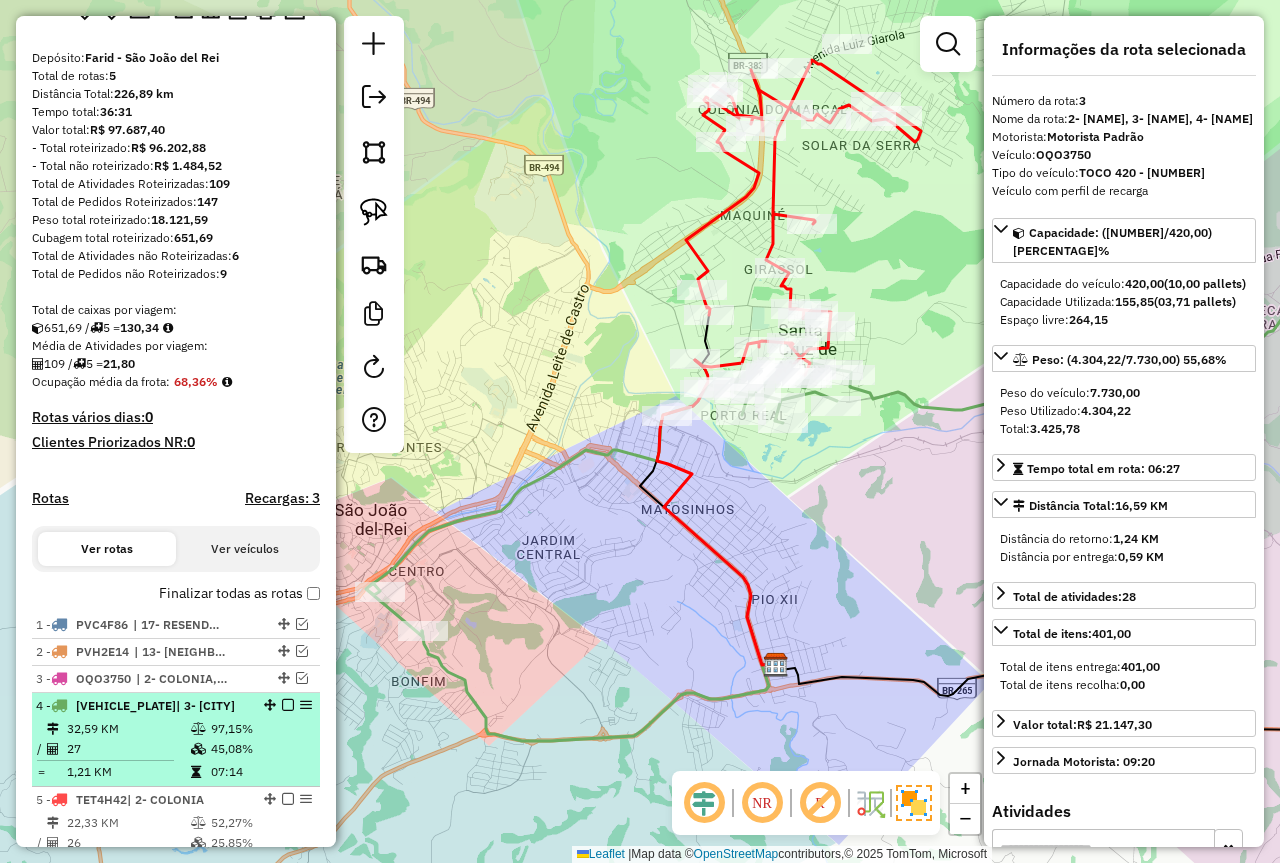 click on "27" at bounding box center [128, 749] 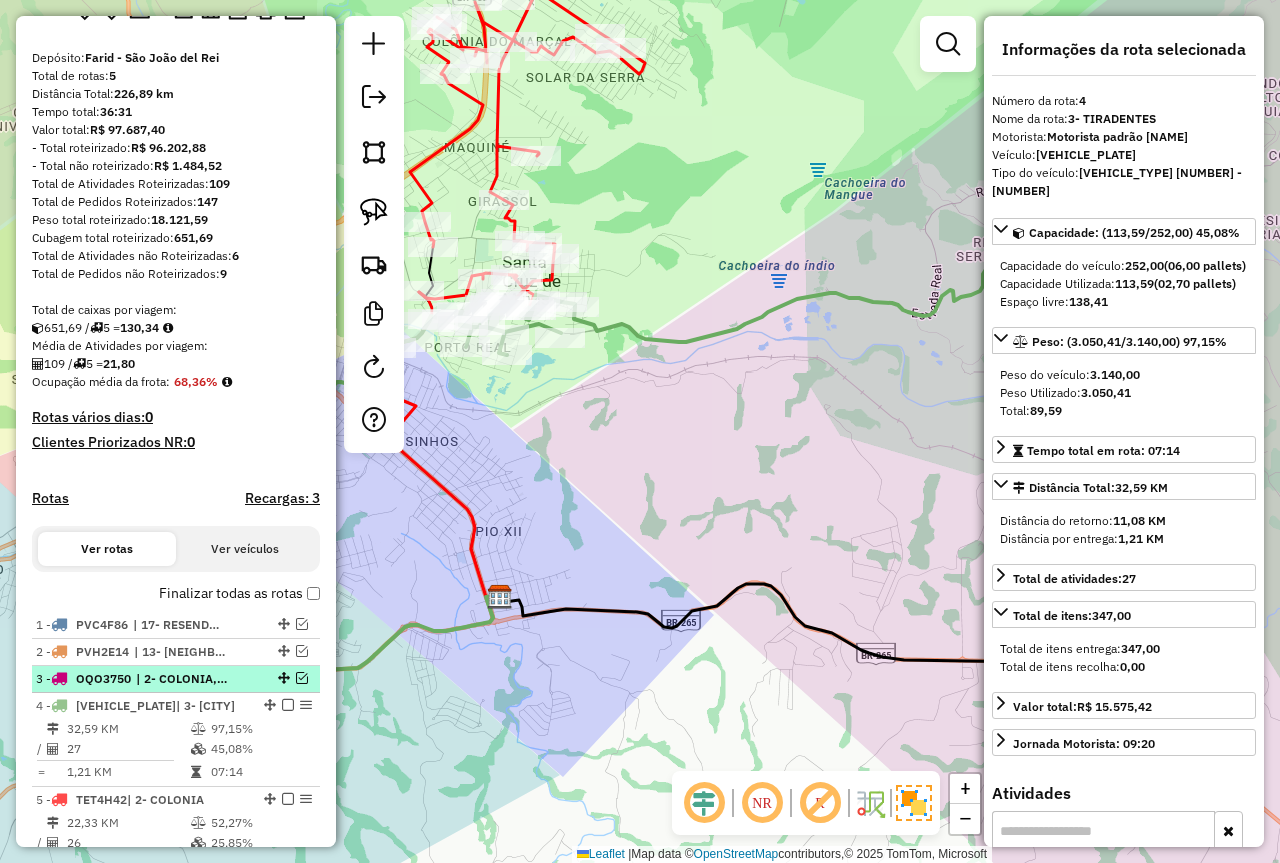 click at bounding box center (302, 678) 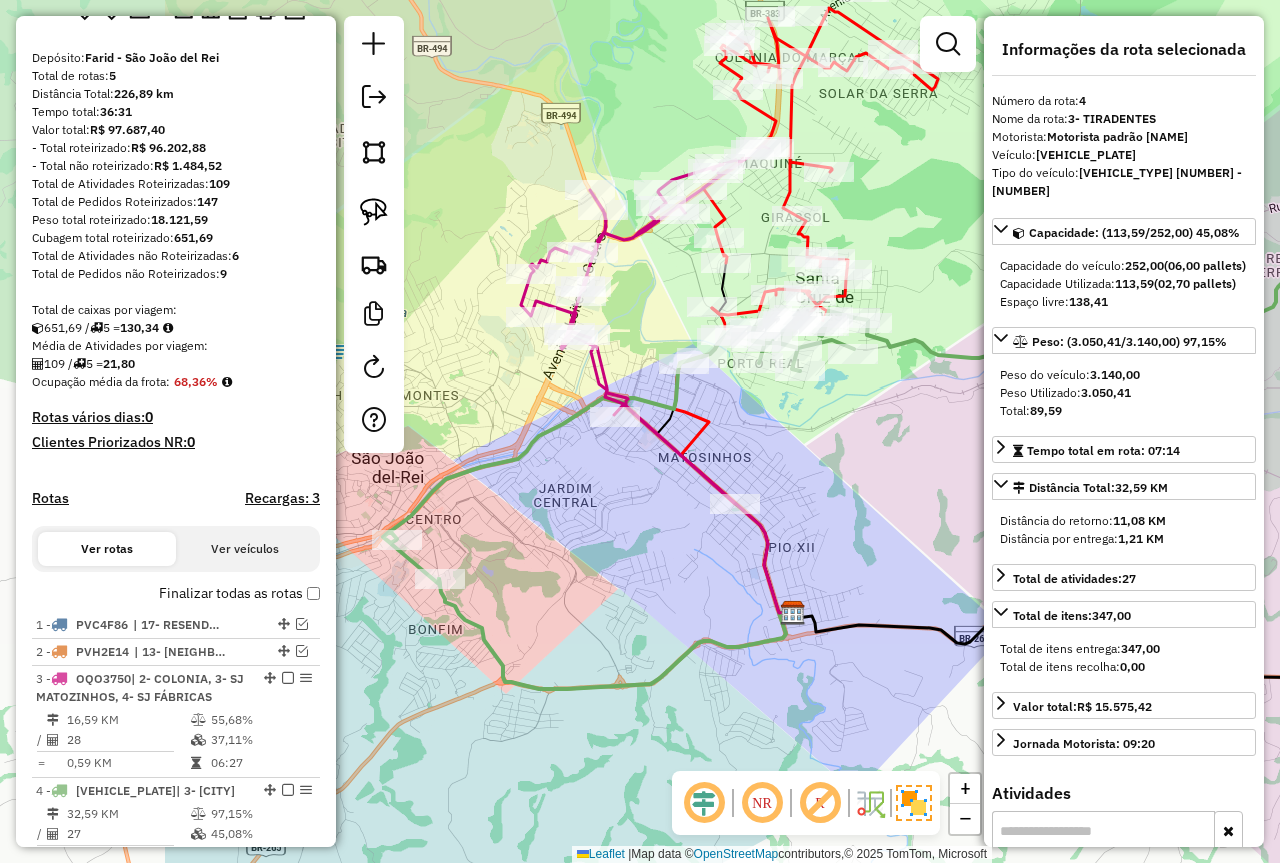drag, startPoint x: 553, startPoint y: 519, endPoint x: 801, endPoint y: 538, distance: 248.72676 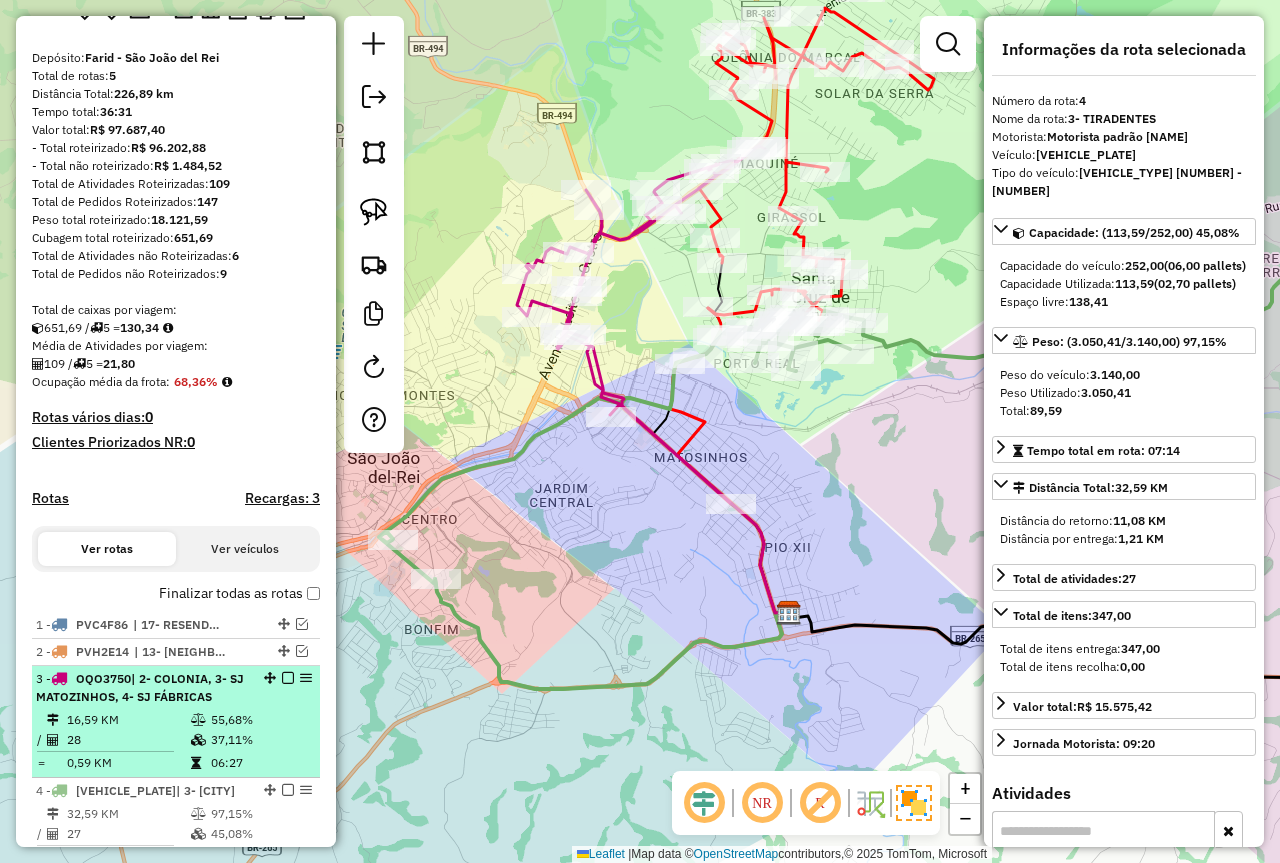 click at bounding box center [288, 678] 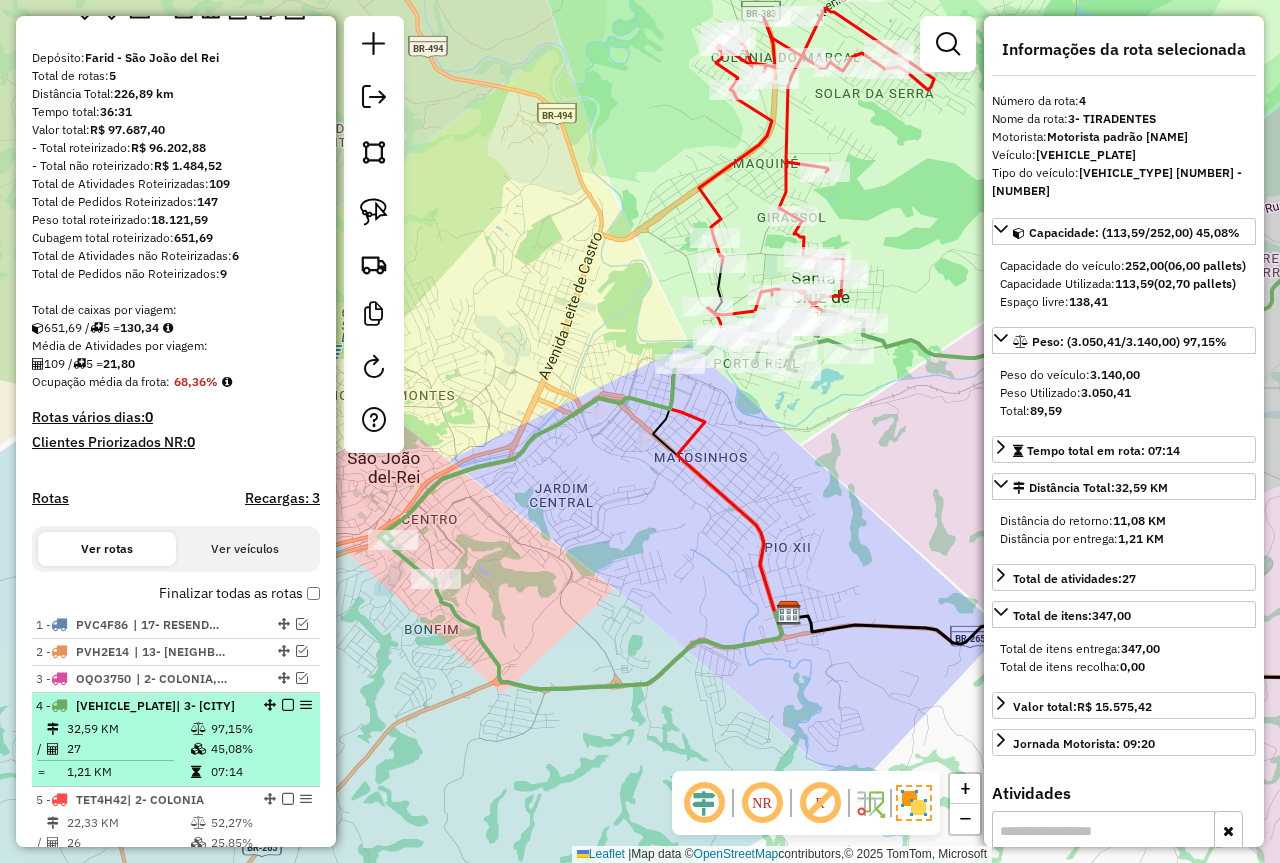 click at bounding box center [288, 705] 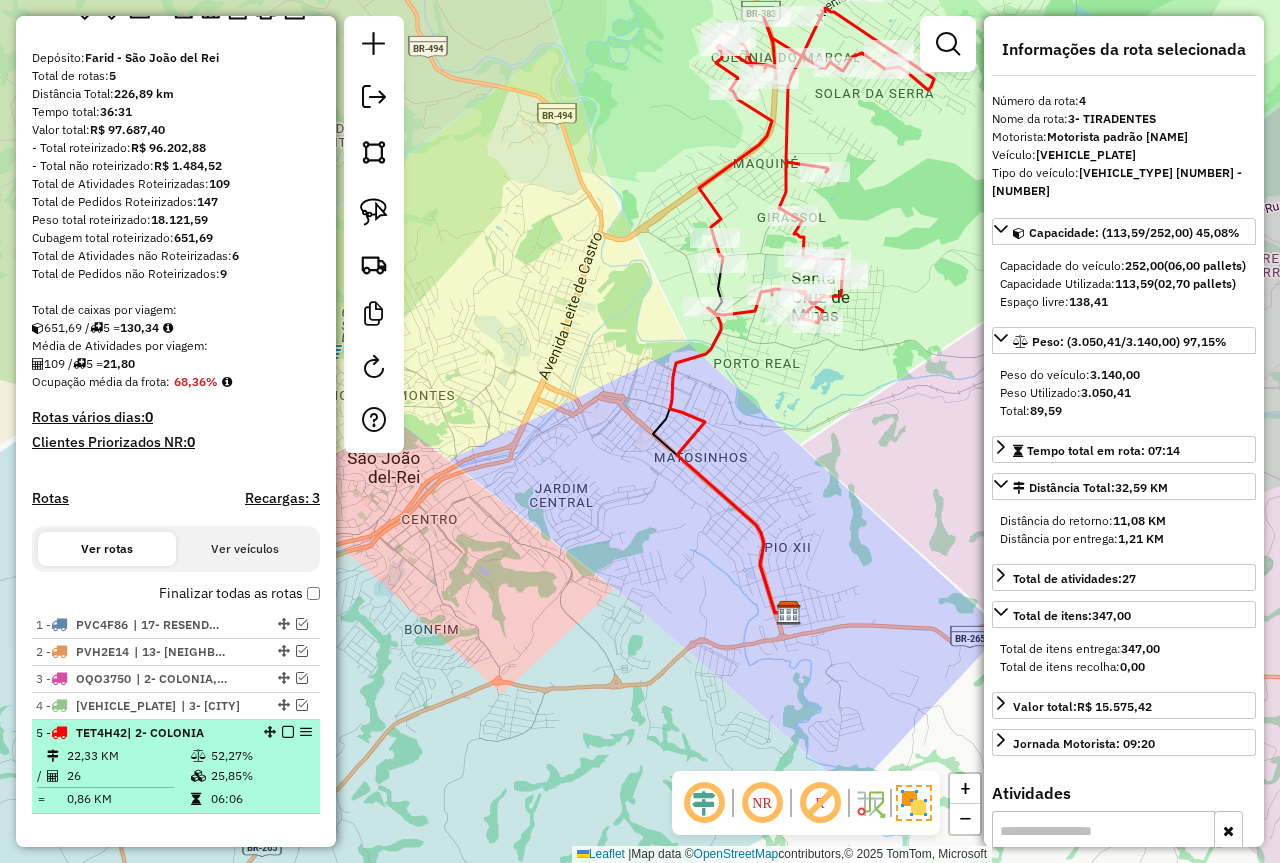 click at bounding box center [288, 732] 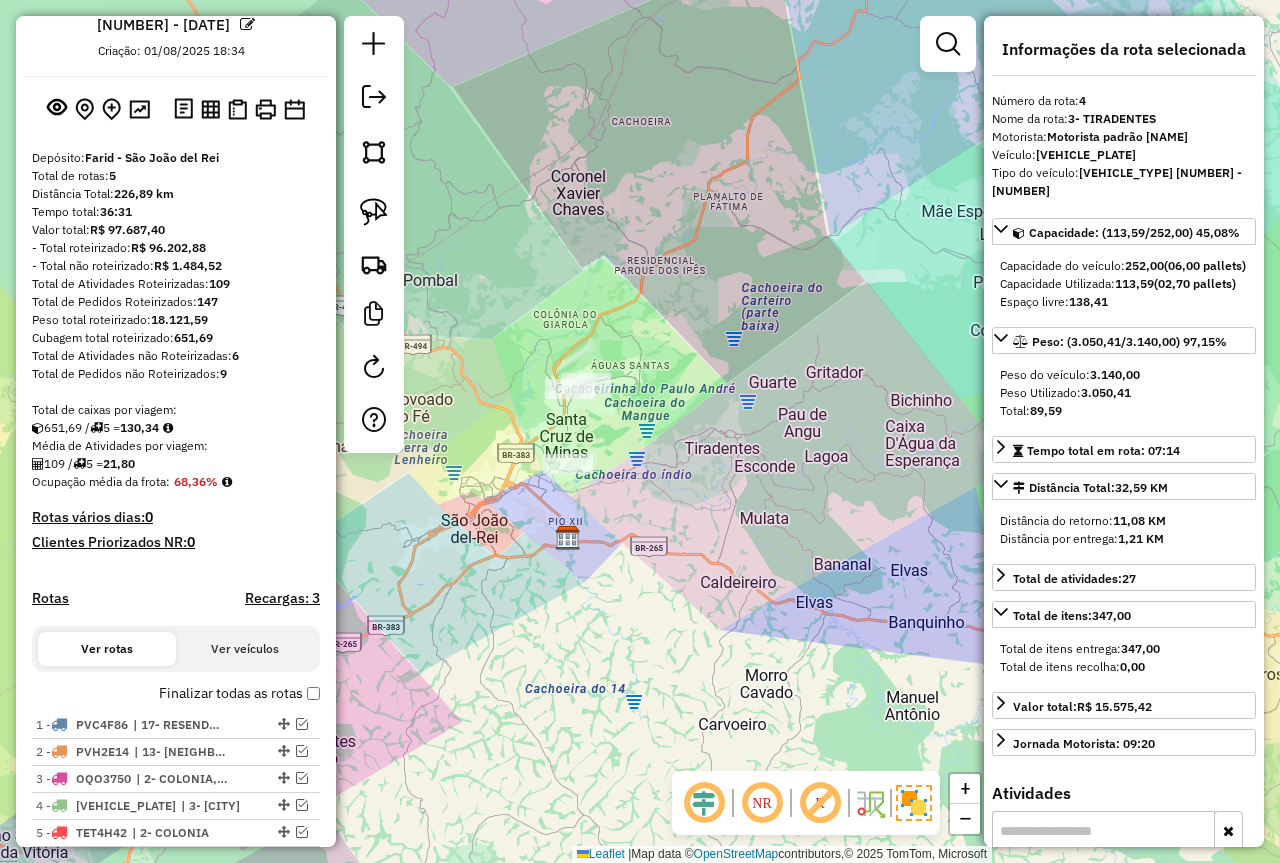 scroll, scrollTop: 47, scrollLeft: 0, axis: vertical 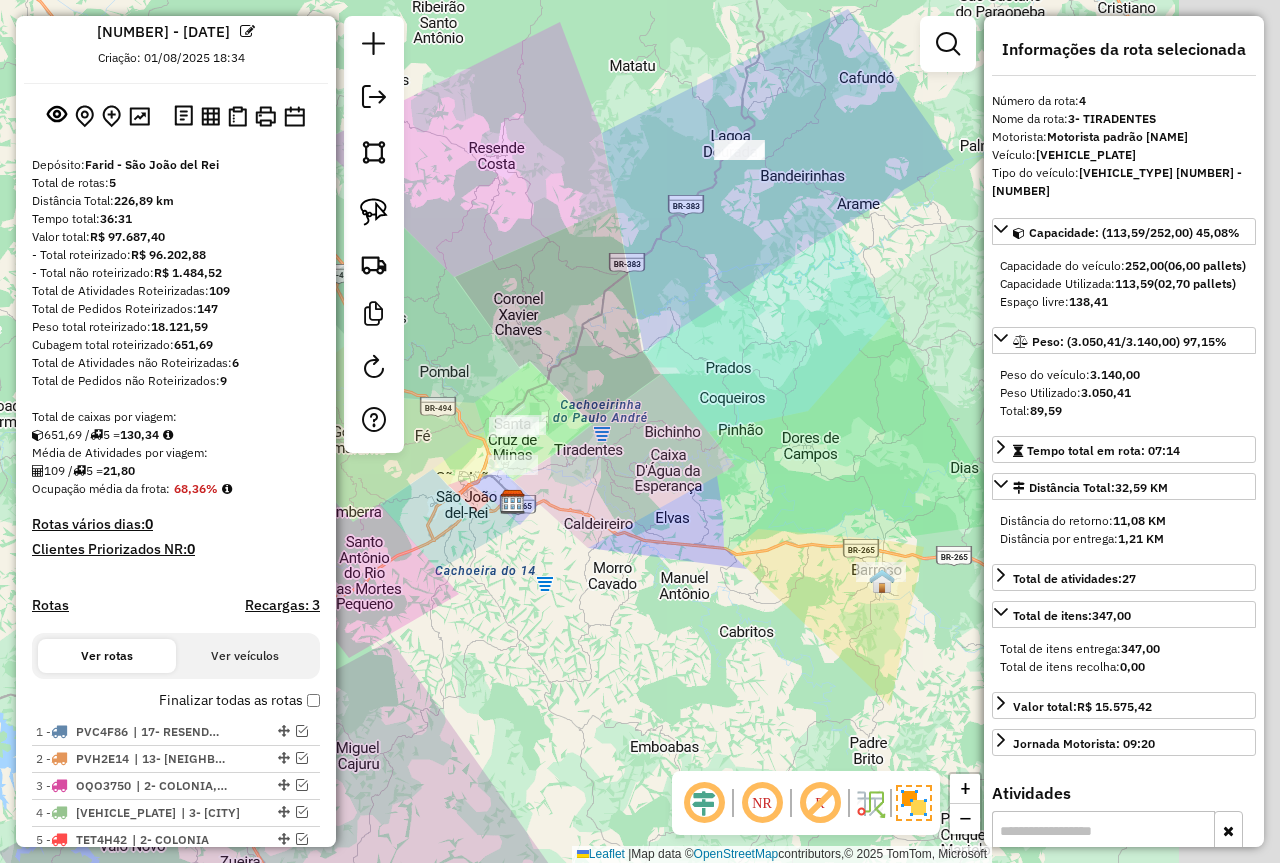 drag, startPoint x: 775, startPoint y: 427, endPoint x: 598, endPoint y: 444, distance: 177.81451 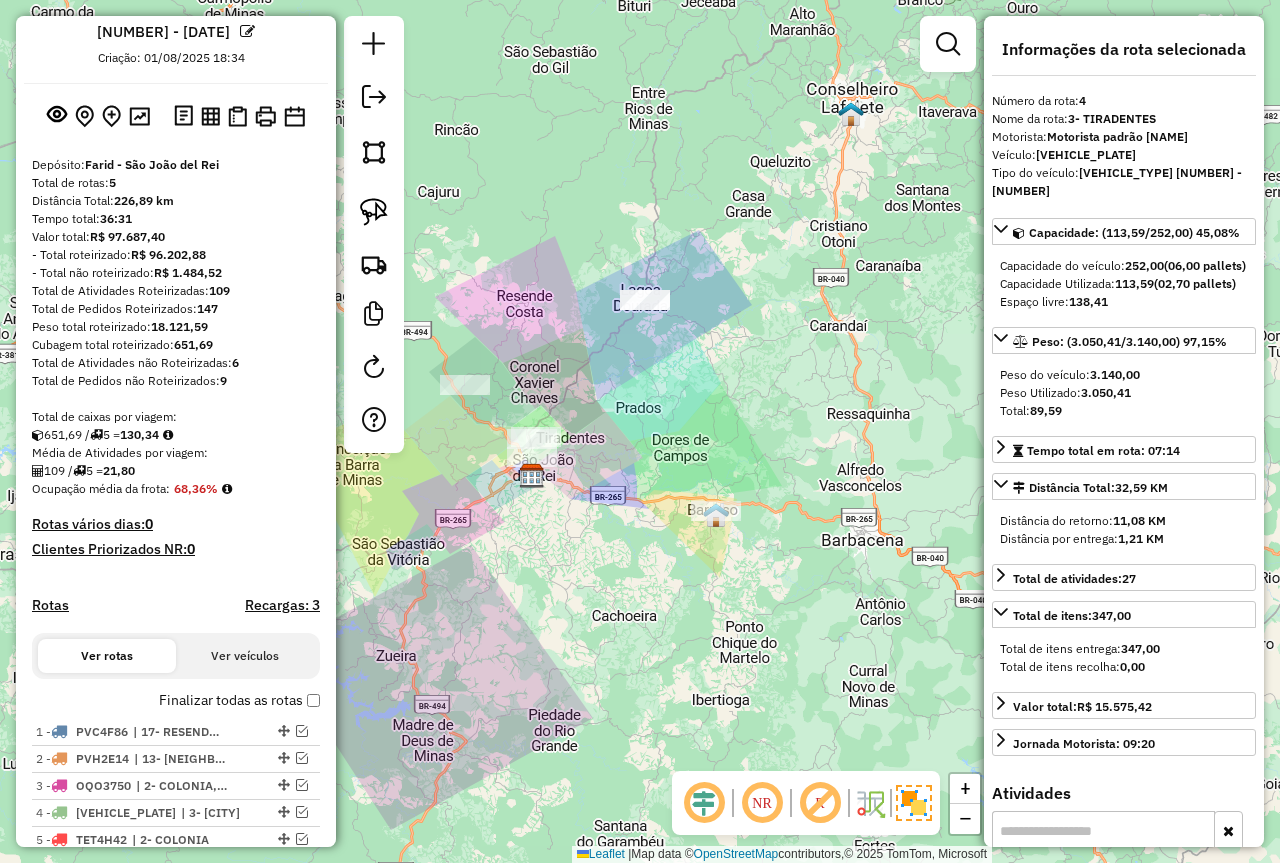 drag, startPoint x: 602, startPoint y: 450, endPoint x: 684, endPoint y: 466, distance: 83.546394 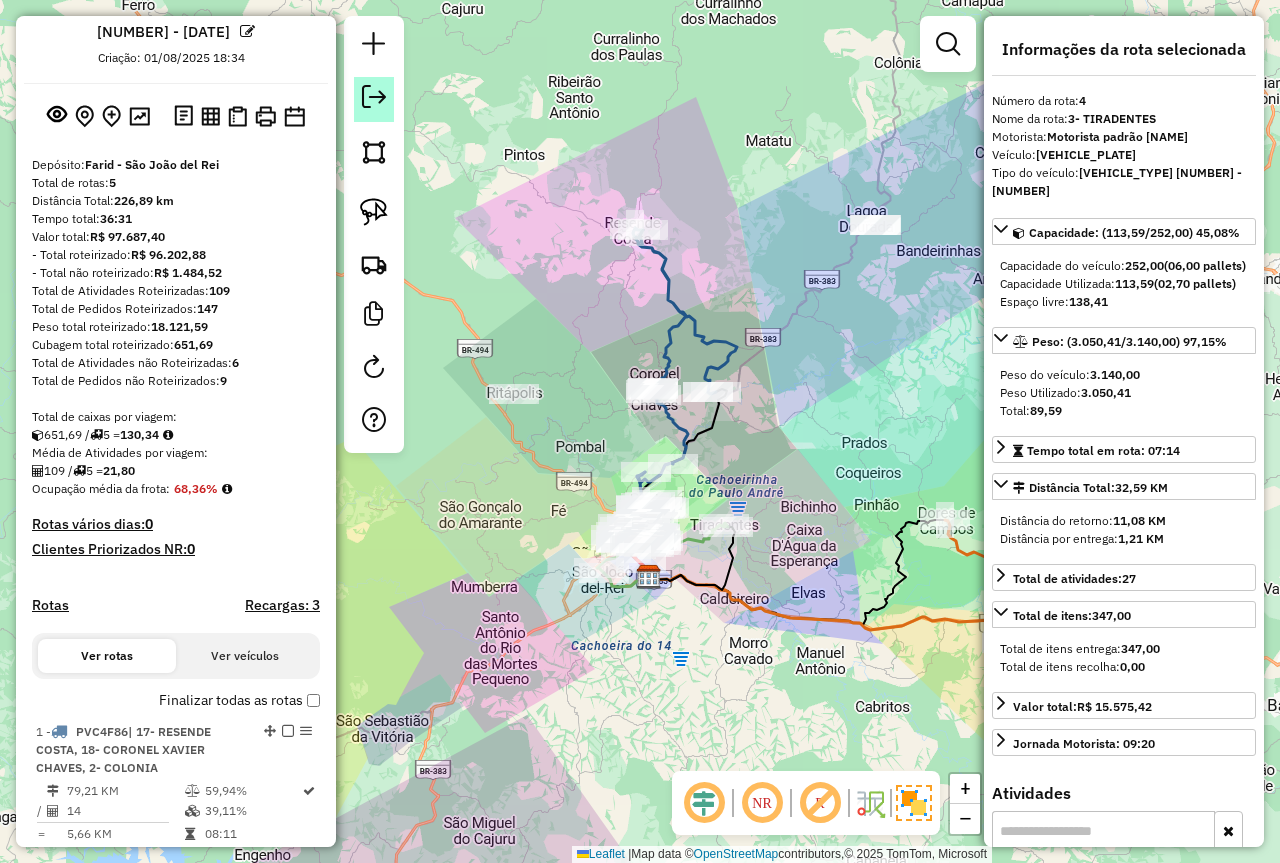 click 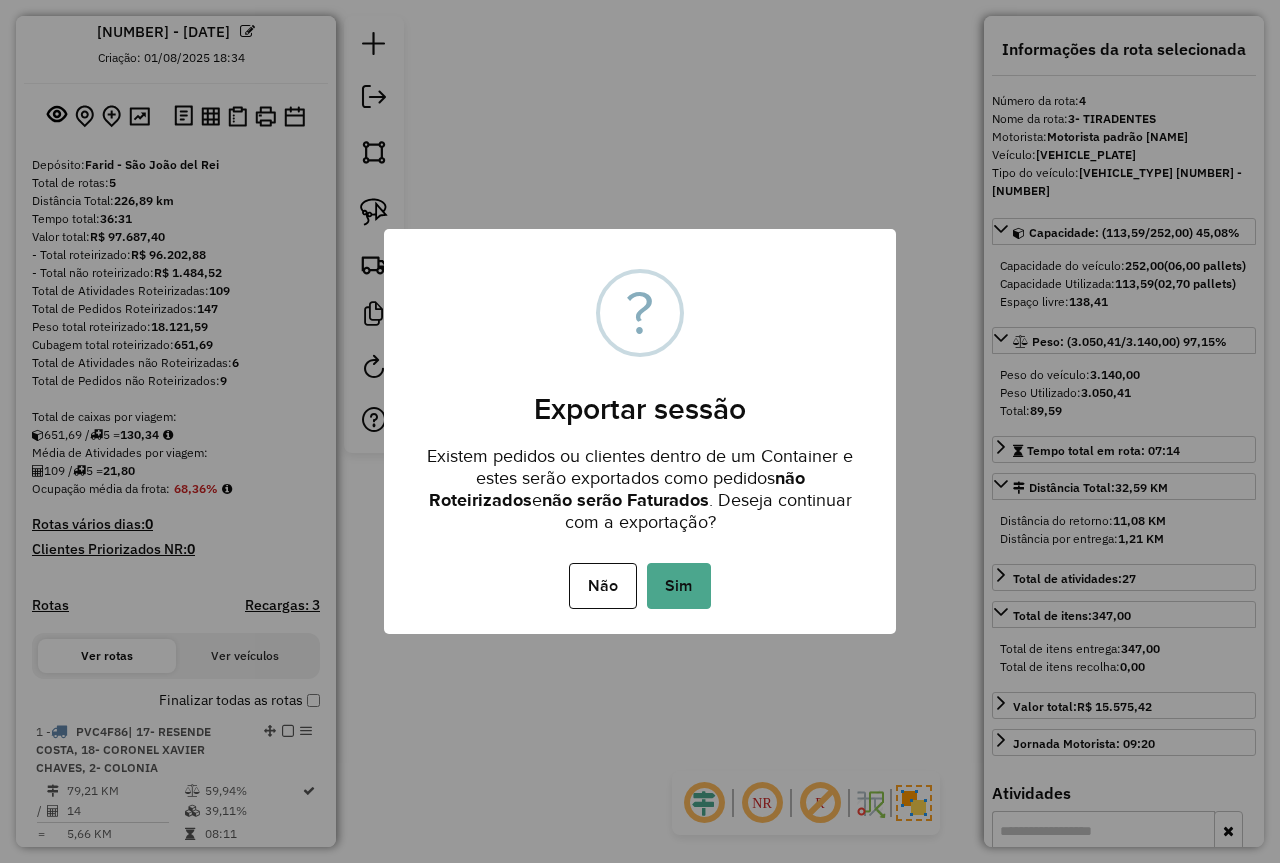click on "Sim" at bounding box center (679, 586) 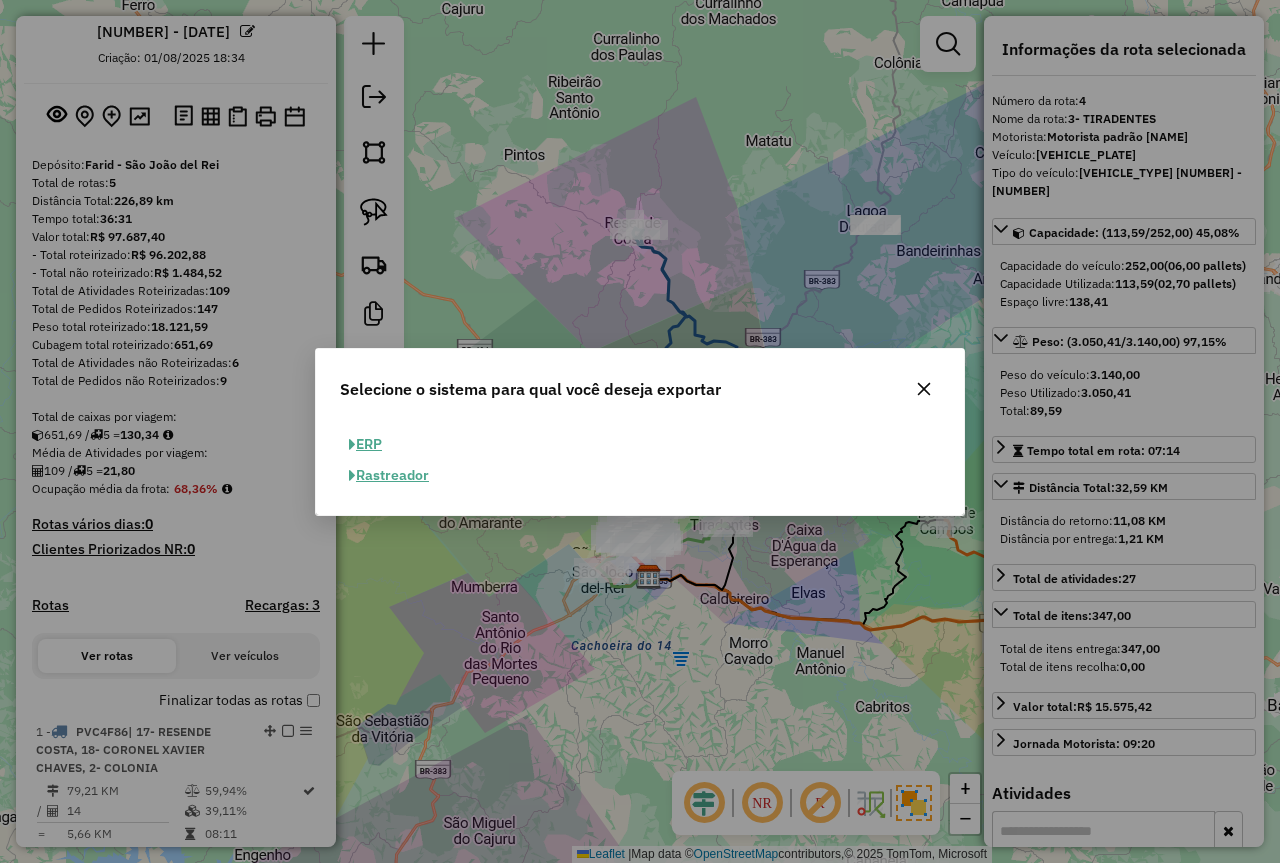 click on "ERP" 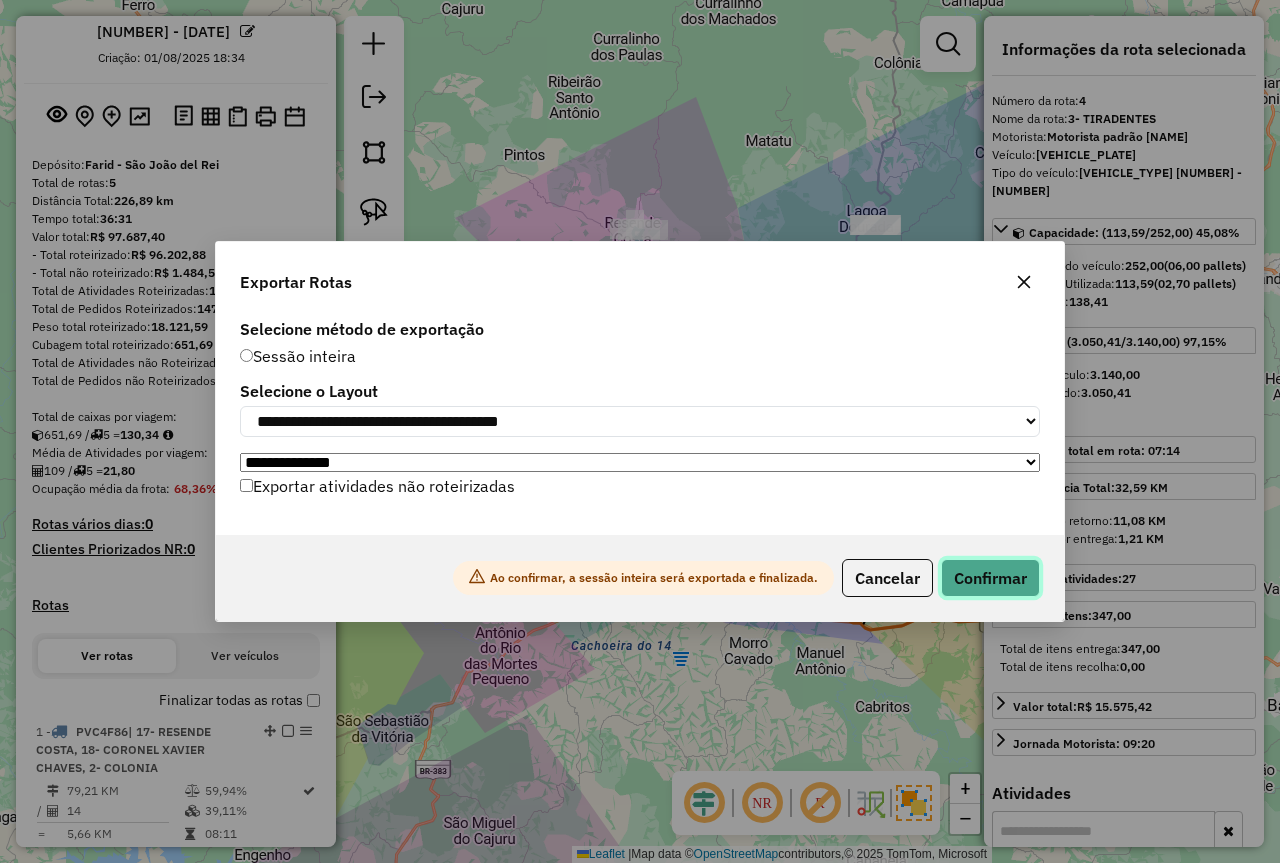 click on "Confirmar" 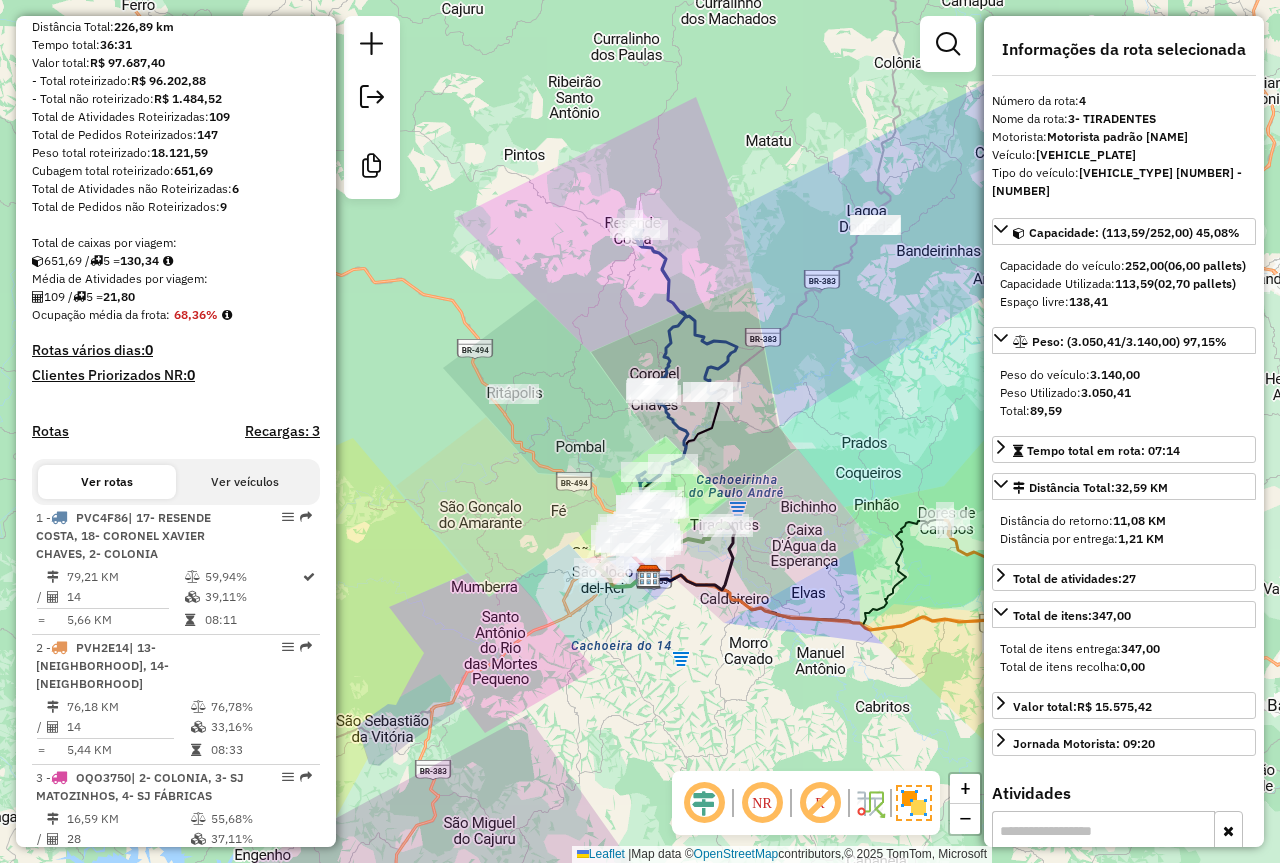 scroll, scrollTop: 123, scrollLeft: 0, axis: vertical 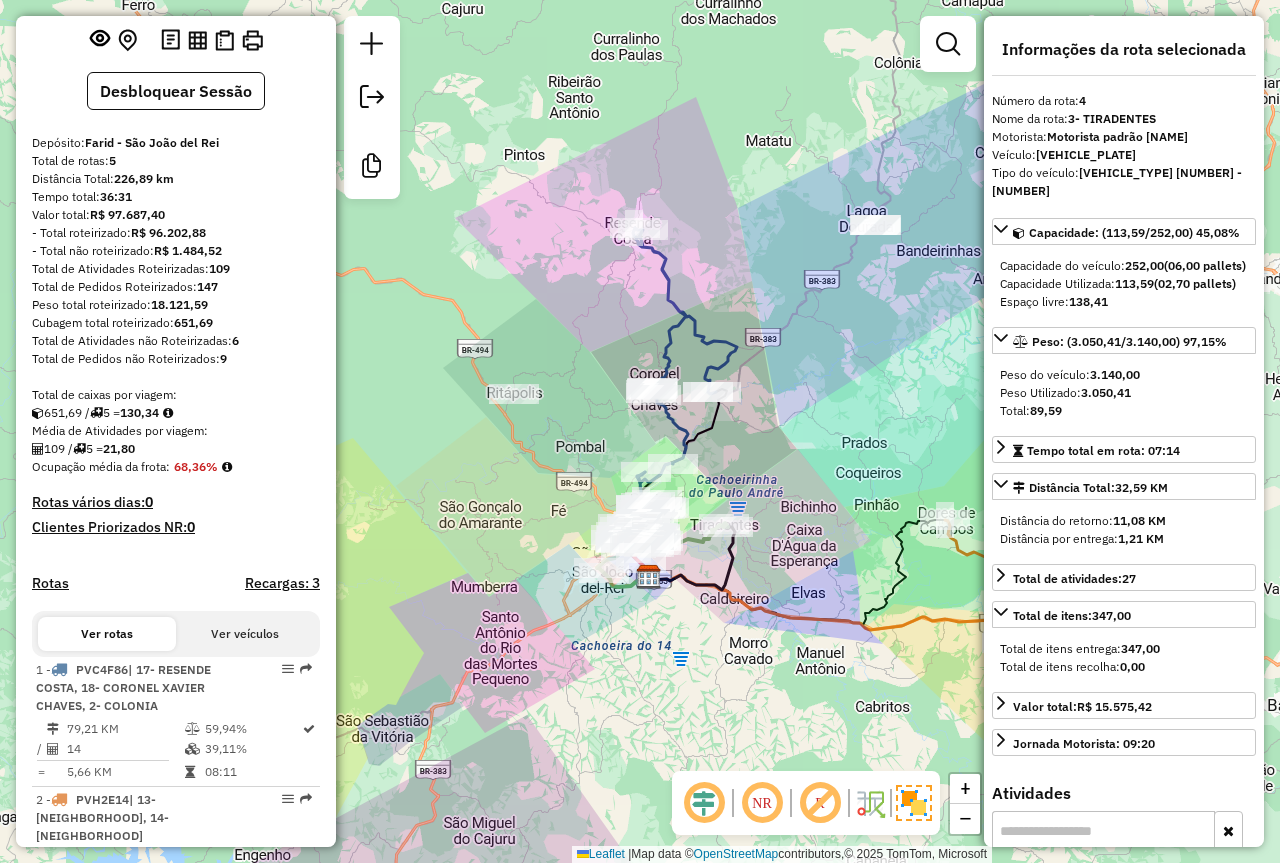 drag, startPoint x: 213, startPoint y: 303, endPoint x: 153, endPoint y: 303, distance: 60 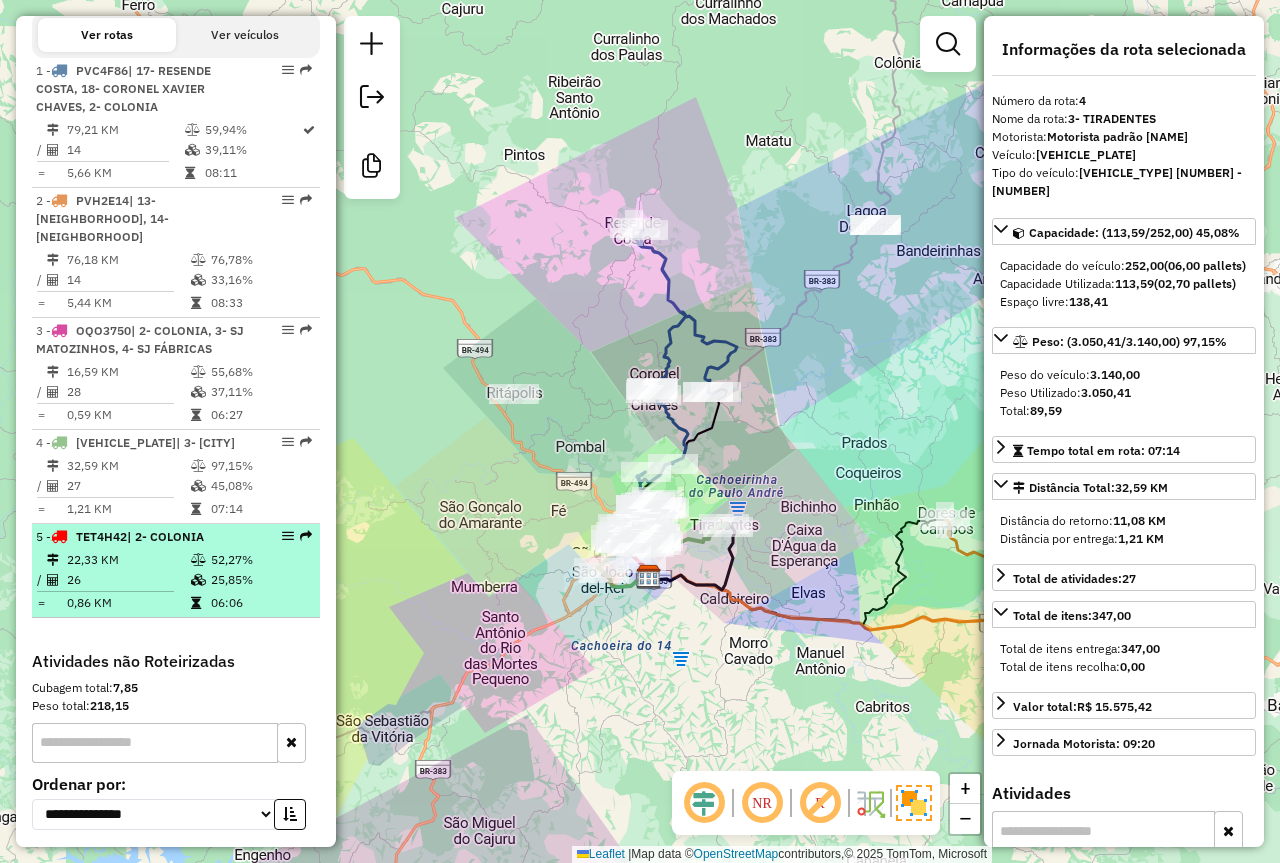scroll, scrollTop: 823, scrollLeft: 0, axis: vertical 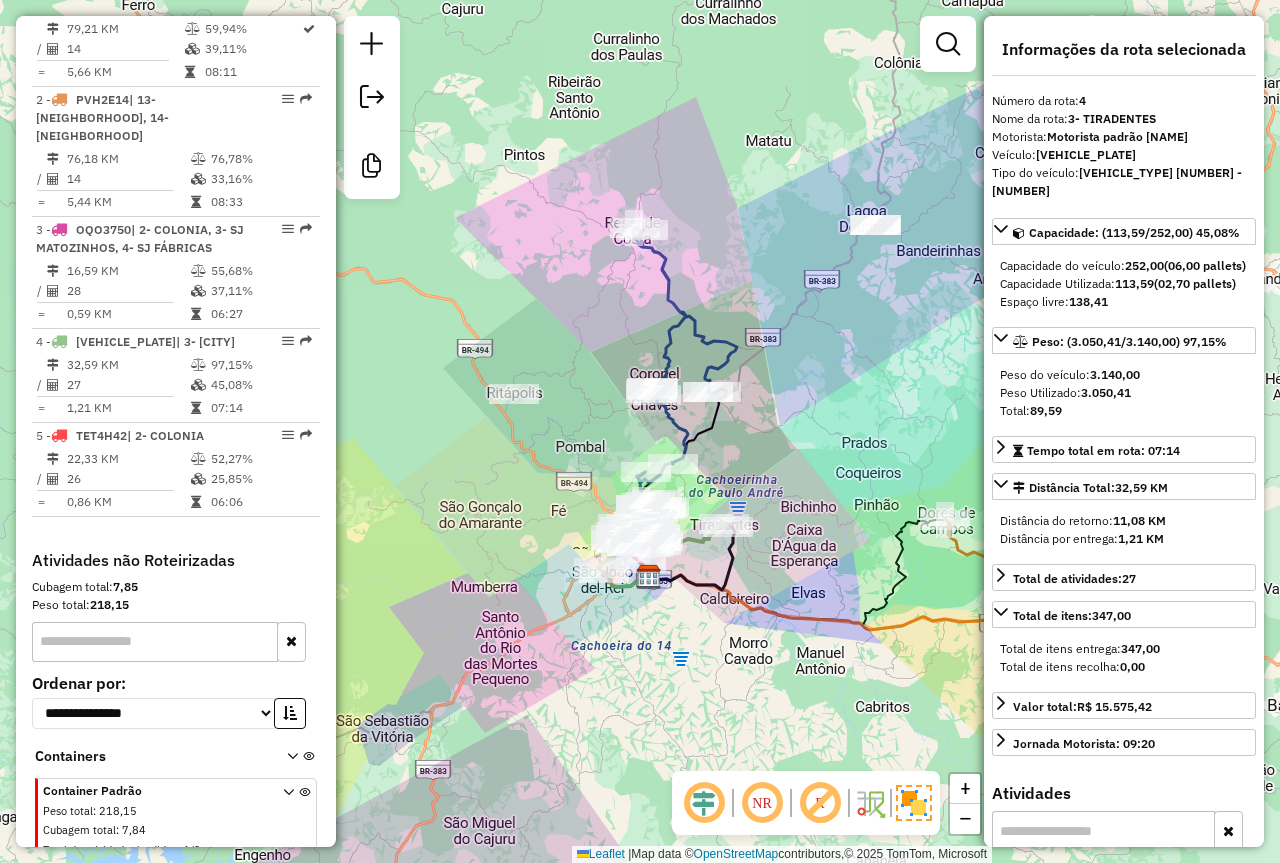 drag, startPoint x: 132, startPoint y: 587, endPoint x: 95, endPoint y: 582, distance: 37.336308 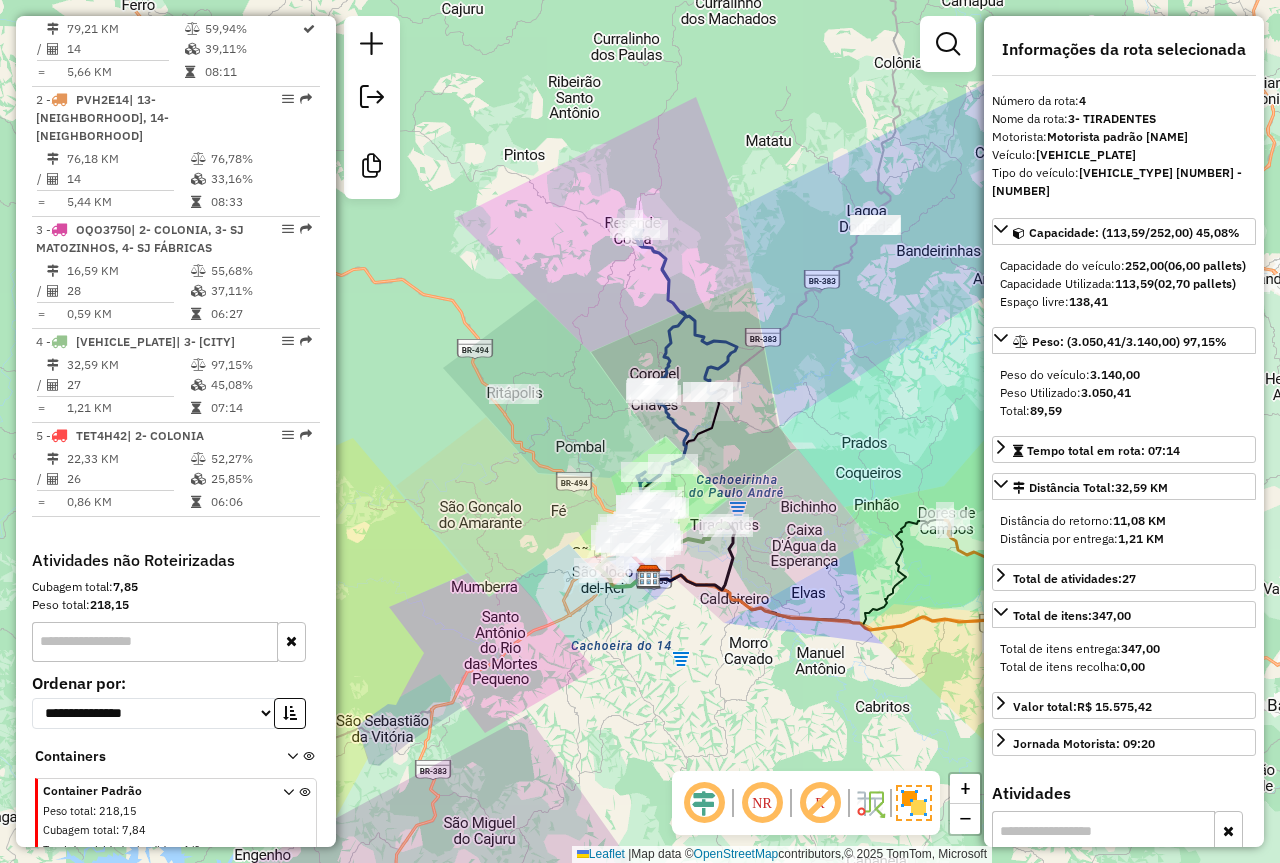 copy on "218,15" 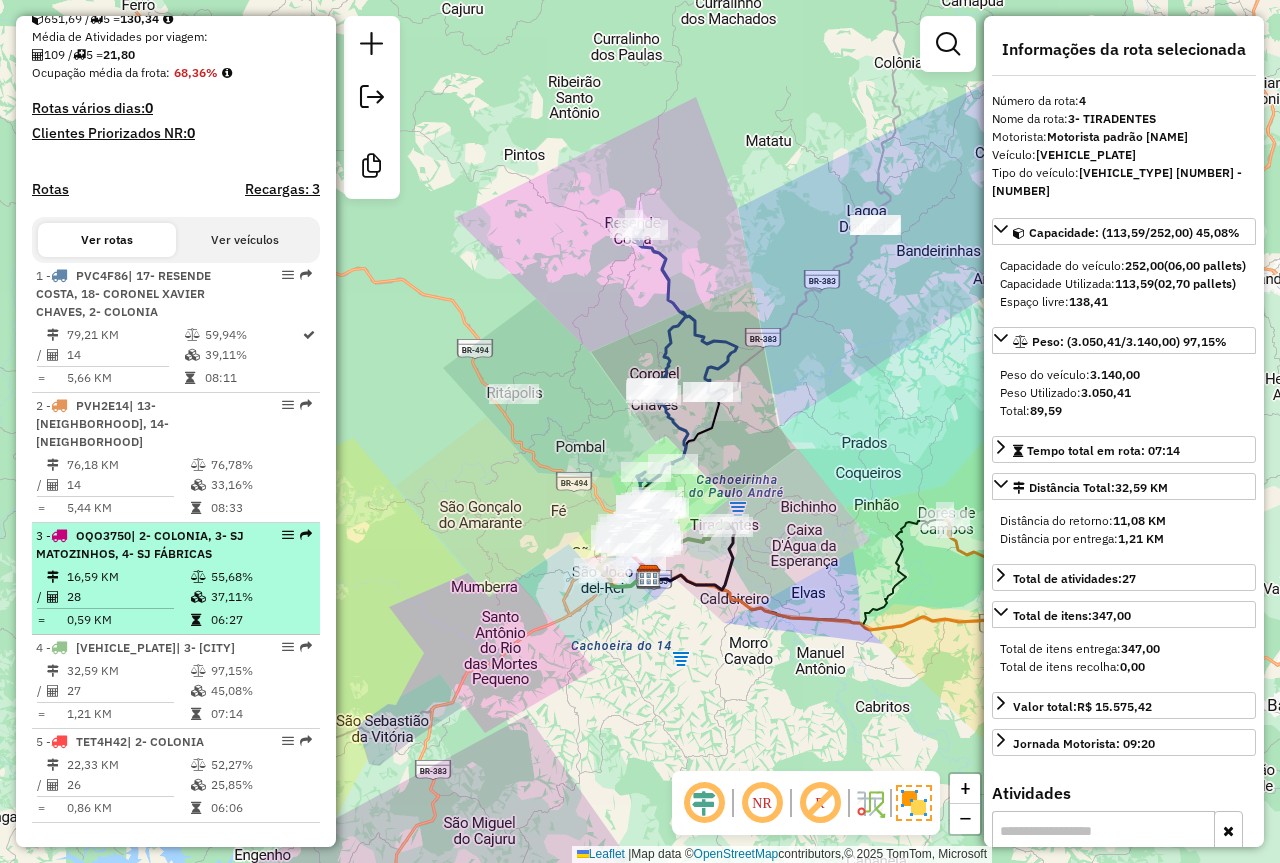 scroll, scrollTop: 423, scrollLeft: 0, axis: vertical 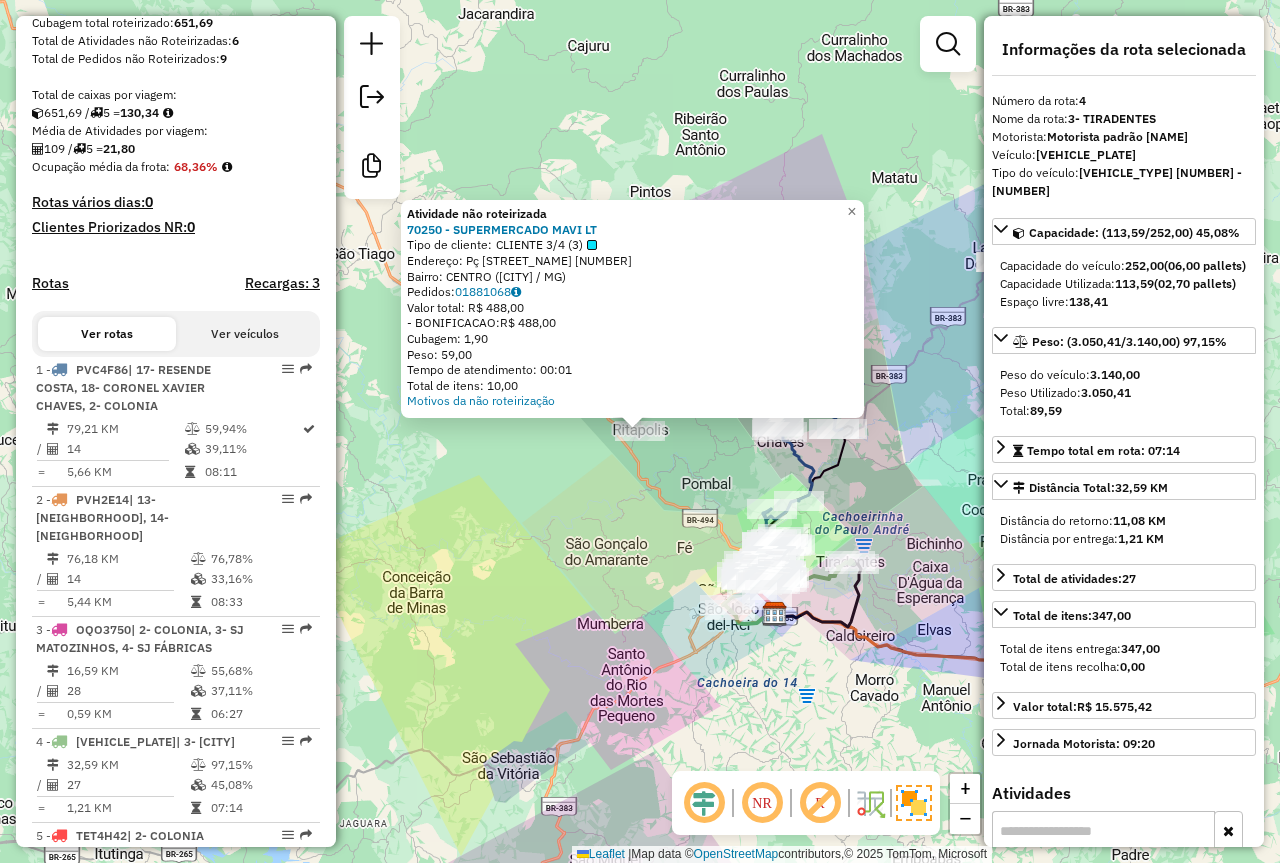 click on "Atividade não roteirizada 70250 - SUPERMERCADO MAVI LT  Tipo de cliente:   CLIENTE 3/4 (3)   Endereço: Pç  TIRADENTES                    173   Bairro: CENTRO ([CITY] / [STATE])   Pedidos:  01881068   Valor total: R$ 488,00   - BONIFICACAO:  R$ 488,00   Cubagem: 1,90   Peso: 59,00   Tempo de atendimento: 00:01   Total de itens: 10,00  Motivos da não roteirização × Janela de atendimento Grade de atendimento Capacidade Transportadoras Veículos Cliente Pedidos  Rotas Selecione os dias de semana para filtrar as janelas de atendimento  Seg   Ter   Qua   Qui   Sex   Sáb   Dom  Informe o período da janela de atendimento: De: Até:  Filtrar exatamente a janela do cliente  Considerar janela de atendimento padrão  Selecione os dias de semana para filtrar as grades de atendimento  Seg   Ter   Qua   Qui   Sex   Sáb   Dom   Considerar clientes sem dia de atendimento cadastrado  Clientes fora do dia de atendimento selecionado Filtrar as atividades entre os valores definidos abaixo:  Peso mínimo:   Peso máximo:" 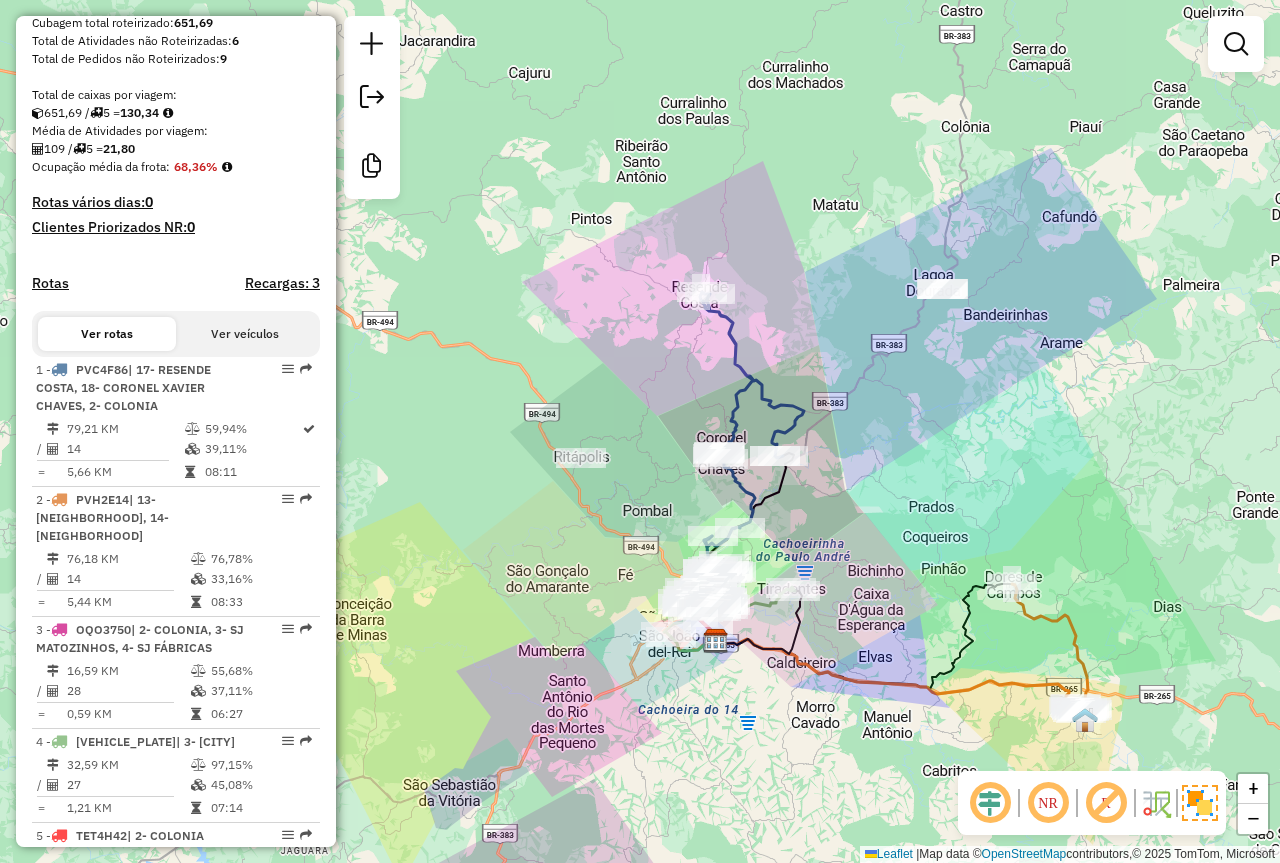 drag, startPoint x: 575, startPoint y: 379, endPoint x: 789, endPoint y: 337, distance: 218.08255 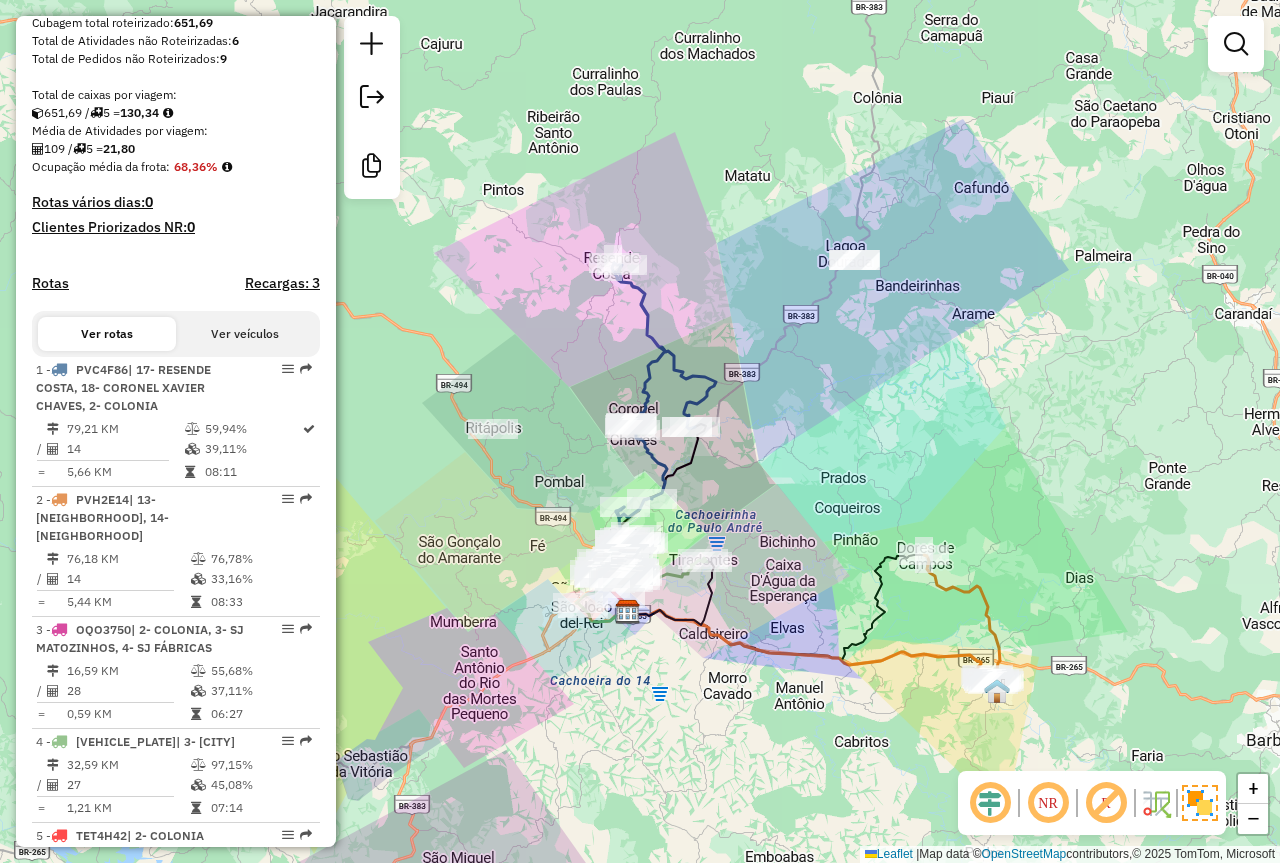 drag, startPoint x: 456, startPoint y: 556, endPoint x: 435, endPoint y: 547, distance: 22.847319 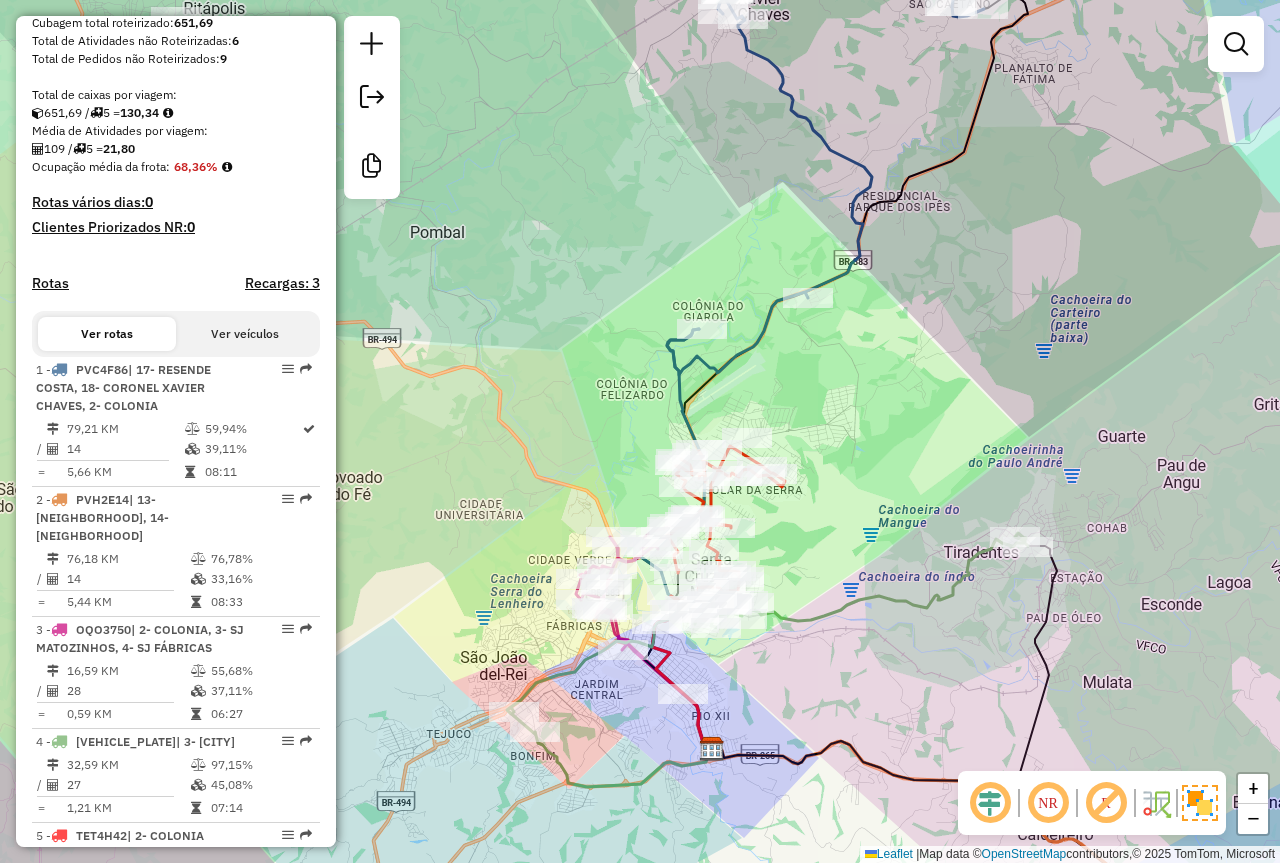 click on "Janela de atendimento Grade de atendimento Capacidade Transportadoras Veículos Cliente Pedidos  Rotas Selecione os dias de semana para filtrar as janelas de atendimento  Seg   Ter   Qua   Qui   Sex   Sáb   Dom  Informe o período da janela de atendimento: De: Até:  Filtrar exatamente a janela do cliente  Considerar janela de atendimento padrão  Selecione os dias de semana para filtrar as grades de atendimento  Seg   Ter   Qua   Qui   Sex   Sáb   Dom   Considerar clientes sem dia de atendimento cadastrado  Clientes fora do dia de atendimento selecionado Filtrar as atividades entre os valores definidos abaixo:  Peso mínimo:   Peso máximo:   Cubagem mínima:   Cubagem máxima:   De:   Até:  Filtrar as atividades entre o tempo de atendimento definido abaixo:  De:   Até:   Considerar capacidade total dos clientes não roteirizados Transportadora: Selecione um ou mais itens Tipo de veículo: Selecione um ou mais itens Veículo: Selecione um ou mais itens Motorista: Selecione um ou mais itens Nome: Rótulo:" 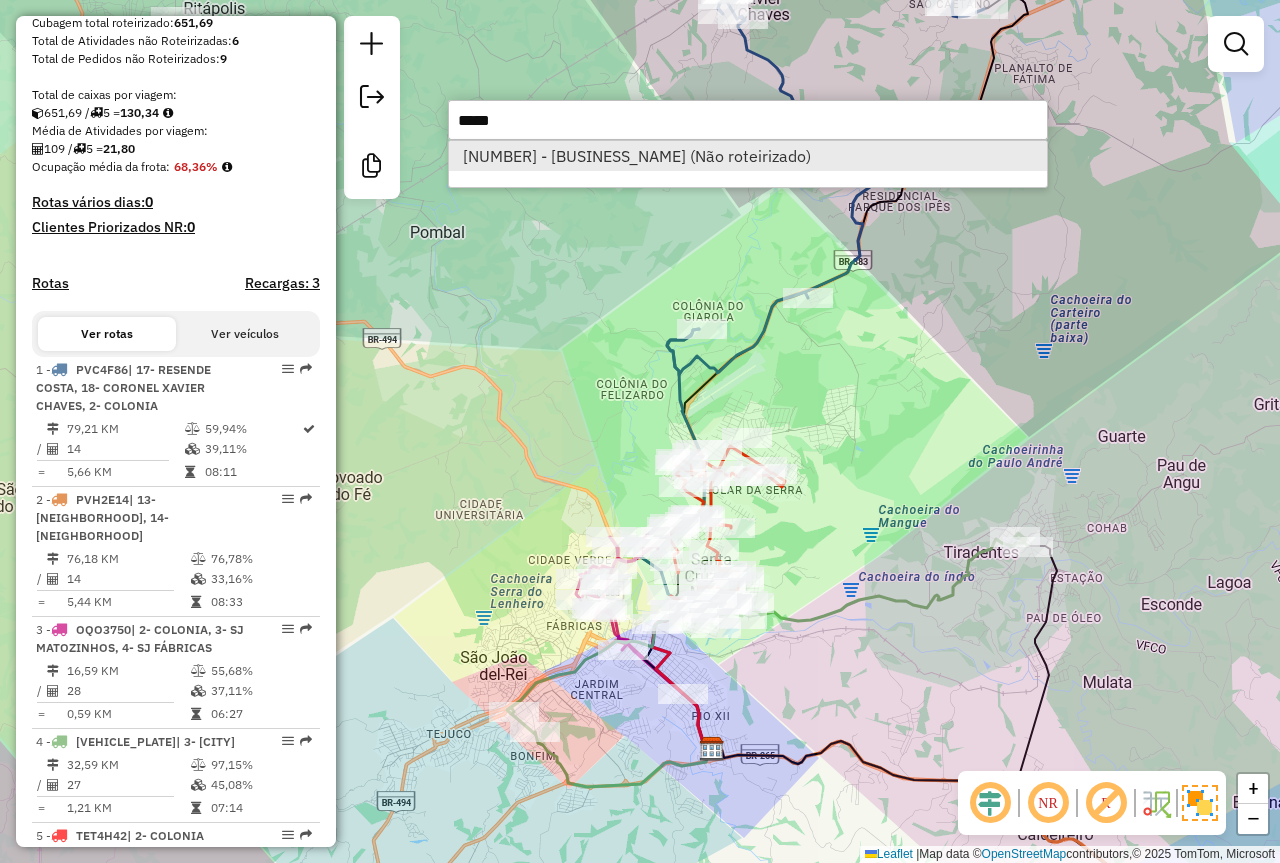 type on "*****" 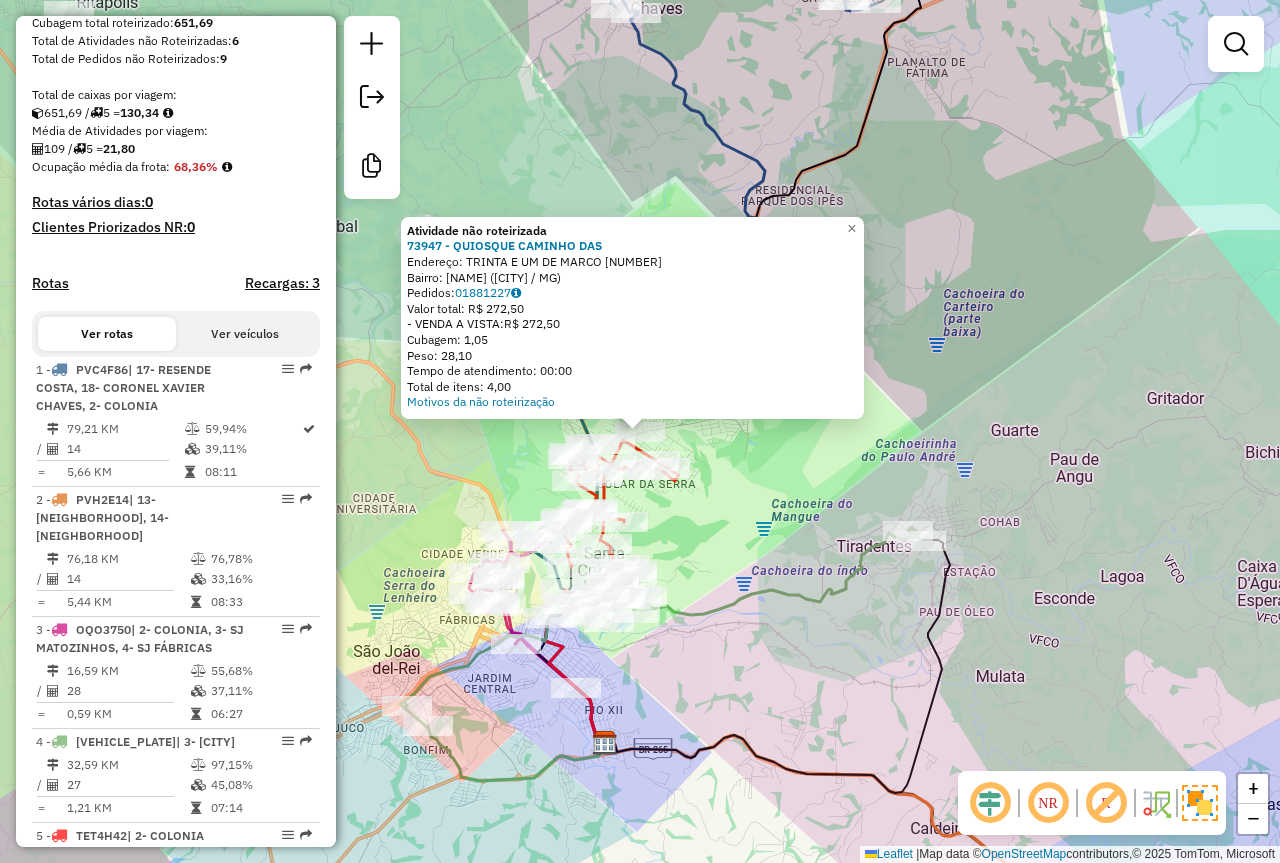 click on "Atividade não roteirizada 73947 - [LAST] [LAST] [LAST] Endereço: [STREET] [LAST] 1515 Bairro: [CITY] DO [CITY] (SAO [CITY] DEL [CITY] / MG) Pedidos: 01881227 Valor total: R$ 272,50 - VENDA A VISTA: R$ 272,50 Cubagem: 1,05 Peso: 28,10 Tempo de atendimento: 00:00 Total de itens: 4,00 Motivos da não roteirização × Janela de atendimento Grade de atendimento Capacidade Transportadoras Veículos Cliente Pedidos Rotas Selecione os dias de semana para filtrar as janelas de atendimento Seg Ter Qua Qui Sex Sáb Dom Informe o período da janela de atendimento: De: Até: Filtrar exatamente a janela do cliente Considerar janela de atendimento padrão Selecione os dias de semana para filtrar as grades de atendimento Seg Ter Qua Qui Sex Sáb Dom Considerar clientes sem dia de atendimento cadastrado Clientes fora do dia de atendimento selecionado Filtrar as atividades entre os valores definidos abaixo: Peso mínimo: Peso máximo: Cubagem mínima: De: Até:" 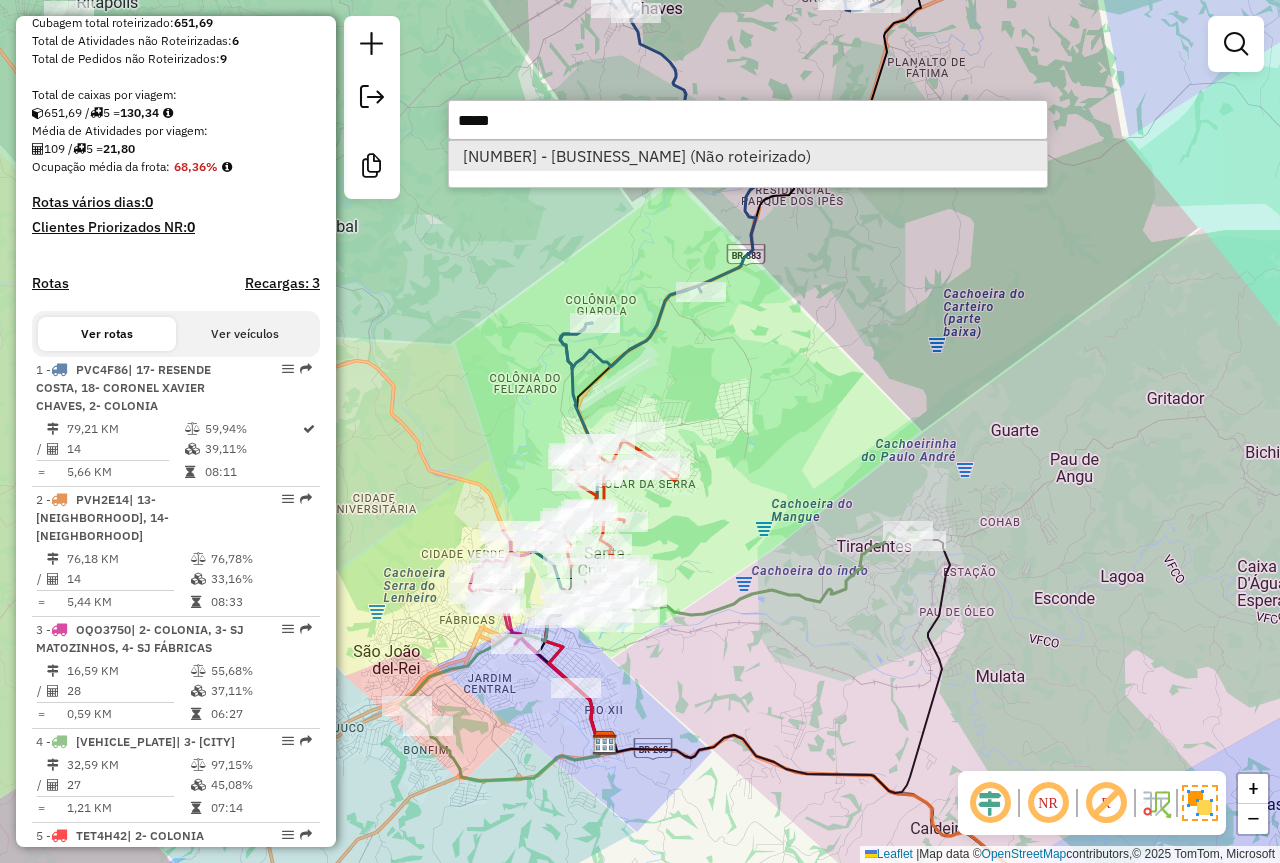 type on "*****" 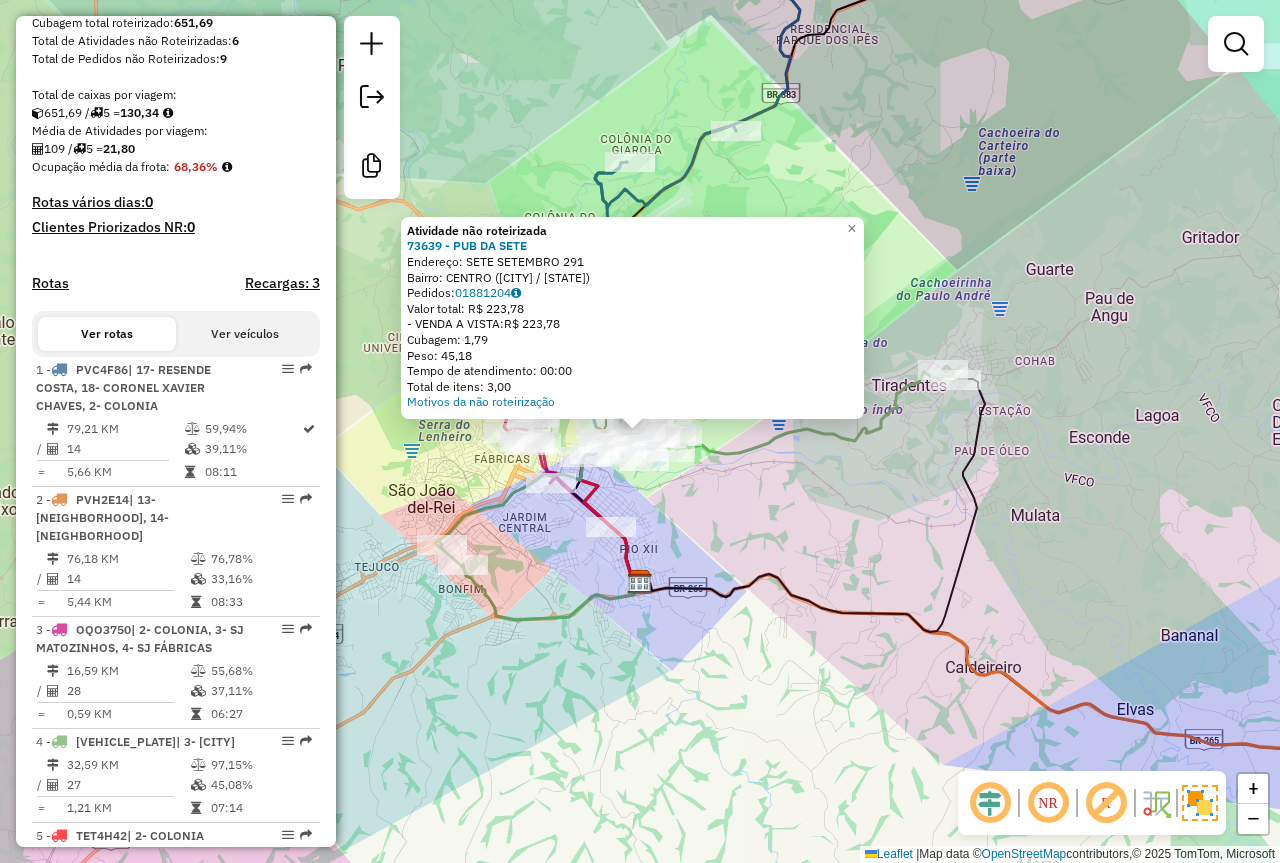 click on "Endereço: [STREET_NAME] [NUMBER] Bairro: CENTRO ([CITY] / [STATE]) Pedidos: [ORDER_NUMBER] Valor total: R$ [PRICE] - VENDA A VISTA: R$ [PRICE] Cubagem: [NUMBER] Peso: [NUMBER] Tempo de atendimento: 00:00 Total de itens: [NUMBER]" 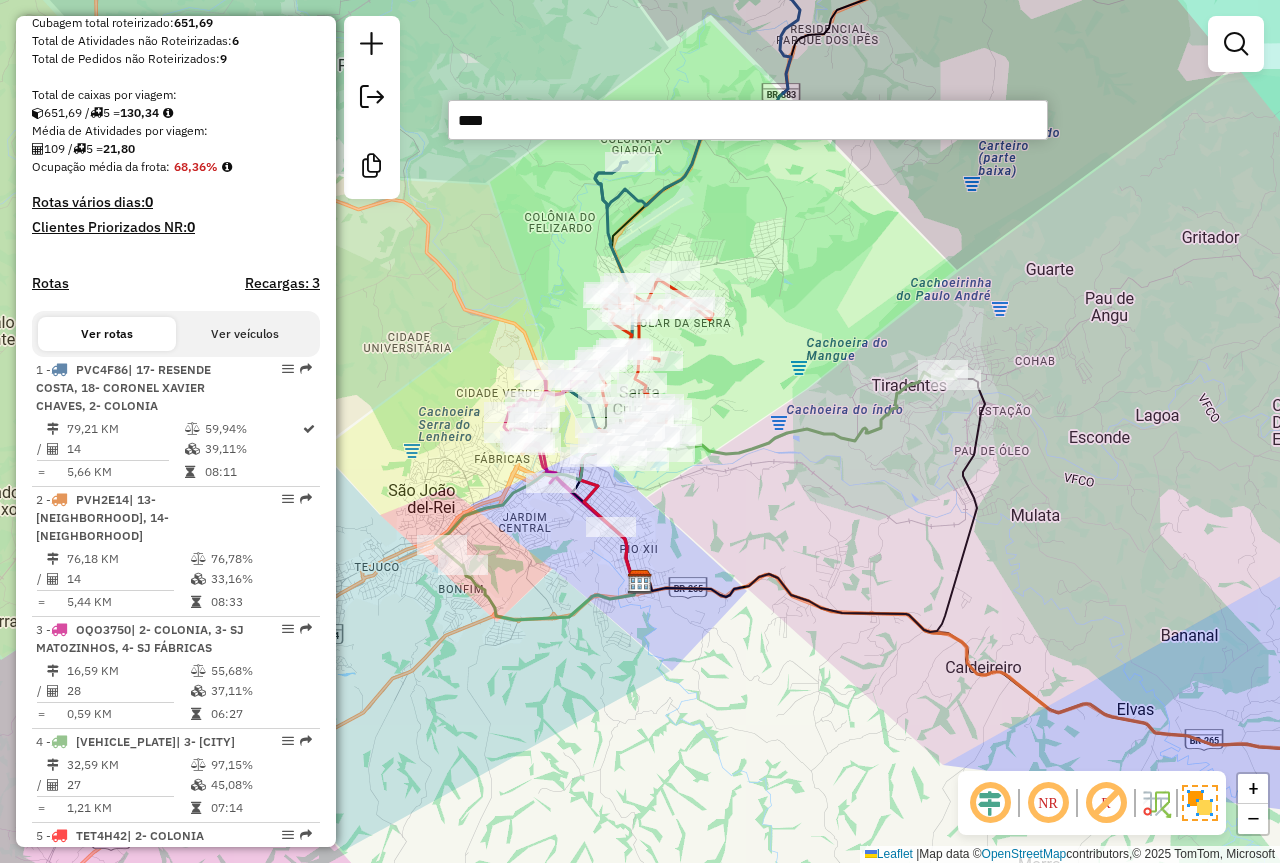 type on "*****" 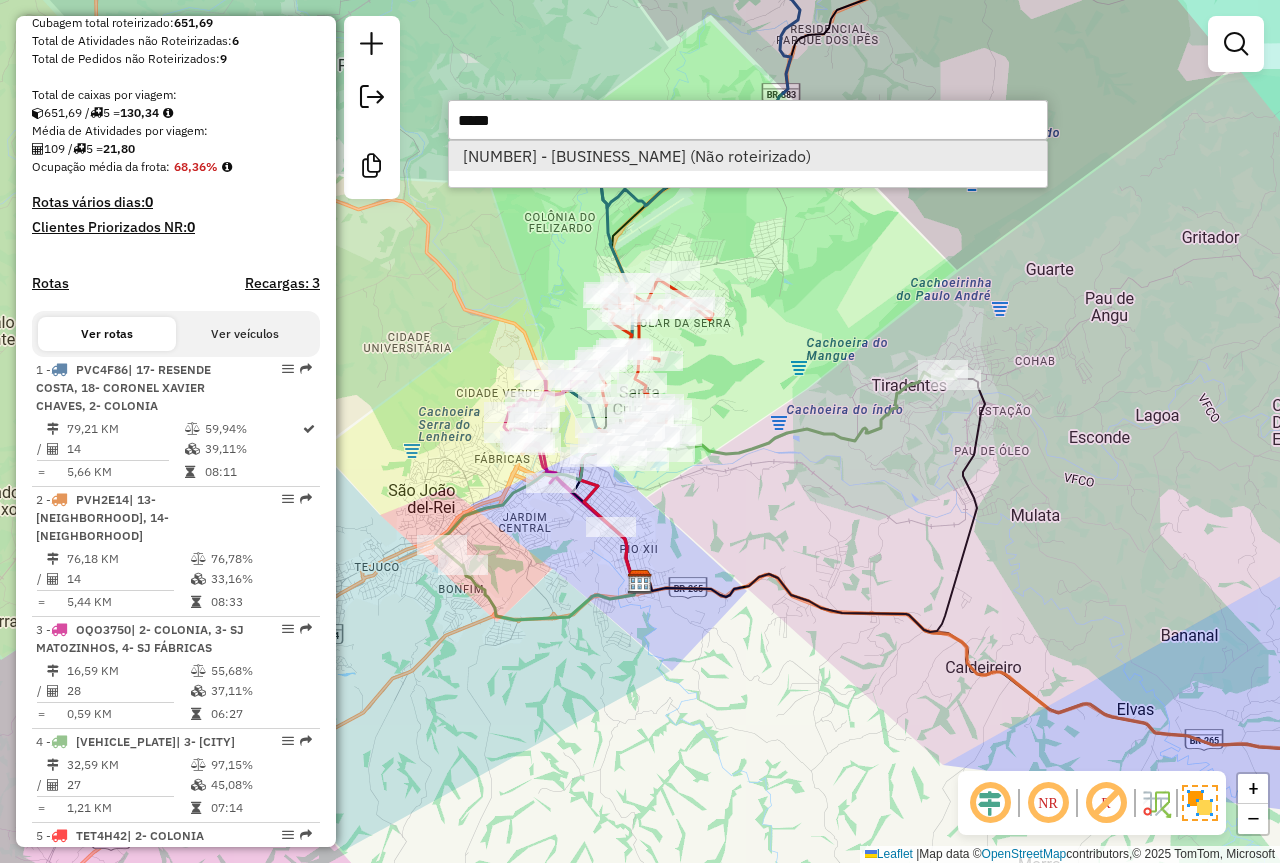 click on "[NUMBER] - [BUSINESS_NAME] (Não roteirizado)" at bounding box center [748, 156] 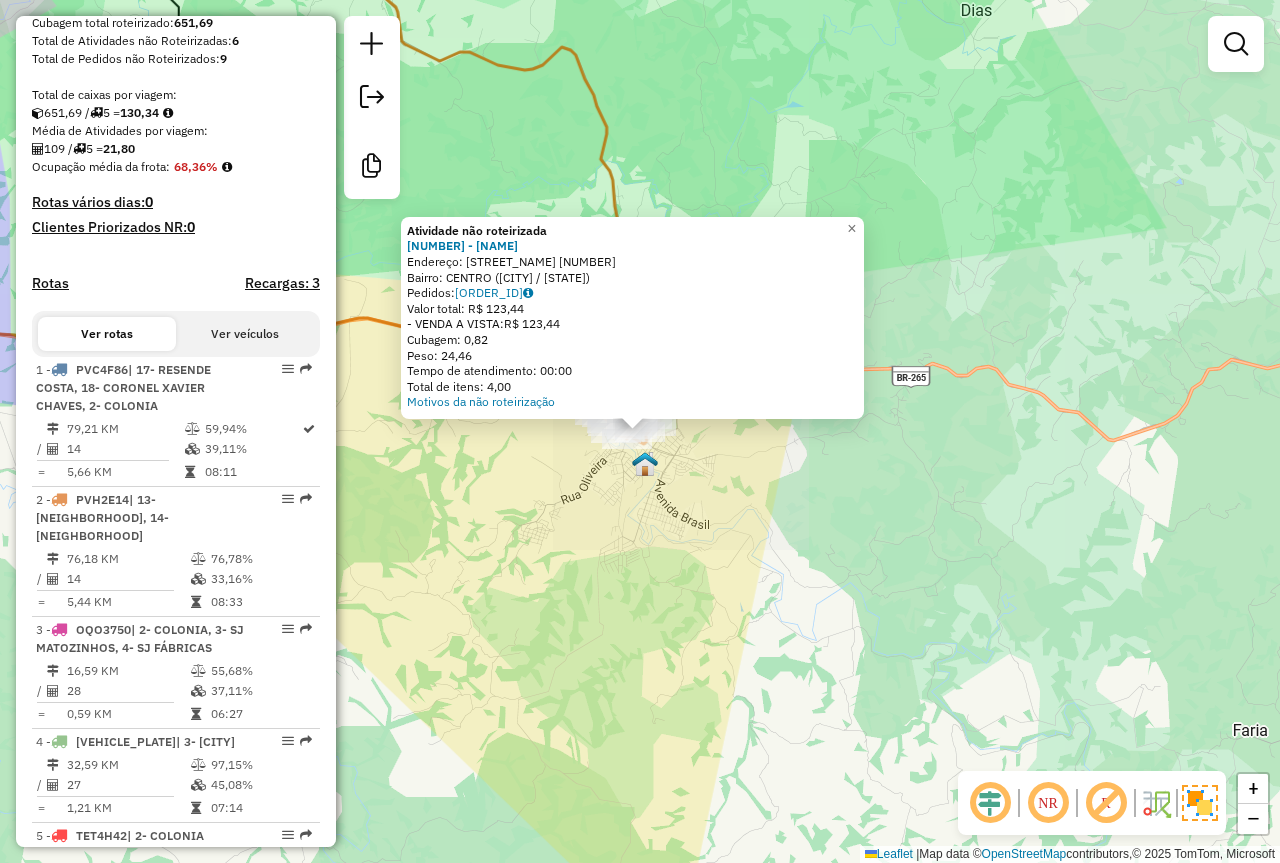click on "Atividade não roteirizada 72884 - CARNES E FRIOS MICHA  Endereço:  CEL ARTUR NAPOLEAO 132   Bairro: CENTRO ([CITY] / [STATE])   Pedidos:  01881195   Valor total: R$ 123,44   - VENDA A VISTA:  R$ 123,44   Cubagem: 0,82   Peso: 24,46   Tempo de atendimento: 00:00   Total de itens: 4,00  Motivos da não roteirização × Janela de atendimento Grade de atendimento Capacidade Transportadoras Veículos Cliente Pedidos  Rotas Selecione os dias de semana para filtrar as janelas de atendimento  Seg   Ter   Qua   Qui   Sex   Sáb   Dom  Informe o período da janela de atendimento: De: Até:  Filtrar exatamente a janela do cliente  Considerar janela de atendimento padrão  Selecione os dias de semana para filtrar as grades de atendimento  Seg   Ter   Qua   Qui   Sex   Sáb   Dom   Considerar clientes sem dia de atendimento cadastrado  Clientes fora do dia de atendimento selecionado Filtrar as atividades entre os valores definidos abaixo:  Peso mínimo:   Peso máximo:   Cubagem mínima:   Cubagem máxima:   De:   Até:  +" 